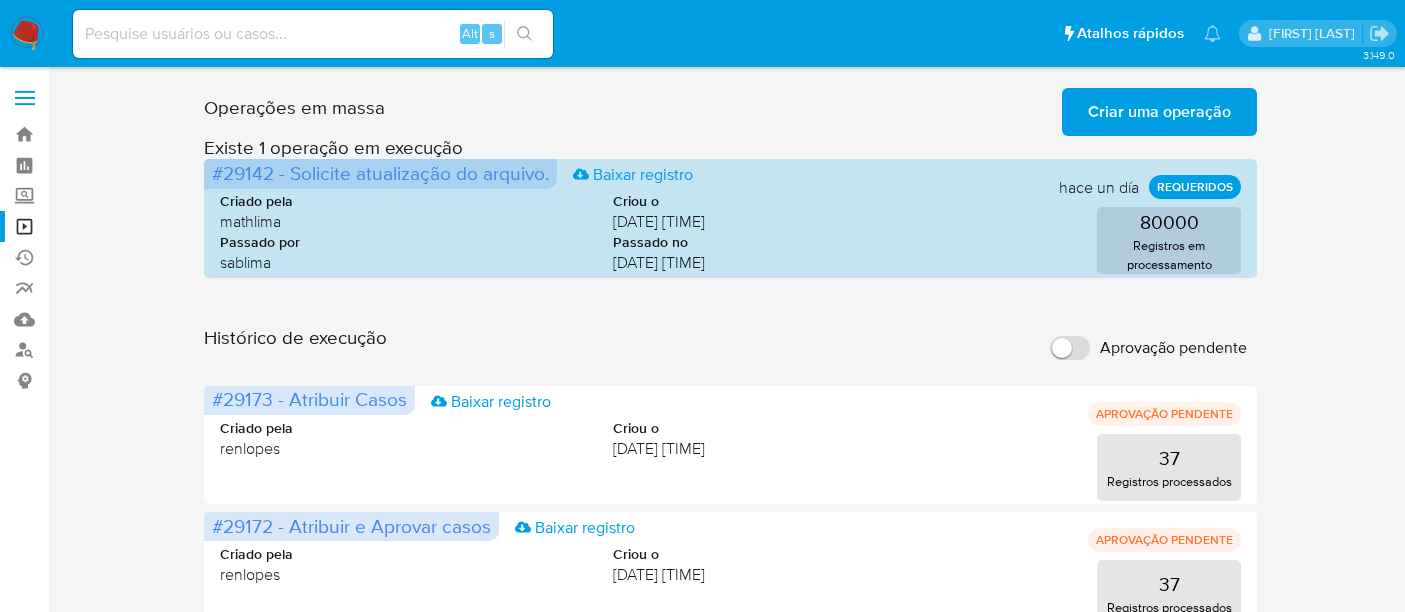 scroll, scrollTop: 0, scrollLeft: 0, axis: both 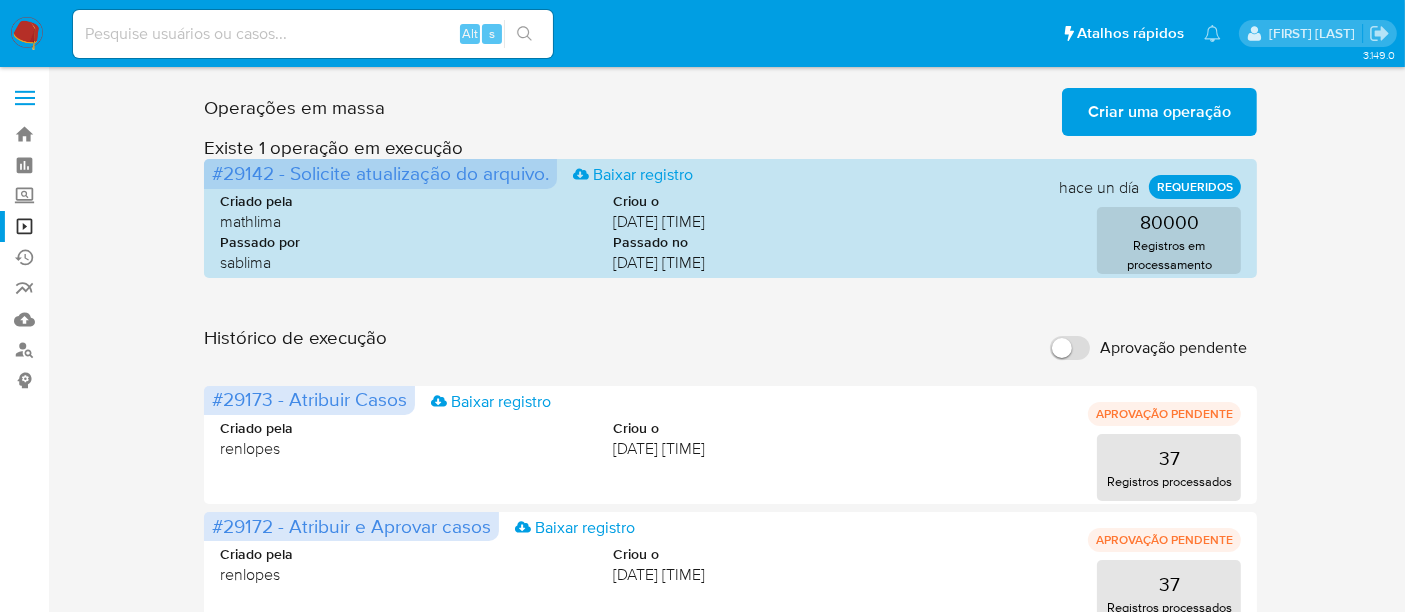 click at bounding box center [313, 34] 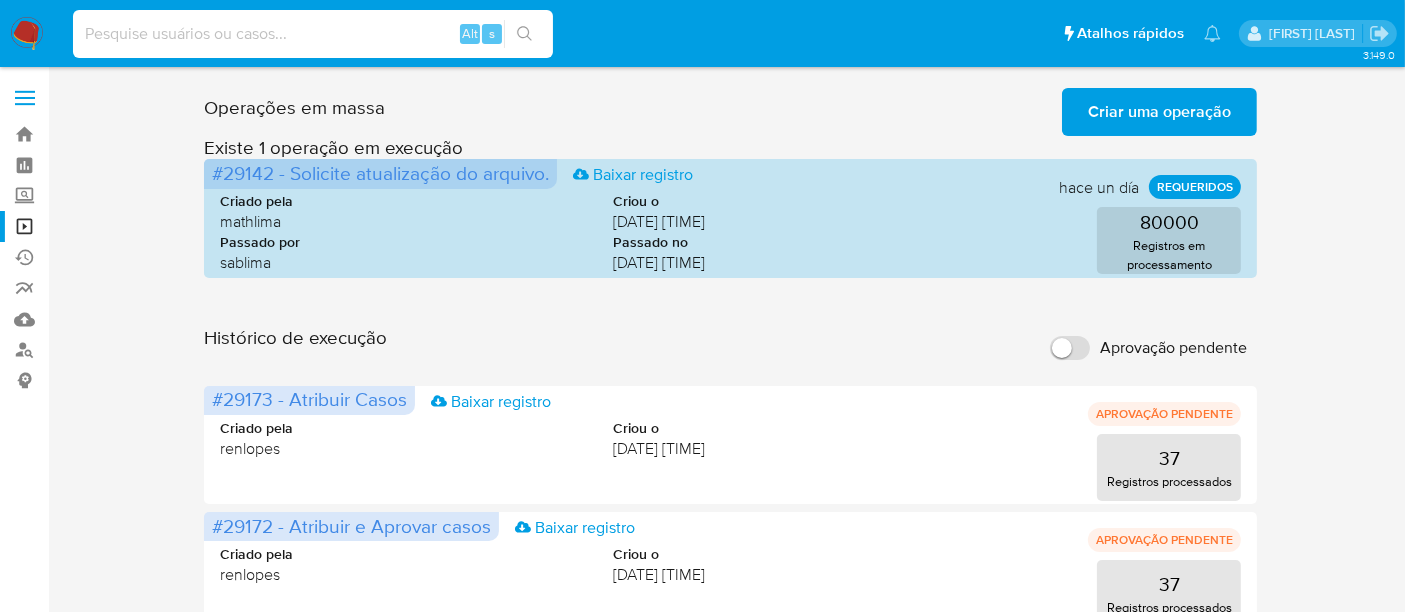 paste on "[NUMBER]" 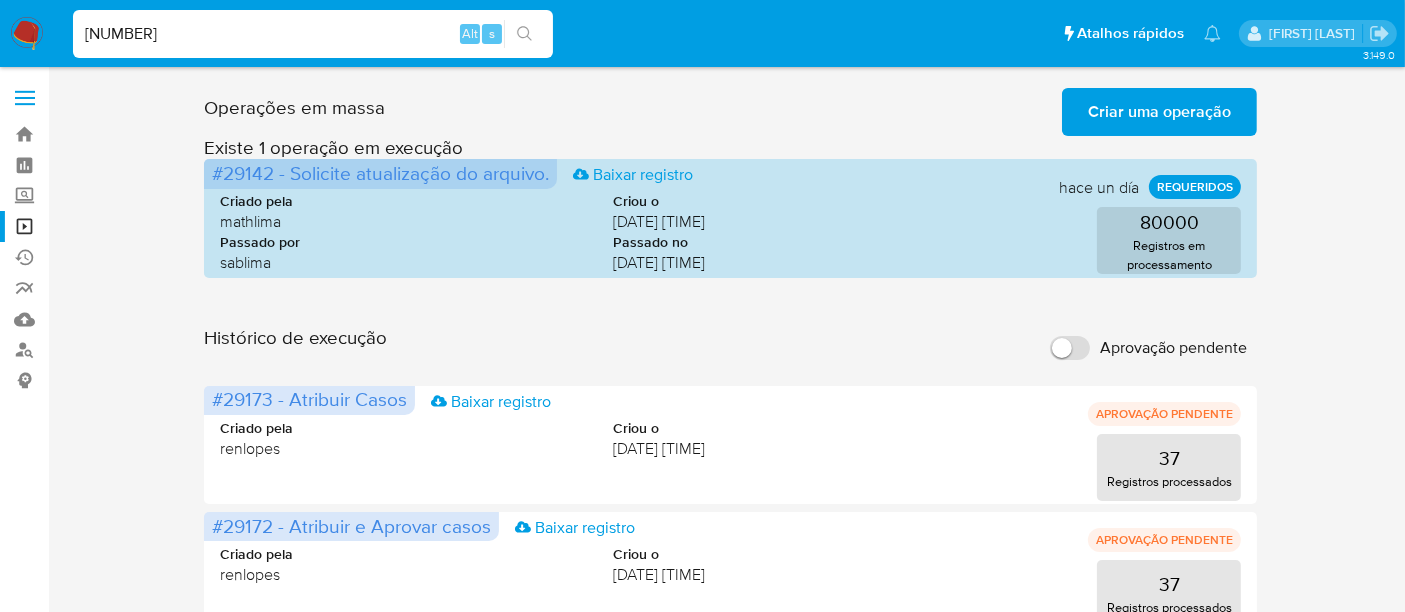 type on "[NUMBER]" 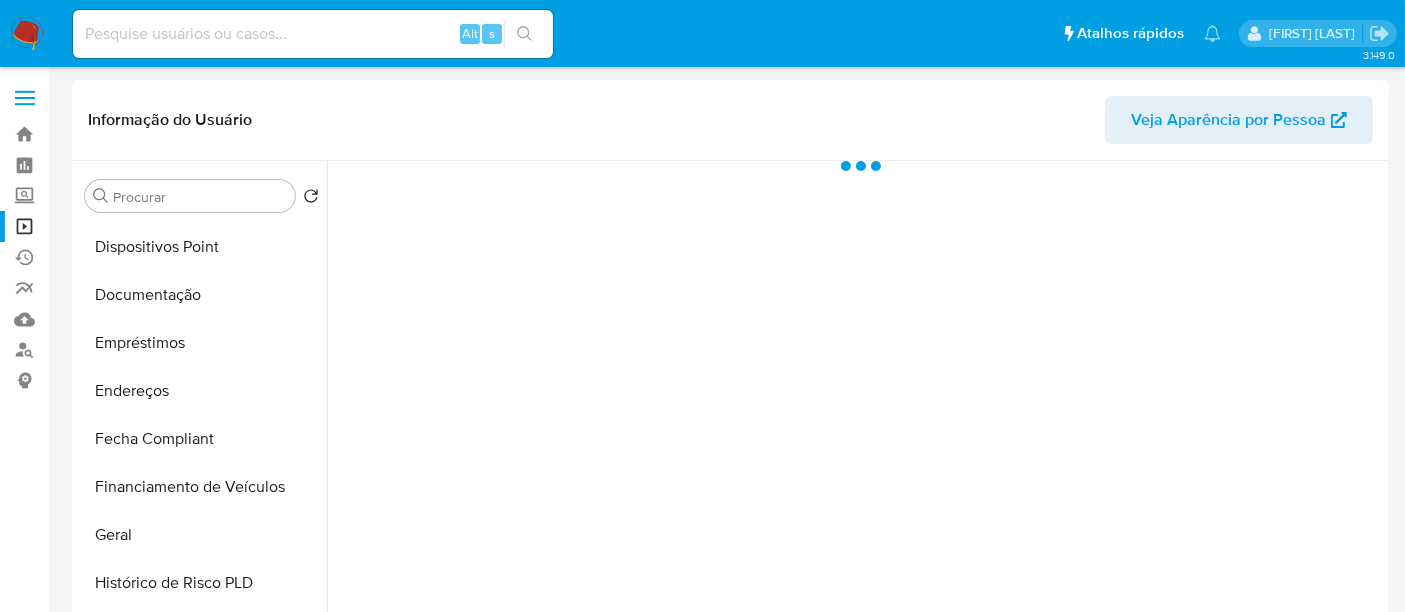 scroll, scrollTop: 444, scrollLeft: 0, axis: vertical 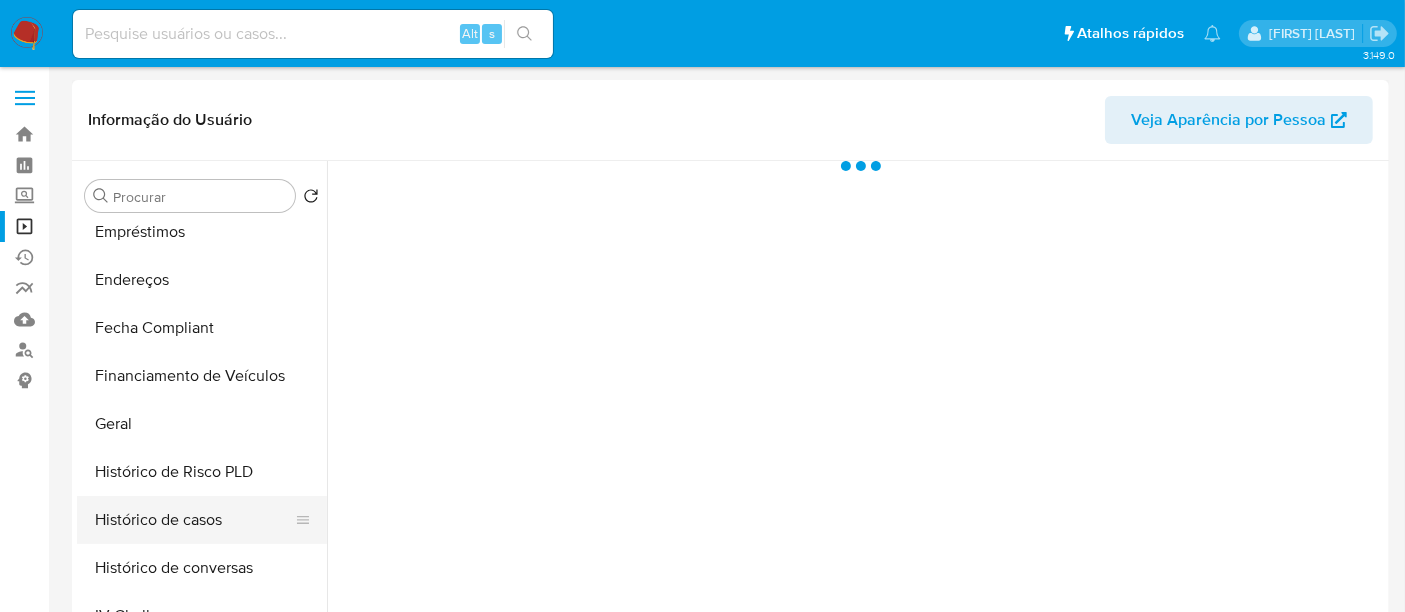 click on "Histórico de casos" at bounding box center (194, 520) 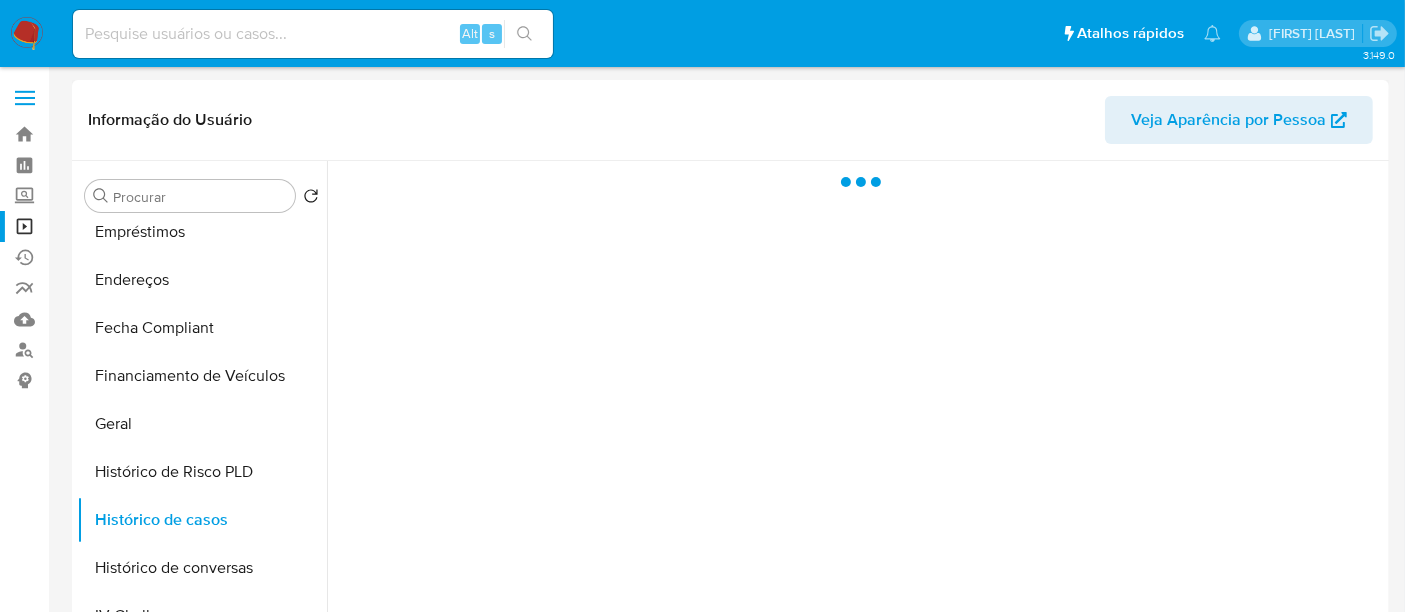 select on "10" 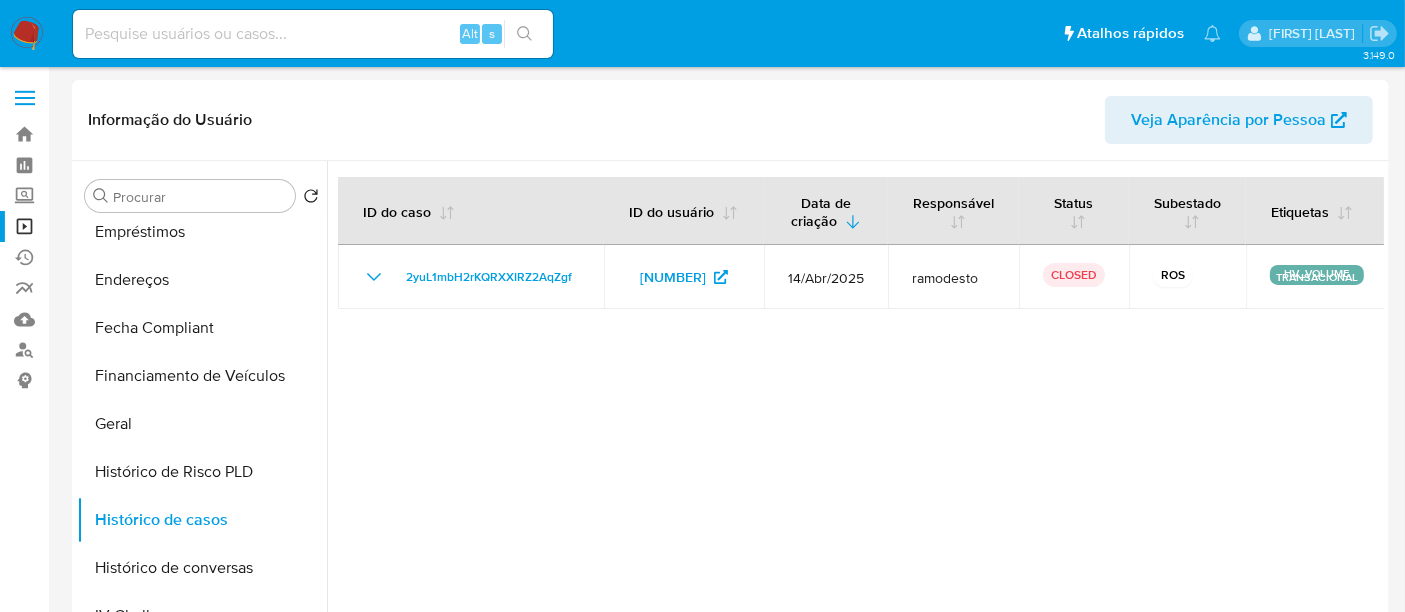 type 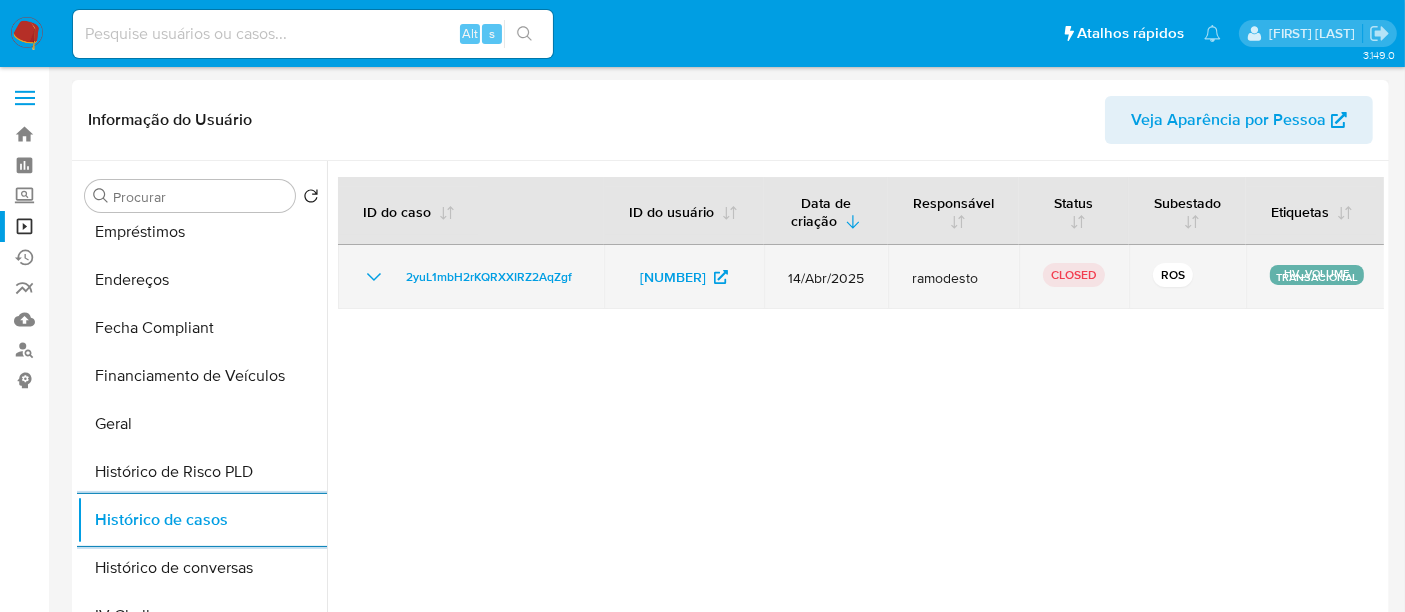 click 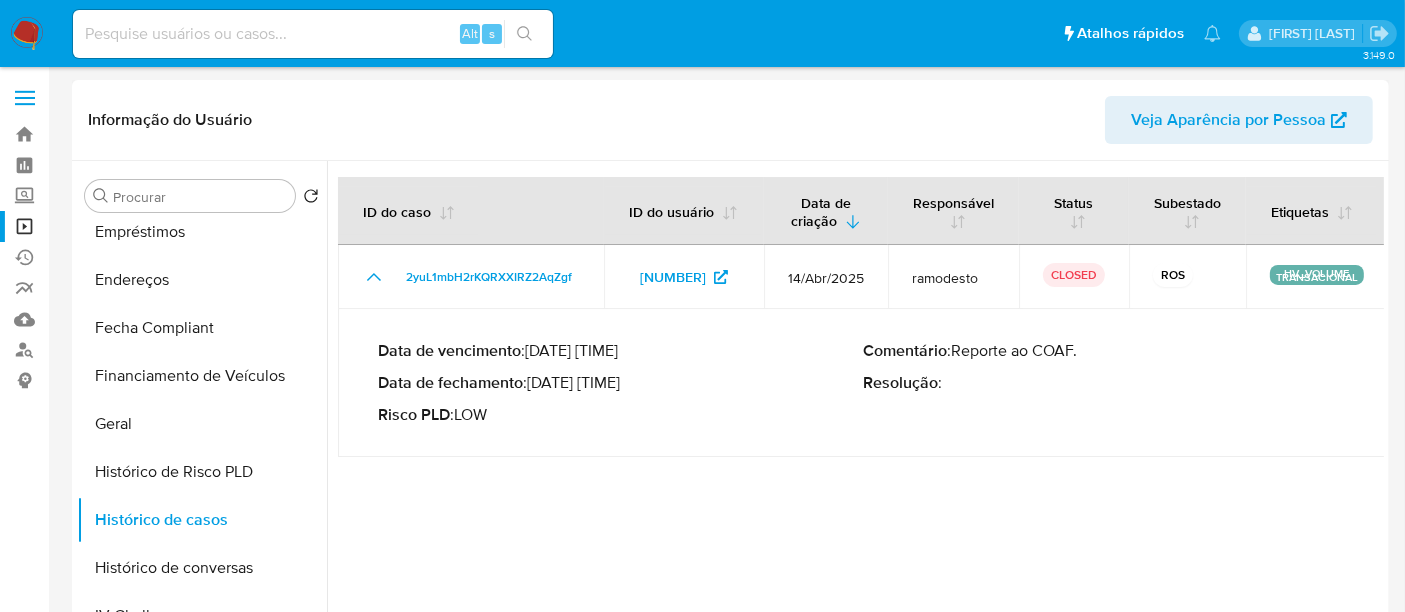 type 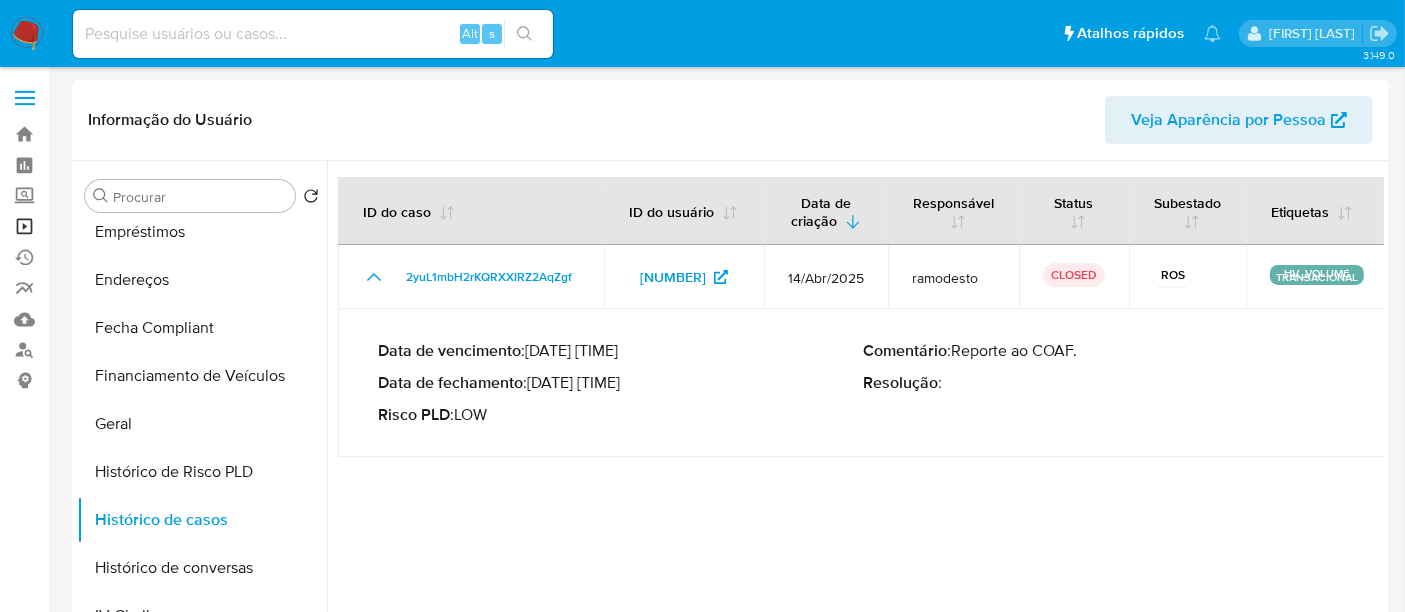 click on "Operações em massa" at bounding box center [119, 226] 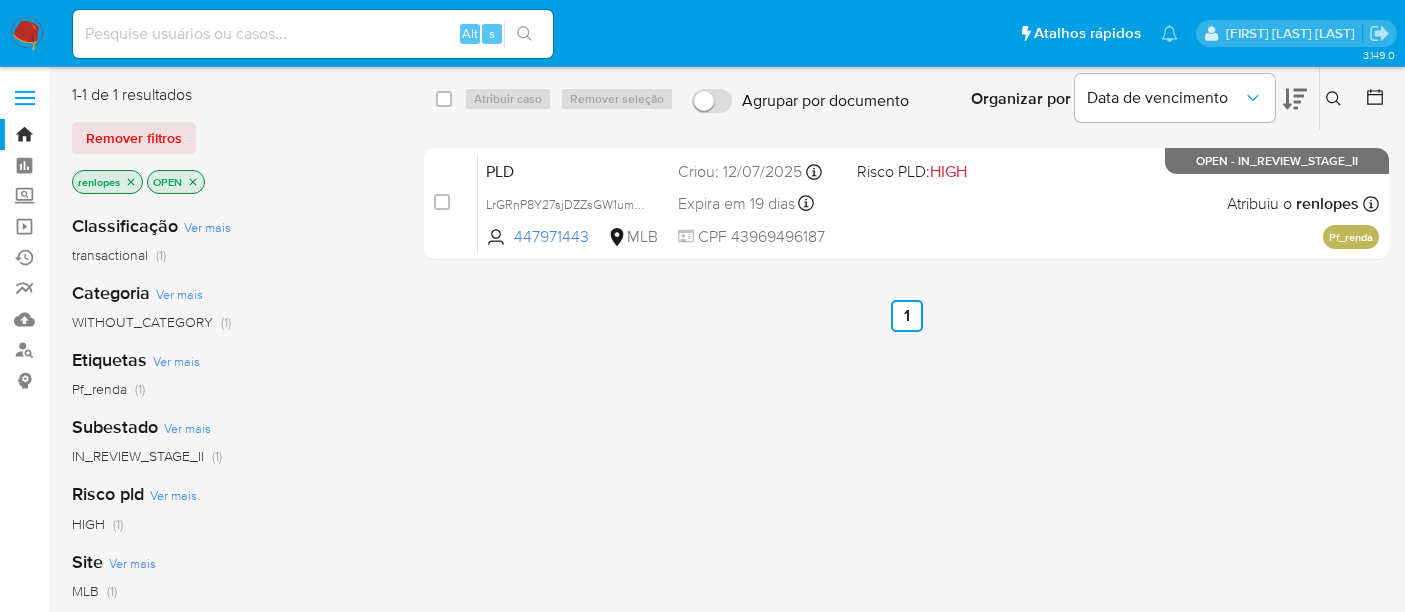 scroll, scrollTop: 0, scrollLeft: 0, axis: both 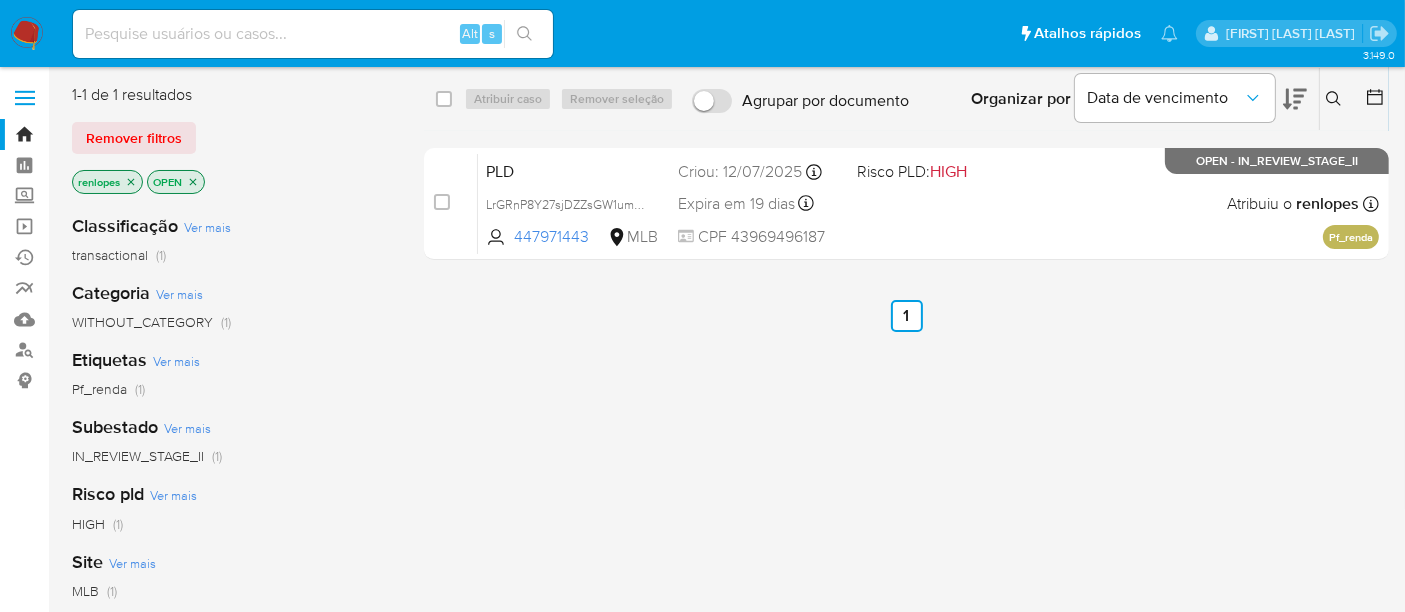 click at bounding box center [27, 34] 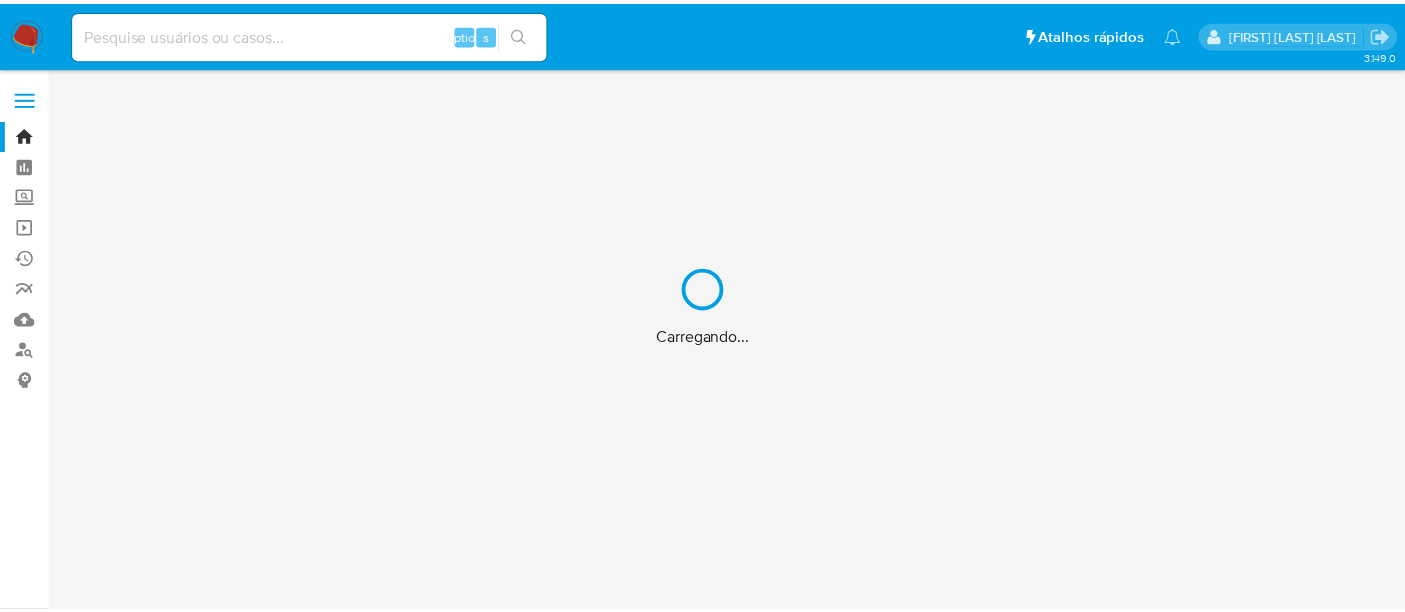 scroll, scrollTop: 0, scrollLeft: 0, axis: both 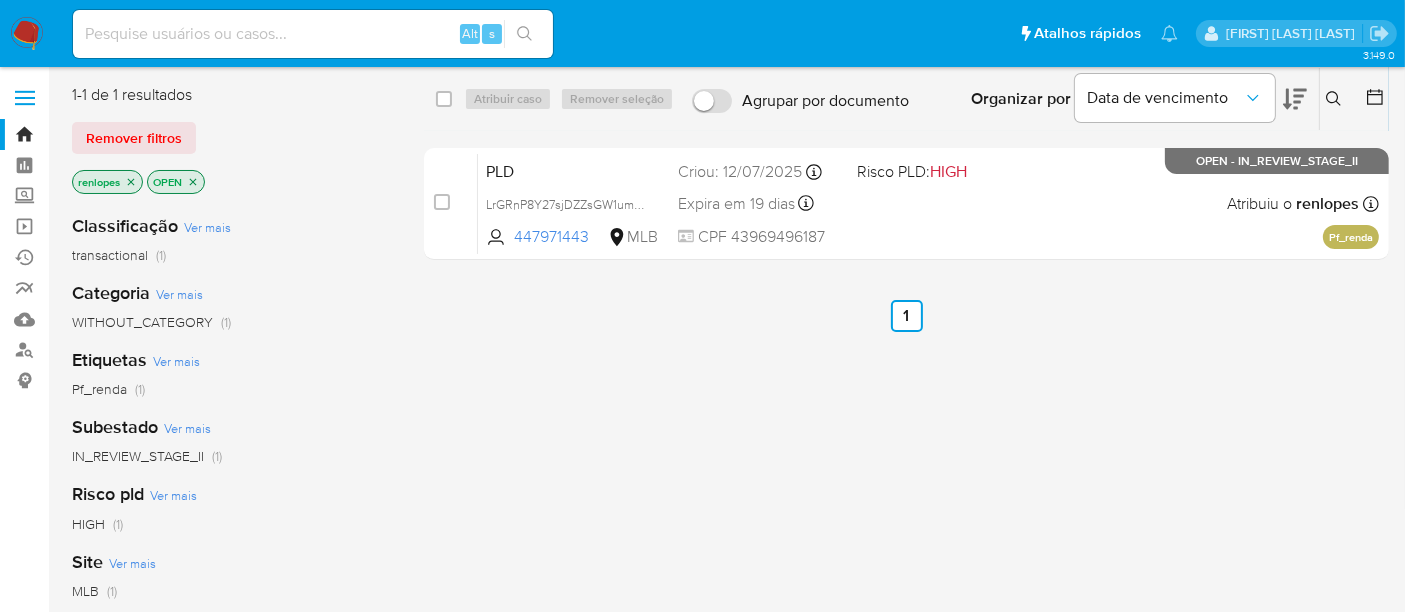click at bounding box center [313, 34] 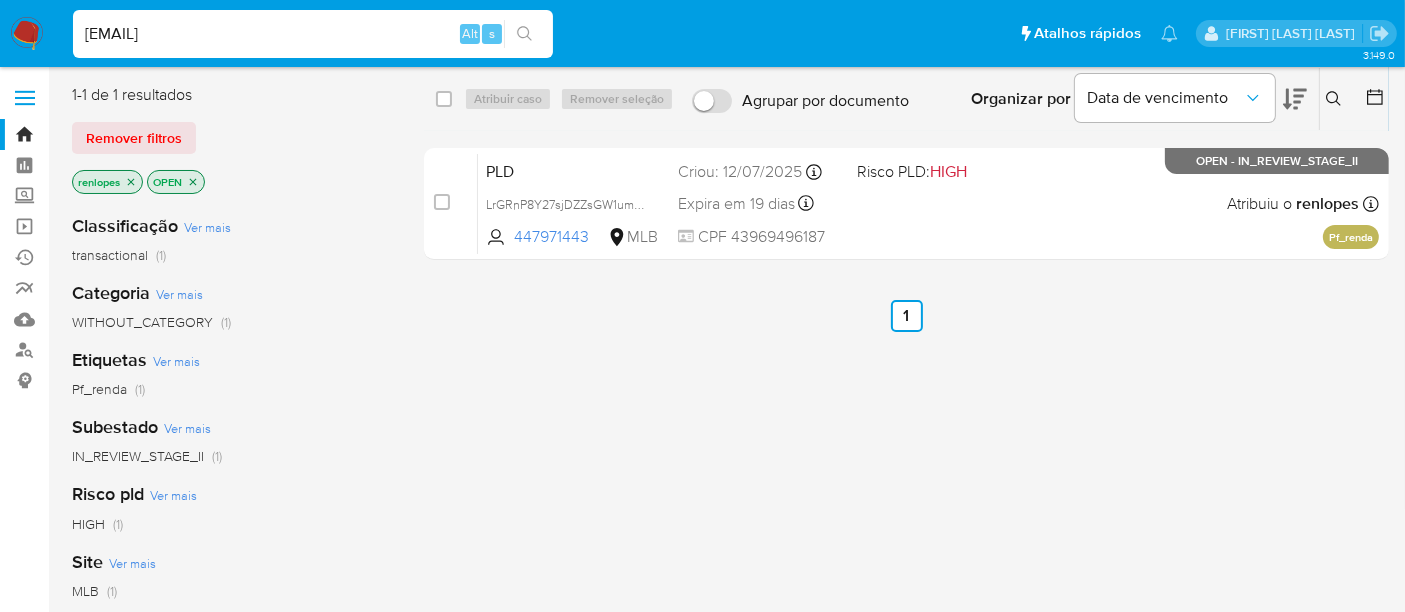 type on "[EMAIL]" 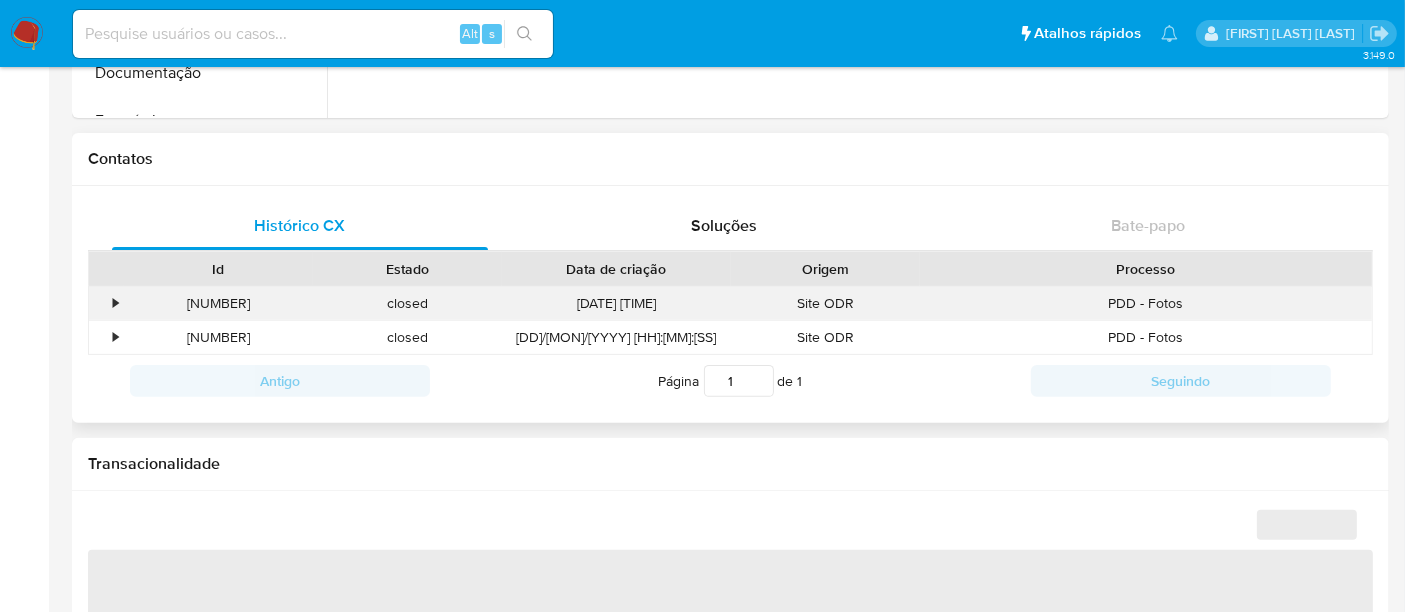 select on "10" 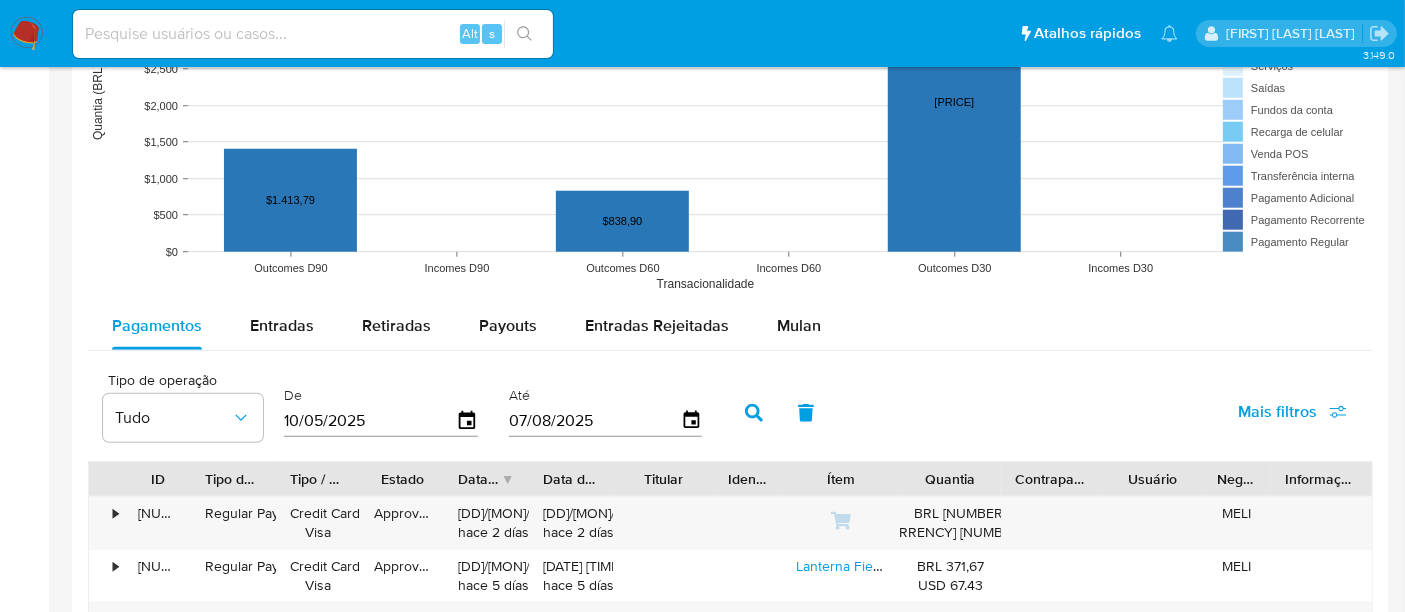 scroll, scrollTop: 1777, scrollLeft: 0, axis: vertical 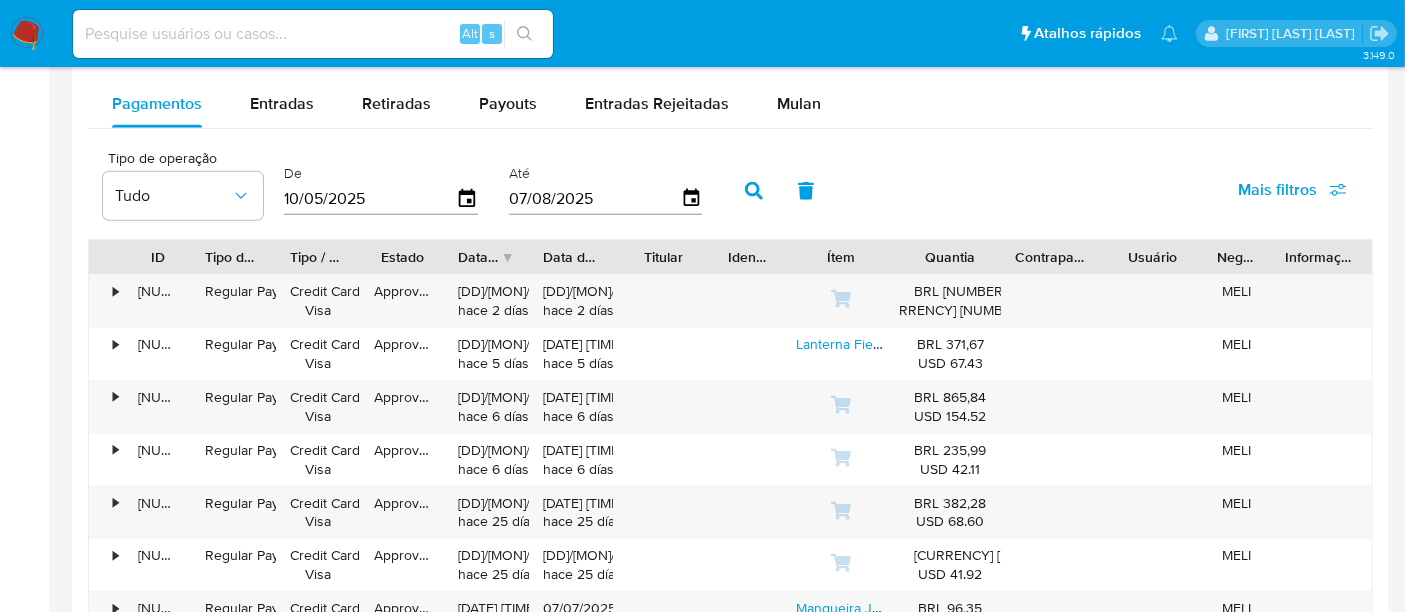 drag, startPoint x: 309, startPoint y: 18, endPoint x: 308, endPoint y: 30, distance: 12.0415945 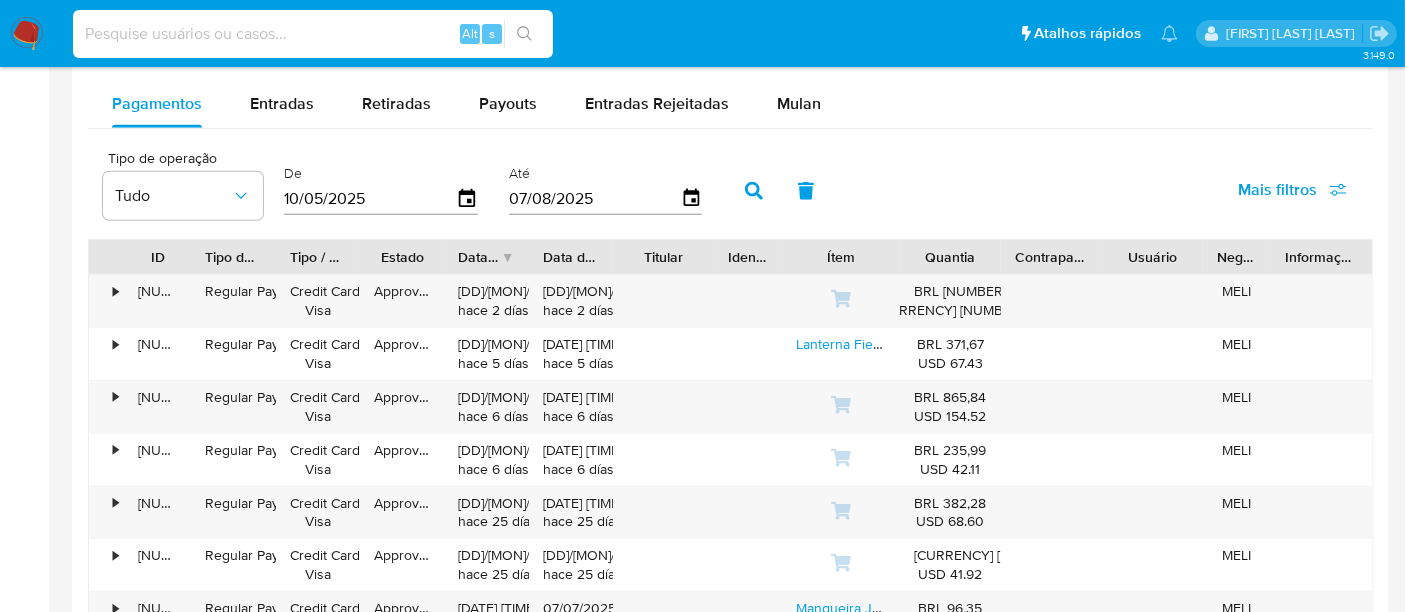 click at bounding box center (313, 34) 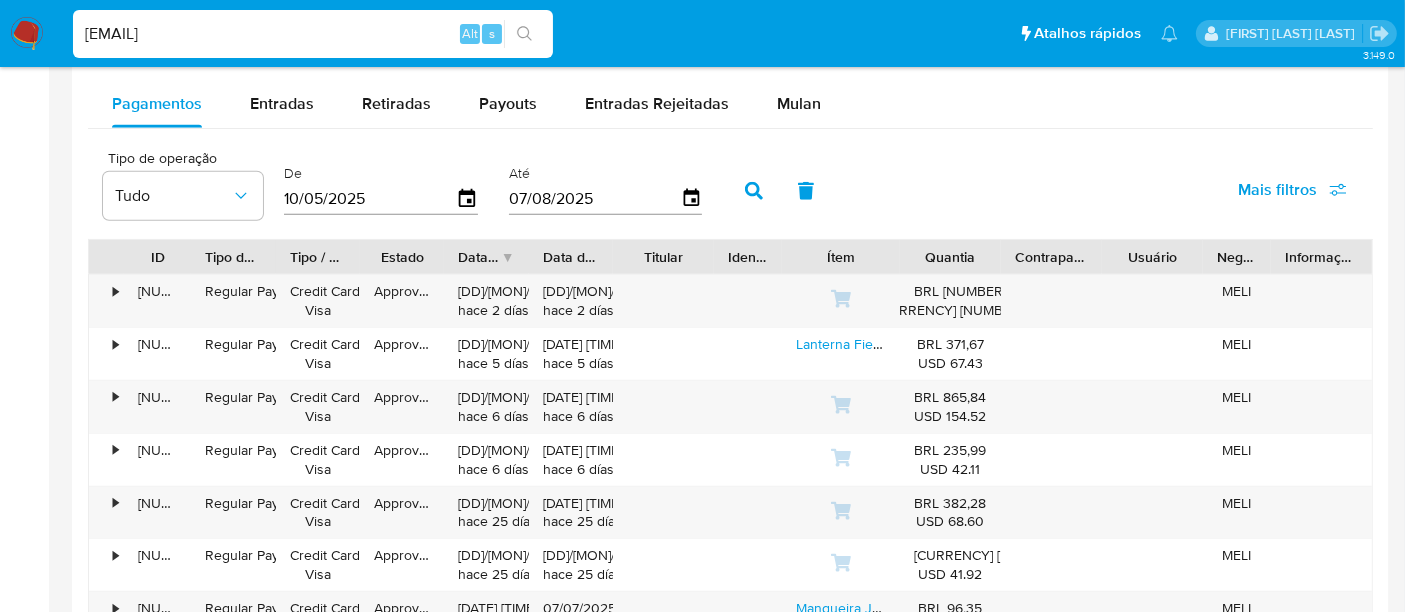 type on "[EMAIL]" 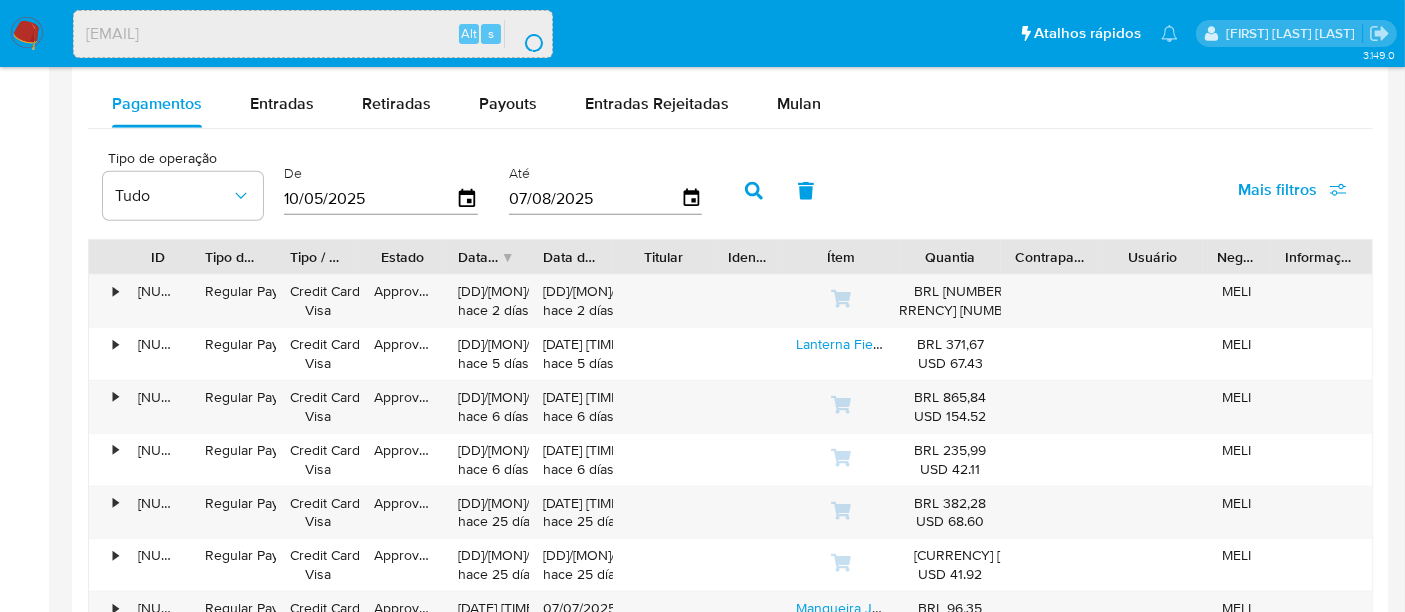 scroll, scrollTop: 0, scrollLeft: 0, axis: both 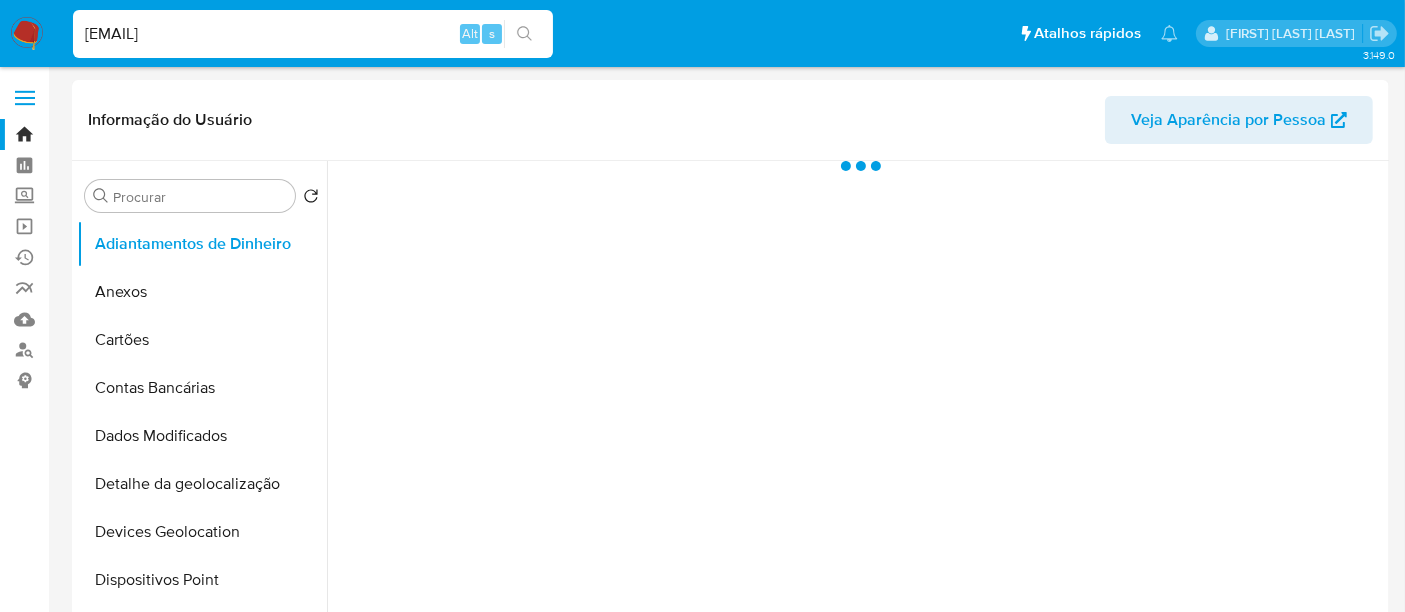 select on "10" 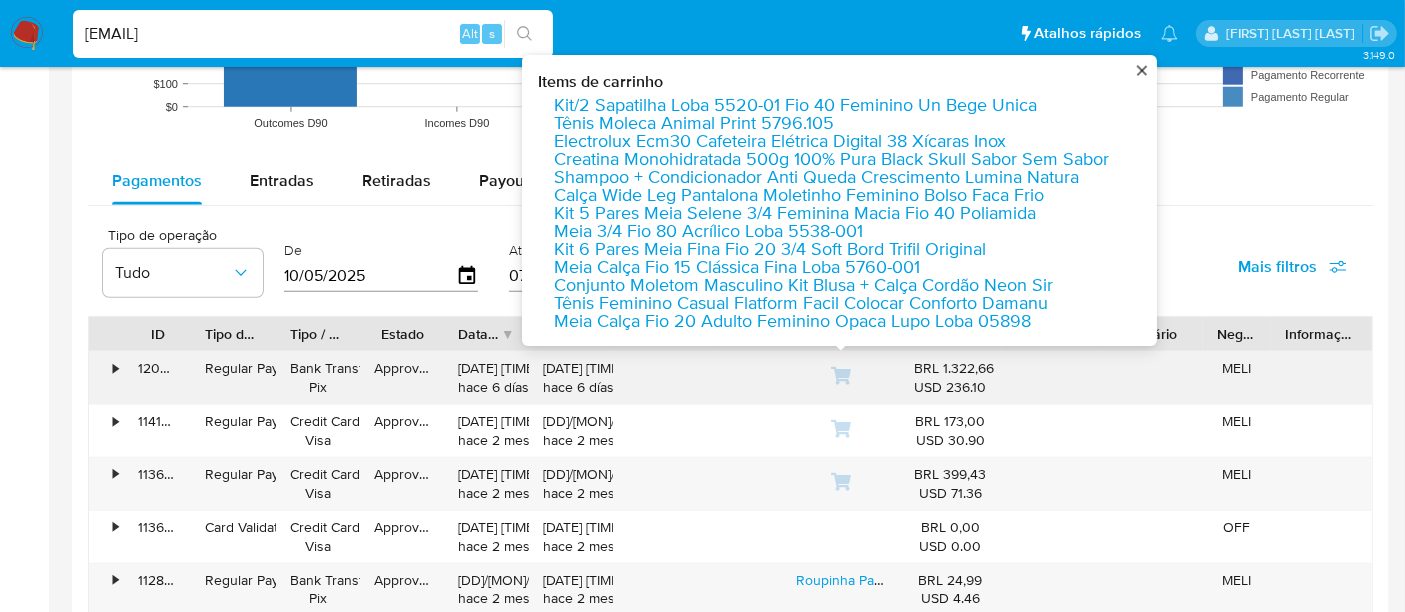 scroll, scrollTop: 1666, scrollLeft: 0, axis: vertical 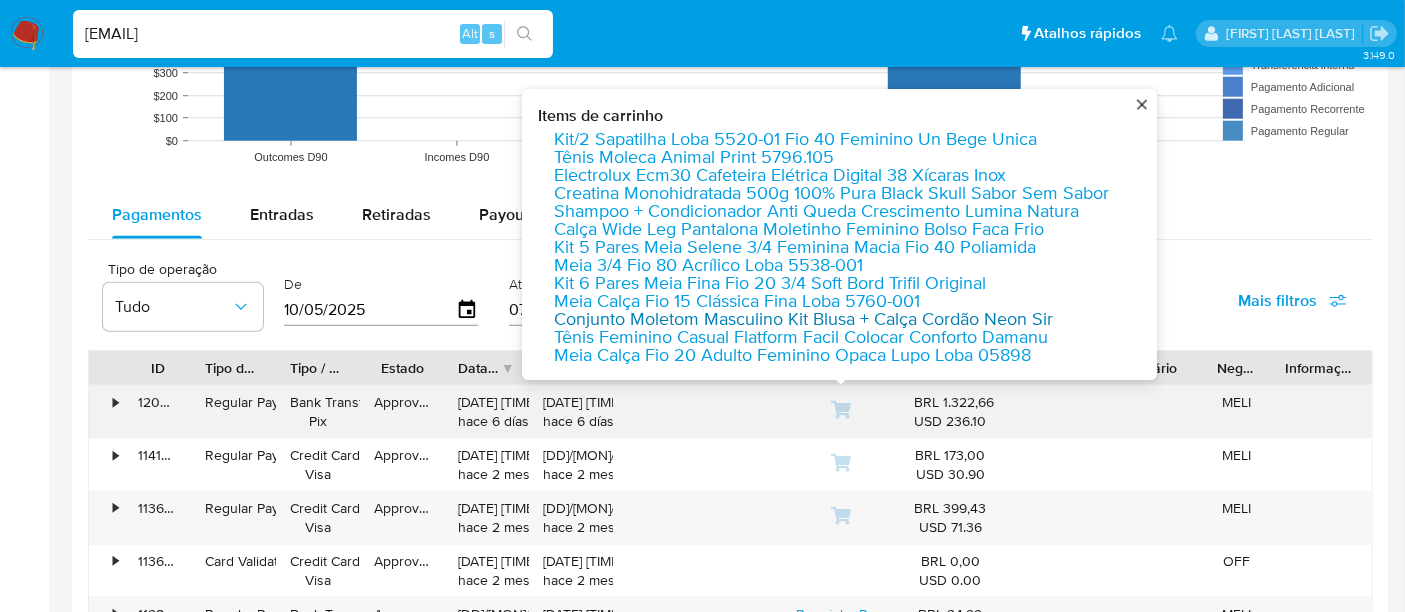 click on "Conjunto Moletom Masculino Kit Blusa + Calça Cordão Neon Sir" at bounding box center [803, 320] 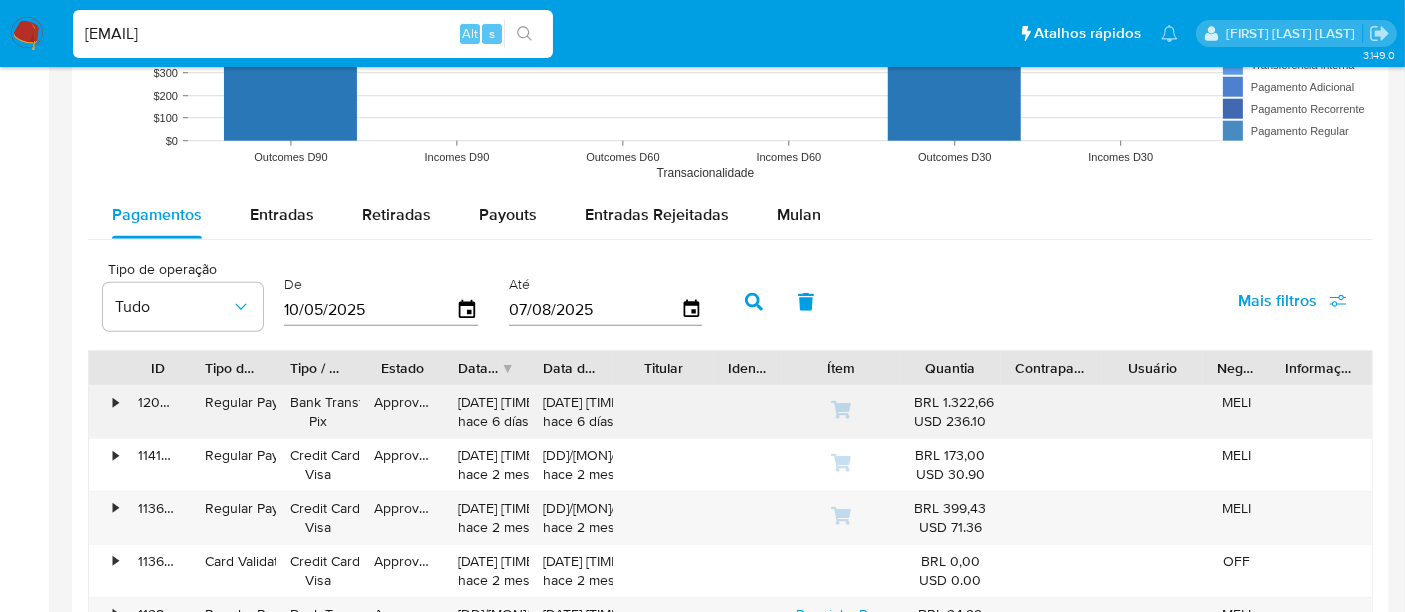 click on "msaluha@yahoo.com" at bounding box center (313, 34) 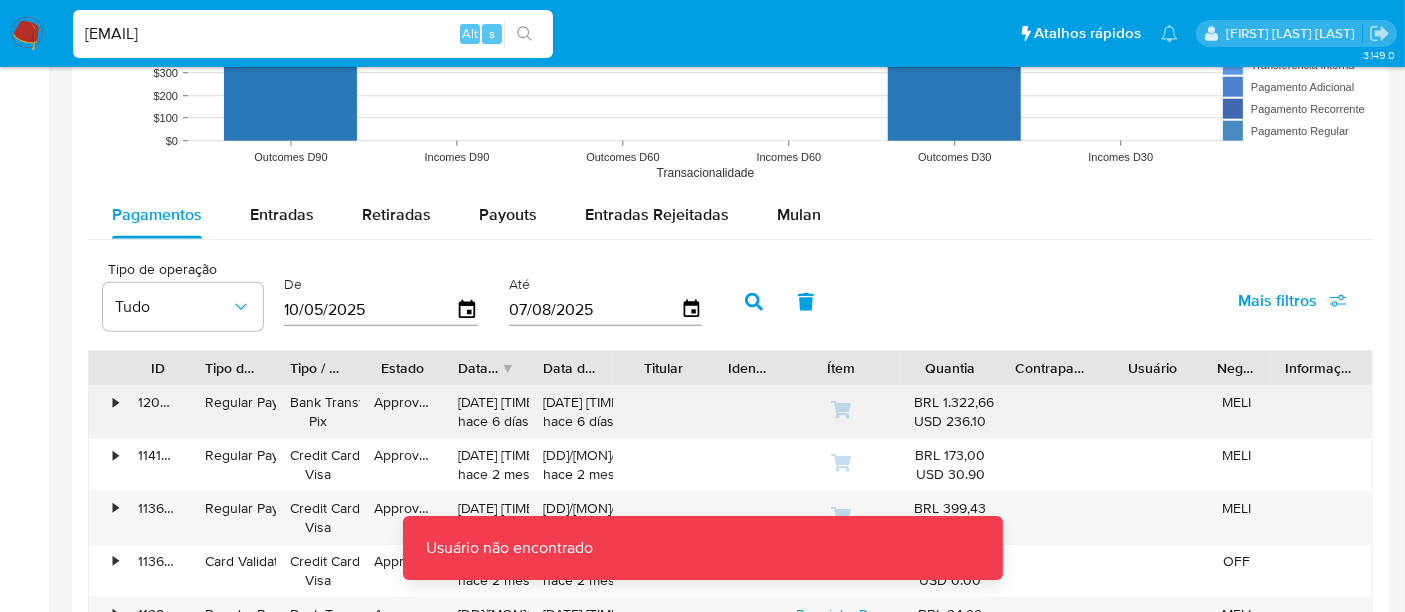 click on "renatolopesfilho1011@mail.com" at bounding box center [313, 34] 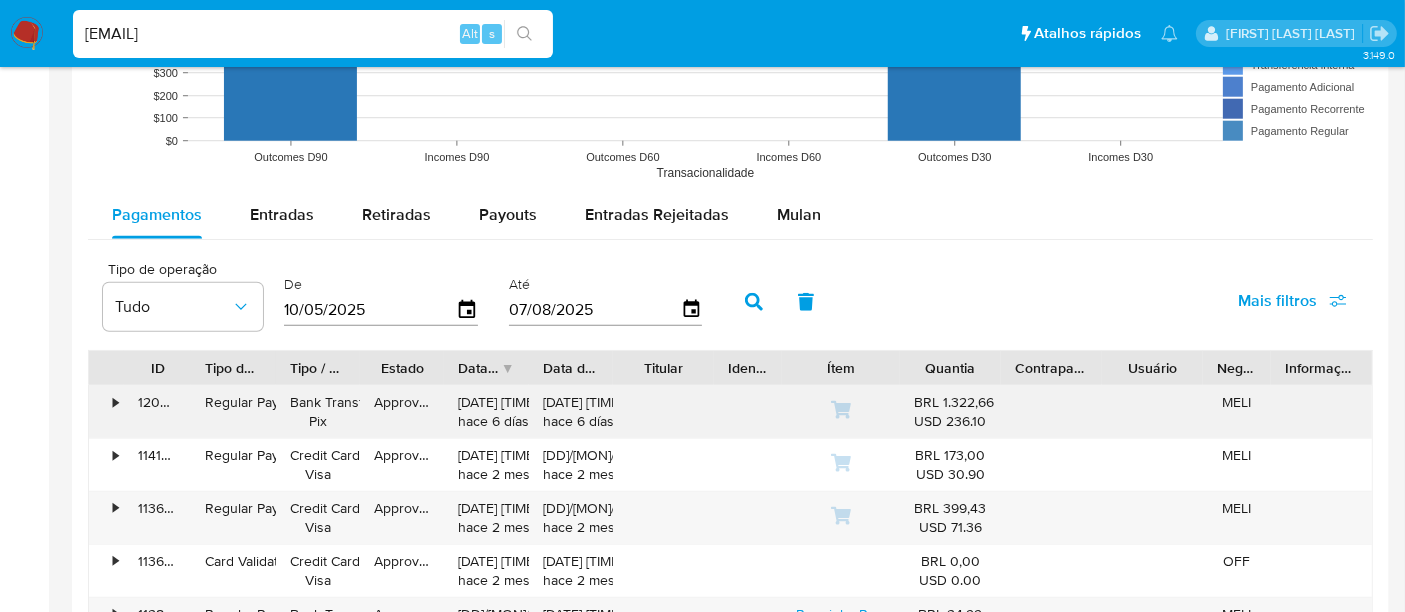 type on "renatolopesfilho1011@gmail.com" 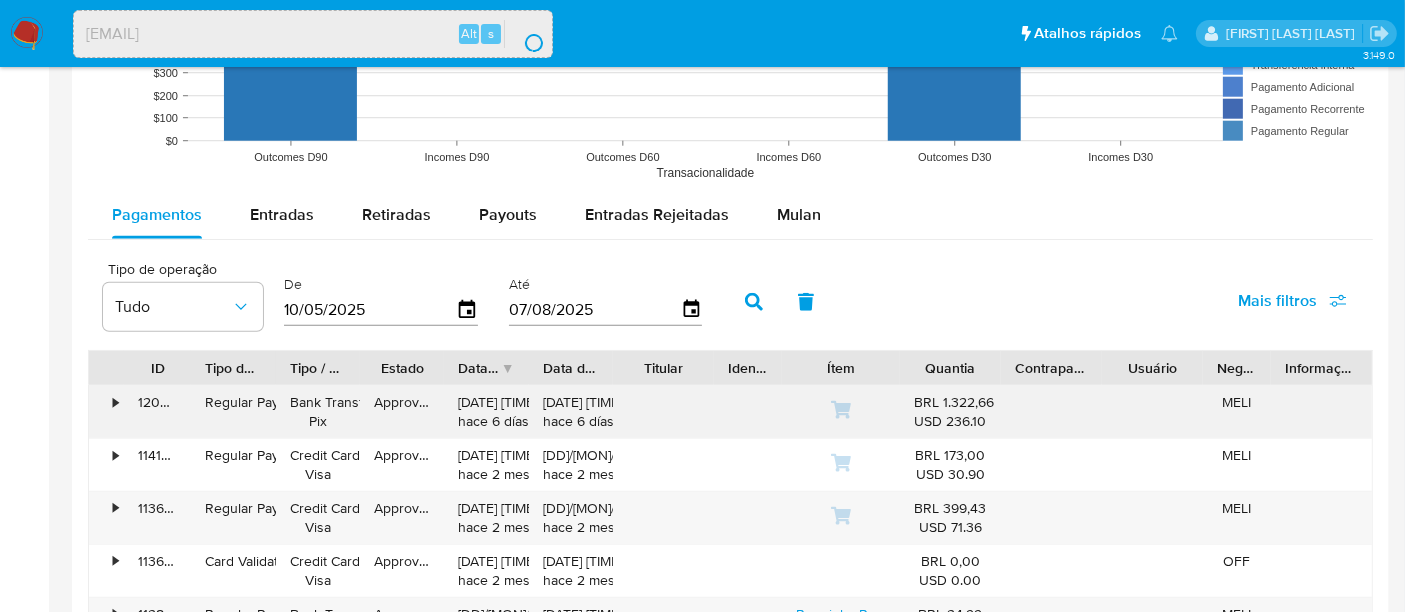 scroll, scrollTop: 0, scrollLeft: 0, axis: both 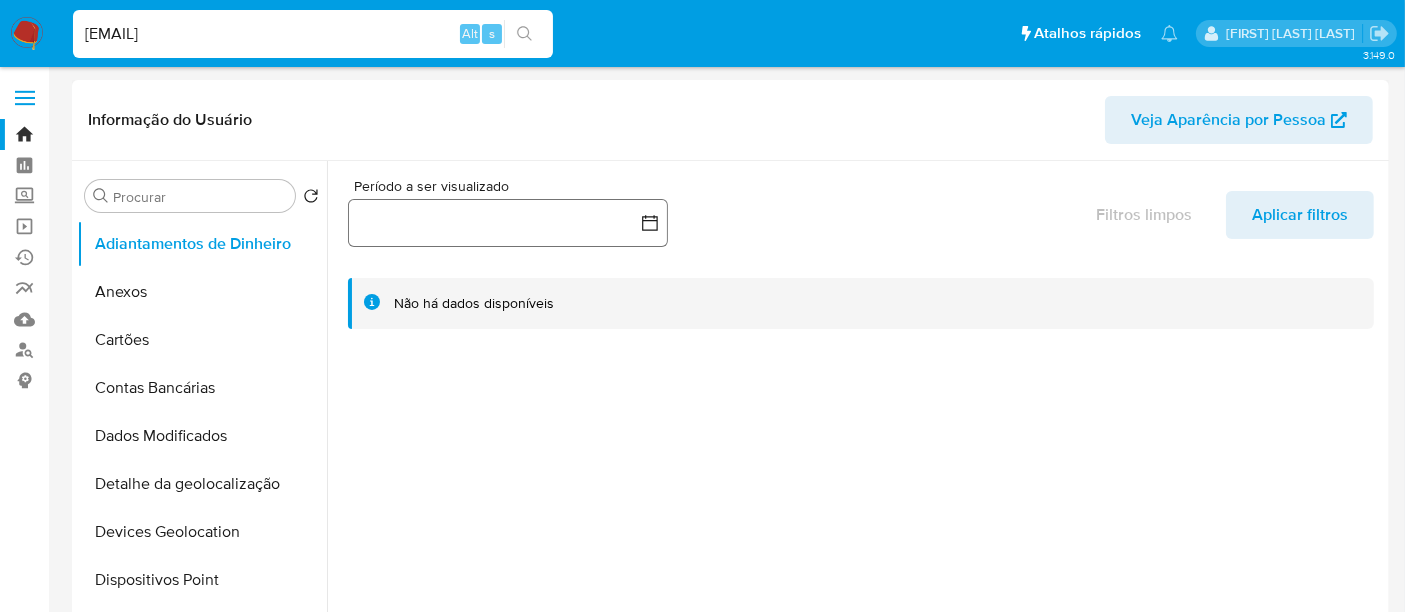 select on "10" 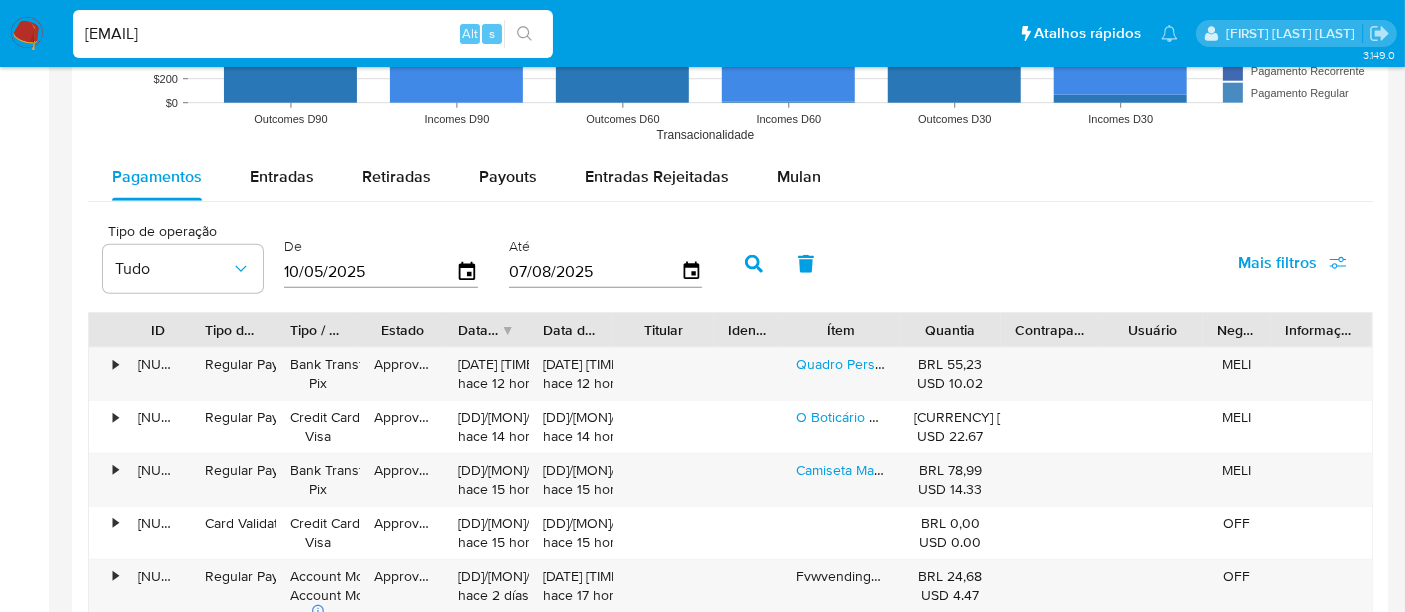 scroll, scrollTop: 1888, scrollLeft: 0, axis: vertical 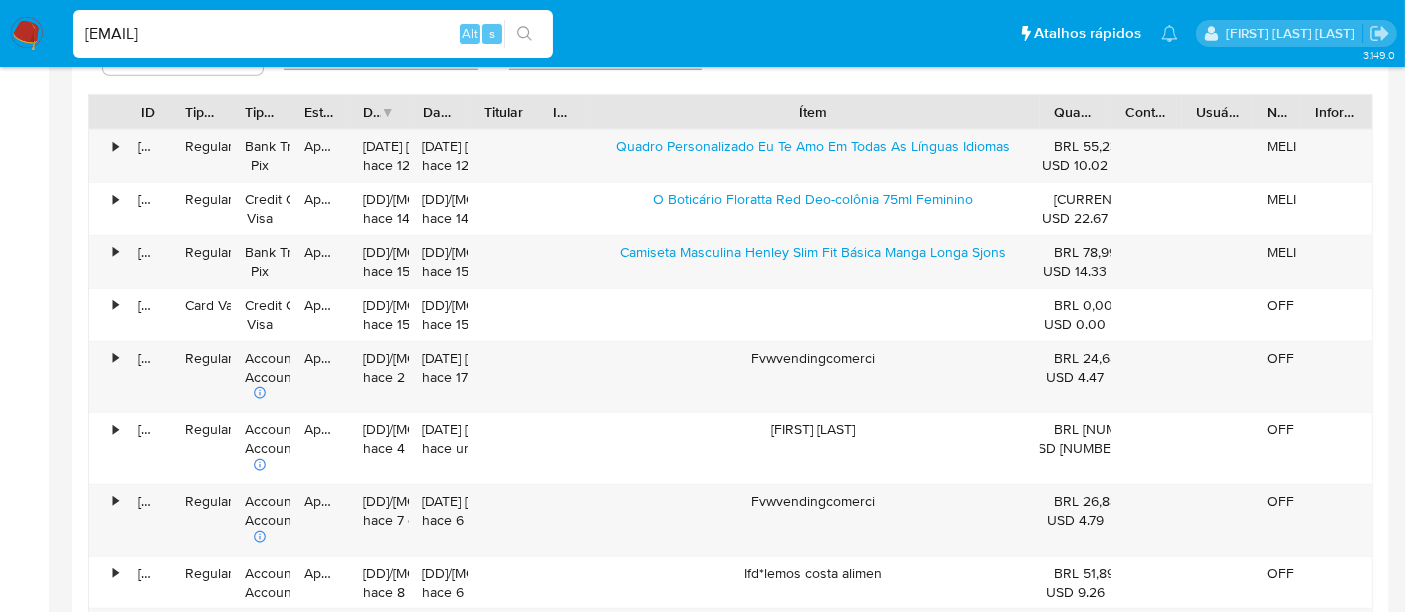click on "ID Tipo de operação Tipo / Método Estado Data de criação Data de aprovação Titular Identificação Ítem Quantia Contraparte Usuário Negócio Informações Adicionais • 121295218098 Regular Payment Bank Transfer Pix Approved 06/08/2025 19:09:45 hace 12 horas 06/08/2025 19:10:37 hace 12 horas Quadro Personalizado Eu Te Amo Em Todas As Línguas Idiomas BRL 55,23 USD 10.02 MELI • 121282673822 Regular Payment Credit Card Visa Approved 06/08/2025 17:46:17 hace 14 horas 06/08/2025 17:46:18 hace 14 horas O Boticário Floratta Red Deo-colônia 75ml Feminino BRL 124,99 USD 22.67 MELI • 120755299997 Regular Payment Bank Transfer Pix Approved 06/08/2025 16:59:21 hace 15 horas 06/08/2025 16:59:59 hace 15 horas Camiseta Masculina Henley Slim Fit Básica Manga Longa Sjons BRL 78,99 USD 14.33 MELI • 121275198770 Card Validation Credit Card Visa Approved 06/08/2025 16:58:06 hace 15 horas 06/08/2025 16:58:07 hace 15 horas BRL 0,00 USD 0.00 OFF • 120624561333 Regular Payment Account Money Account Money" at bounding box center (730, 423) 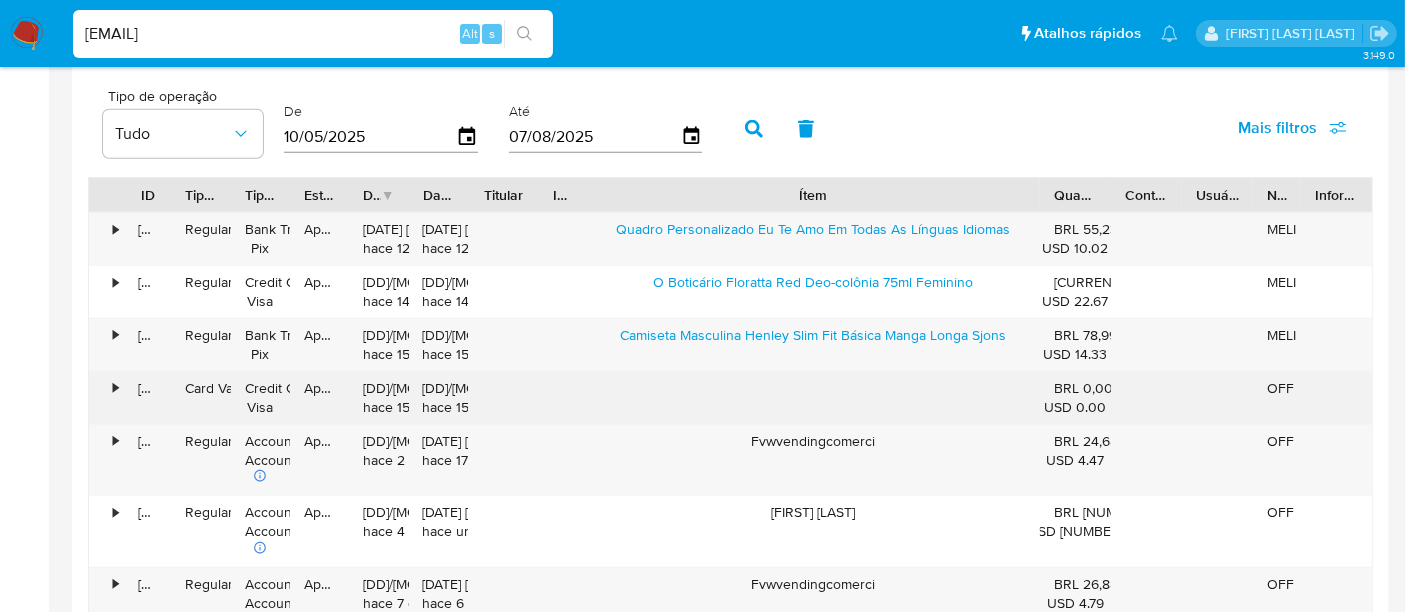 scroll, scrollTop: 1777, scrollLeft: 0, axis: vertical 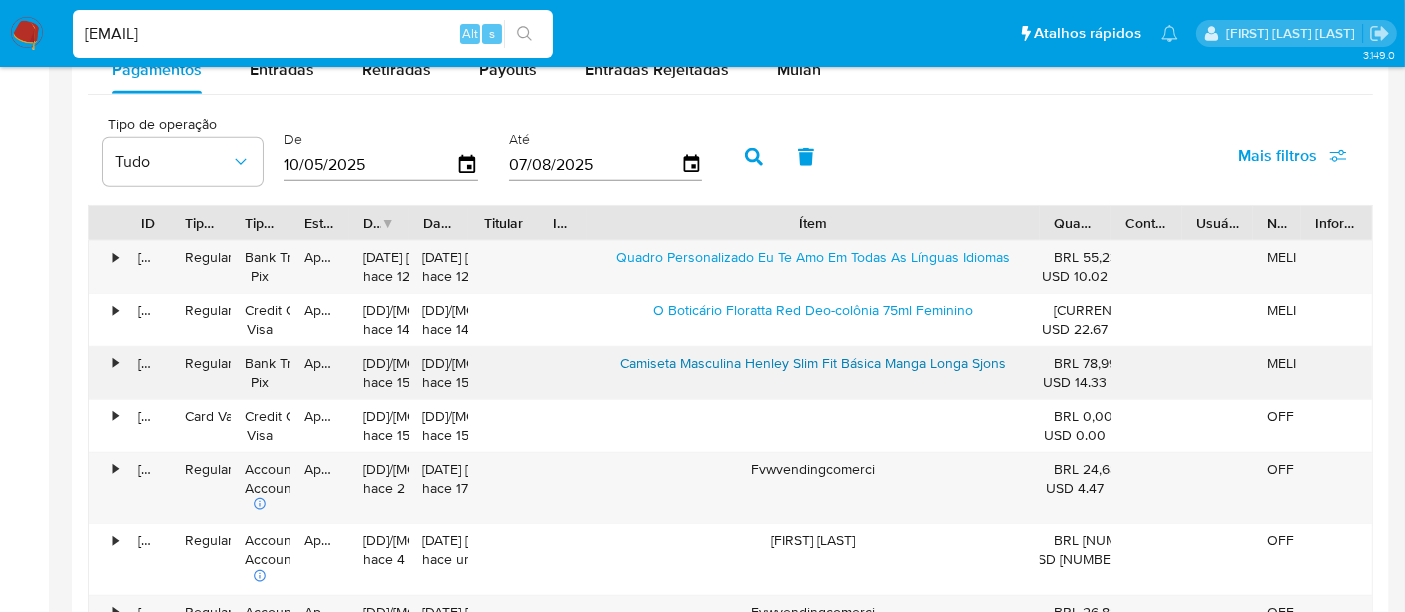 click on "Camiseta Masculina Henley Slim Fit Básica Manga Longa Sjons" at bounding box center [813, 363] 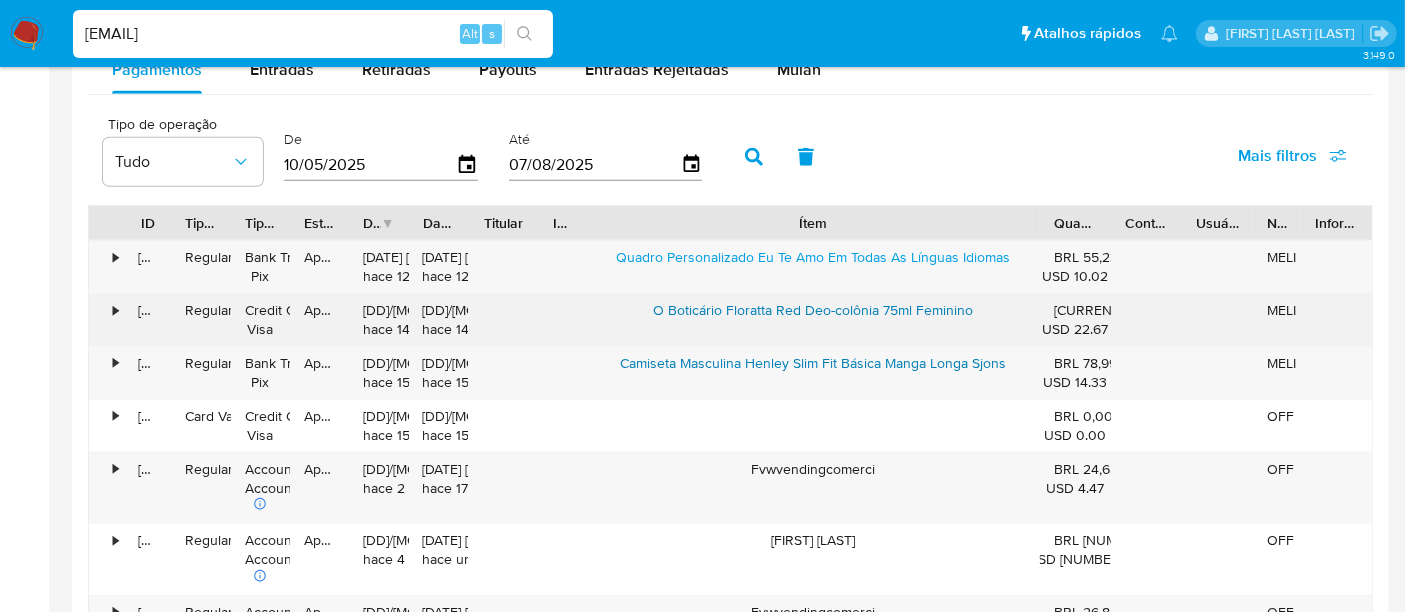 click on "O Boticário Floratta Red Deo-colônia 75ml Feminino" at bounding box center [813, 310] 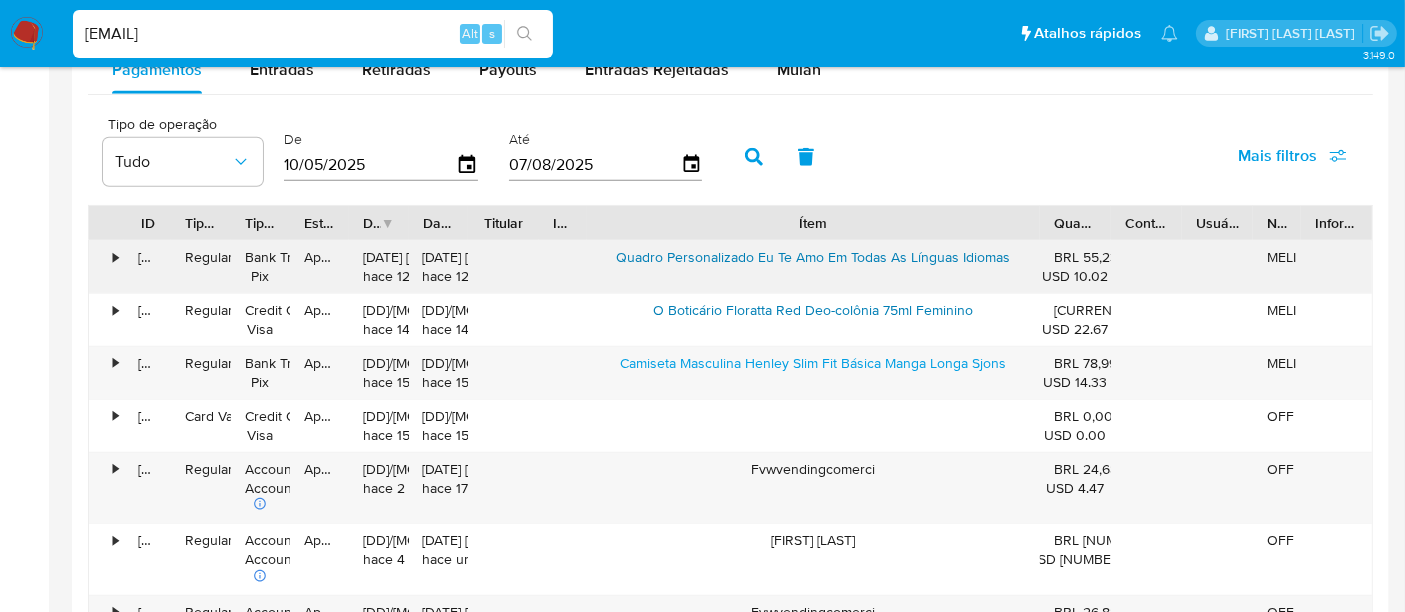 click on "Quadro Personalizado Eu Te Amo Em Todas As Línguas Idiomas" at bounding box center [813, 257] 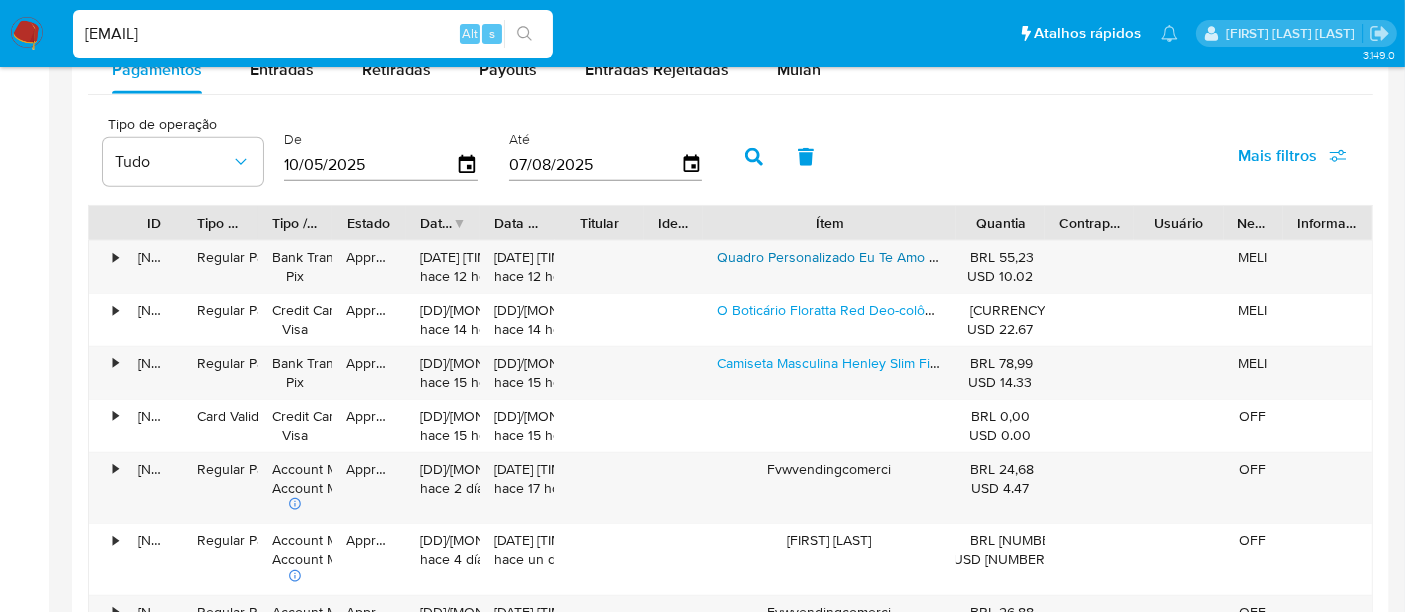 drag, startPoint x: 1048, startPoint y: 213, endPoint x: 848, endPoint y: 223, distance: 200.24985 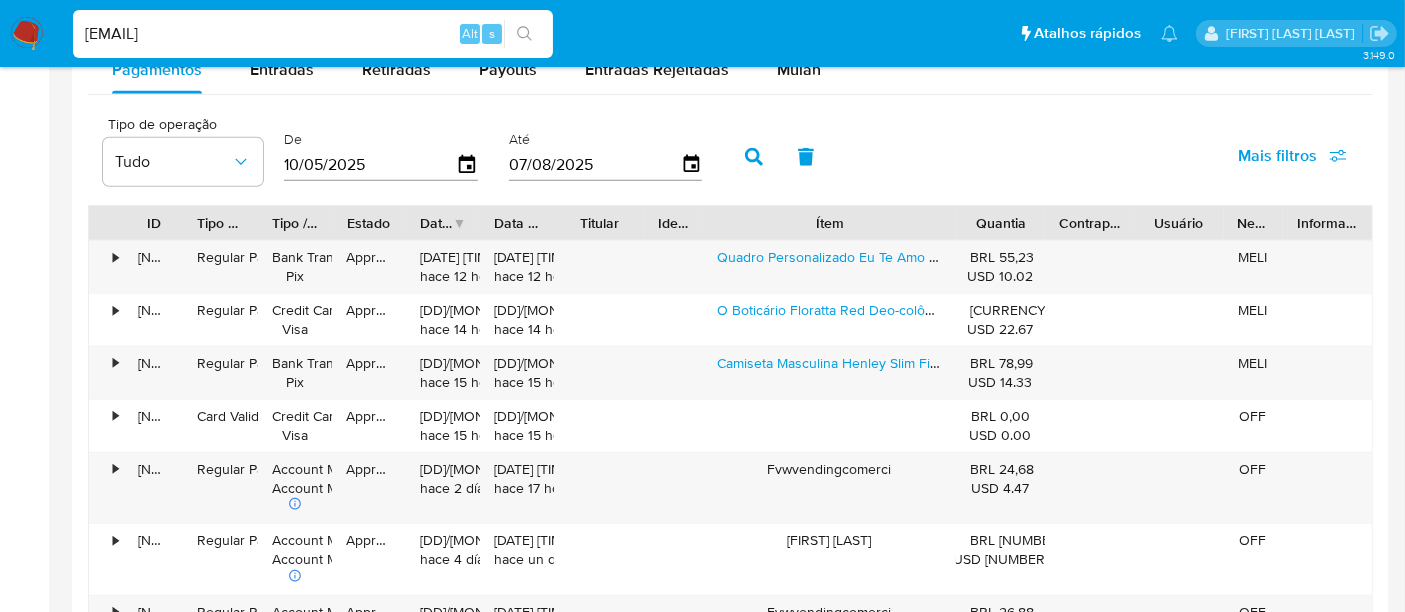 click on "renatolopesfilho1011@gmail.com" at bounding box center (313, 34) 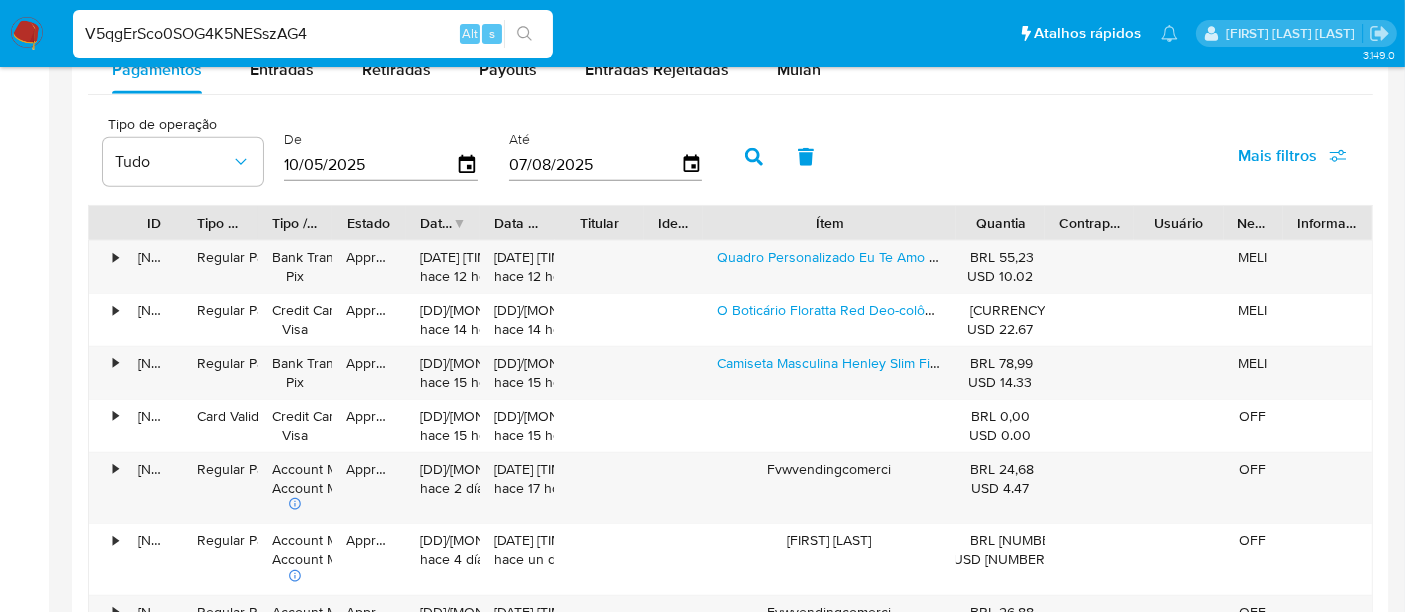 type on "V5qgErSco0SOG4K5NESszAG4" 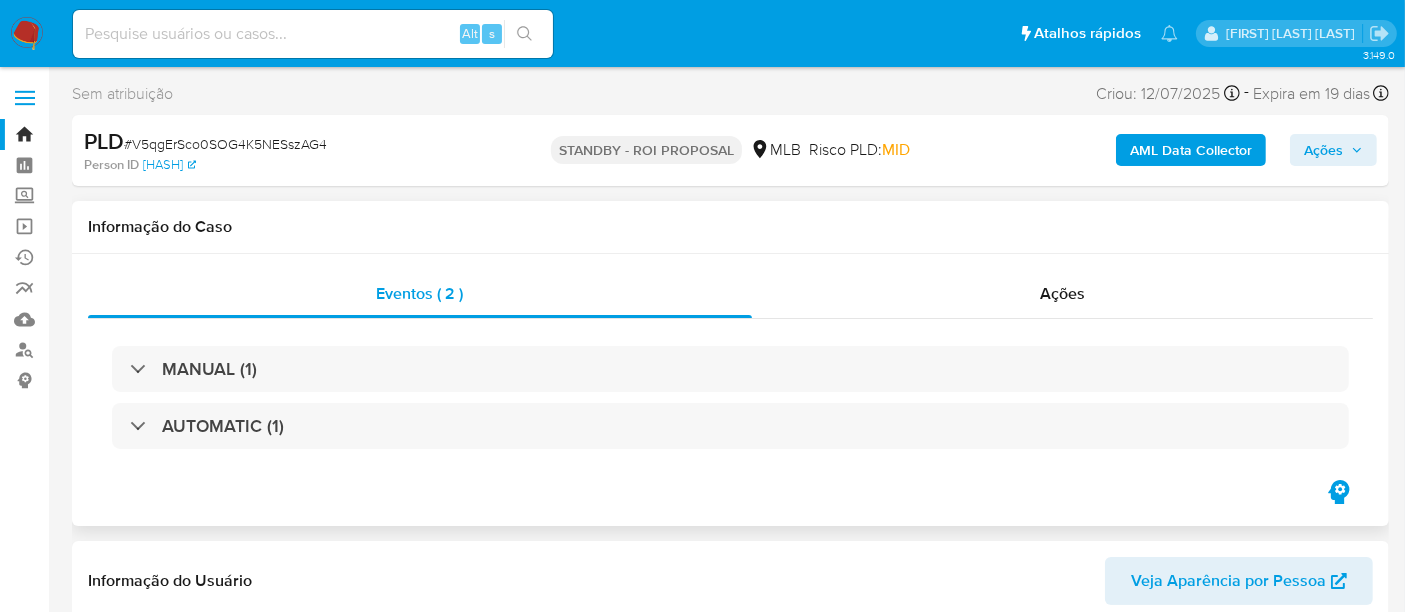 select on "10" 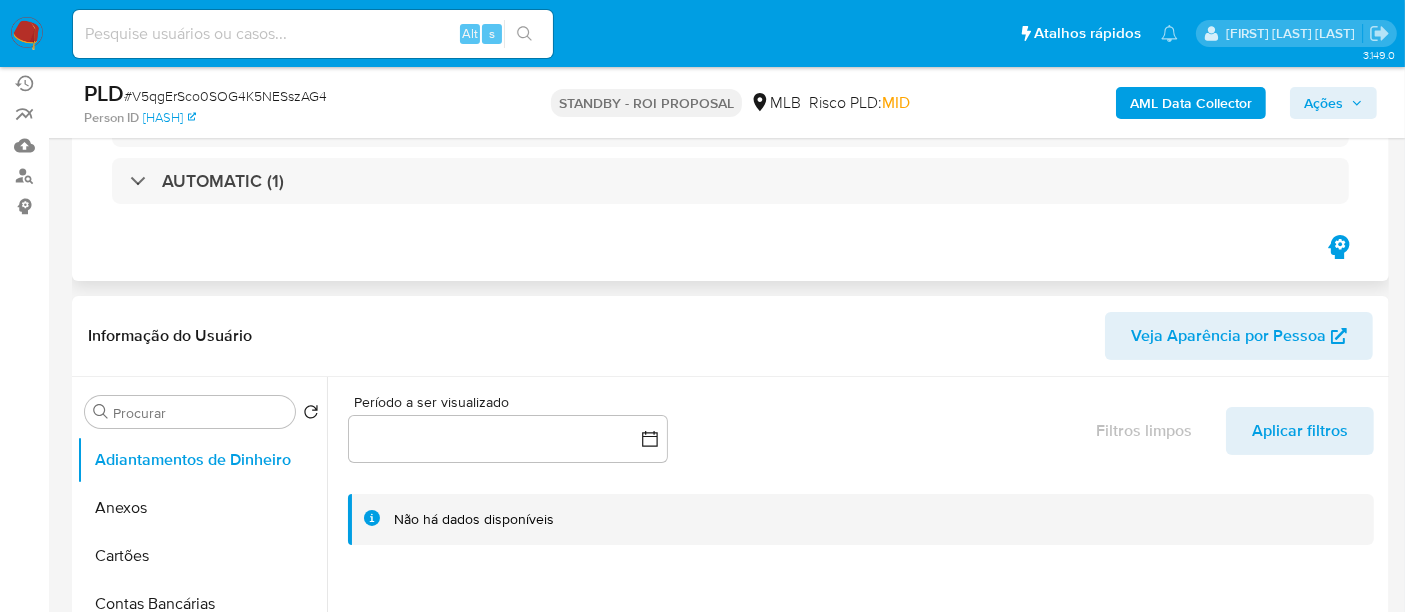 scroll, scrollTop: 333, scrollLeft: 0, axis: vertical 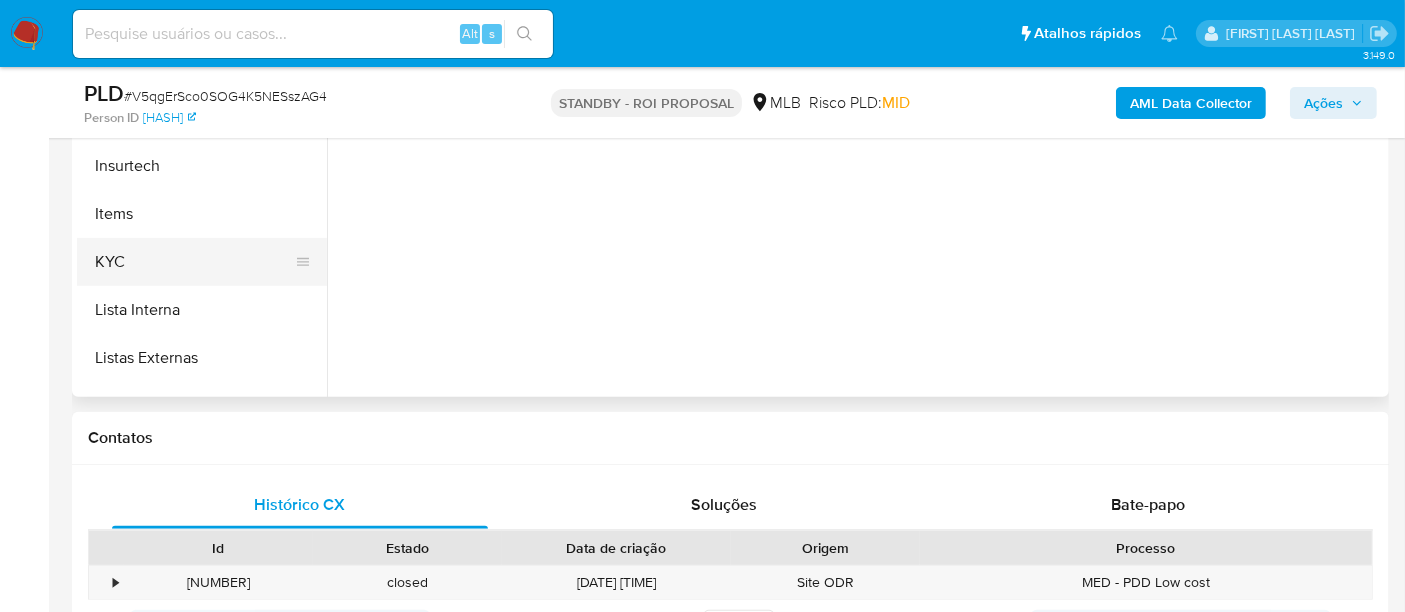 click on "KYC" at bounding box center [194, 262] 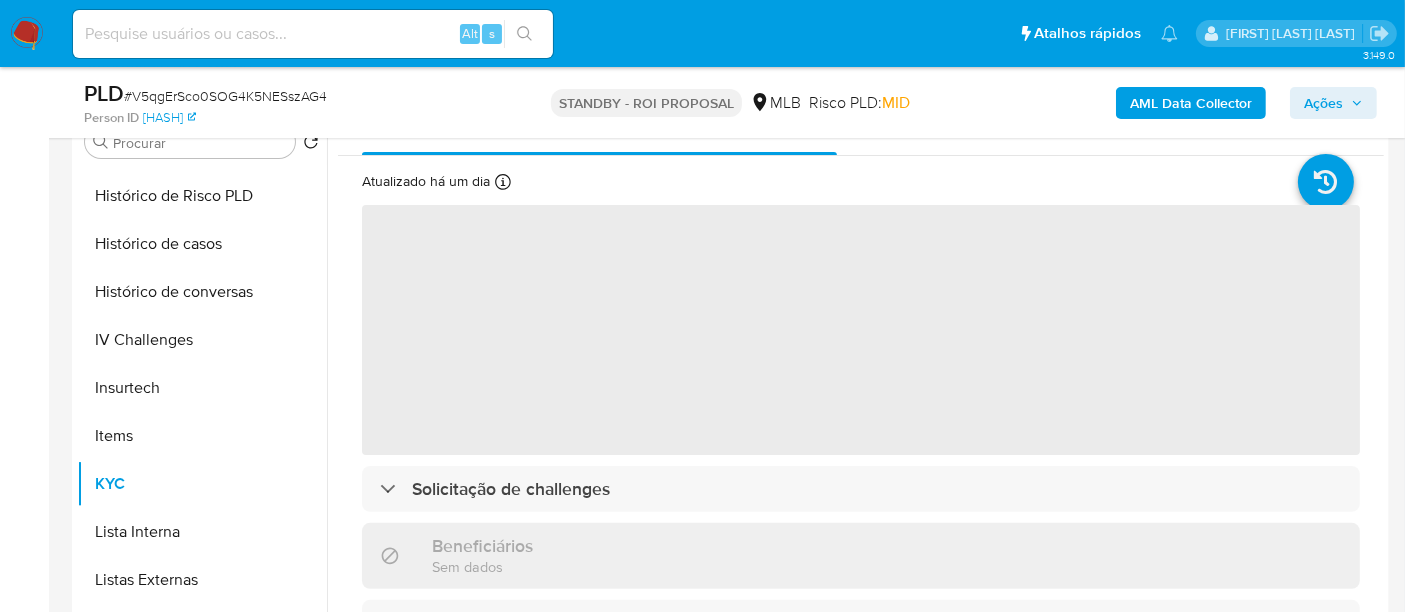 scroll, scrollTop: 333, scrollLeft: 0, axis: vertical 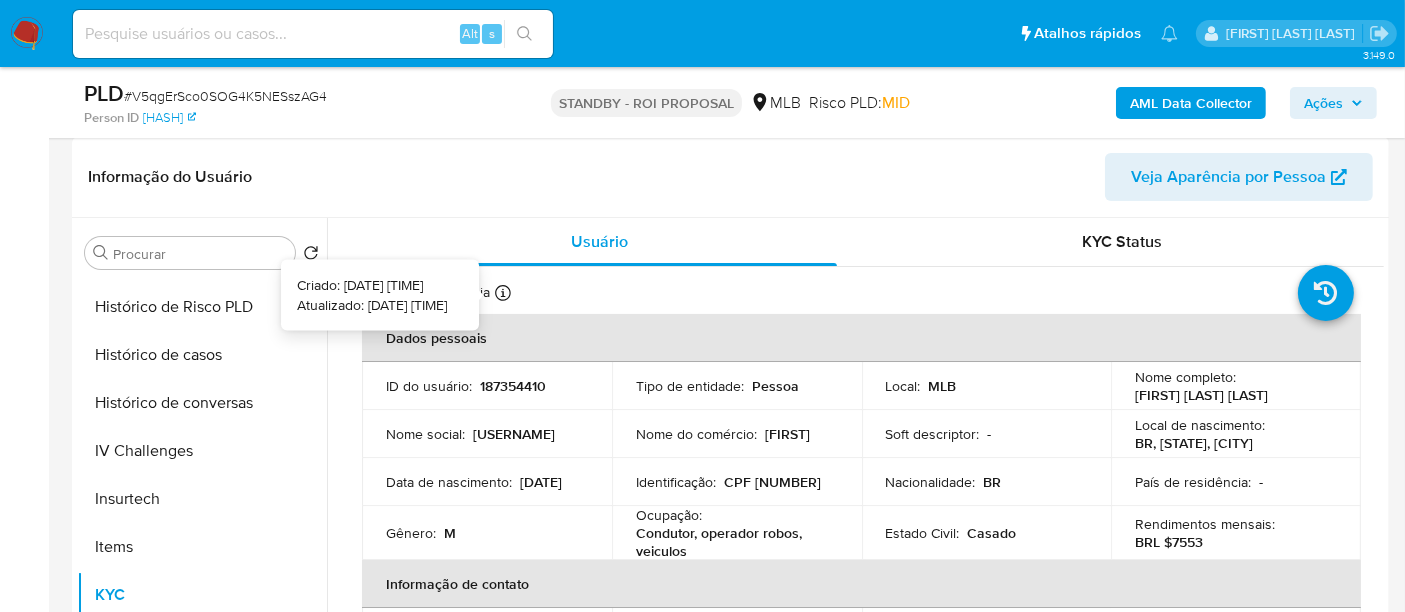 type 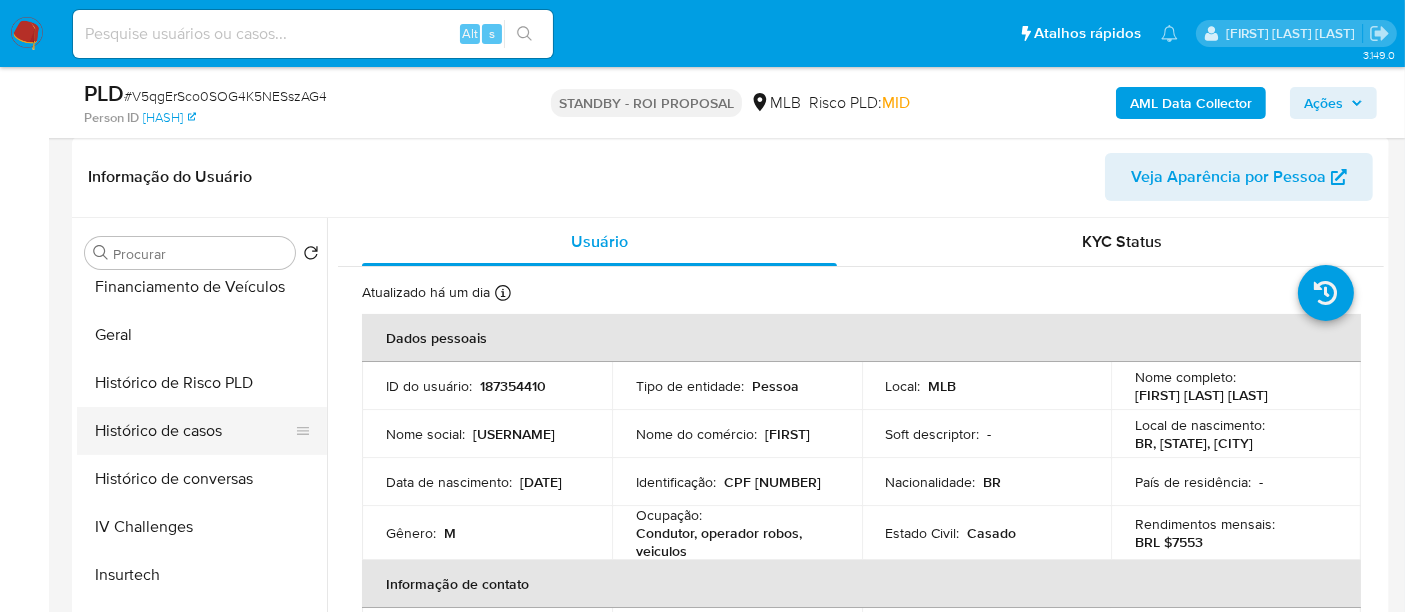 scroll, scrollTop: 555, scrollLeft: 0, axis: vertical 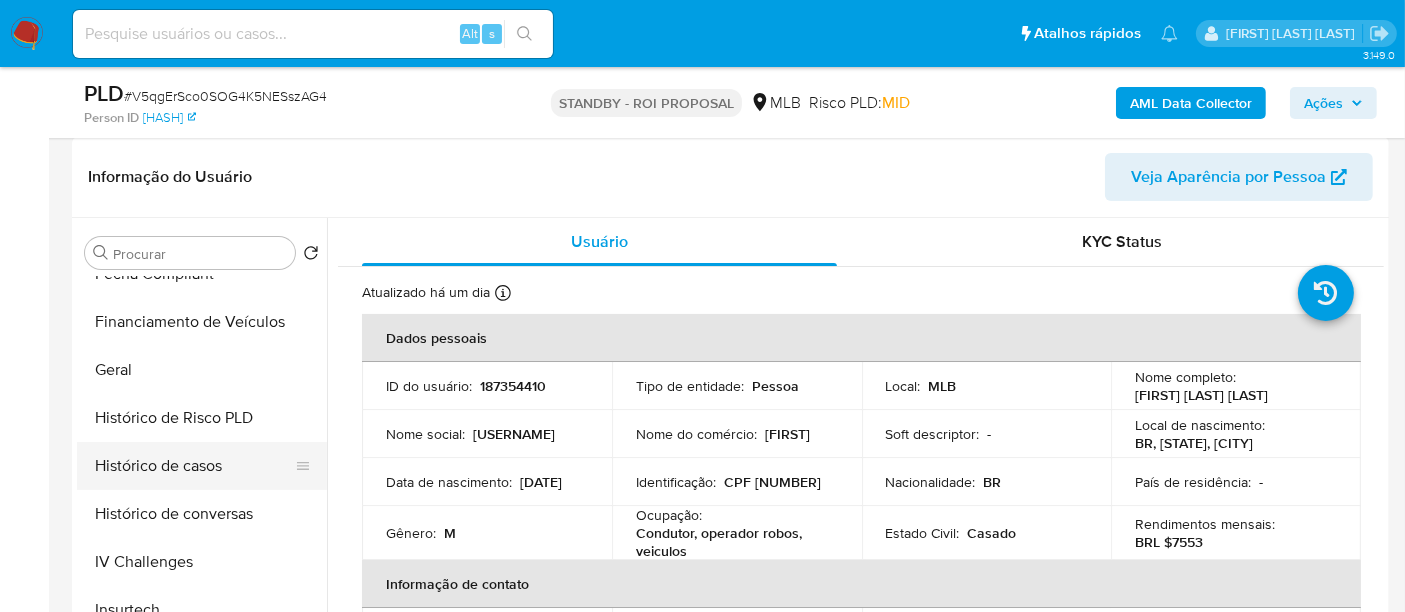 click on "Histórico de casos" at bounding box center (194, 466) 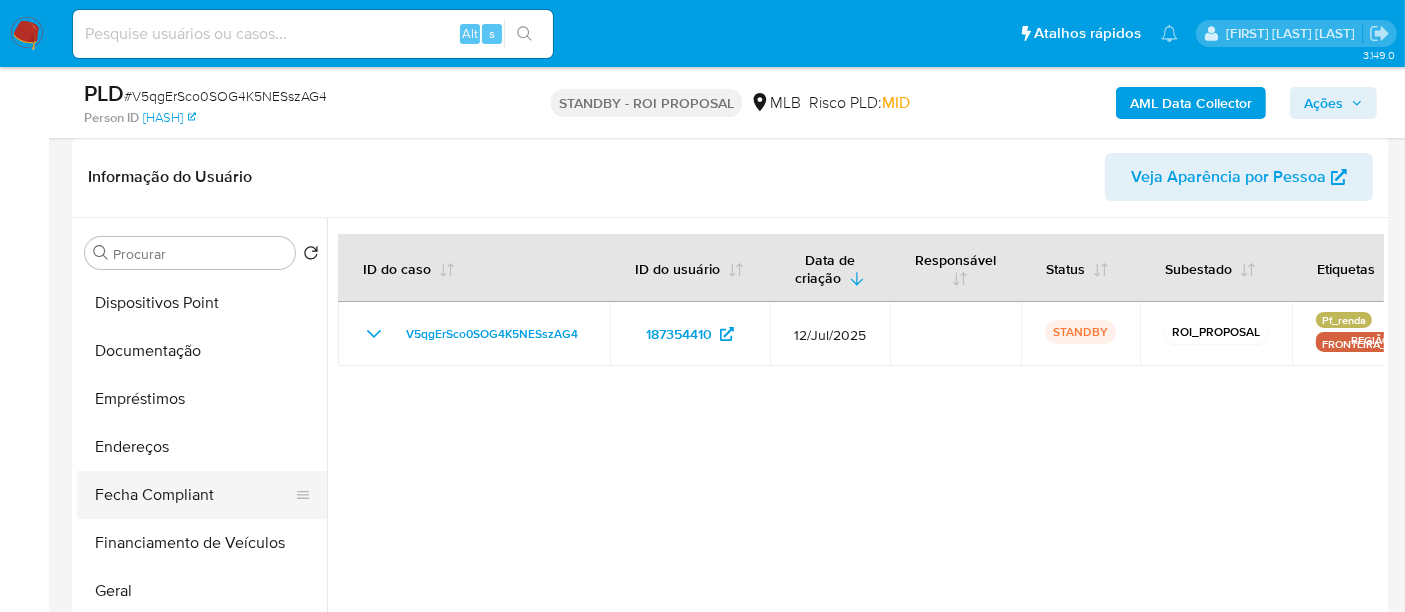 scroll, scrollTop: 333, scrollLeft: 0, axis: vertical 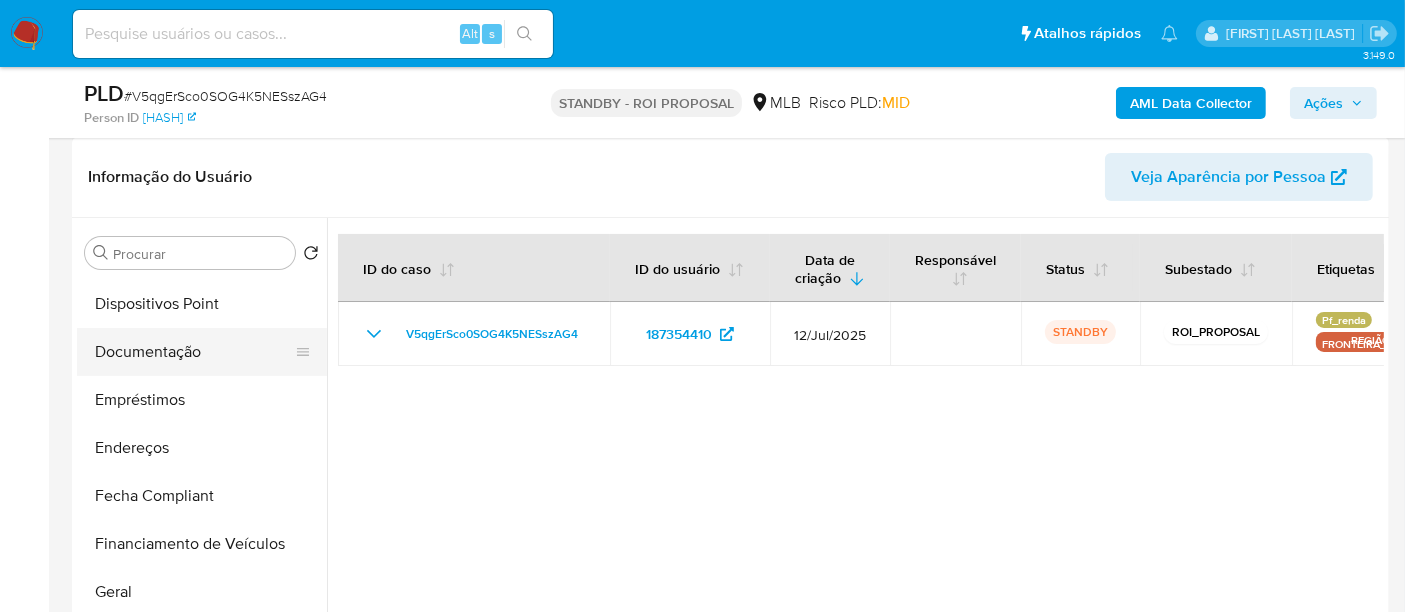 click on "Documentação" at bounding box center [194, 352] 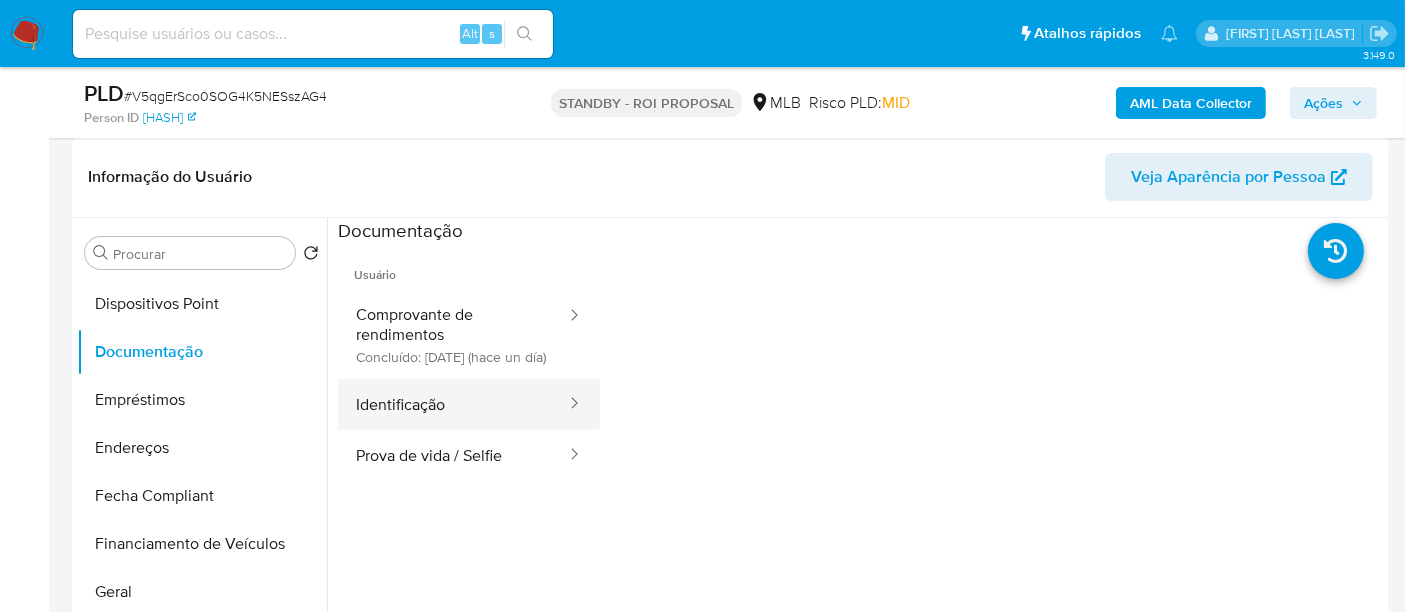 click on "Identificação" at bounding box center (453, 404) 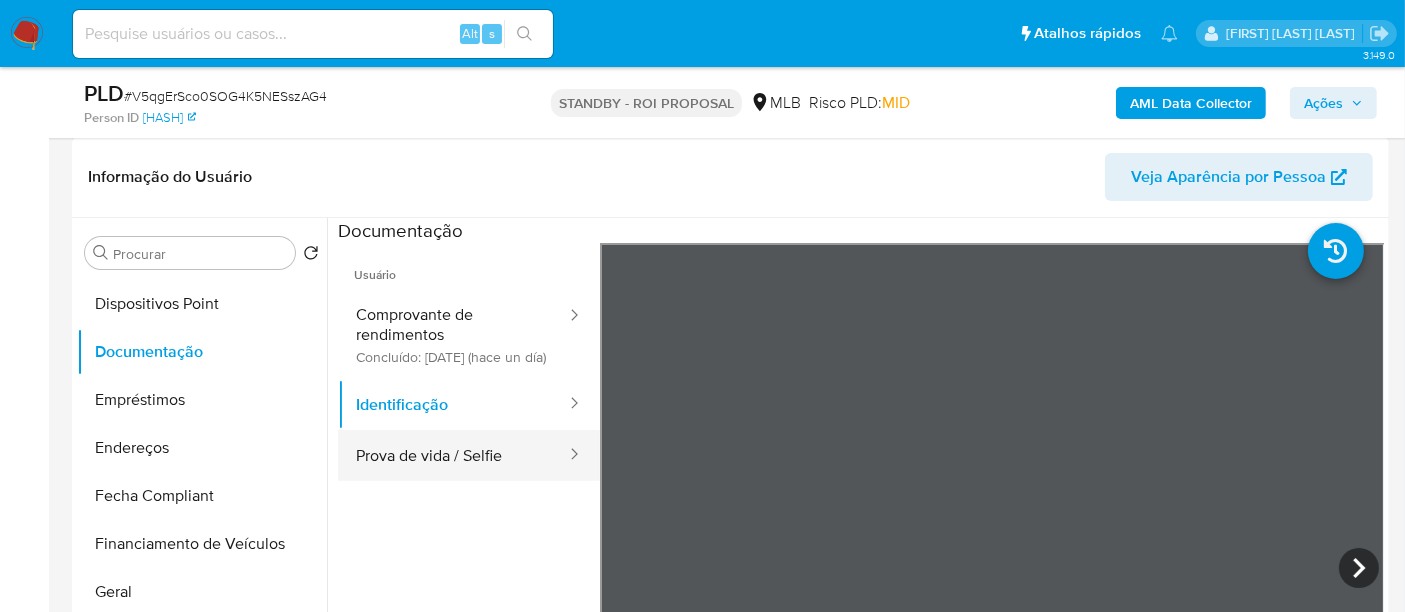 drag, startPoint x: 460, startPoint y: 468, endPoint x: 468, endPoint y: 459, distance: 12.0415945 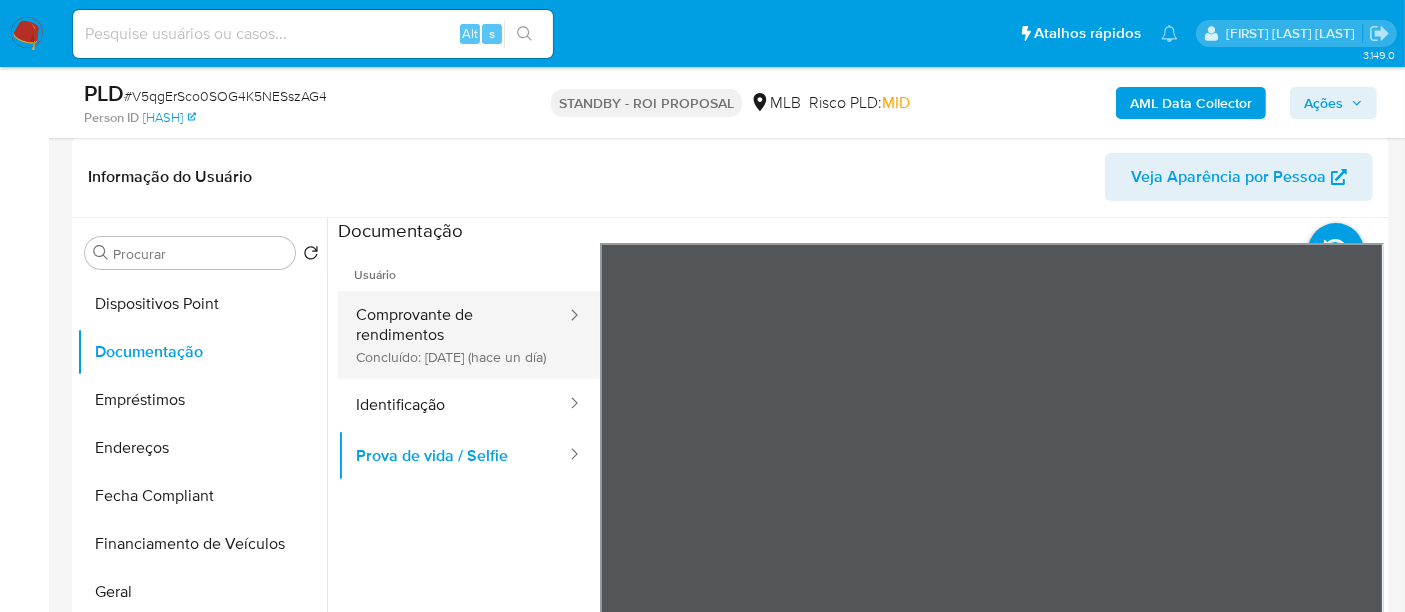 click on "Comprovante de rendimentos Concluído: 06/08/2025 (hace un día)" at bounding box center [453, 335] 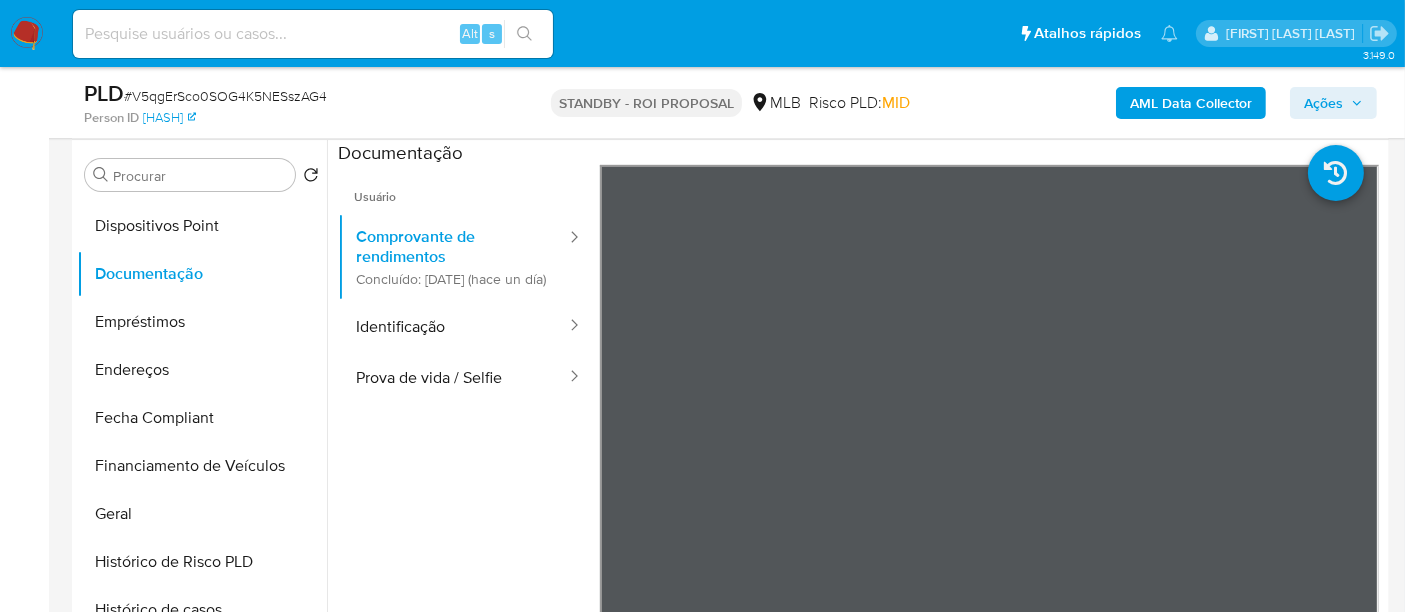 scroll, scrollTop: 444, scrollLeft: 0, axis: vertical 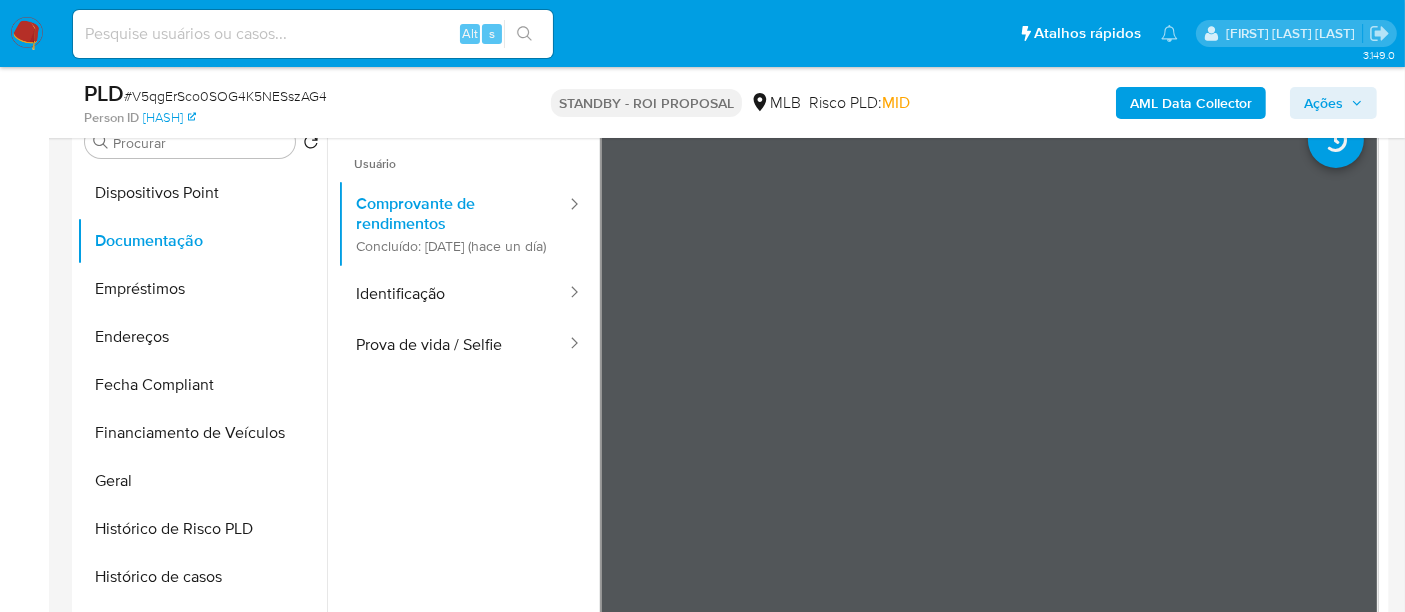 type 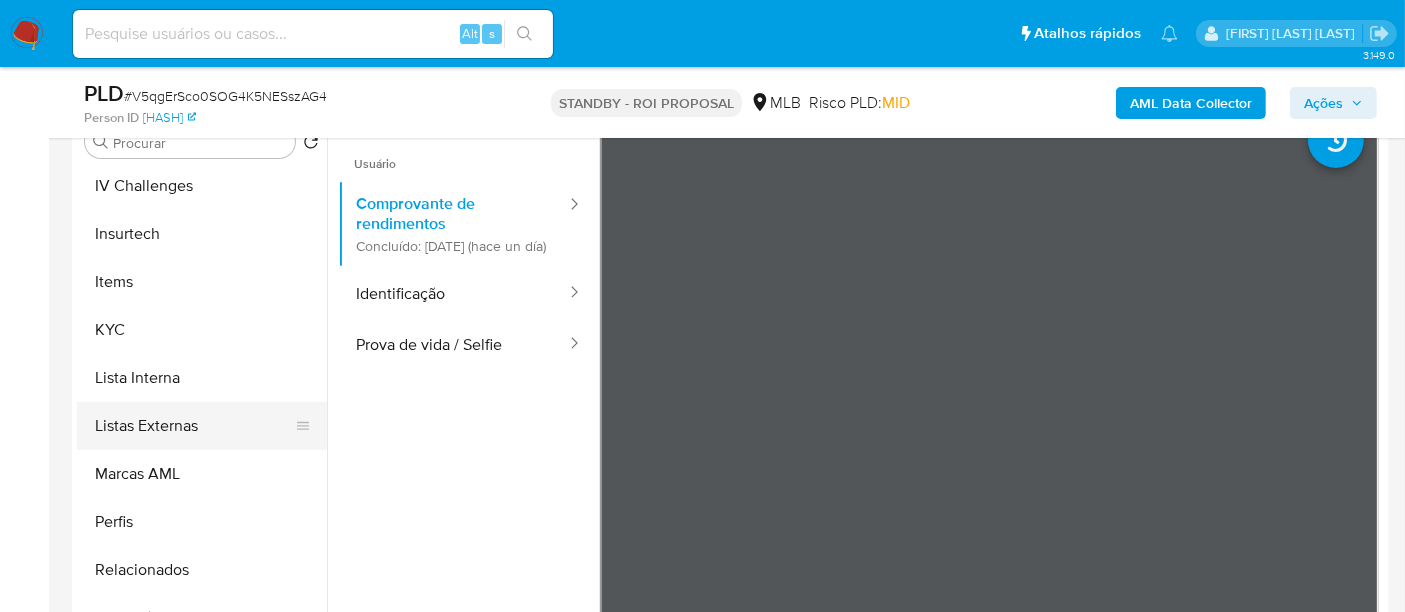 scroll, scrollTop: 844, scrollLeft: 0, axis: vertical 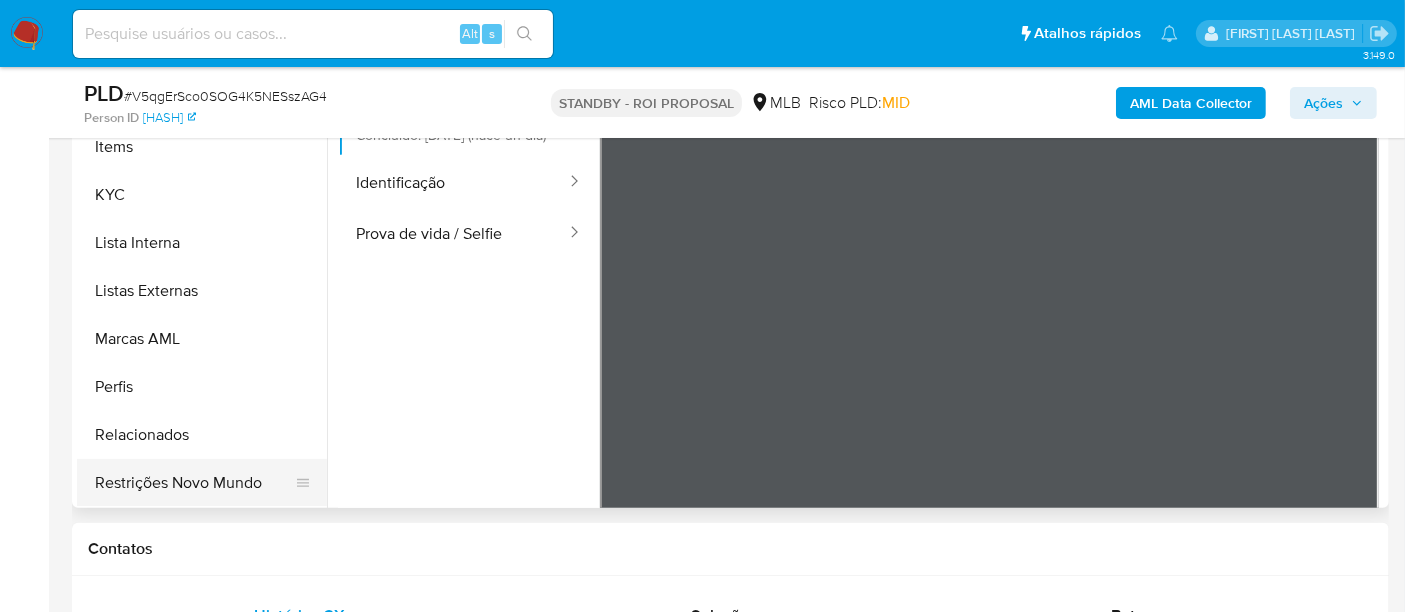 click on "Restrições Novo Mundo" at bounding box center [194, 483] 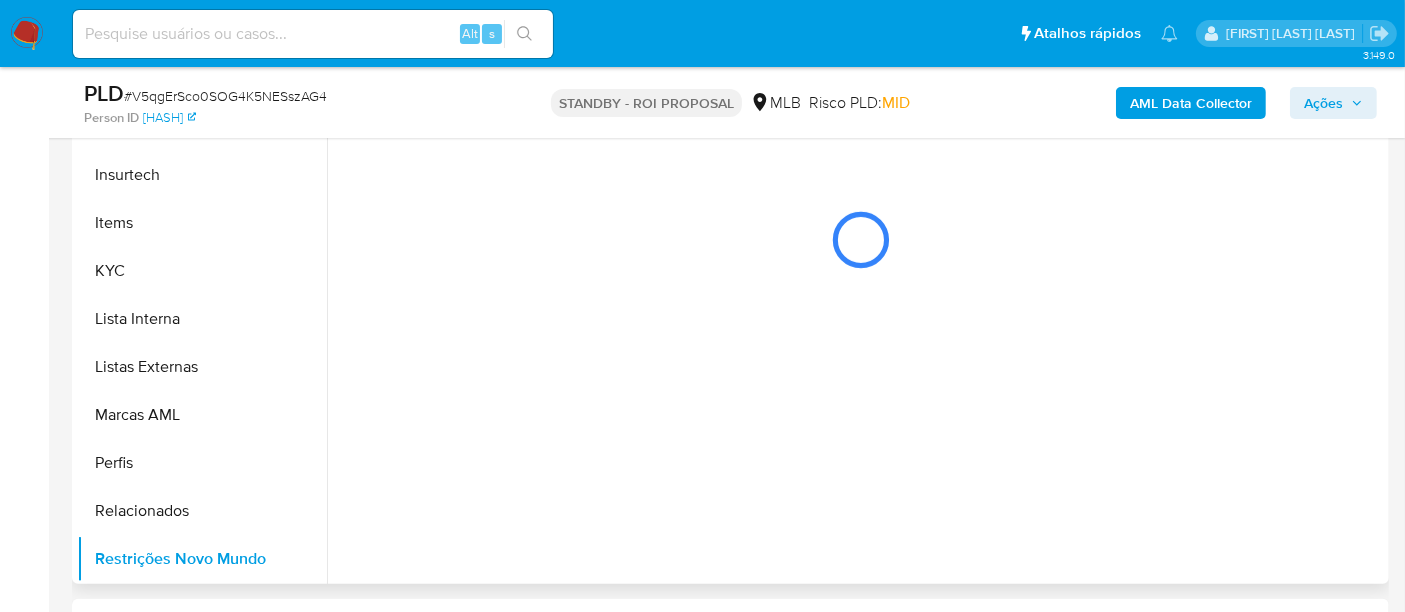 scroll, scrollTop: 444, scrollLeft: 0, axis: vertical 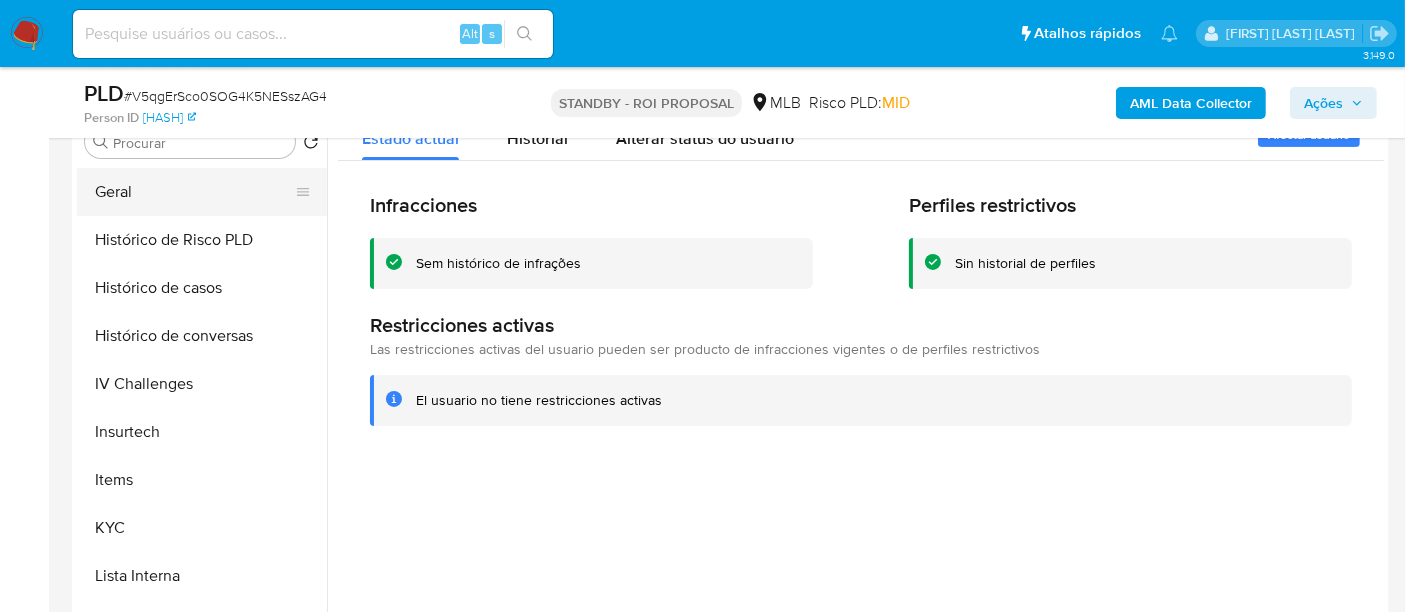 click on "Geral" at bounding box center (194, 192) 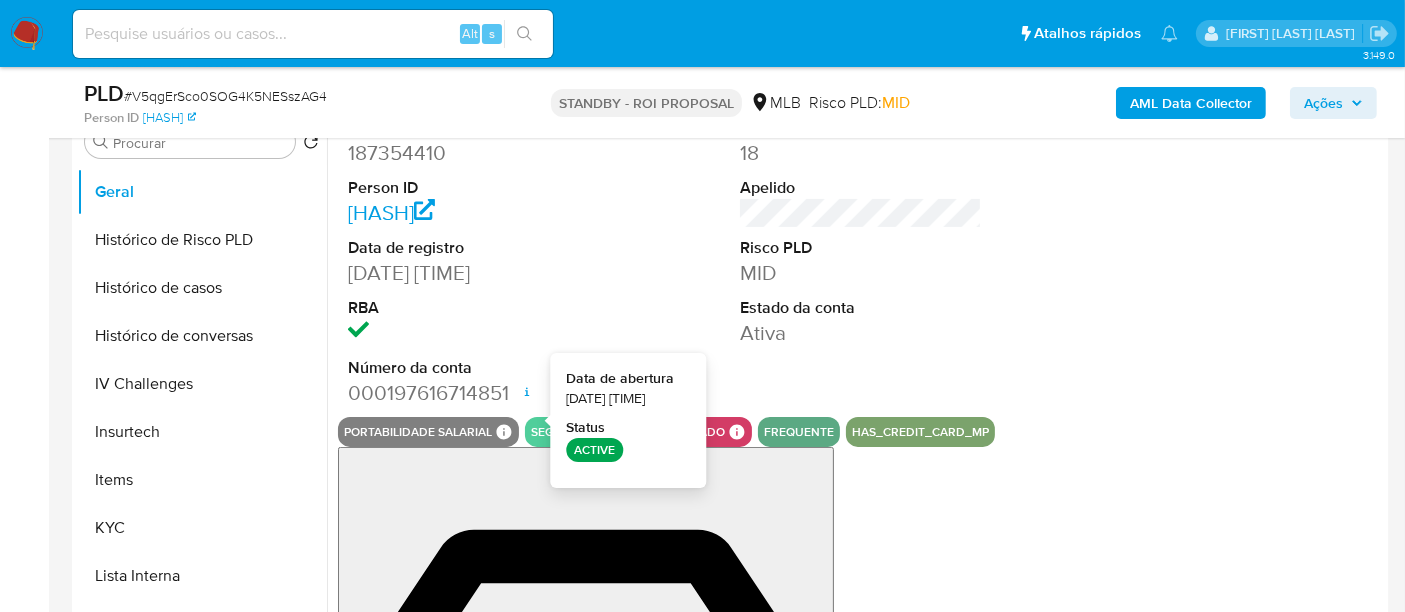 type 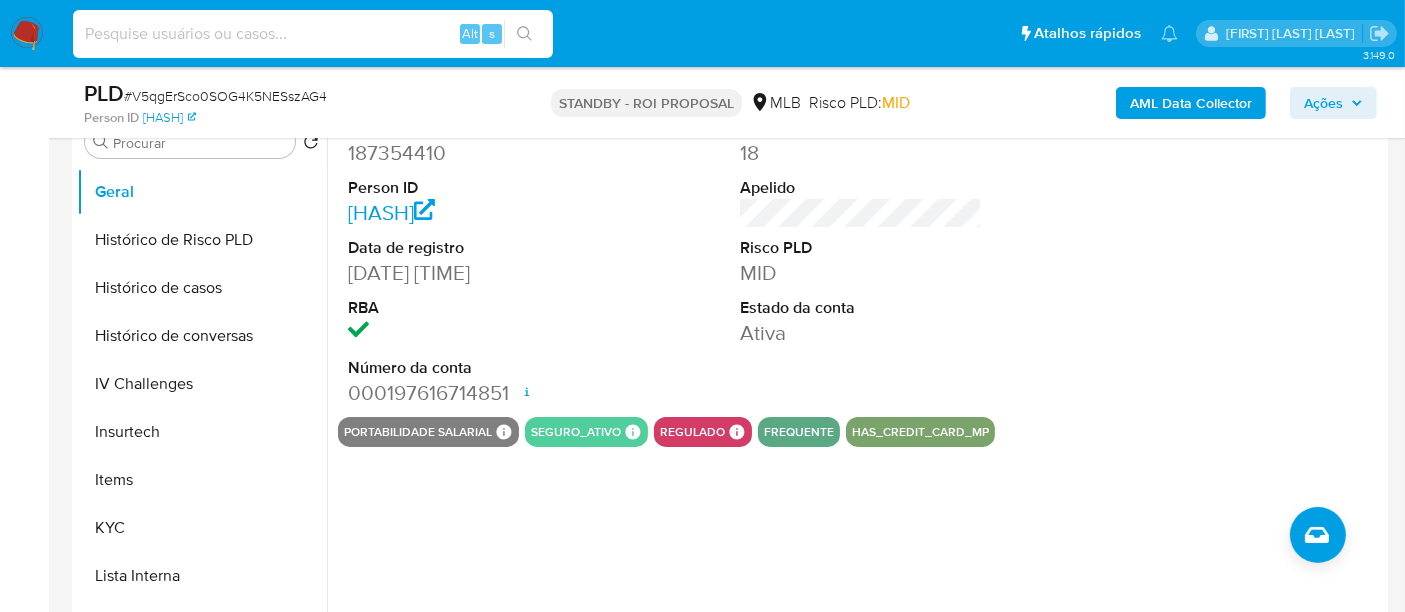 click at bounding box center (313, 34) 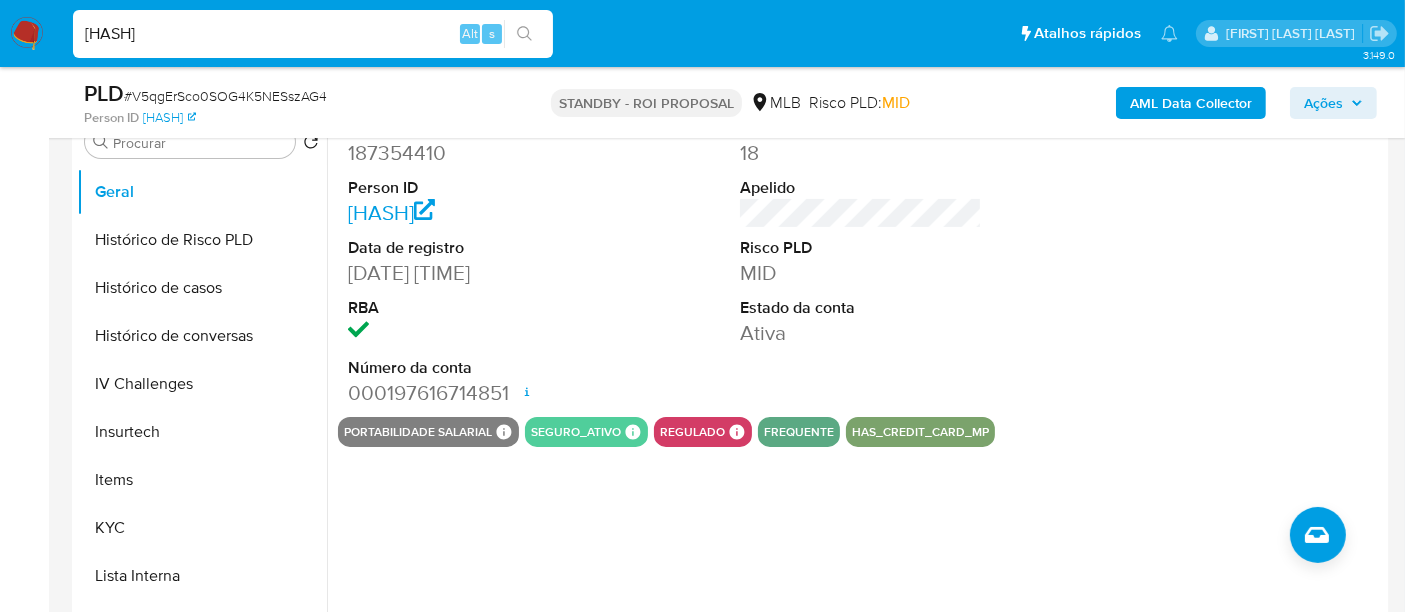 type on "EZb4DRlAQTQywvXDDtKkdUzI" 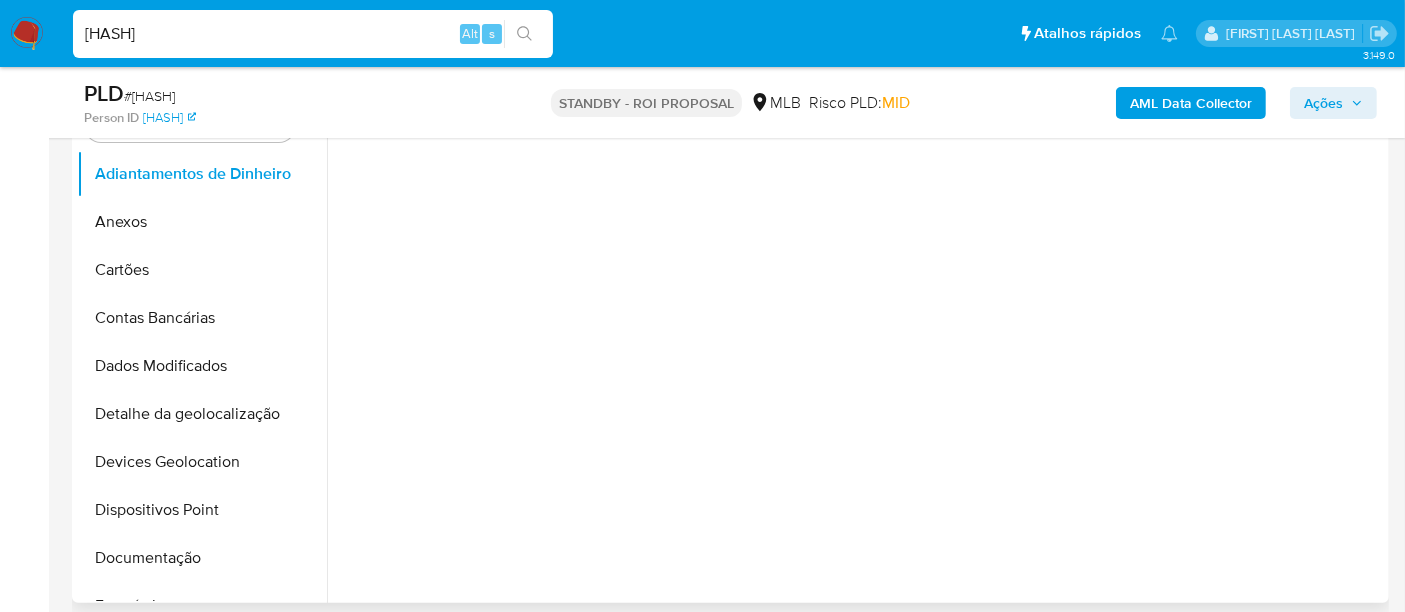 scroll, scrollTop: 444, scrollLeft: 0, axis: vertical 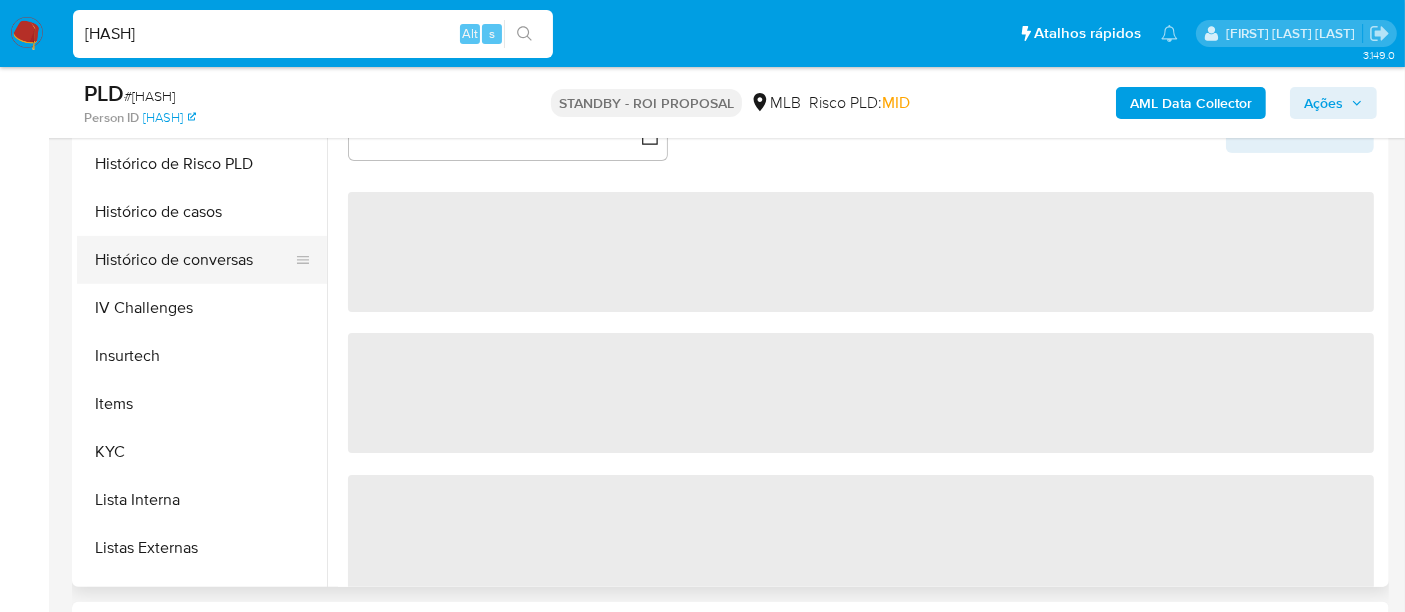 select on "10" 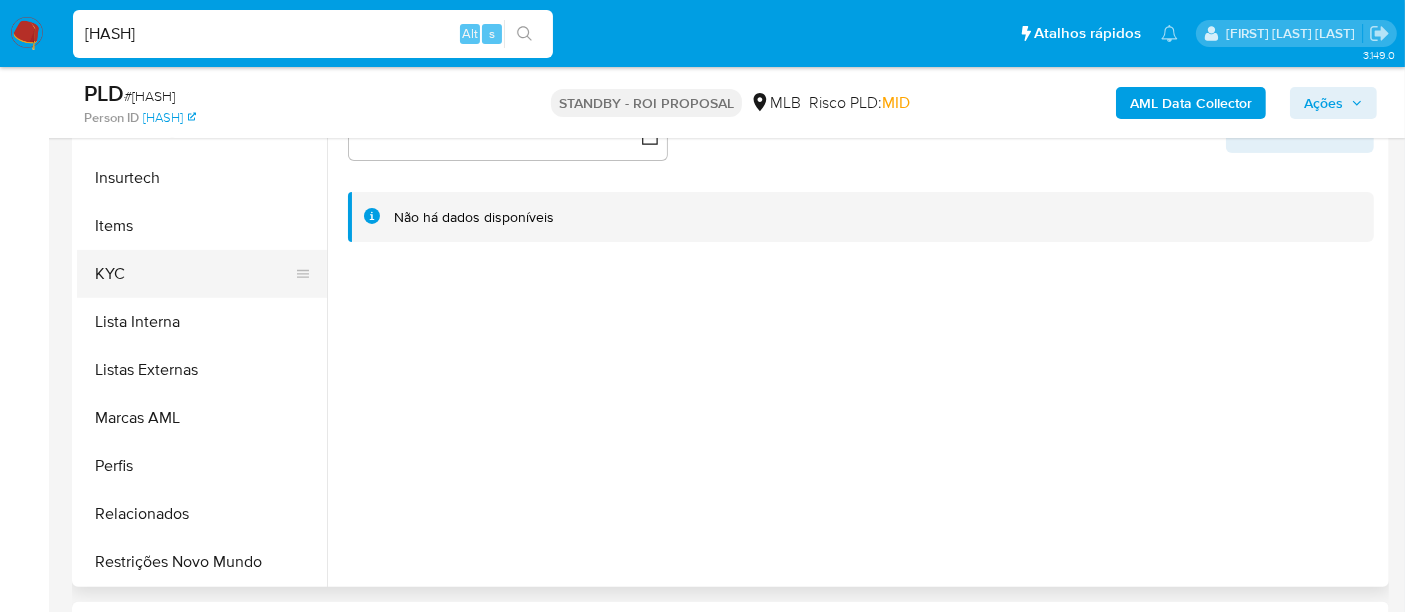 click on "KYC" at bounding box center [194, 274] 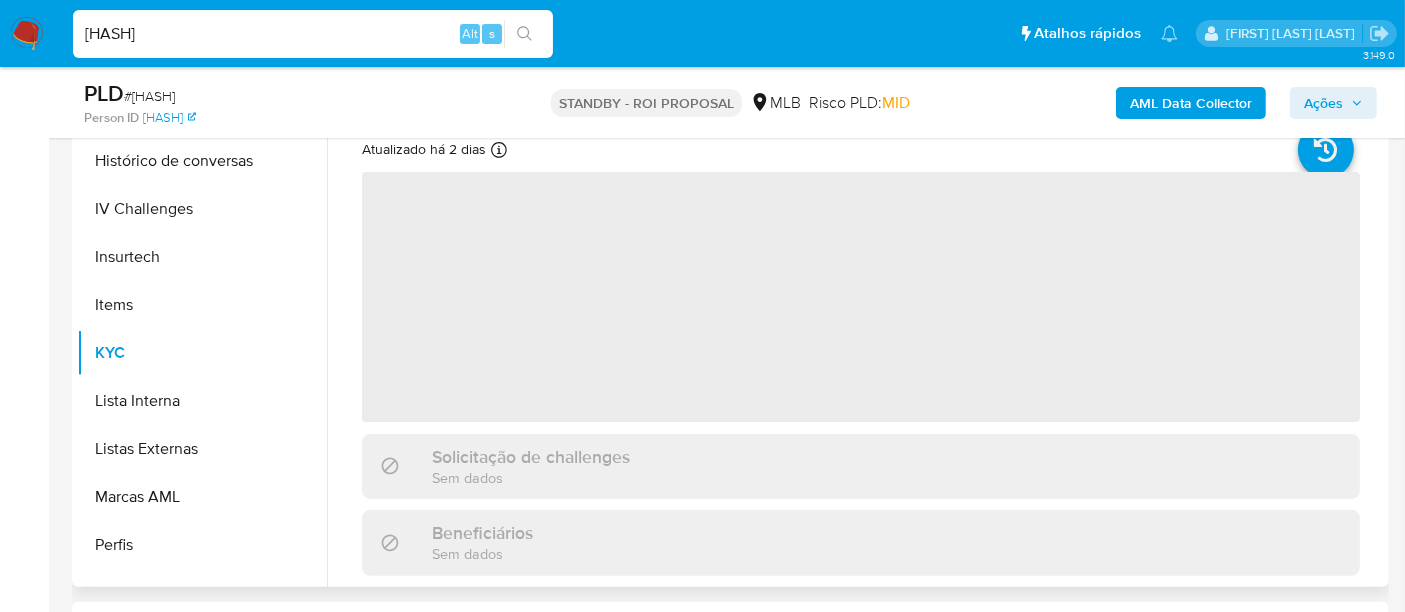 scroll, scrollTop: 733, scrollLeft: 0, axis: vertical 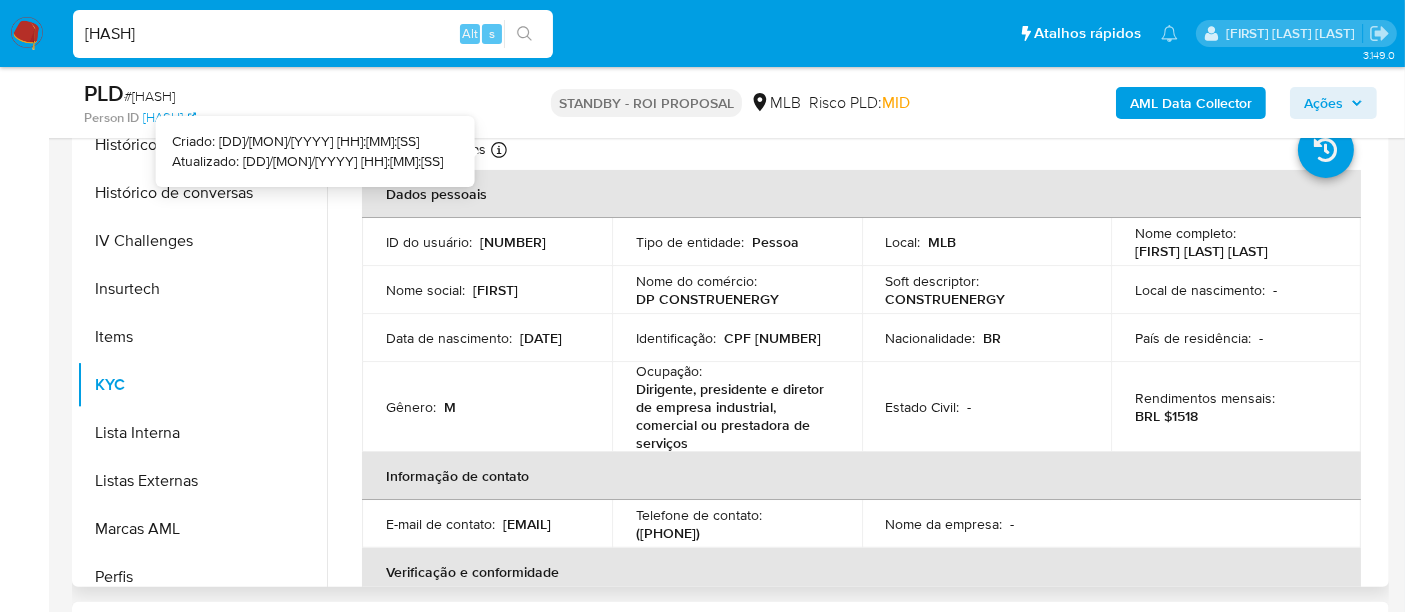 type 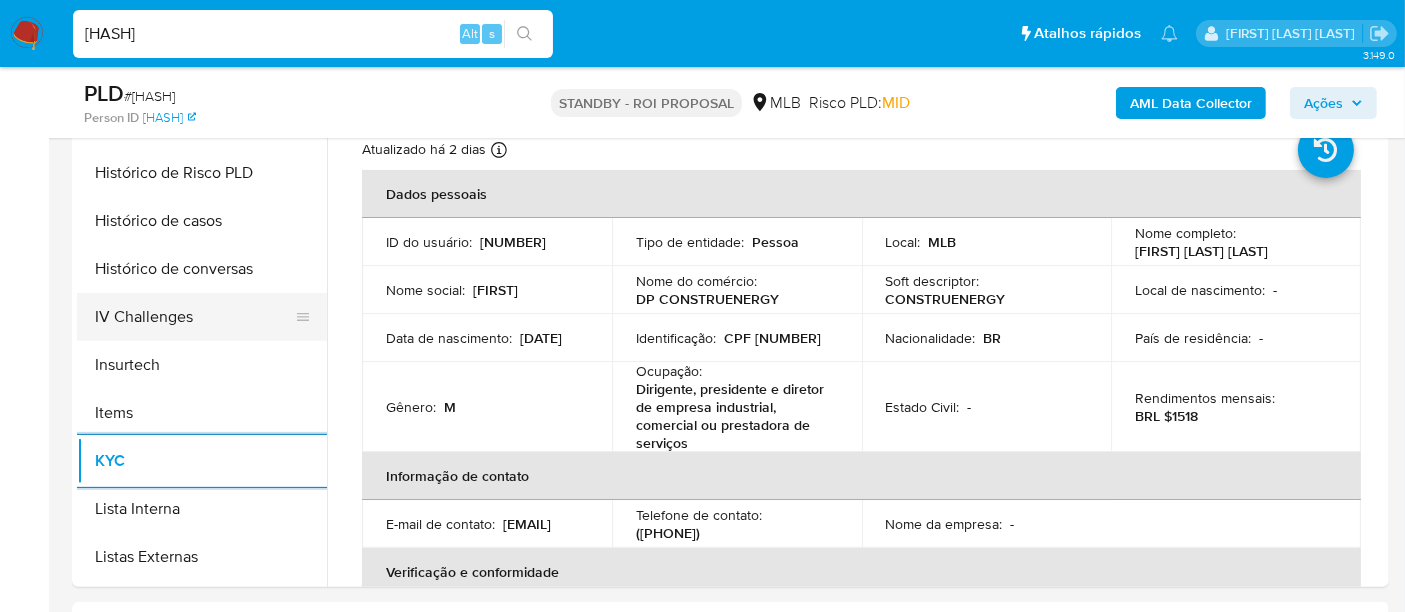 scroll, scrollTop: 622, scrollLeft: 0, axis: vertical 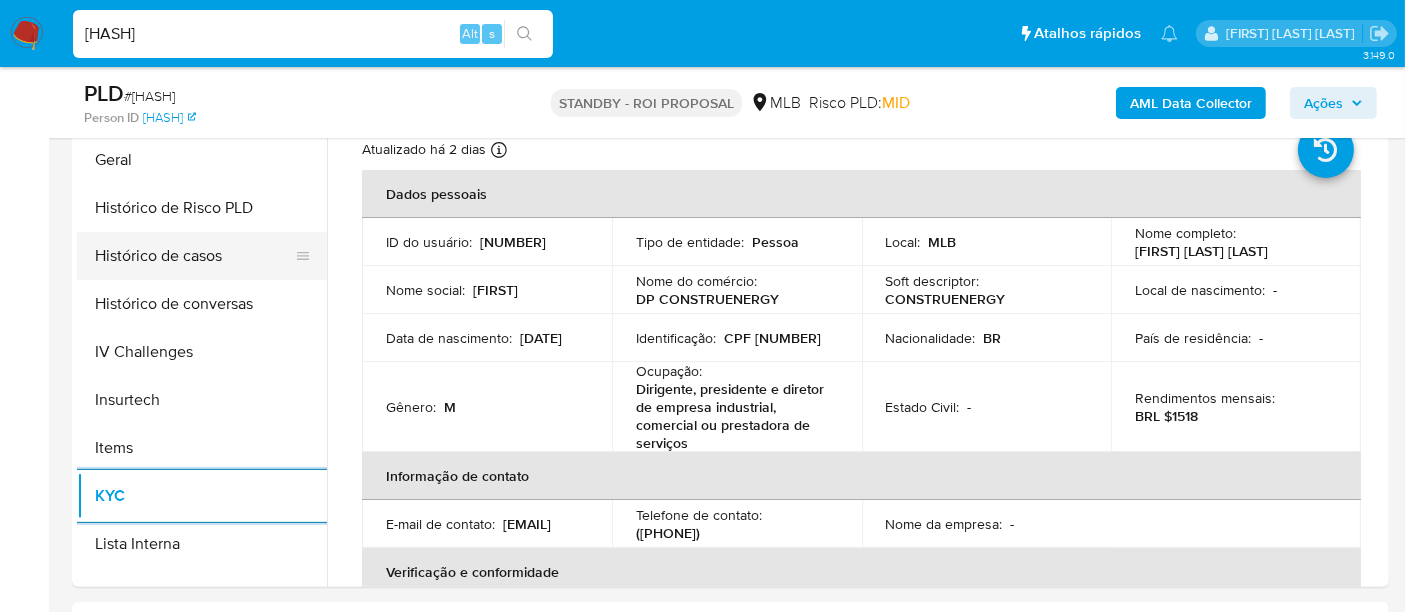 click on "Histórico de casos" at bounding box center [194, 256] 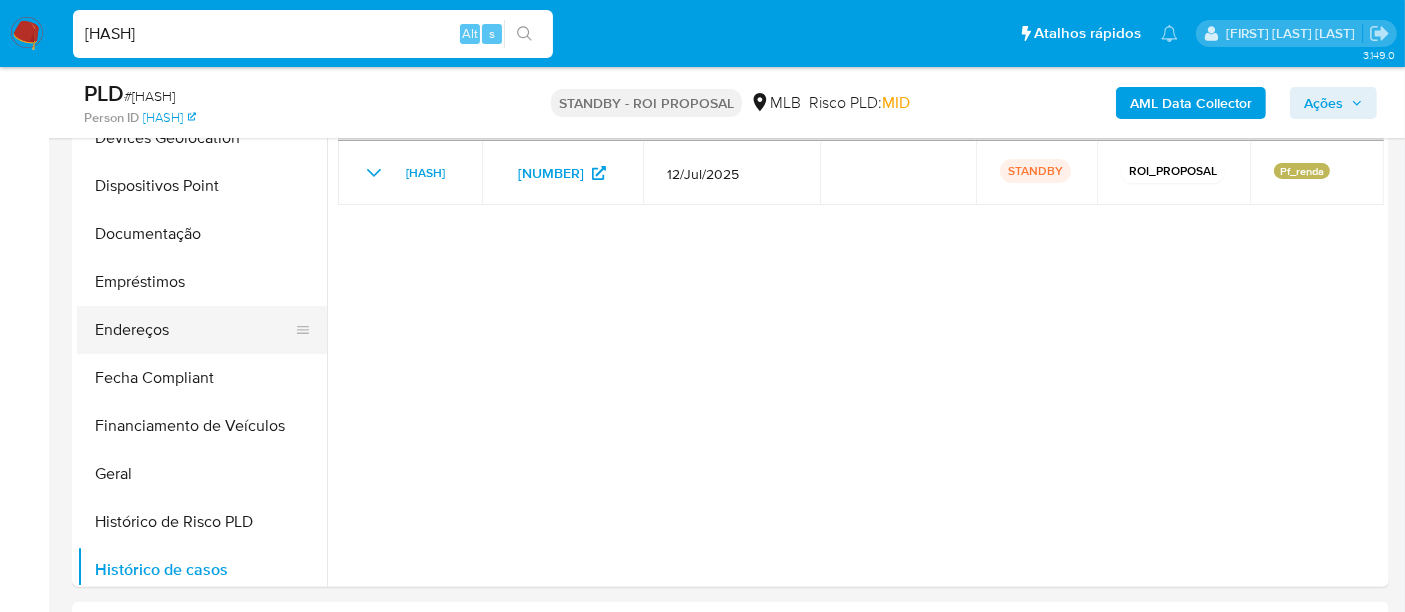 scroll, scrollTop: 288, scrollLeft: 0, axis: vertical 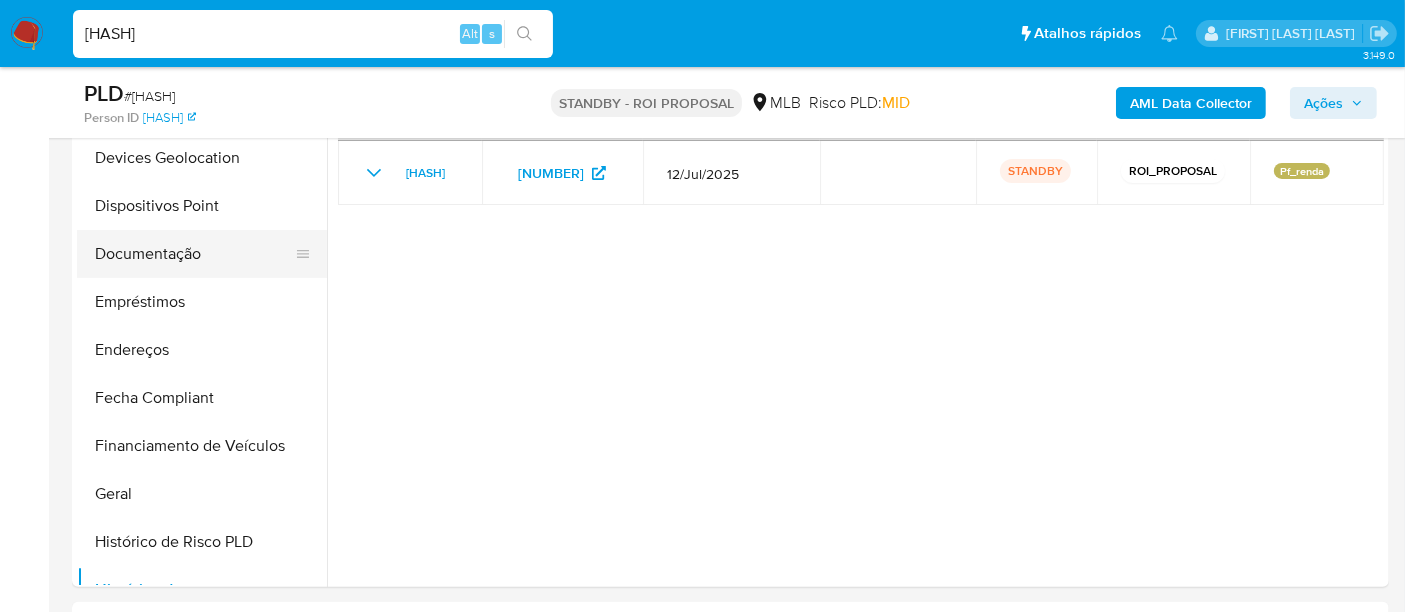 click on "Documentação" at bounding box center (194, 254) 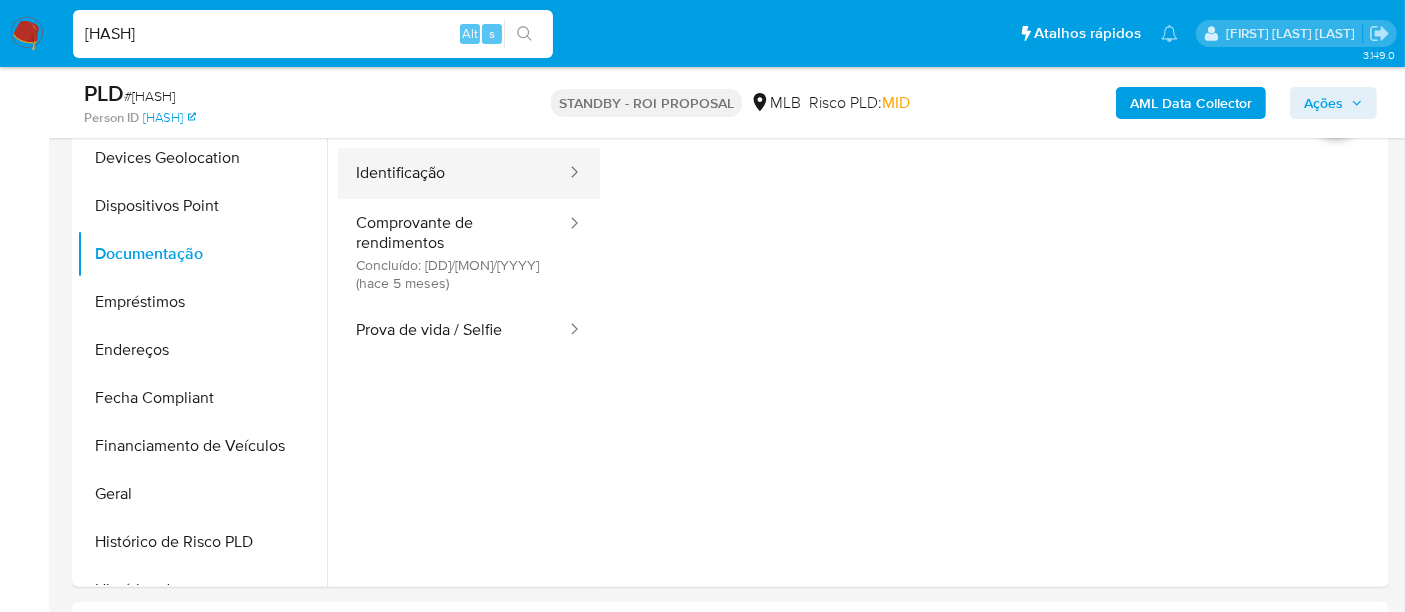 click on "Identificação" at bounding box center (453, 173) 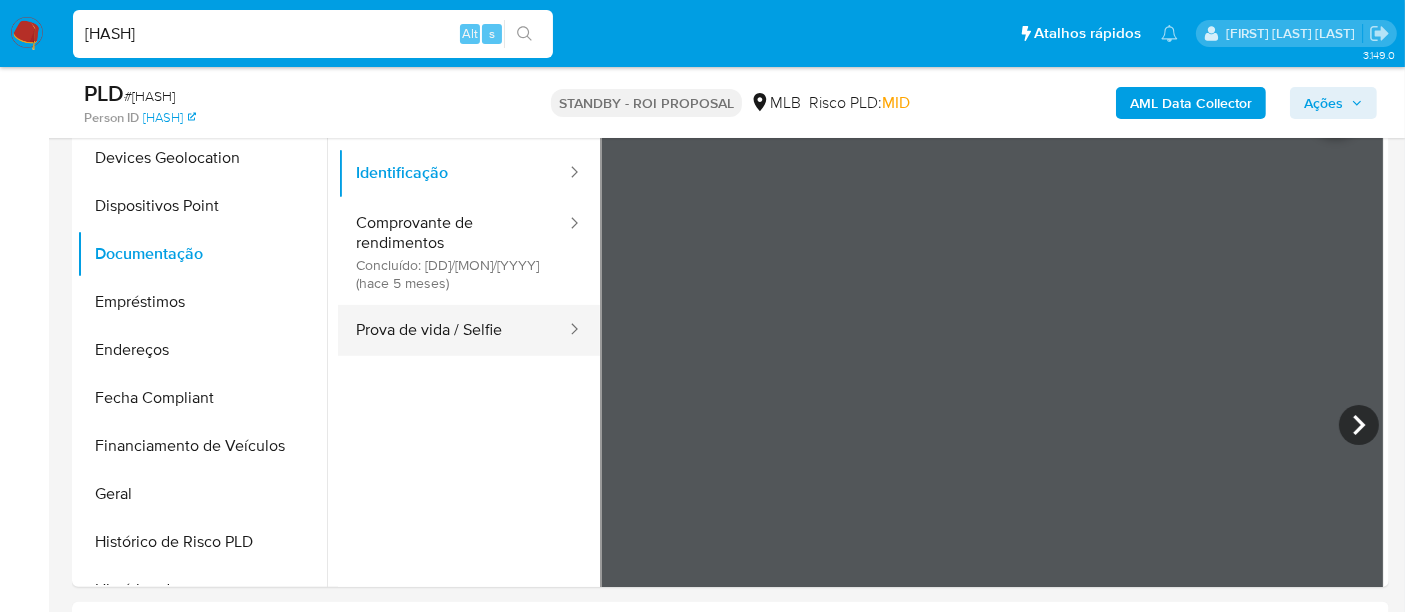 click on "Prova de vida / Selfie" at bounding box center (453, 330) 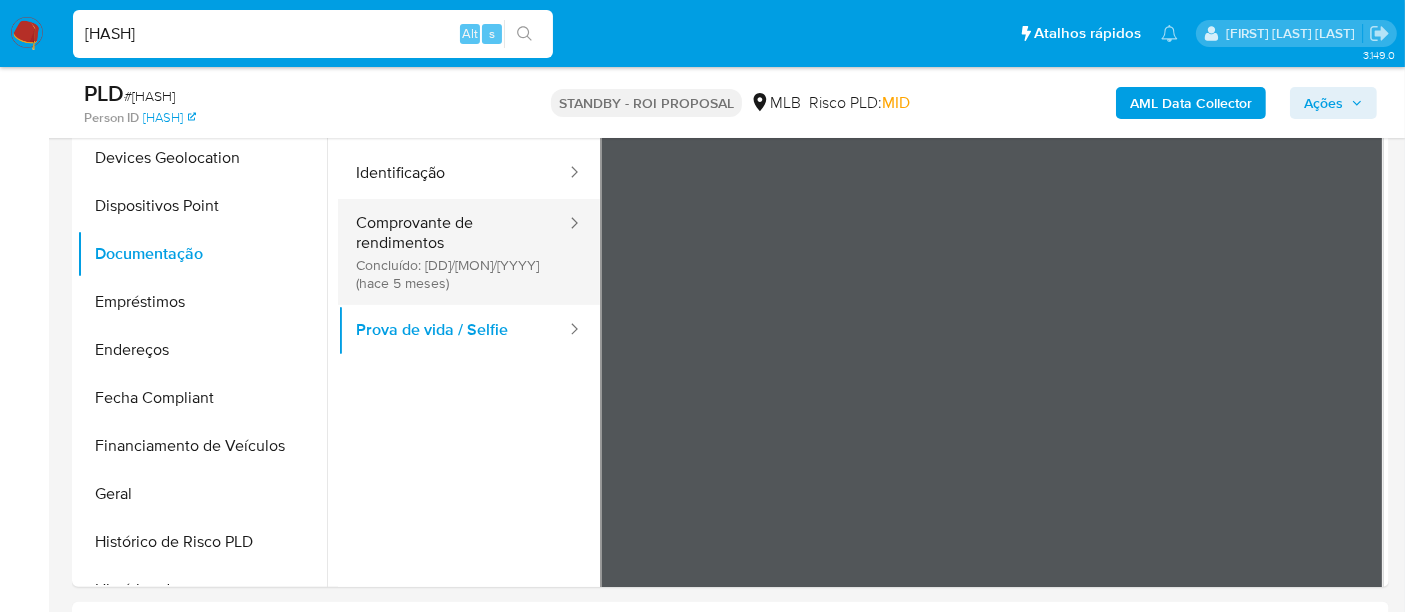 click on "Comprovante de rendimentos Concluído: 02/03/2025 (hace 5 meses)" at bounding box center [453, 252] 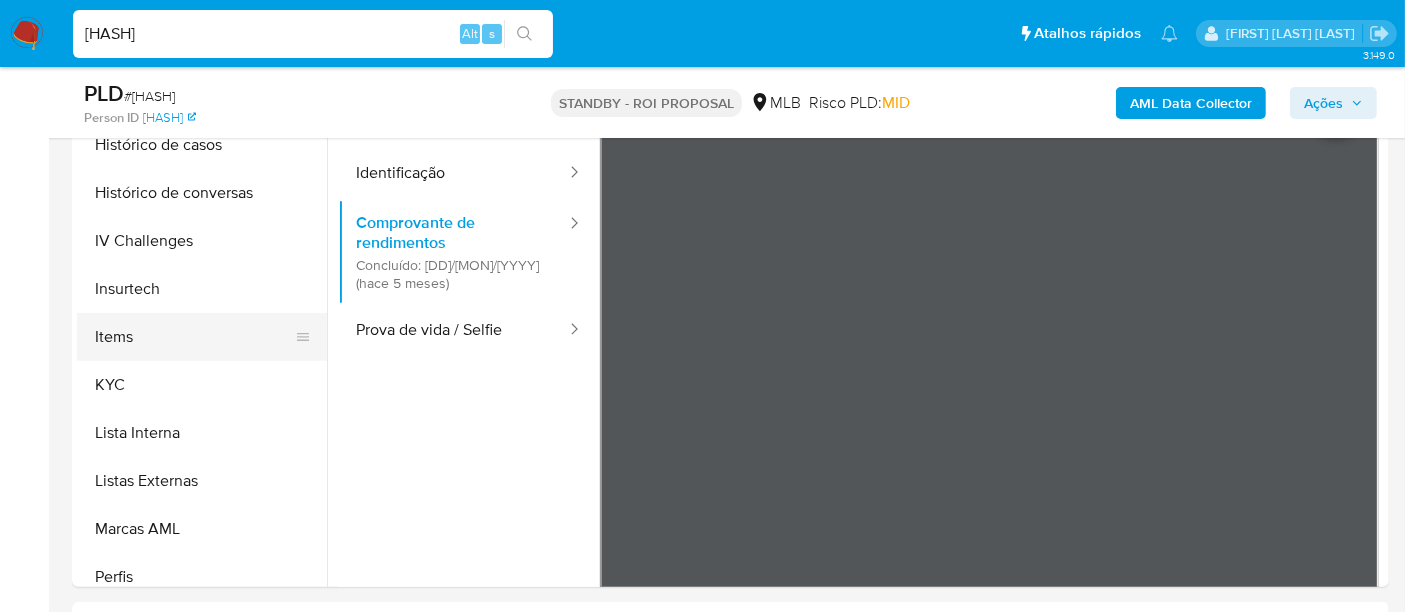 scroll, scrollTop: 844, scrollLeft: 0, axis: vertical 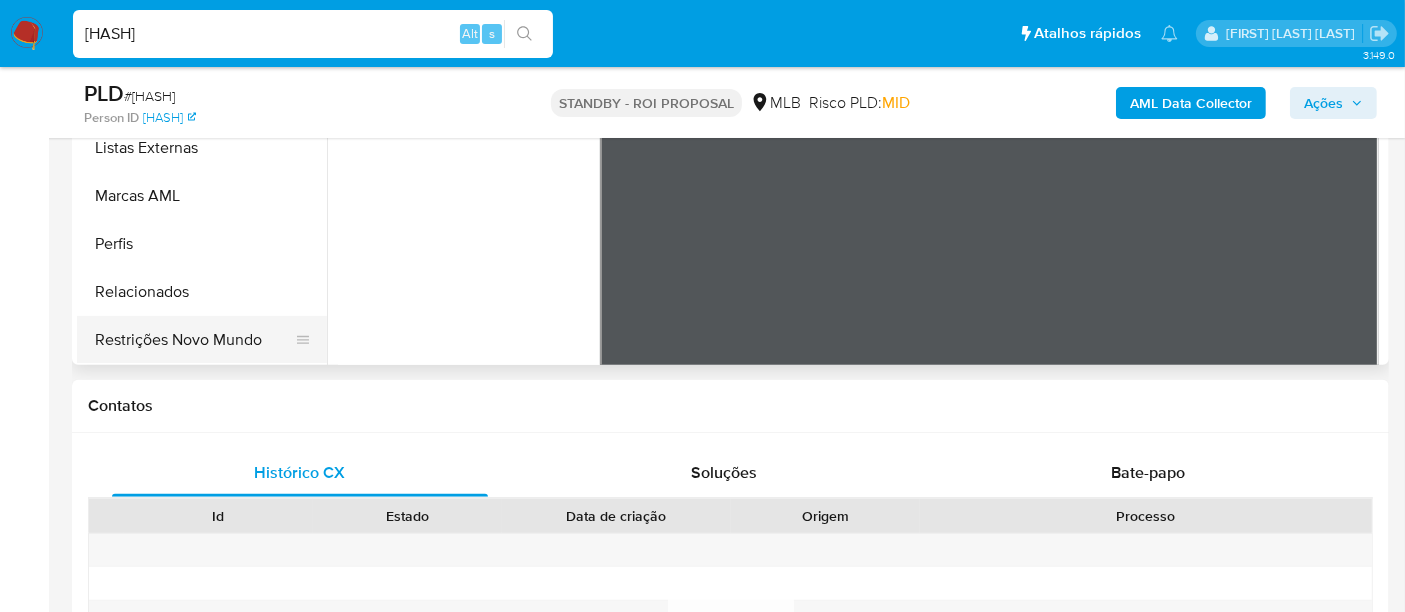 click on "Restrições Novo Mundo" at bounding box center [194, 340] 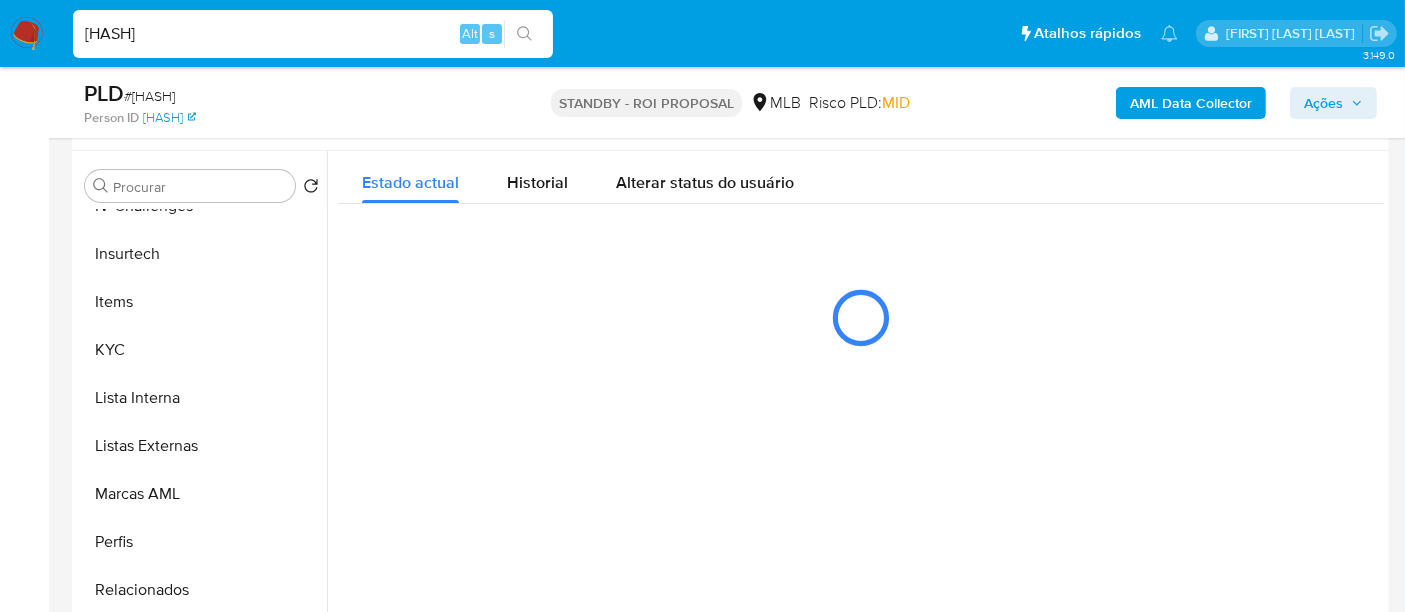 scroll, scrollTop: 333, scrollLeft: 0, axis: vertical 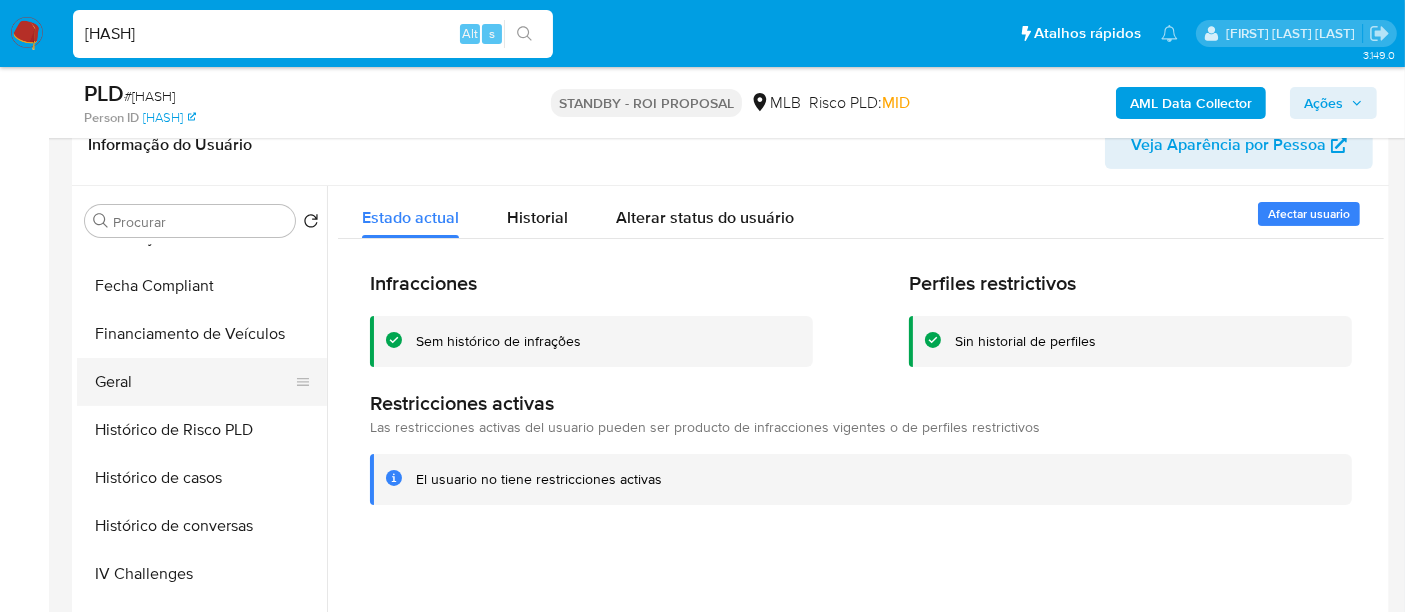 click on "Geral" at bounding box center [194, 382] 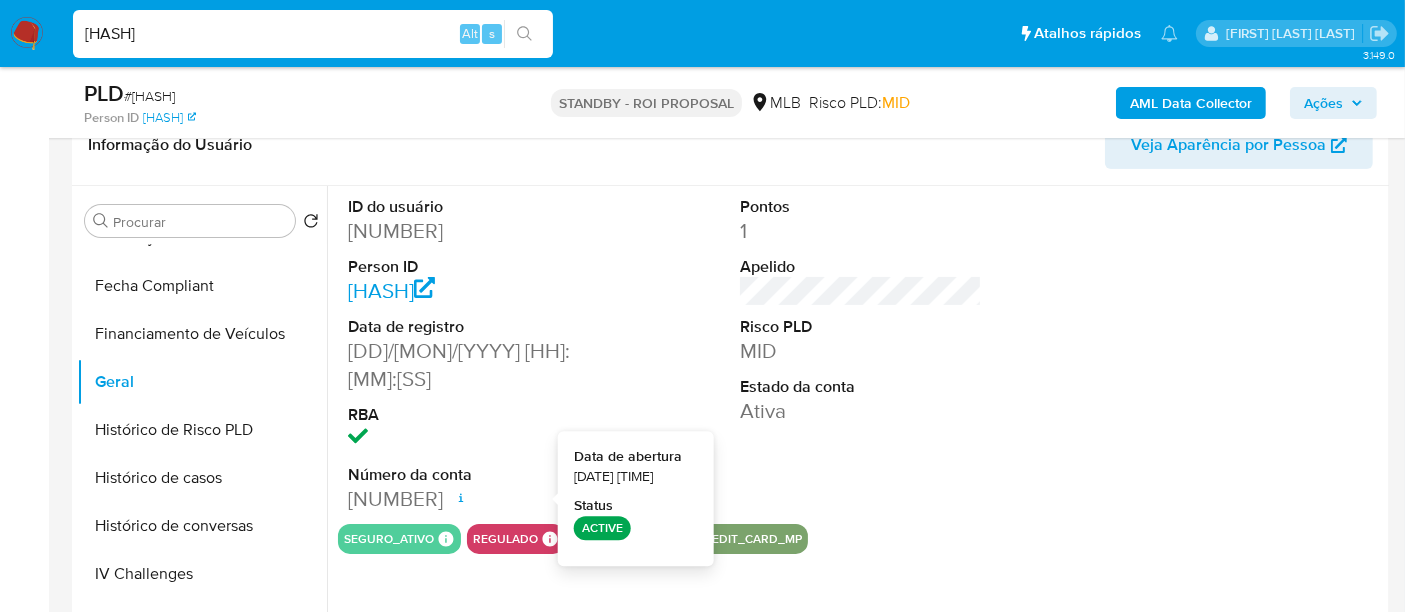 type 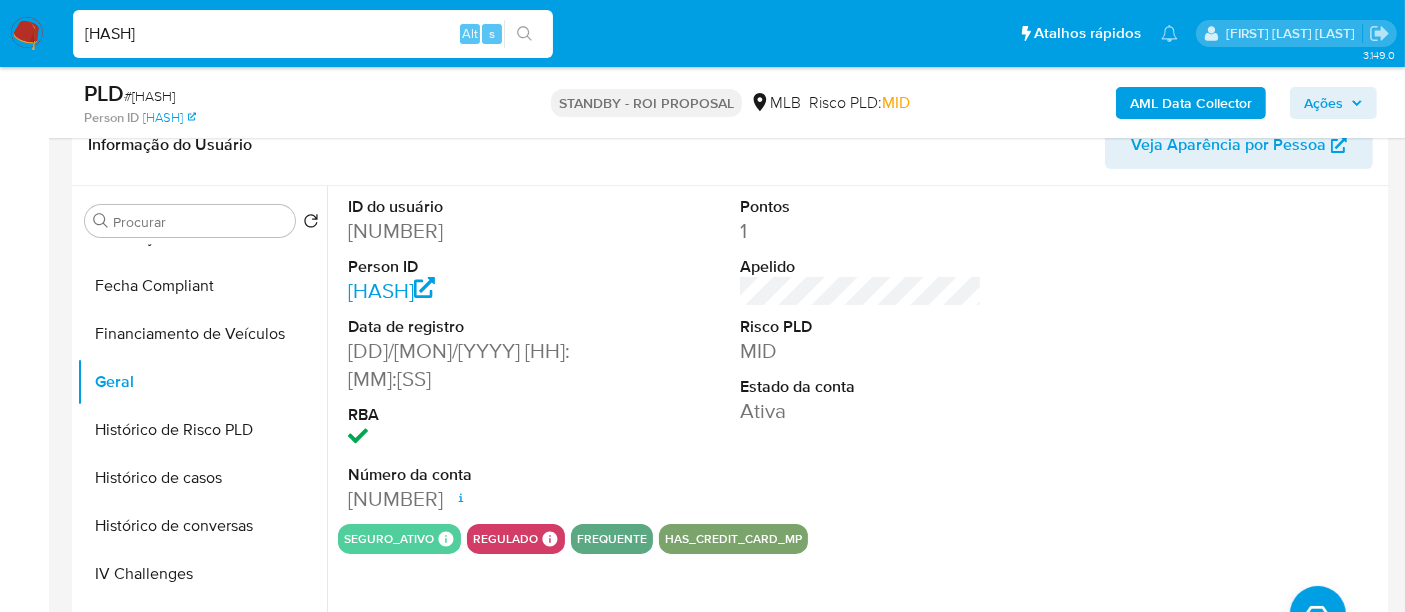 click on "EZb4DRlAQTQywvXDDtKkdUzI" at bounding box center [313, 34] 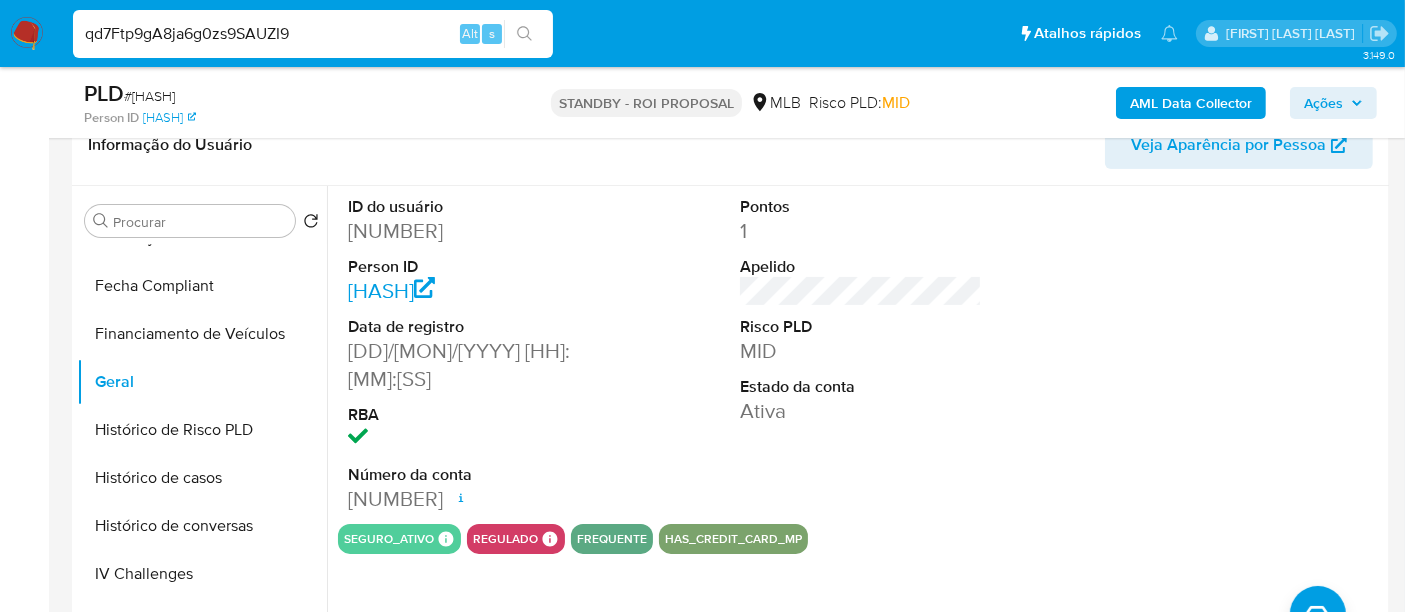 type on "qd7Ftp9gA8ja6g0zs9SAUZI9" 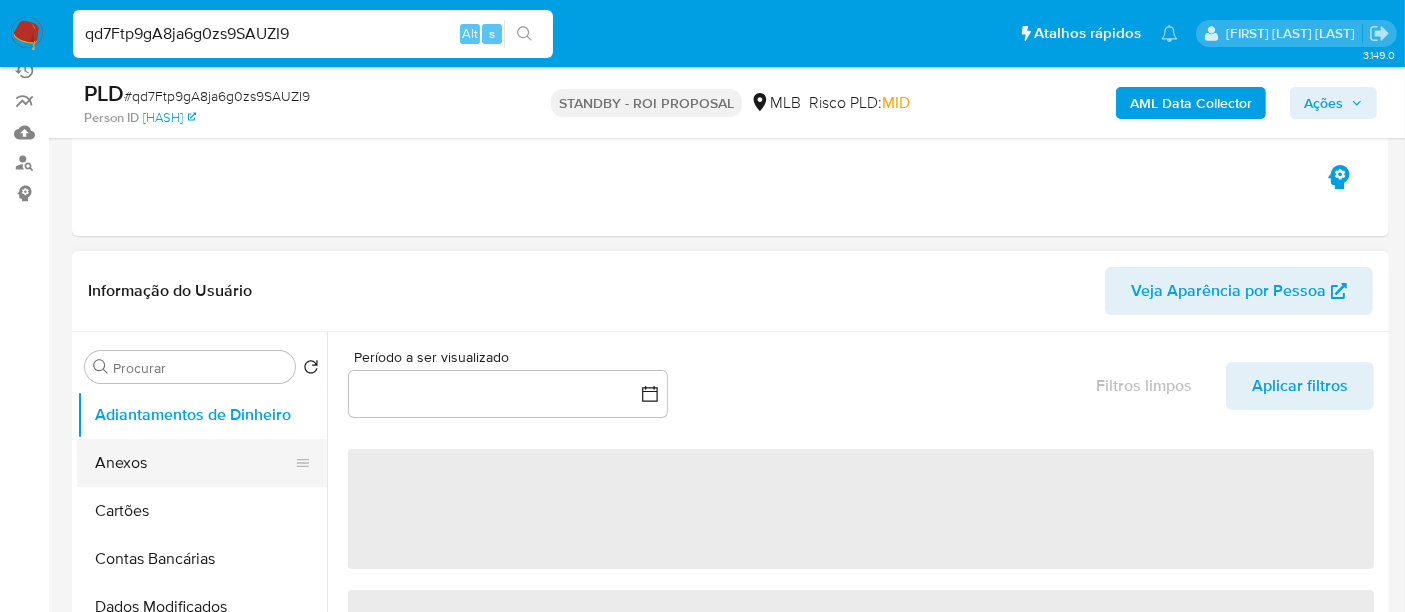 scroll, scrollTop: 222, scrollLeft: 0, axis: vertical 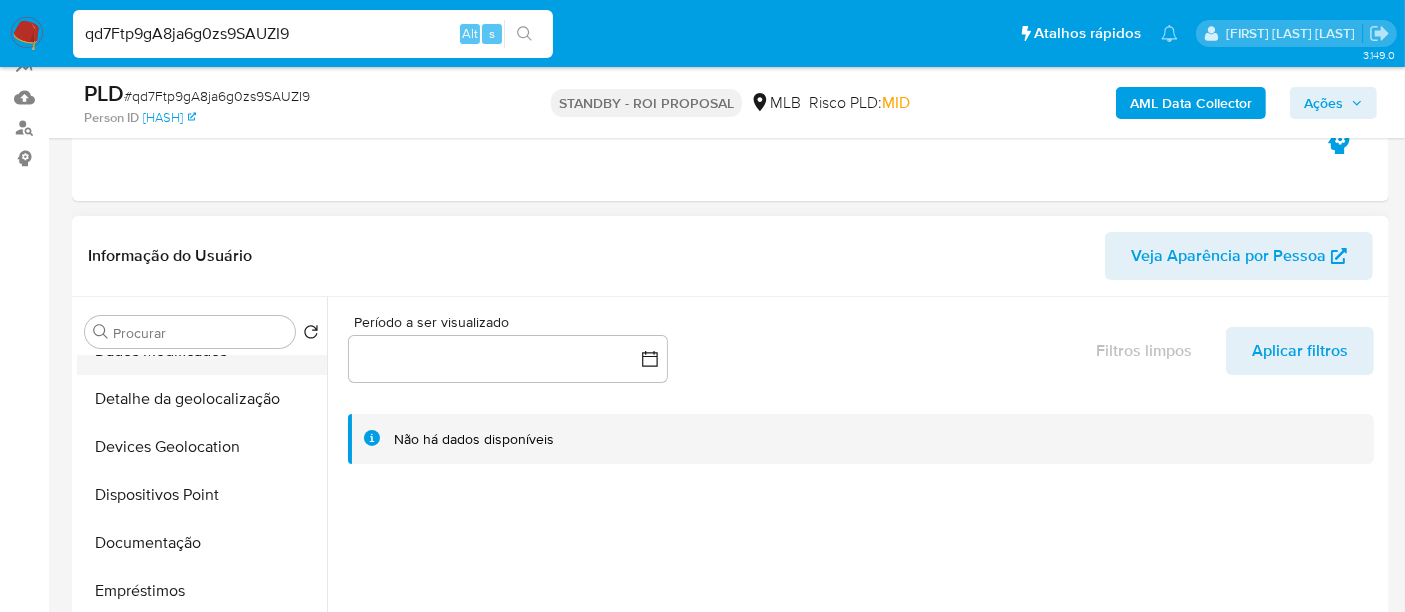 select on "10" 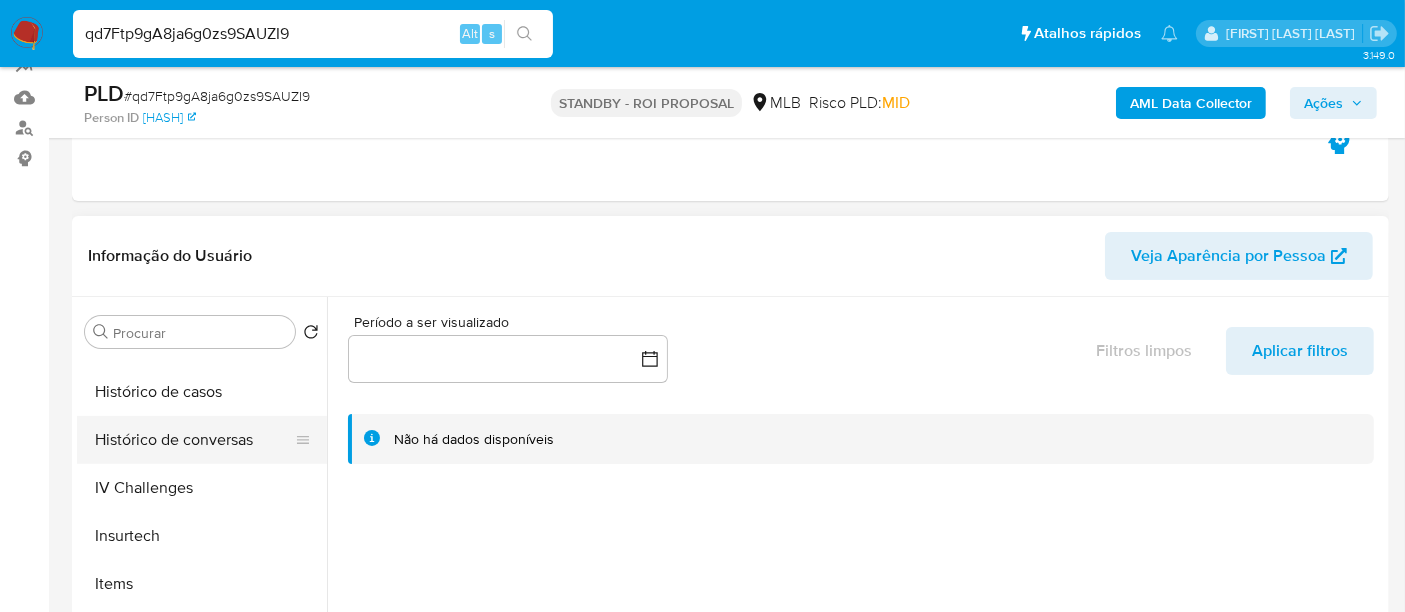 scroll, scrollTop: 777, scrollLeft: 0, axis: vertical 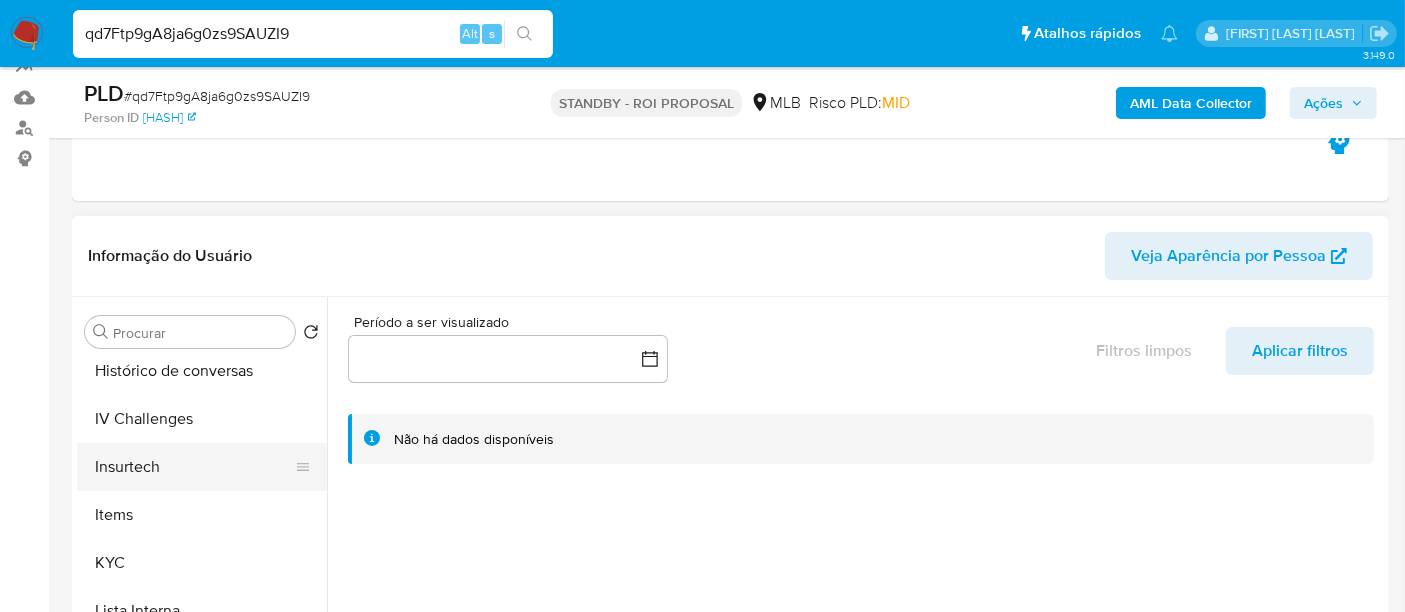 drag, startPoint x: 120, startPoint y: 552, endPoint x: 189, endPoint y: 449, distance: 123.97581 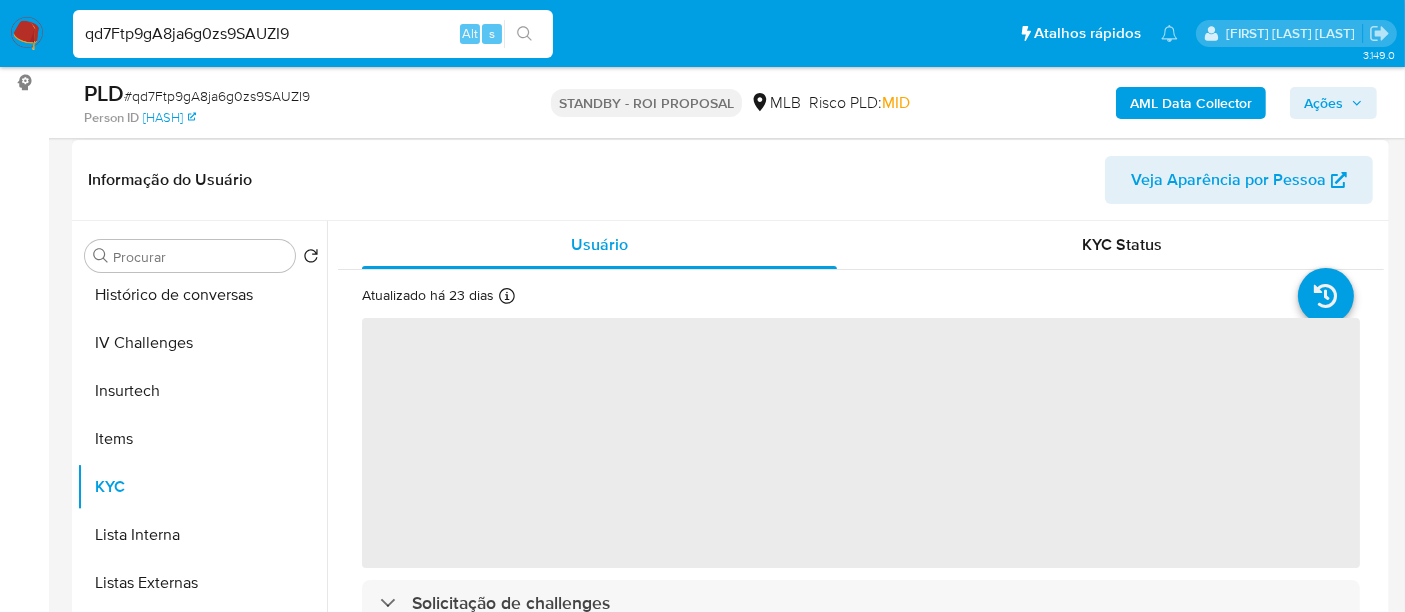 scroll, scrollTop: 333, scrollLeft: 0, axis: vertical 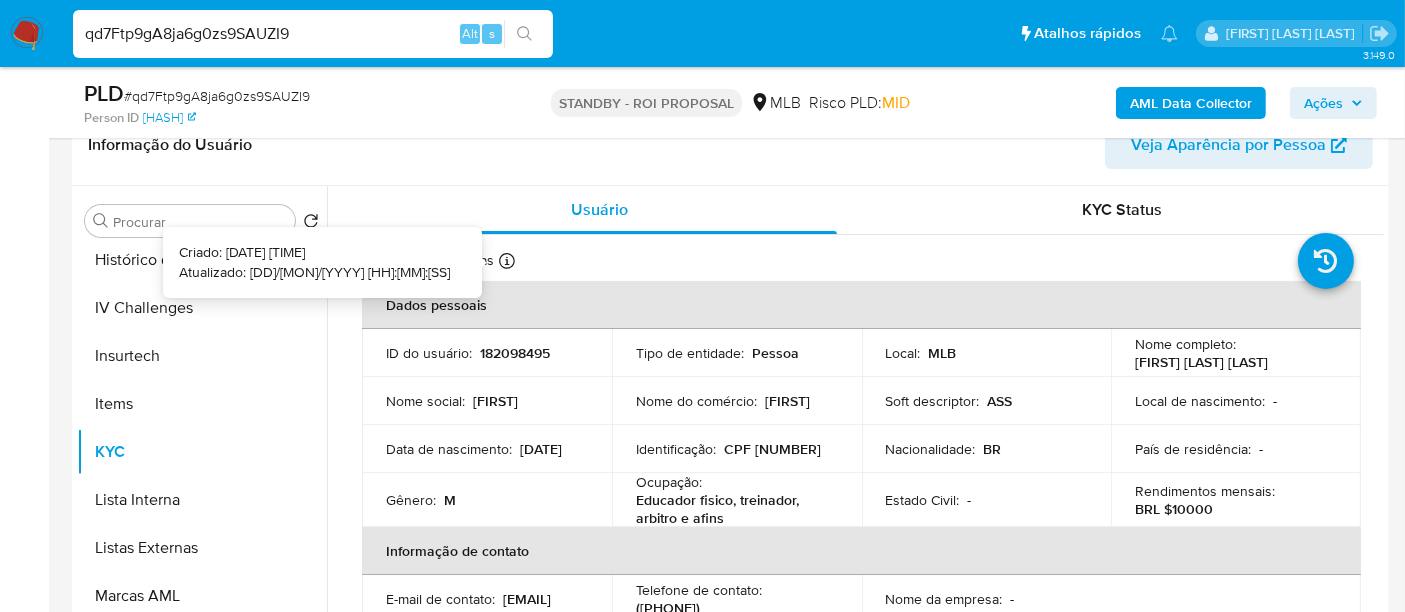 type 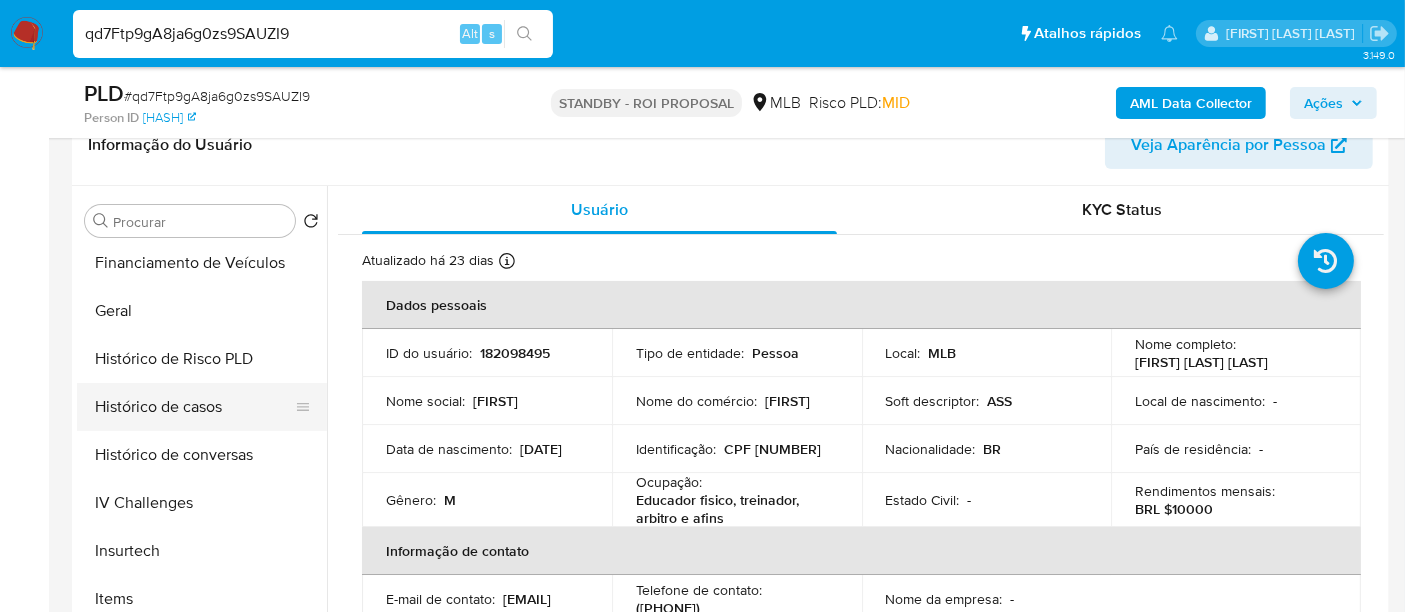 scroll, scrollTop: 554, scrollLeft: 0, axis: vertical 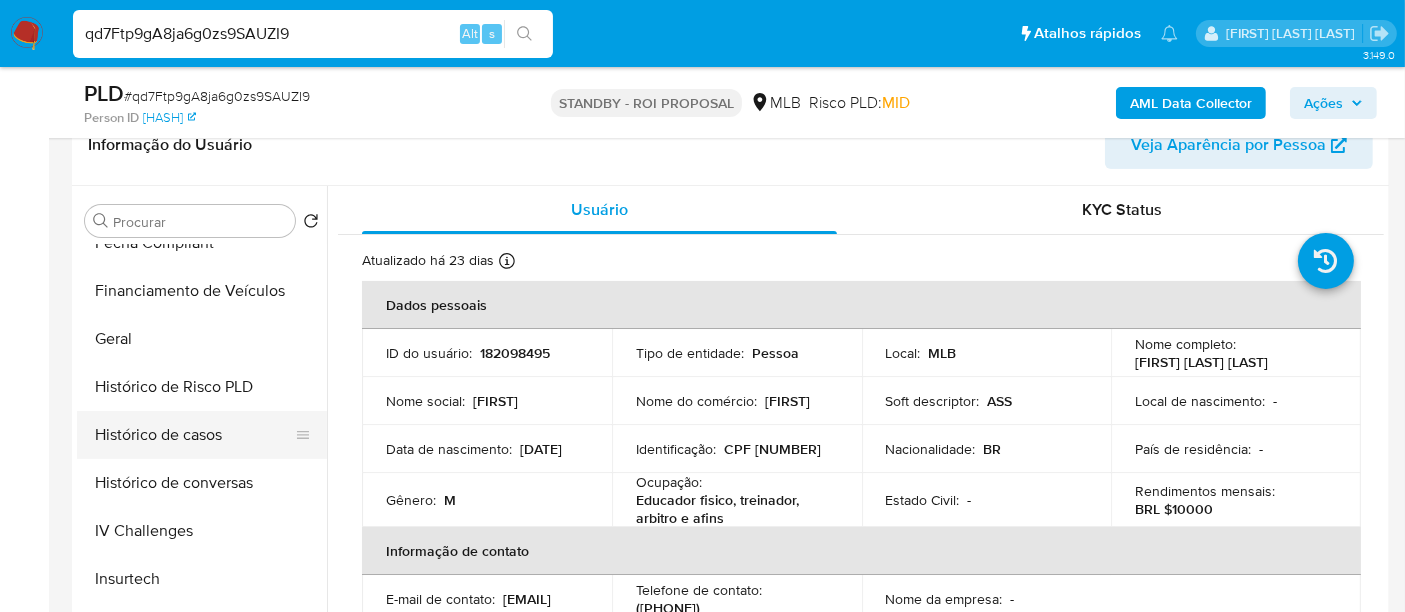 click on "Histórico de casos" at bounding box center [194, 435] 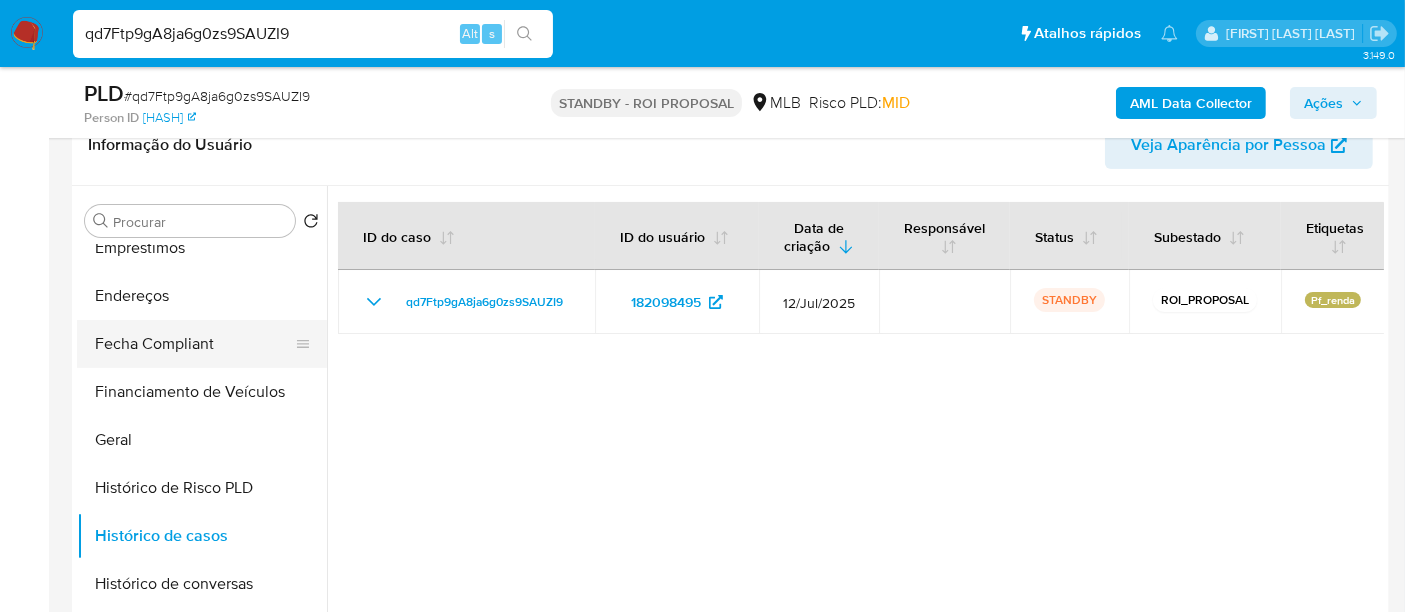 scroll, scrollTop: 332, scrollLeft: 0, axis: vertical 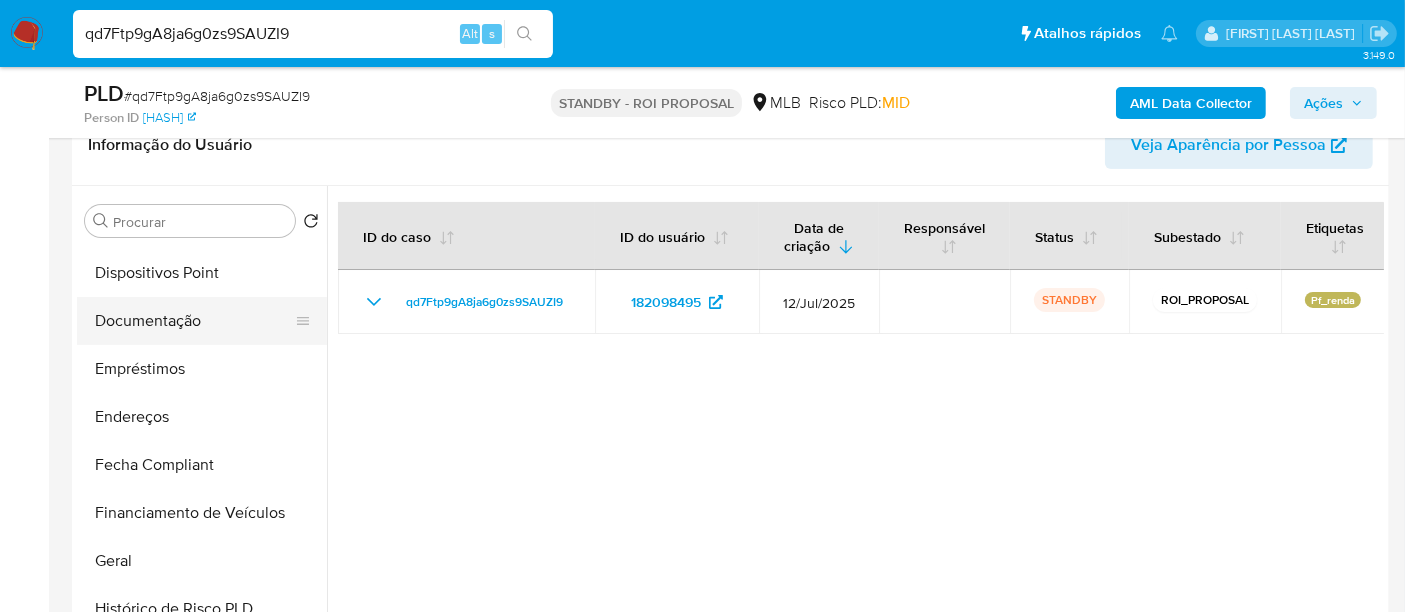 click on "Documentação" at bounding box center (194, 321) 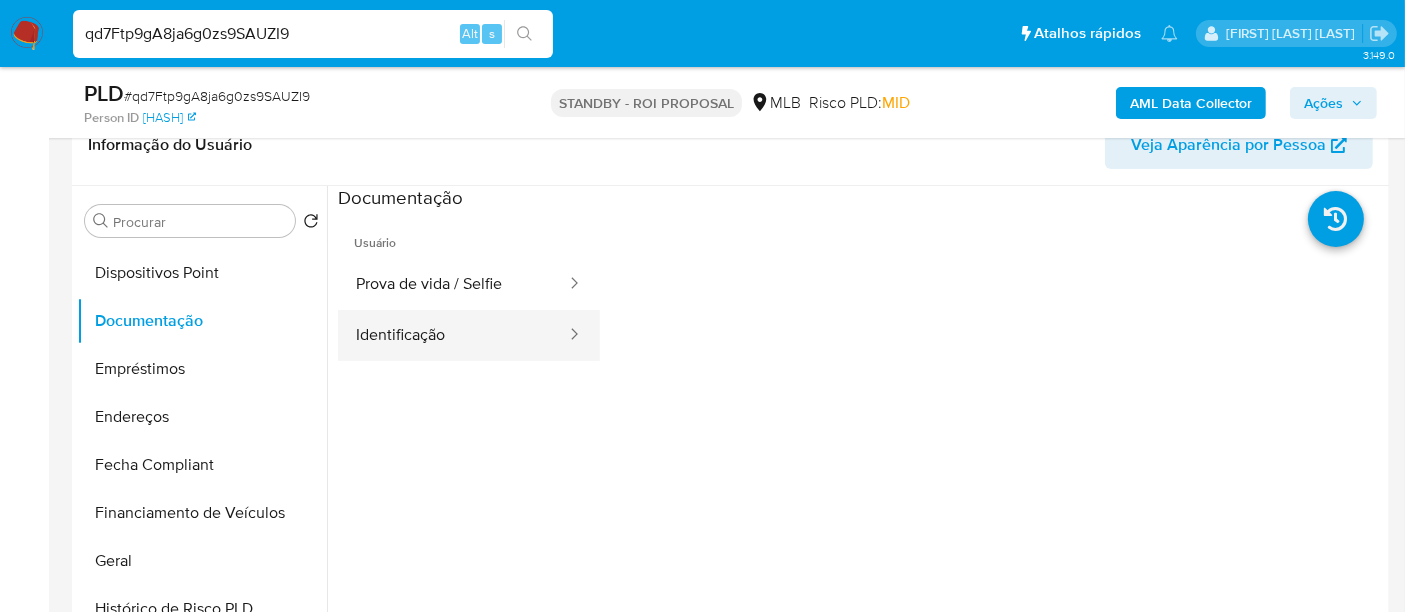 click on "Identificação" at bounding box center (453, 335) 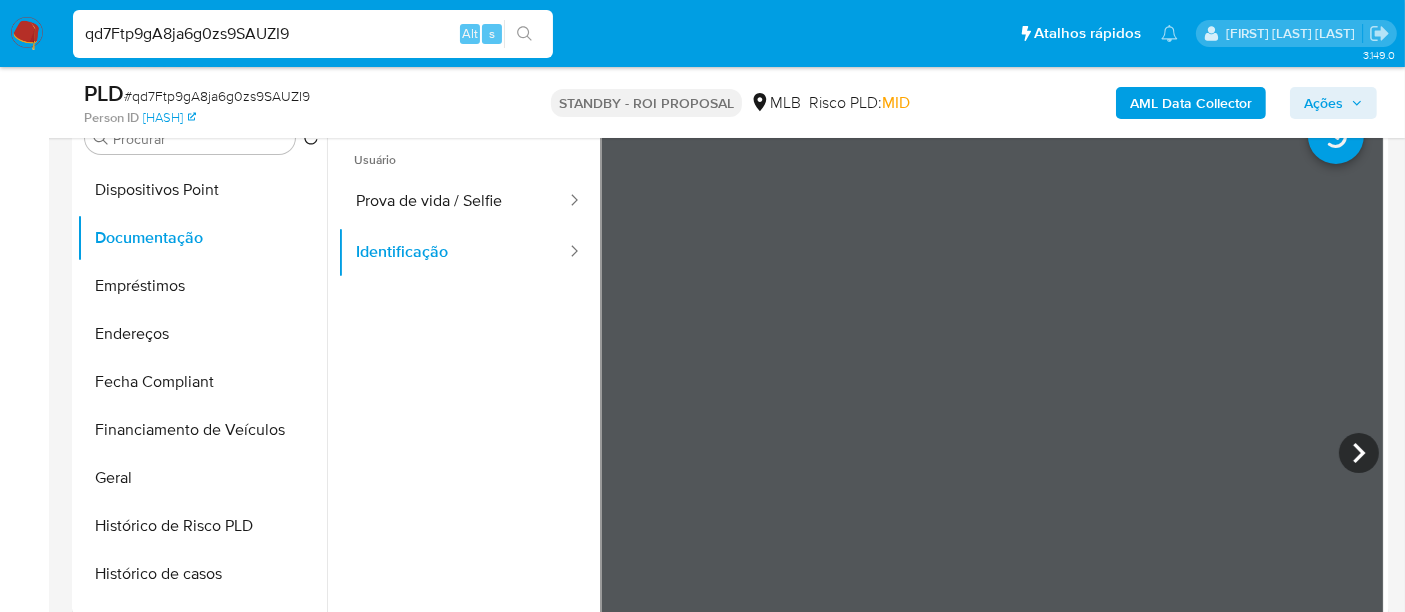 scroll, scrollTop: 444, scrollLeft: 0, axis: vertical 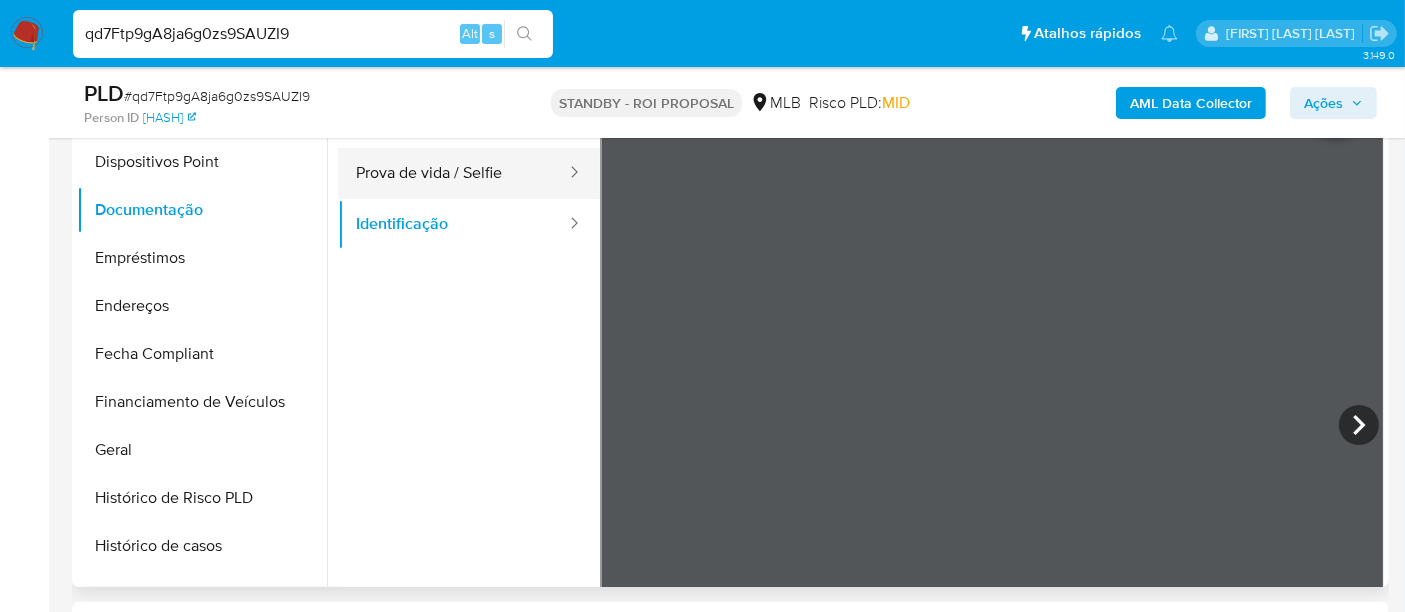 click on "Prova de vida / Selfie" at bounding box center (453, 173) 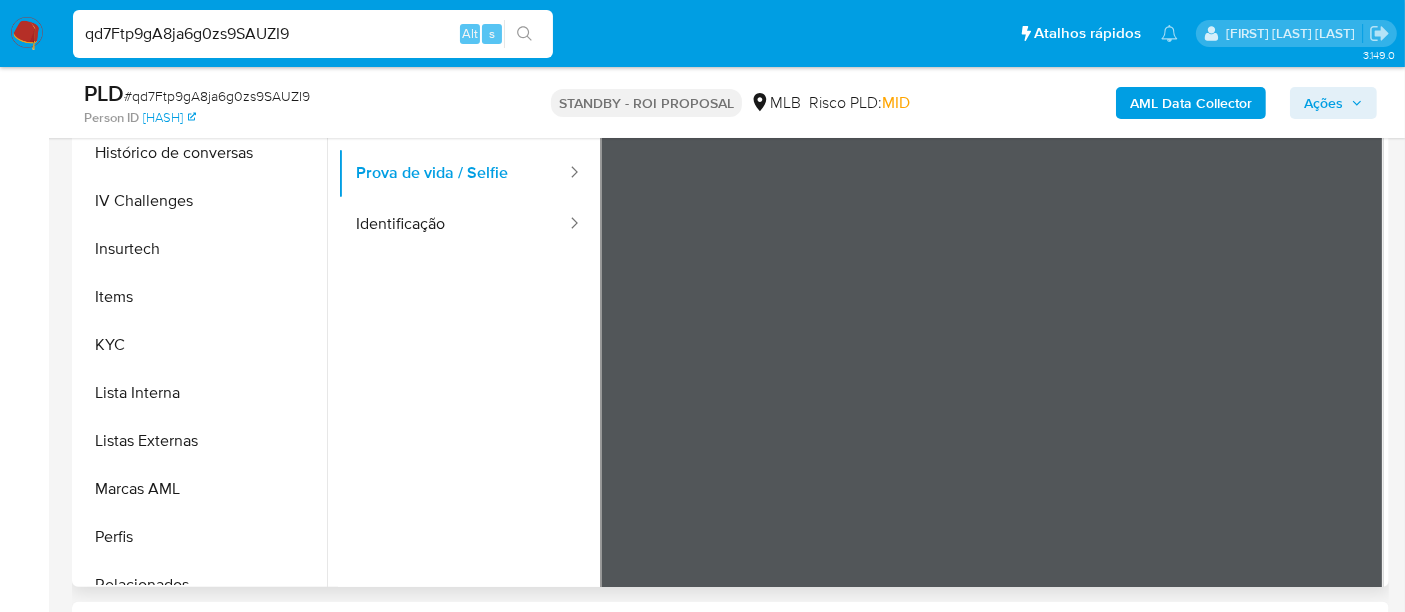 scroll, scrollTop: 844, scrollLeft: 0, axis: vertical 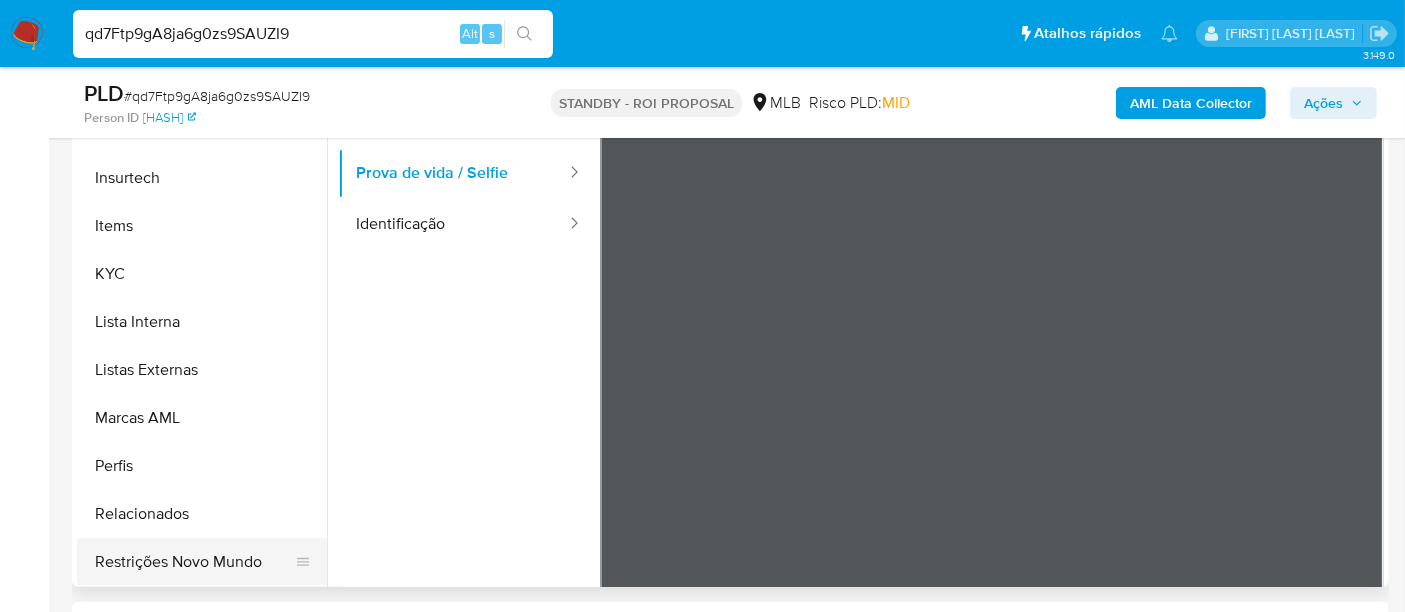 click on "Restrições Novo Mundo" at bounding box center [194, 562] 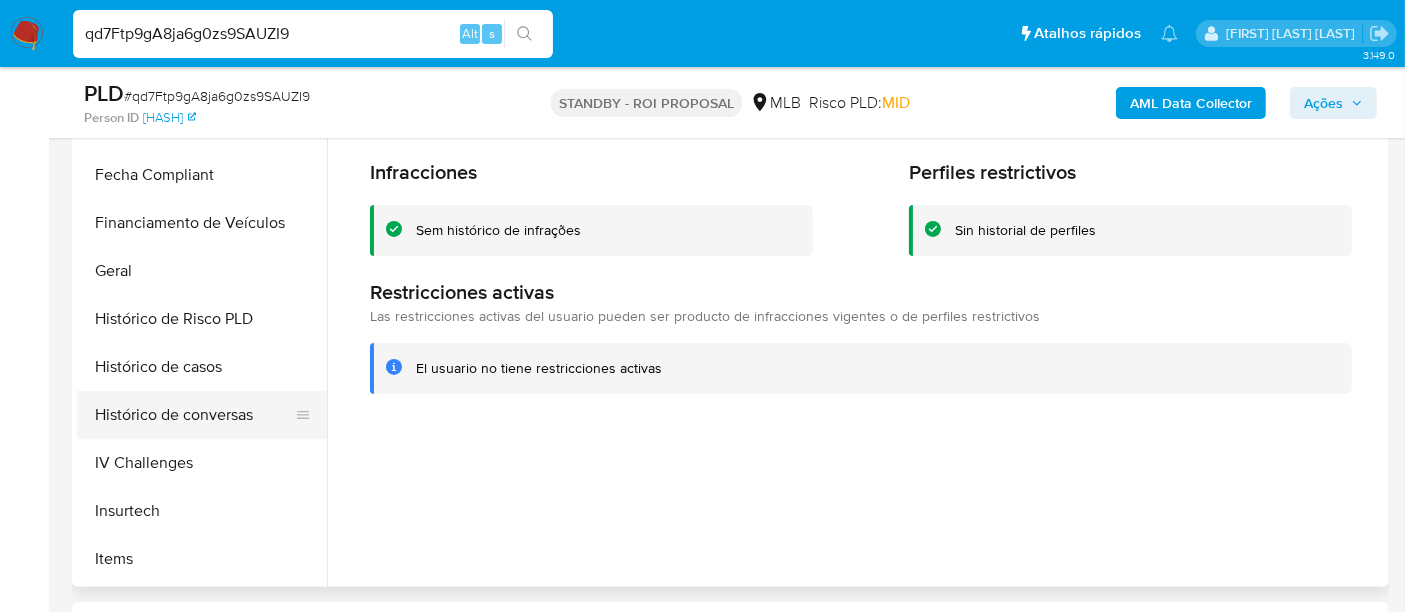 scroll, scrollTop: 511, scrollLeft: 0, axis: vertical 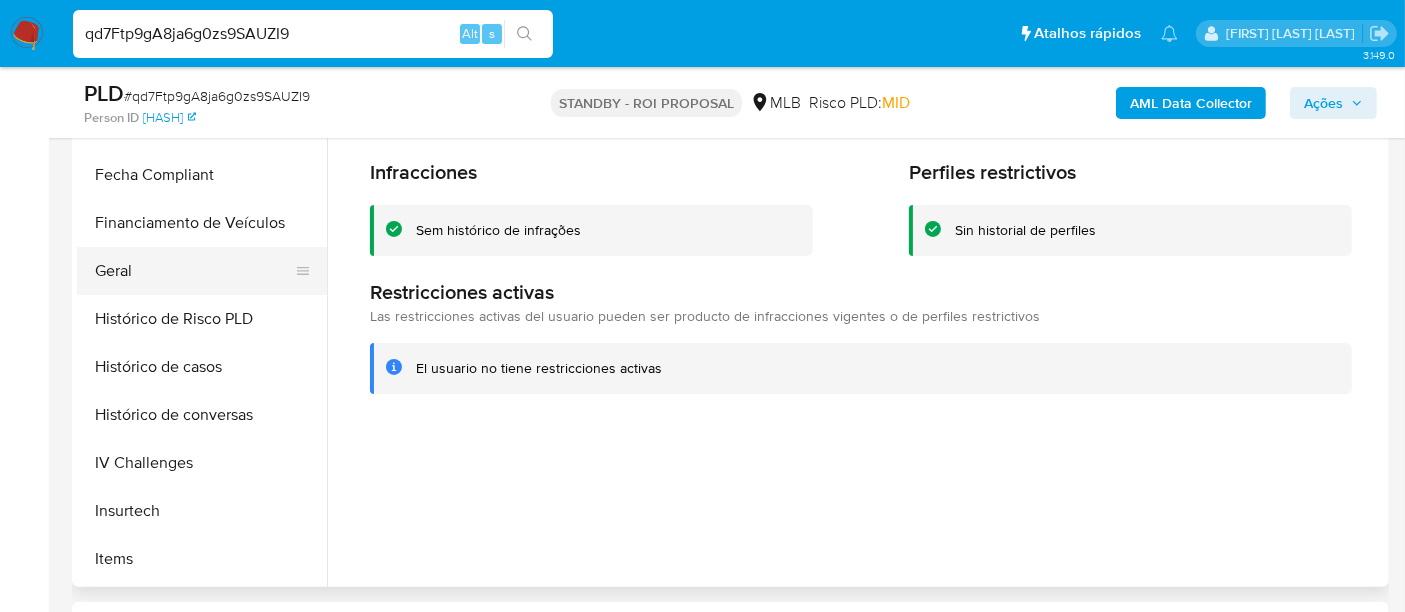 click on "Geral" at bounding box center [194, 271] 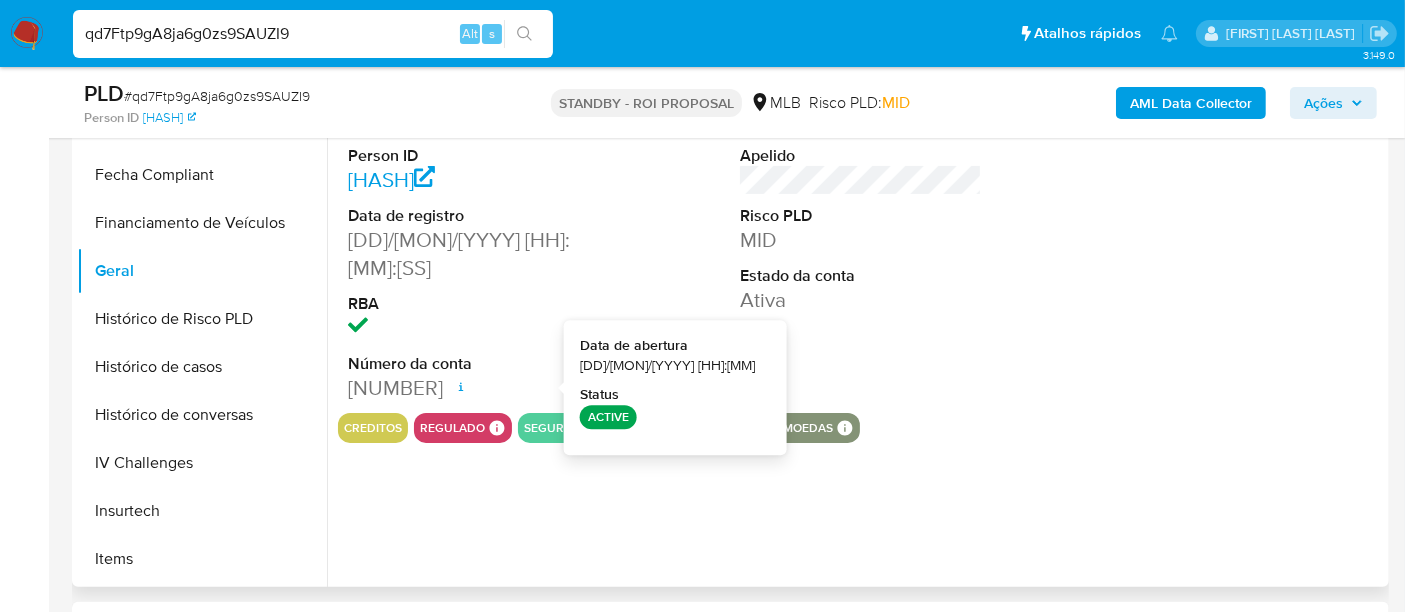 type 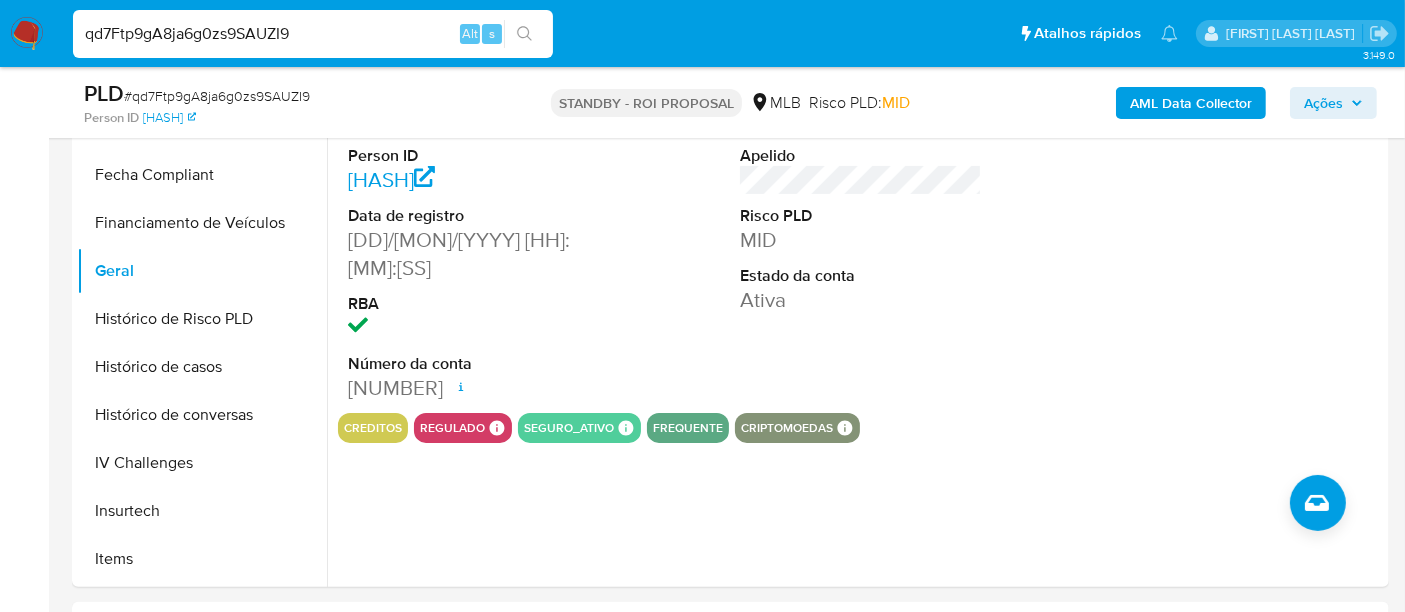 click on "qd7Ftp9gA8ja6g0zs9SAUZI9" at bounding box center (313, 34) 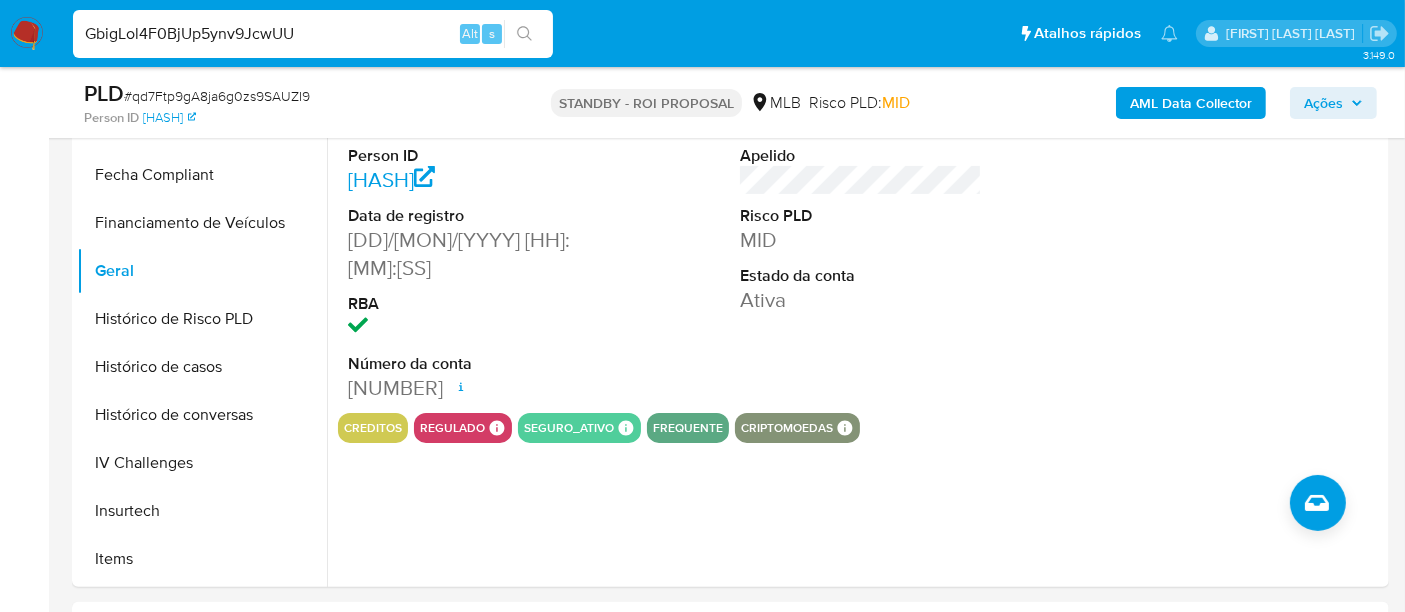 type on "GbigLol4F0BjUp5ynv9JcwUU" 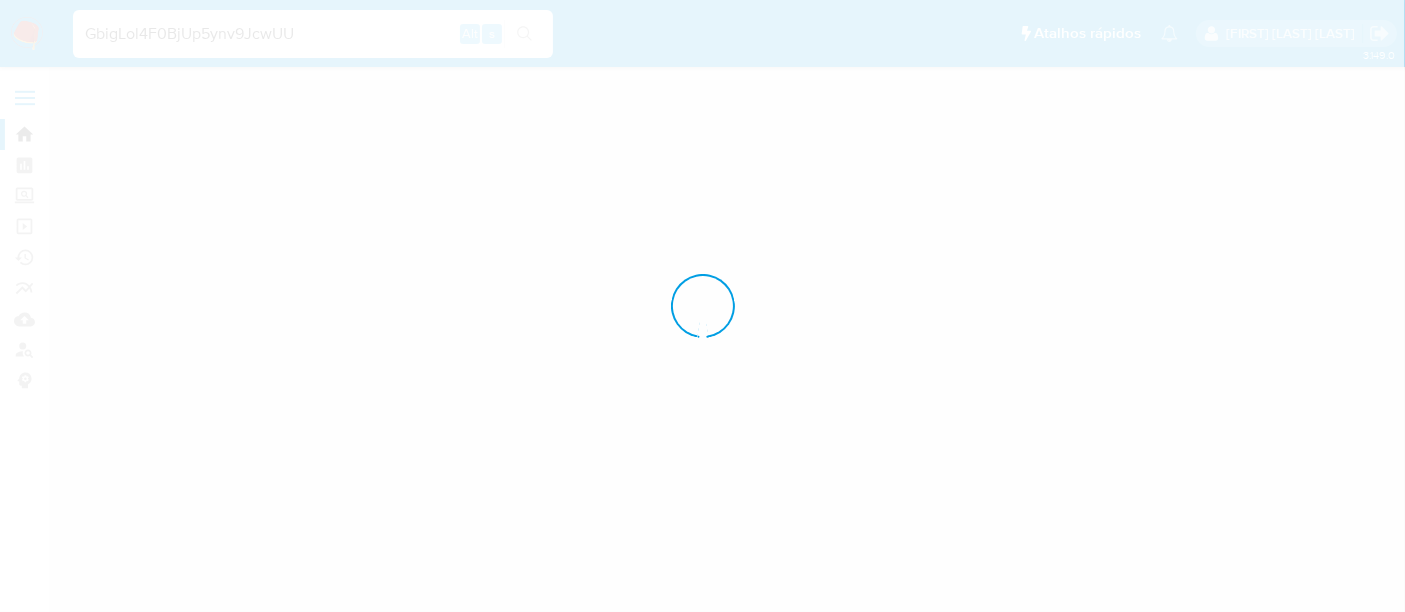 scroll, scrollTop: 0, scrollLeft: 0, axis: both 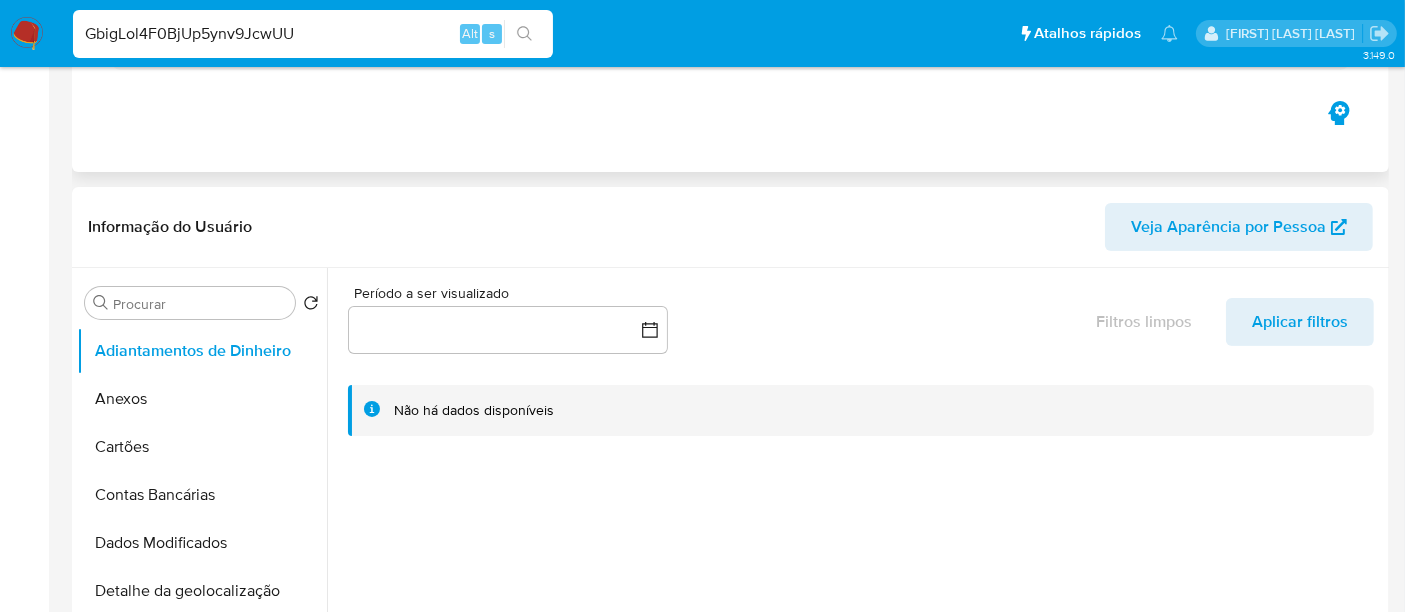select on "10" 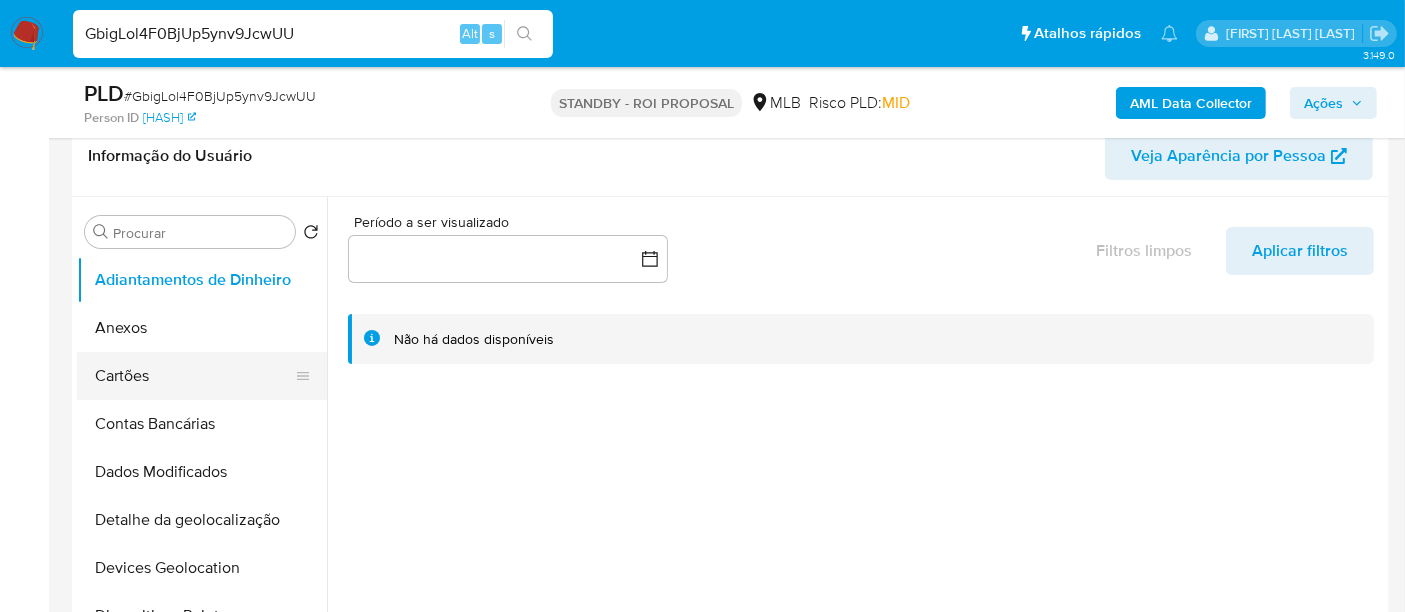scroll, scrollTop: 444, scrollLeft: 0, axis: vertical 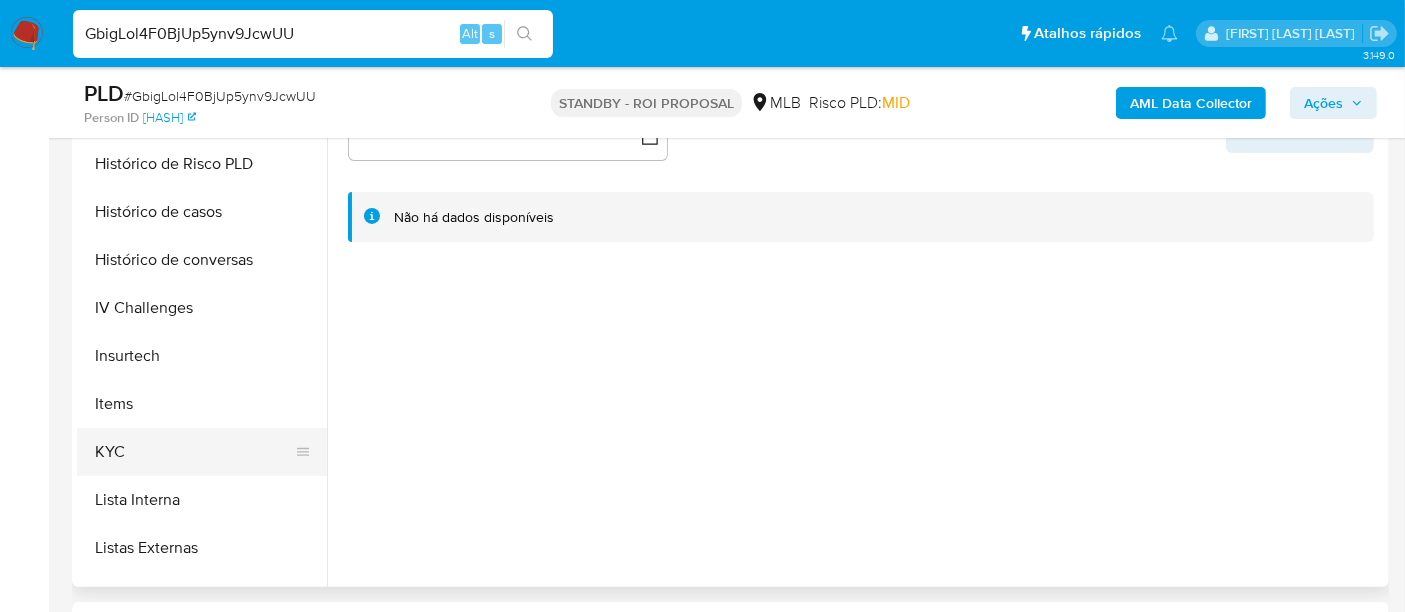 click on "KYC" at bounding box center (194, 452) 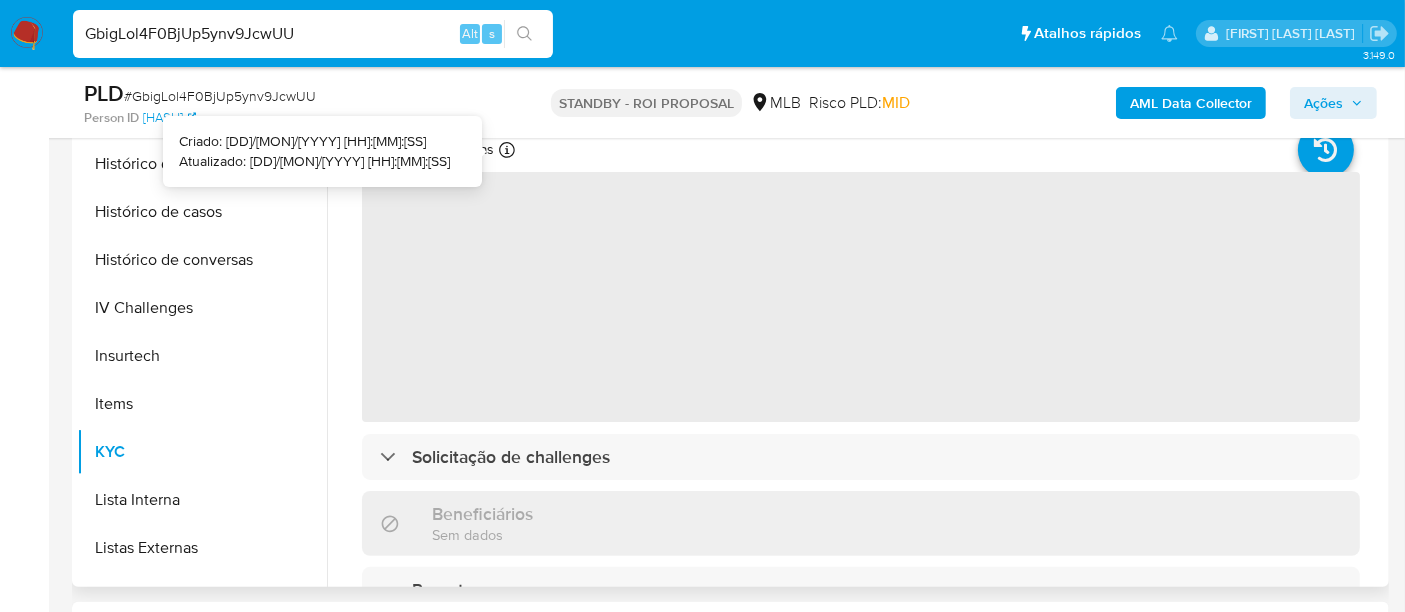 type 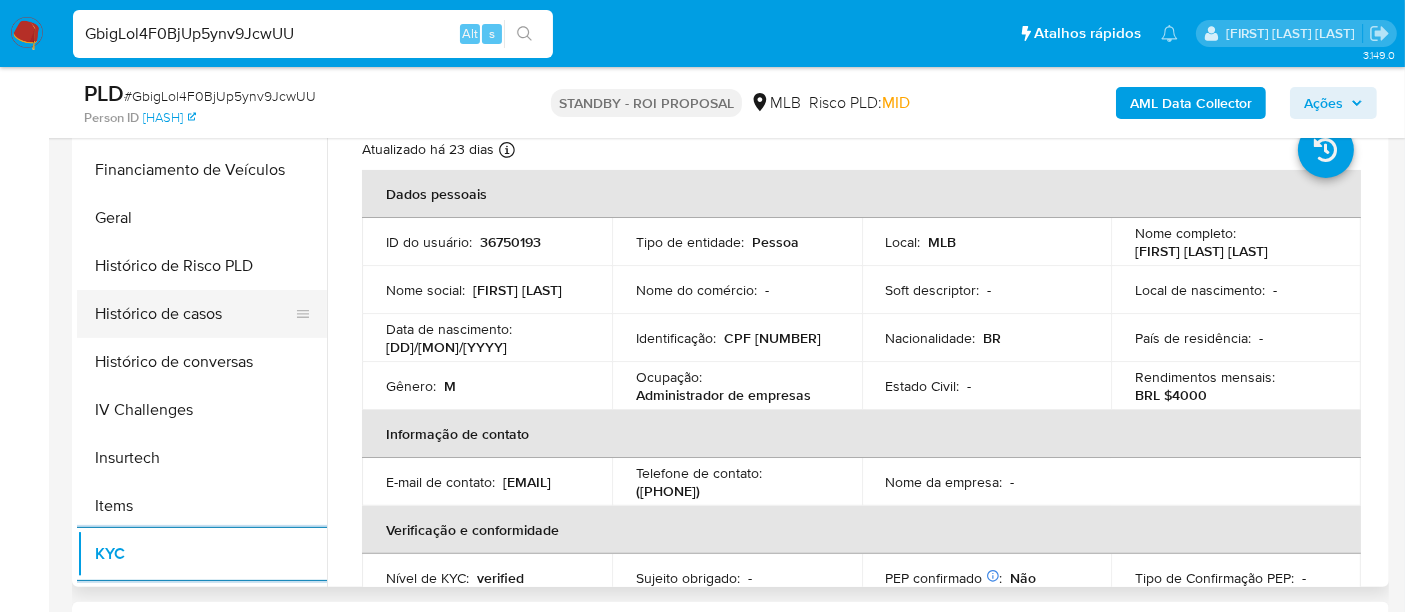 scroll, scrollTop: 444, scrollLeft: 0, axis: vertical 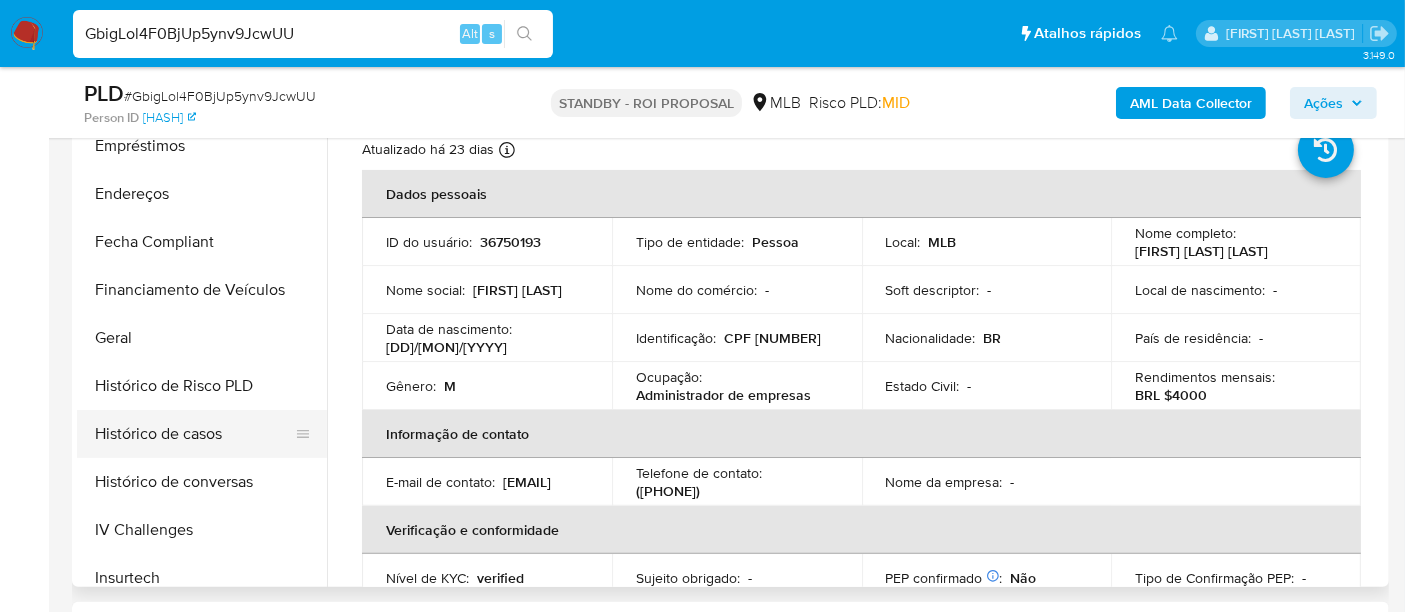 click on "Histórico de casos" at bounding box center (194, 434) 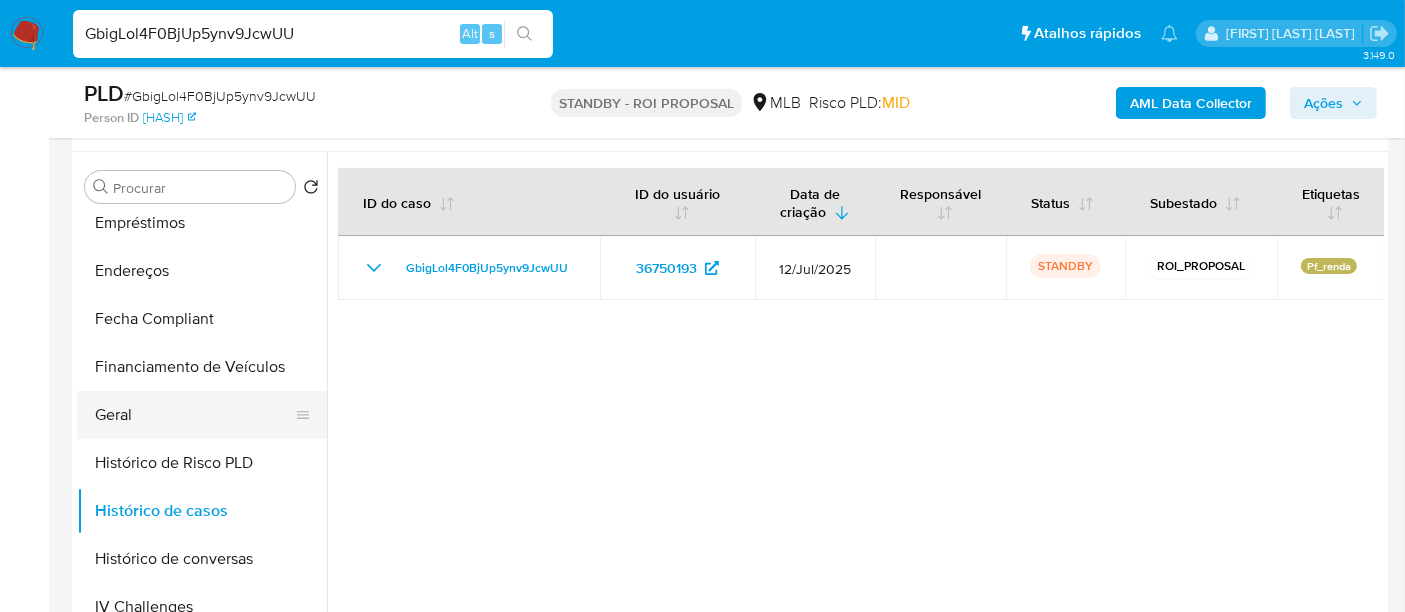 scroll, scrollTop: 333, scrollLeft: 0, axis: vertical 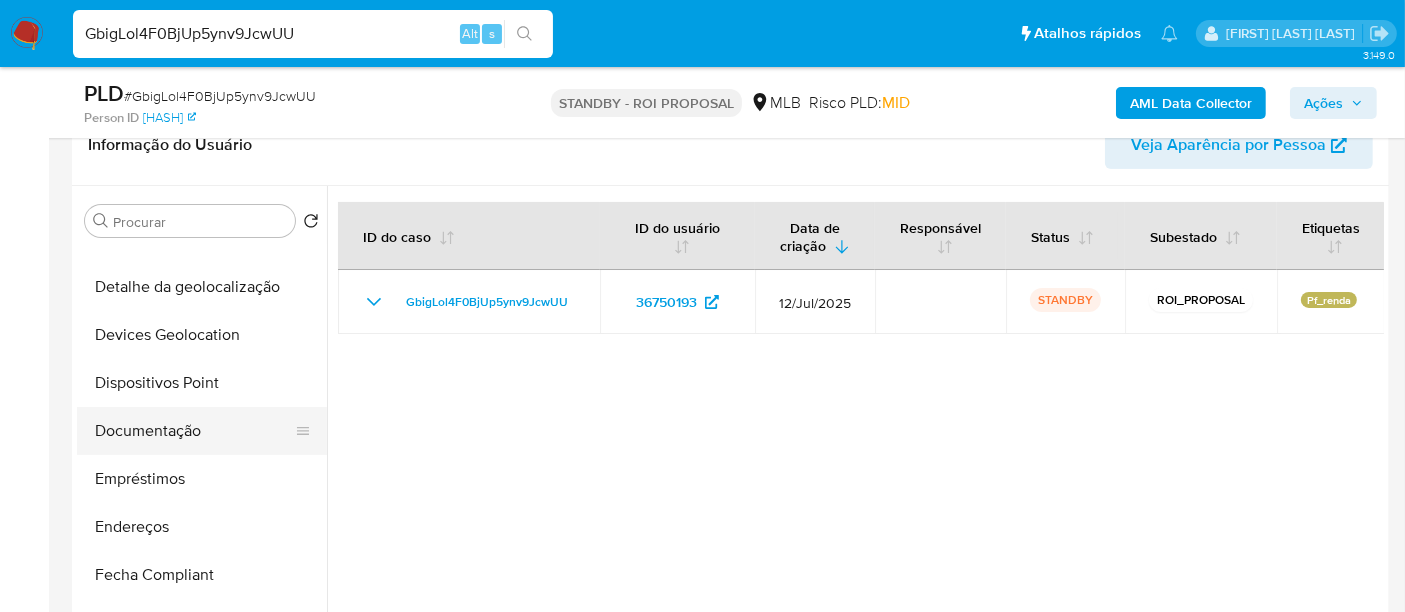 click on "Documentação" at bounding box center (194, 431) 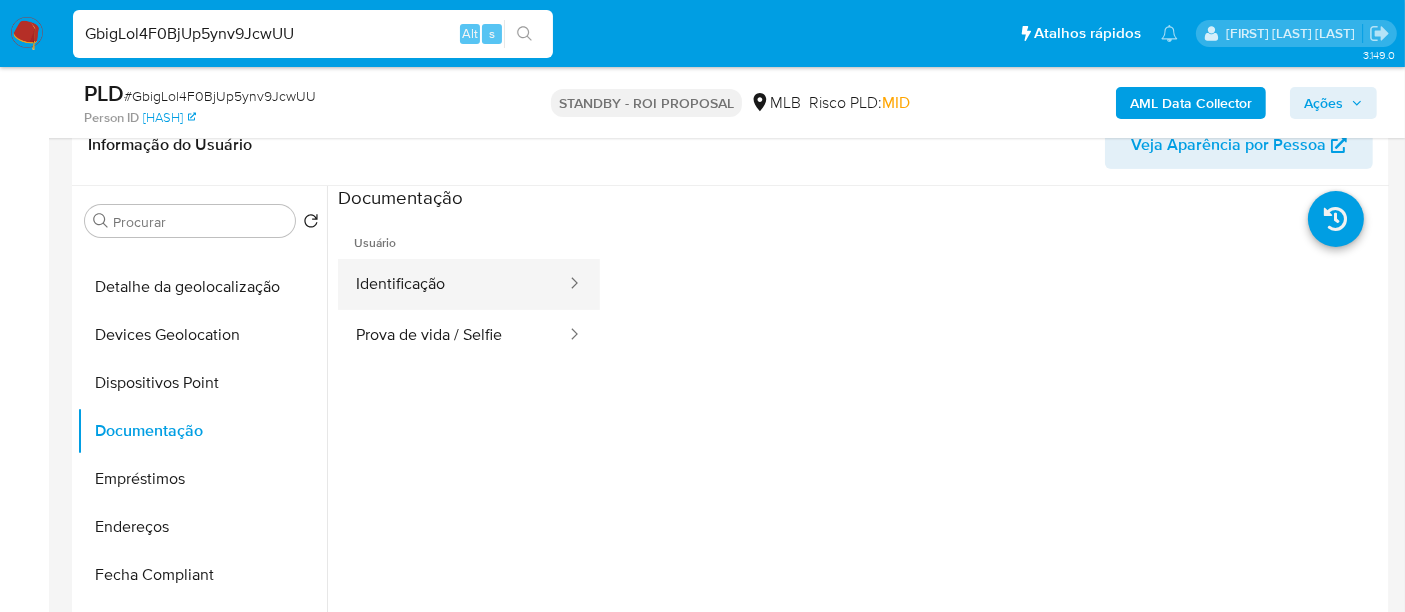 click on "Identificação" at bounding box center (453, 284) 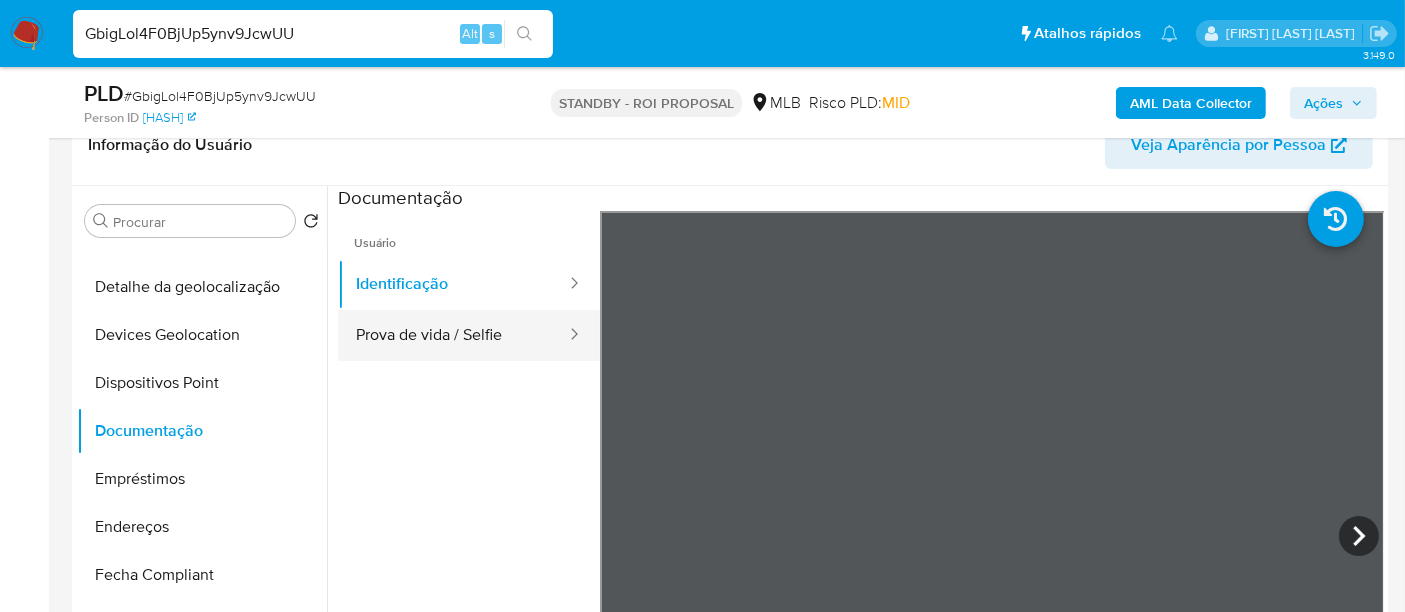 click on "Prova de vida / Selfie" at bounding box center [453, 335] 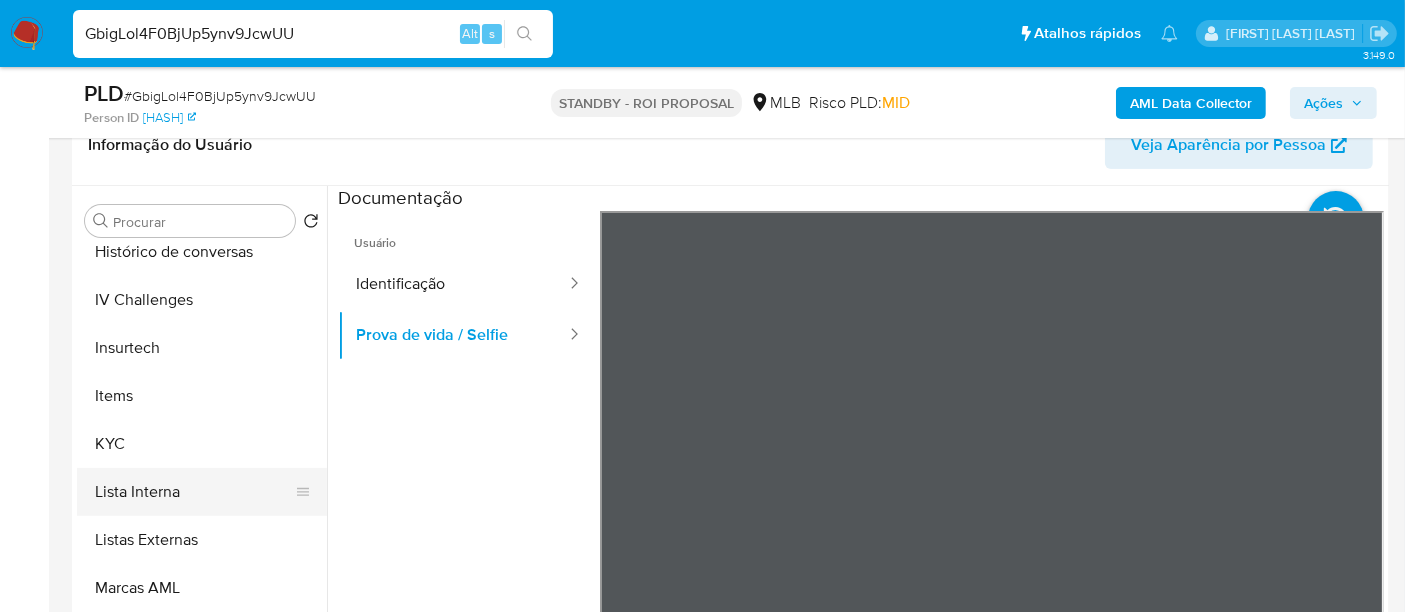 scroll, scrollTop: 844, scrollLeft: 0, axis: vertical 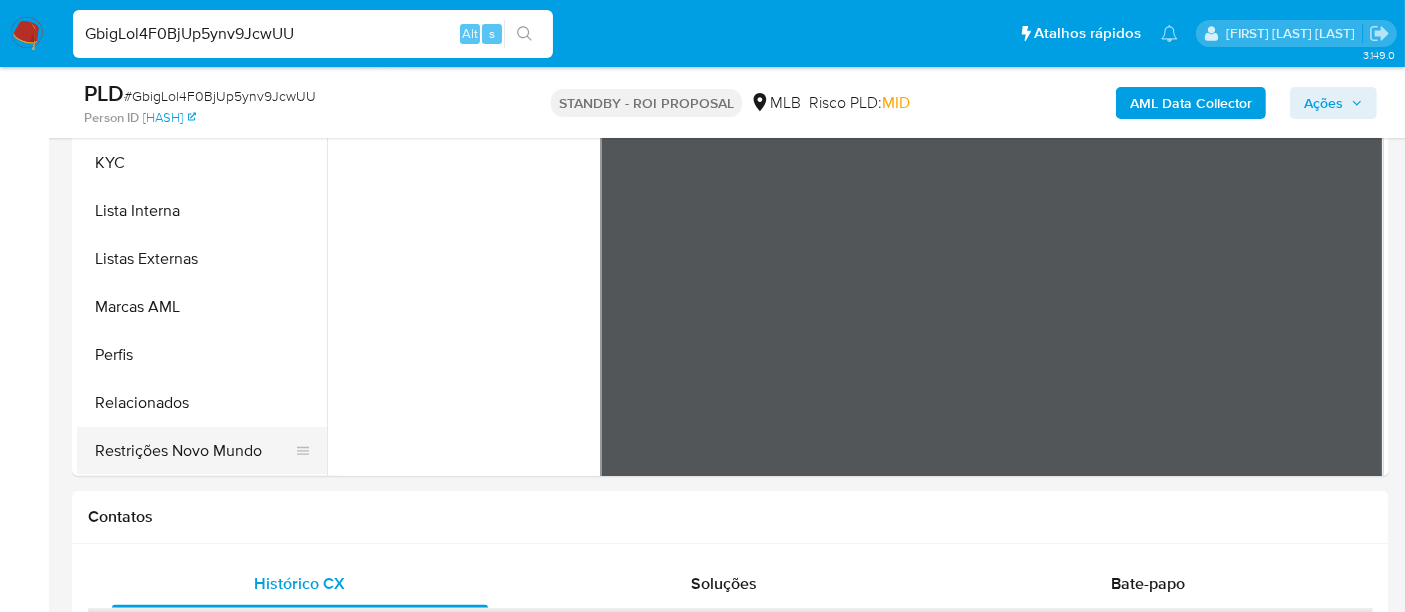 click on "Restrições Novo Mundo" at bounding box center (194, 451) 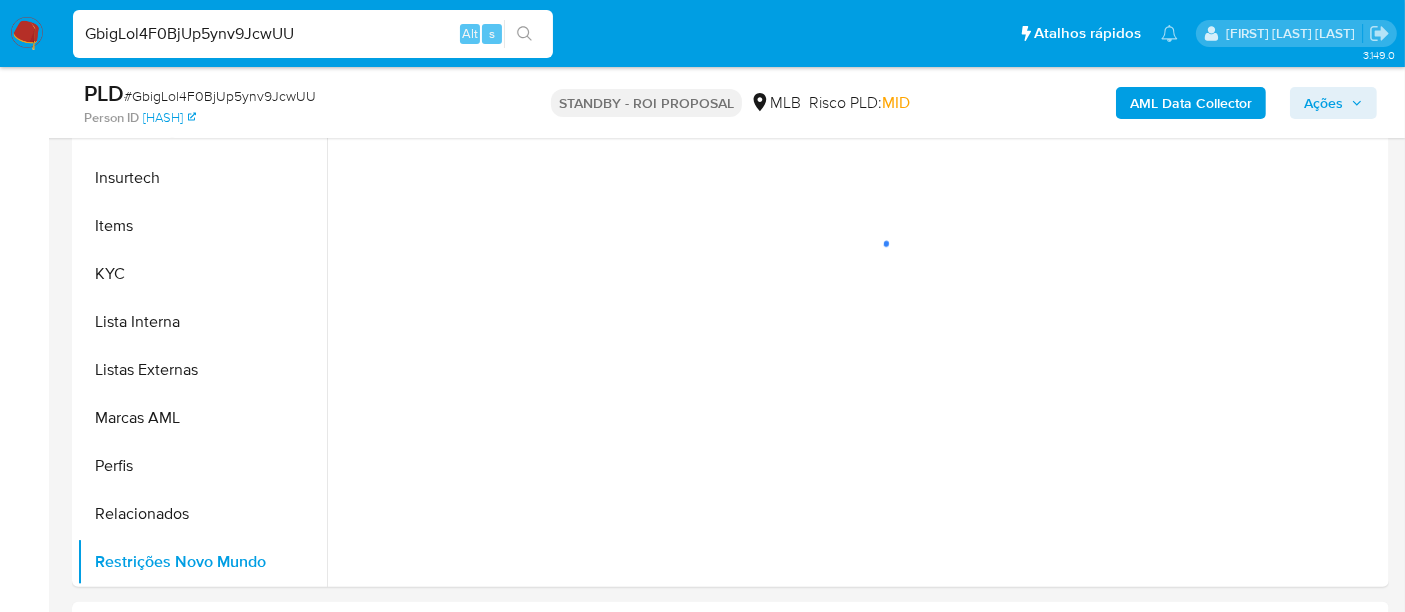 scroll, scrollTop: 333, scrollLeft: 0, axis: vertical 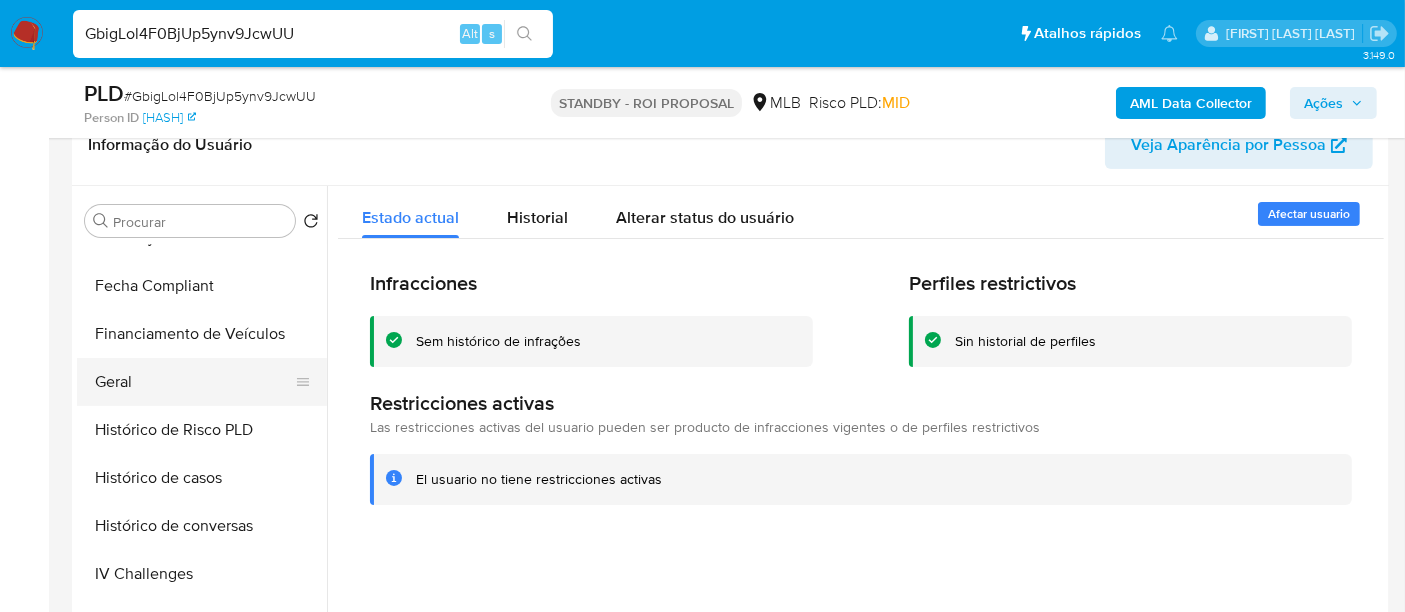 click on "Geral" at bounding box center (194, 382) 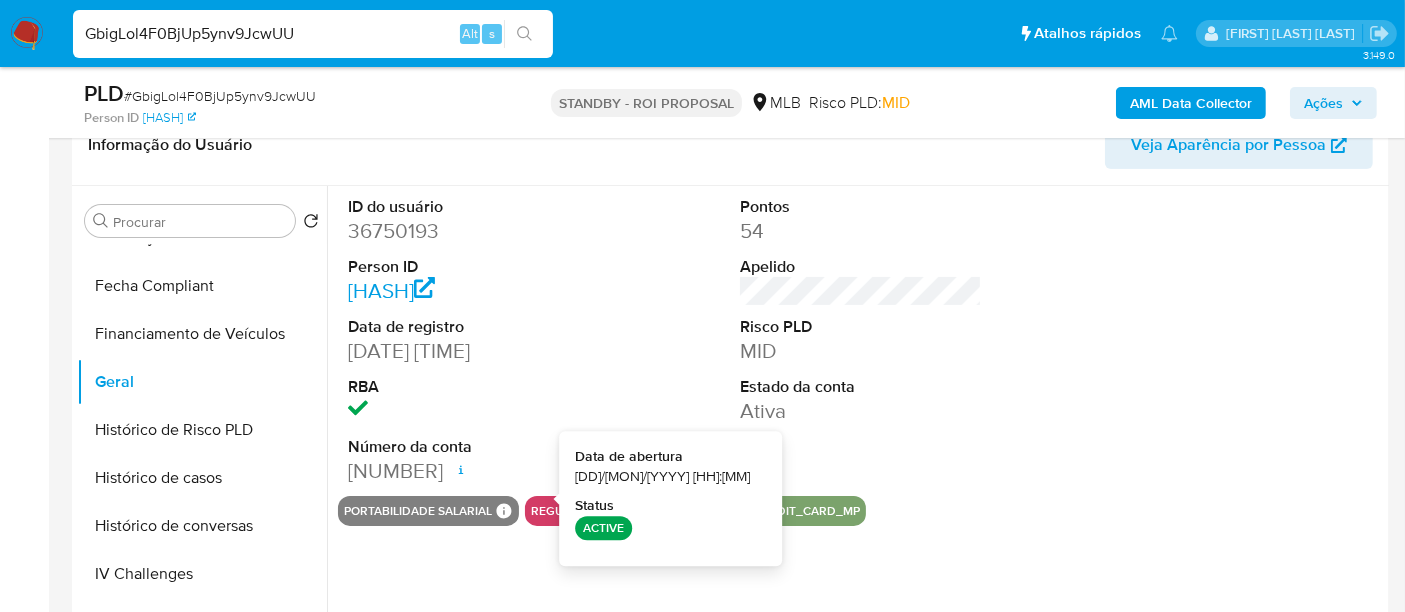 type 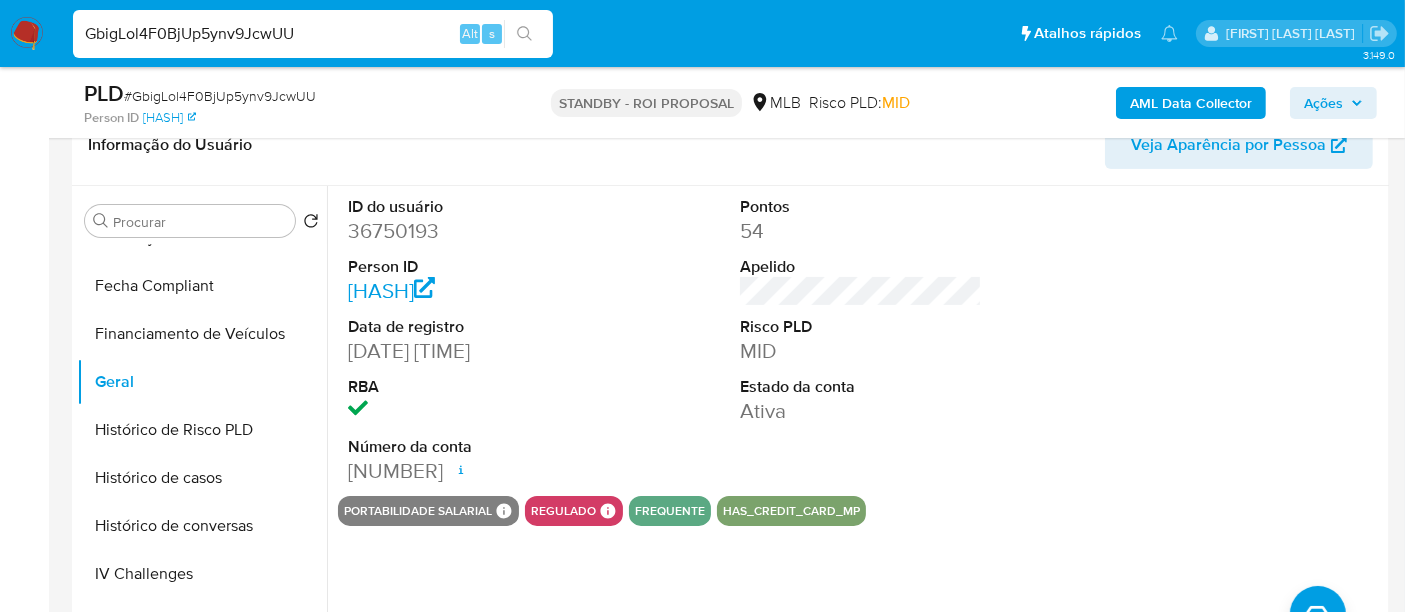 click on "GbigLol4F0BjUp5ynv9JcwUU" at bounding box center [313, 34] 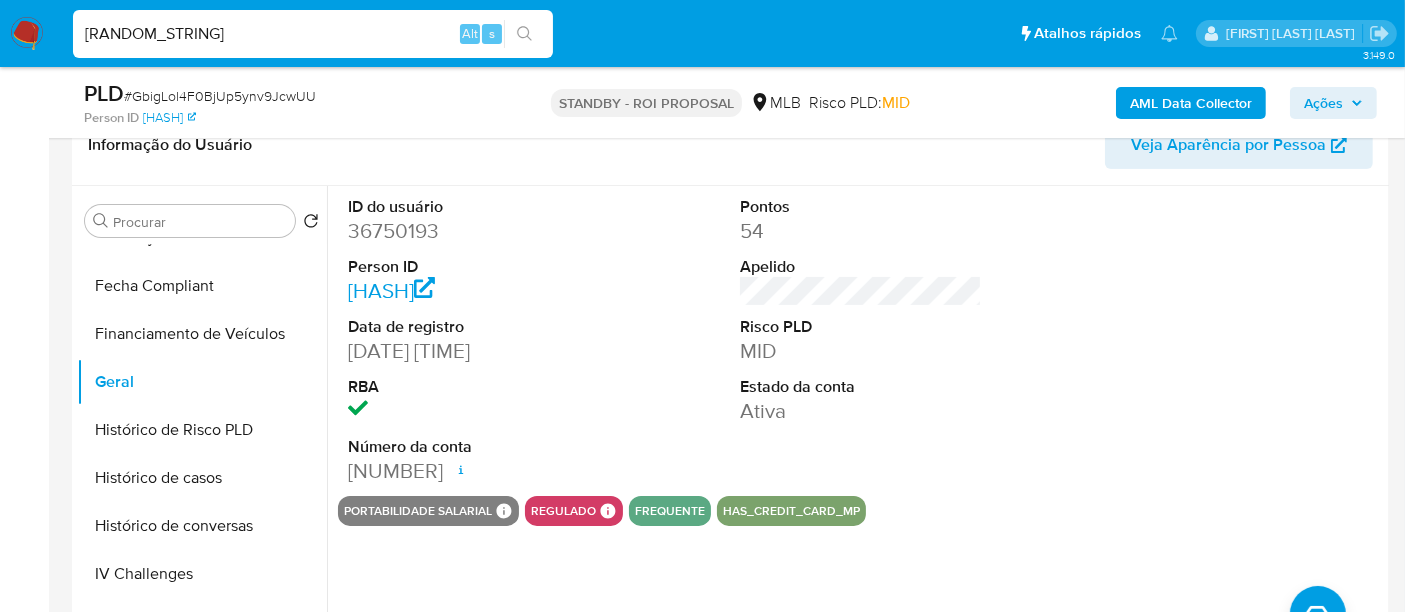 type on "9x1Nvfmd9dDhxZLR3EMHOqA0" 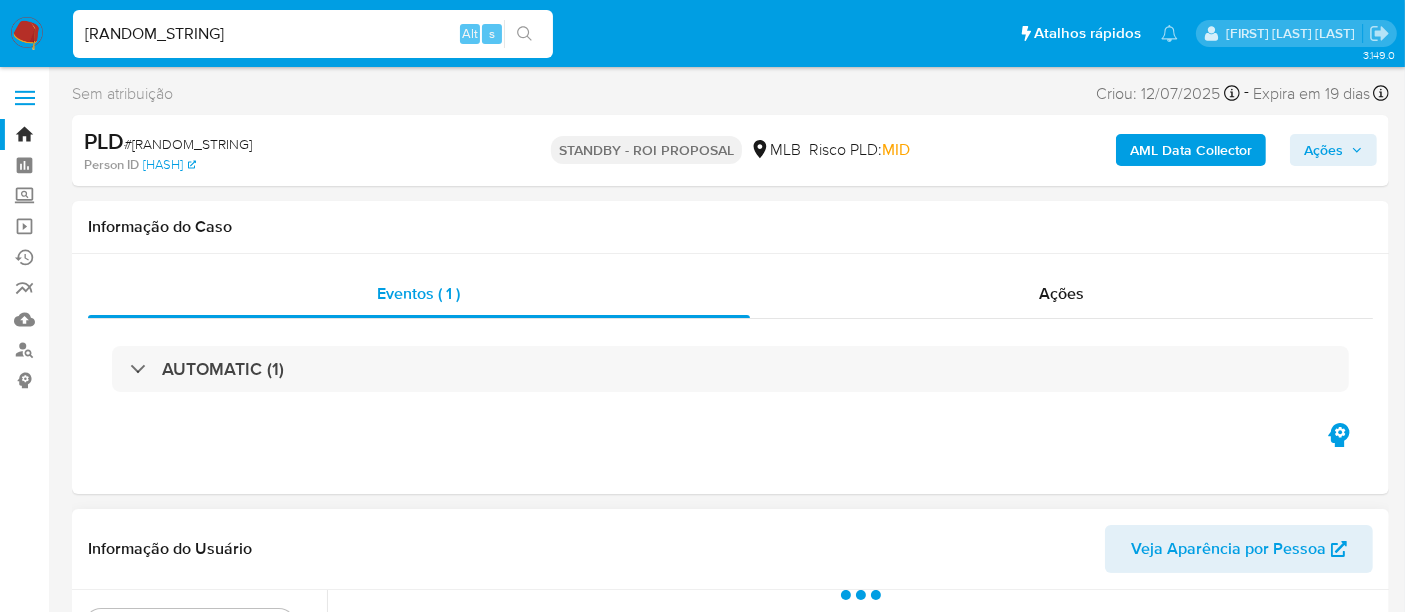 scroll, scrollTop: 444, scrollLeft: 0, axis: vertical 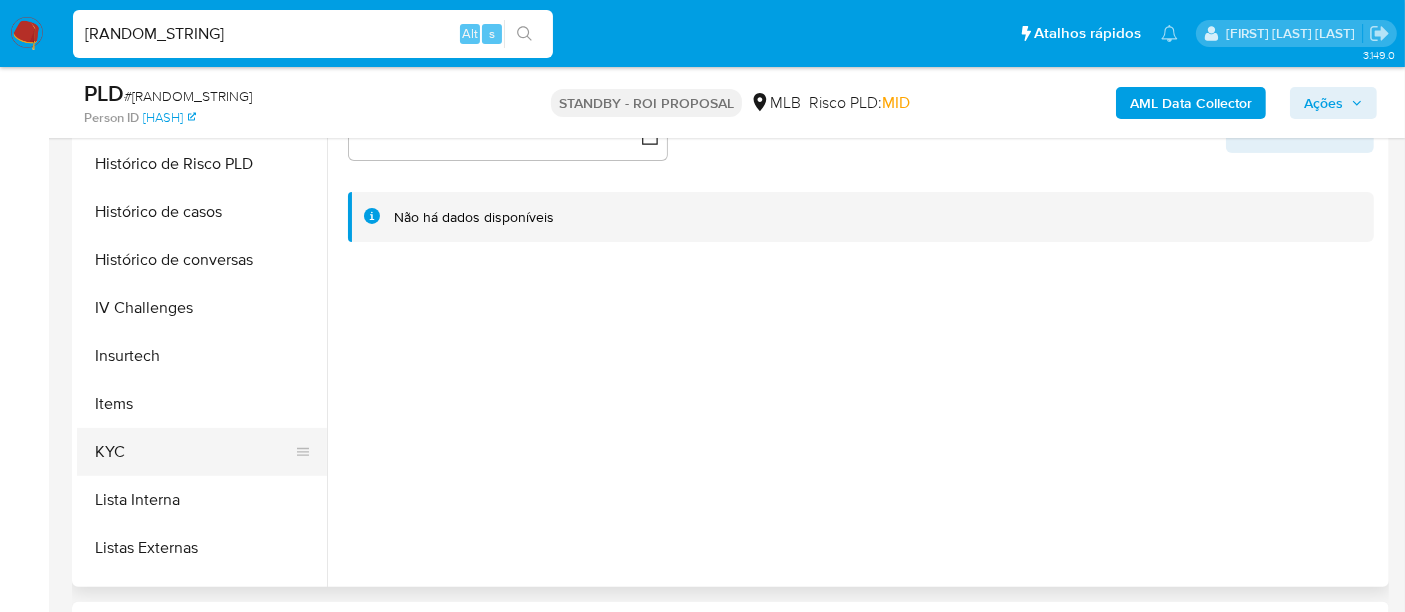 click on "KYC" at bounding box center [194, 452] 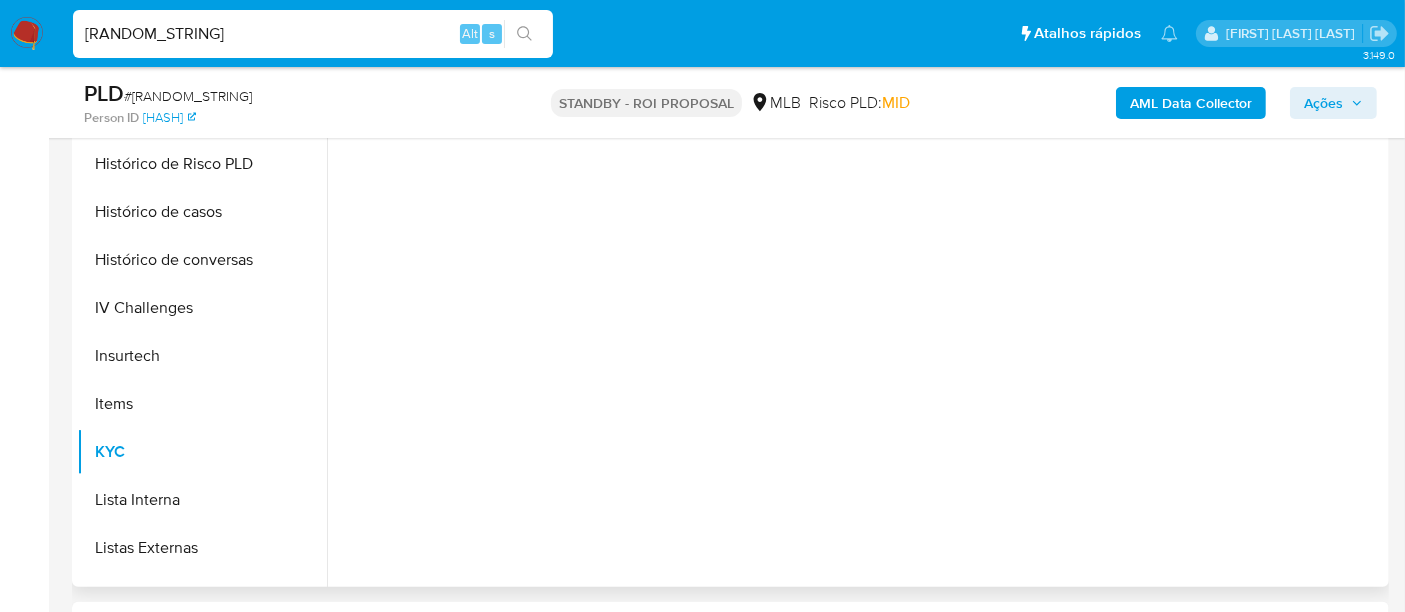 select on "10" 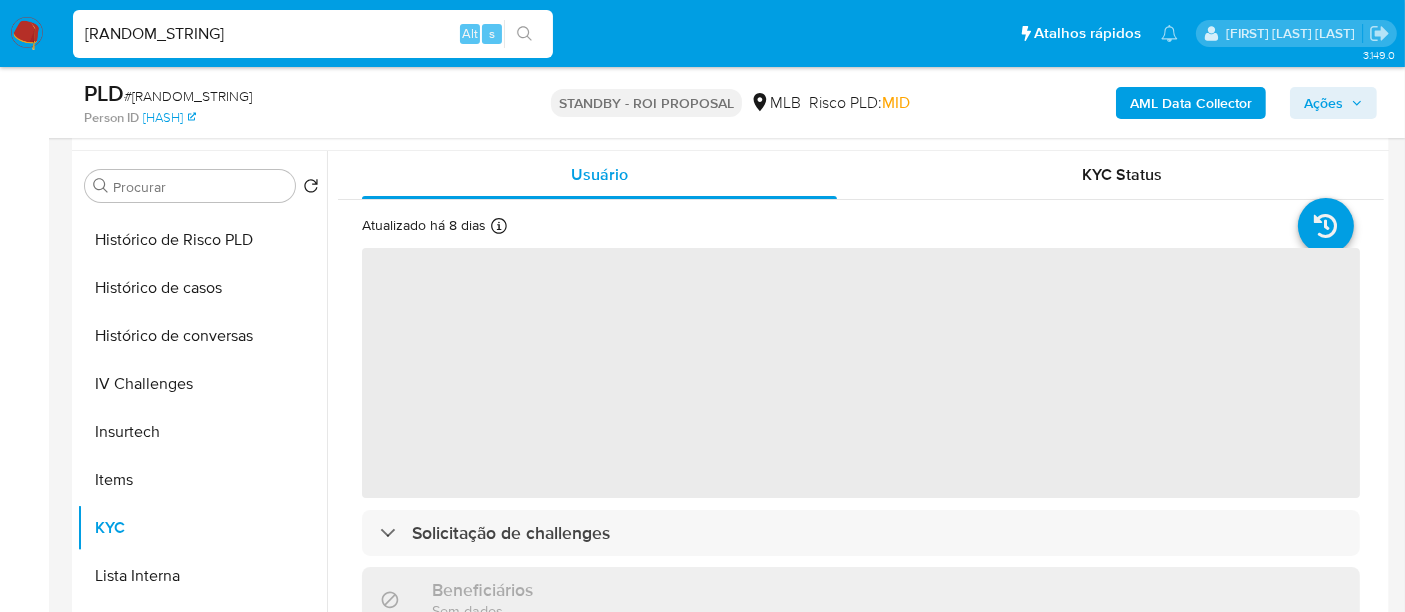 scroll, scrollTop: 333, scrollLeft: 0, axis: vertical 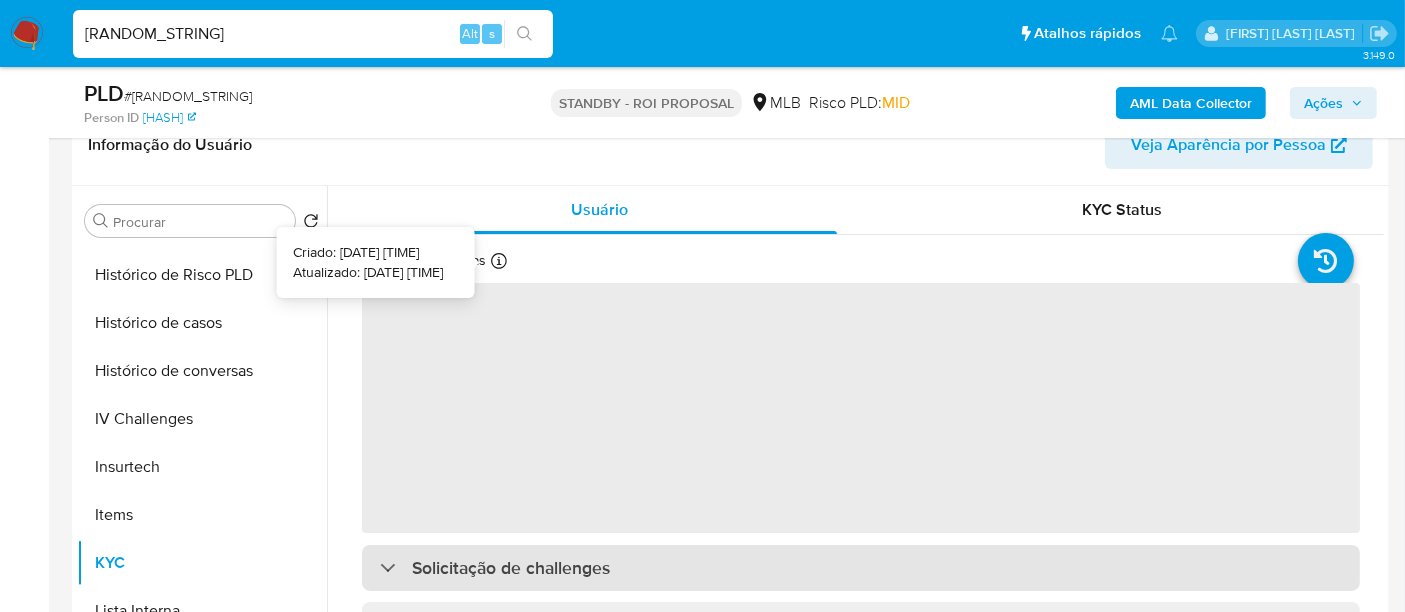type 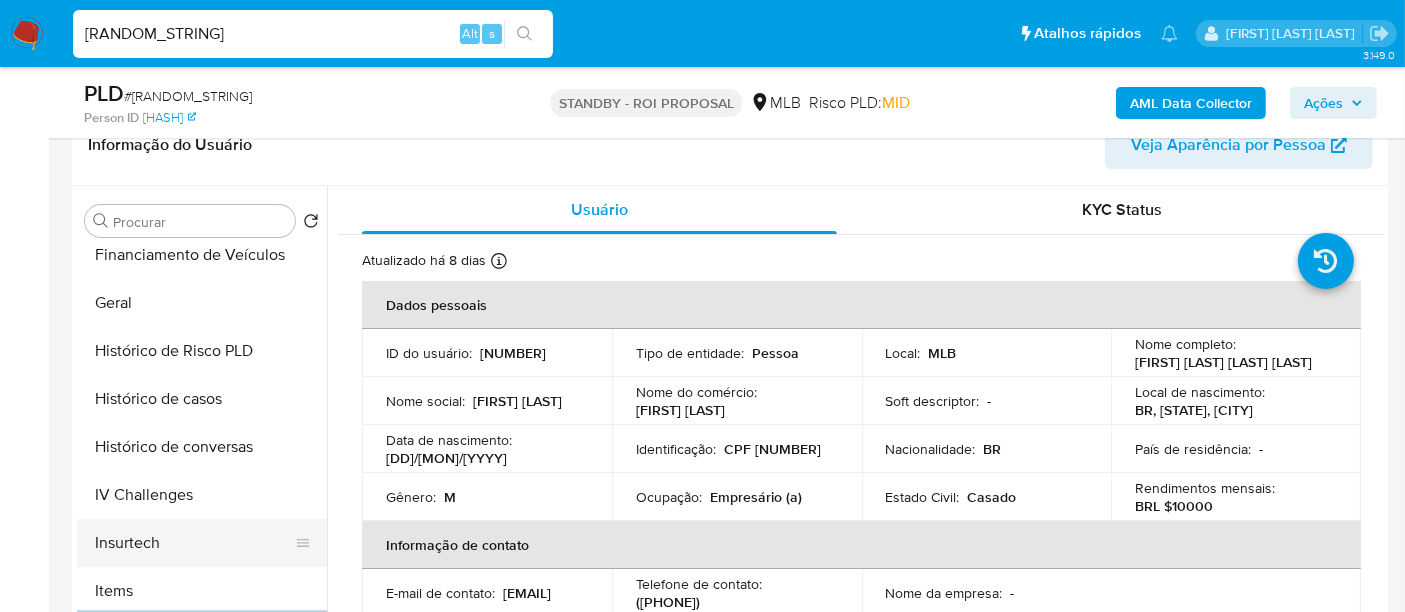 scroll, scrollTop: 555, scrollLeft: 0, axis: vertical 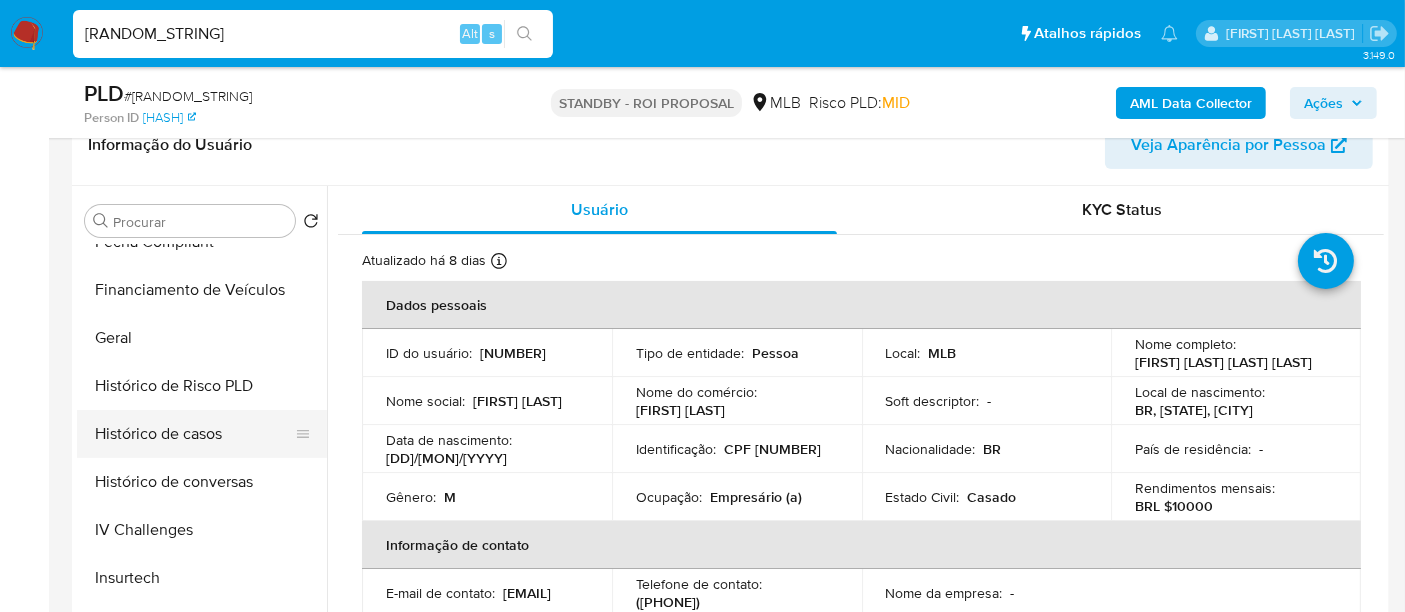 click on "Histórico de casos" at bounding box center (194, 434) 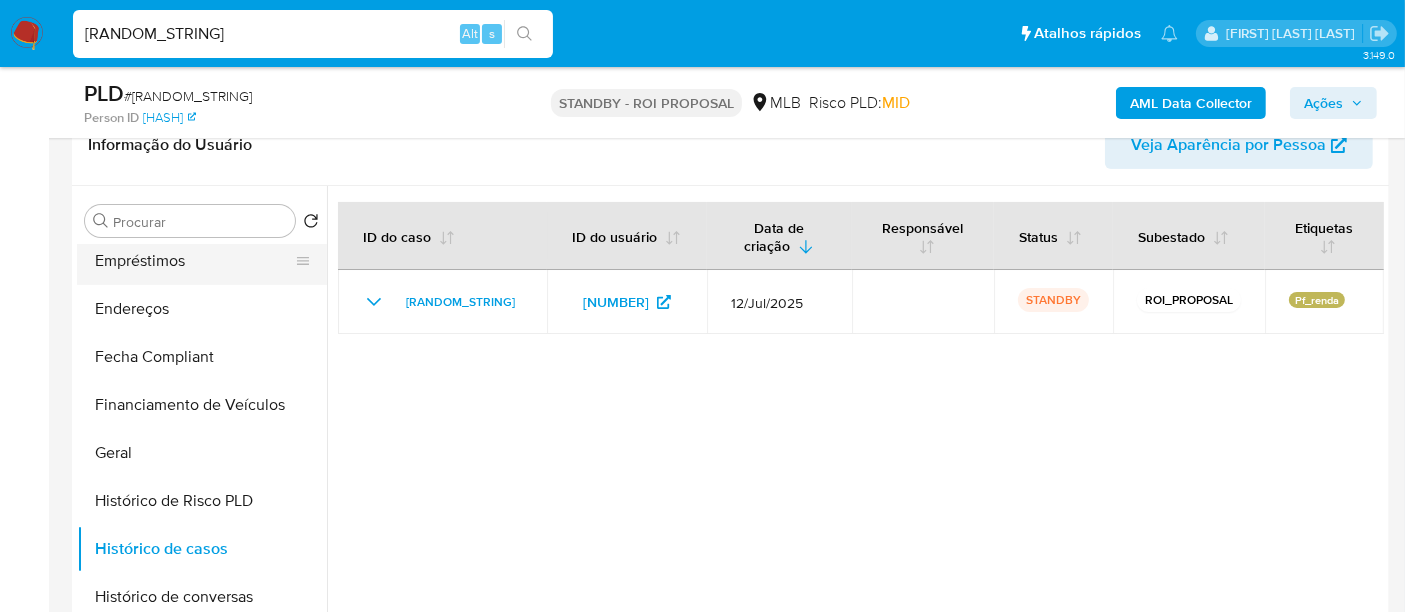 scroll, scrollTop: 222, scrollLeft: 0, axis: vertical 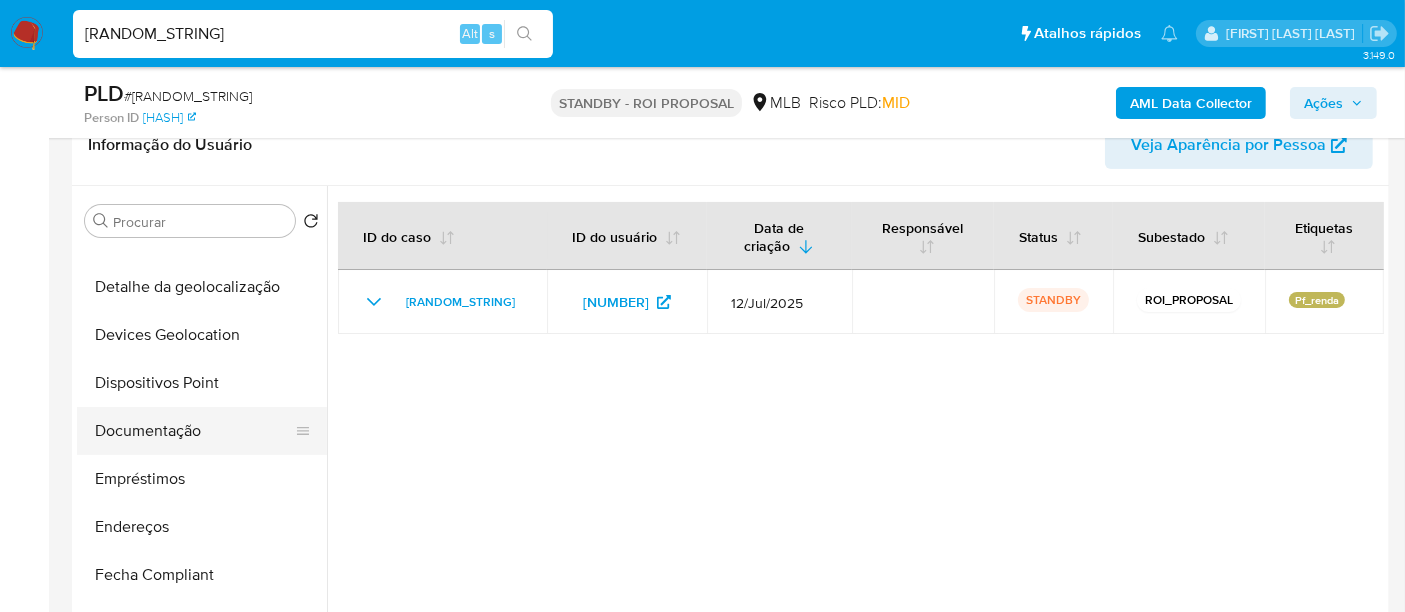 click on "Documentação" at bounding box center (194, 431) 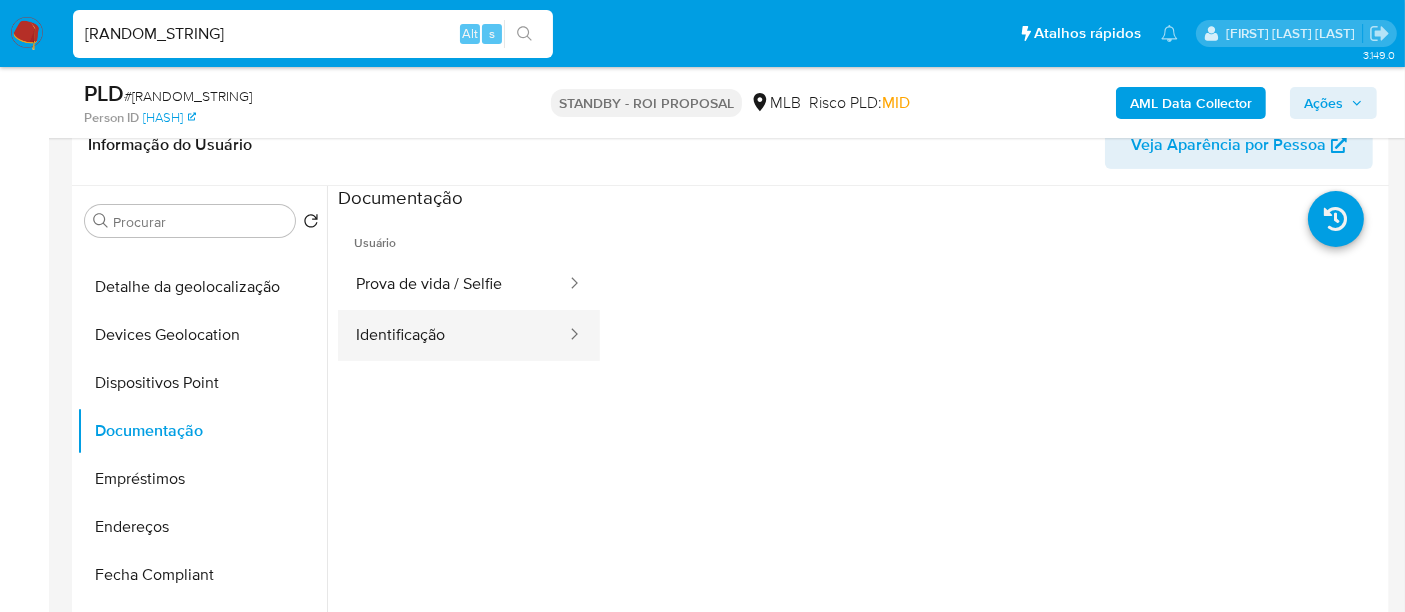 click on "Identificação" at bounding box center (453, 335) 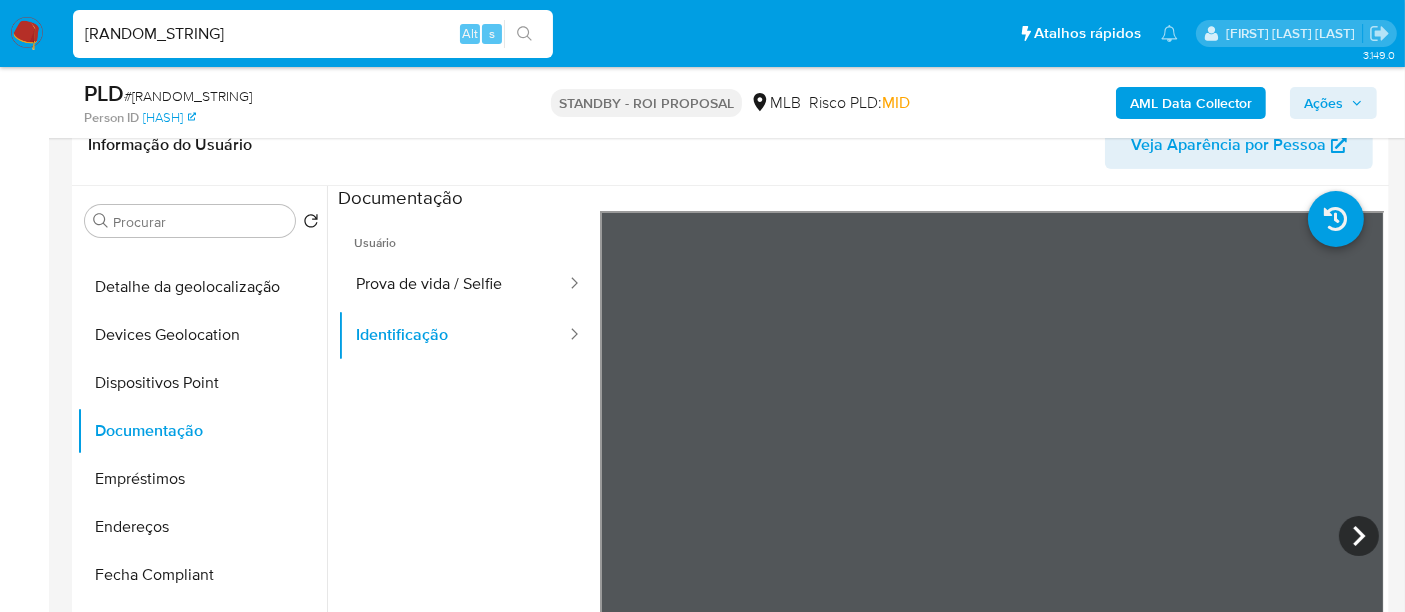 type 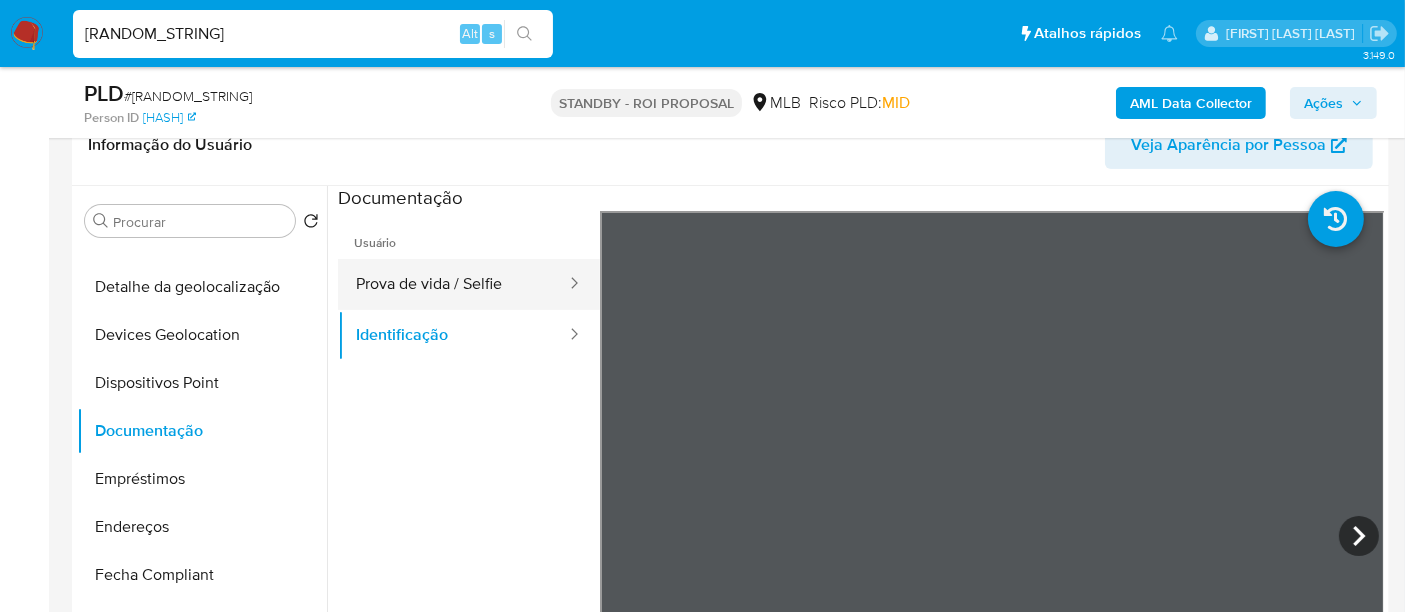 click on "Prova de vida / Selfie" at bounding box center (453, 284) 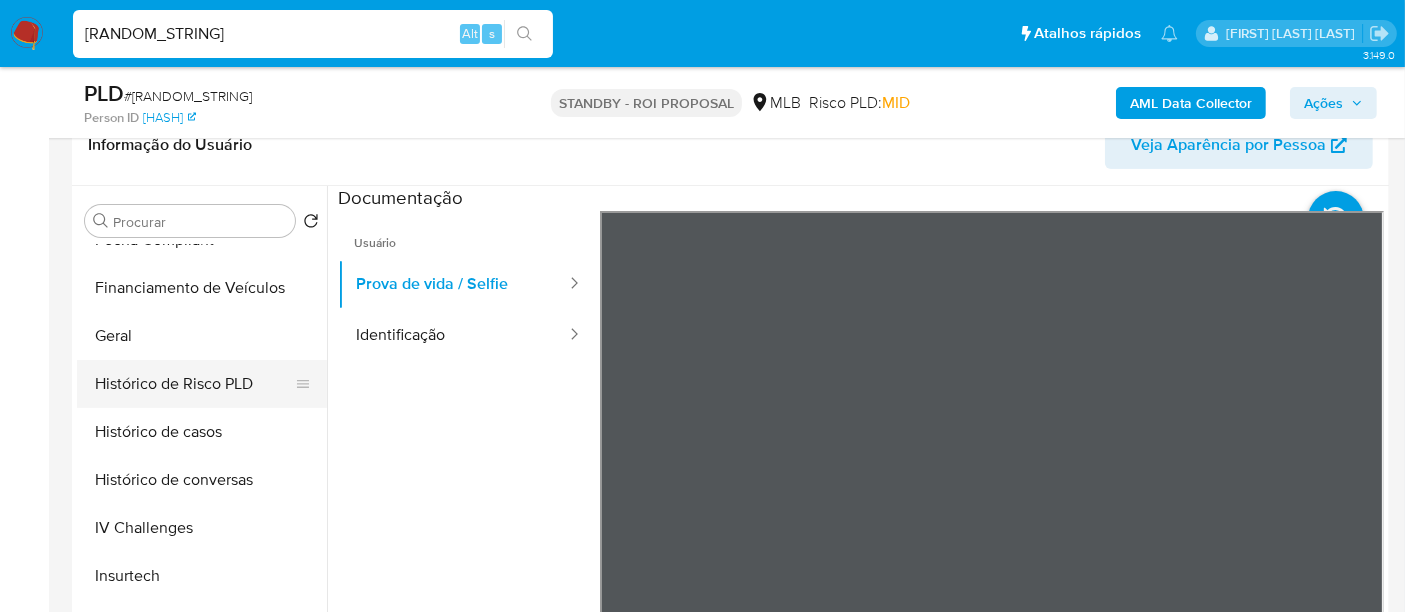 scroll, scrollTop: 844, scrollLeft: 0, axis: vertical 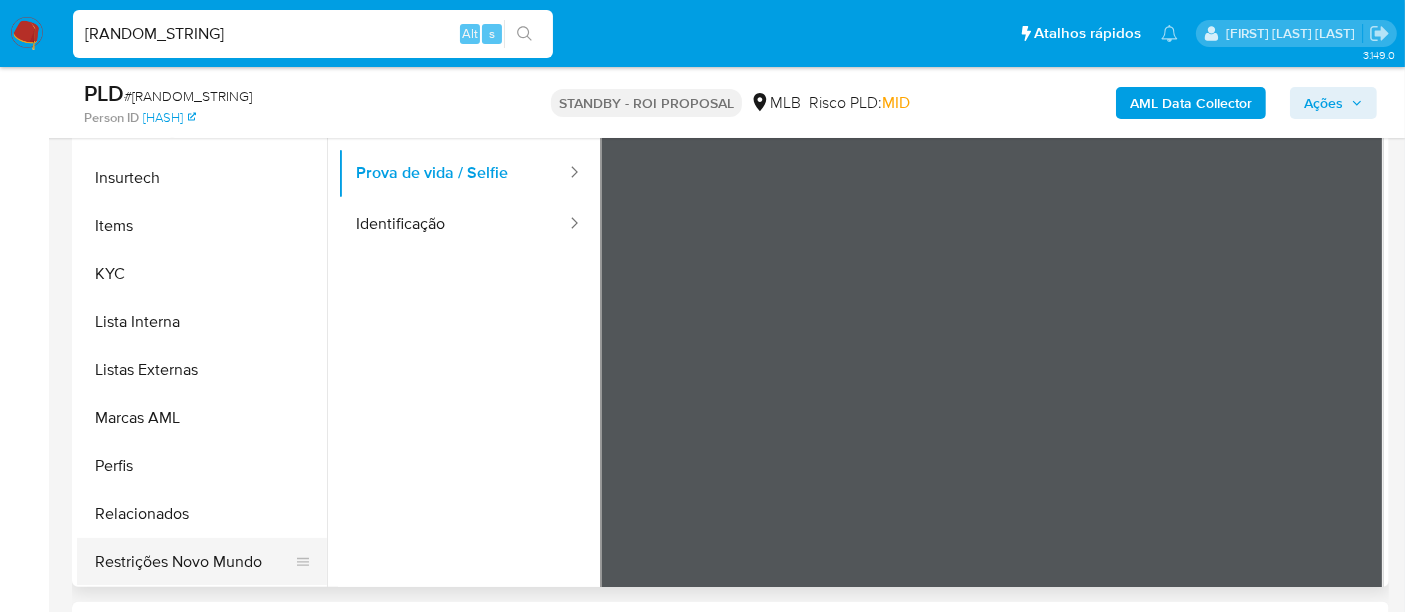 click on "Restrições Novo Mundo" at bounding box center (194, 562) 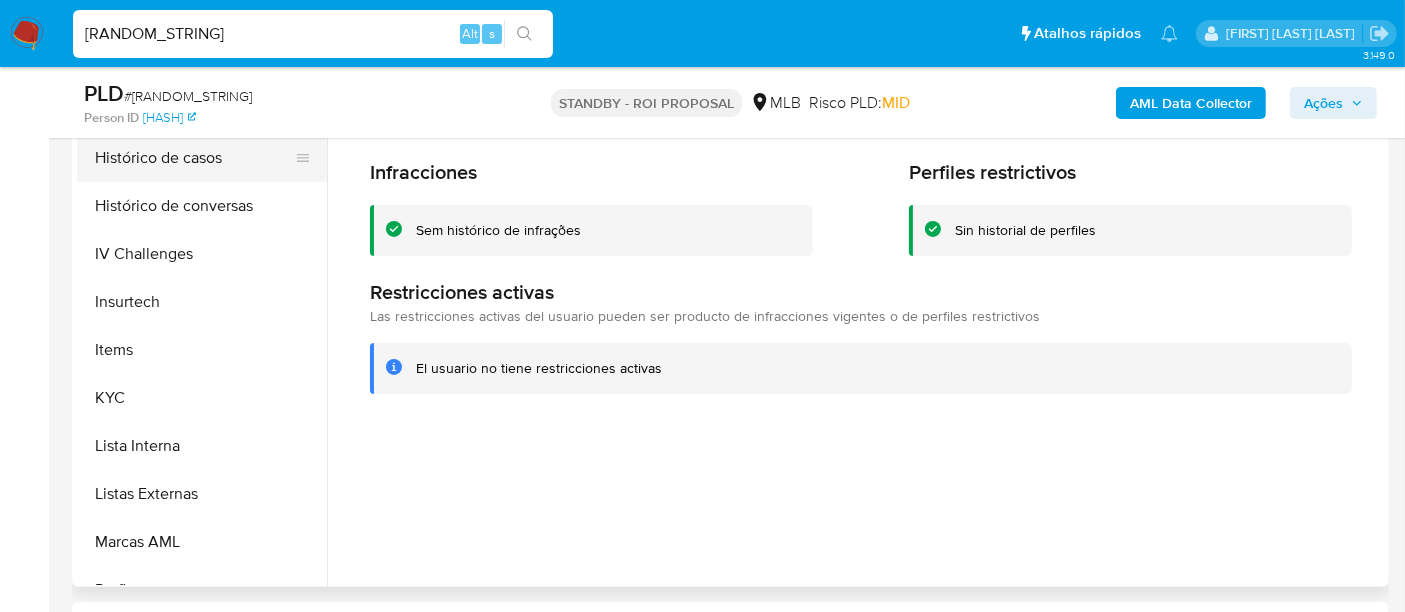 scroll, scrollTop: 511, scrollLeft: 0, axis: vertical 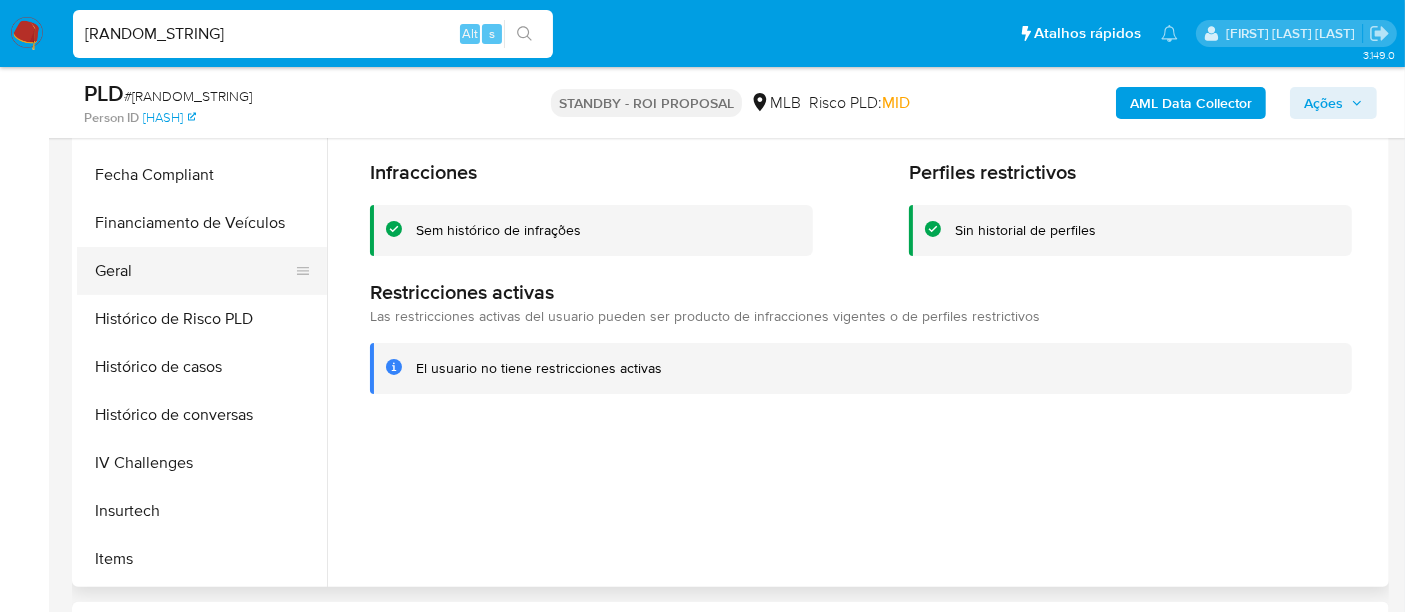 click on "Geral" at bounding box center [194, 271] 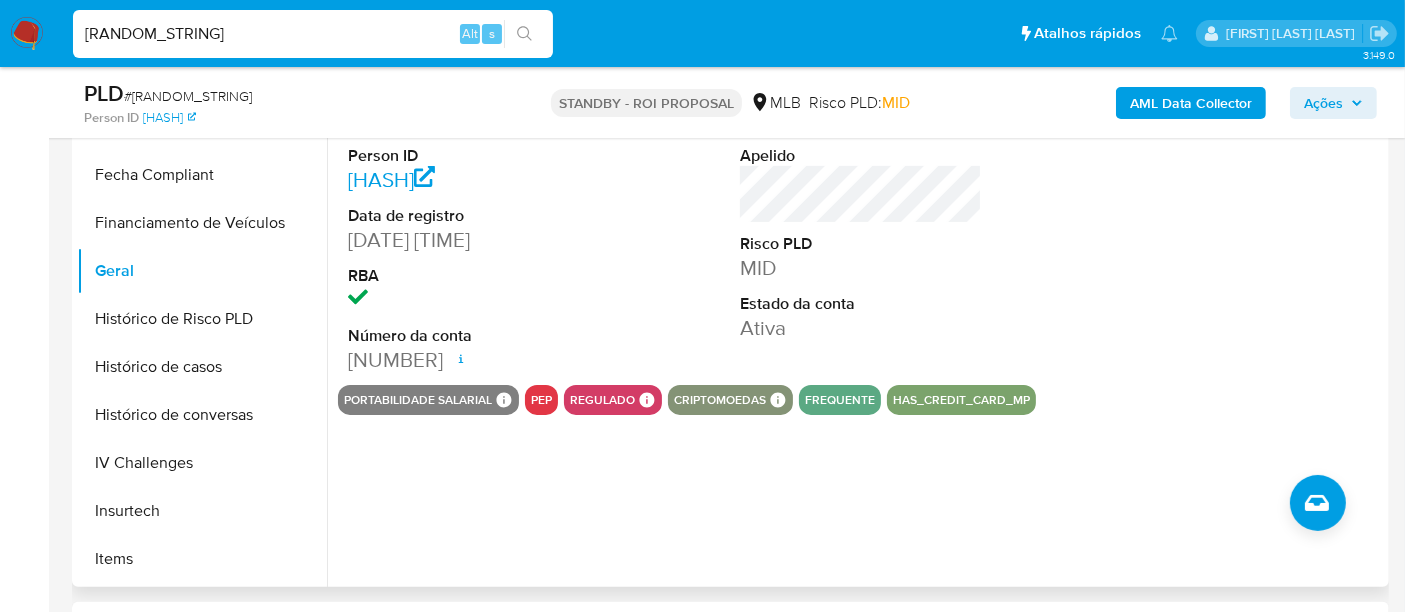 type 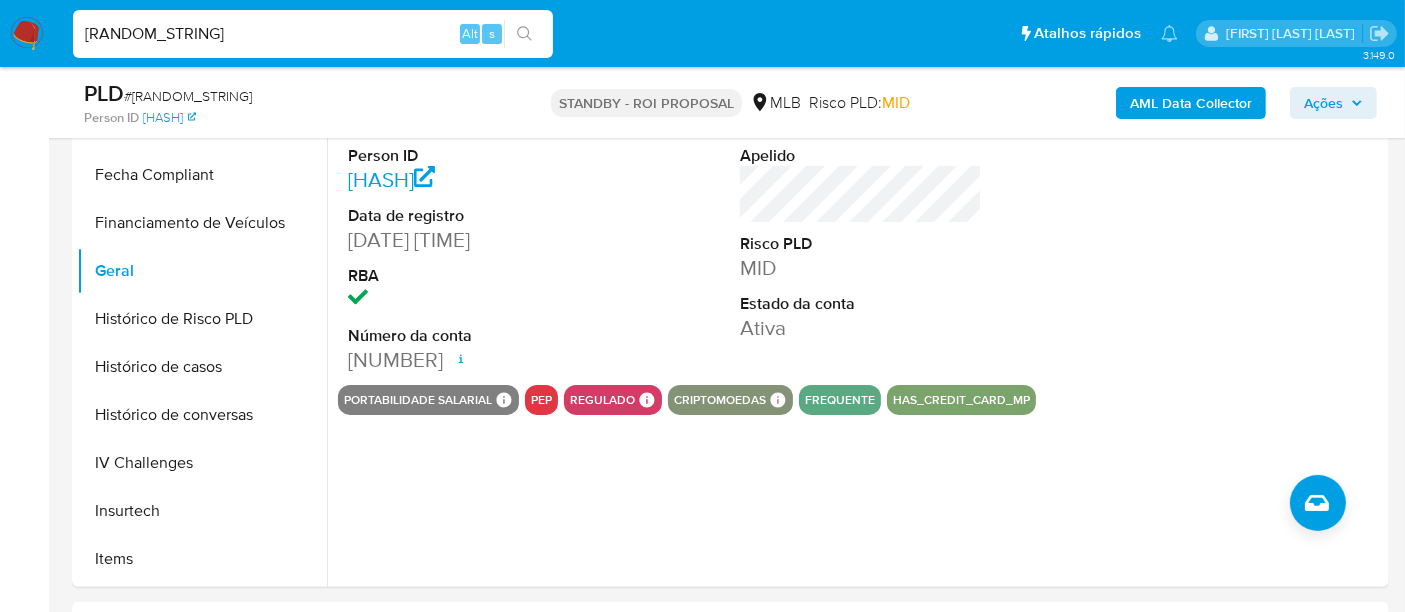 click on "9x1Nvfmd9dDhxZLR3EMHOqA0" at bounding box center [313, 34] 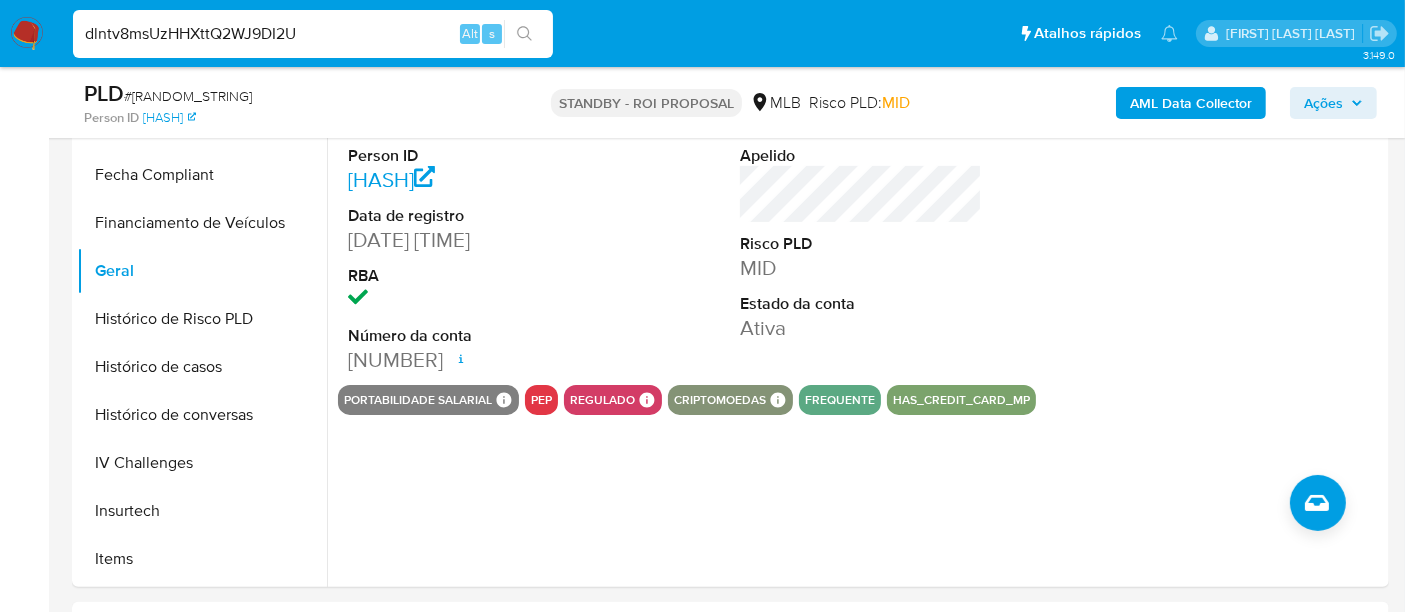 type on "dlntv8msUzHHXttQ2WJ9DI2U" 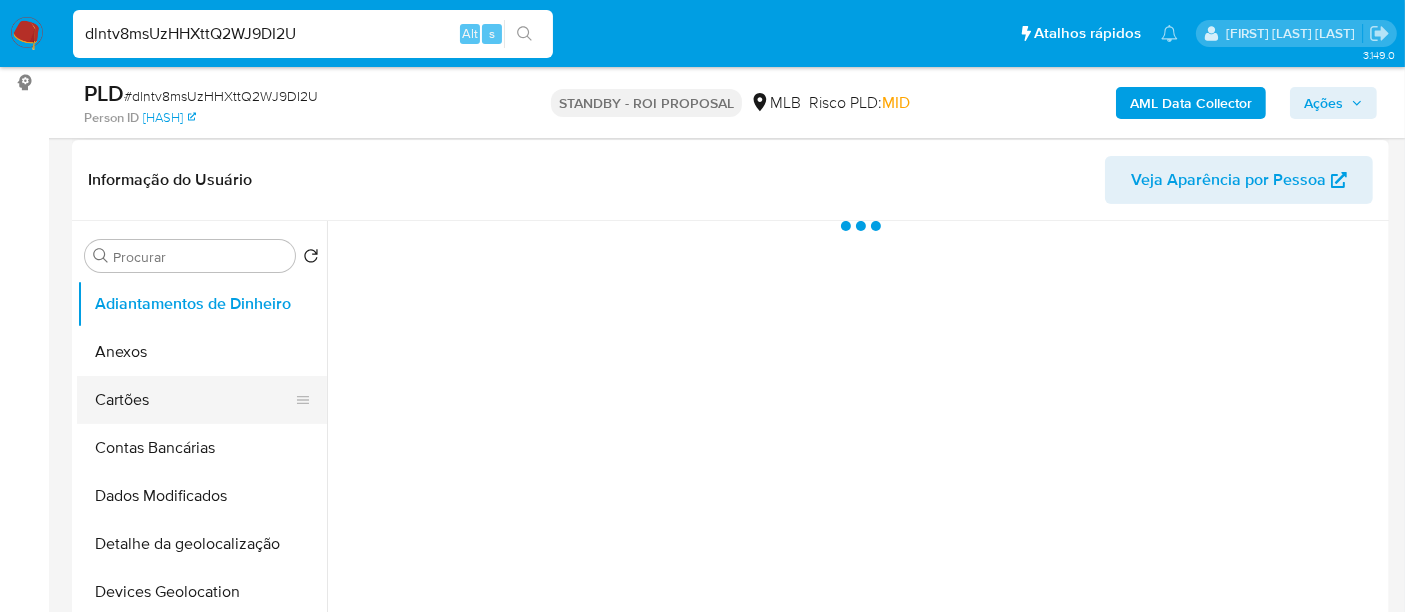 scroll, scrollTop: 333, scrollLeft: 0, axis: vertical 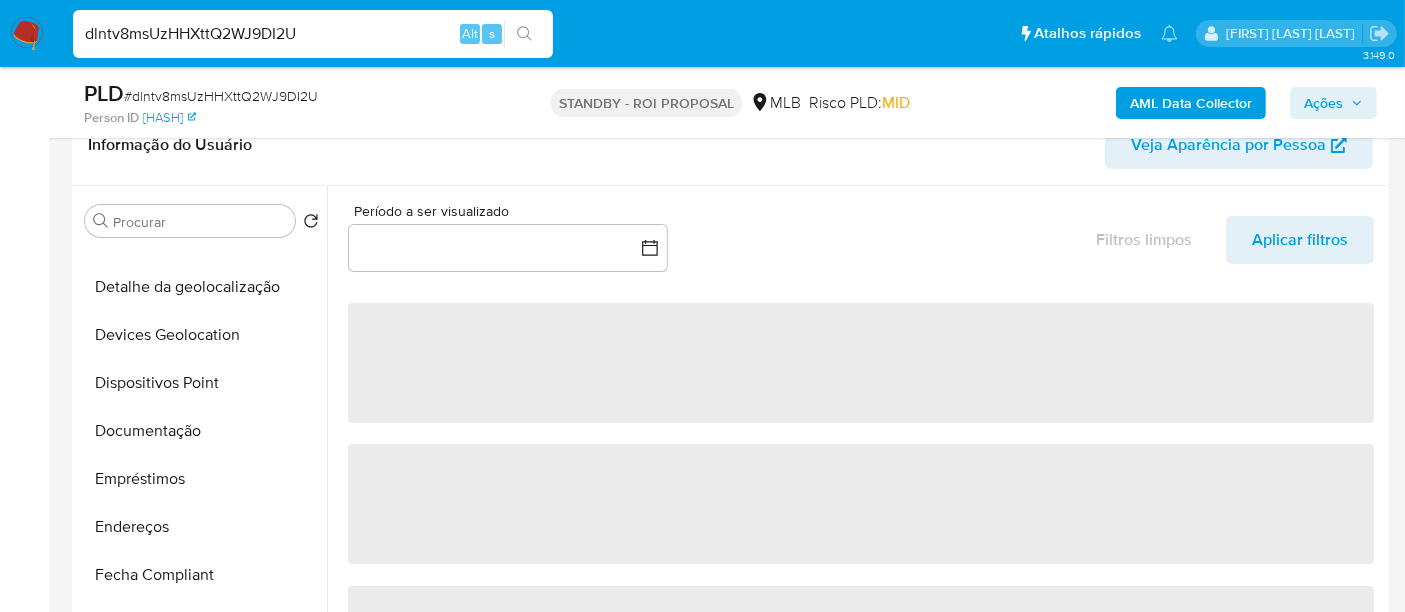 select on "10" 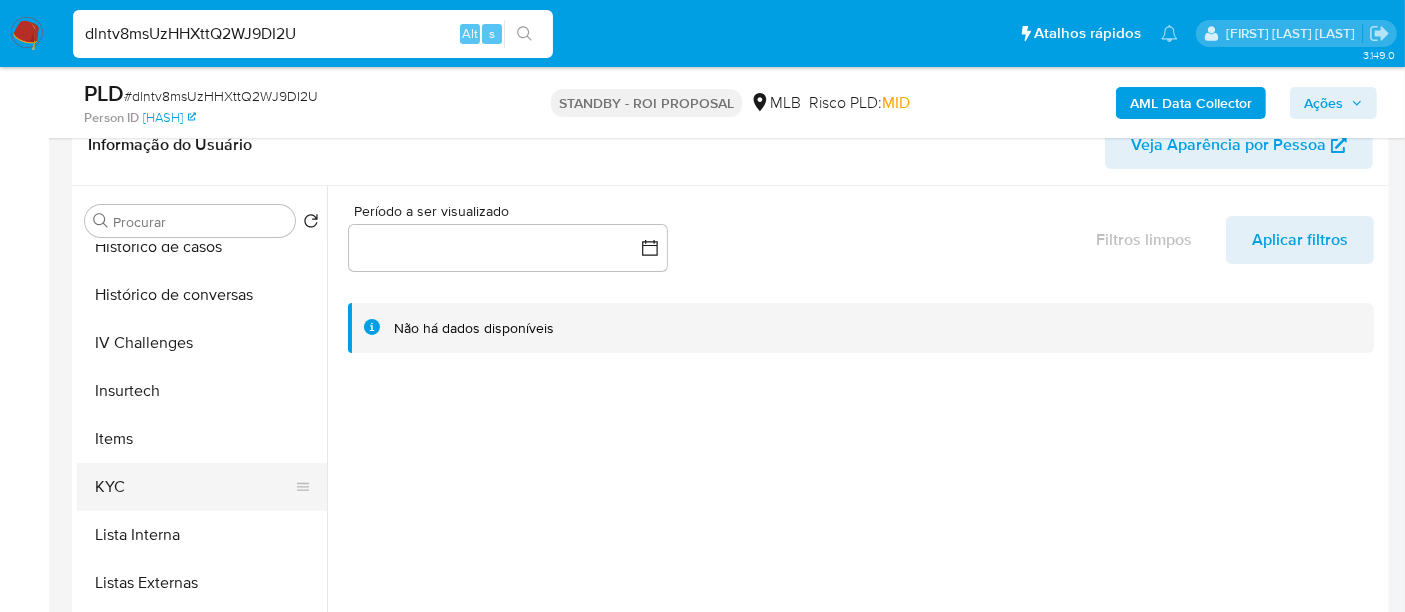 scroll, scrollTop: 777, scrollLeft: 0, axis: vertical 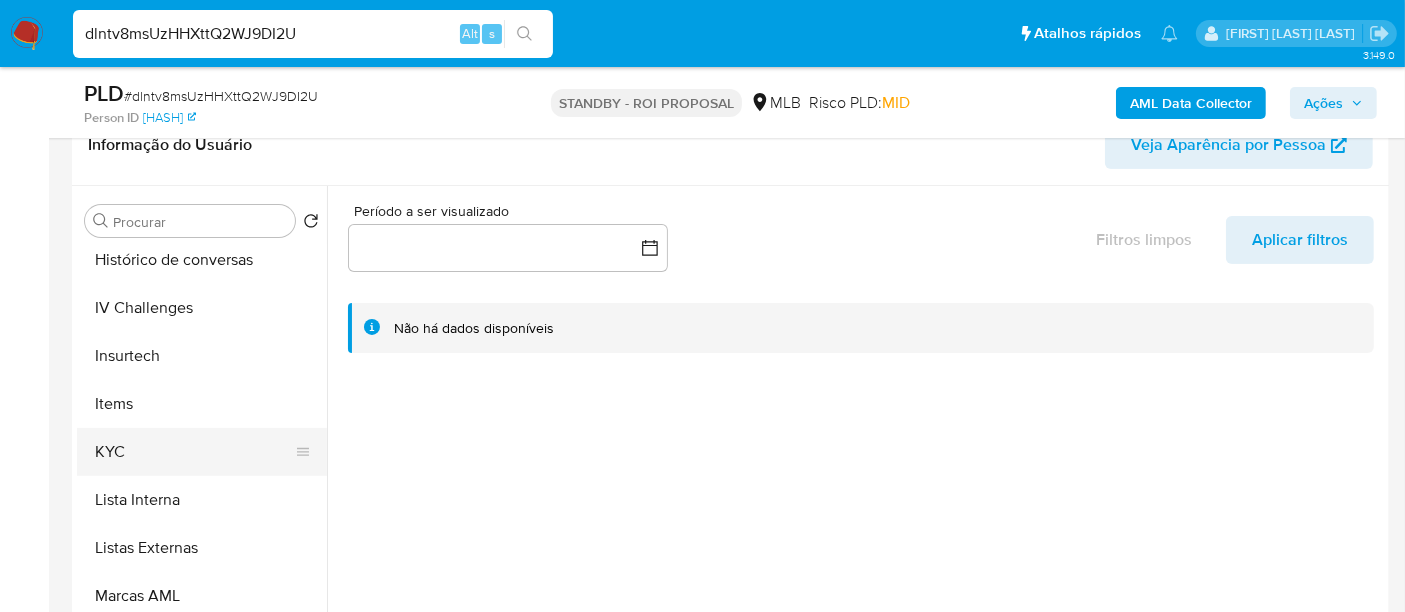 click on "KYC" at bounding box center (194, 452) 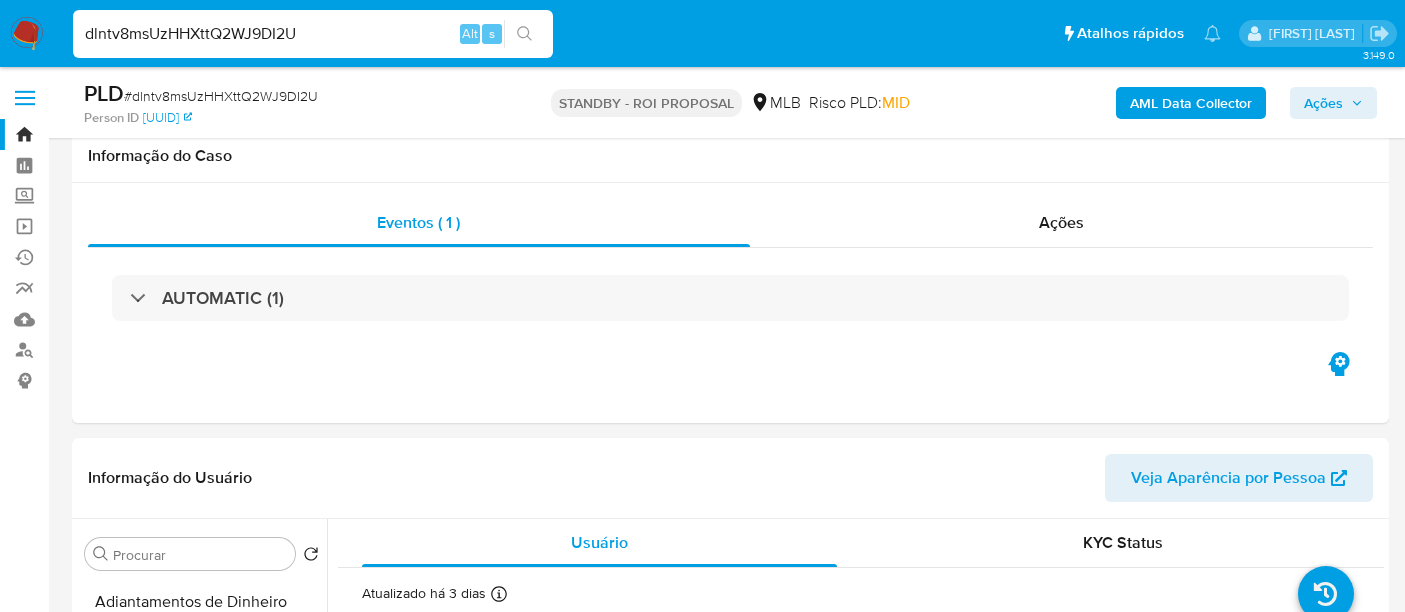 select on "10" 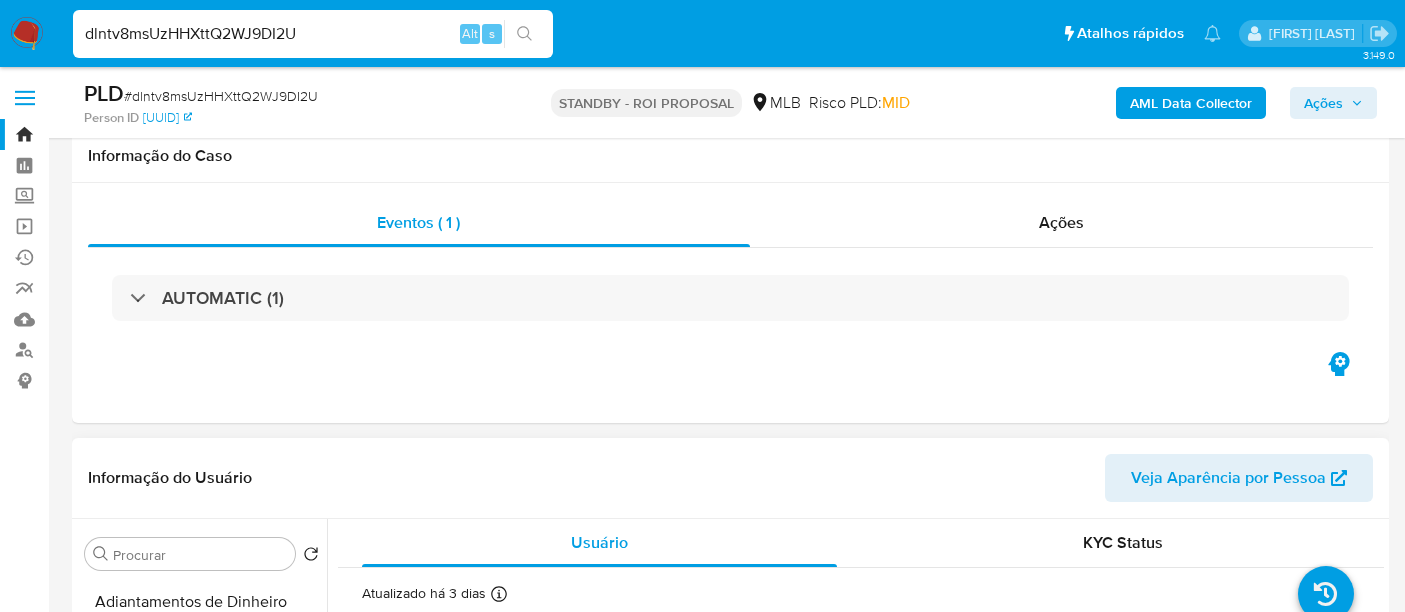 scroll, scrollTop: 333, scrollLeft: 0, axis: vertical 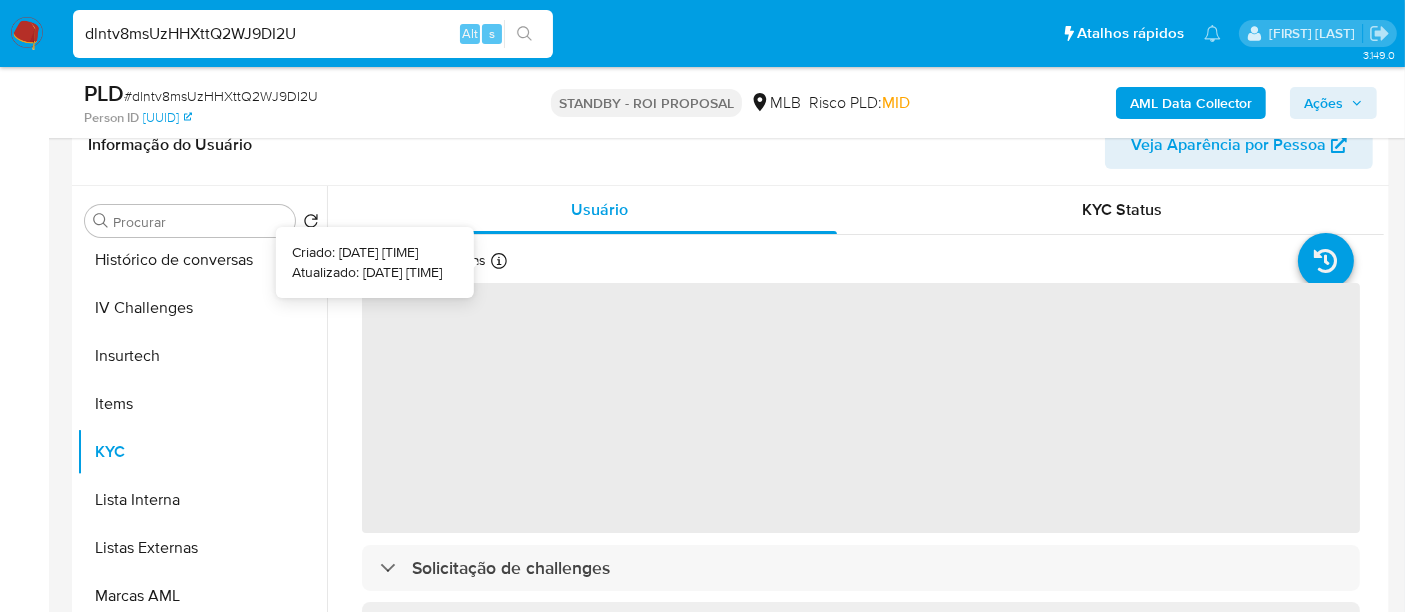 type 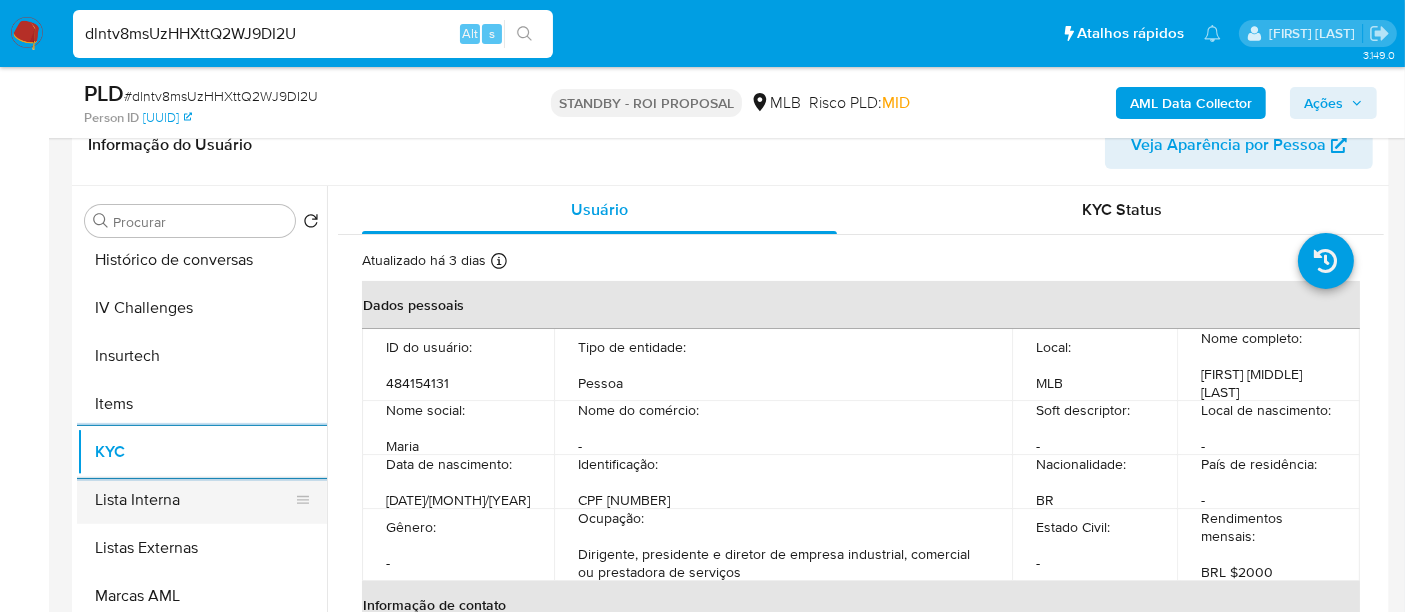 scroll, scrollTop: 666, scrollLeft: 0, axis: vertical 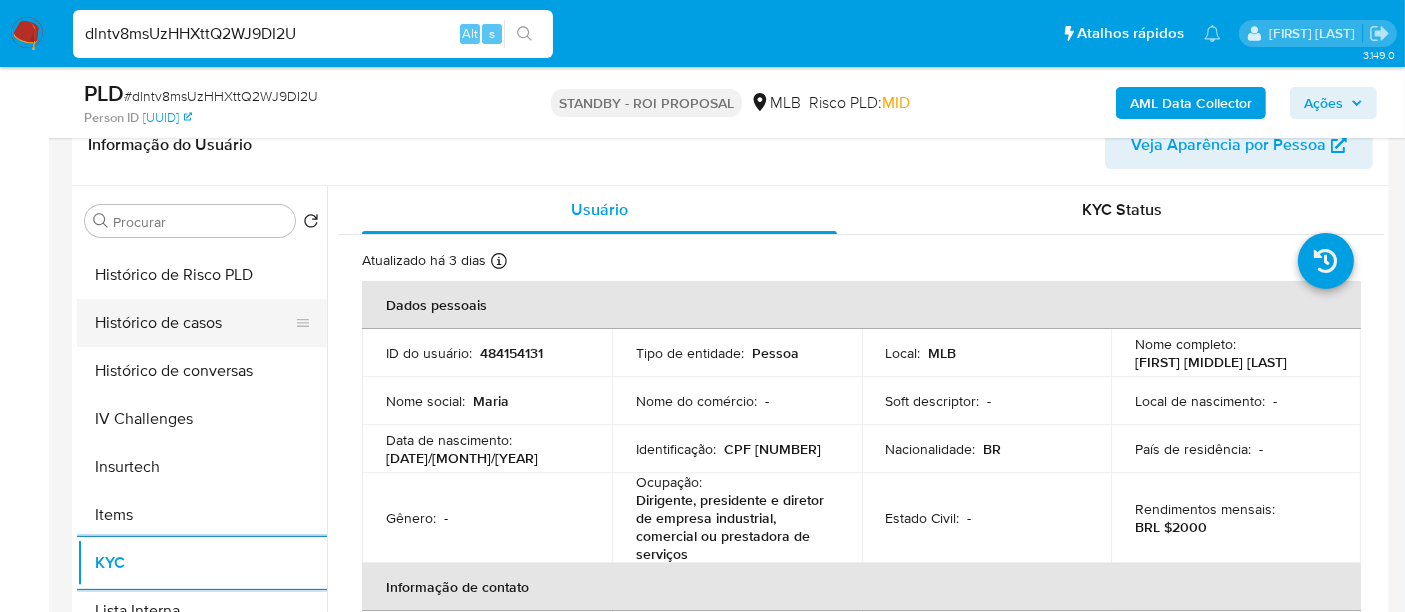 click on "Histórico de casos" at bounding box center (194, 323) 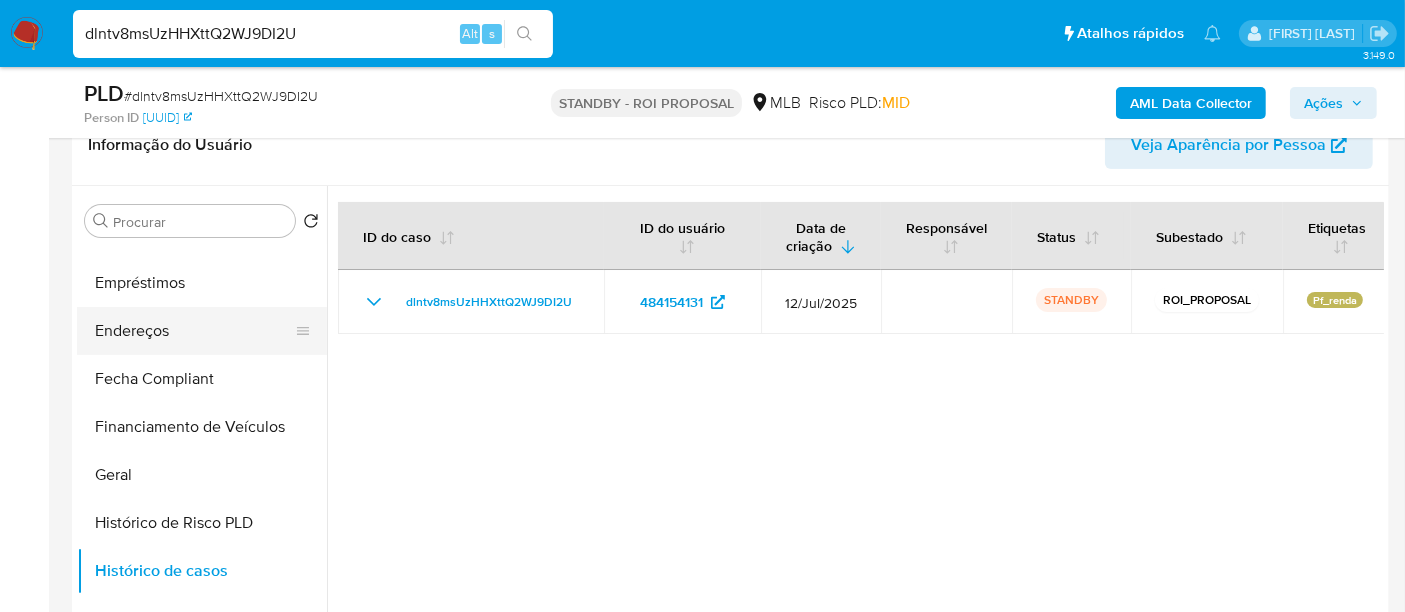 scroll, scrollTop: 333, scrollLeft: 0, axis: vertical 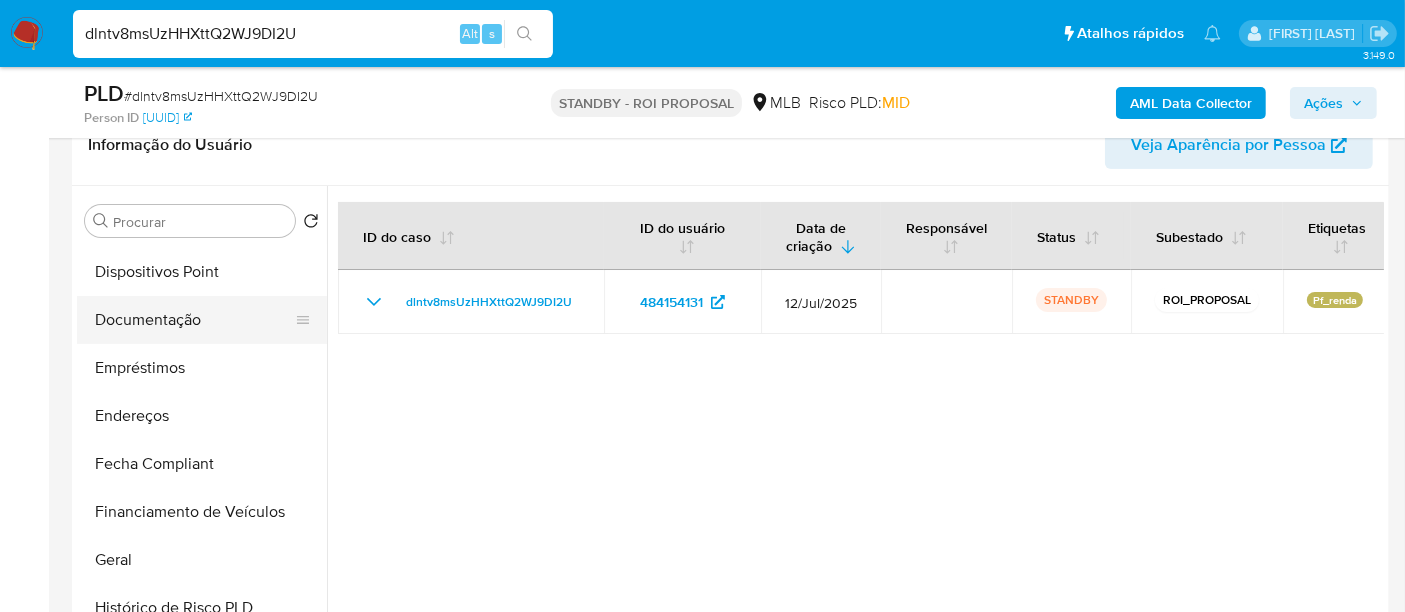 click on "Documentação" at bounding box center [194, 320] 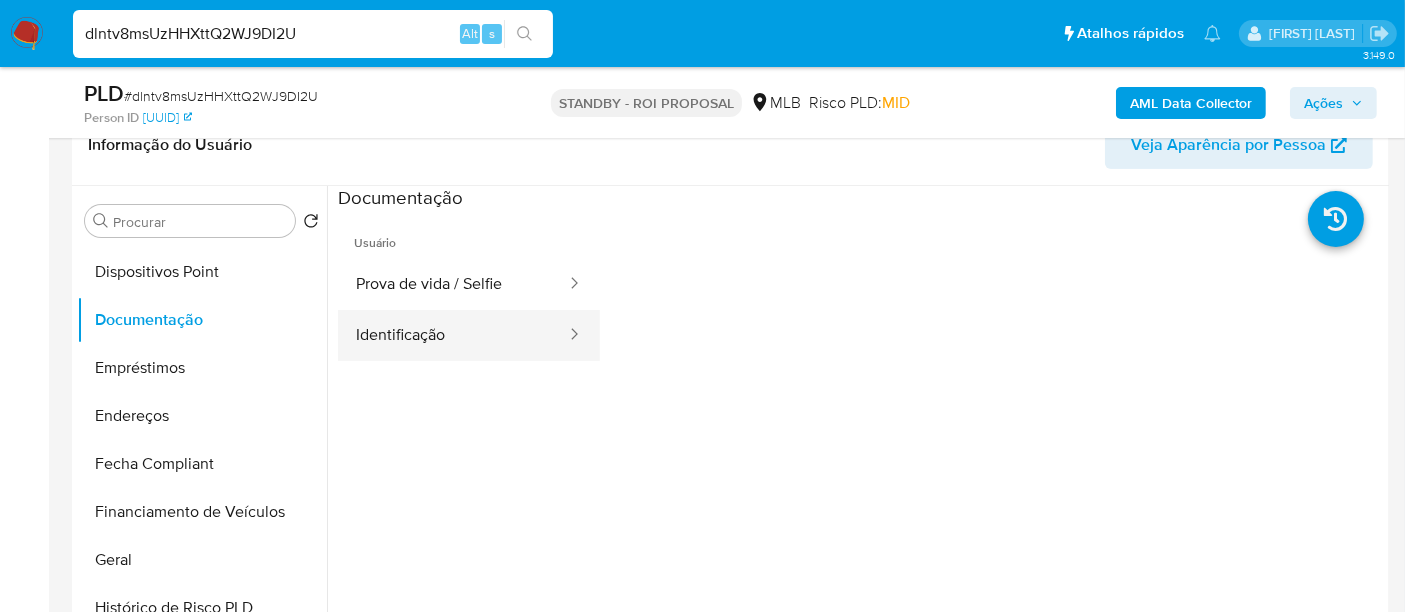 click on "Identificação" at bounding box center (453, 335) 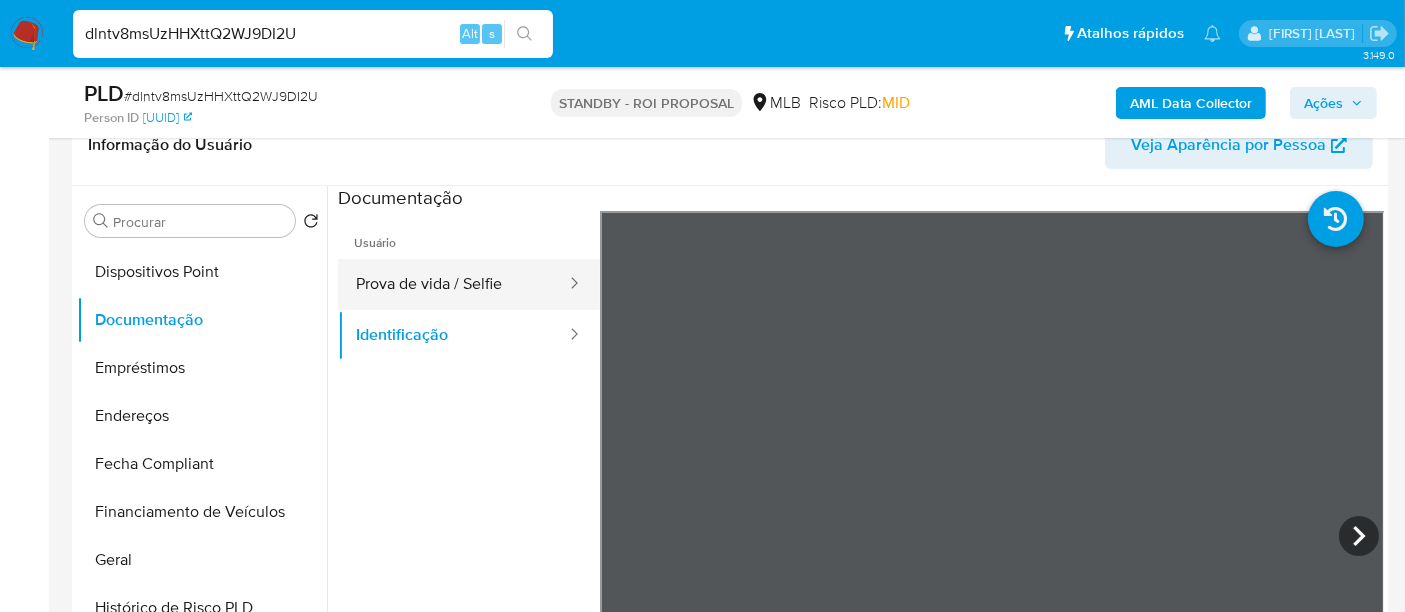 click on "Prova de vida / Selfie" at bounding box center [453, 284] 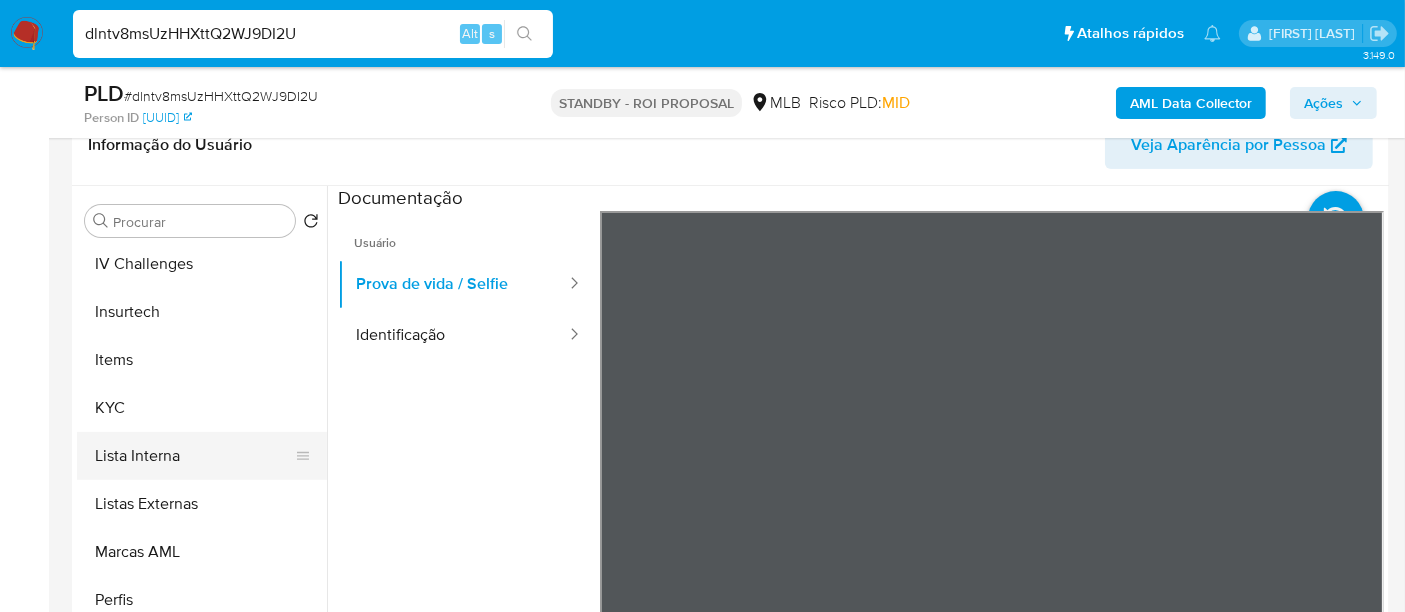 scroll, scrollTop: 844, scrollLeft: 0, axis: vertical 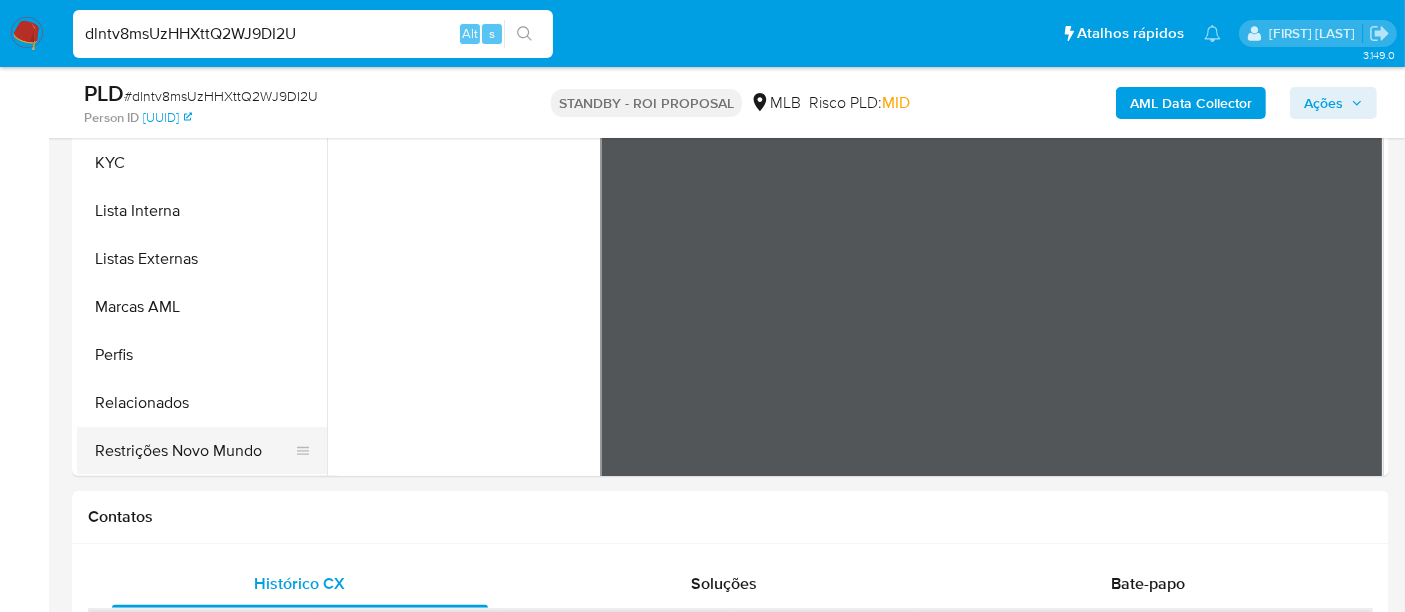 click on "Restrições Novo Mundo" at bounding box center [194, 451] 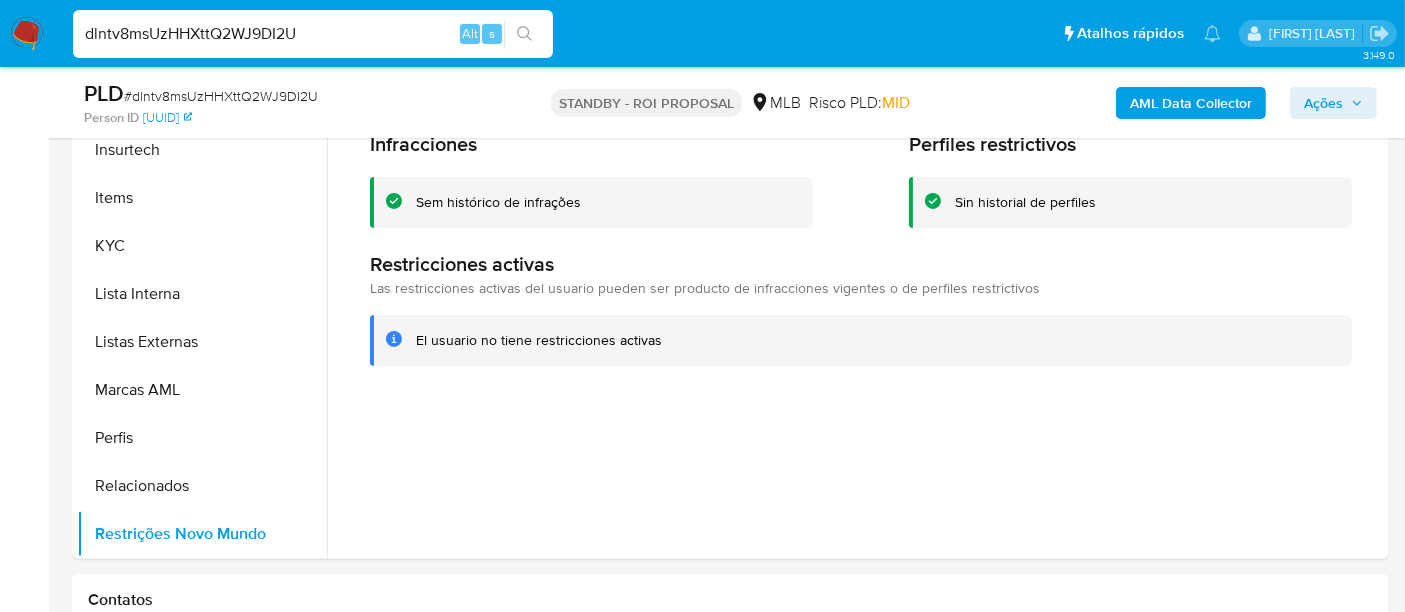 scroll, scrollTop: 444, scrollLeft: 0, axis: vertical 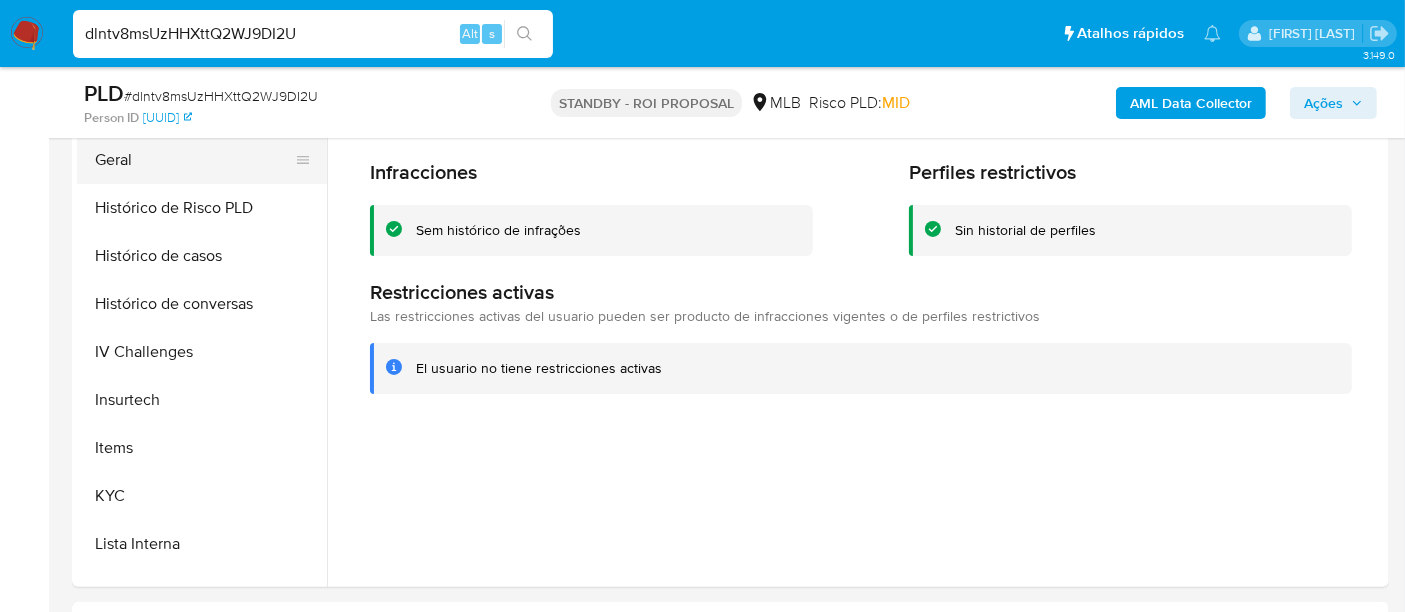 click on "Geral" at bounding box center [194, 160] 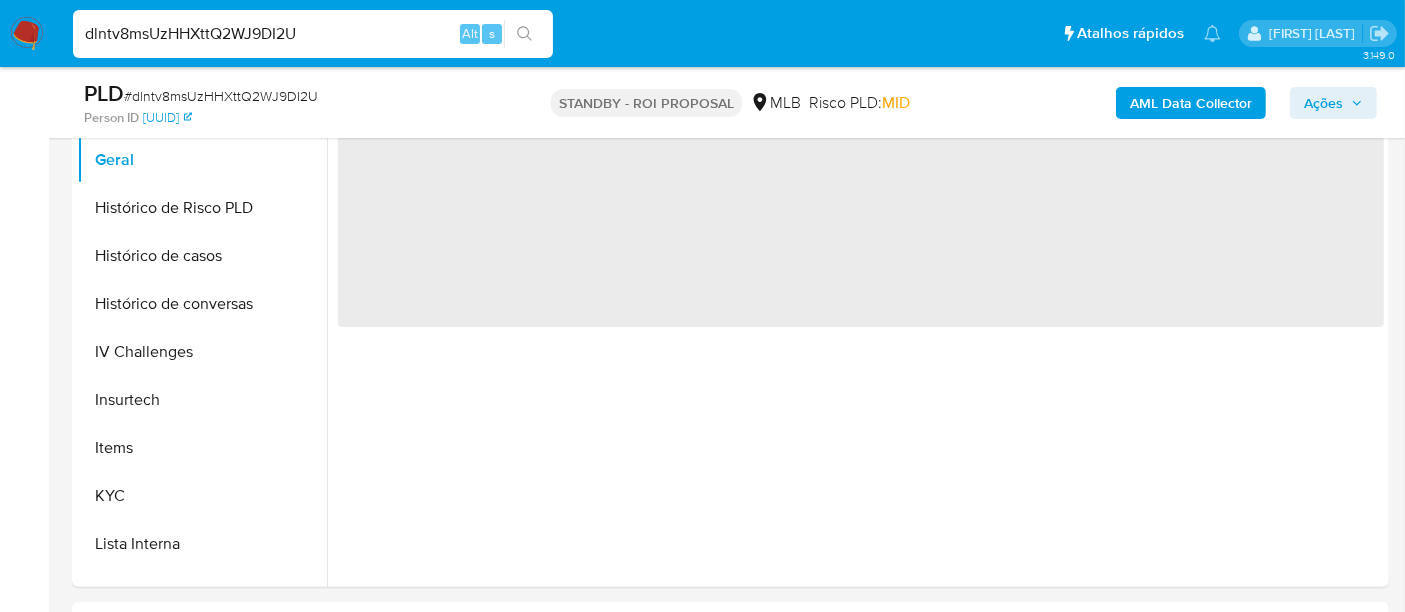 scroll, scrollTop: 333, scrollLeft: 0, axis: vertical 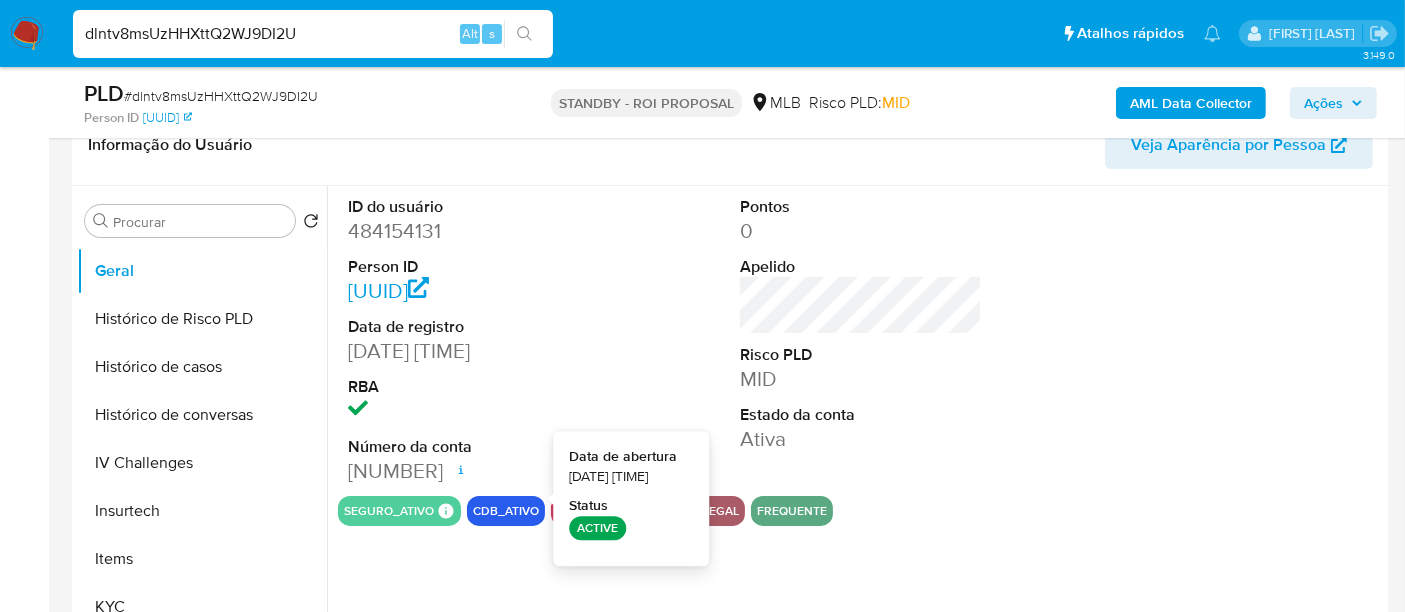 type 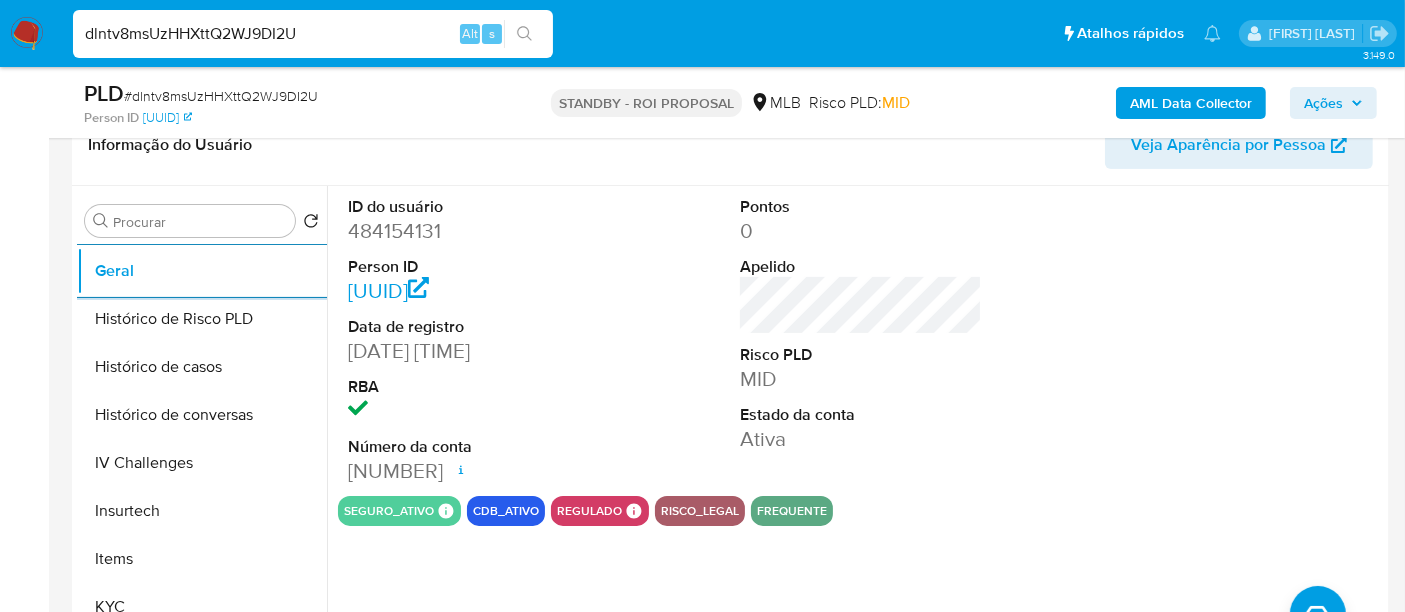 click on "dlntv8msUzHHXttQ2WJ9DI2U" at bounding box center [313, 34] 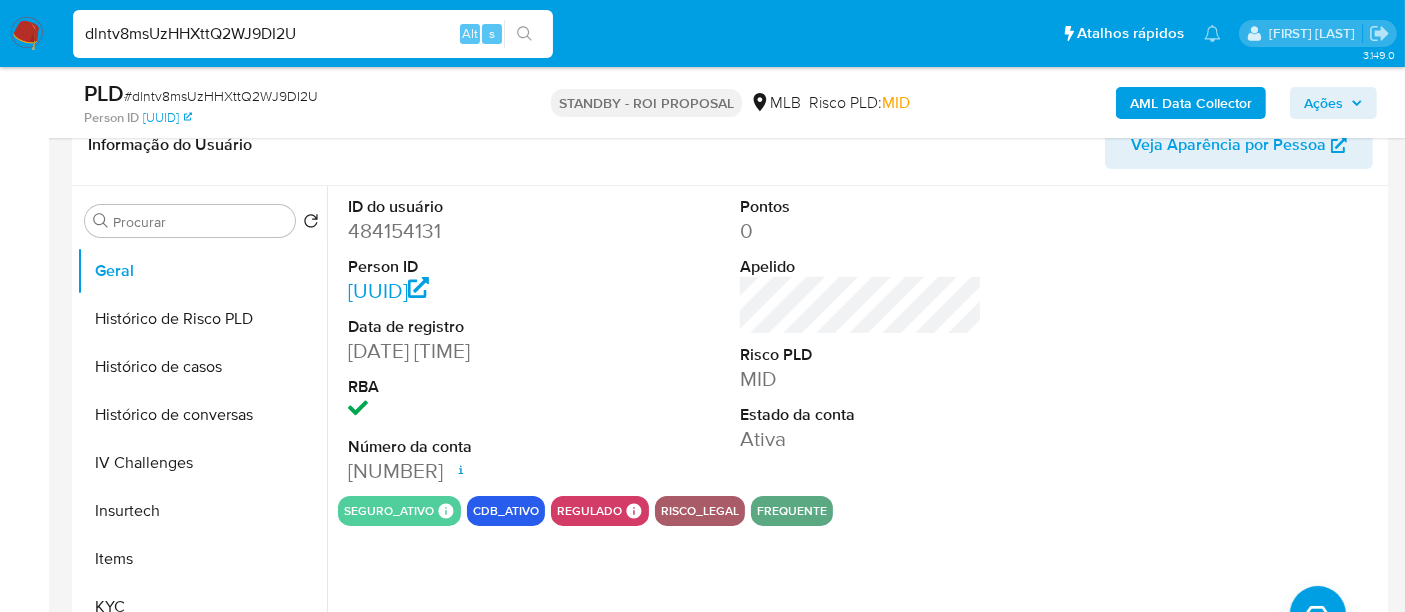 click on "dlntv8msUzHHXttQ2WJ9DI2U" at bounding box center (313, 34) 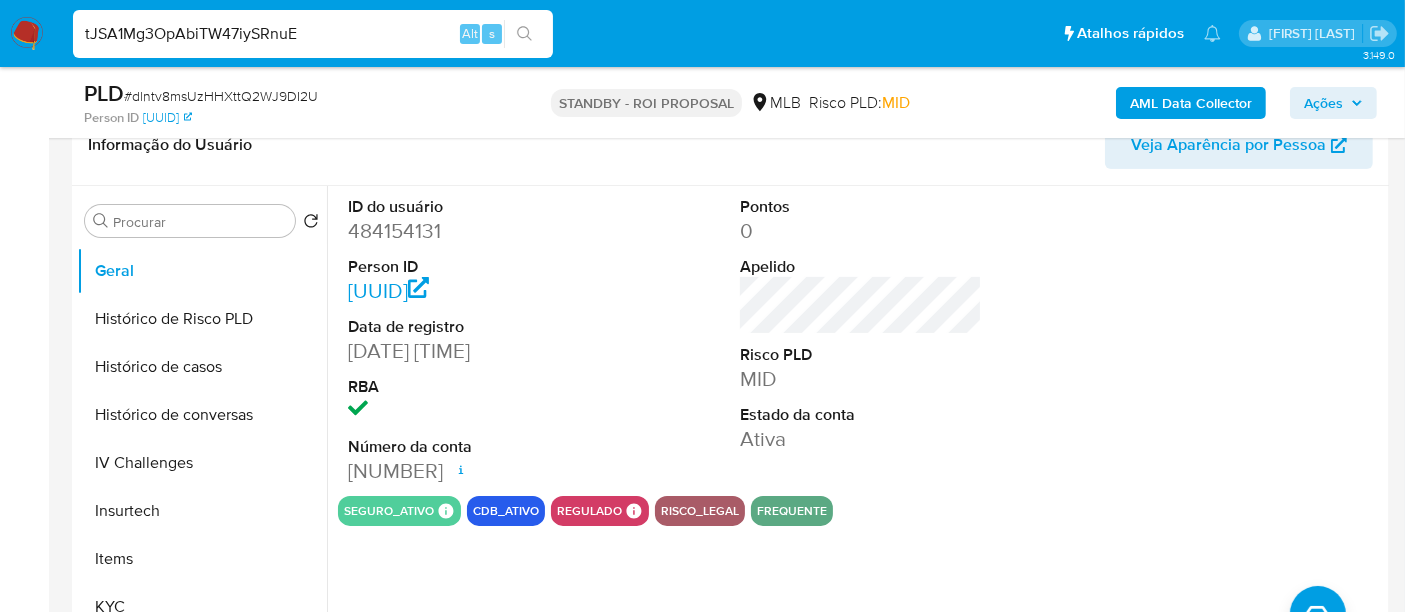 type on "tJSA1Mg3OpAbiTW47iySRnuE" 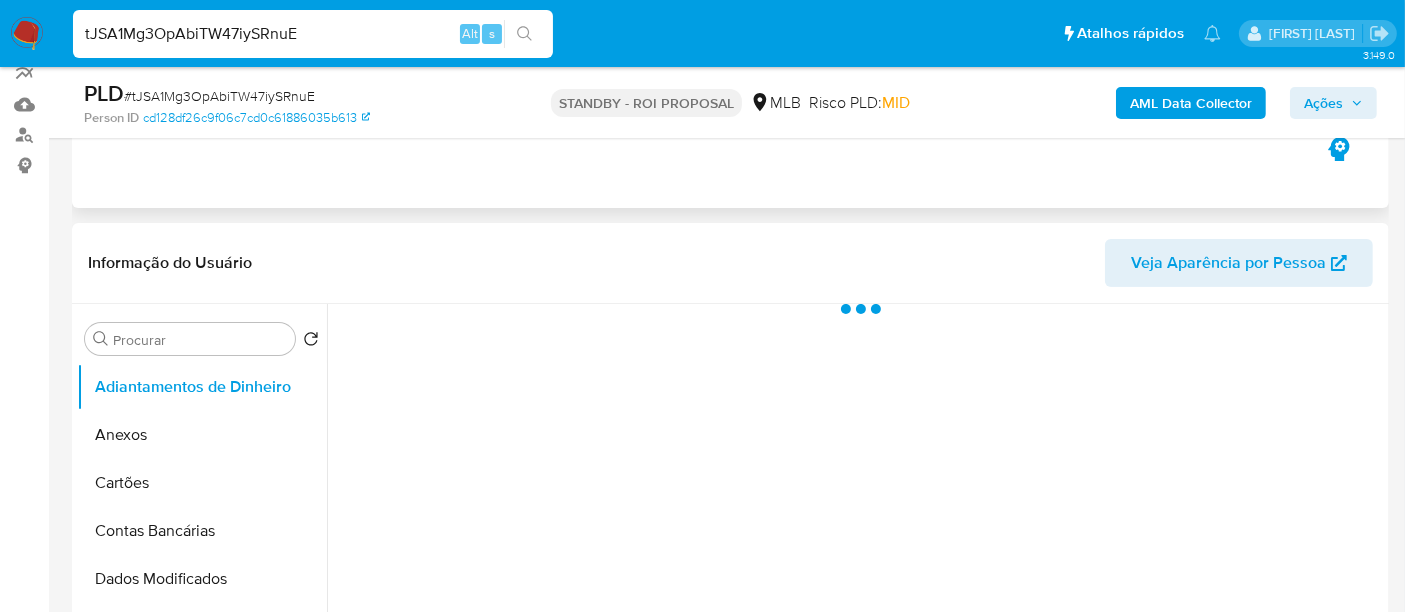 scroll, scrollTop: 333, scrollLeft: 0, axis: vertical 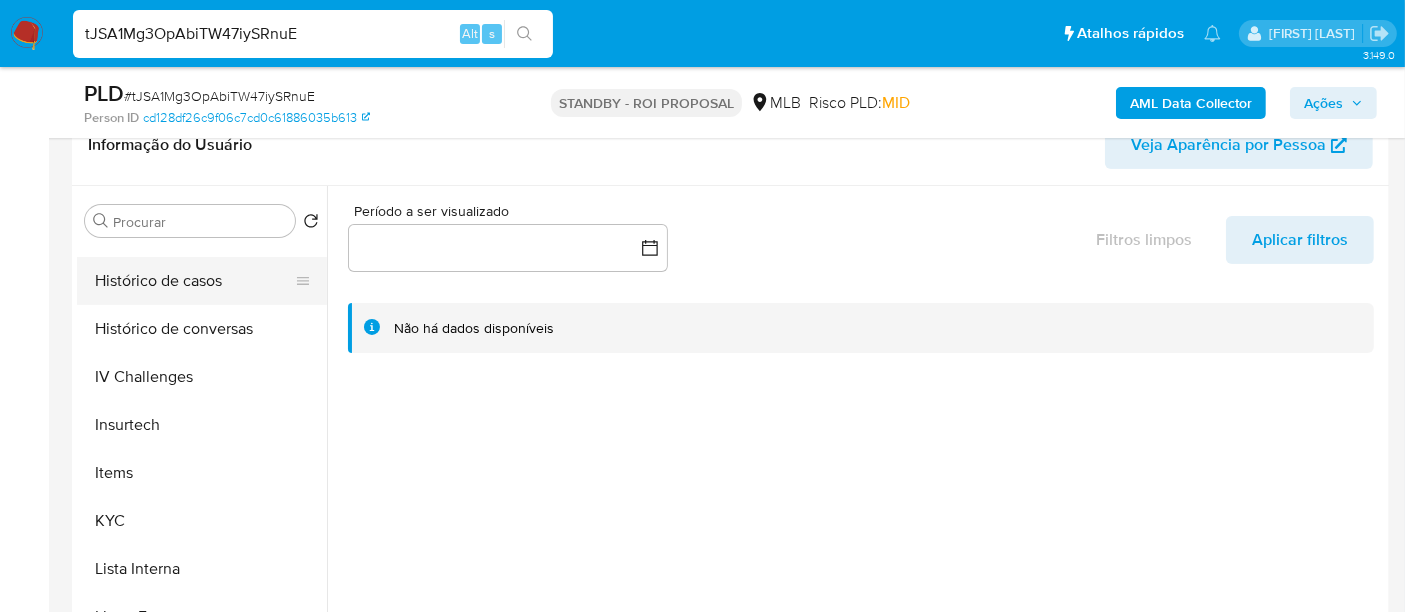 select on "10" 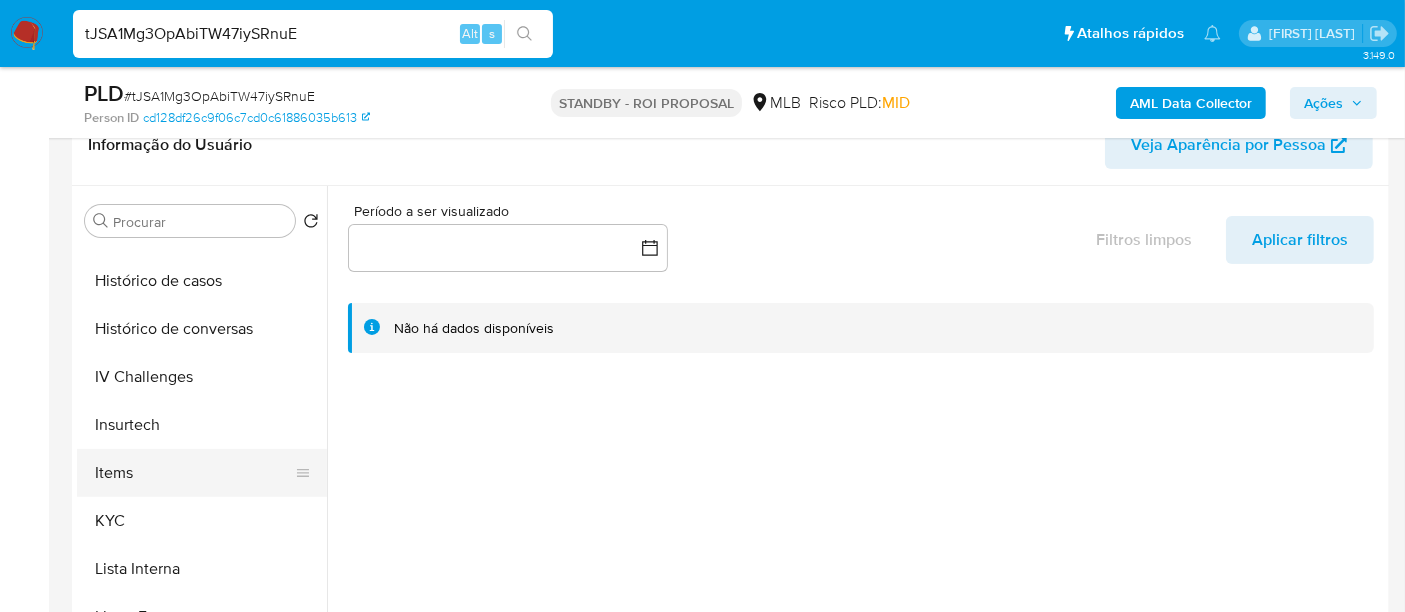 scroll, scrollTop: 776, scrollLeft: 0, axis: vertical 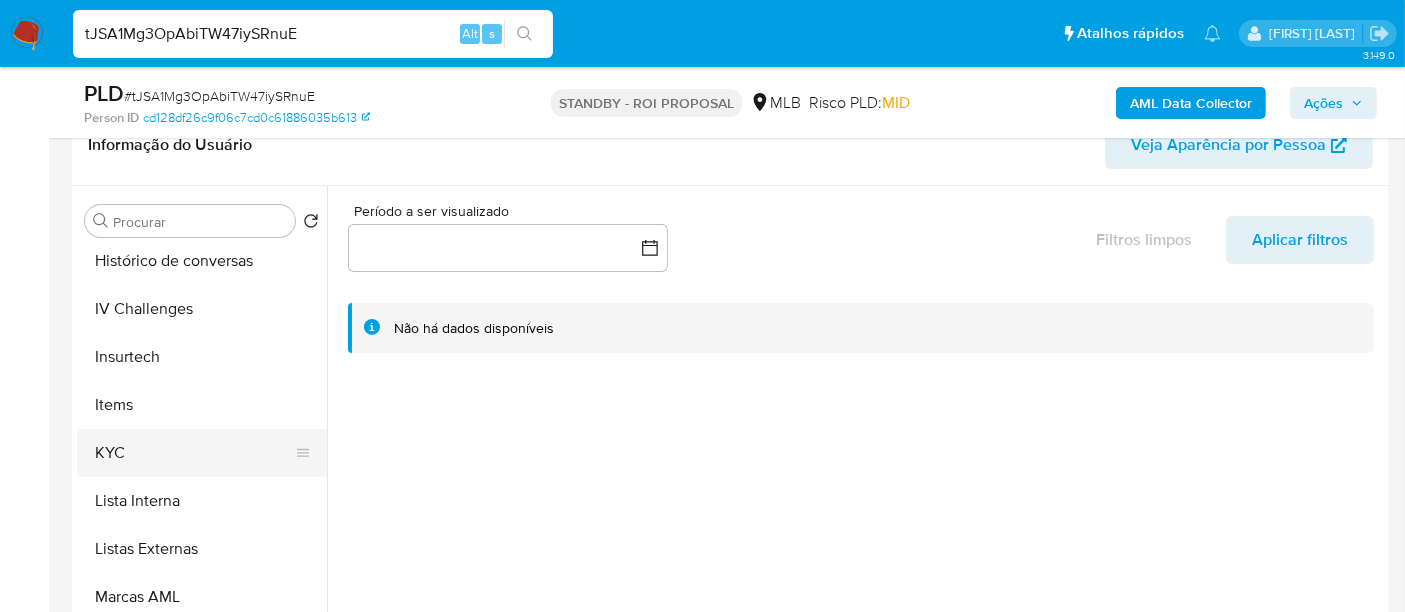 drag, startPoint x: 101, startPoint y: 446, endPoint x: 125, endPoint y: 444, distance: 24.083189 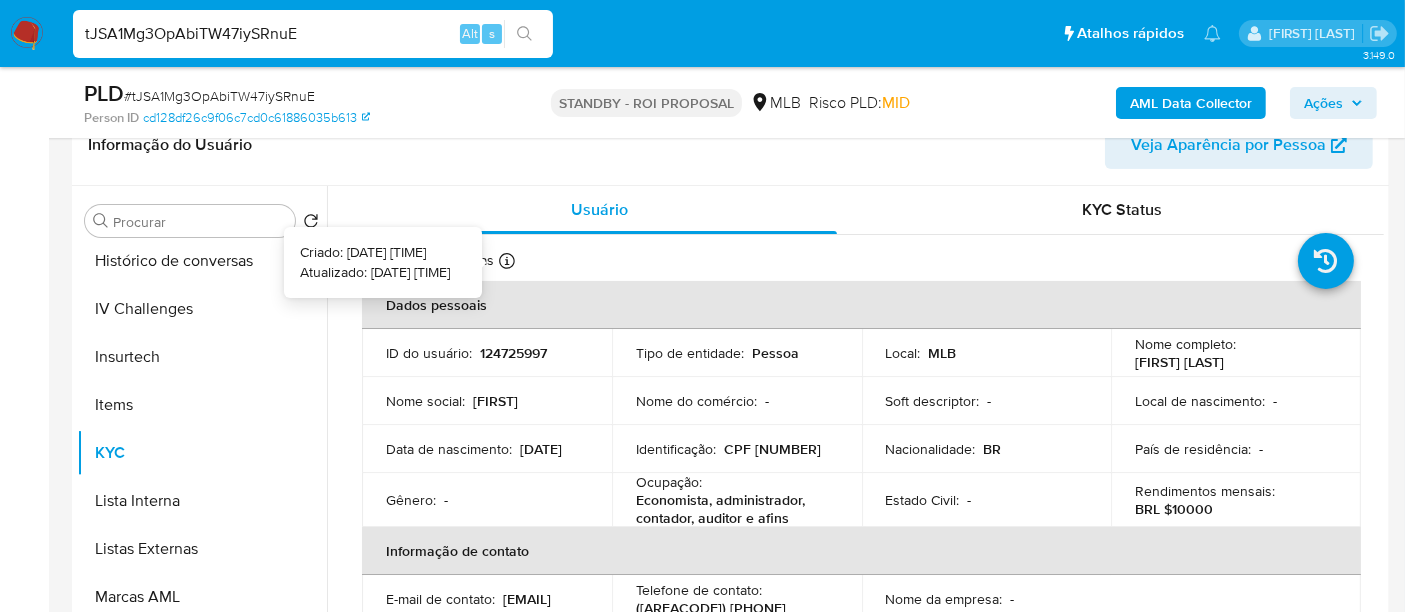 type 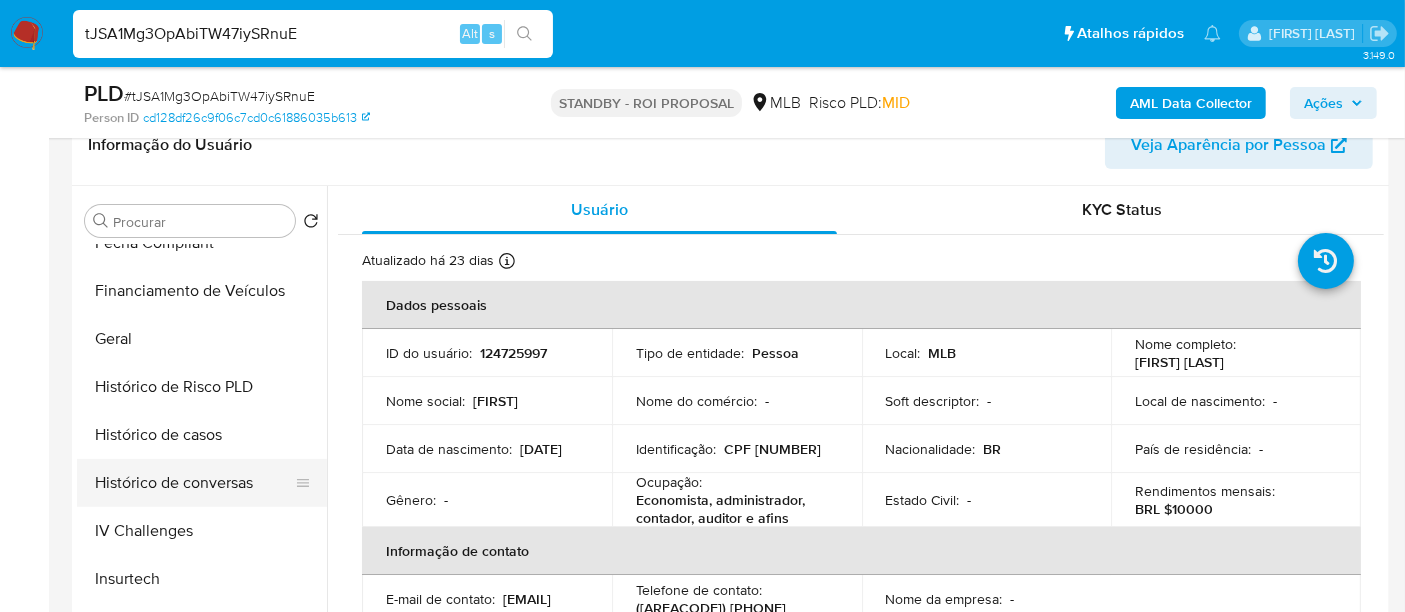 scroll, scrollTop: 554, scrollLeft: 0, axis: vertical 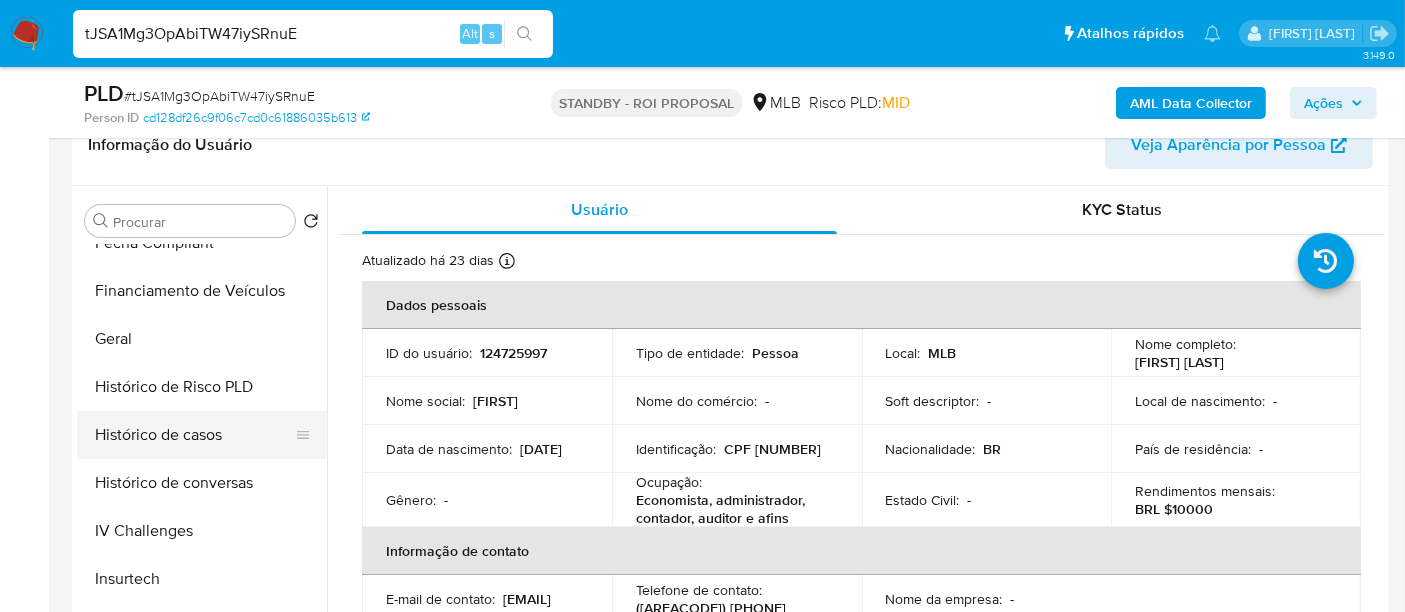click on "Histórico de casos" at bounding box center (194, 435) 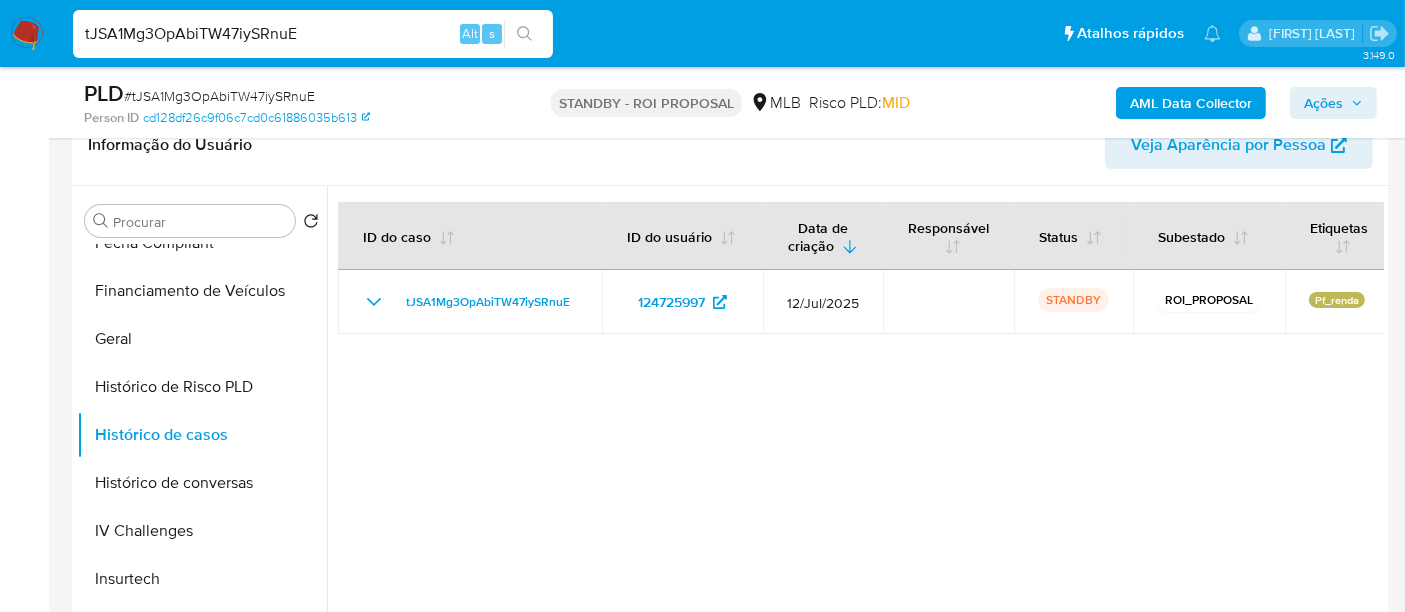 type 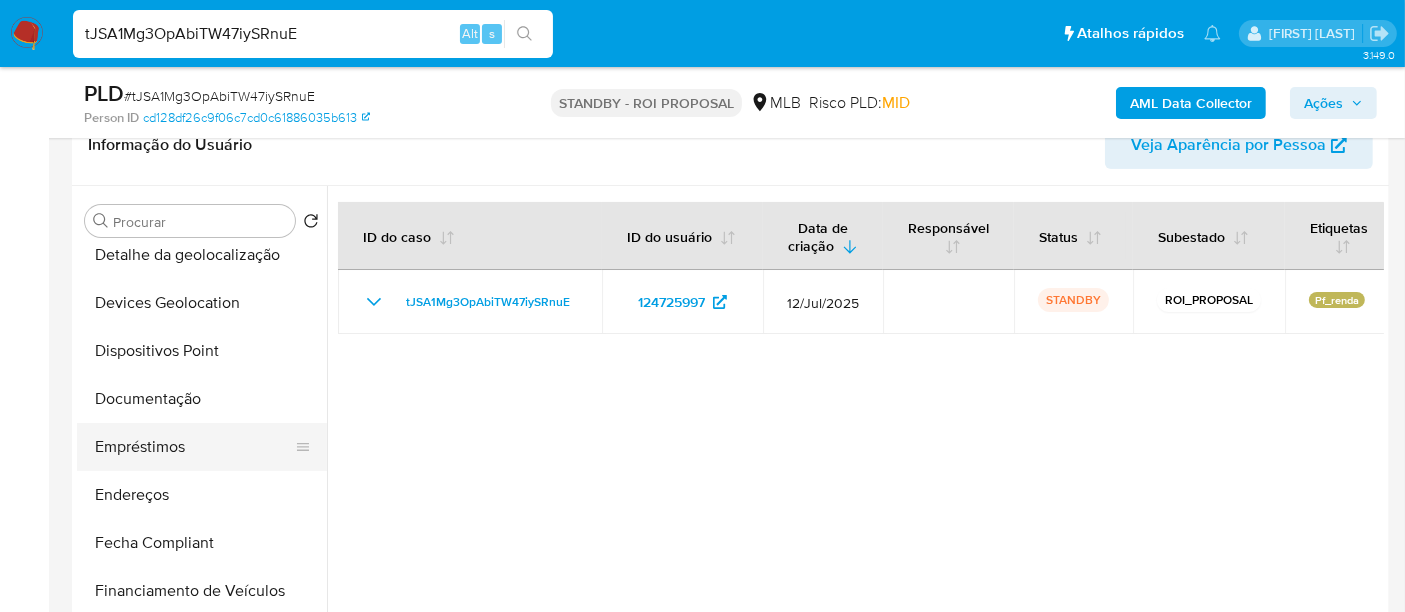 scroll, scrollTop: 220, scrollLeft: 0, axis: vertical 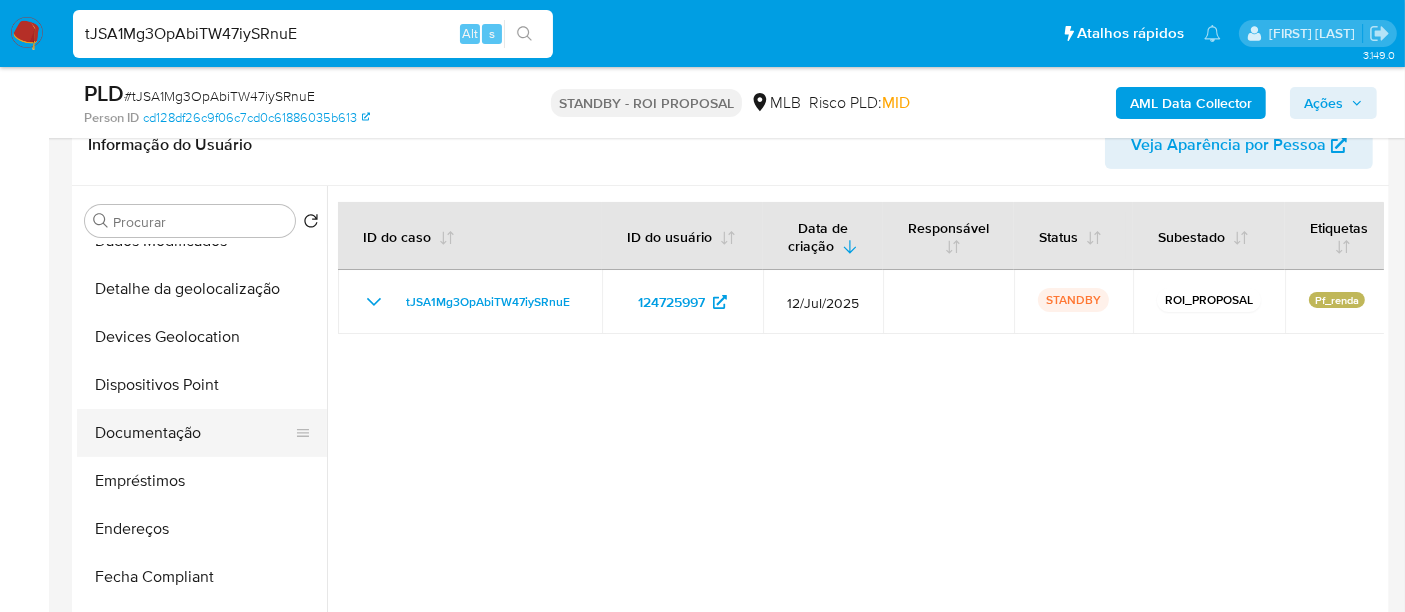 click on "Documentação" at bounding box center (194, 433) 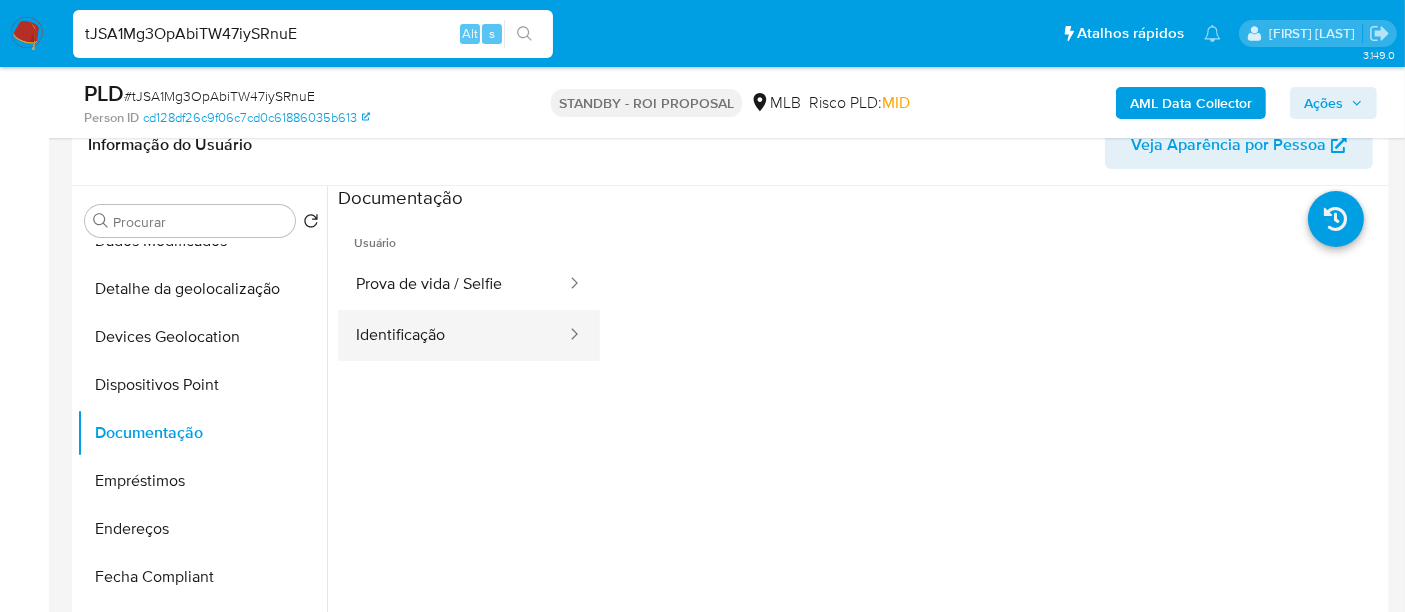 click on "Identificação" at bounding box center (453, 335) 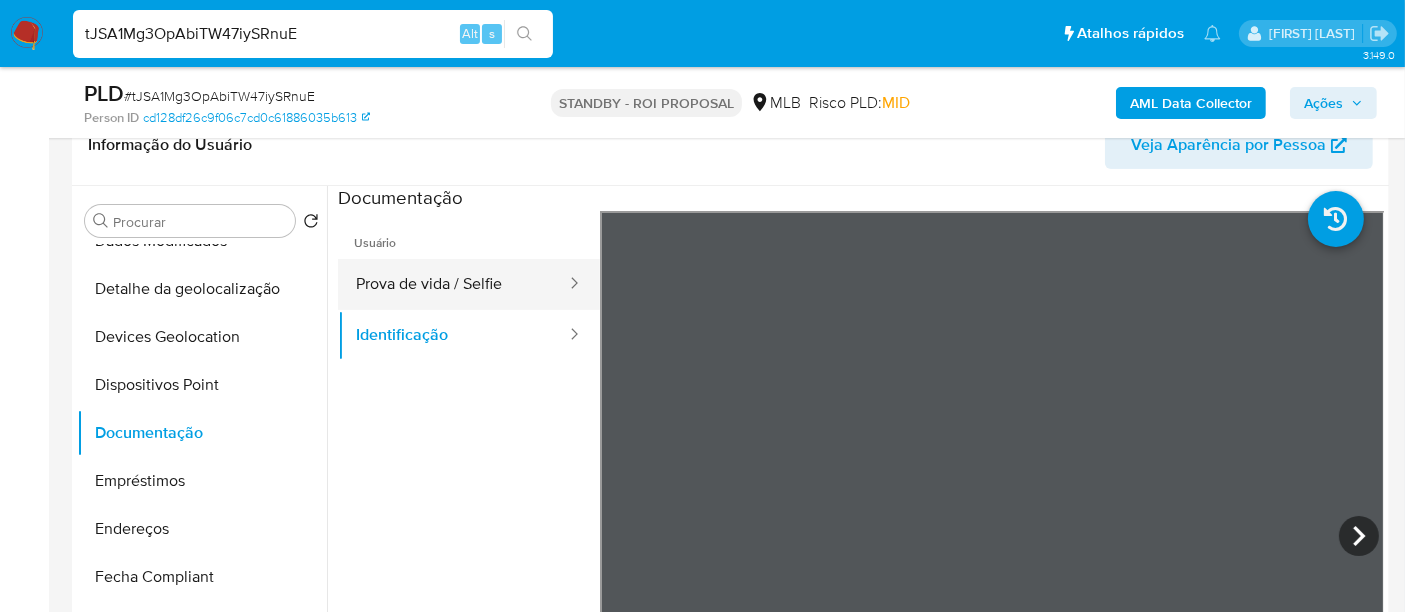 click on "Prova de vida / Selfie" at bounding box center [453, 284] 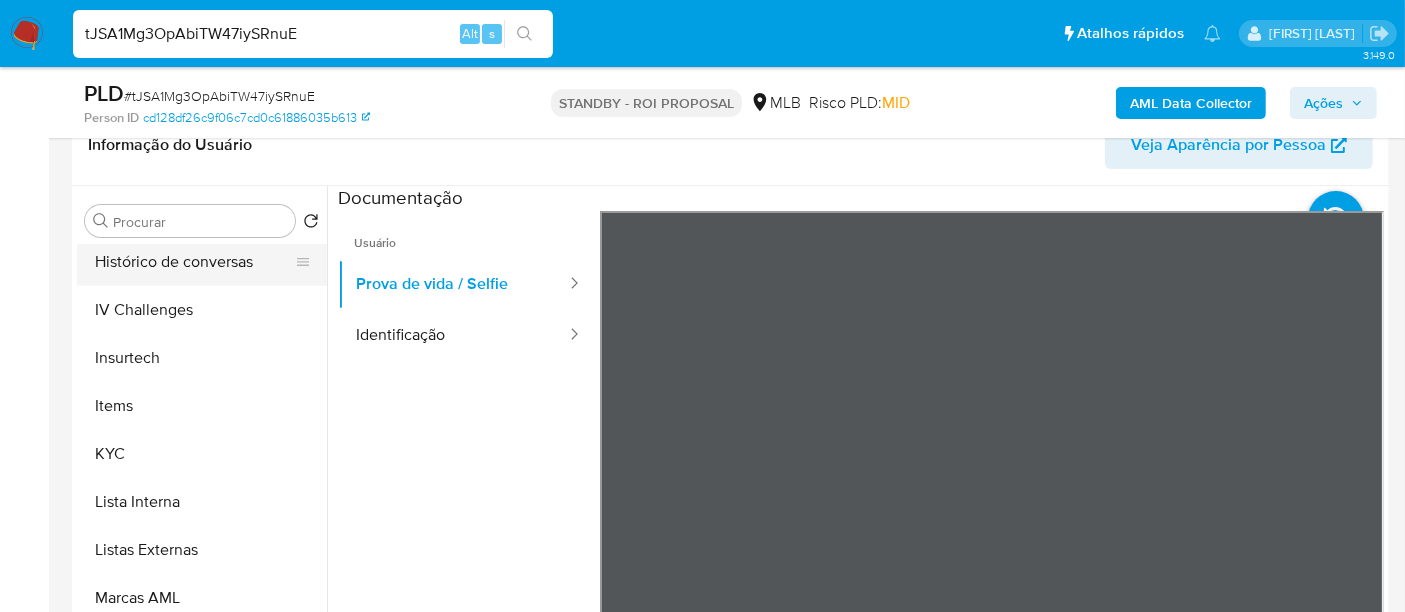 scroll, scrollTop: 844, scrollLeft: 0, axis: vertical 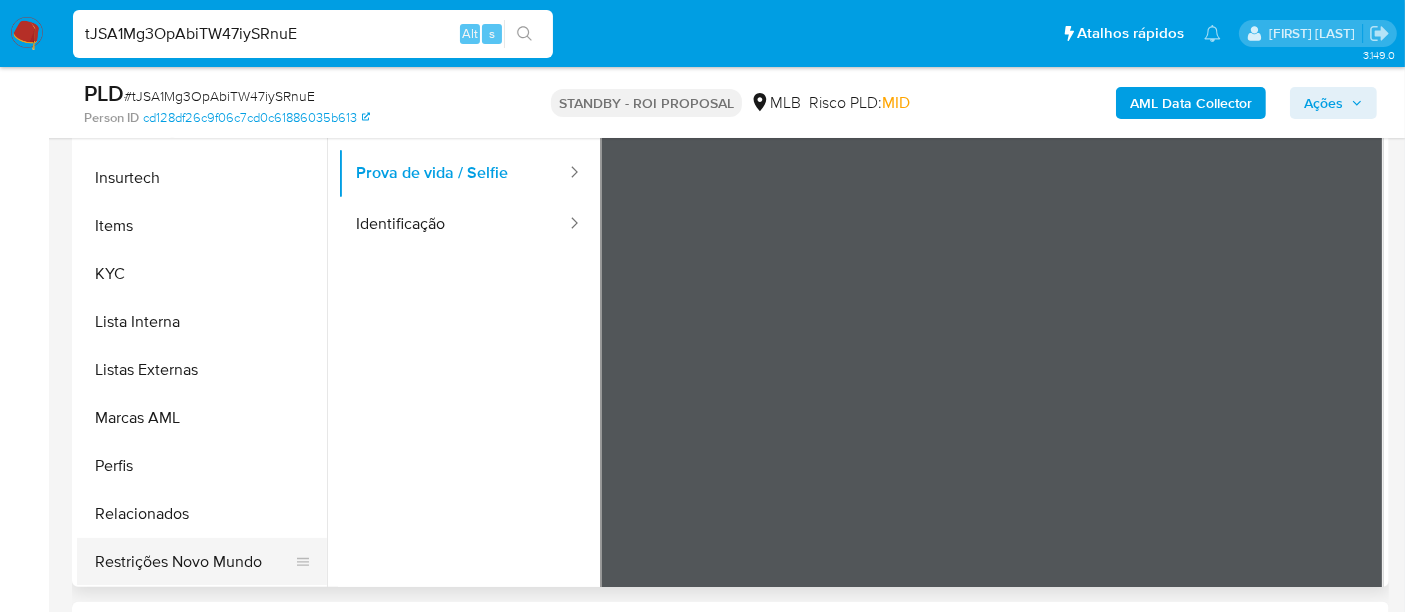 click on "Restrições Novo Mundo" at bounding box center [194, 562] 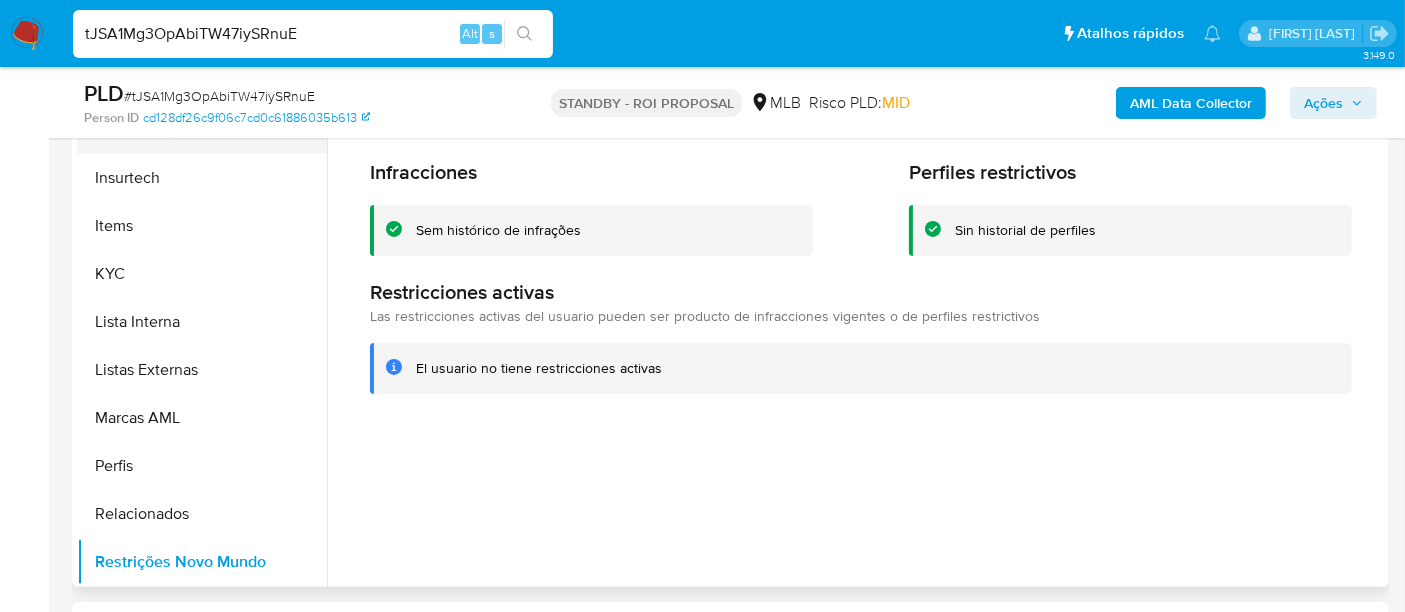 scroll, scrollTop: 511, scrollLeft: 0, axis: vertical 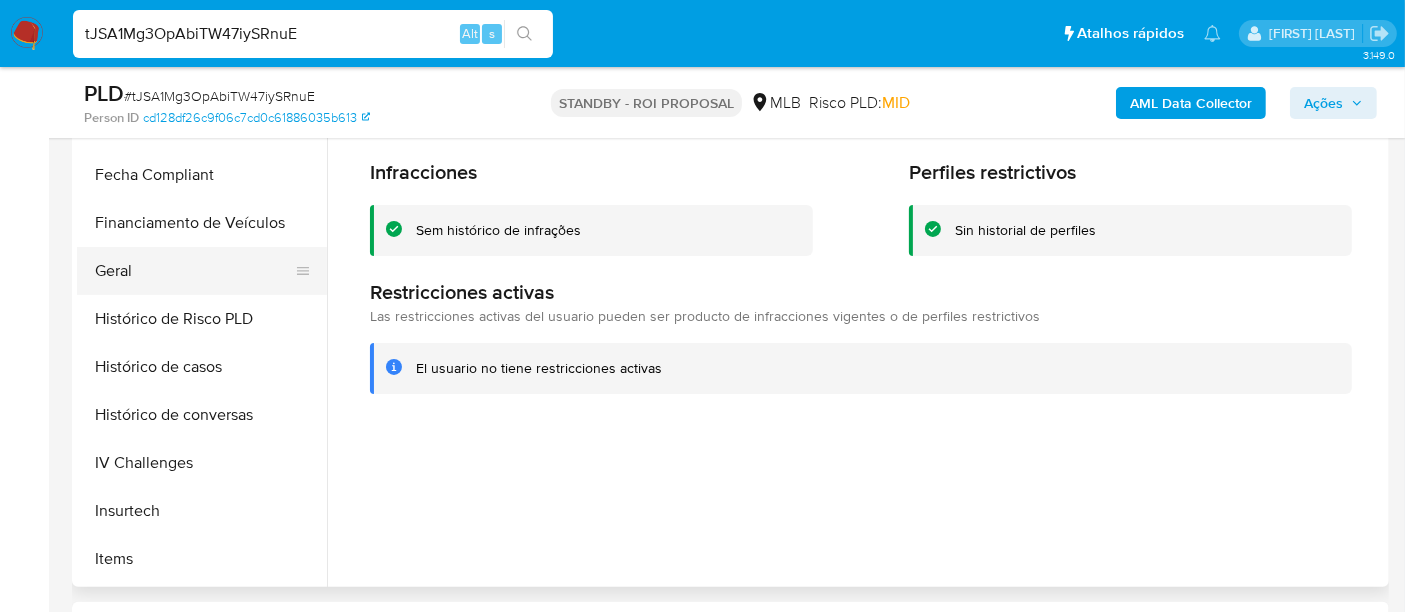click on "Geral" at bounding box center [194, 271] 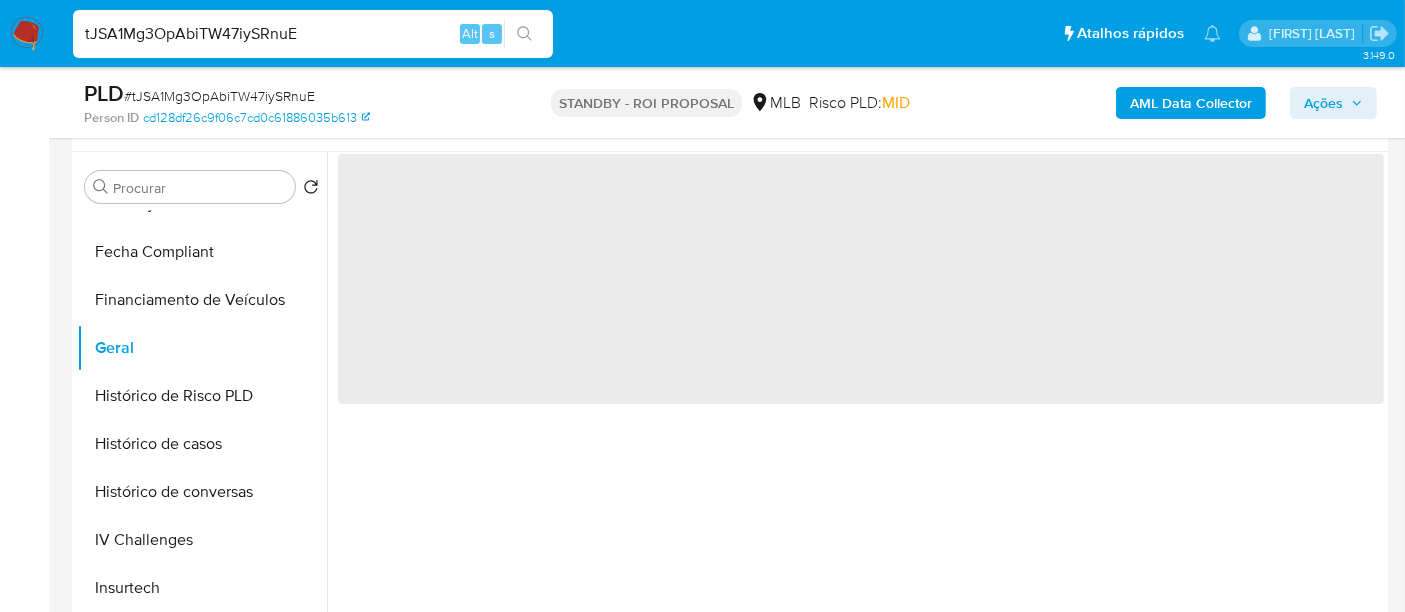 scroll, scrollTop: 333, scrollLeft: 0, axis: vertical 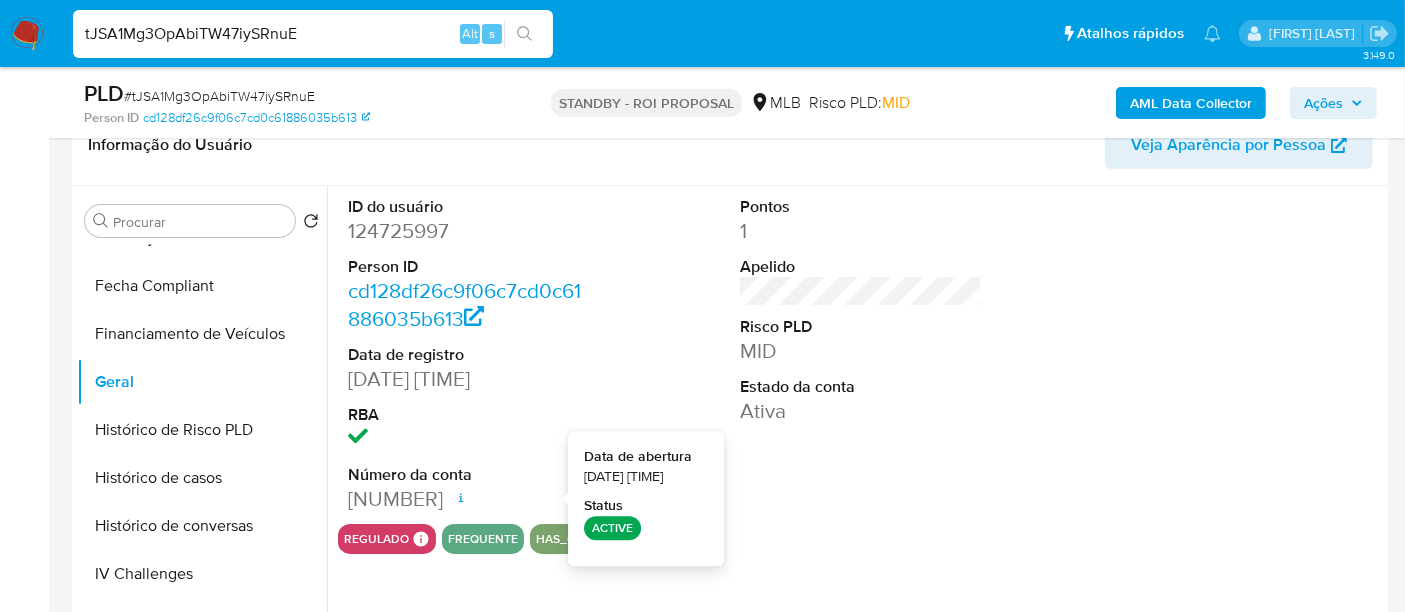 type 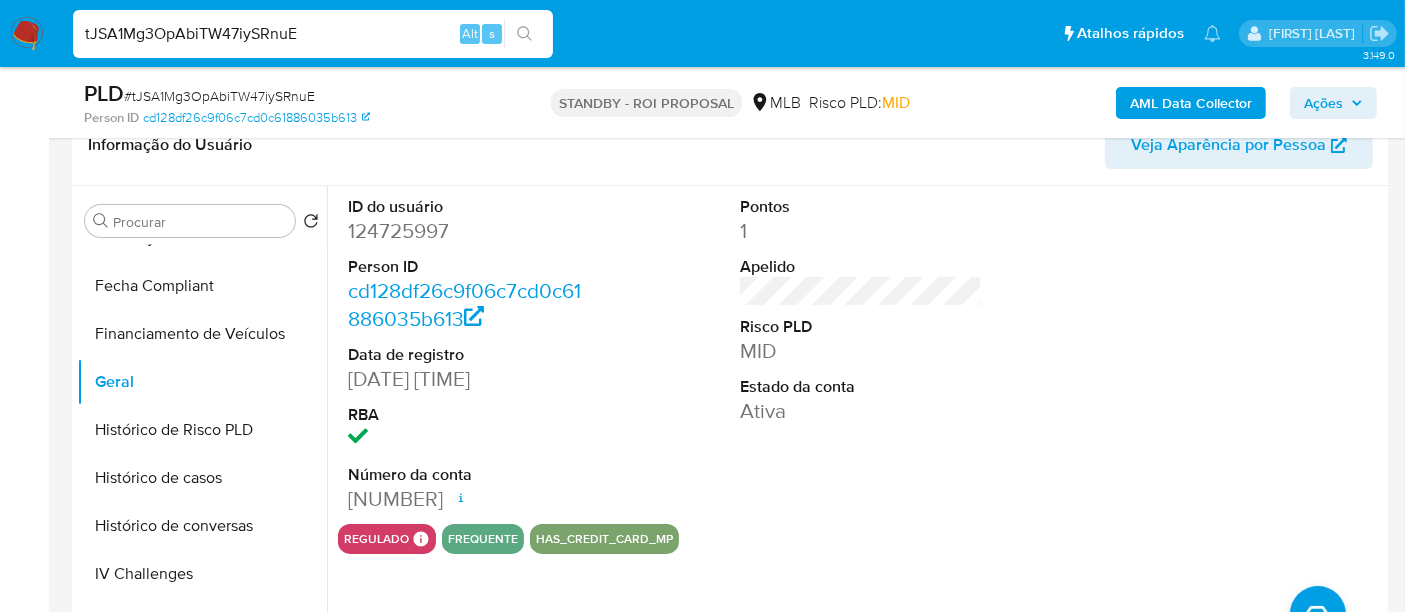 click on "tJSA1Mg3OpAbiTW47iySRnuE" at bounding box center (313, 34) 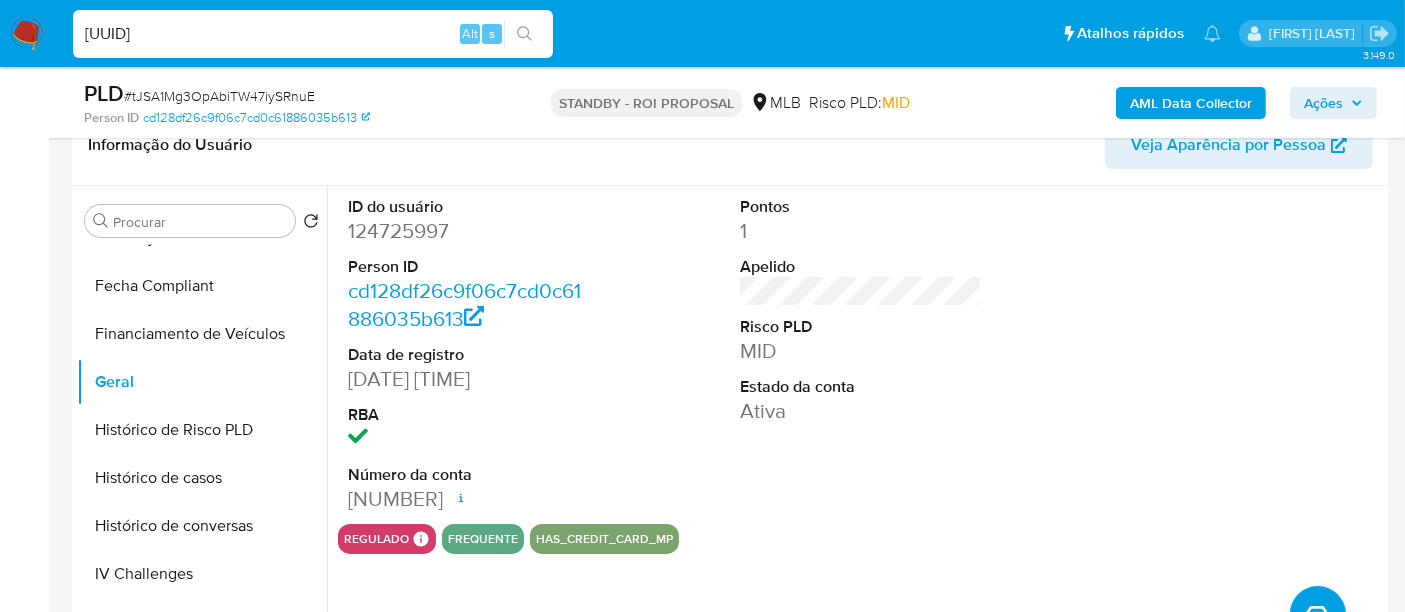 type on "RHTTqOppojQKz3WYgjIhaUtM" 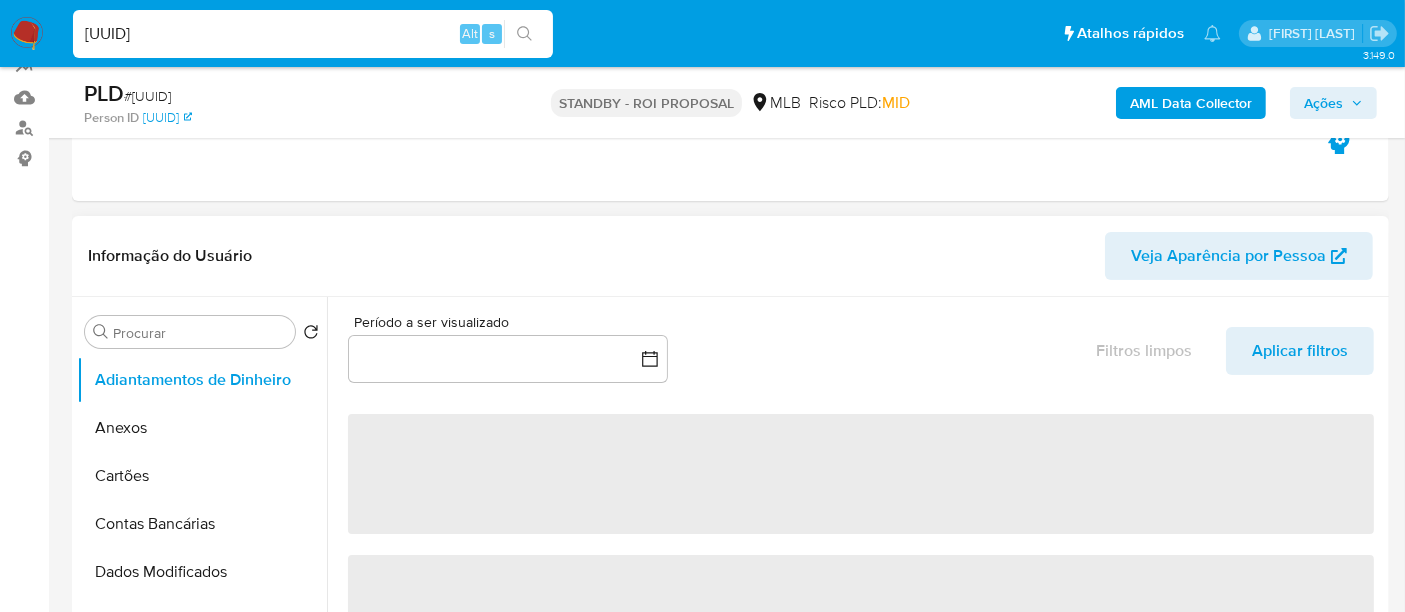 scroll, scrollTop: 555, scrollLeft: 0, axis: vertical 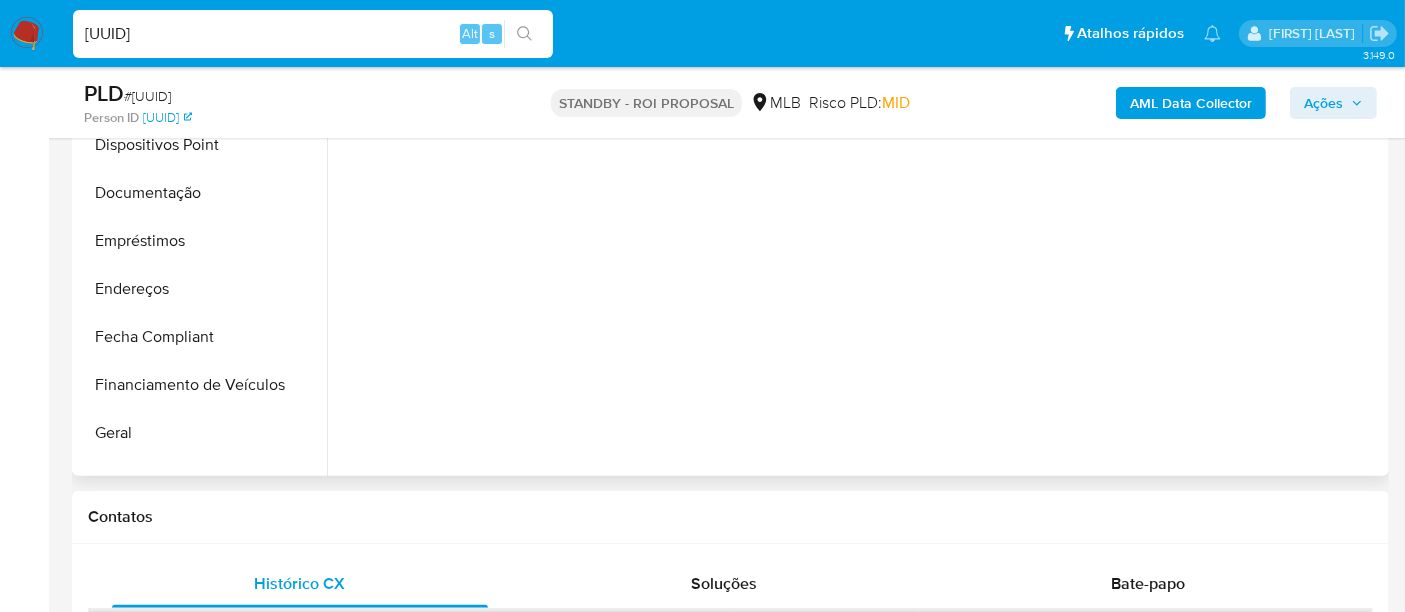 select on "10" 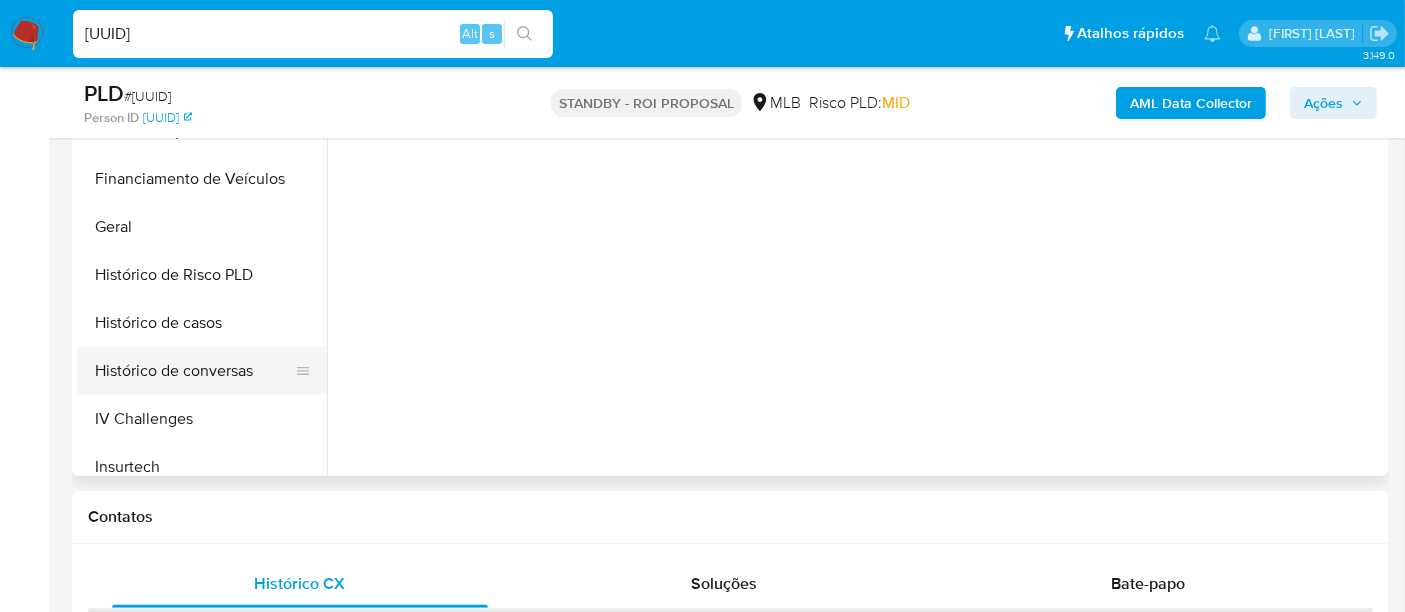 scroll, scrollTop: 666, scrollLeft: 0, axis: vertical 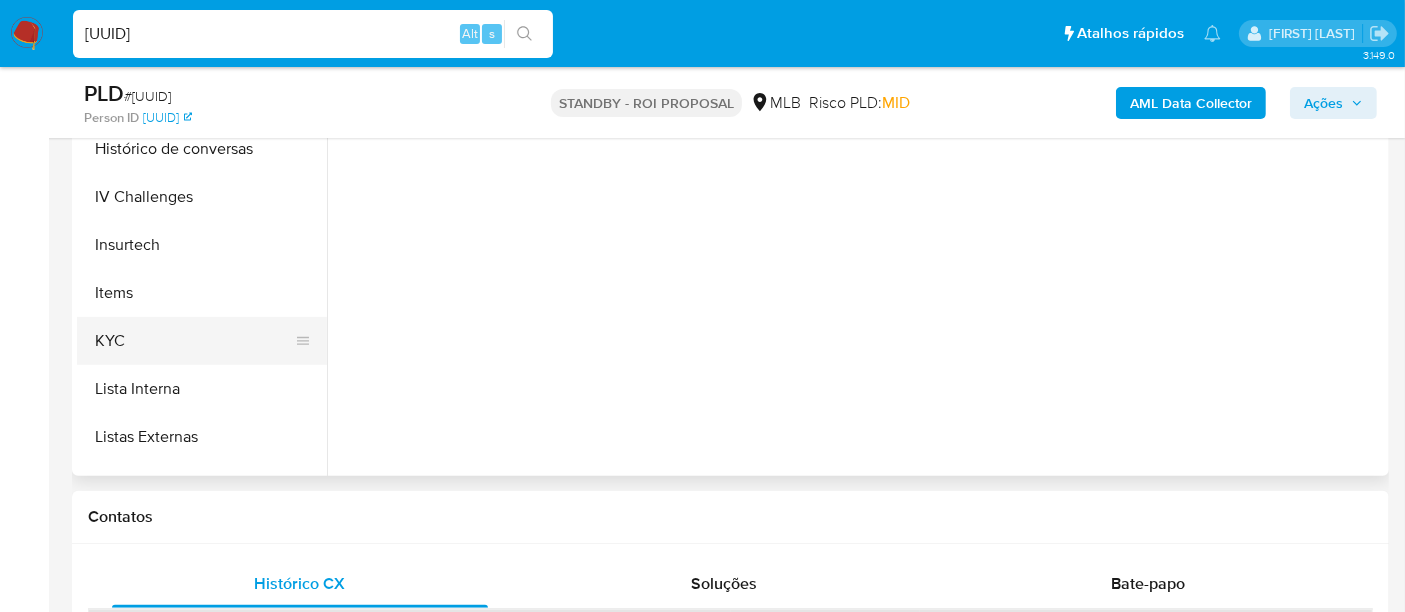 click on "KYC" at bounding box center [194, 341] 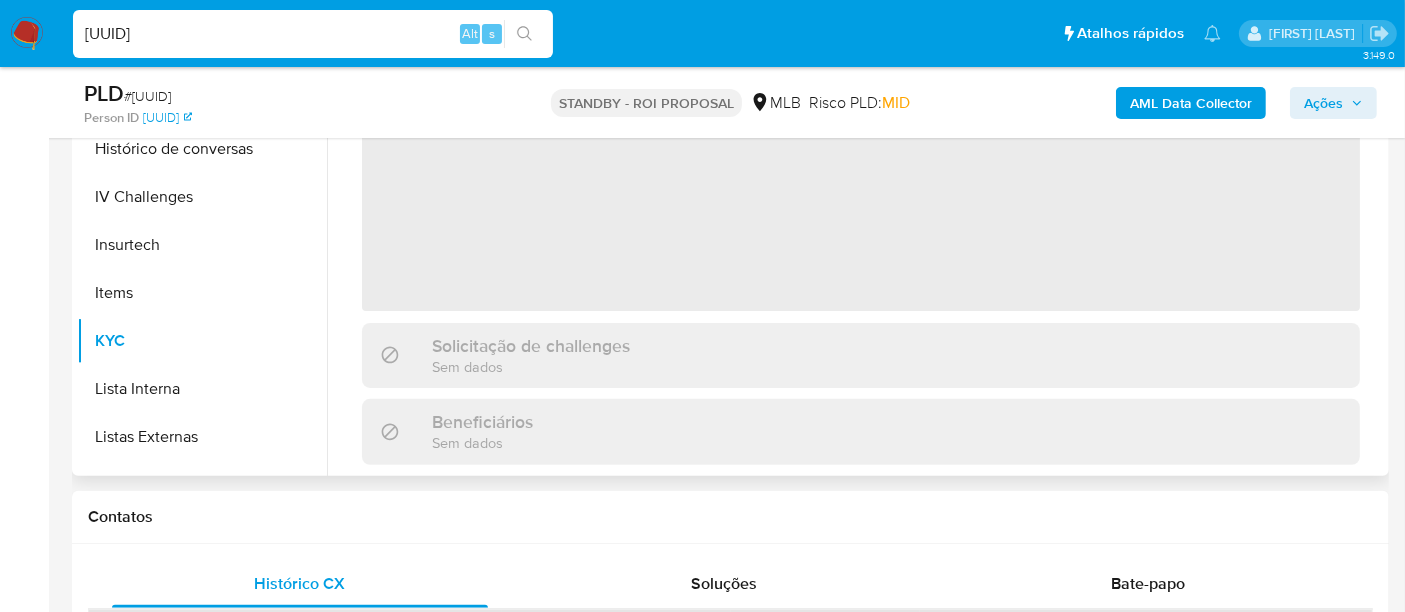 scroll, scrollTop: 333, scrollLeft: 0, axis: vertical 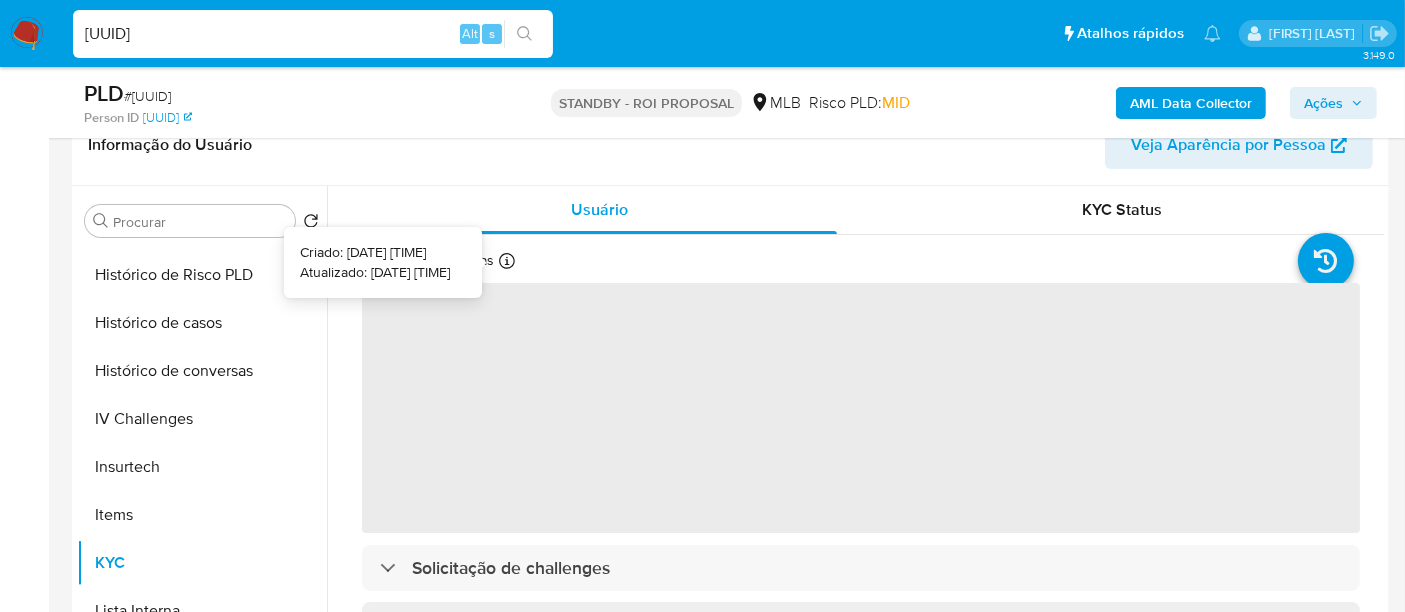 type 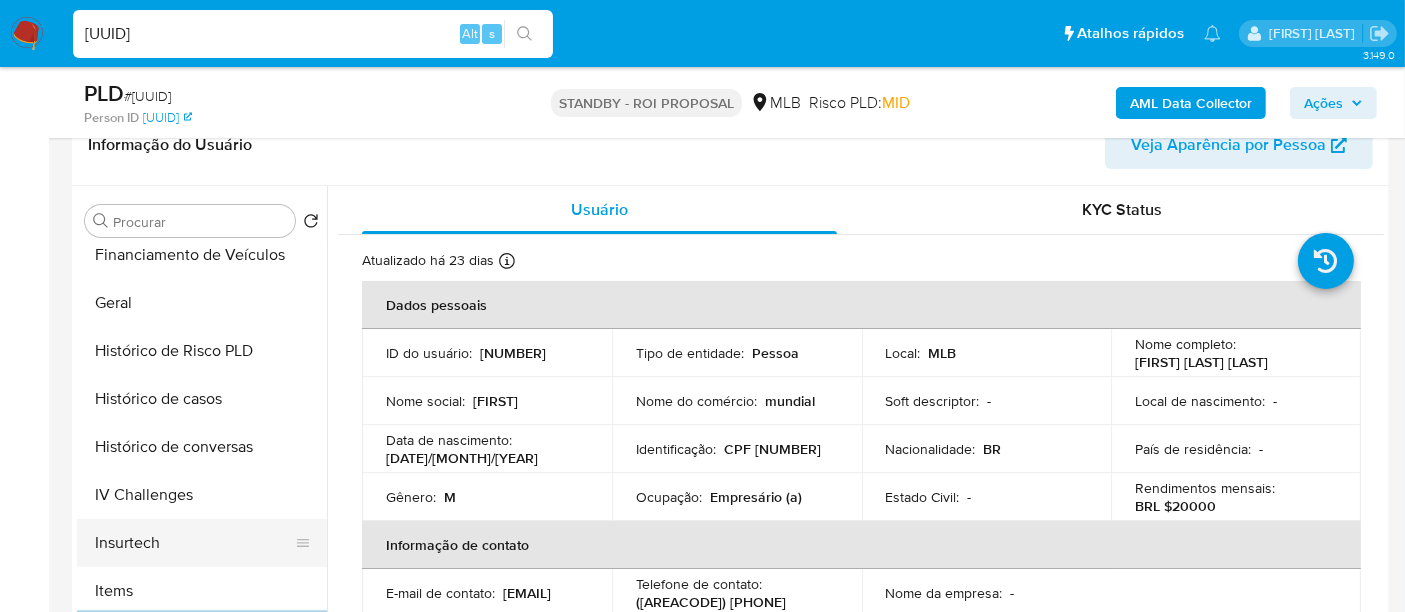 scroll, scrollTop: 444, scrollLeft: 0, axis: vertical 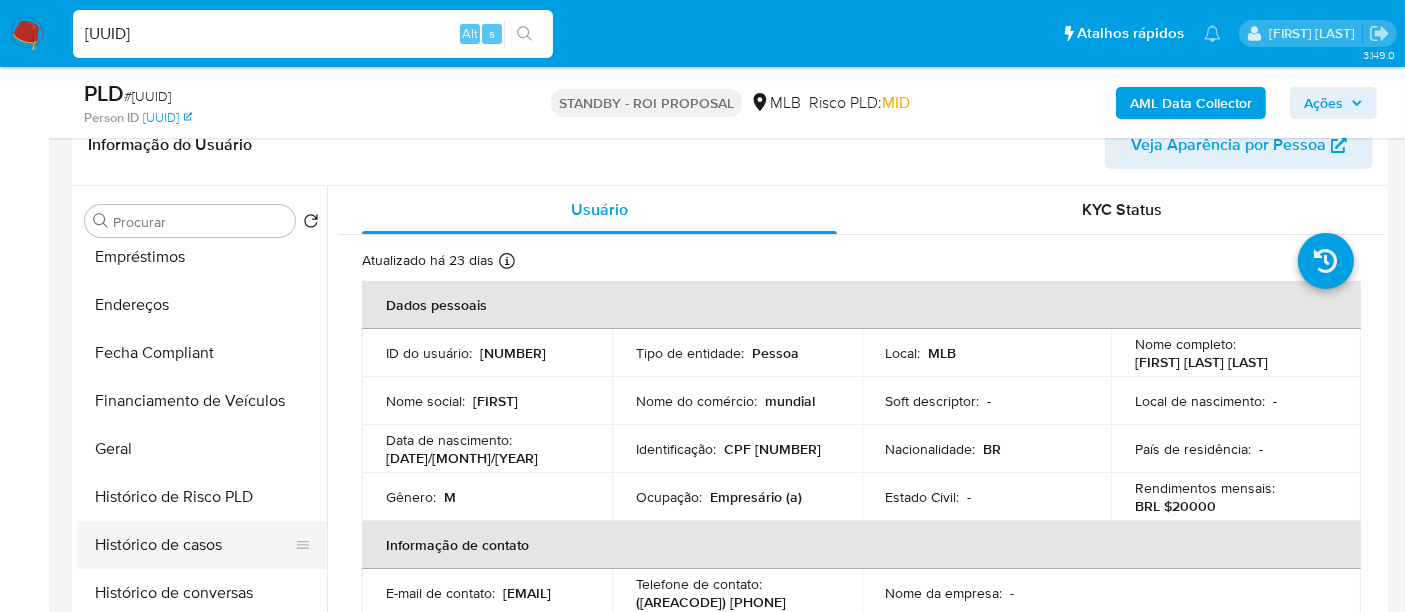 click on "Histórico de casos" at bounding box center [194, 545] 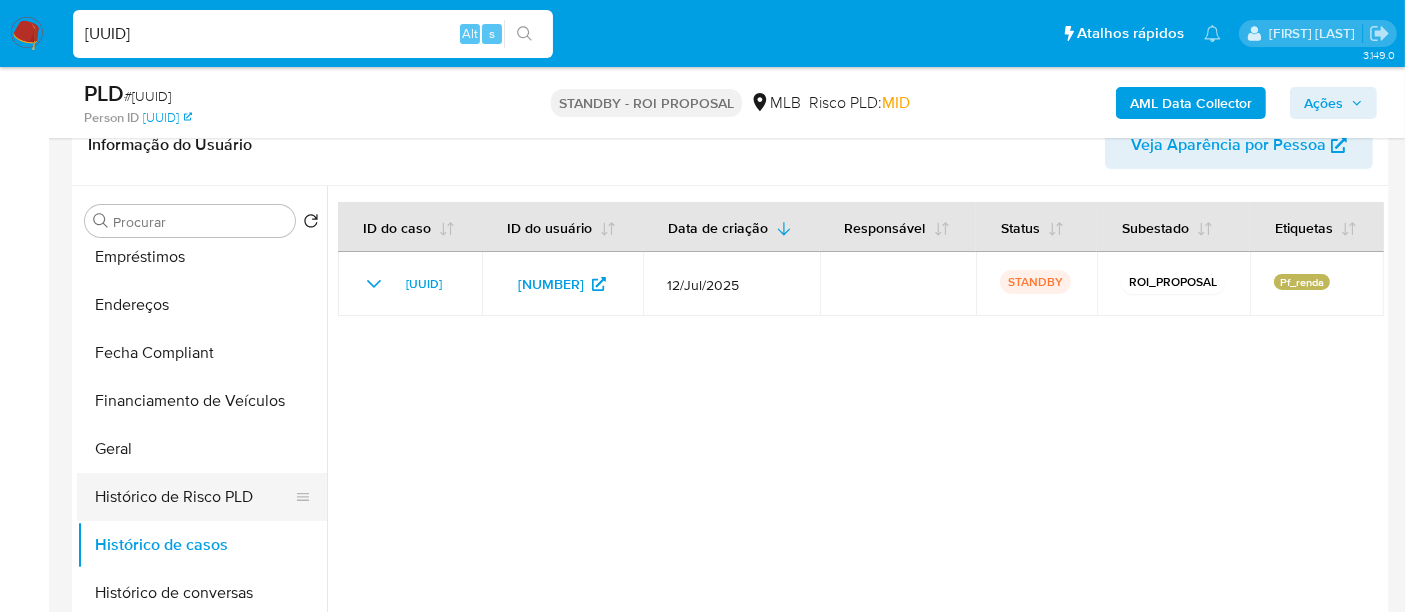 scroll, scrollTop: 222, scrollLeft: 0, axis: vertical 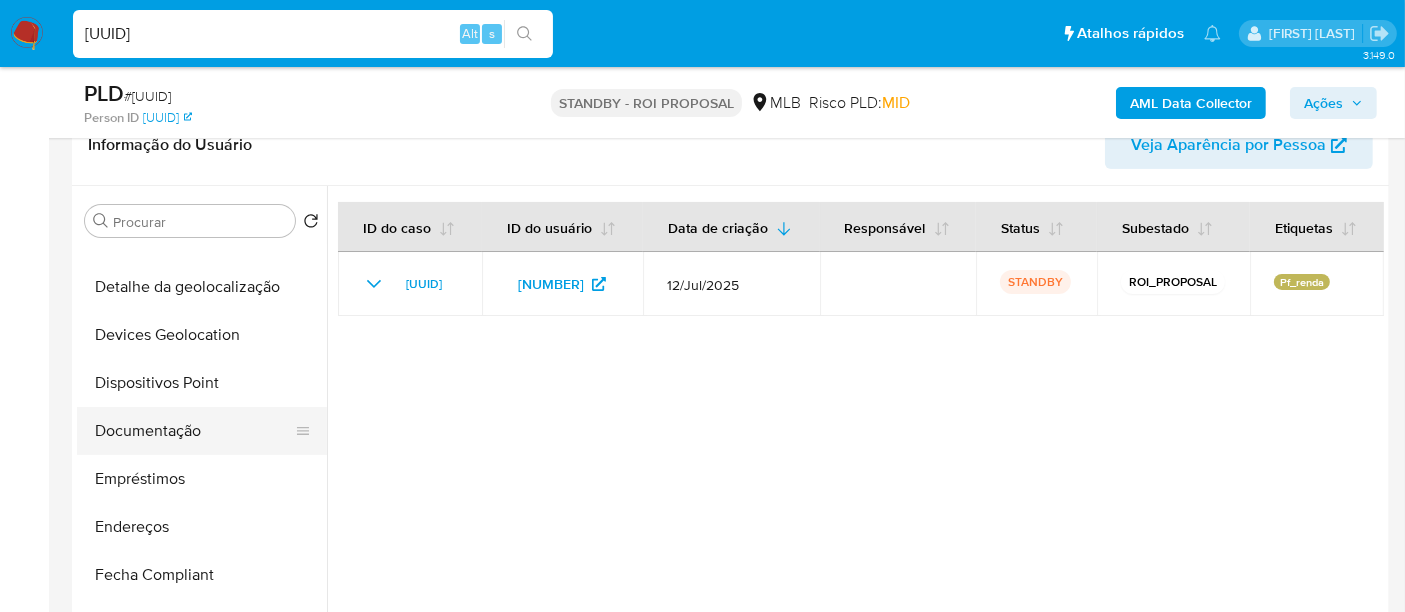 click on "Documentação" at bounding box center (194, 431) 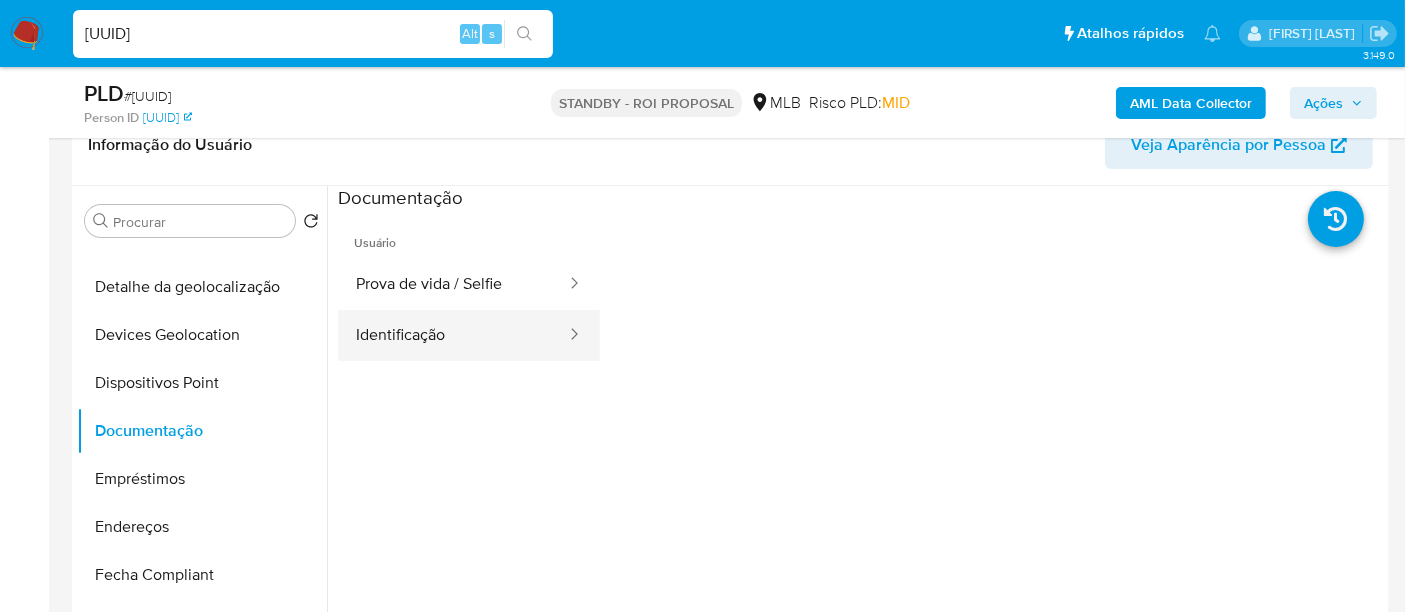 click on "Identificação" at bounding box center [453, 335] 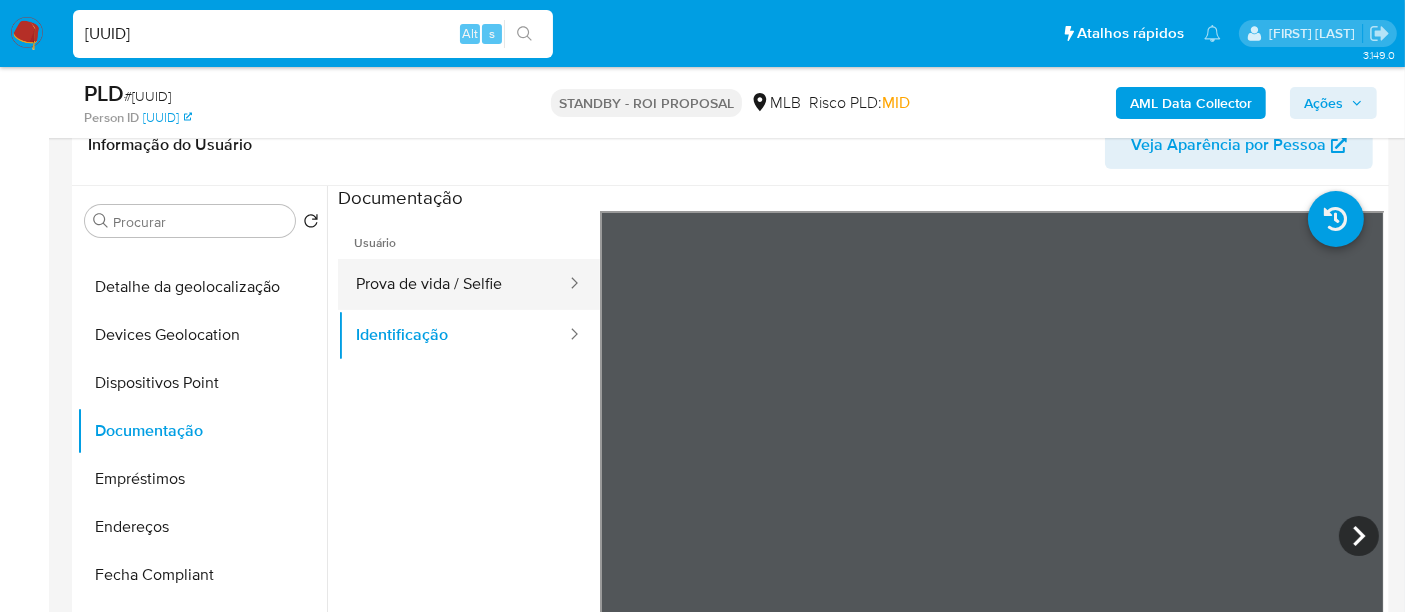 click on "Prova de vida / Selfie" at bounding box center [453, 284] 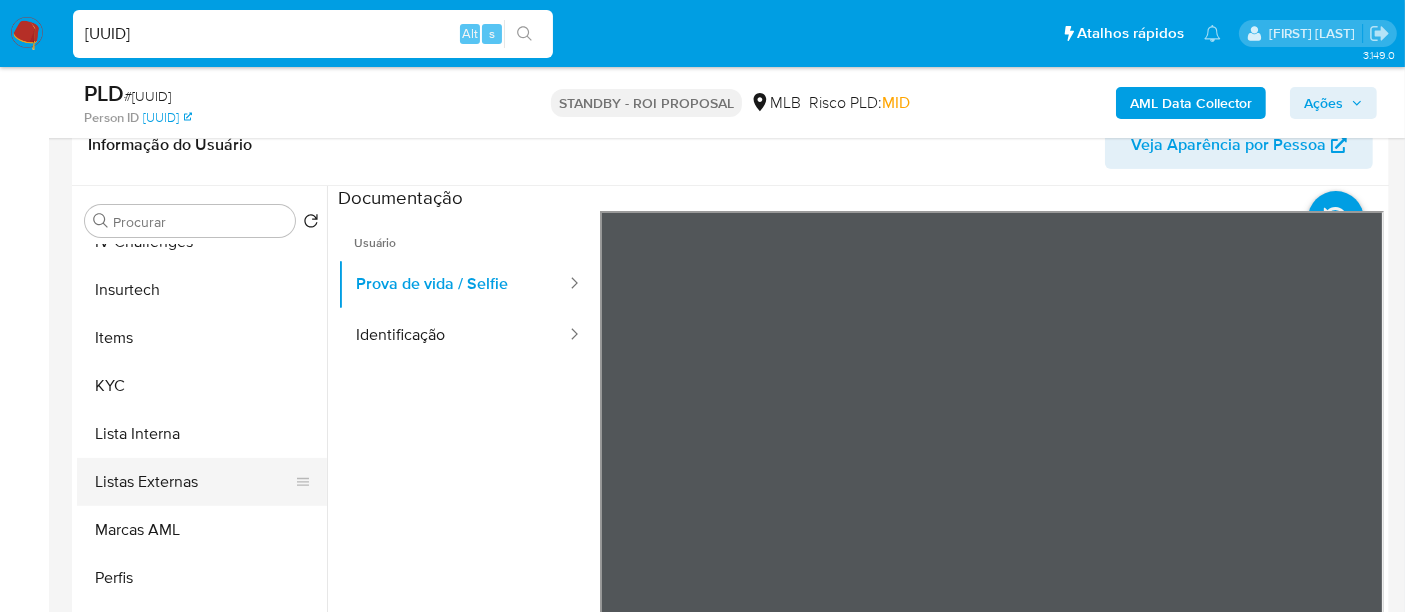 scroll, scrollTop: 844, scrollLeft: 0, axis: vertical 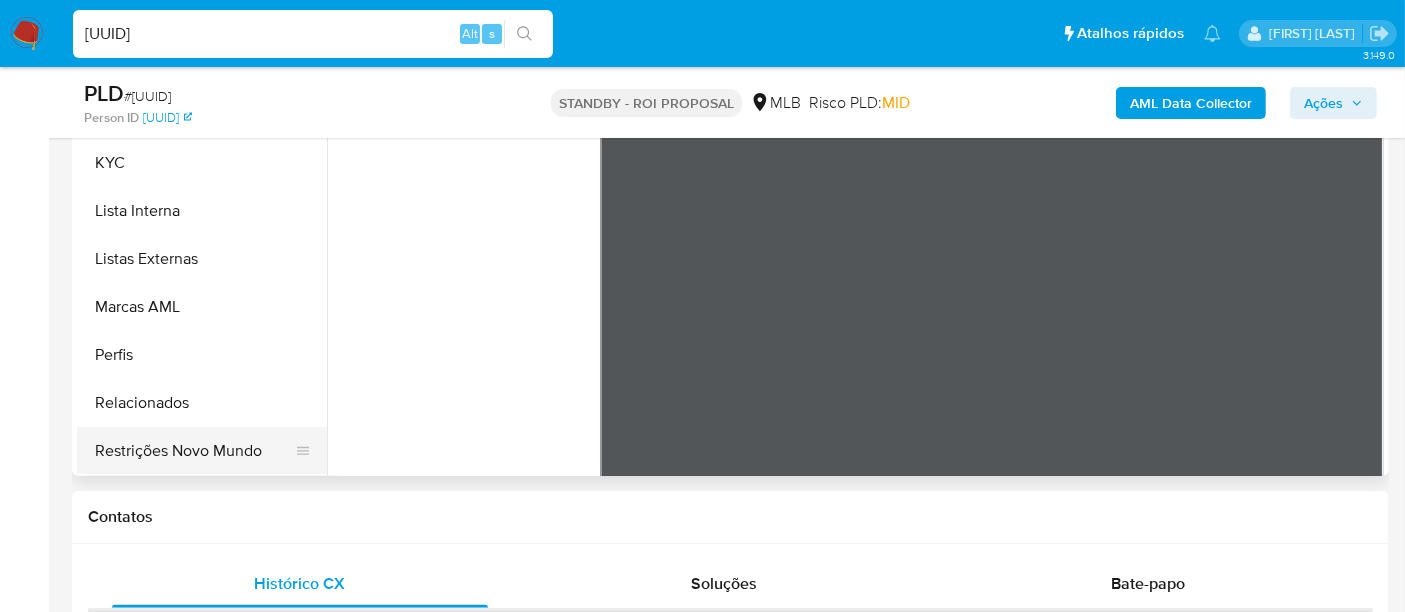 click on "Restrições Novo Mundo" at bounding box center [194, 451] 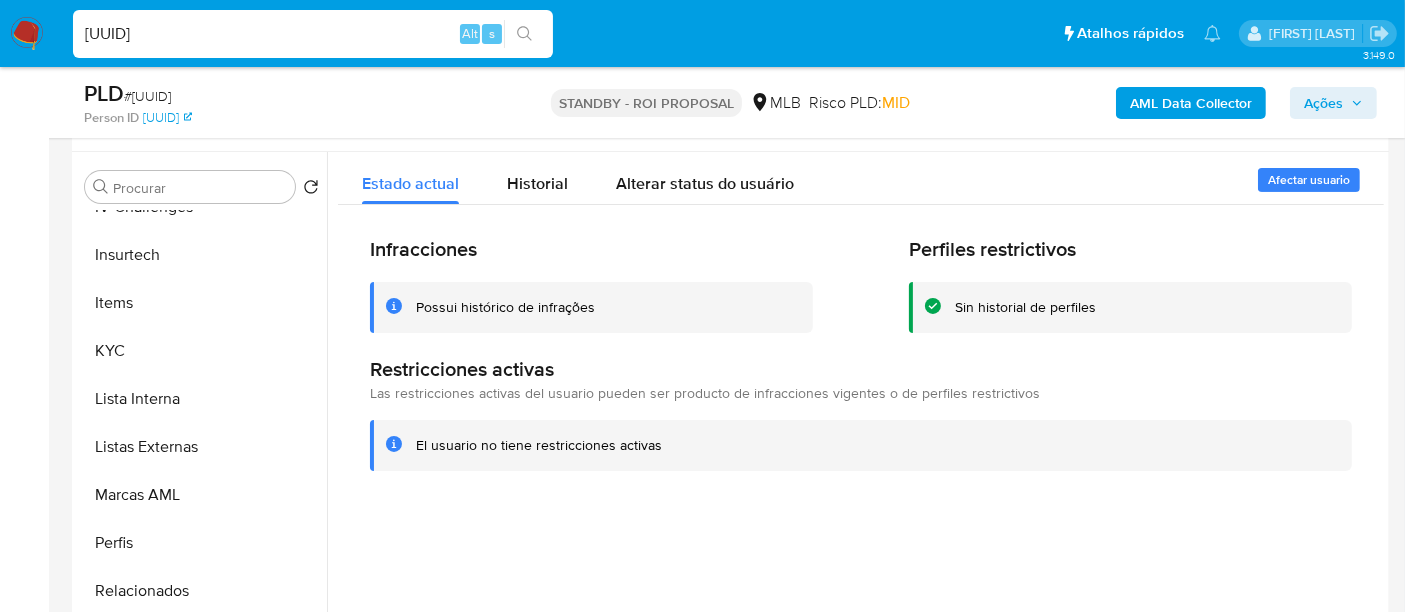 scroll, scrollTop: 333, scrollLeft: 0, axis: vertical 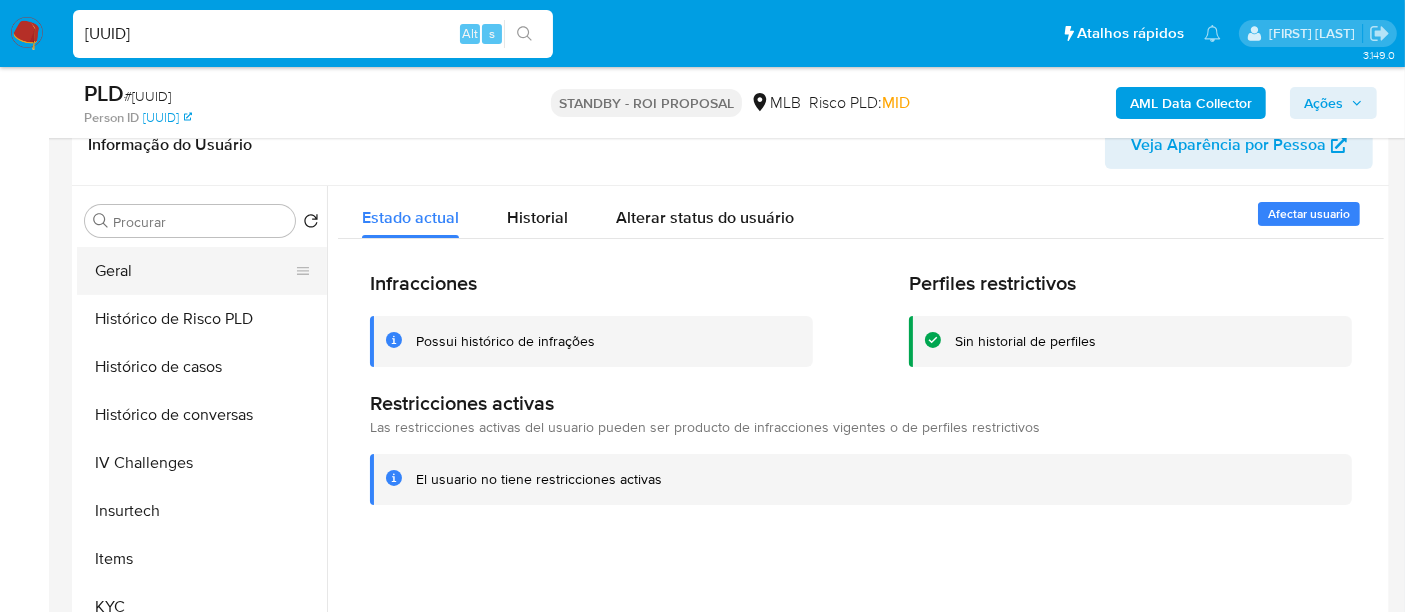 click on "Geral" at bounding box center (194, 271) 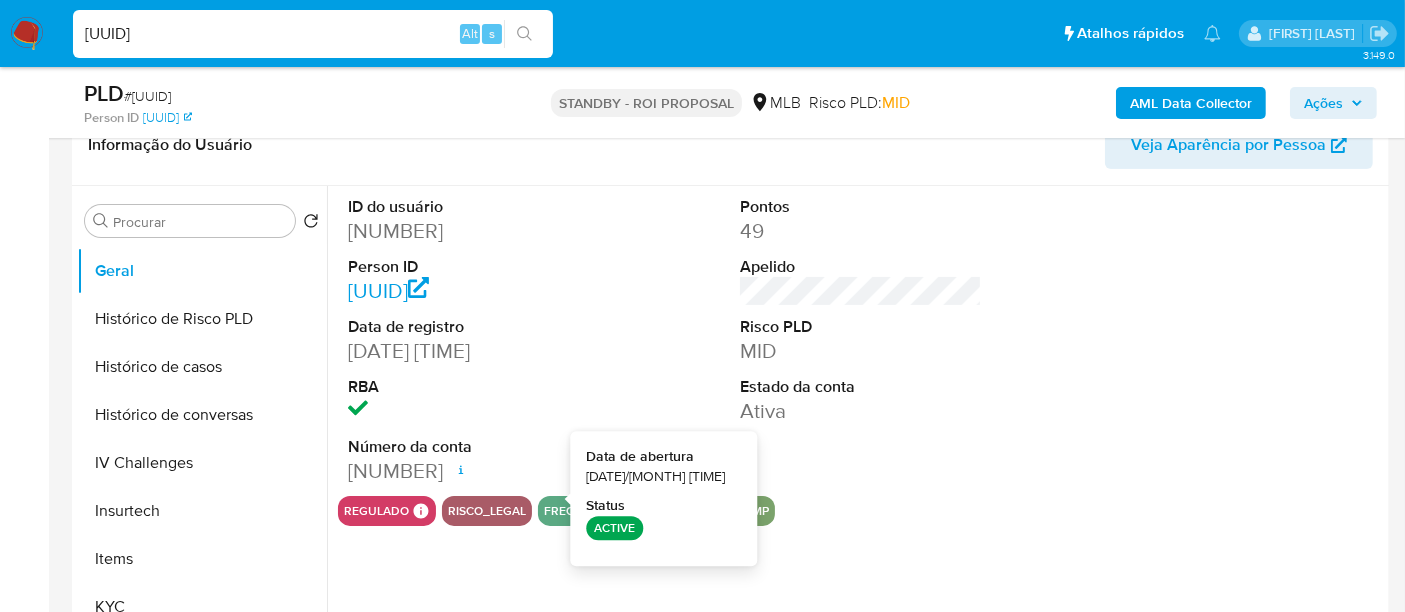 type 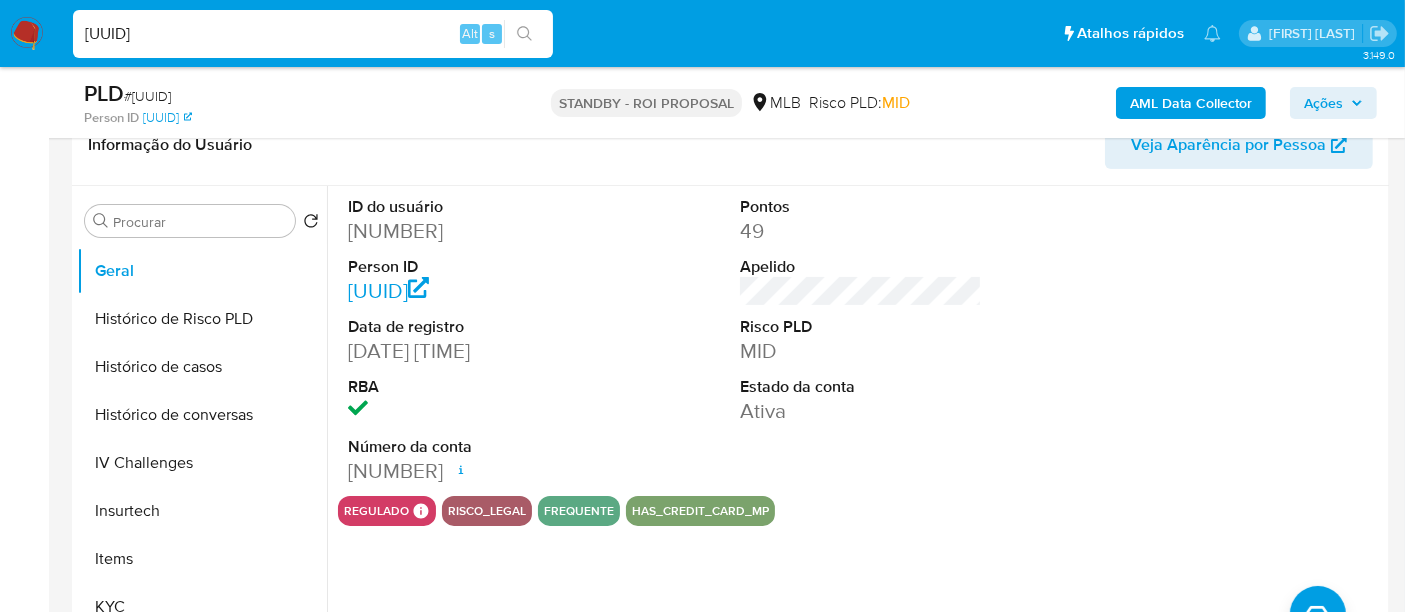 click on "RHTTqOppojQKz3WYgjIhaUtM" at bounding box center (313, 34) 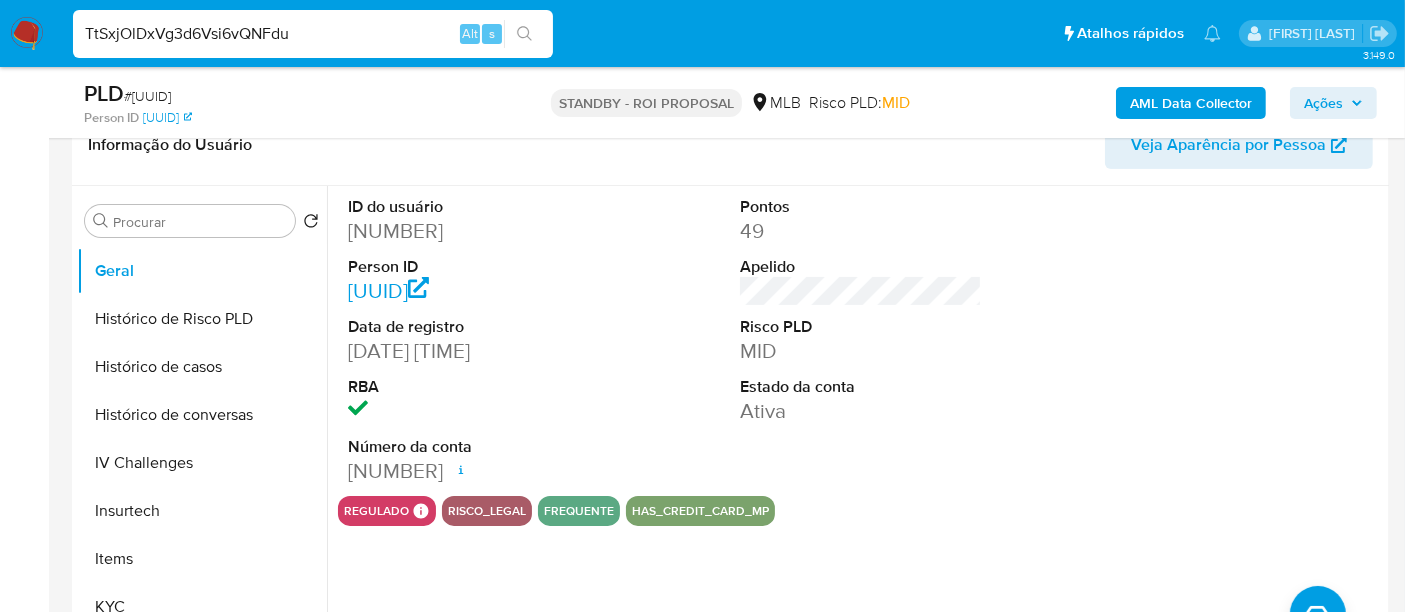 type on "TtSxjOlDxVg3d6Vsi6vQNFdu" 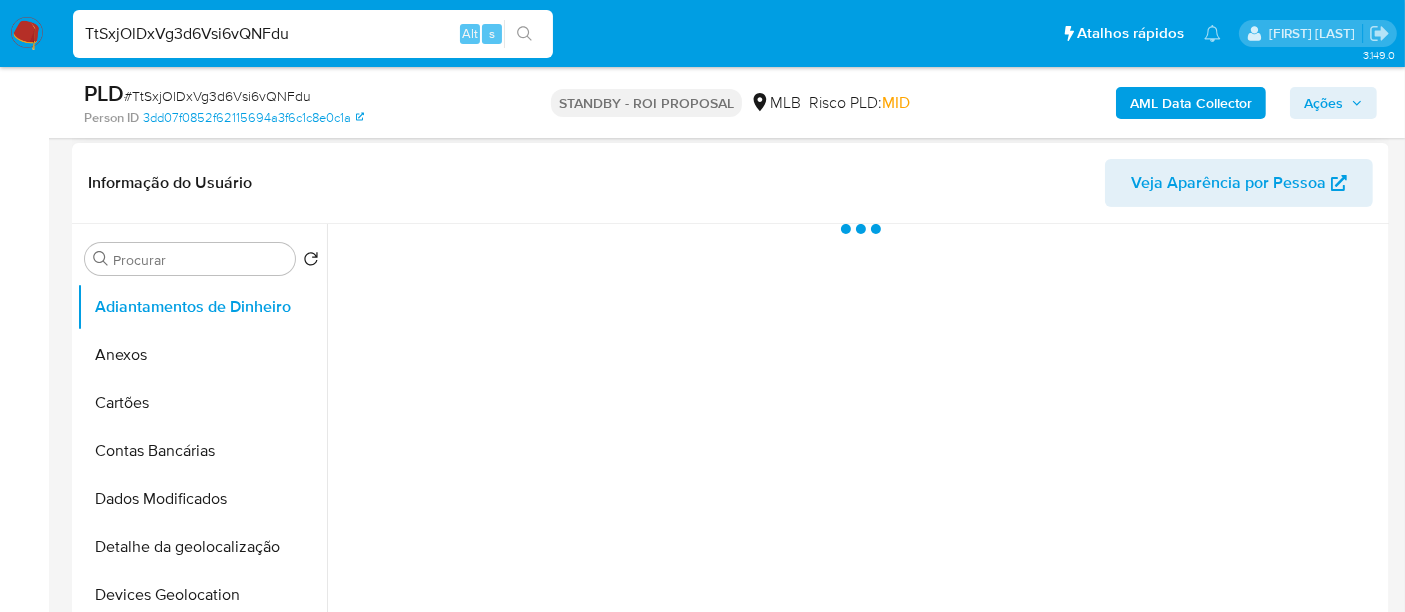 scroll, scrollTop: 444, scrollLeft: 0, axis: vertical 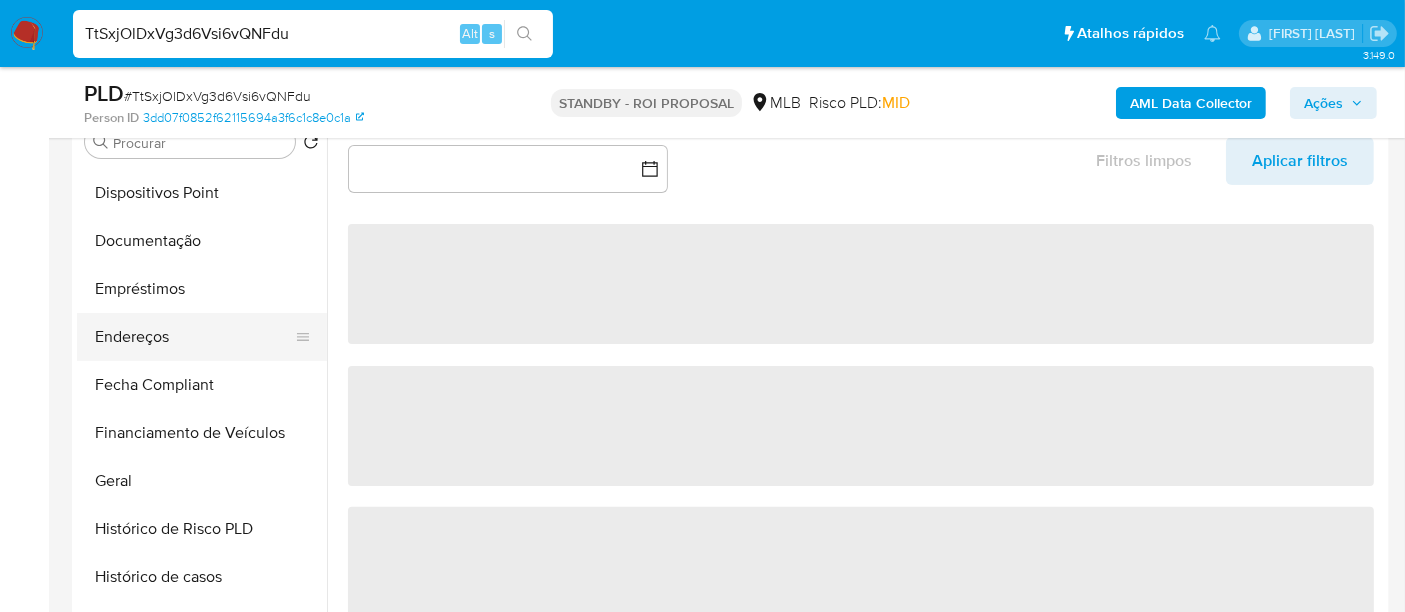 select on "10" 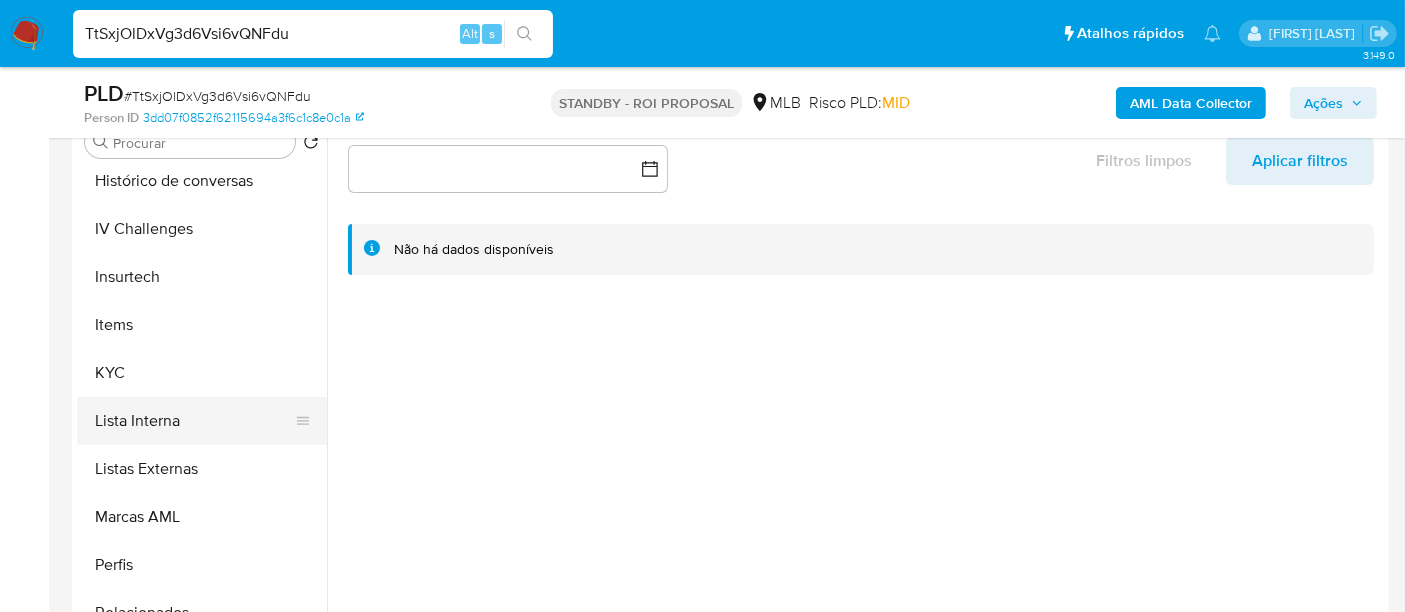scroll, scrollTop: 844, scrollLeft: 0, axis: vertical 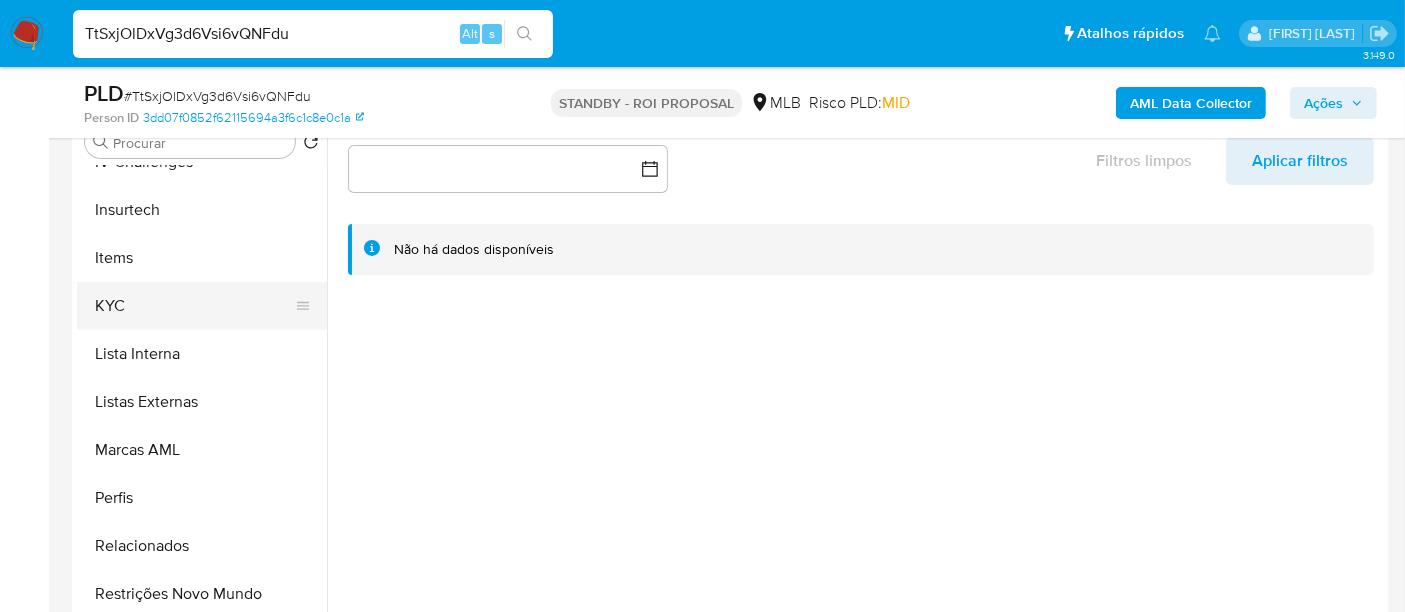 click on "KYC" at bounding box center [194, 306] 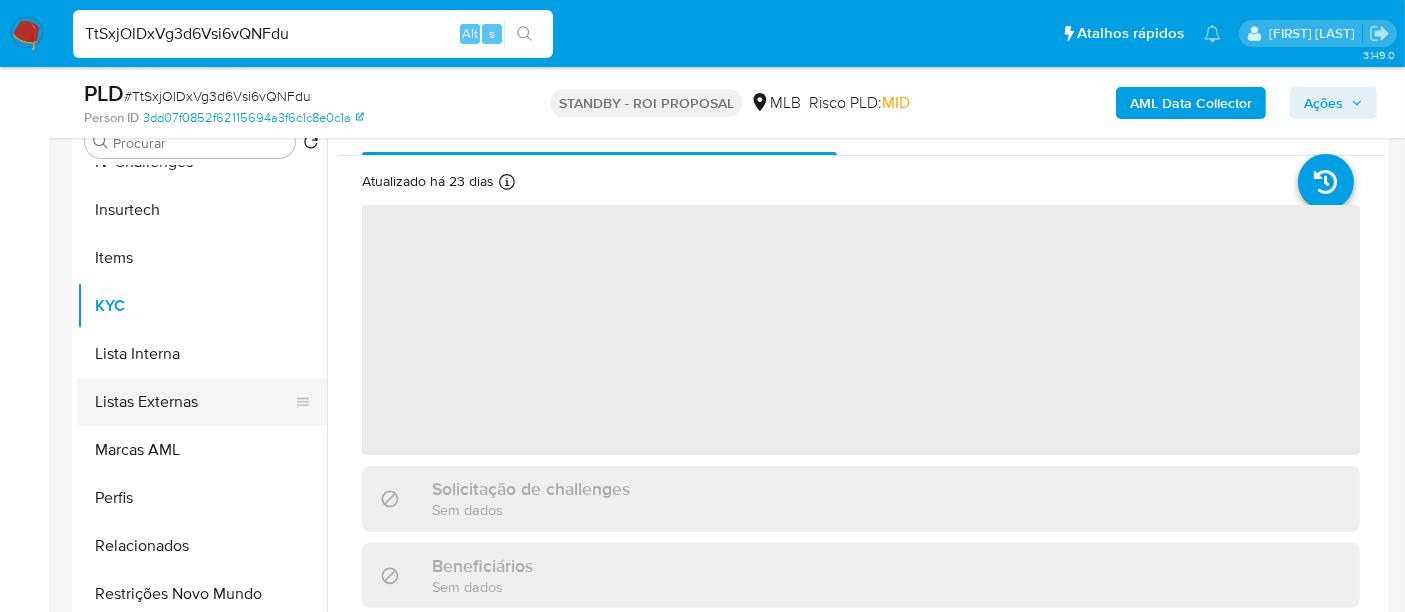 scroll, scrollTop: 333, scrollLeft: 0, axis: vertical 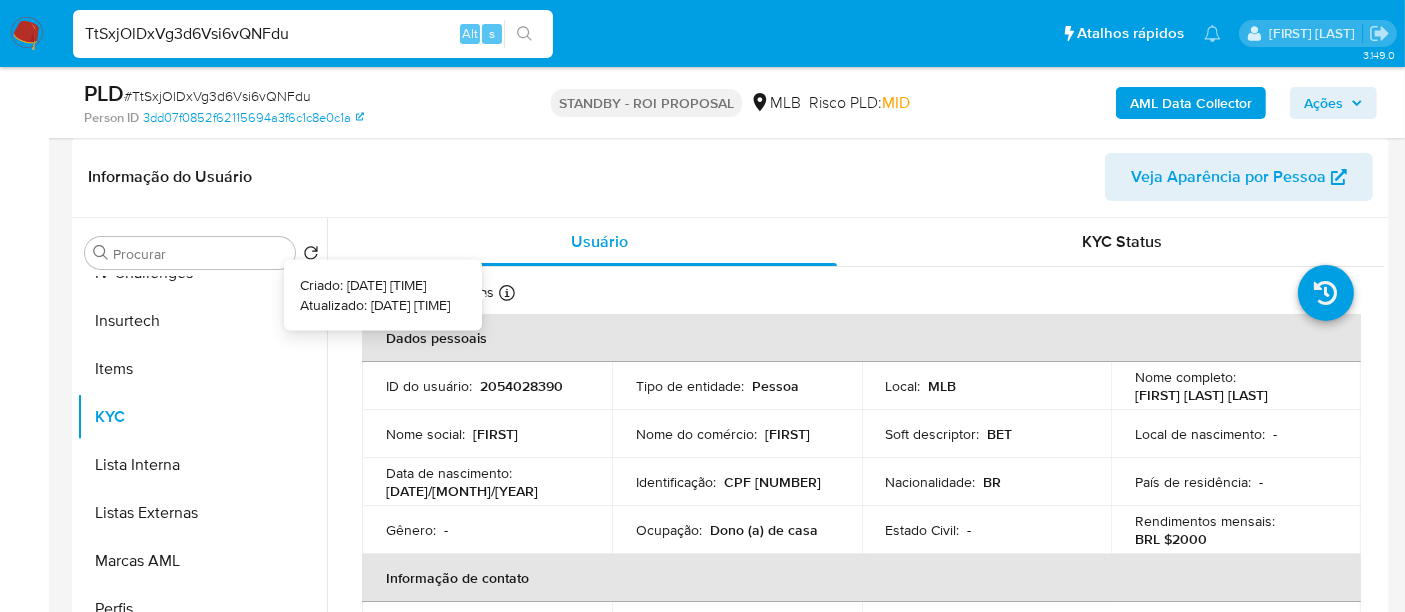 type 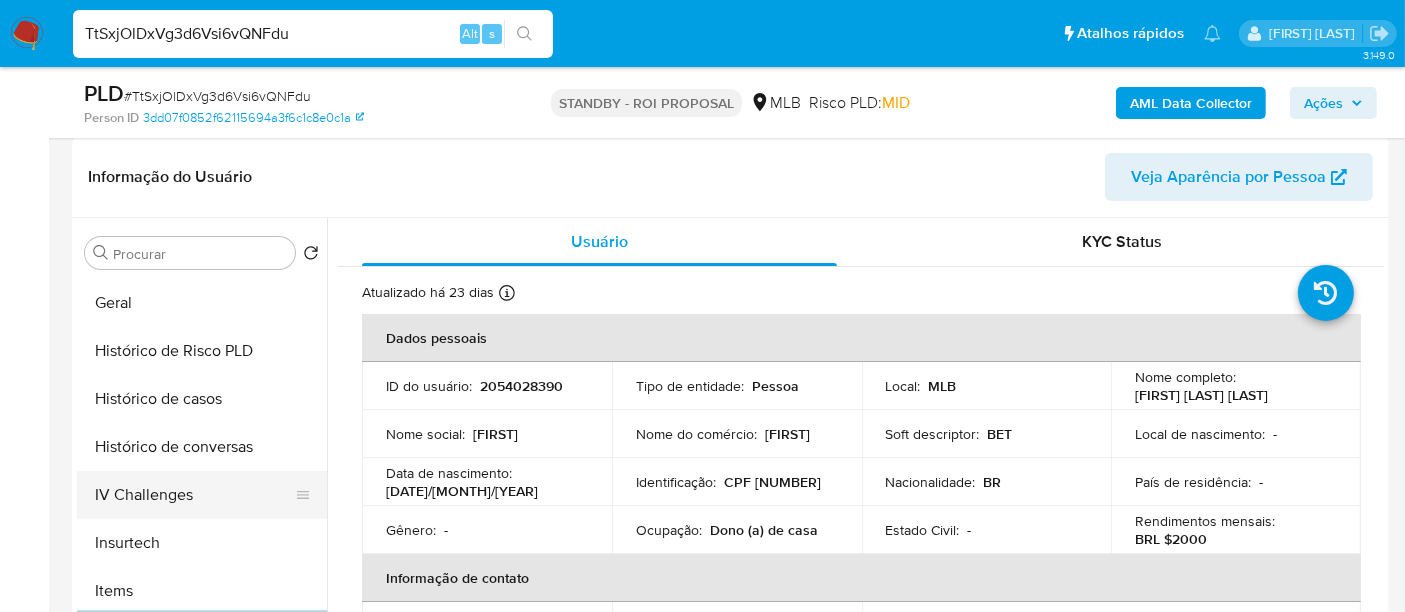 scroll, scrollTop: 622, scrollLeft: 0, axis: vertical 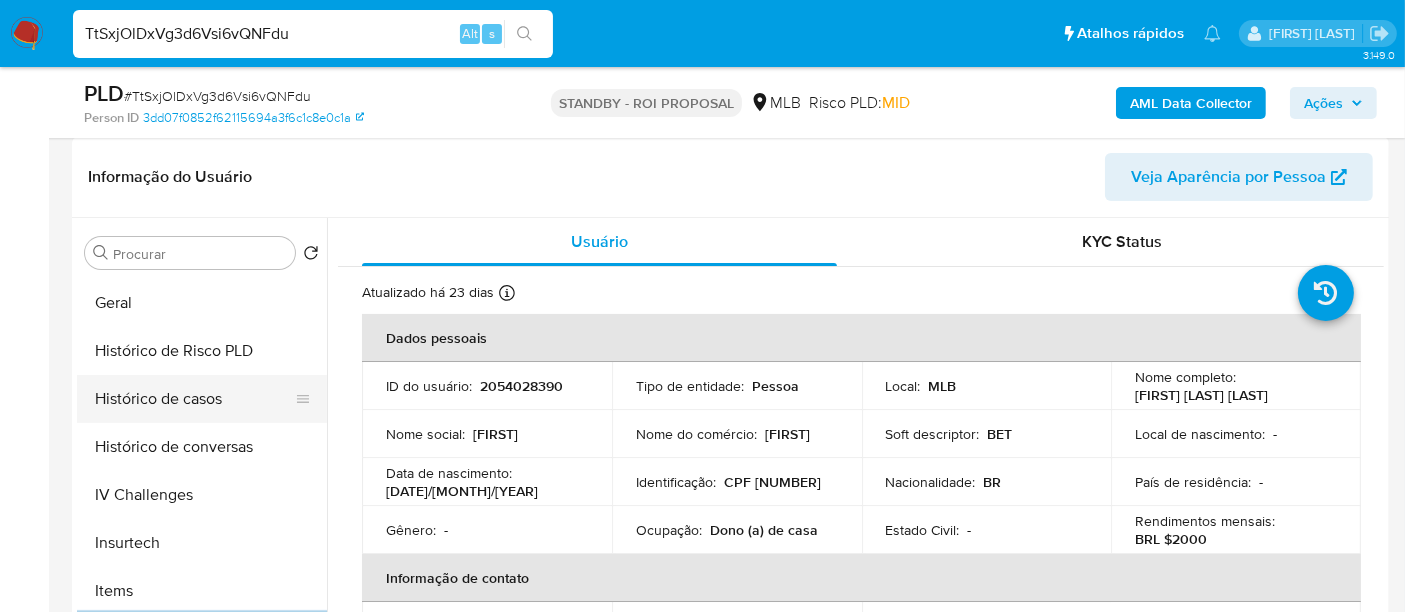 click on "Histórico de casos" at bounding box center (194, 399) 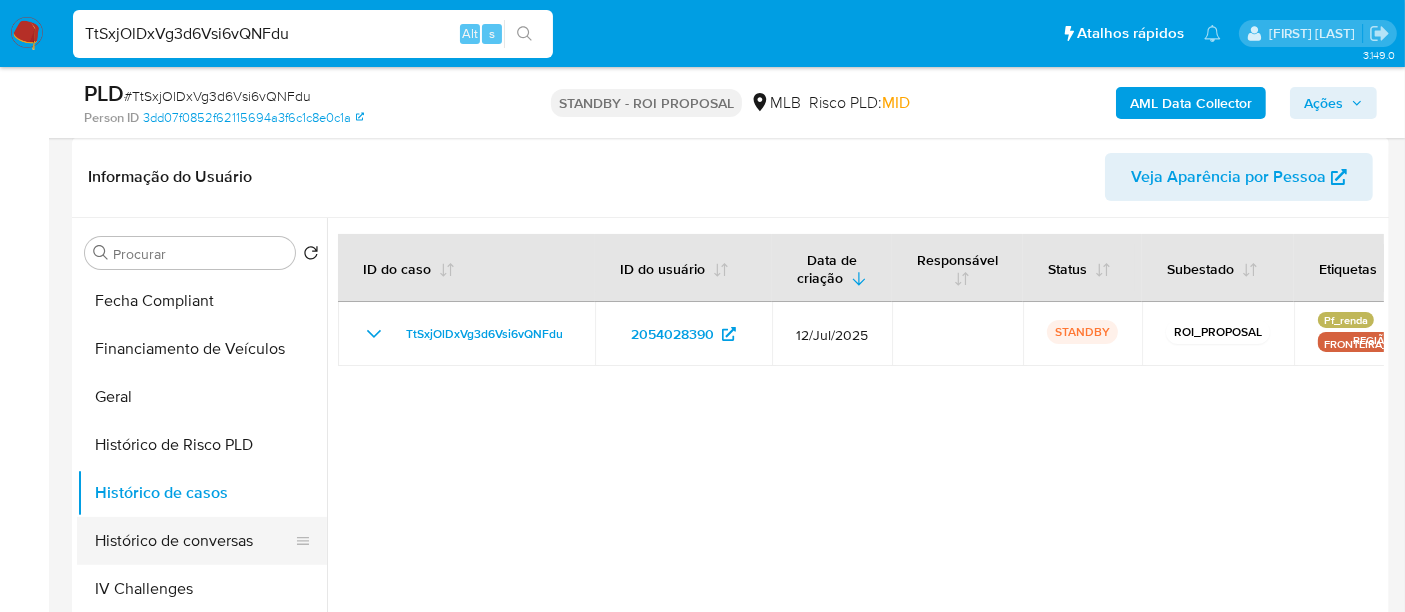 scroll, scrollTop: 400, scrollLeft: 0, axis: vertical 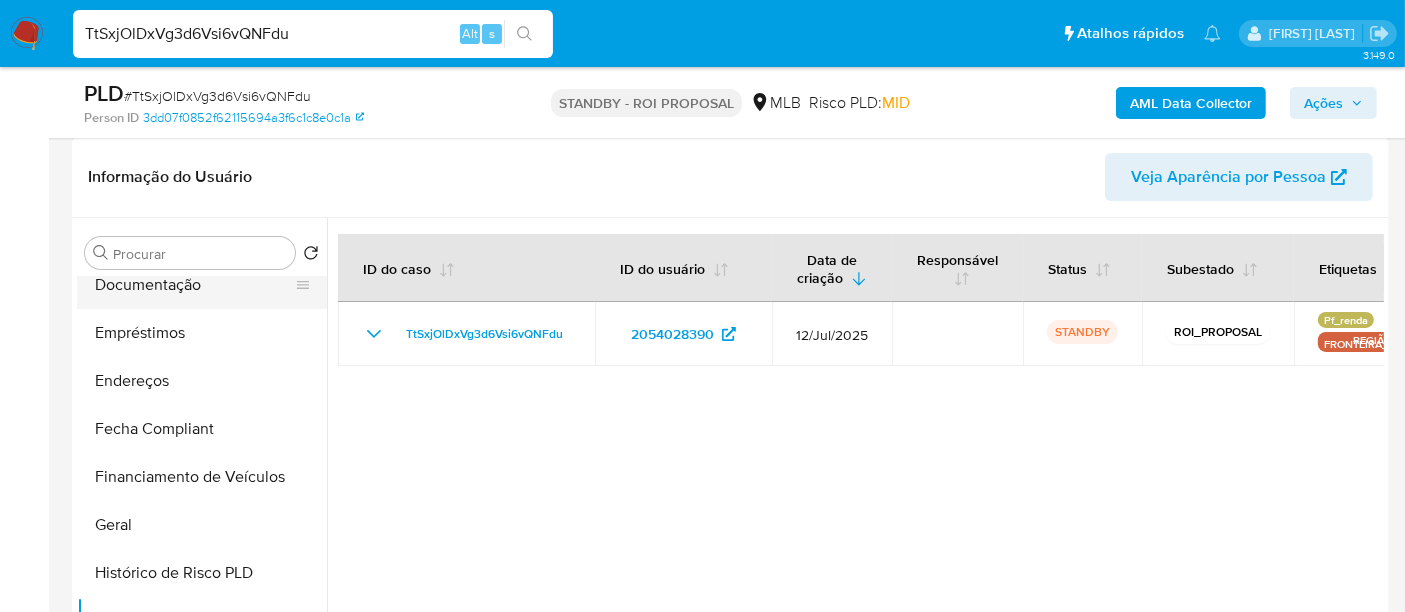 click on "Documentação" at bounding box center [194, 285] 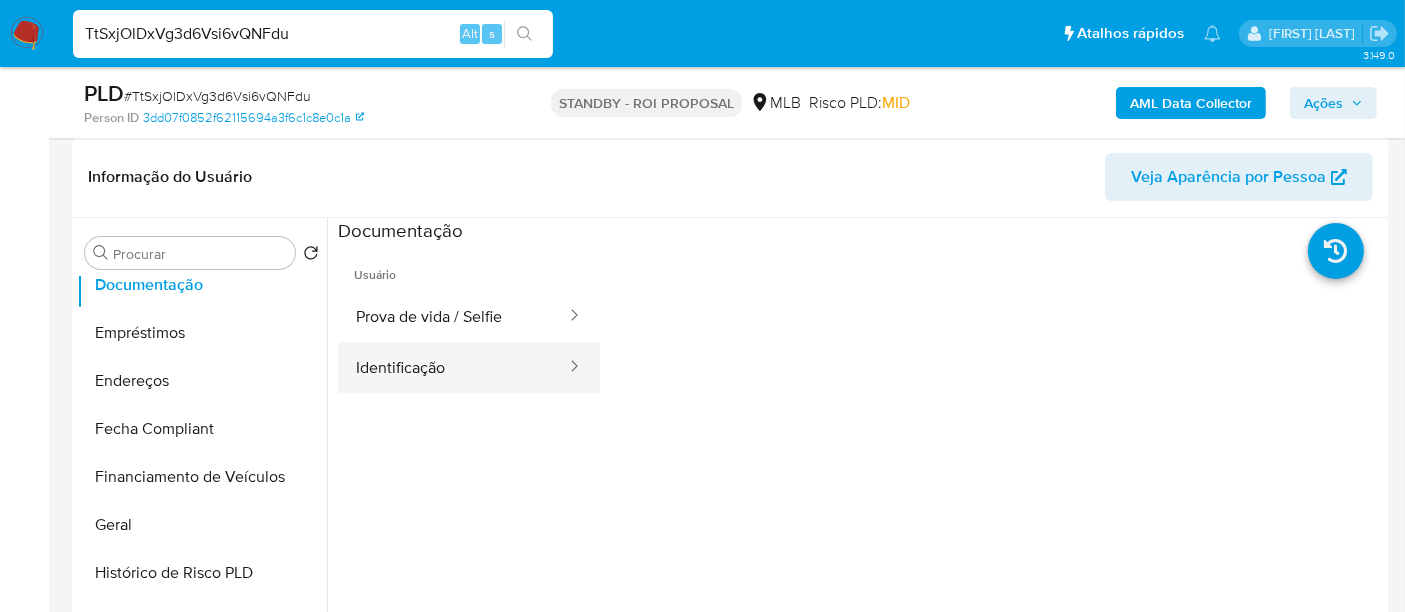 click on "Identificação" at bounding box center (453, 367) 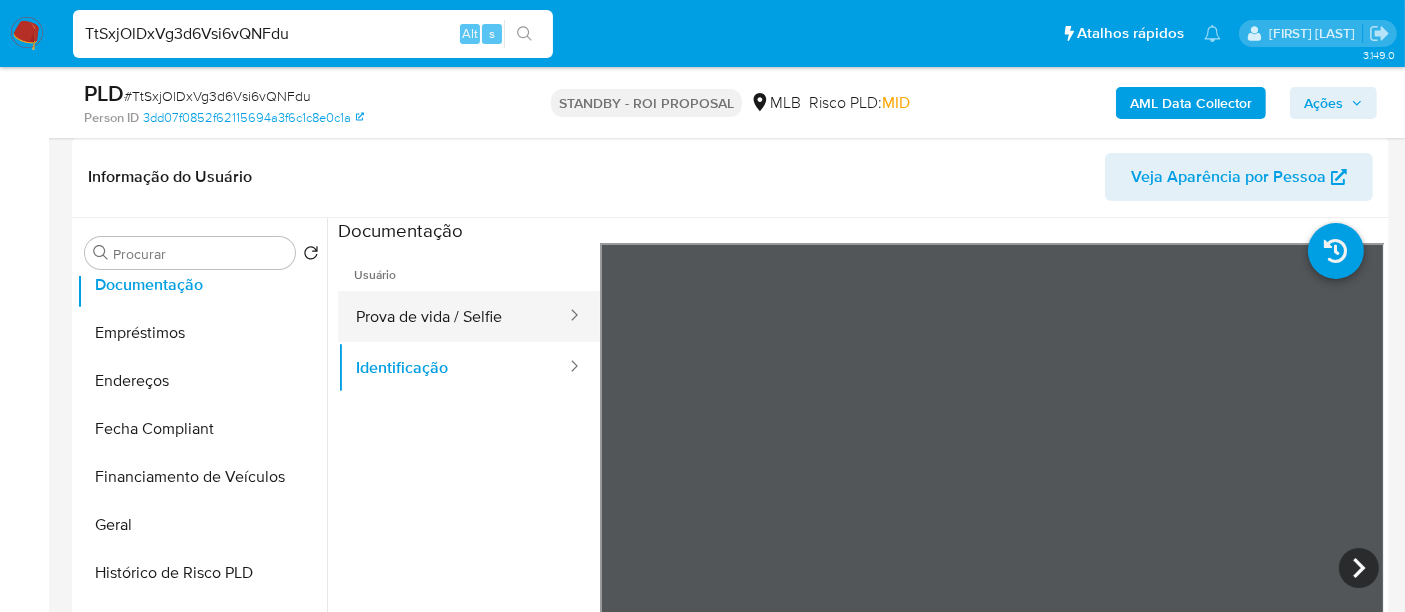 click on "Prova de vida / Selfie" at bounding box center [453, 316] 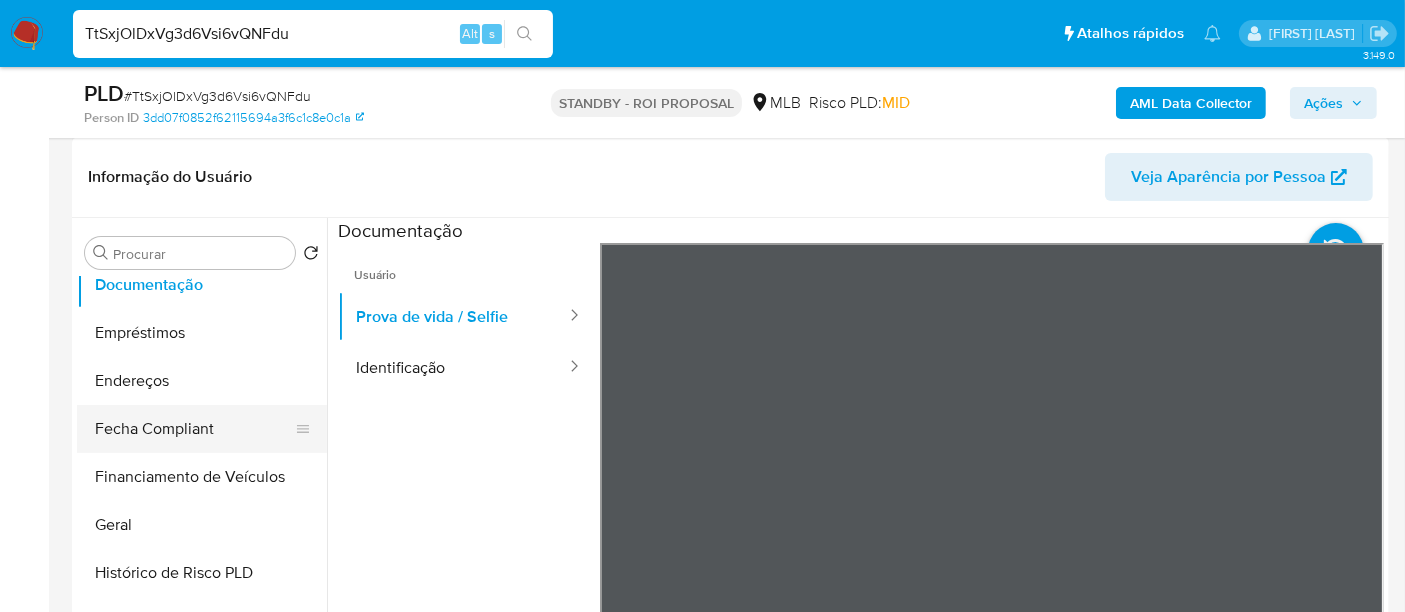 scroll, scrollTop: 844, scrollLeft: 0, axis: vertical 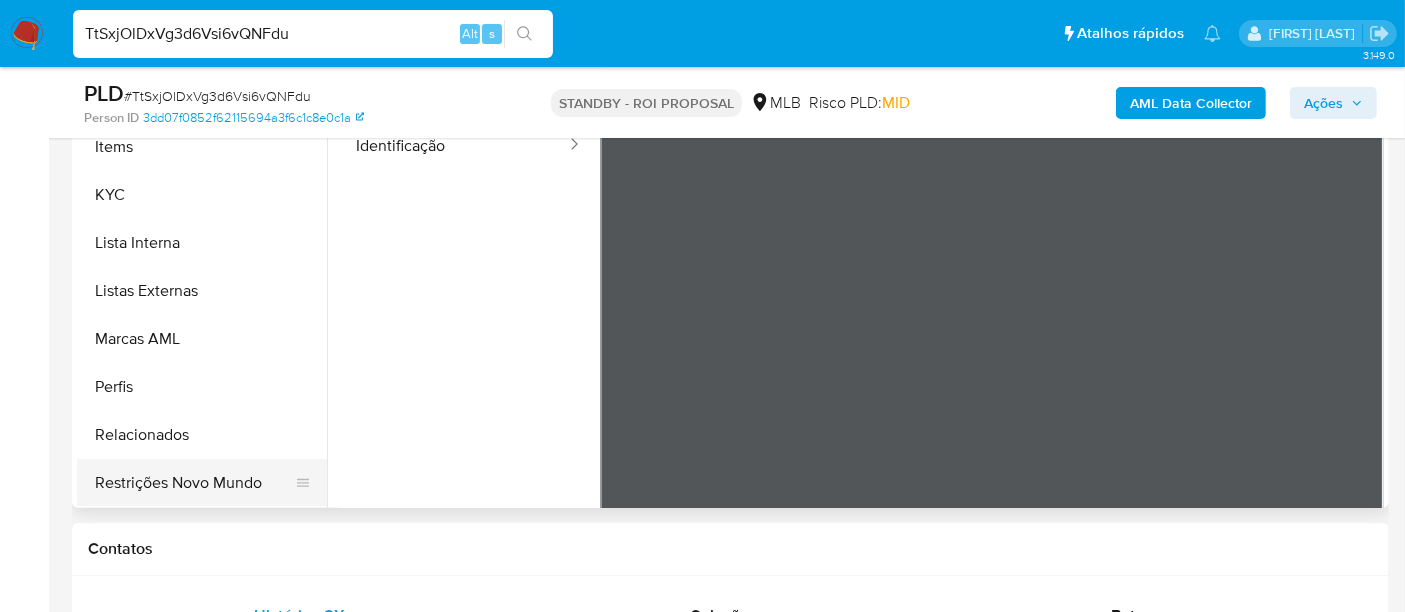 click on "Restrições Novo Mundo" at bounding box center (194, 483) 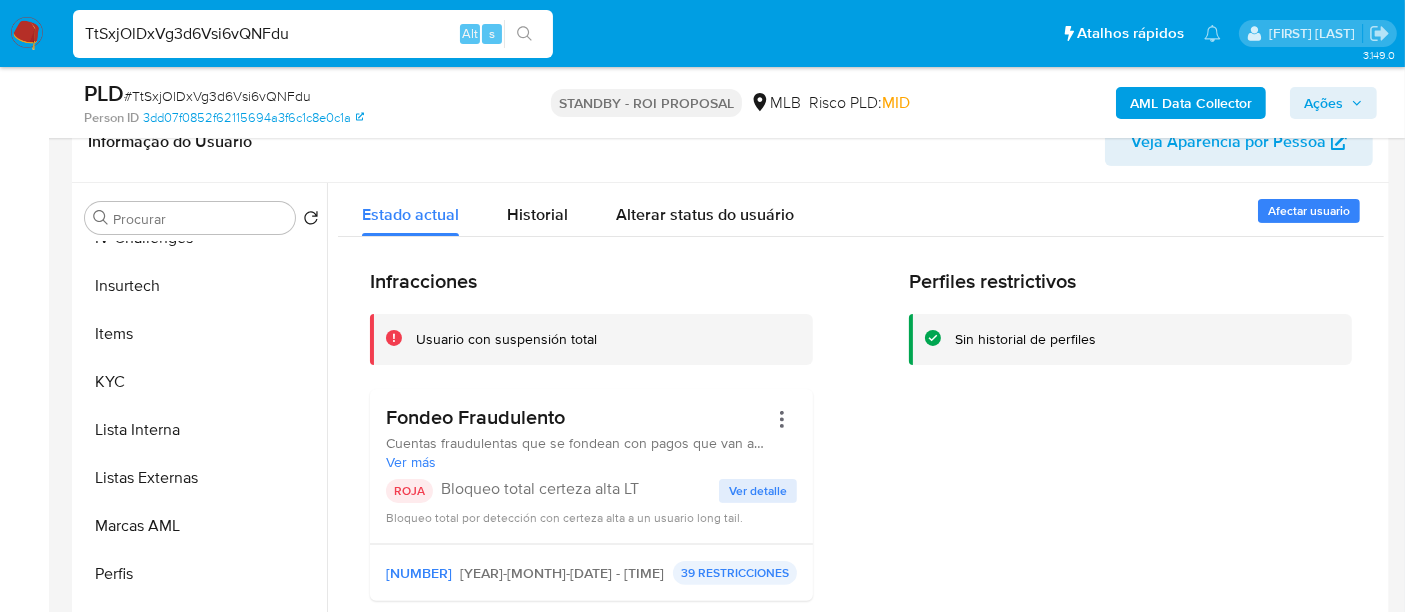 scroll, scrollTop: 333, scrollLeft: 0, axis: vertical 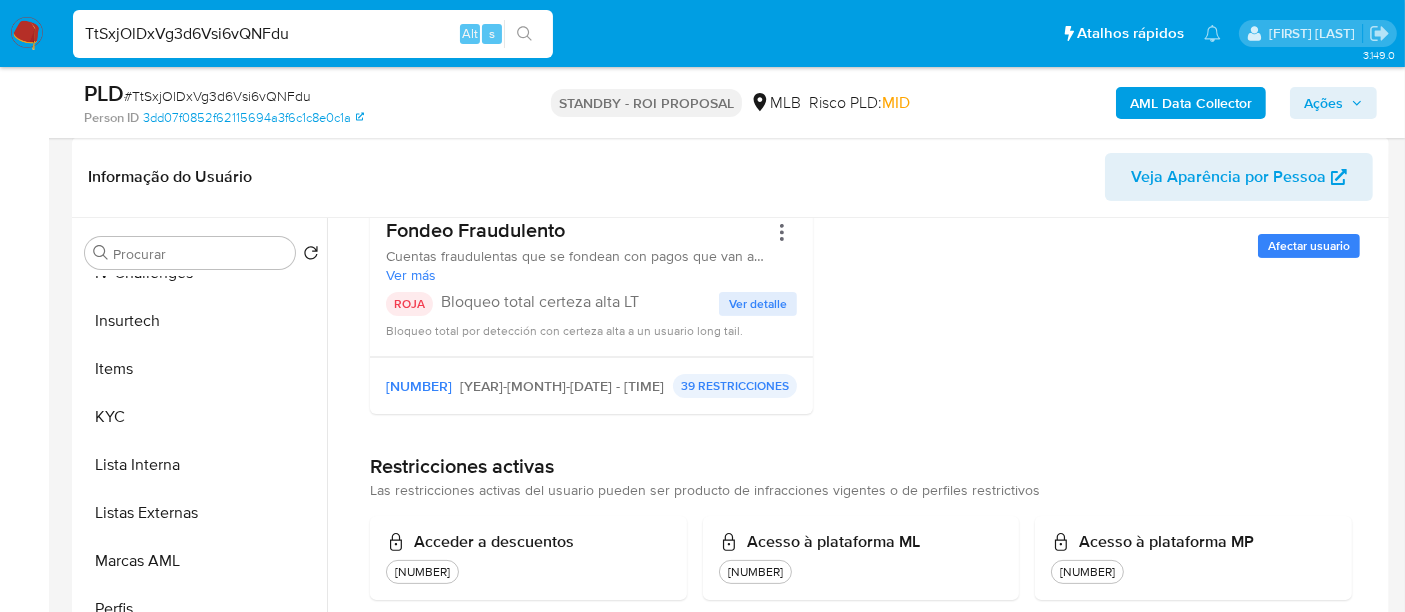 click on "Ver detalle" at bounding box center (758, 304) 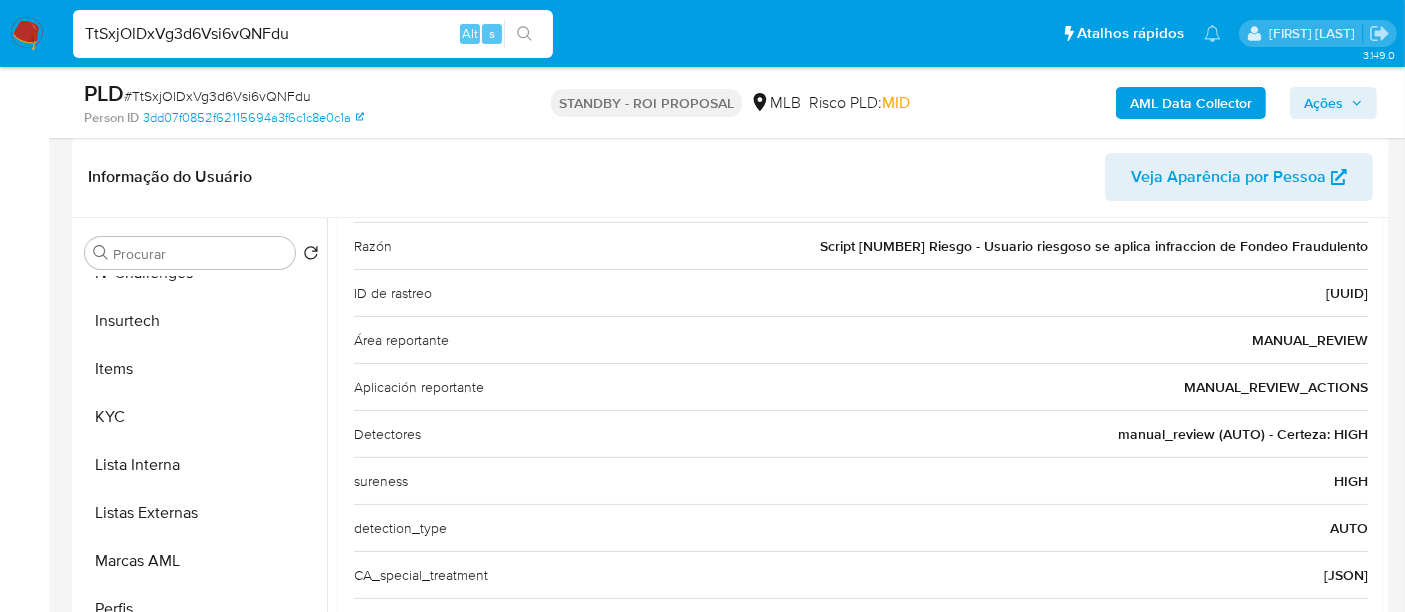 scroll, scrollTop: 0, scrollLeft: 0, axis: both 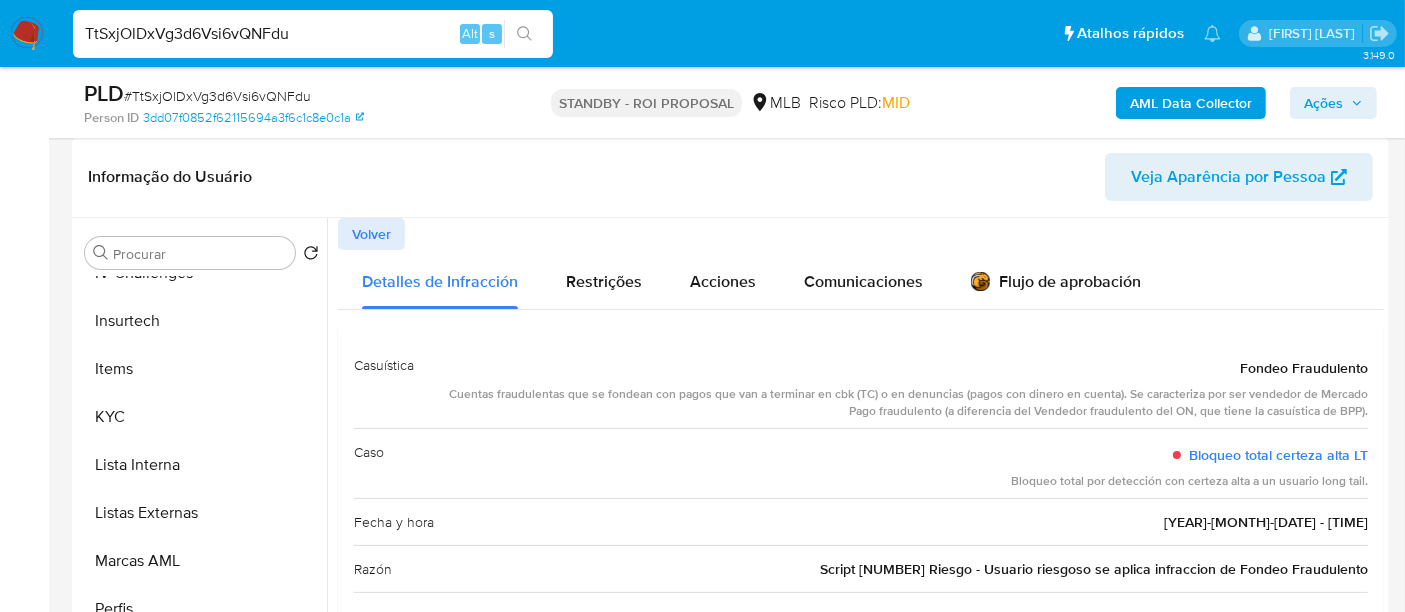 drag, startPoint x: 376, startPoint y: 240, endPoint x: 385, endPoint y: 250, distance: 13.453624 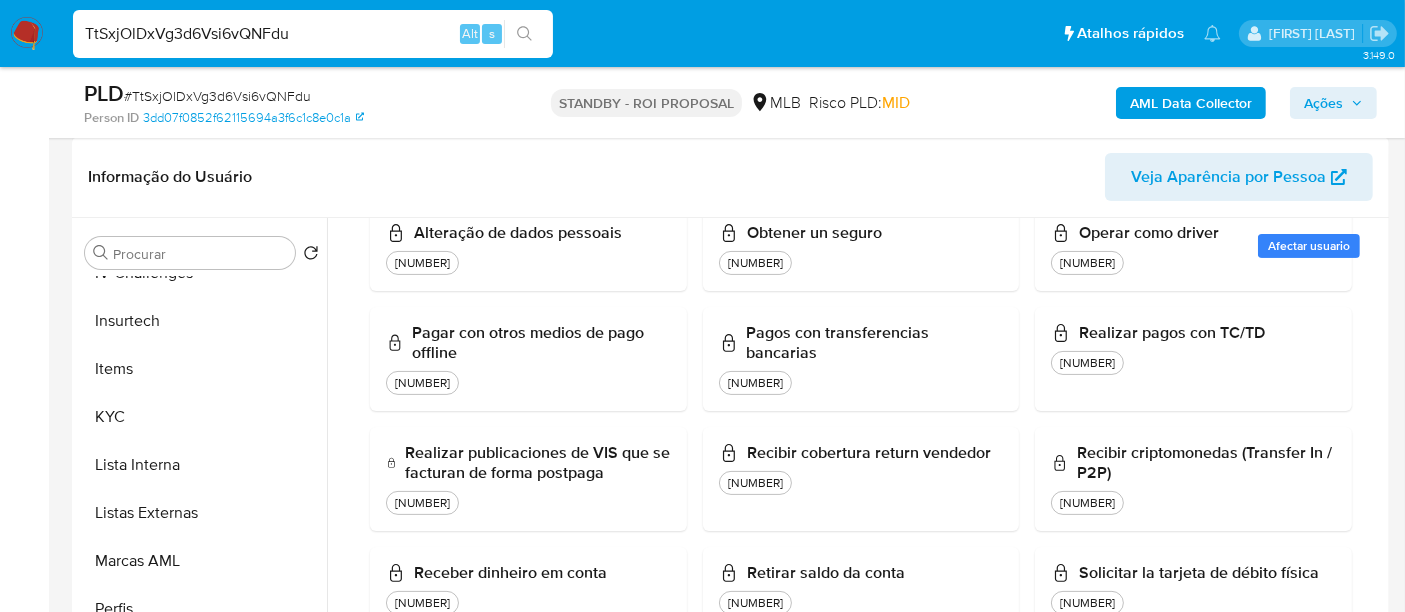scroll, scrollTop: 1453, scrollLeft: 0, axis: vertical 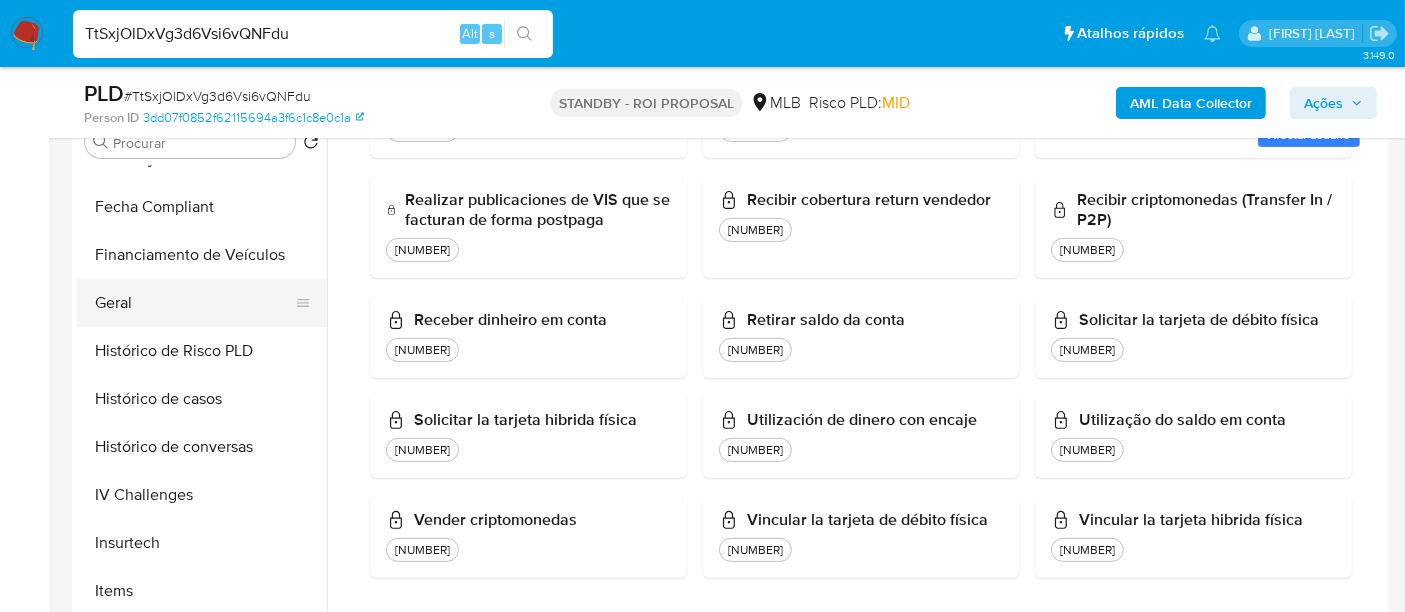 click on "Geral" at bounding box center (194, 303) 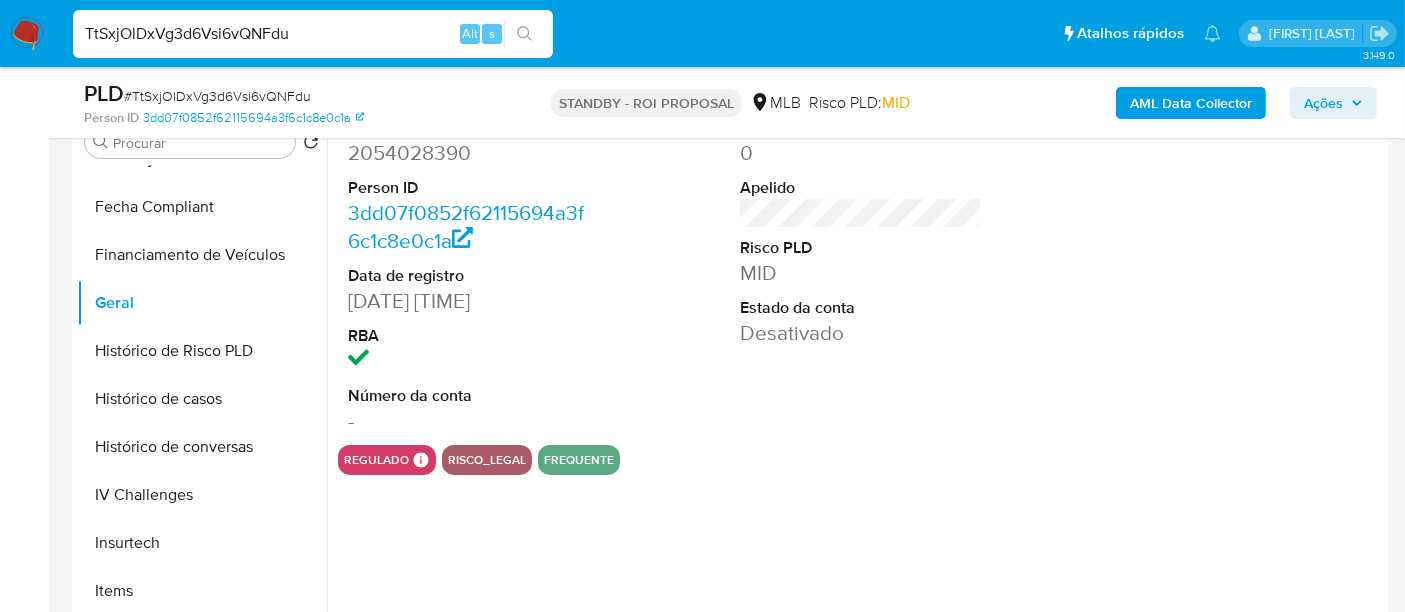type 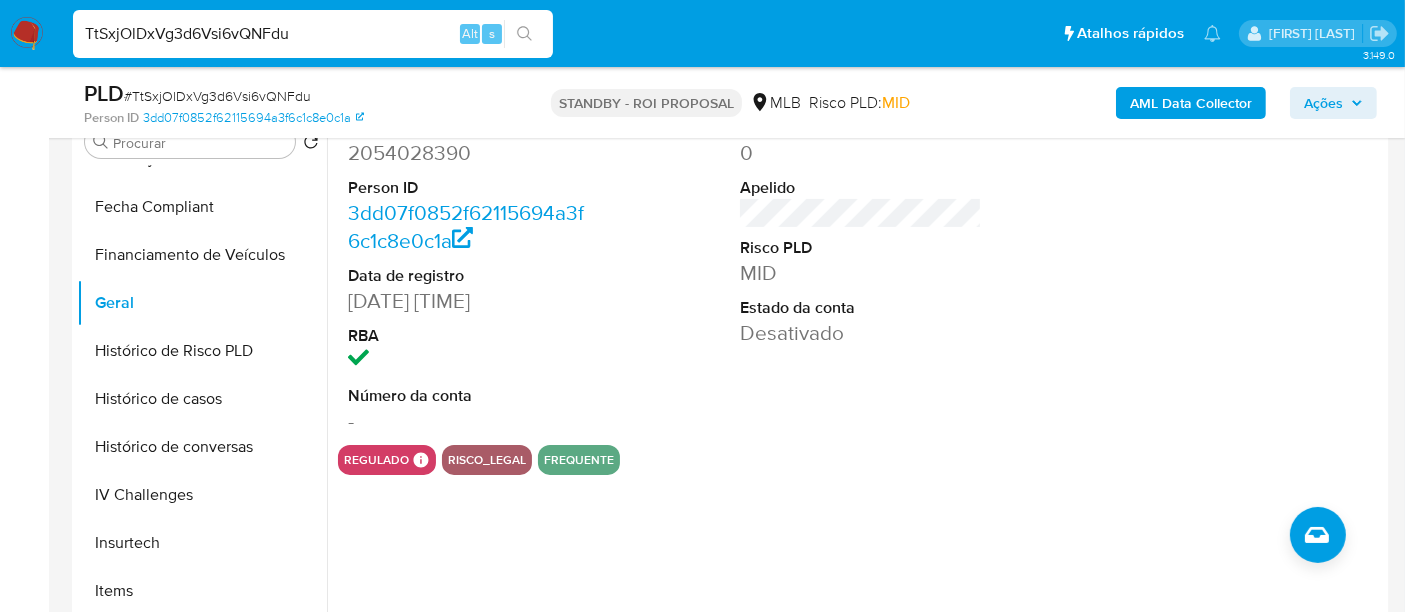 click on "TtSxjOlDxVg3d6Vsi6vQNFdu" at bounding box center [313, 34] 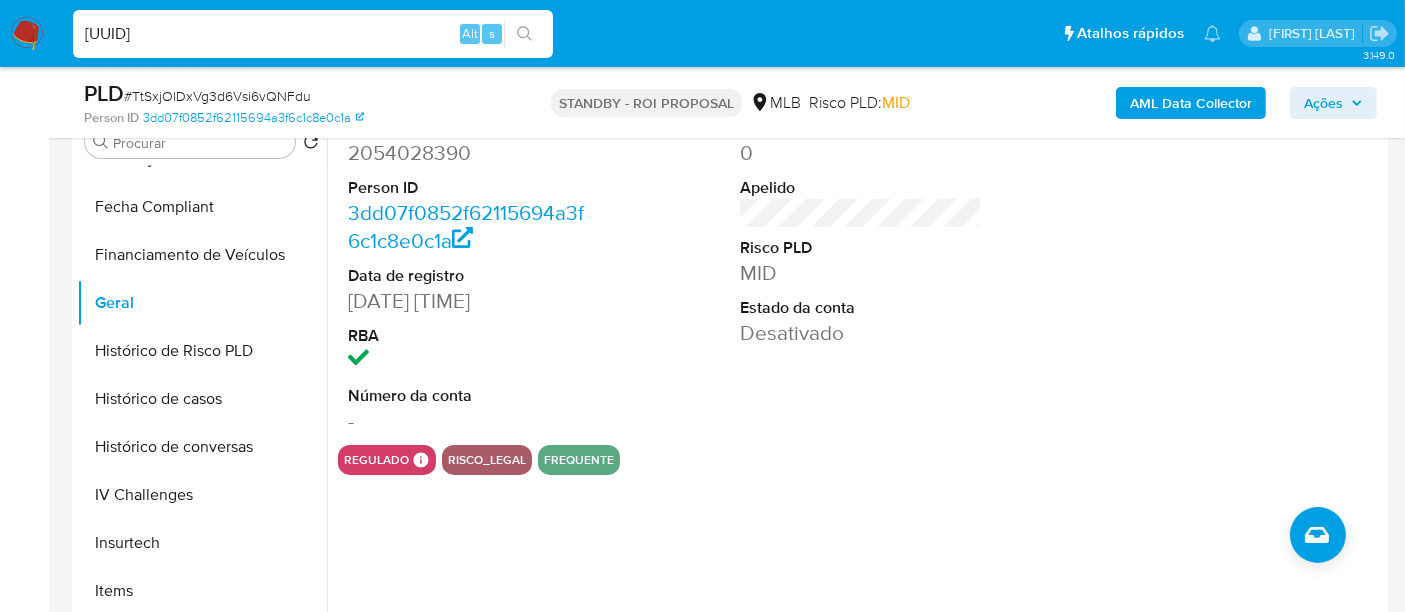 type on "jo6KRkcCO6PdxAMLVQDEaTqo" 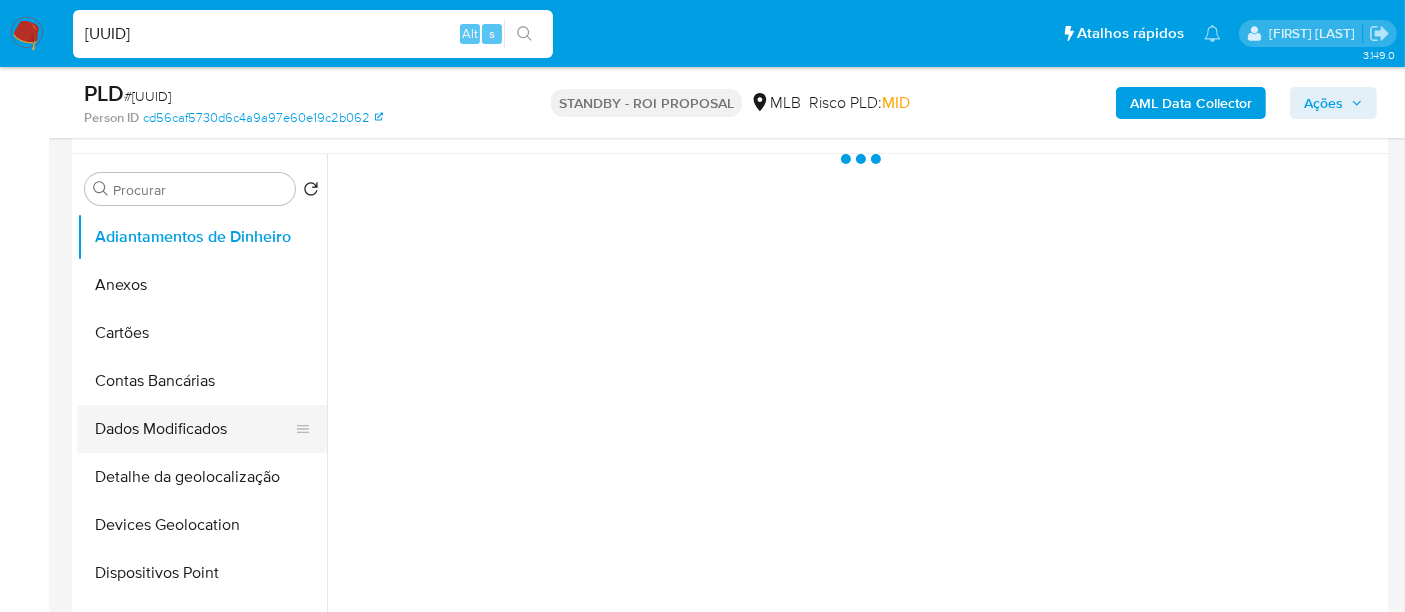 scroll, scrollTop: 444, scrollLeft: 0, axis: vertical 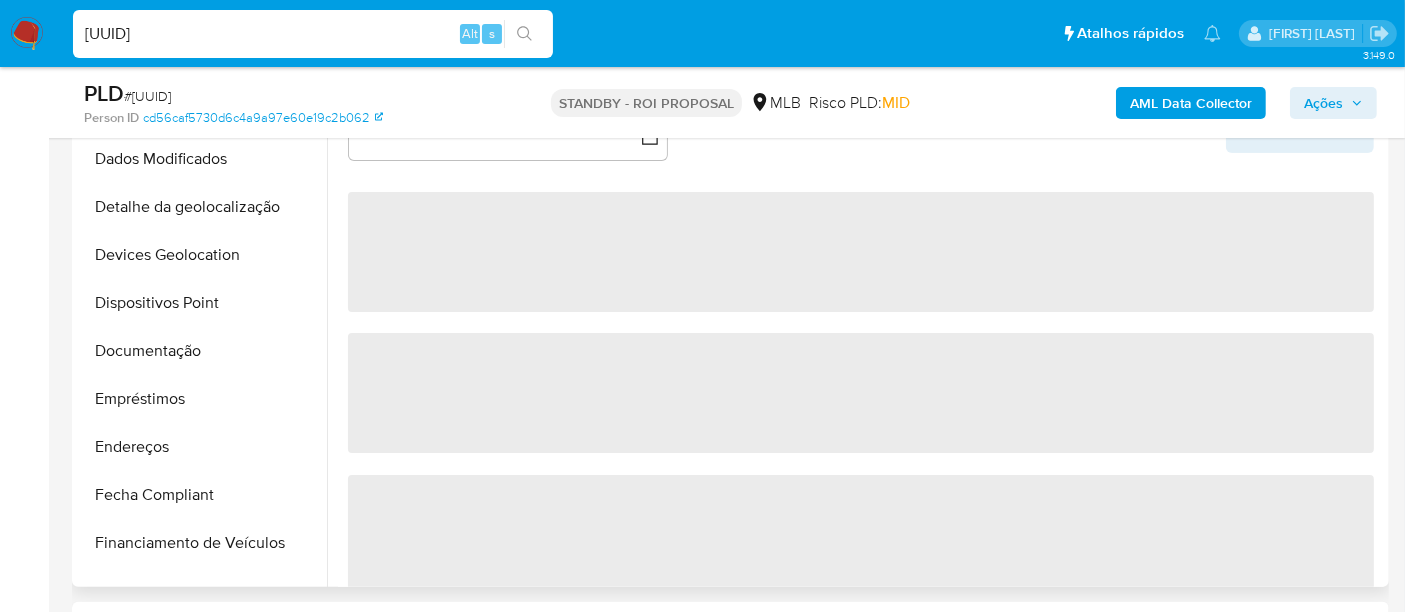 select on "10" 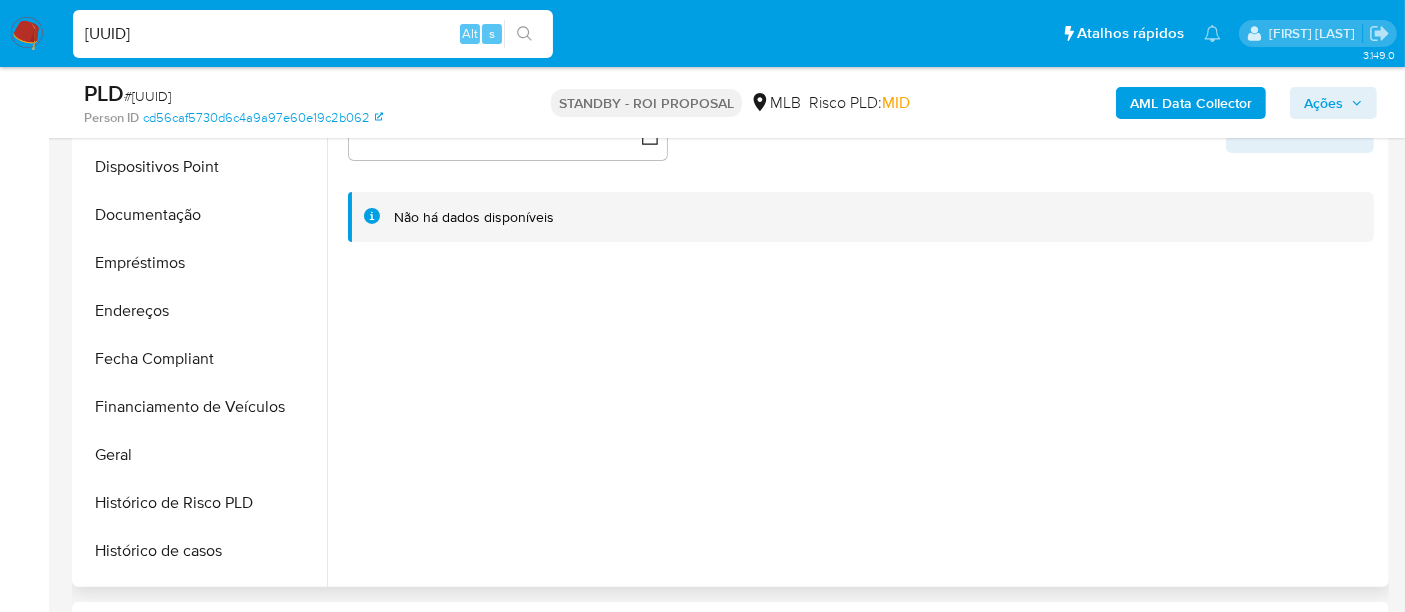 scroll, scrollTop: 666, scrollLeft: 0, axis: vertical 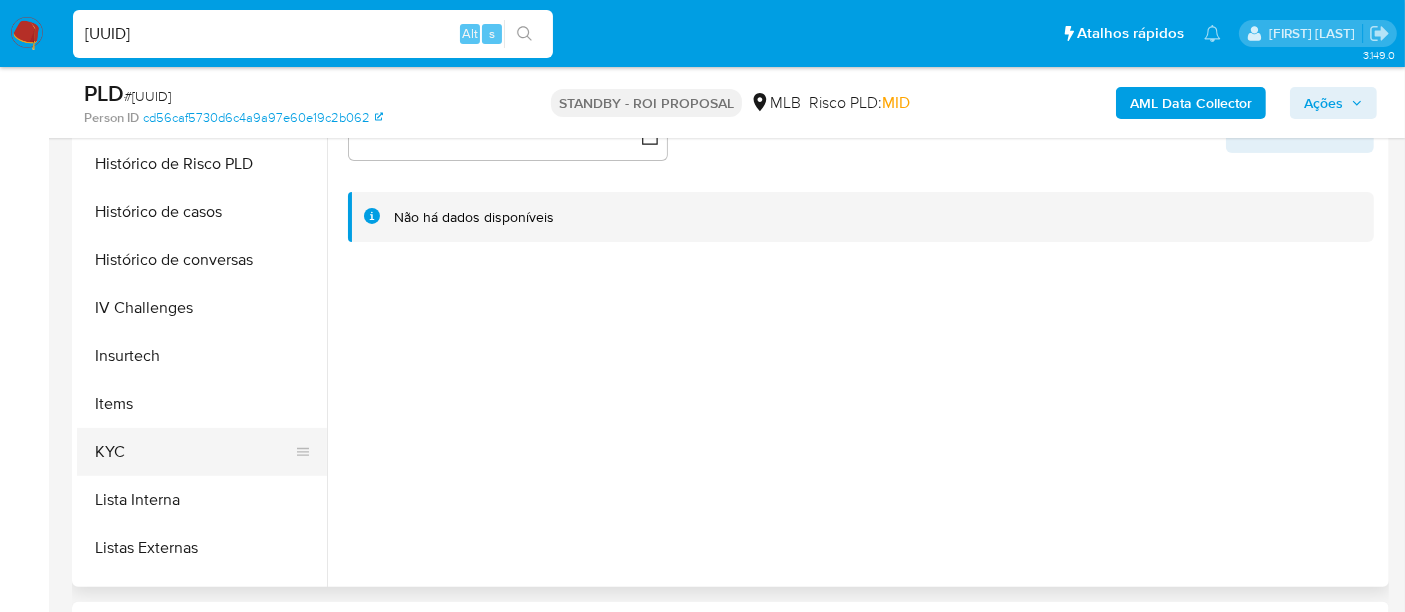 click on "KYC" at bounding box center (194, 452) 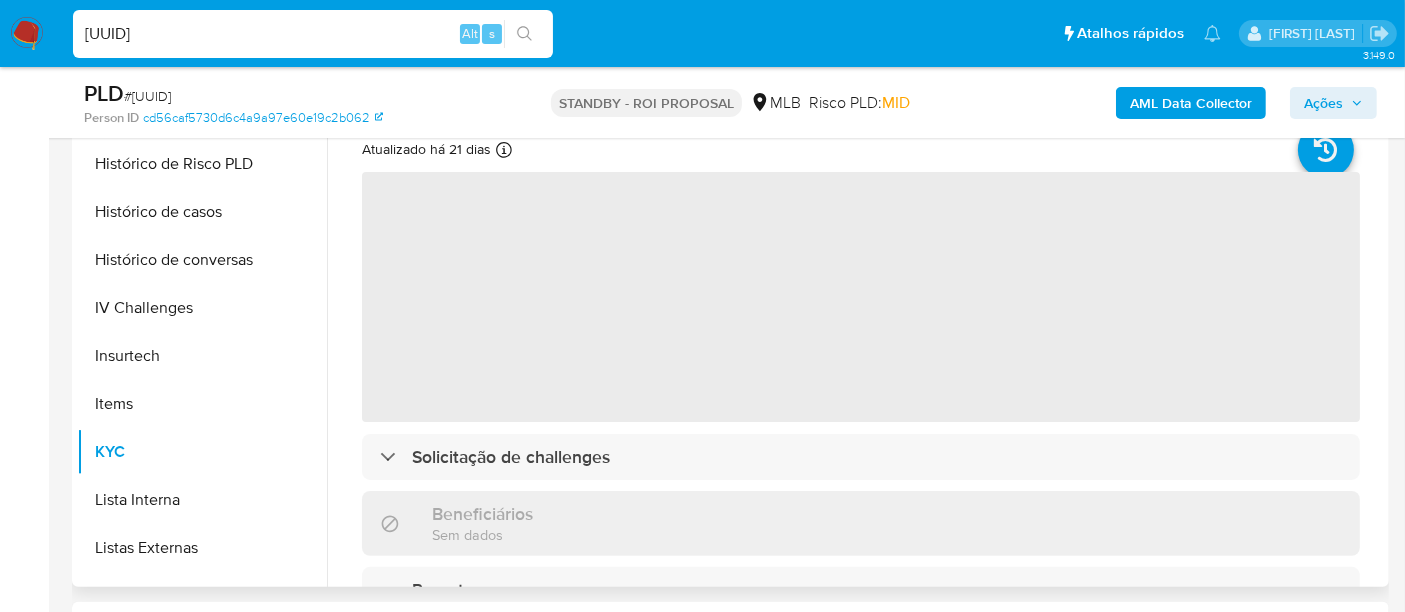 scroll, scrollTop: 333, scrollLeft: 0, axis: vertical 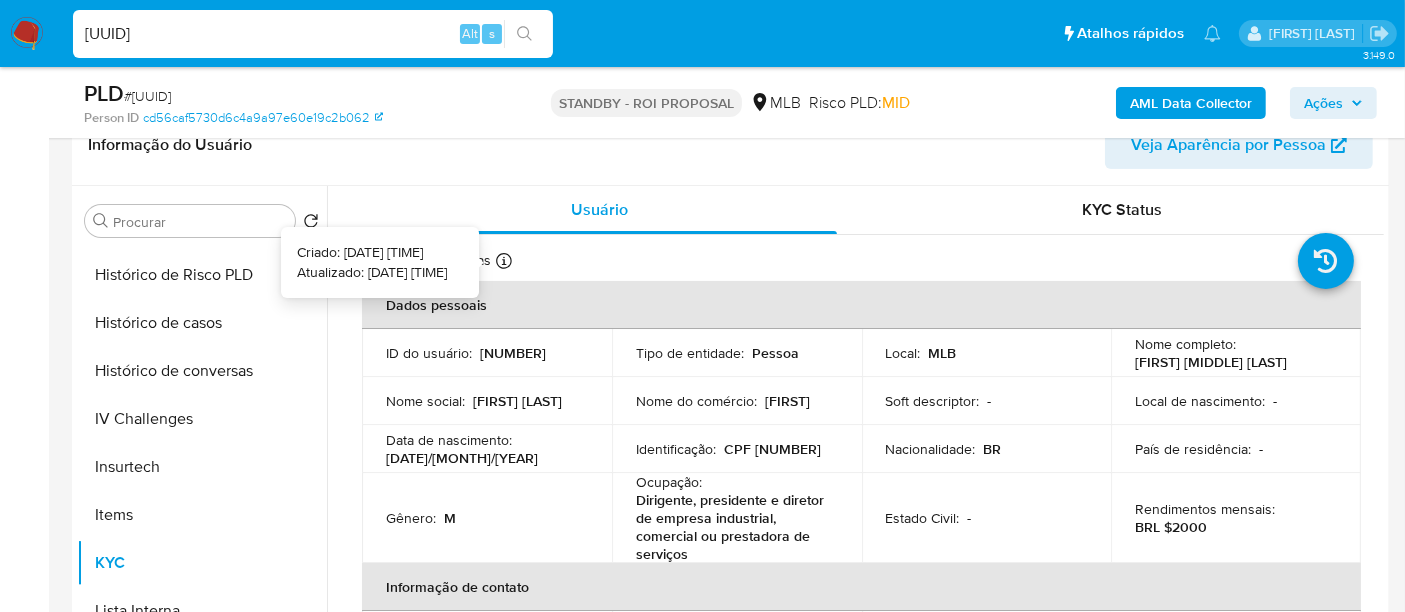 type 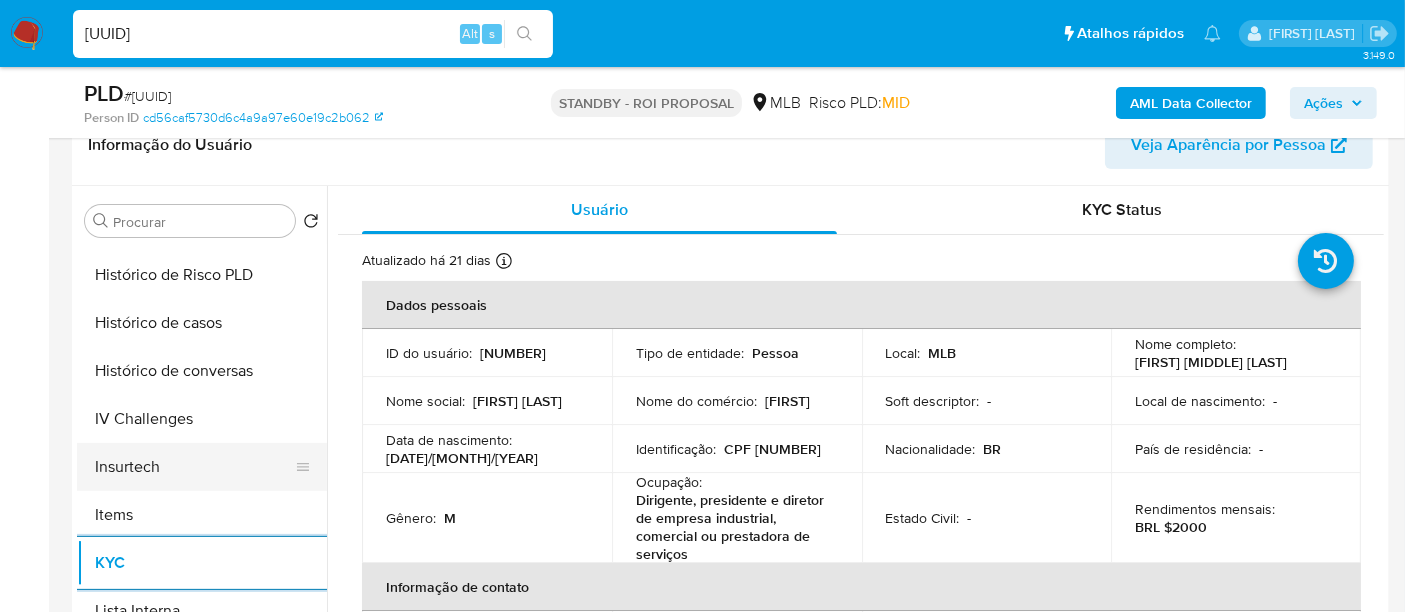 scroll, scrollTop: 444, scrollLeft: 0, axis: vertical 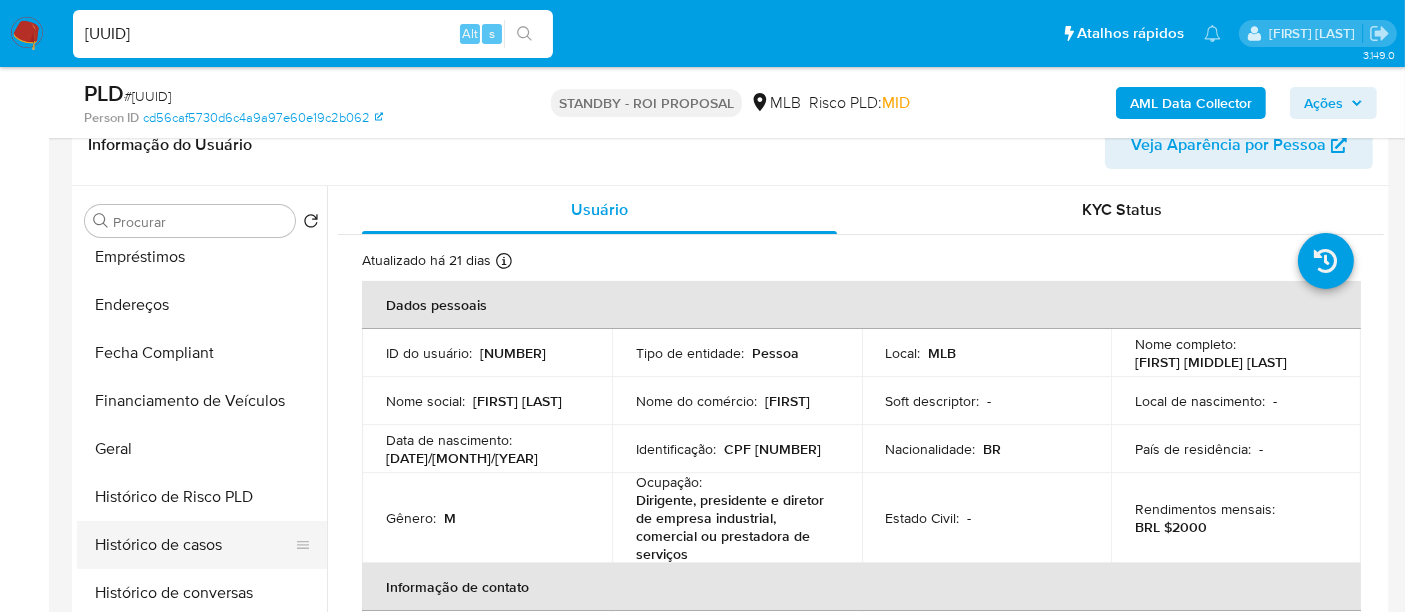 click on "Histórico de casos" at bounding box center (194, 545) 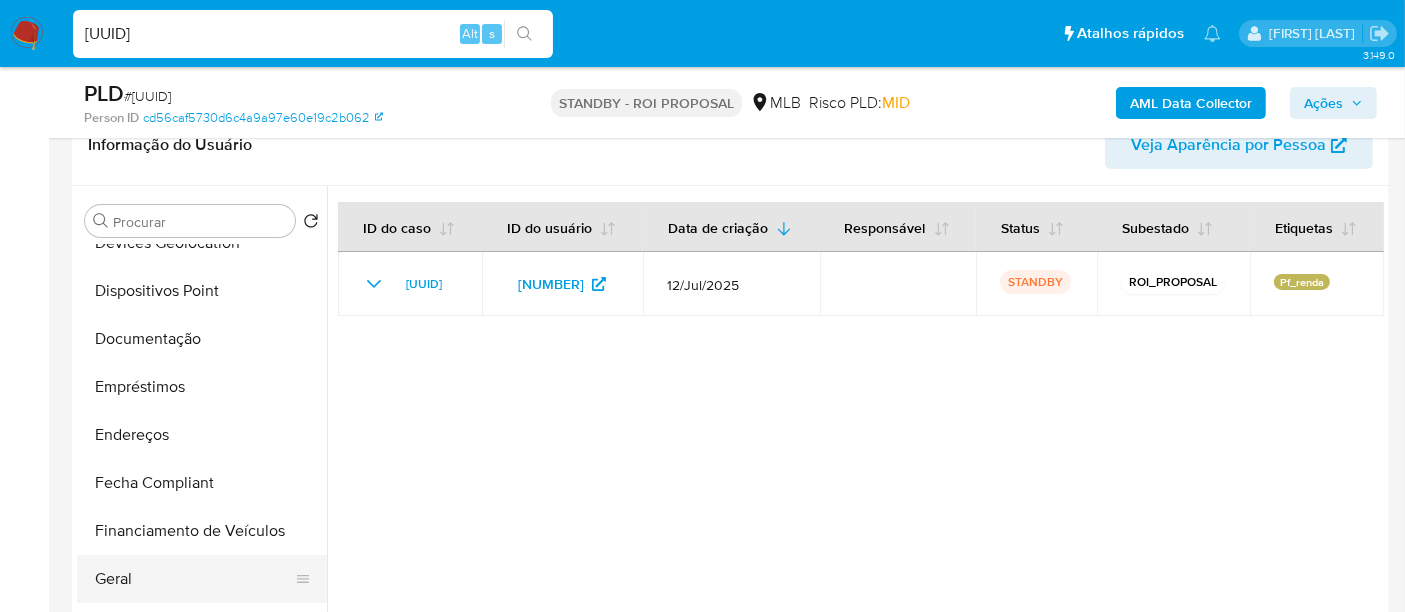 scroll, scrollTop: 111, scrollLeft: 0, axis: vertical 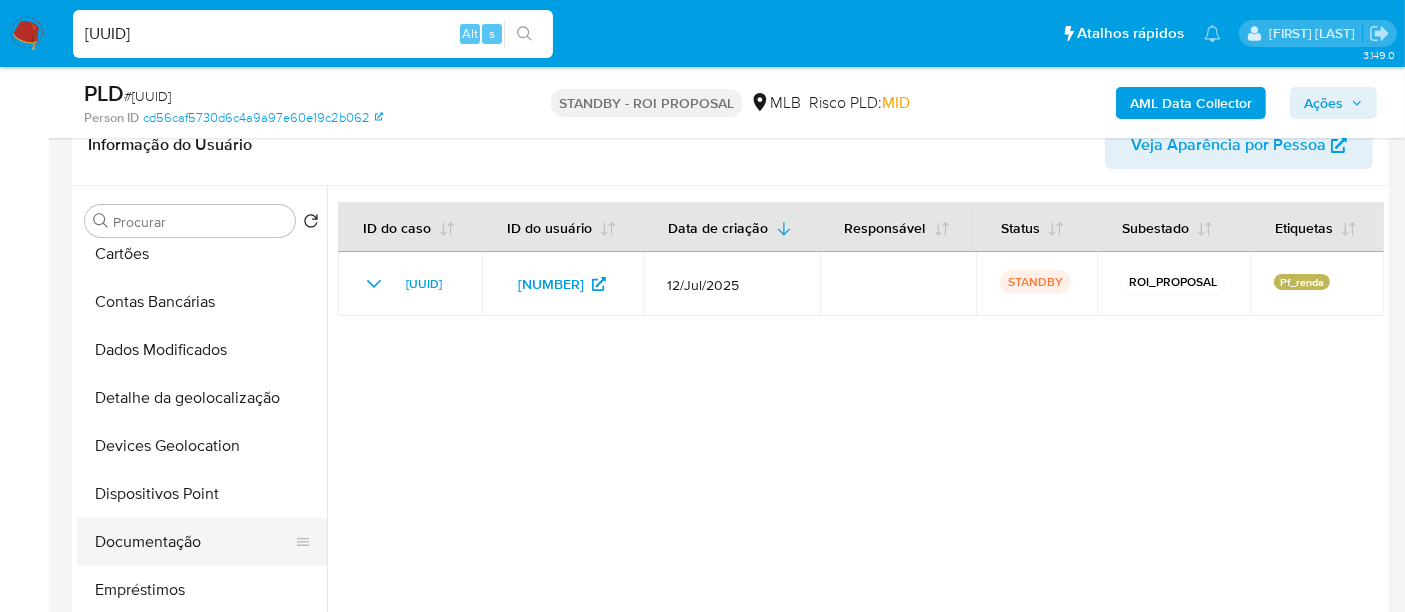 click on "Documentação" at bounding box center (194, 542) 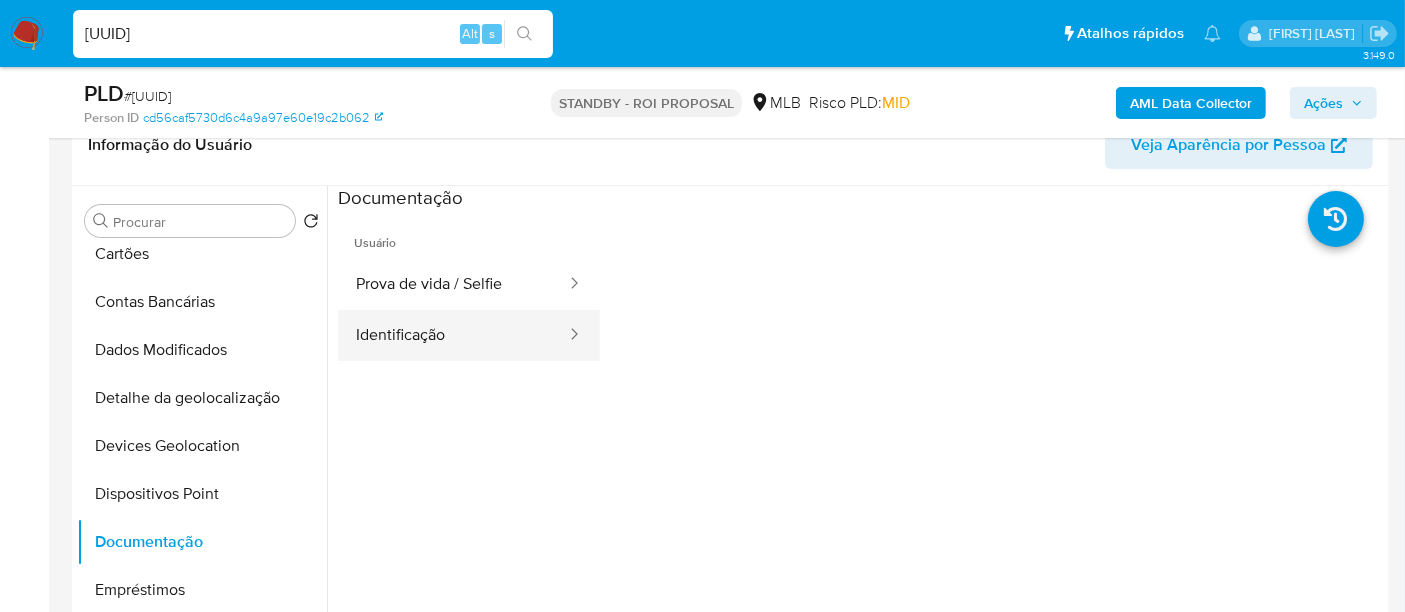 click on "Identificação" at bounding box center [453, 335] 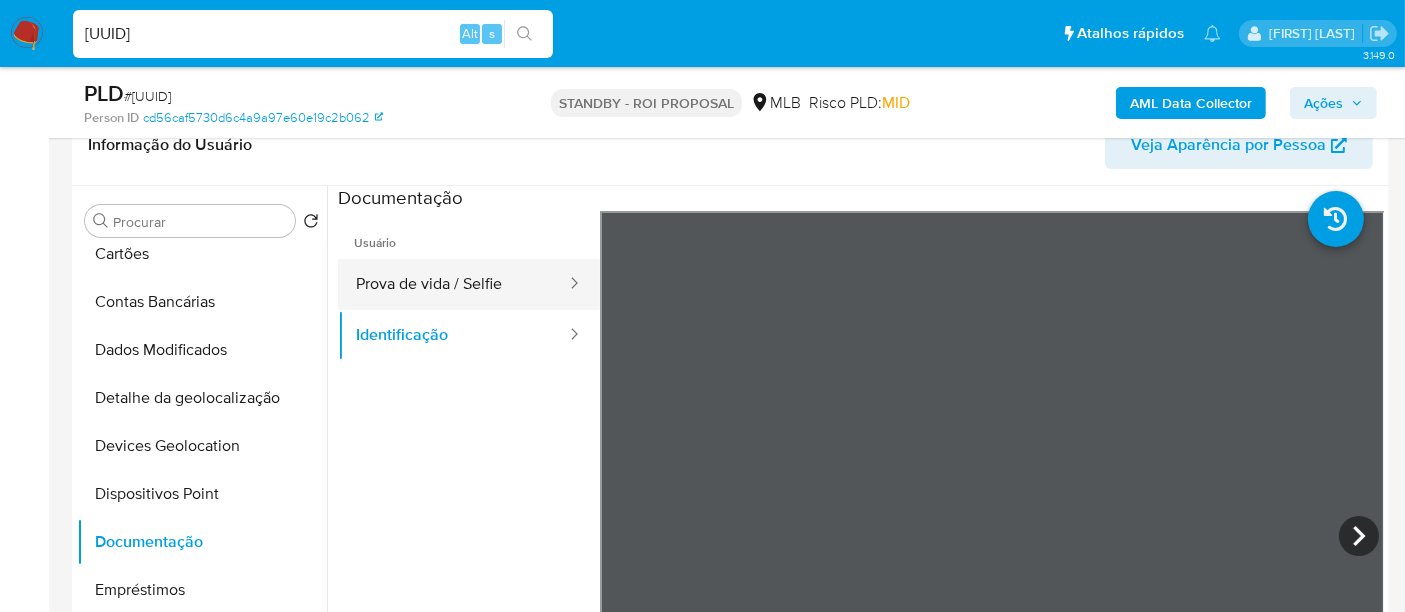 click on "Prova de vida / Selfie" at bounding box center [453, 284] 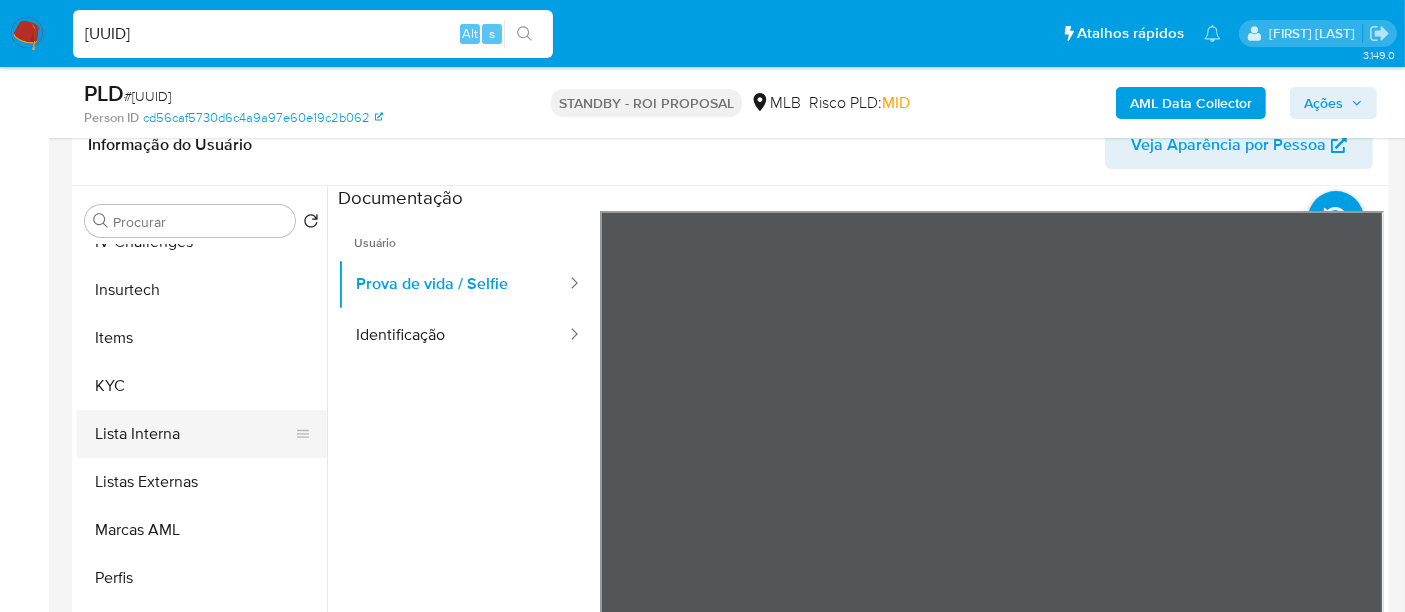 scroll, scrollTop: 844, scrollLeft: 0, axis: vertical 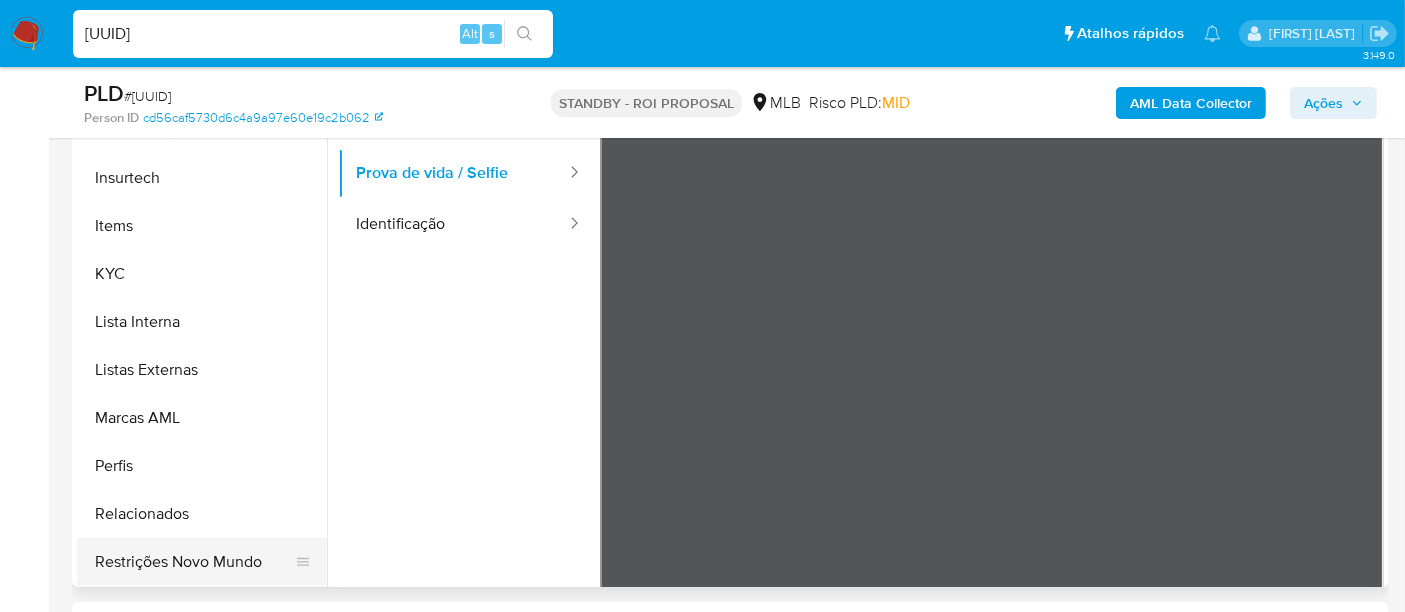 click on "Restrições Novo Mundo" at bounding box center [194, 562] 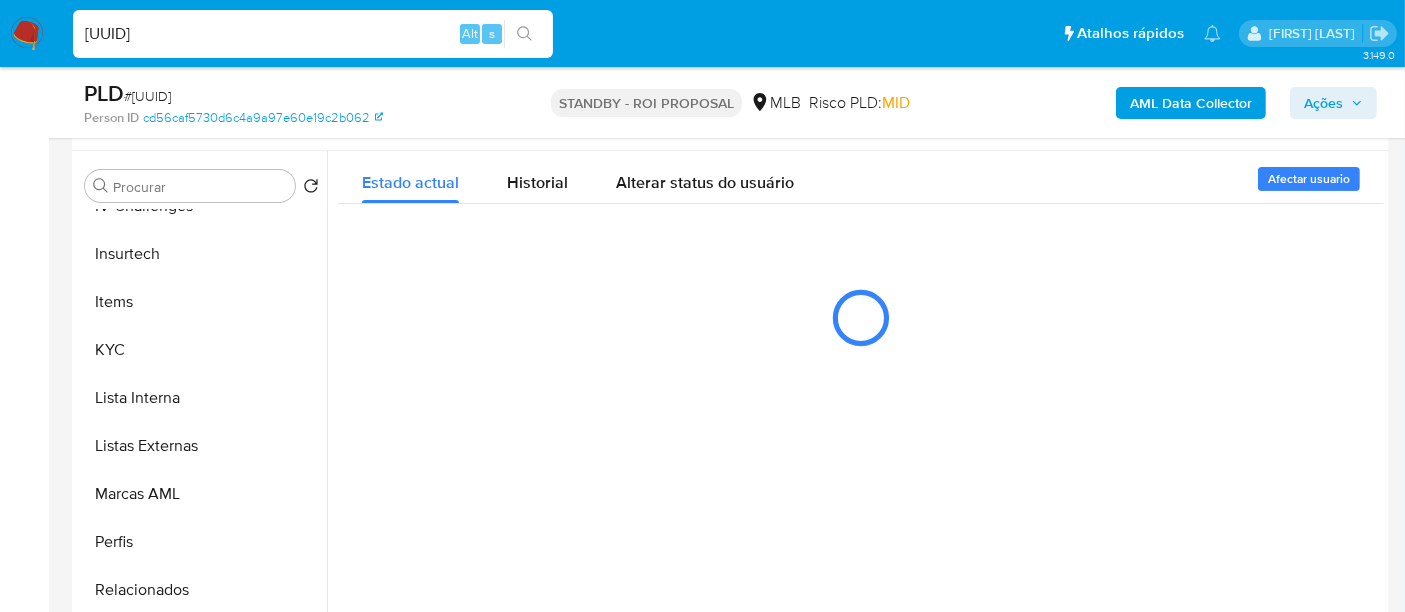 scroll, scrollTop: 333, scrollLeft: 0, axis: vertical 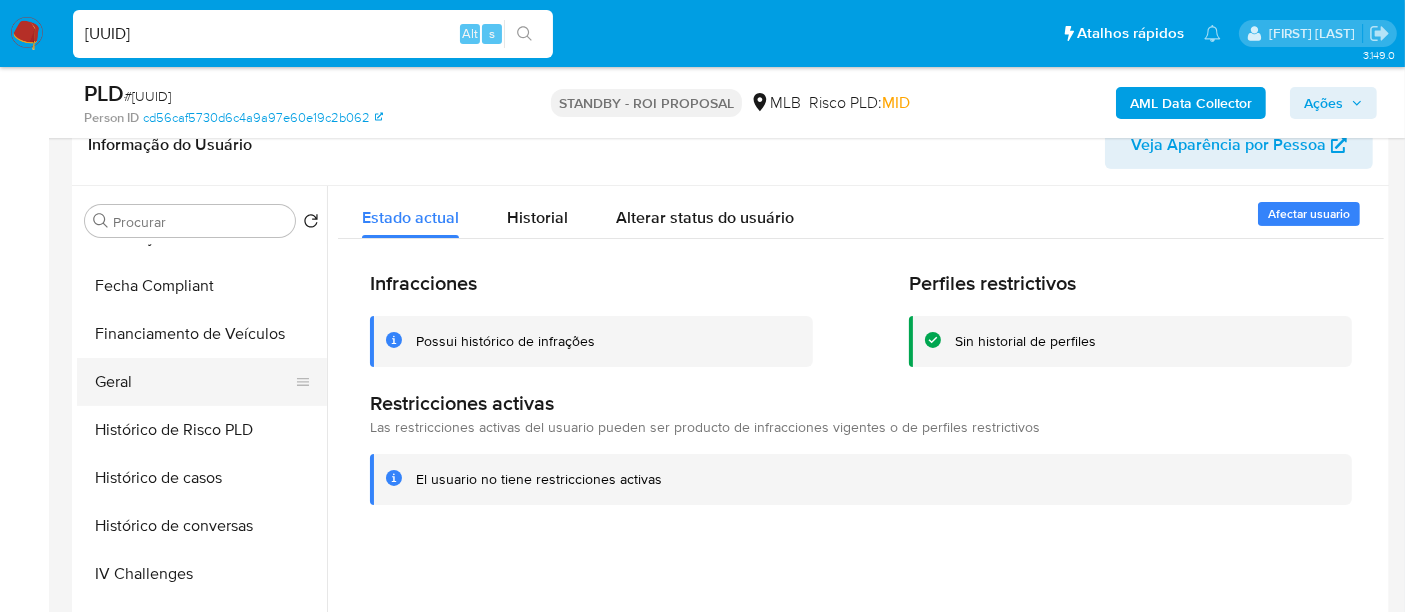 click on "Geral" at bounding box center (194, 382) 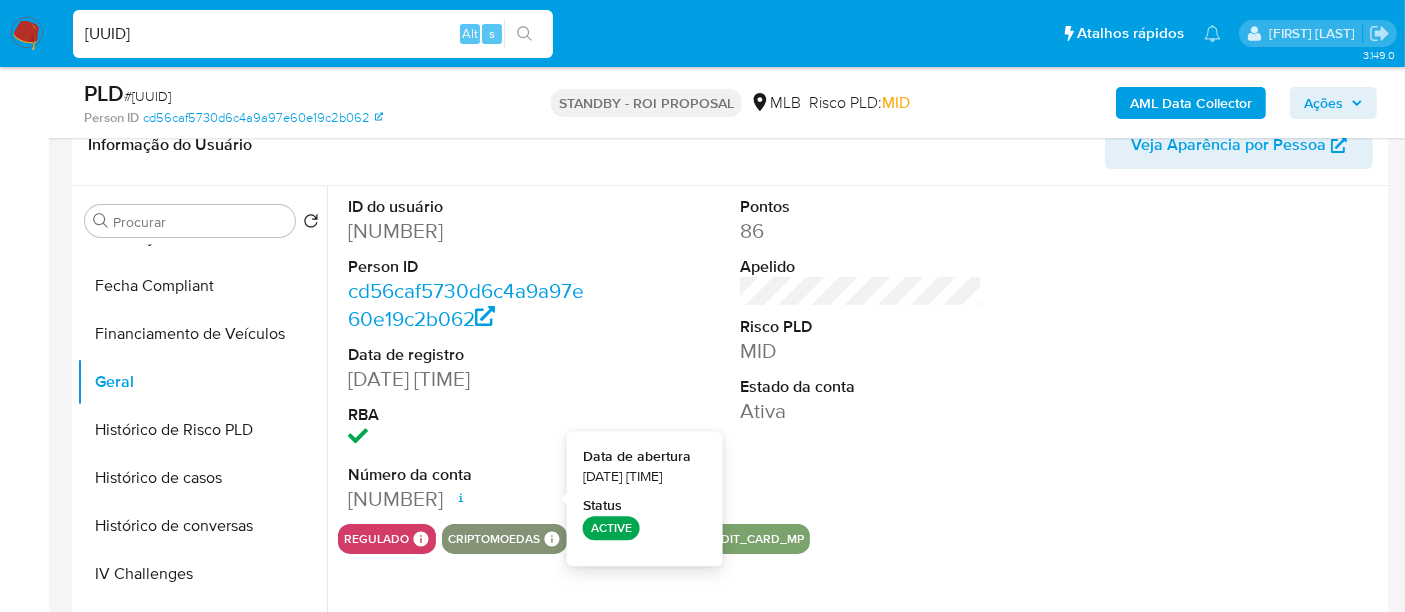 type 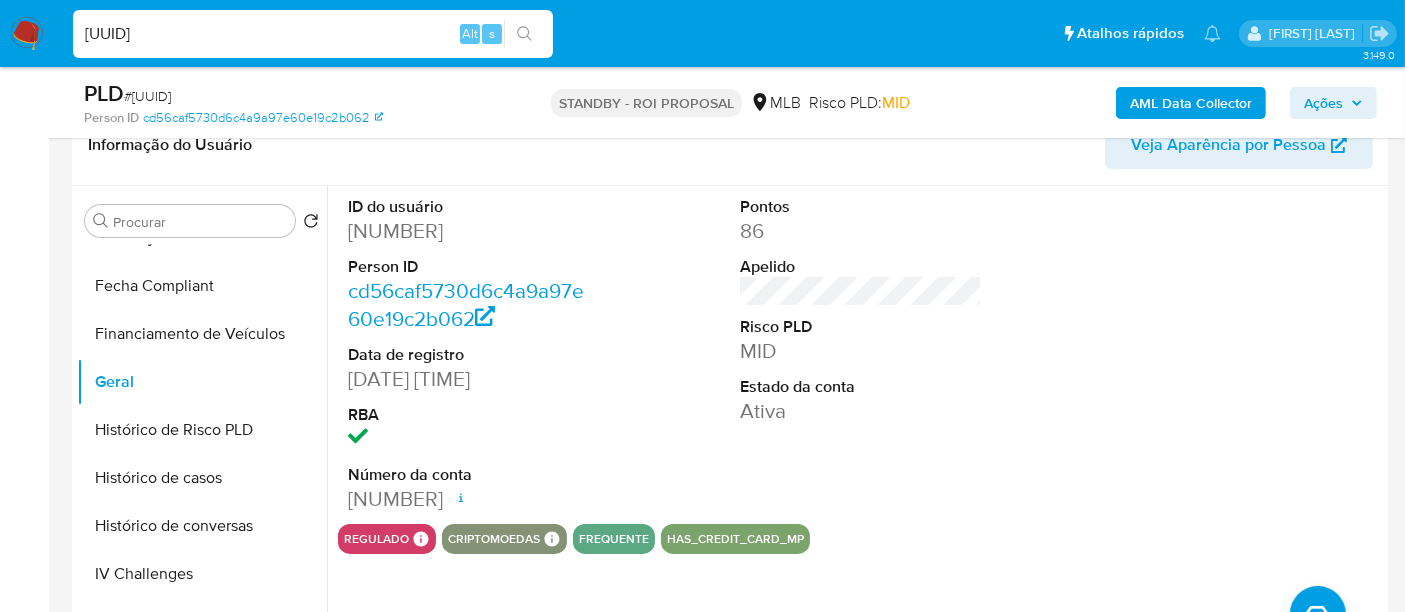 click on "jo6KRkcCO6PdxAMLVQDEaTqo" at bounding box center [313, 34] 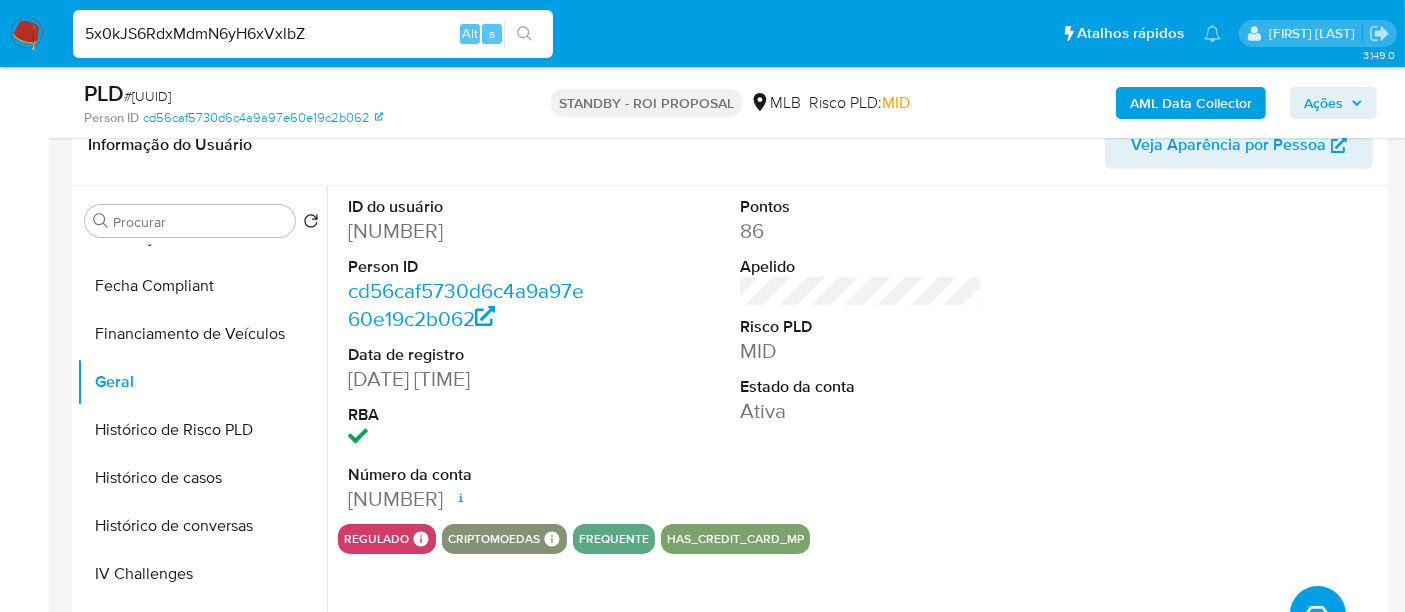 type on "5x0kJS6RdxMdmN6yH6xVxlbZ" 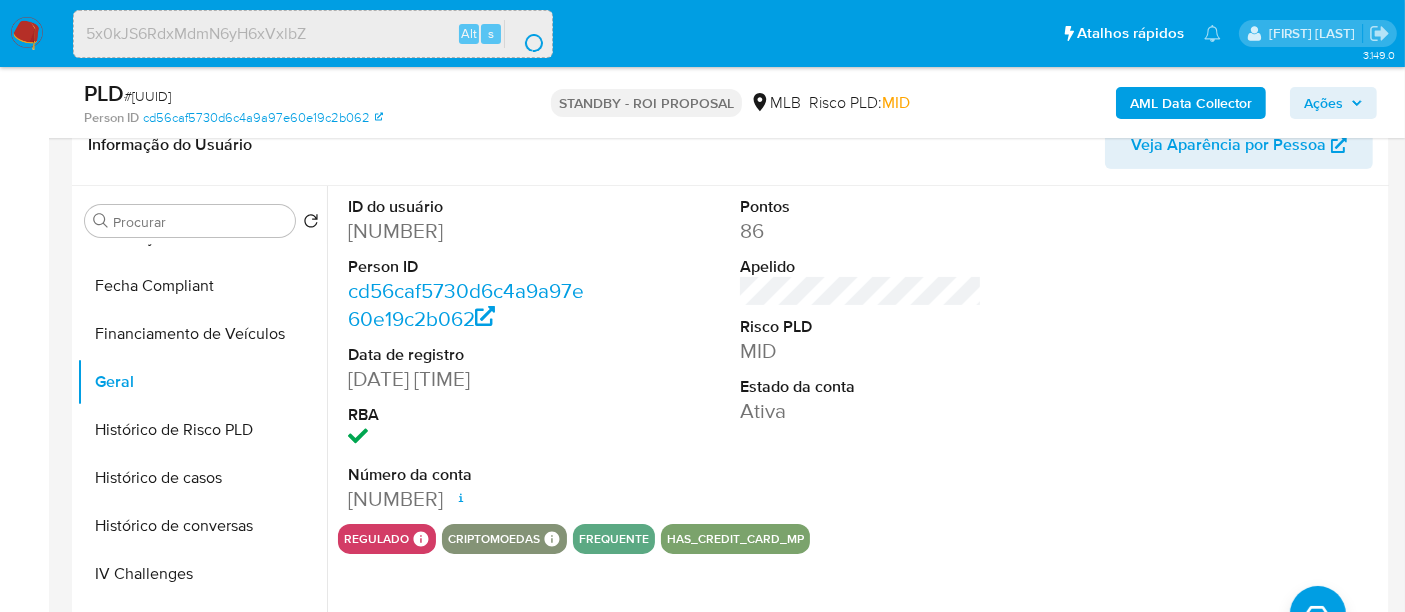 scroll, scrollTop: 0, scrollLeft: 0, axis: both 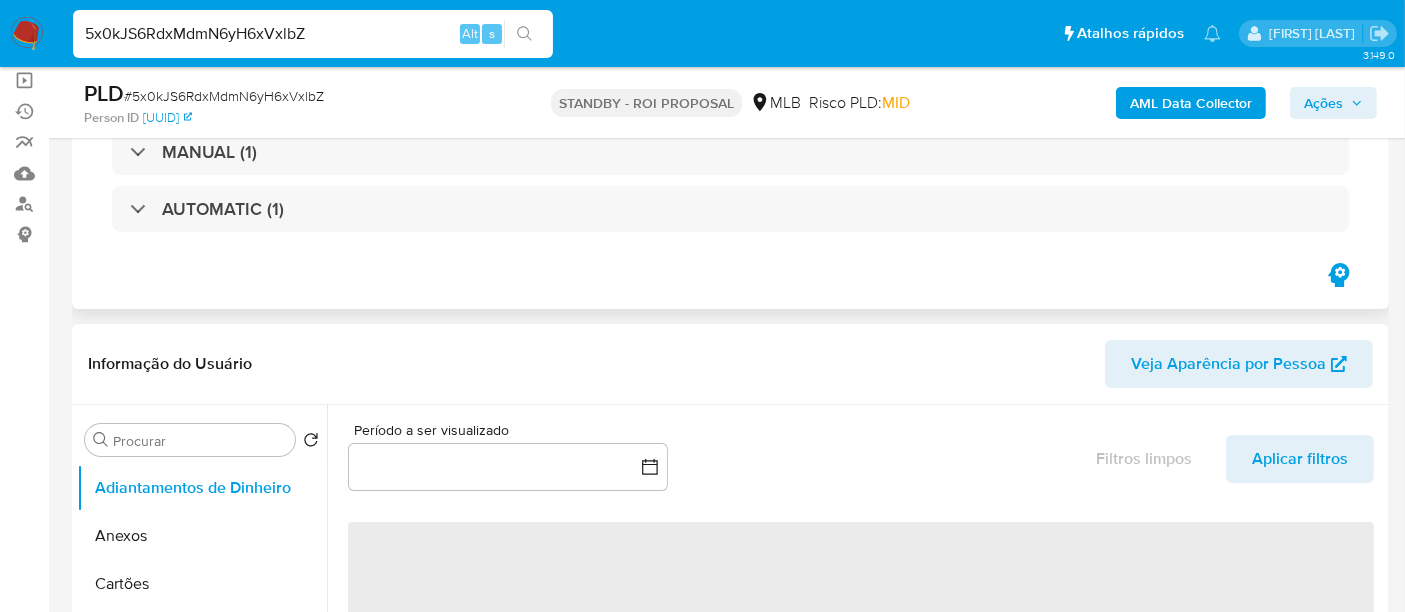 select on "10" 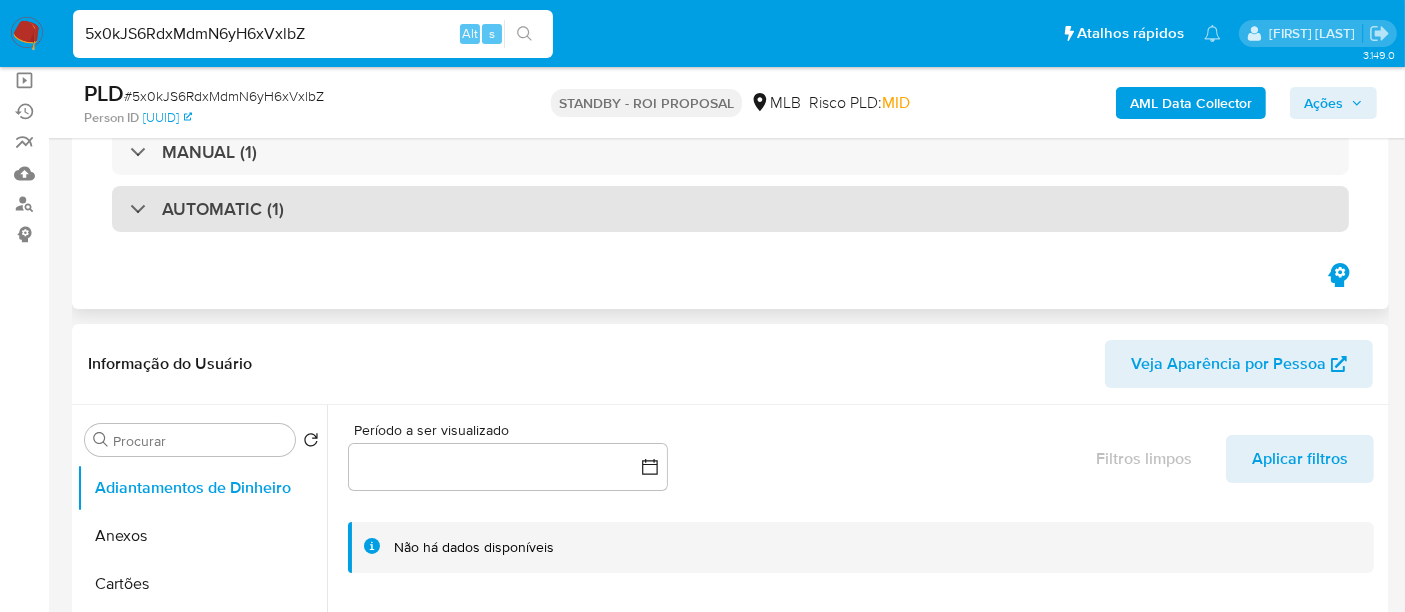 scroll, scrollTop: 111, scrollLeft: 0, axis: vertical 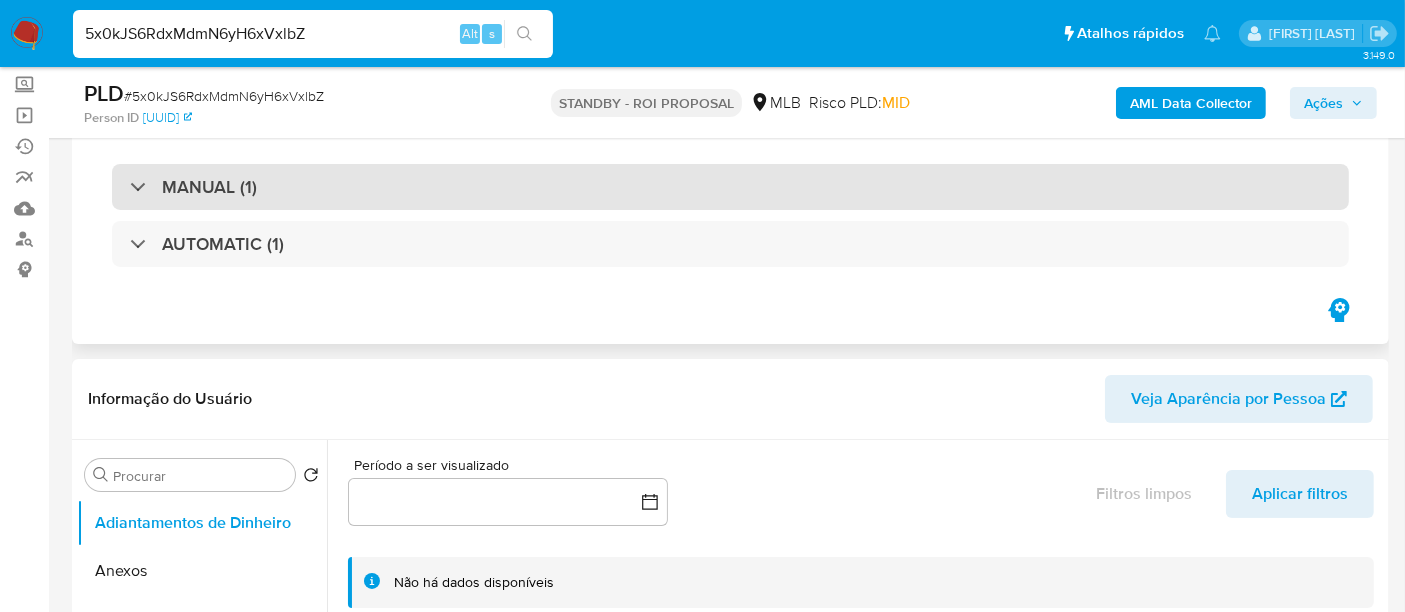 click on "MANUAL (1)" at bounding box center [193, 187] 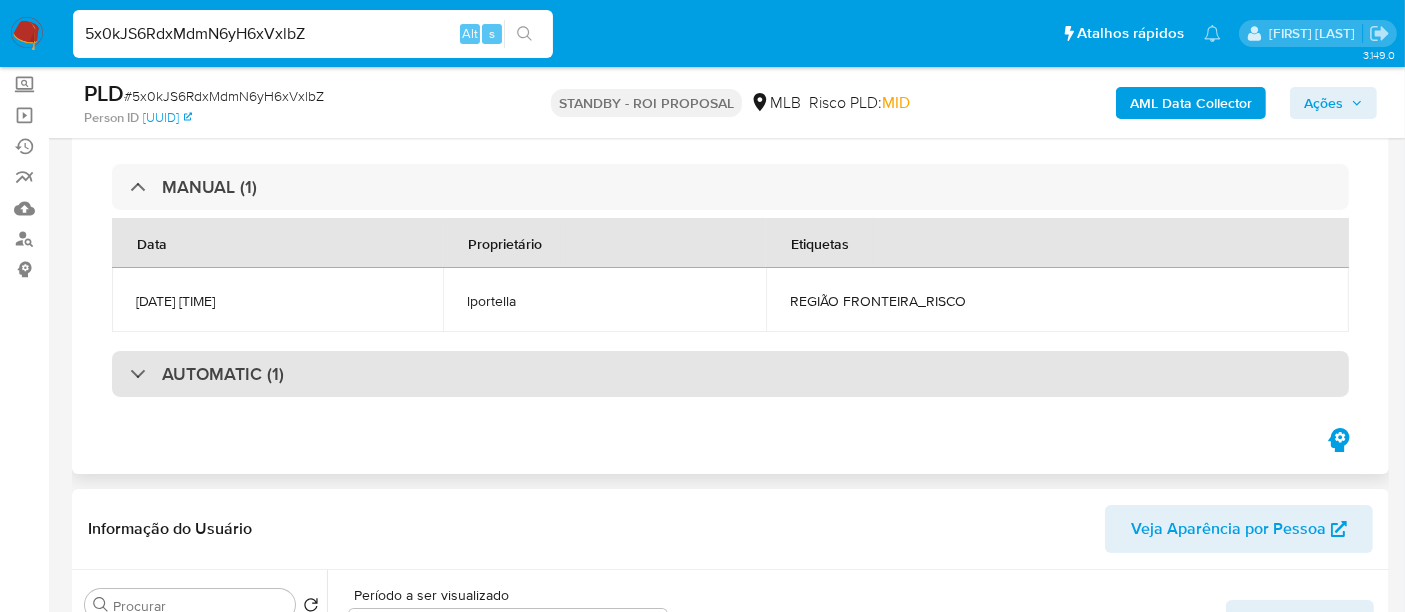 click at bounding box center (130, 373) 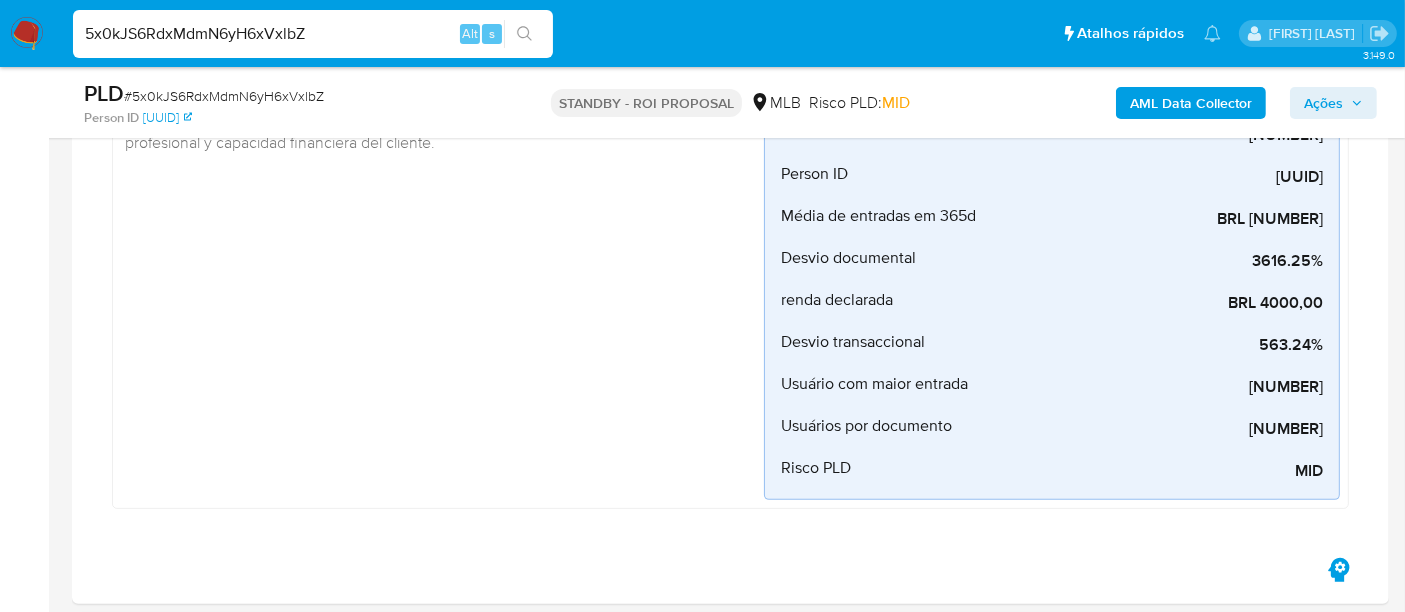 scroll, scrollTop: 888, scrollLeft: 0, axis: vertical 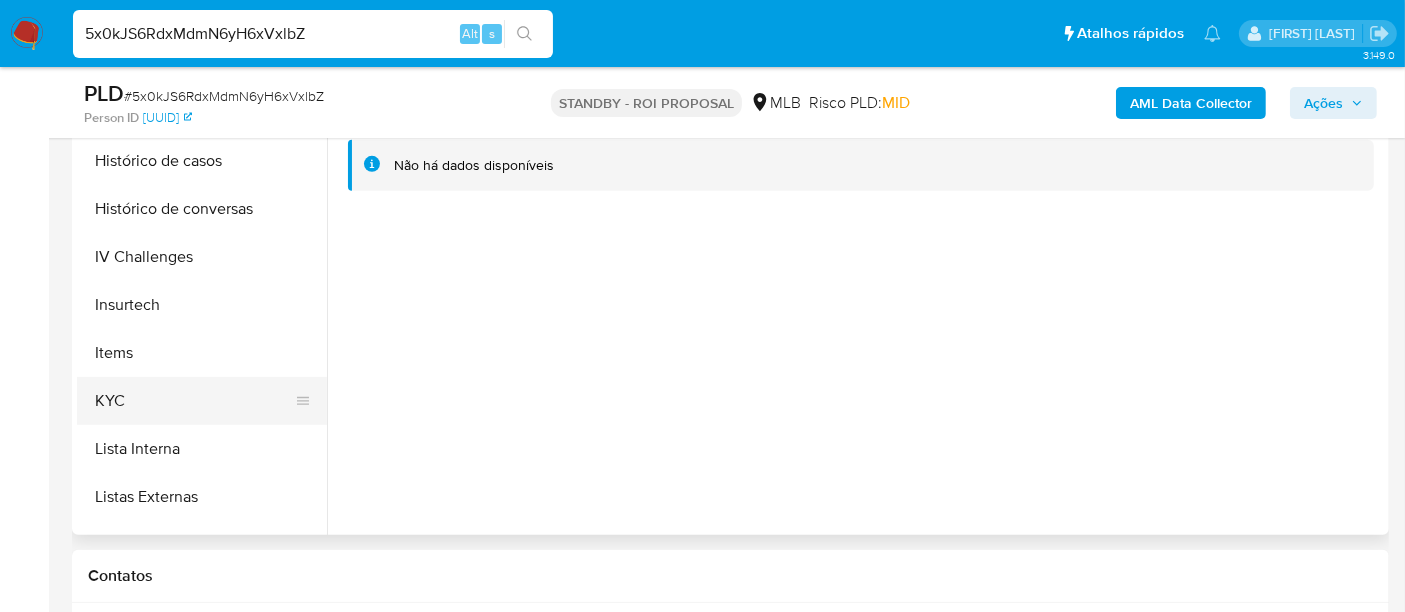 click on "KYC" at bounding box center [194, 401] 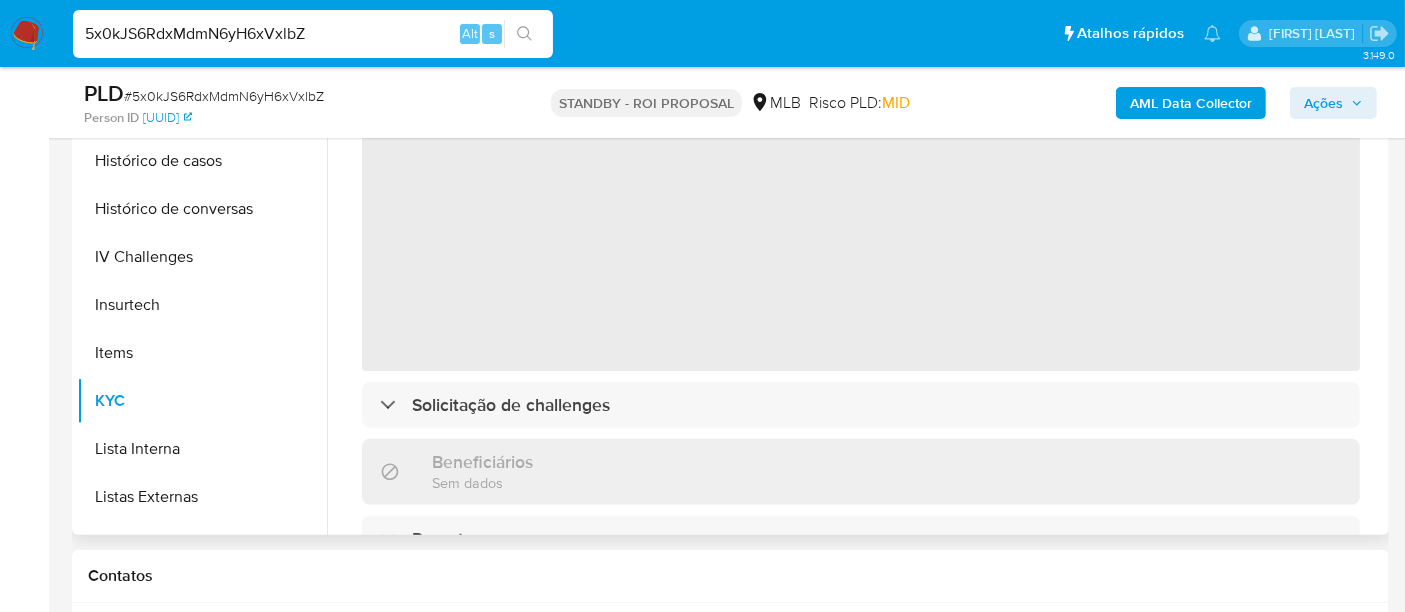 scroll, scrollTop: 1111, scrollLeft: 0, axis: vertical 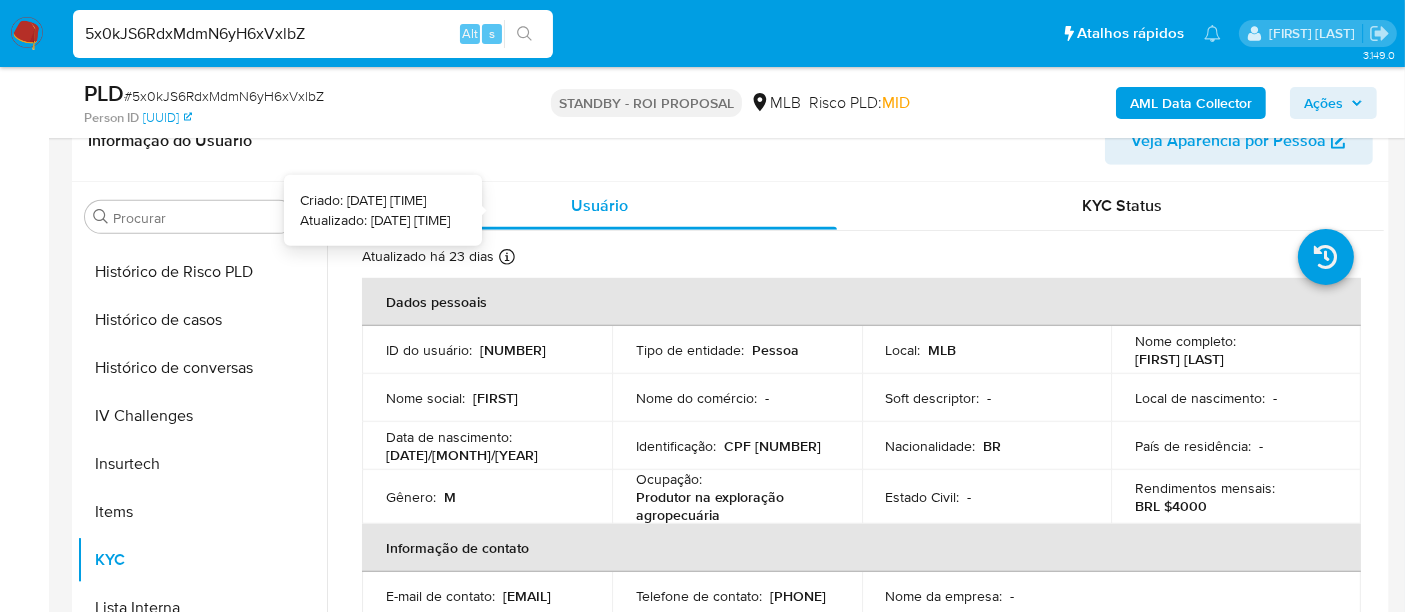 type 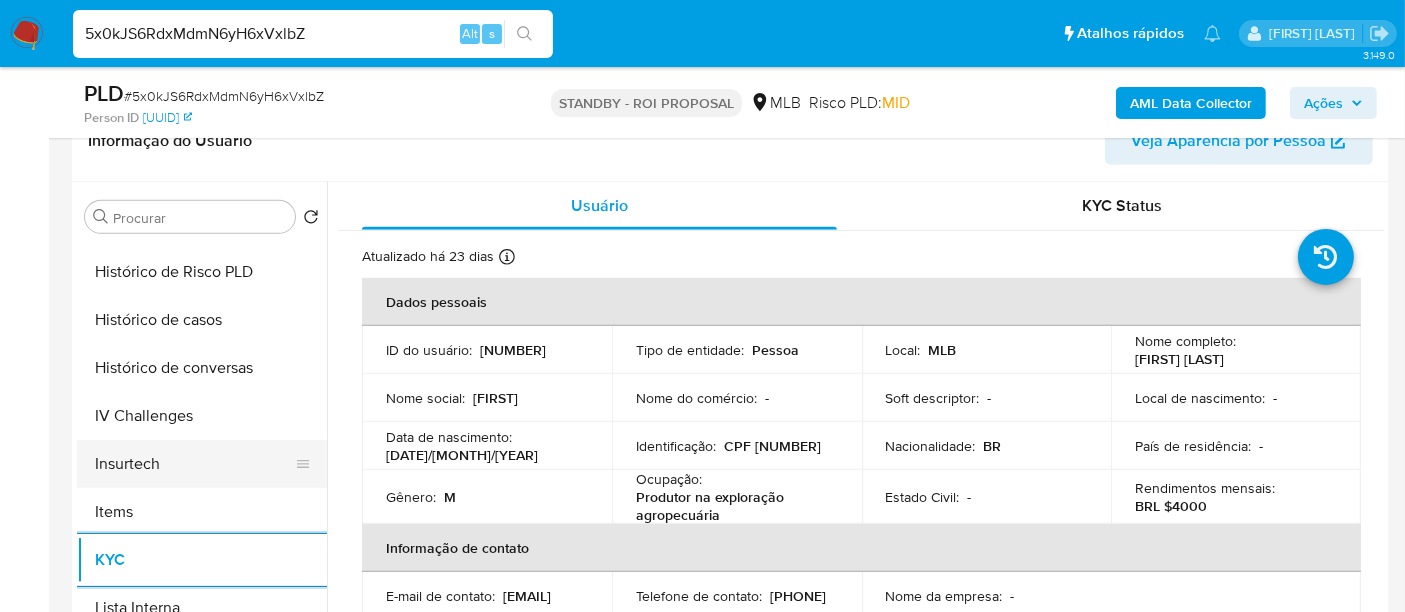 scroll, scrollTop: 554, scrollLeft: 0, axis: vertical 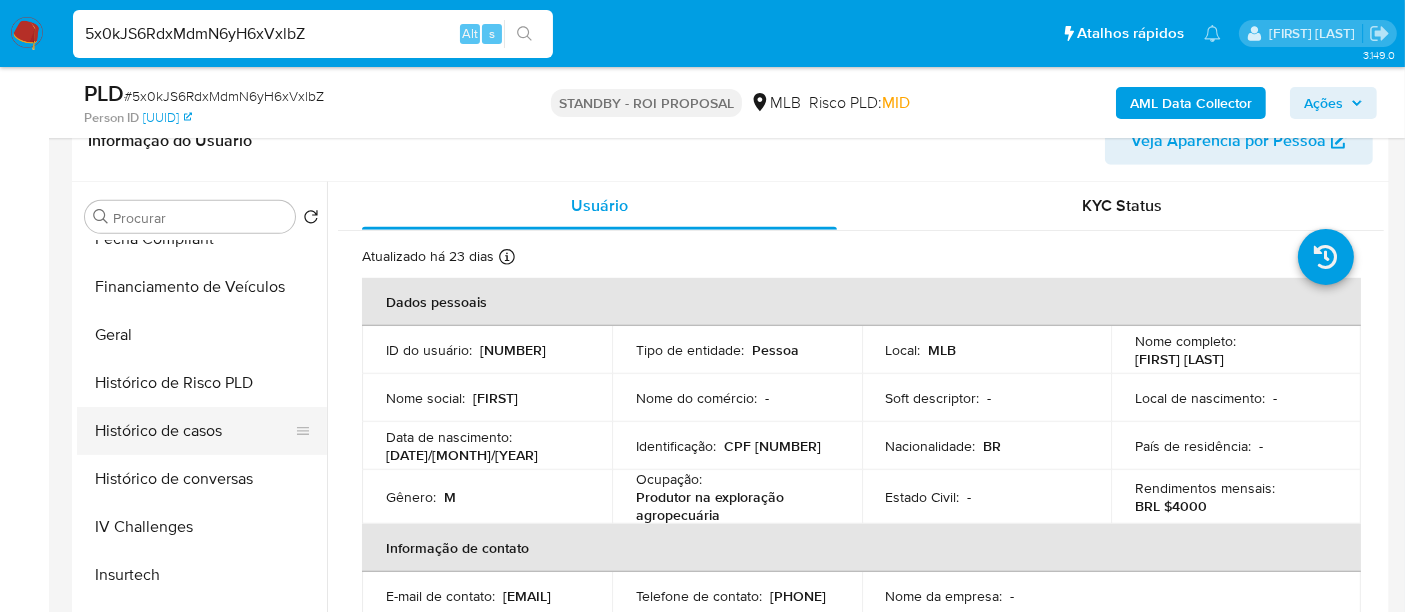 click on "Histórico de casos" at bounding box center (194, 431) 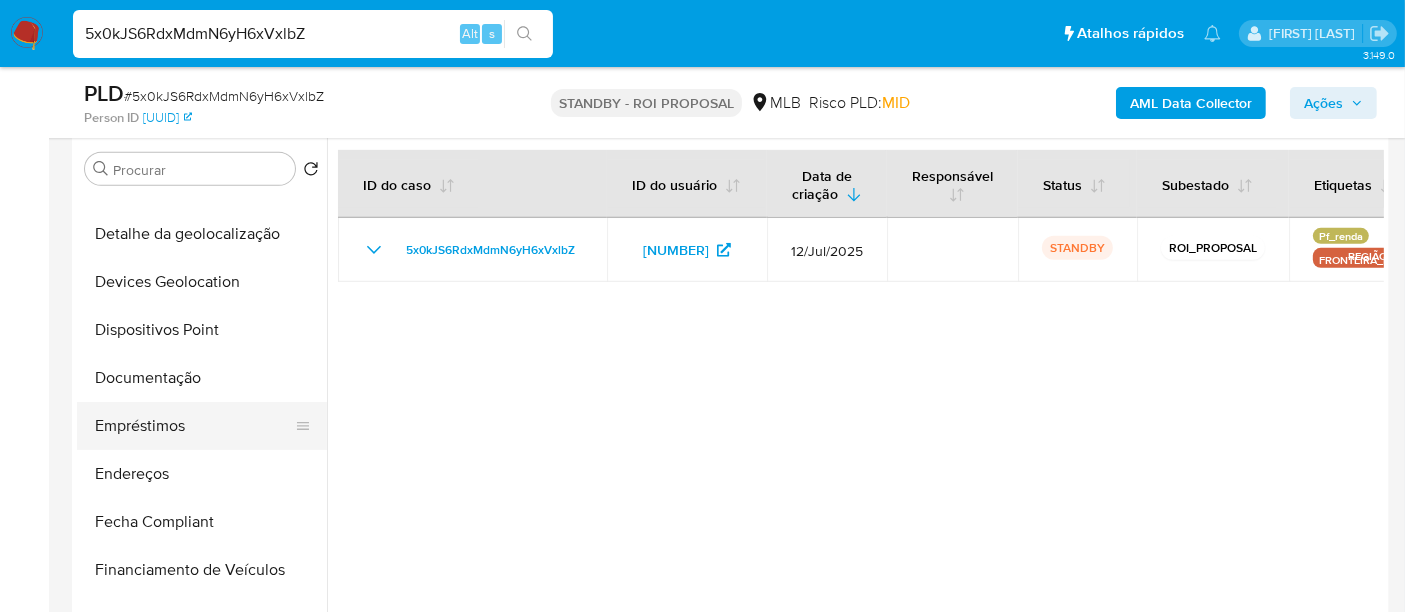 scroll, scrollTop: 221, scrollLeft: 0, axis: vertical 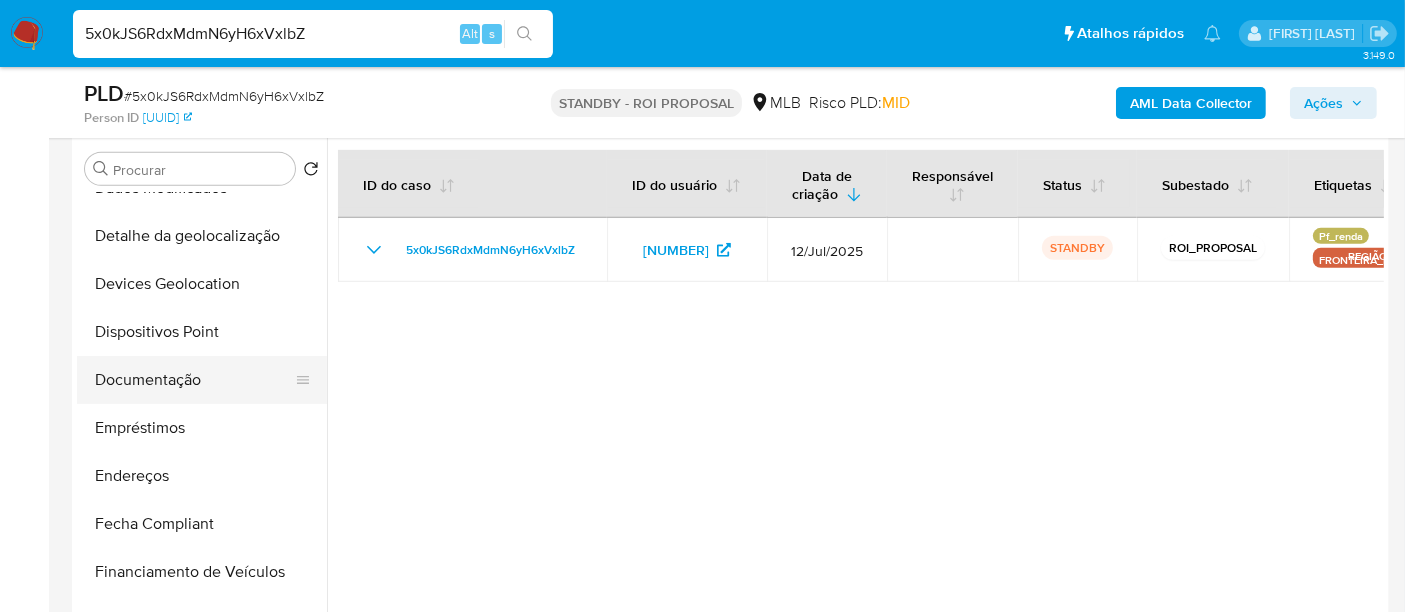 click on "Documentação" at bounding box center (194, 380) 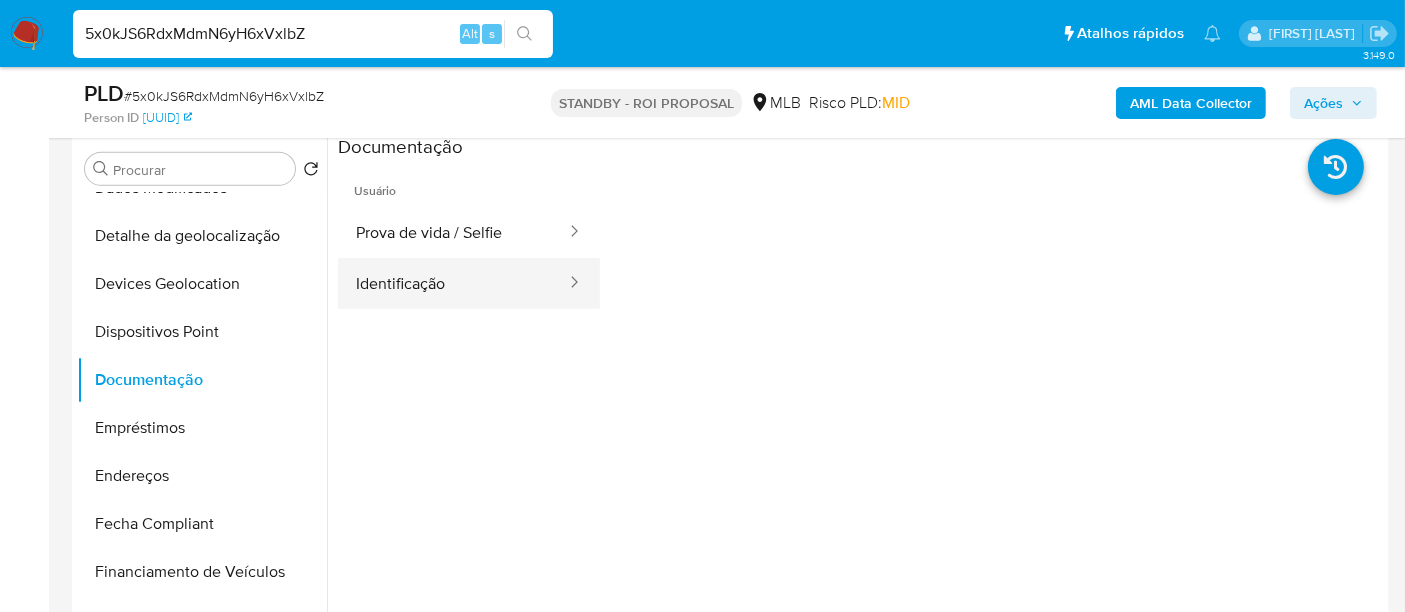 click on "Identificação" at bounding box center (453, 283) 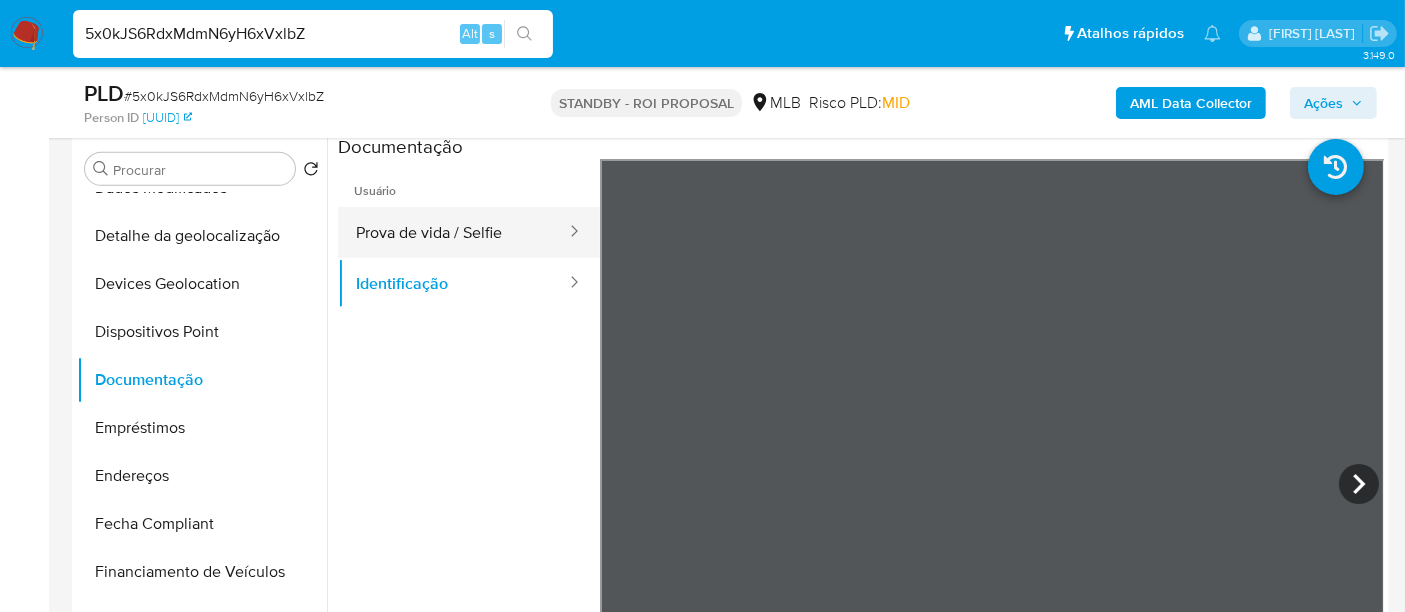 click on "Prova de vida / Selfie" at bounding box center (453, 232) 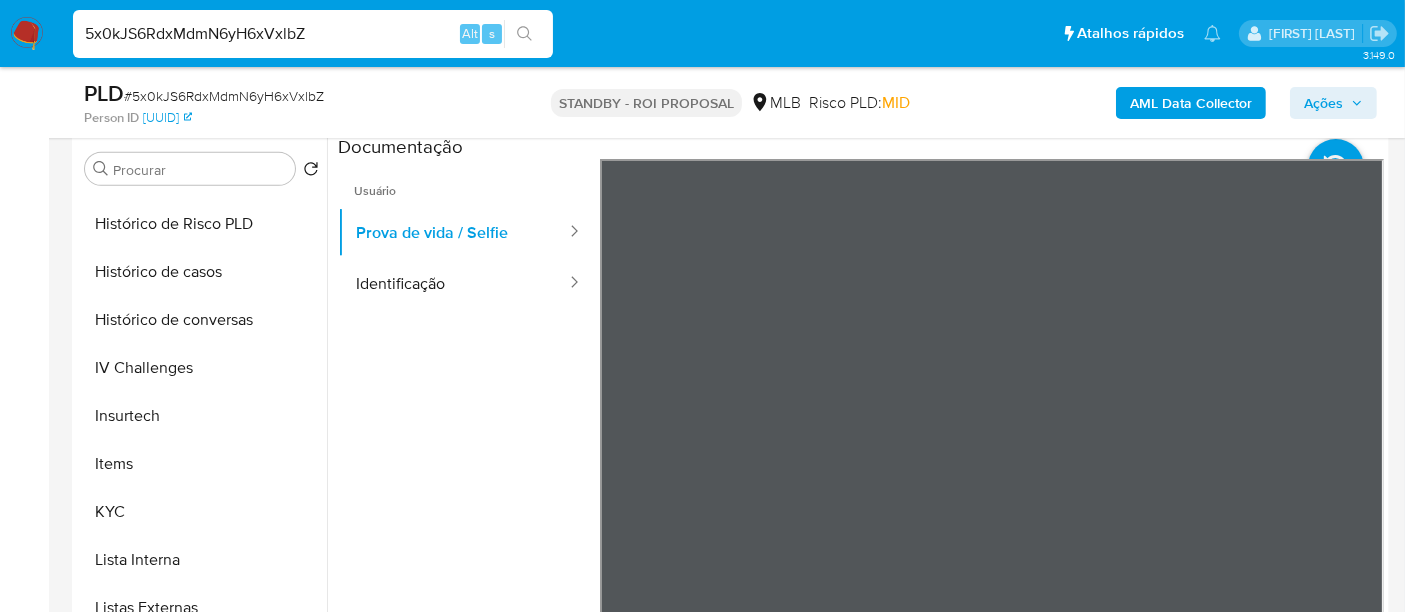 scroll, scrollTop: 844, scrollLeft: 0, axis: vertical 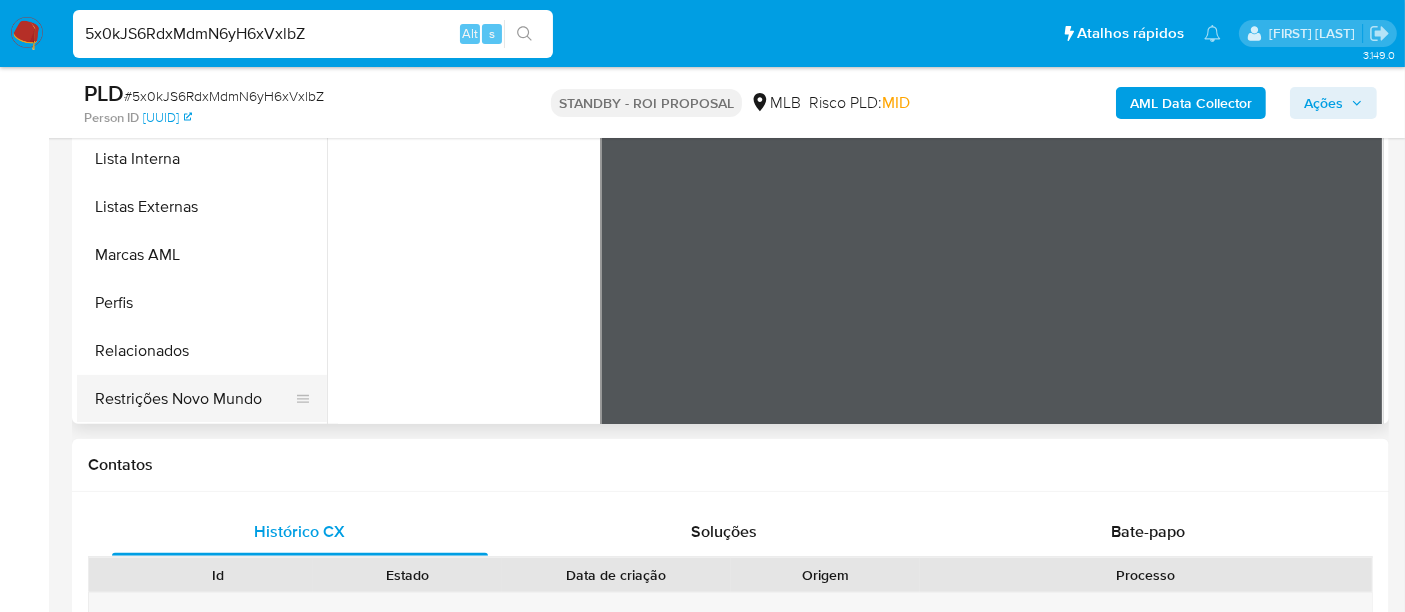 click on "Restrições Novo Mundo" at bounding box center (194, 399) 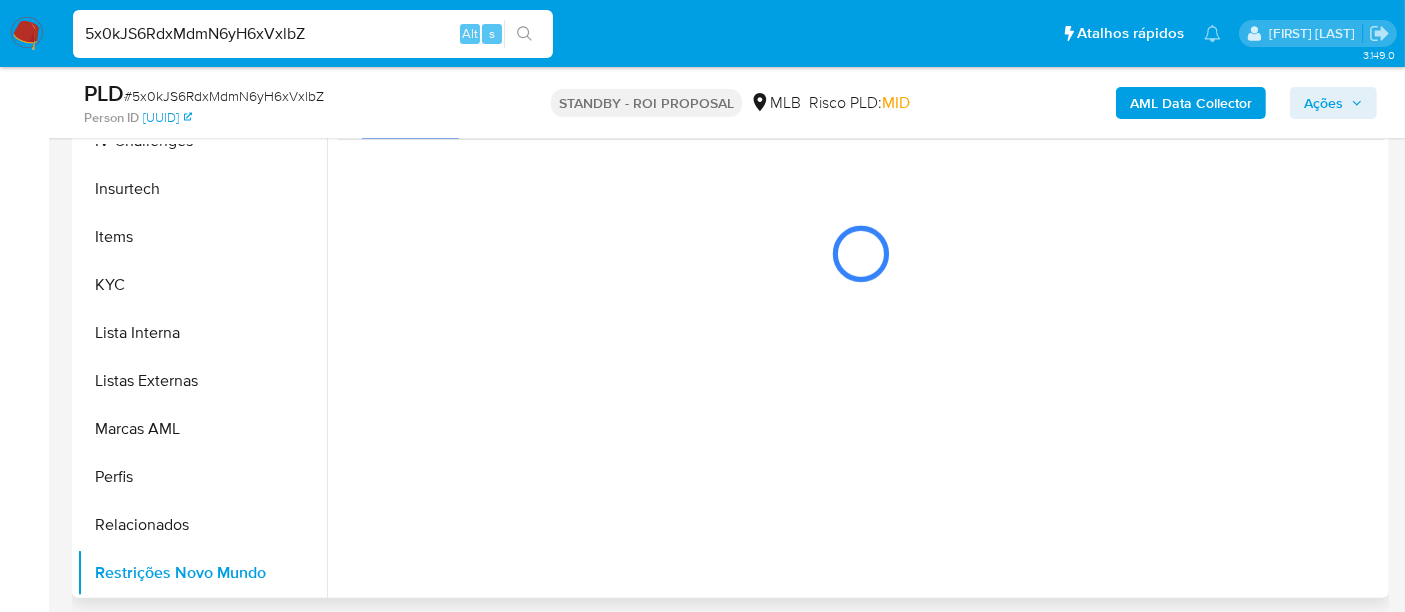 scroll, scrollTop: 1111, scrollLeft: 0, axis: vertical 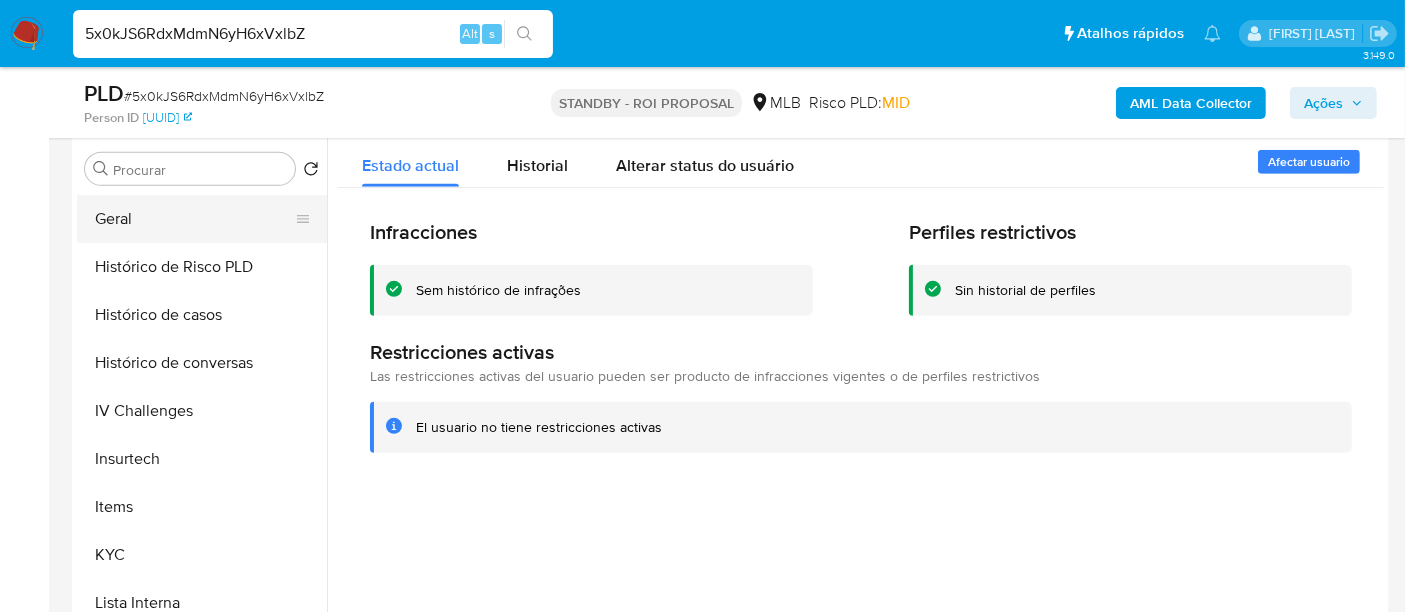click on "Geral" at bounding box center (194, 219) 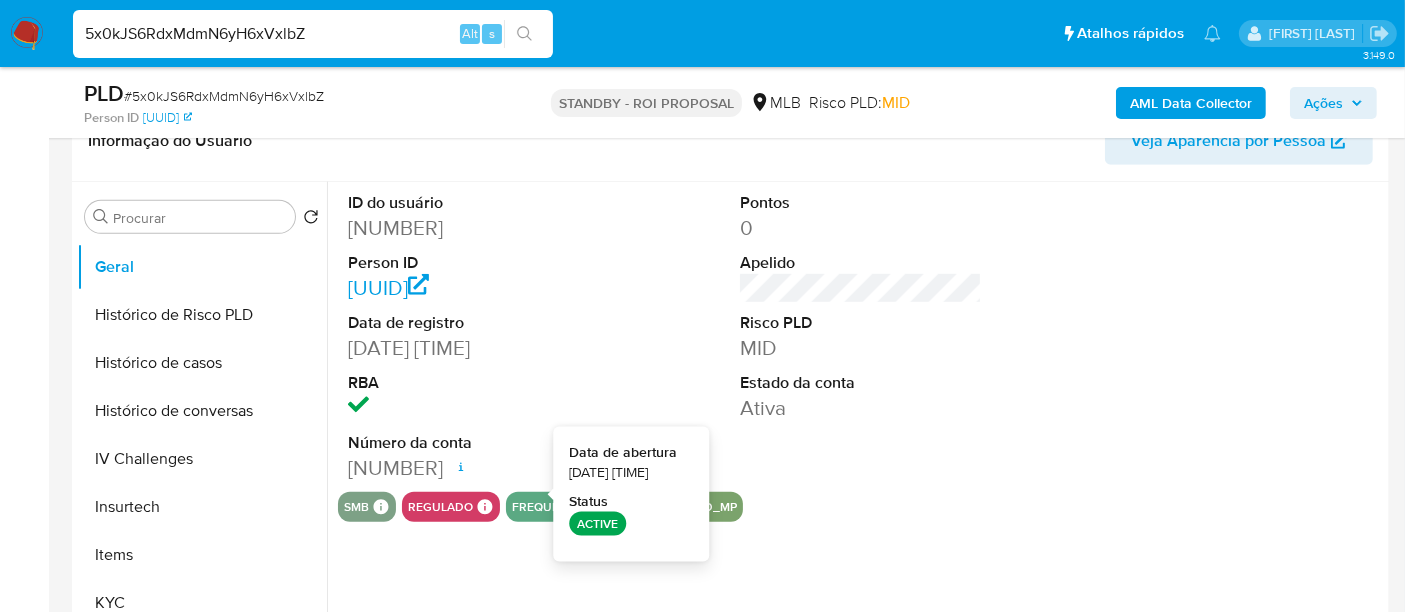 type 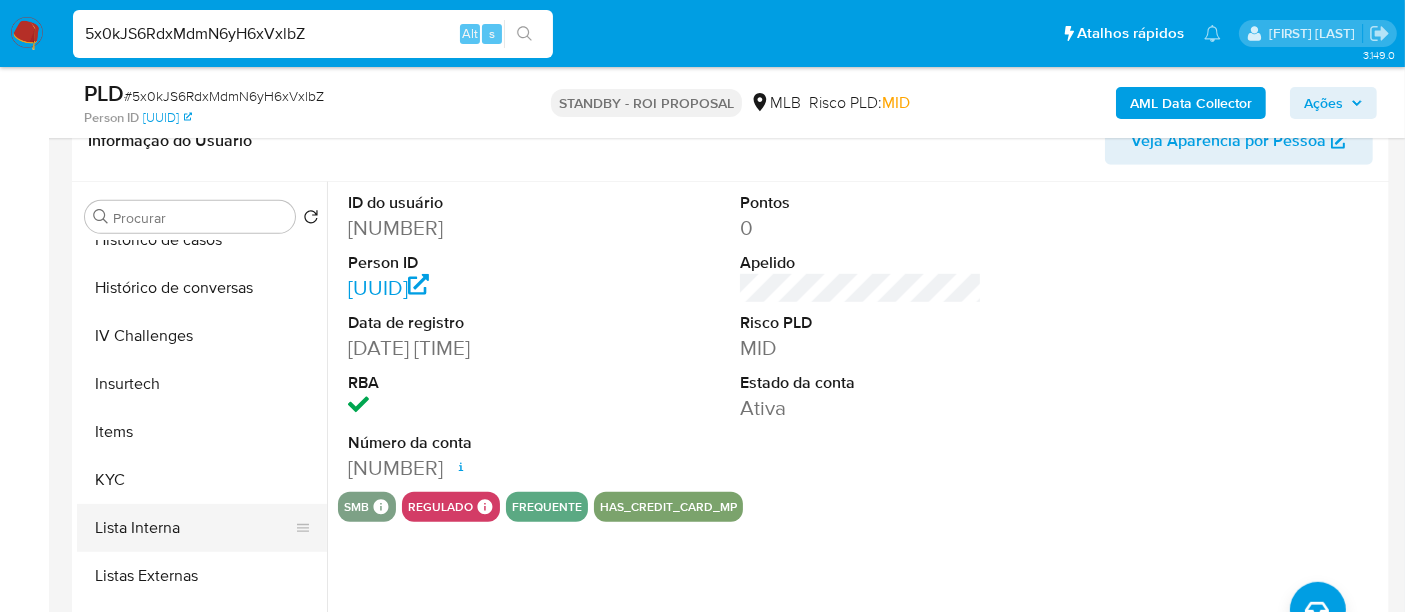 scroll, scrollTop: 844, scrollLeft: 0, axis: vertical 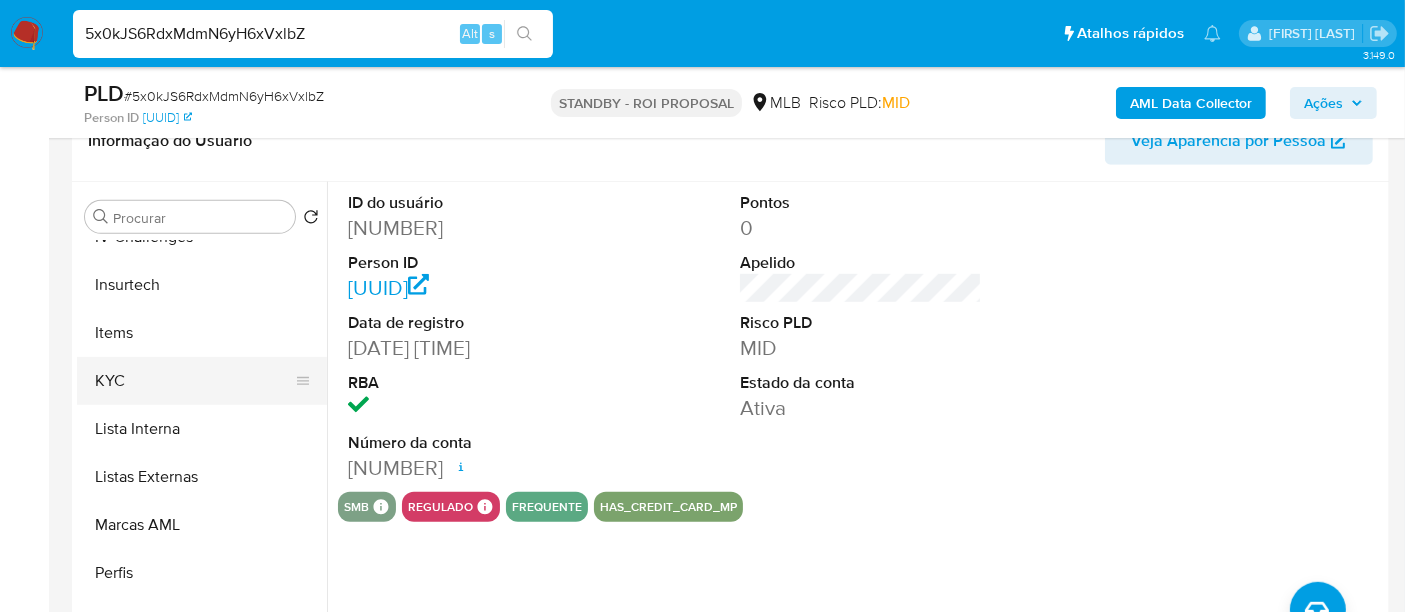 click on "KYC" at bounding box center [194, 381] 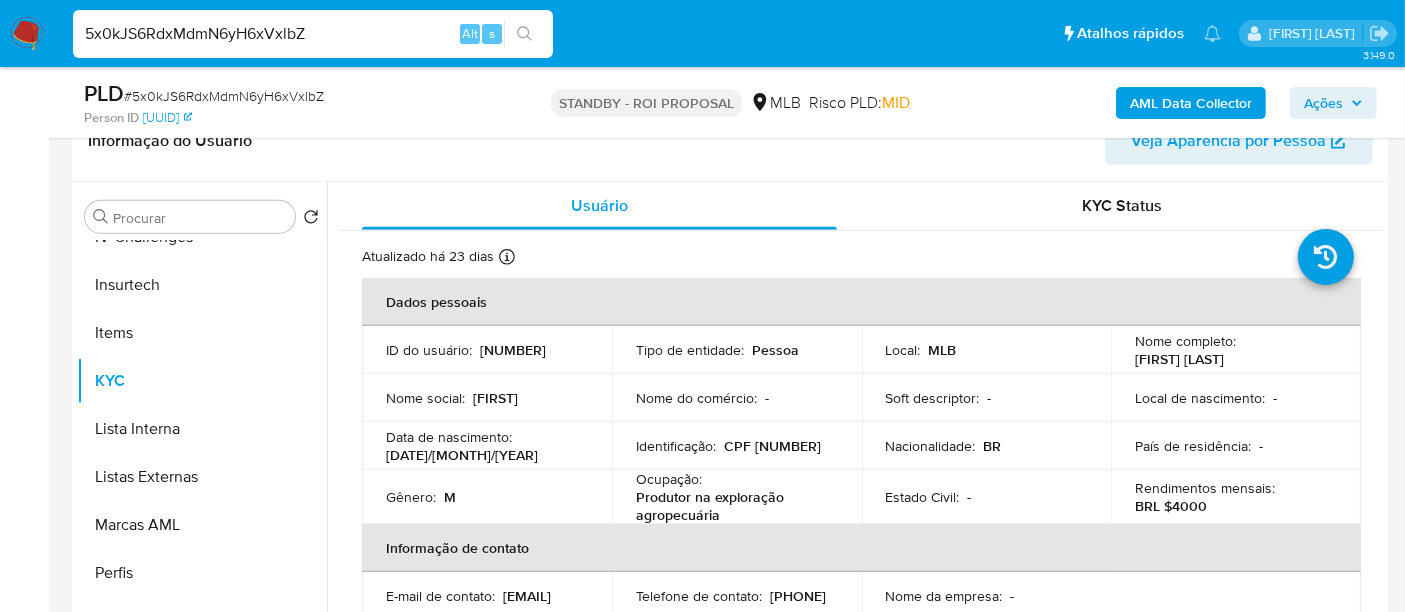 click on "5x0kJS6RdxMdmN6yH6xVxlbZ" at bounding box center [313, 34] 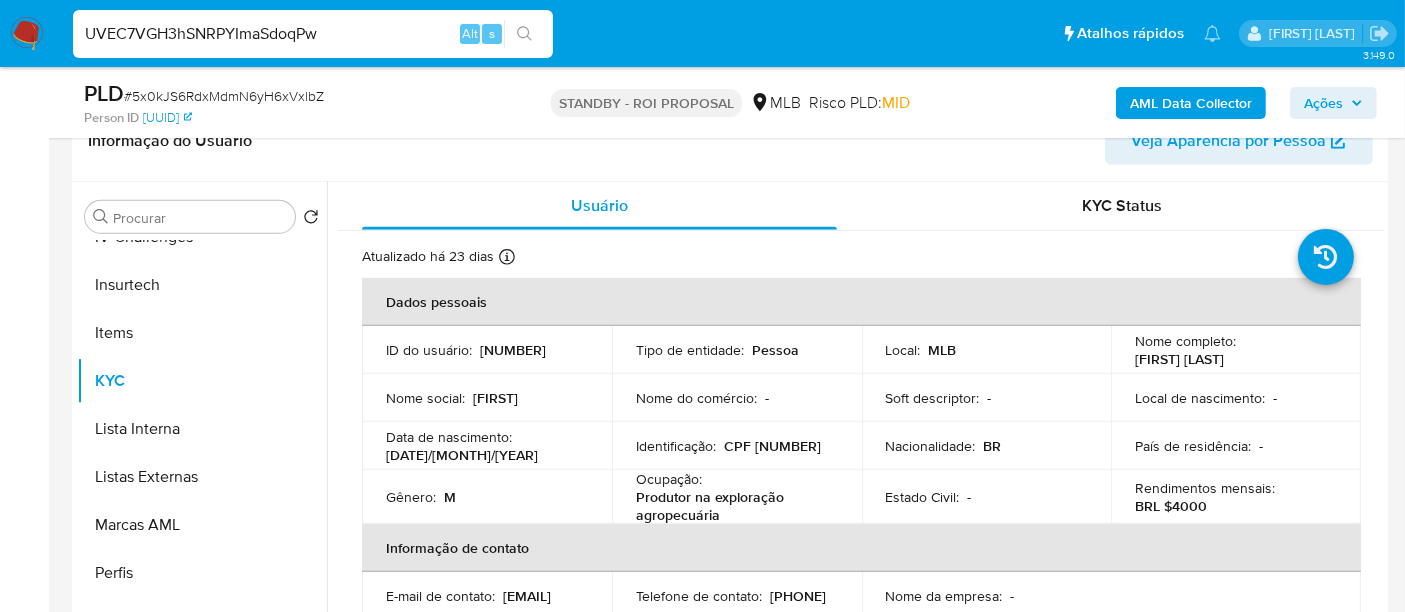 type on "UVEC7VGH3hSNRPYImaSdoqPw" 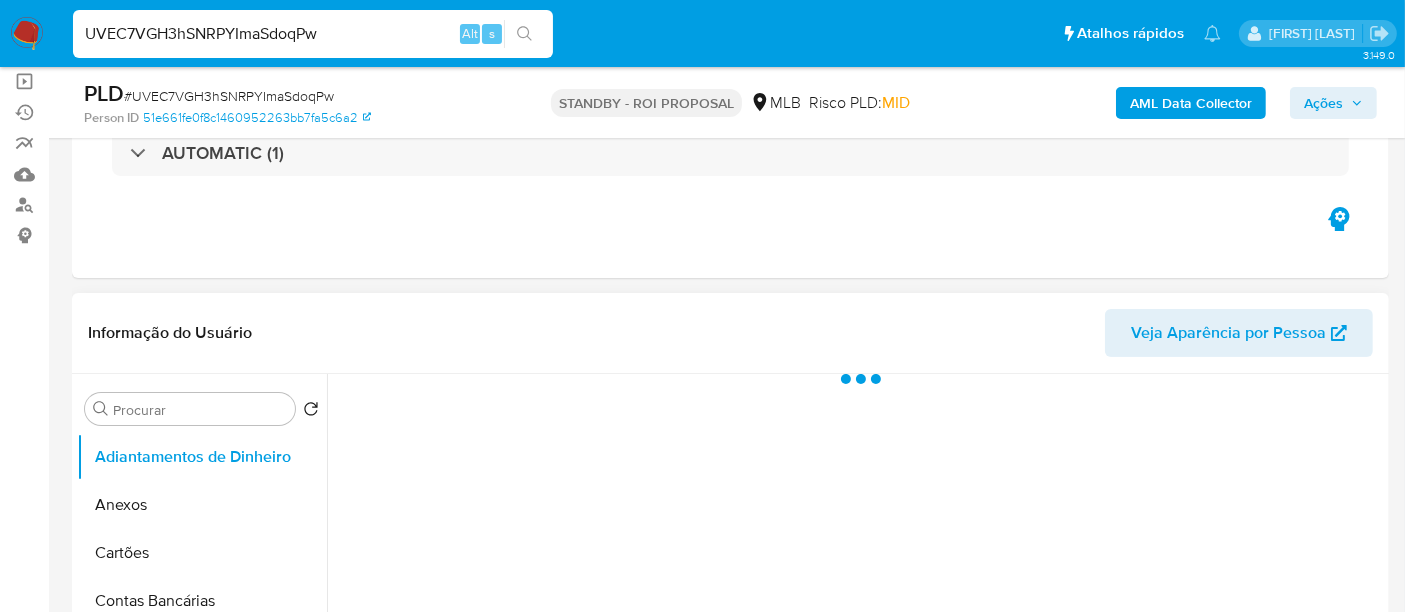 scroll, scrollTop: 333, scrollLeft: 0, axis: vertical 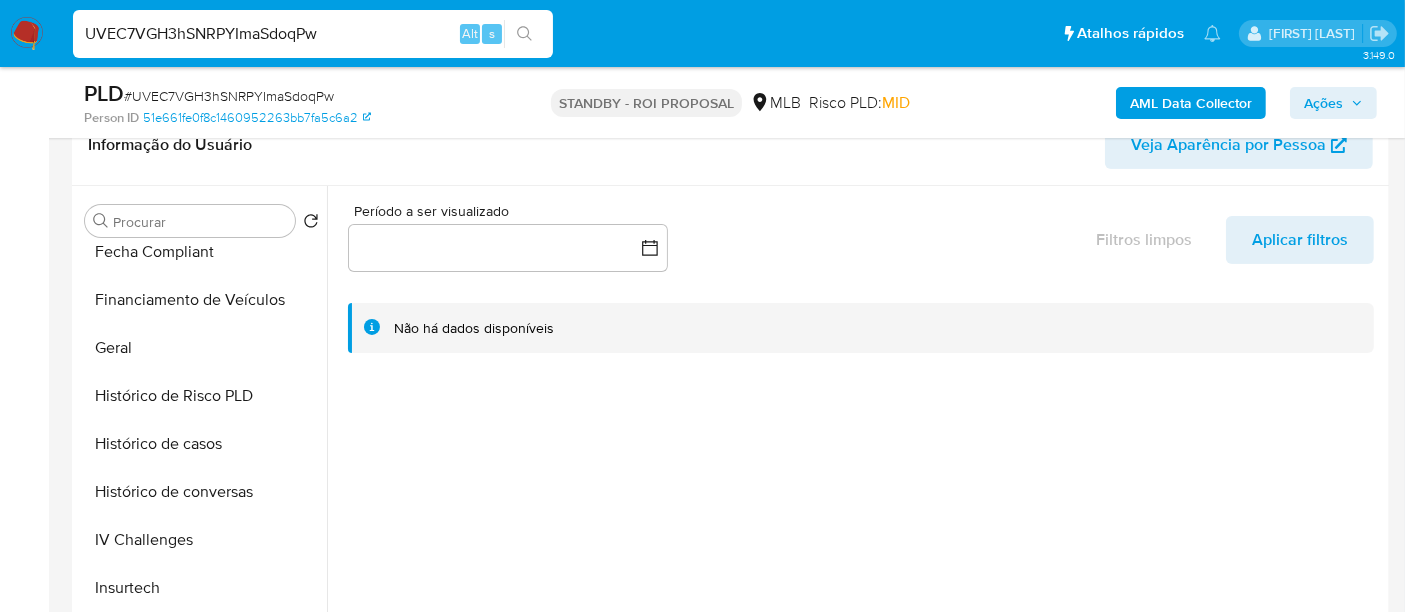 select on "10" 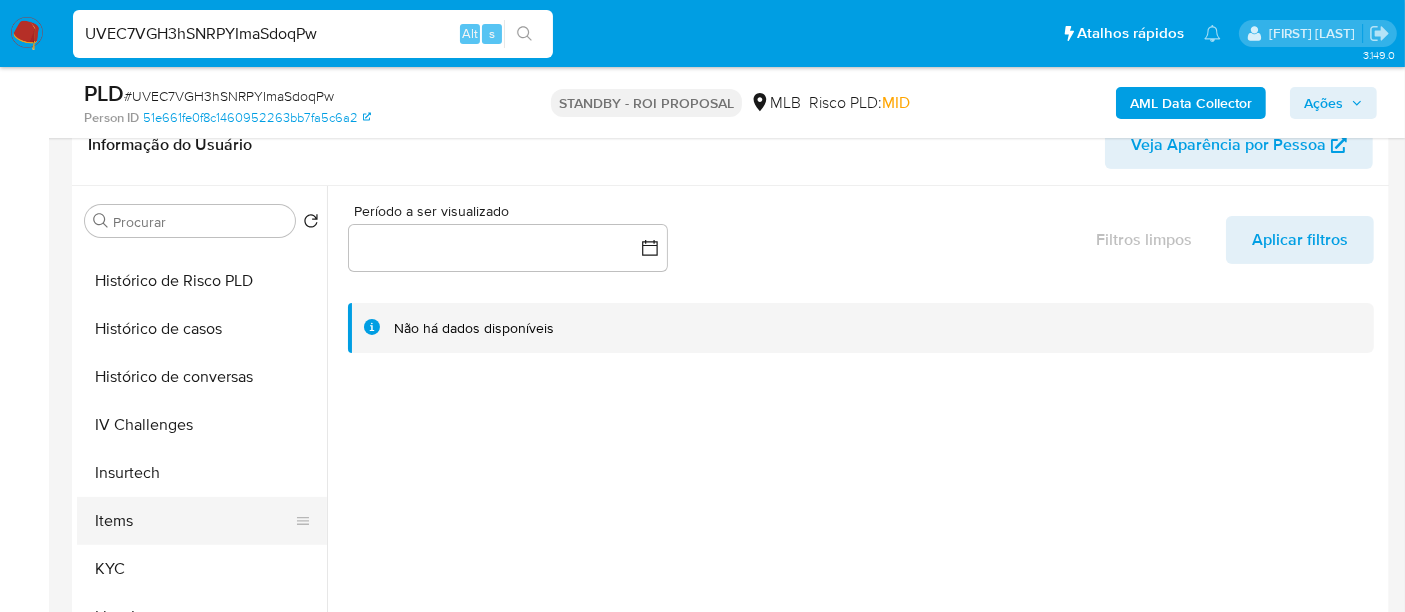 scroll, scrollTop: 777, scrollLeft: 0, axis: vertical 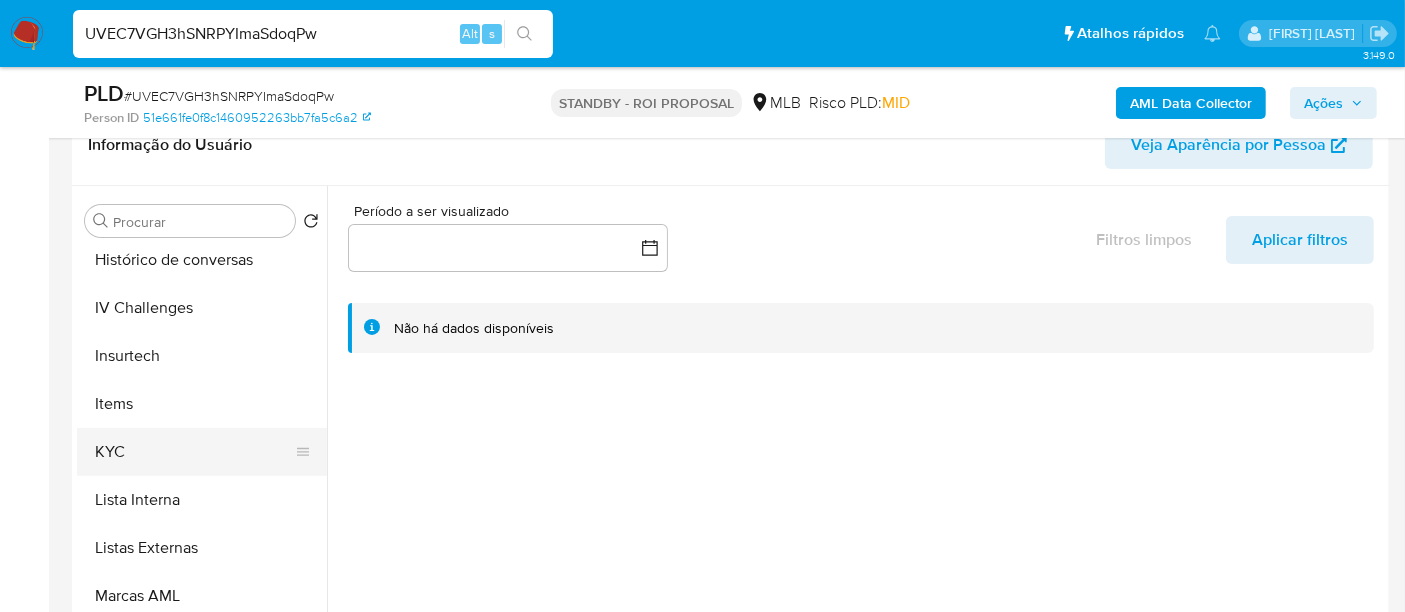 click on "KYC" at bounding box center [194, 452] 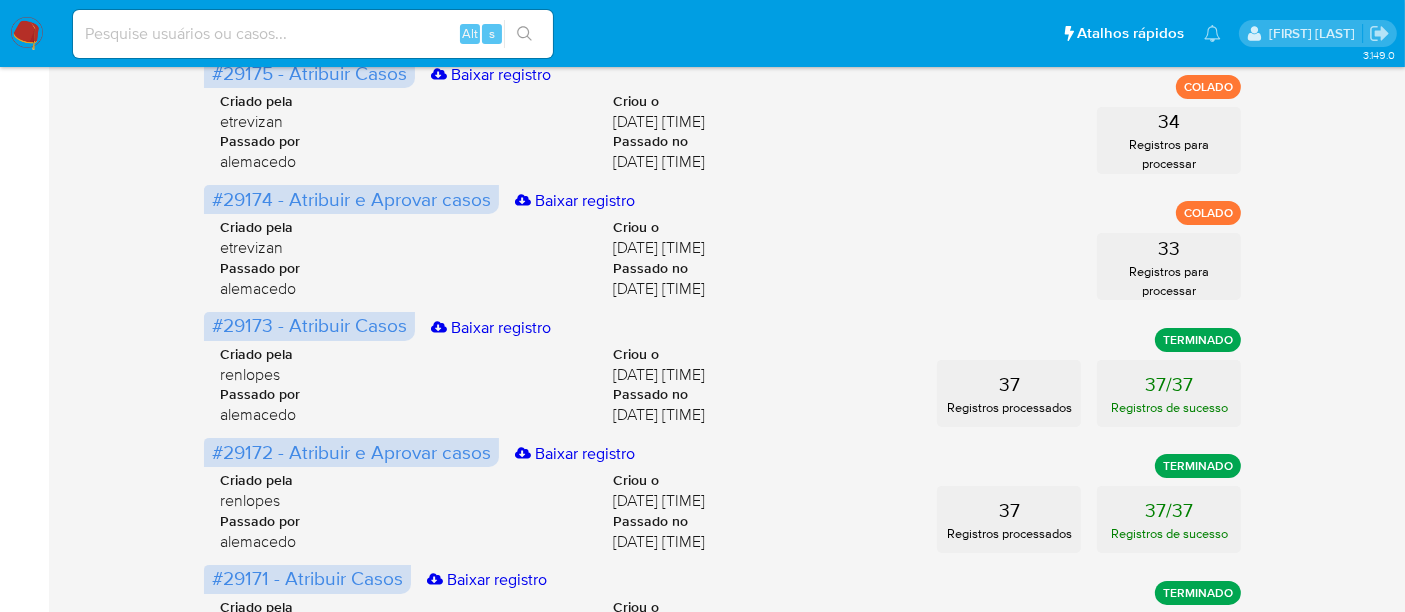 scroll, scrollTop: 0, scrollLeft: 0, axis: both 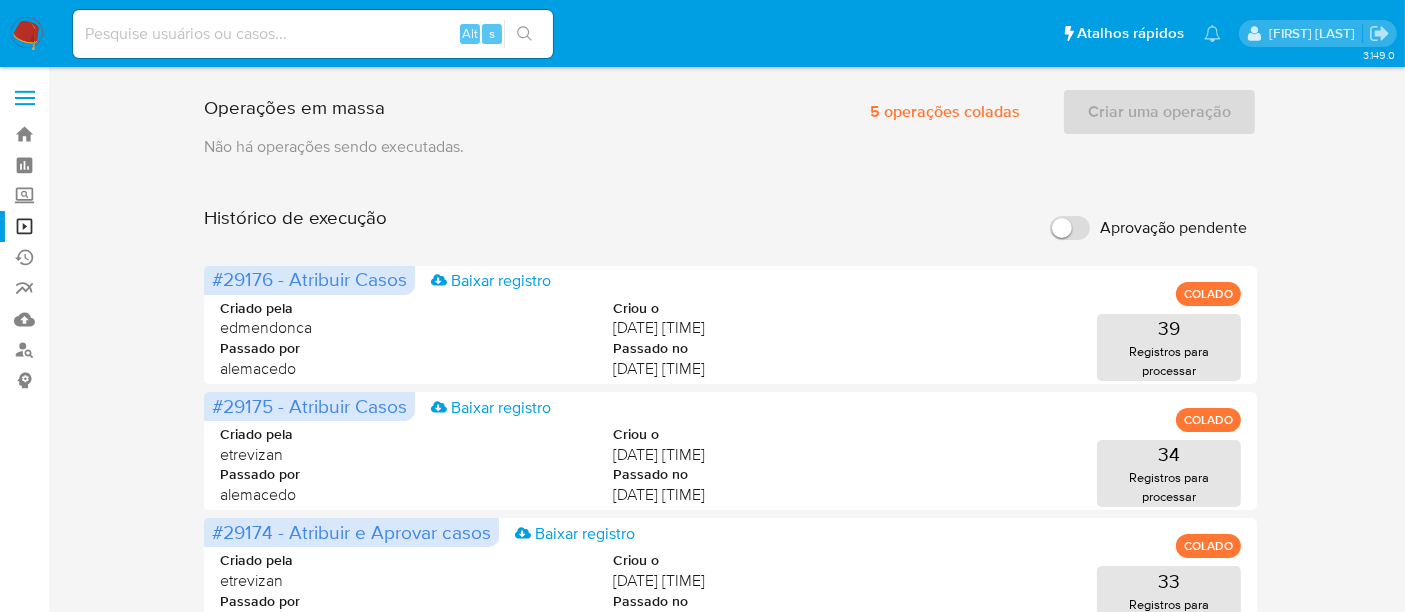 click at bounding box center (313, 34) 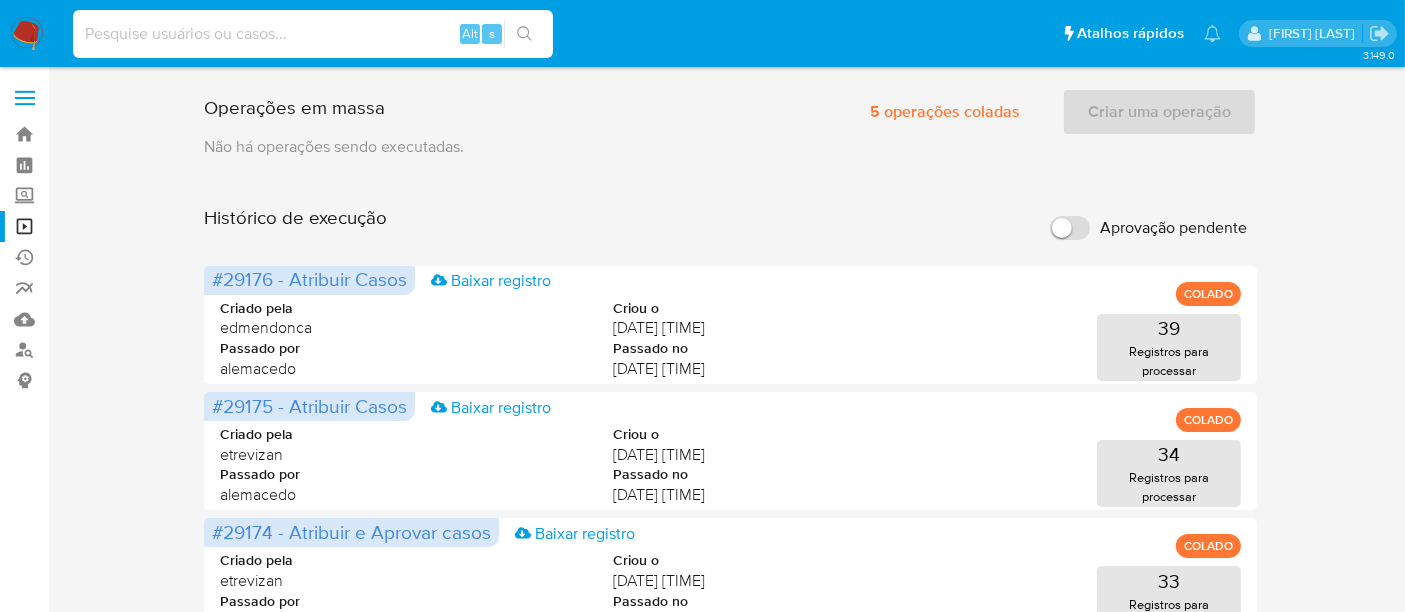 paste on "[NUMBER]" 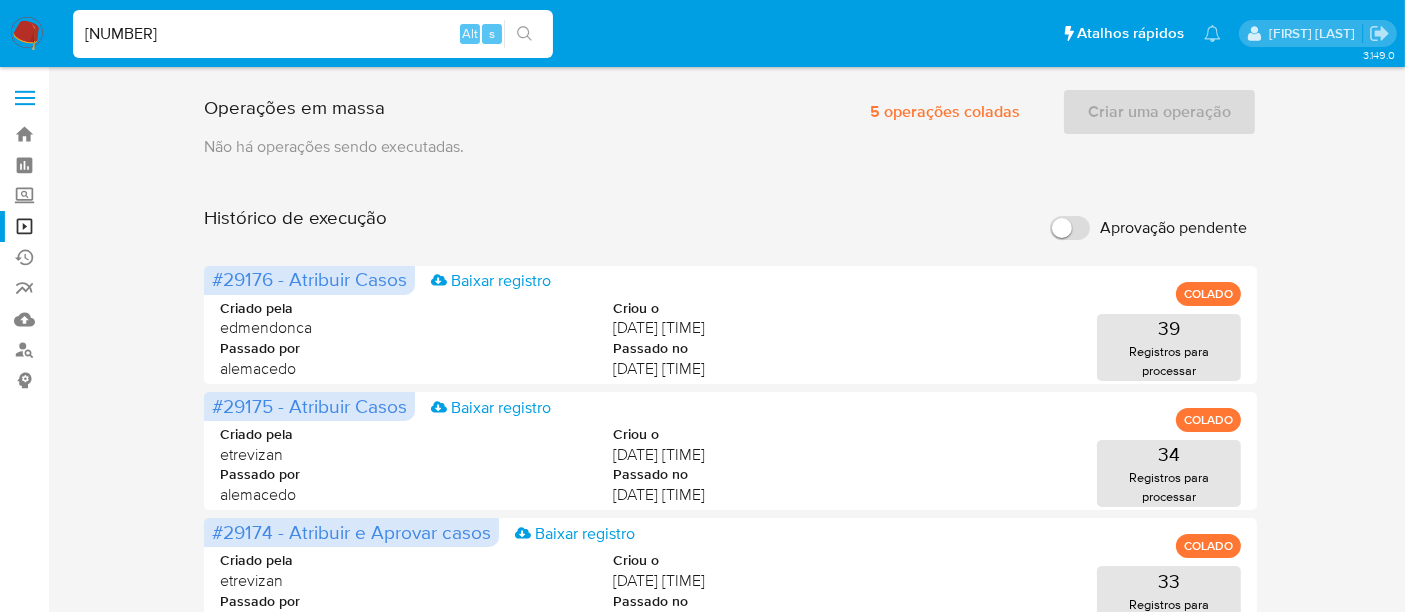 type on "[NUMBER]" 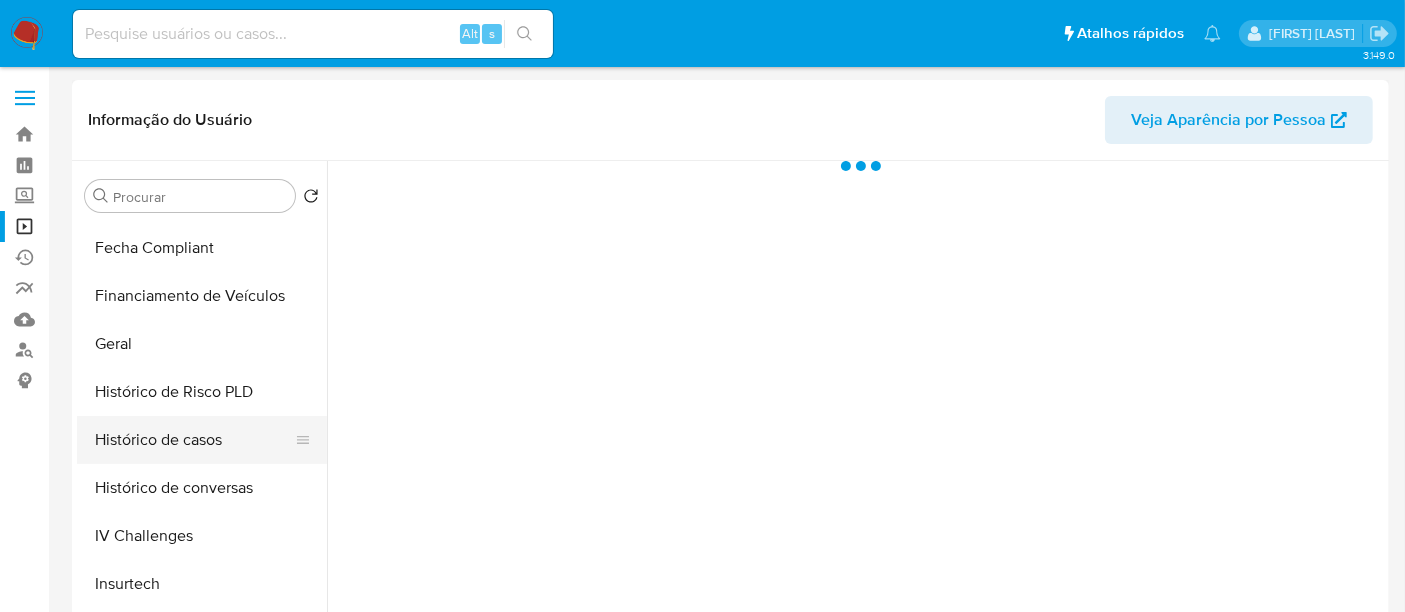 scroll, scrollTop: 555, scrollLeft: 0, axis: vertical 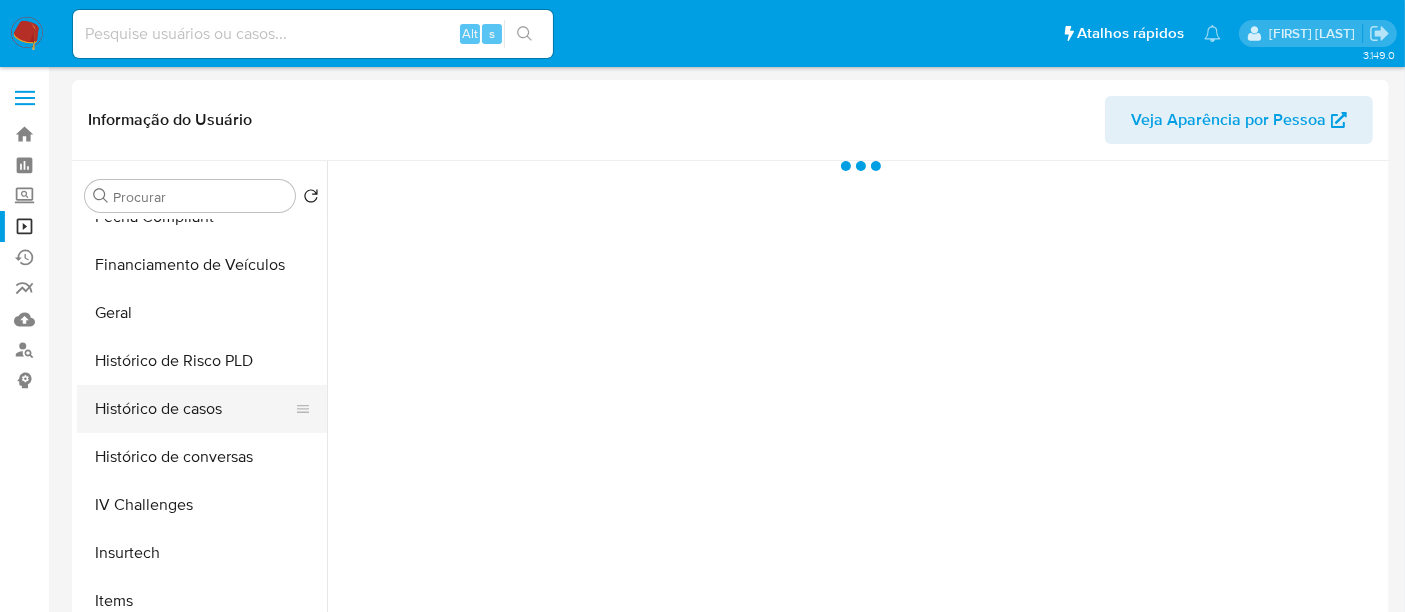 click on "Histórico de casos" at bounding box center (194, 409) 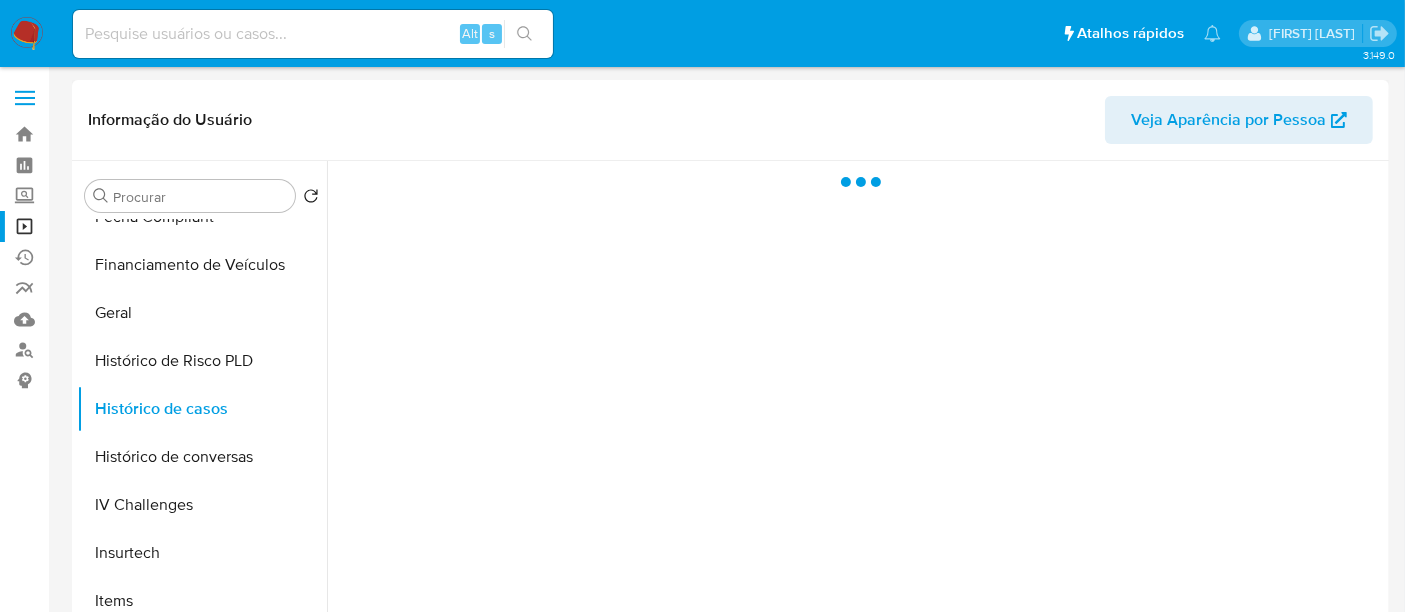 select on "10" 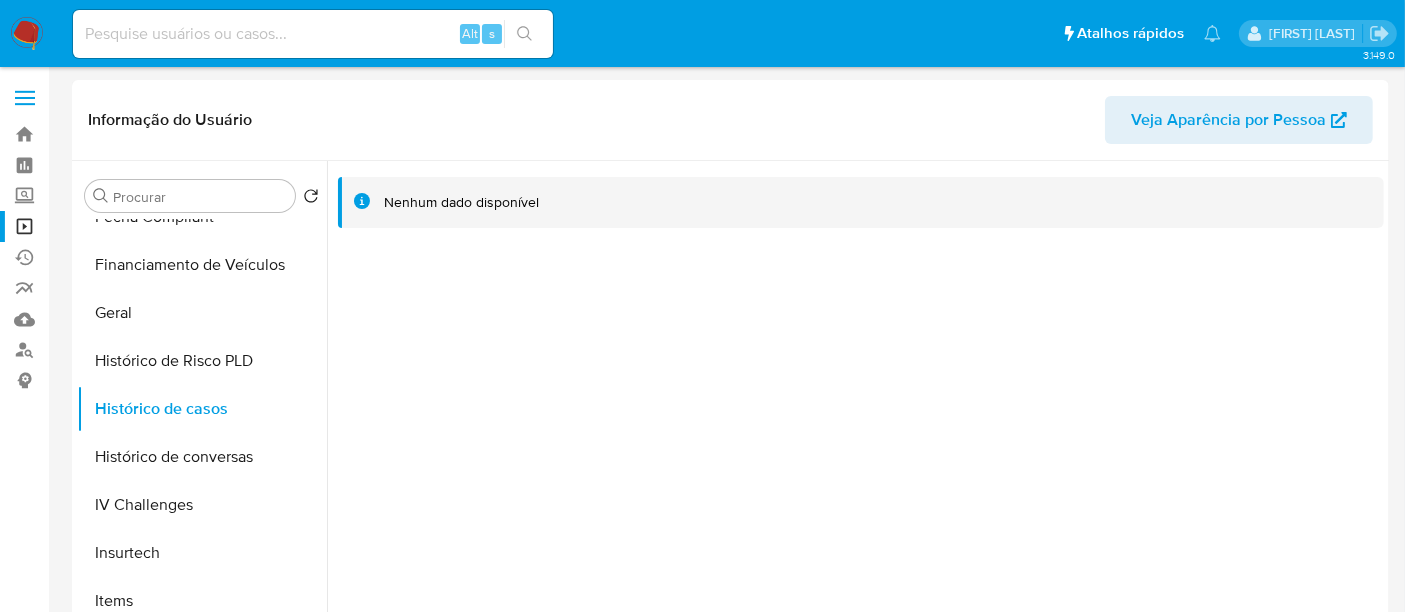 type 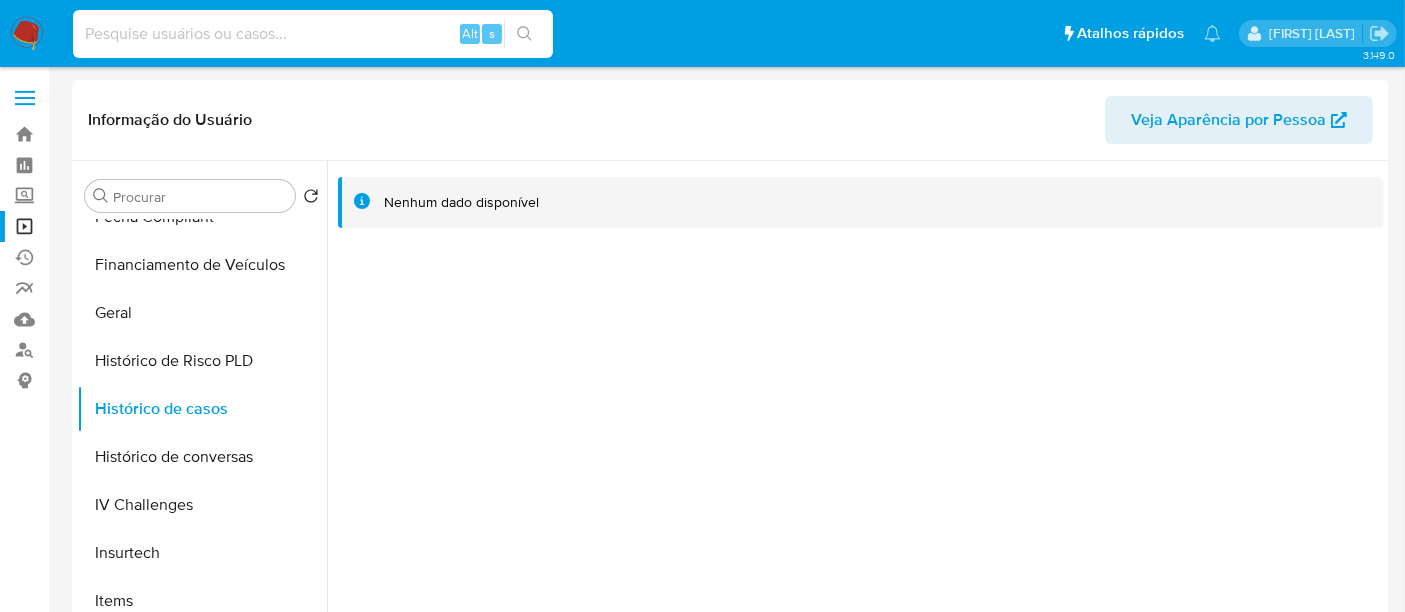 paste on "[NUMBER]" 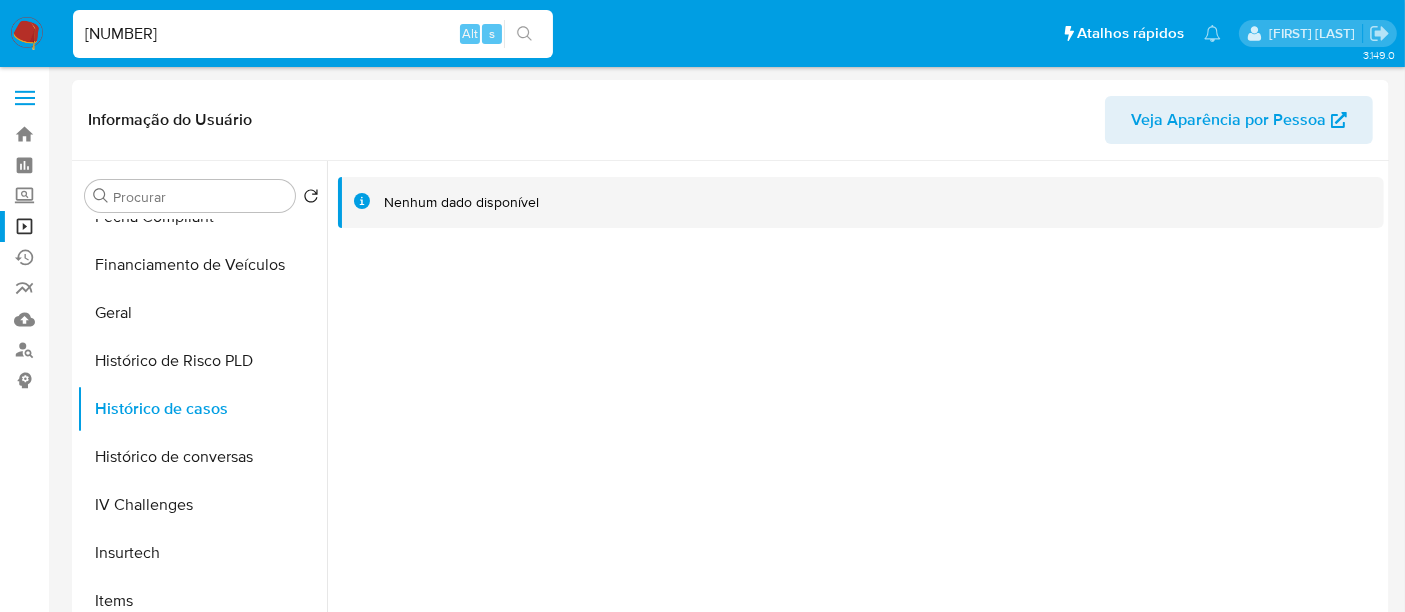 type on "[NUMBER]" 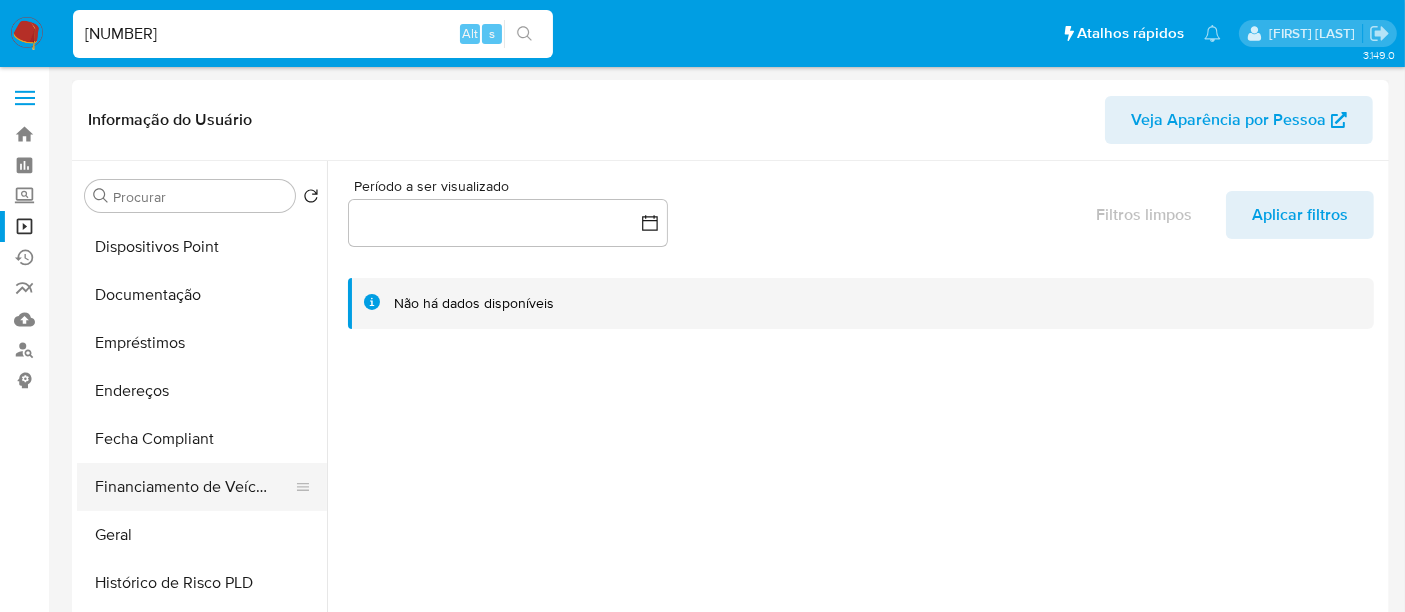 select on "10" 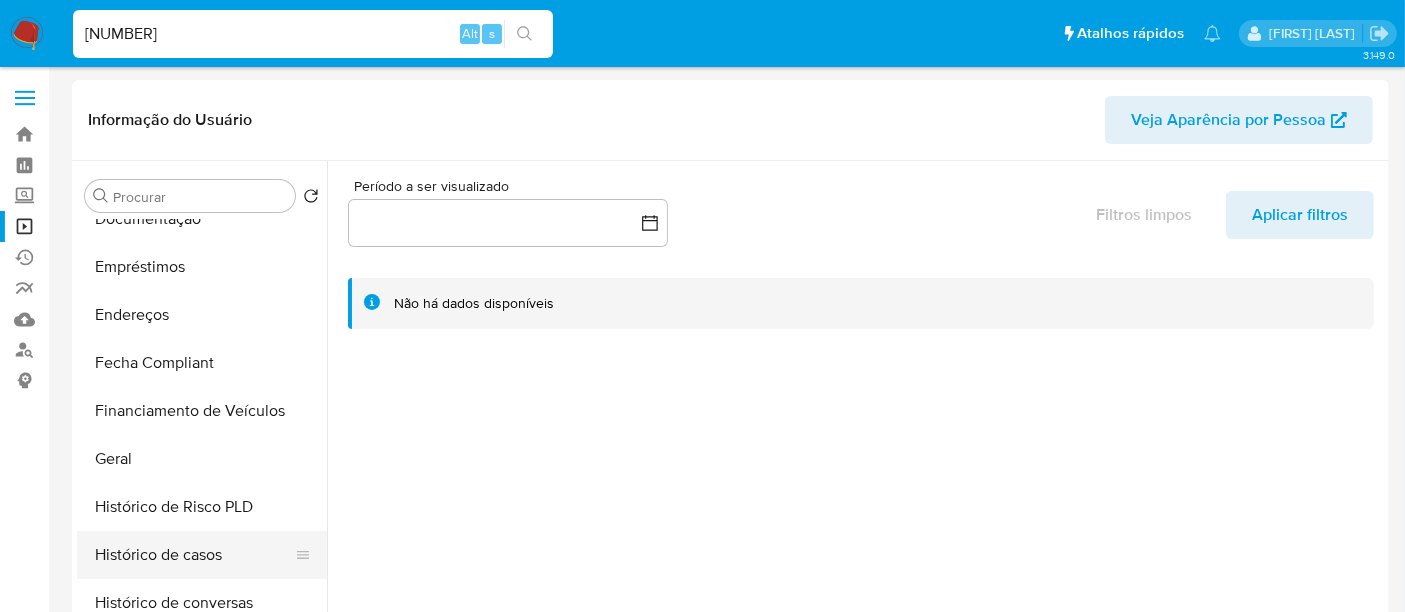 scroll, scrollTop: 444, scrollLeft: 0, axis: vertical 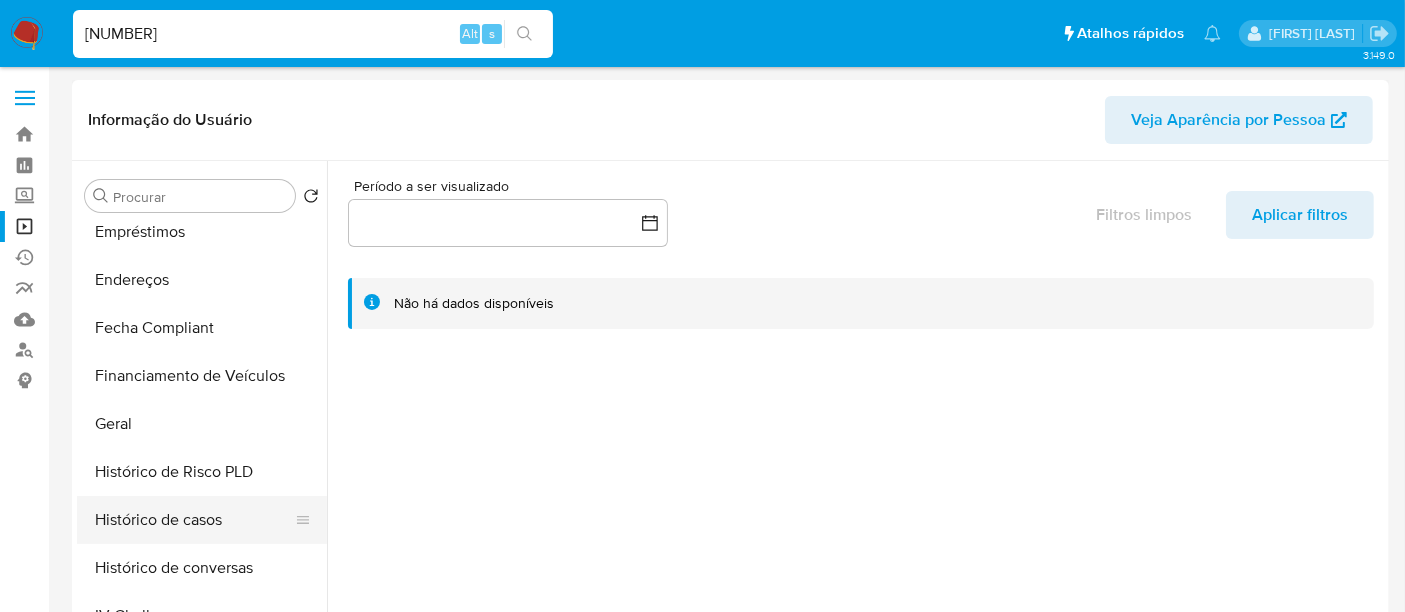 click on "Histórico de casos" at bounding box center (194, 520) 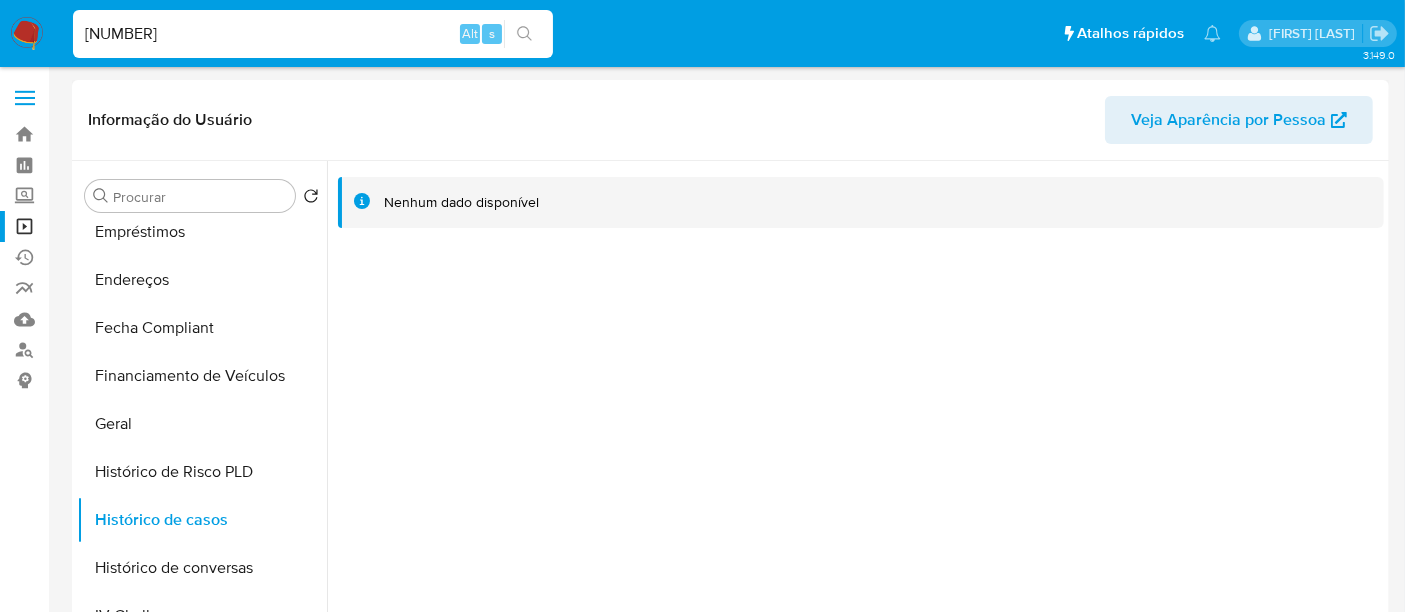 type 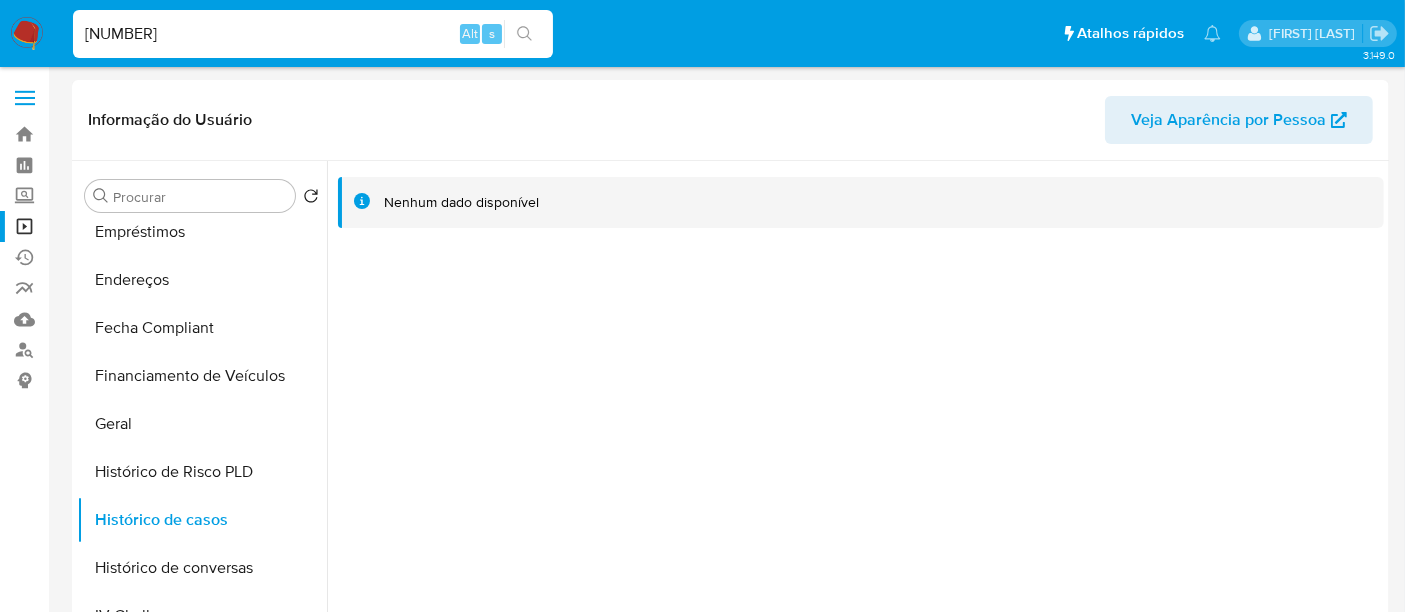 click on "1903676129" at bounding box center [313, 34] 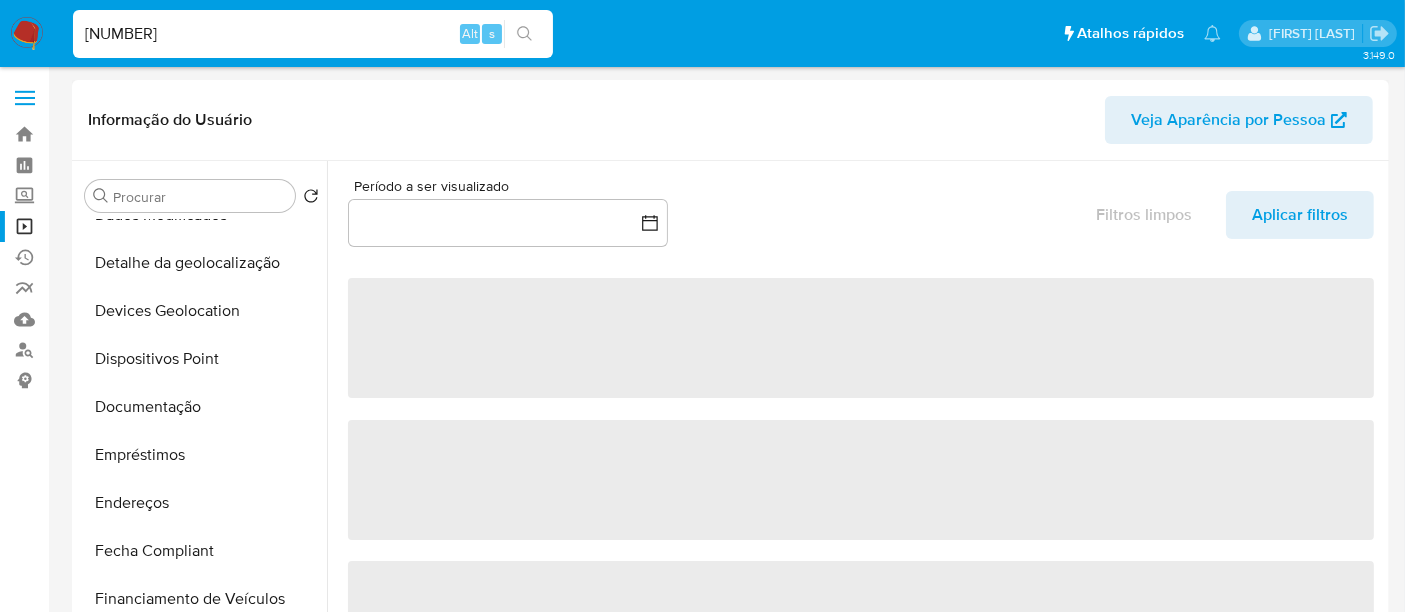 scroll, scrollTop: 443, scrollLeft: 0, axis: vertical 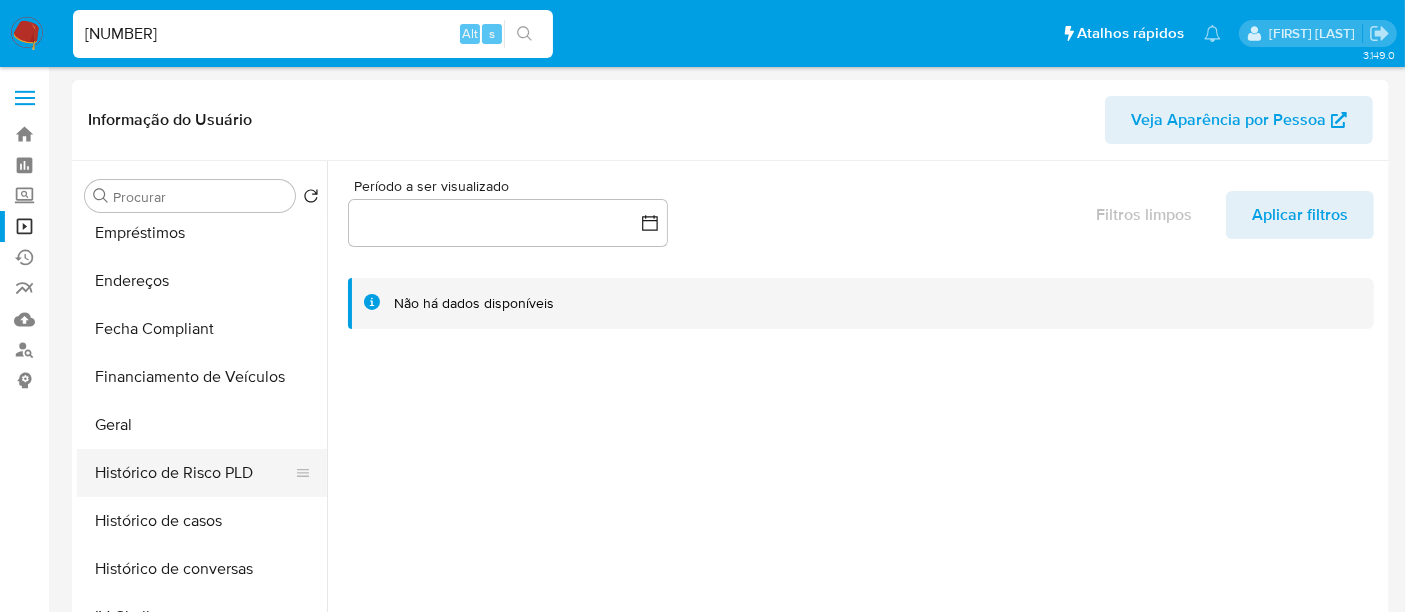 select on "10" 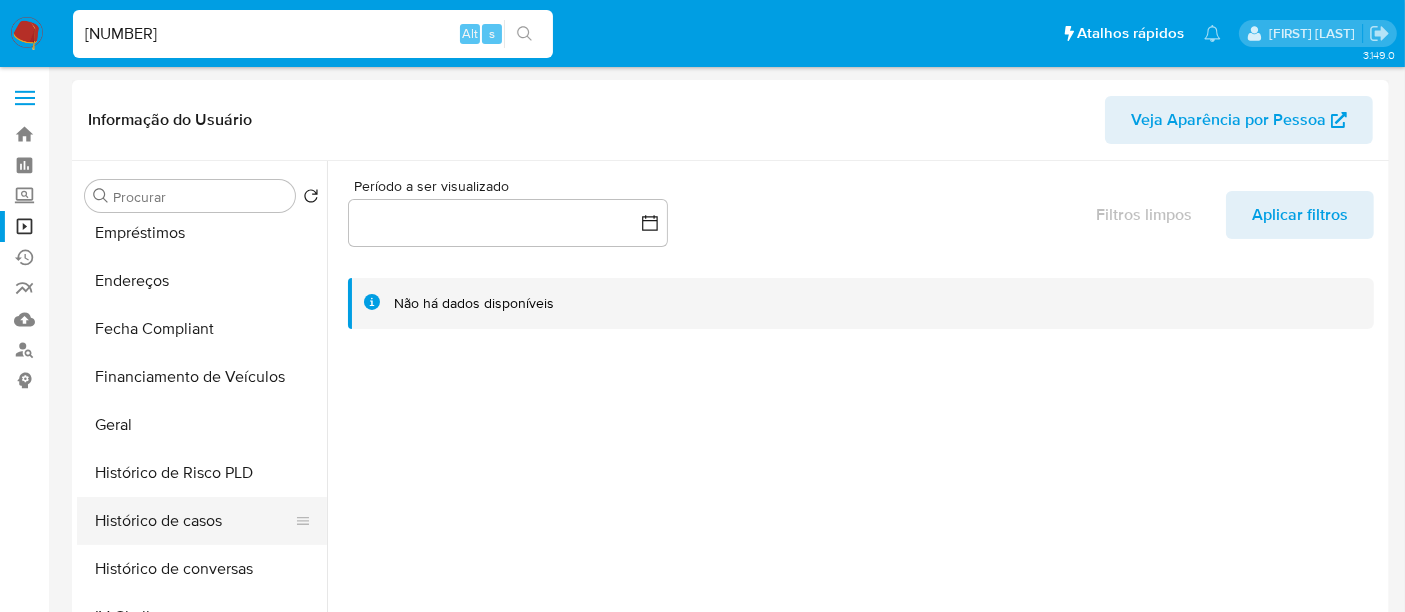 click on "Histórico de casos" at bounding box center [194, 521] 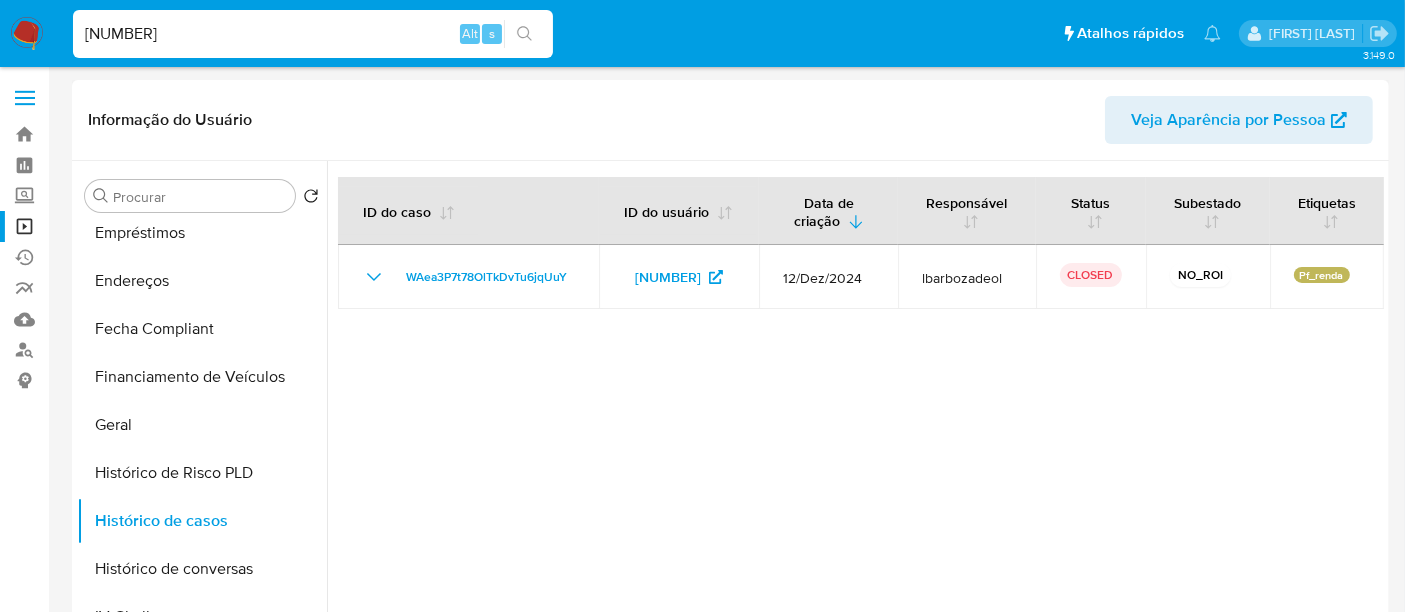 type 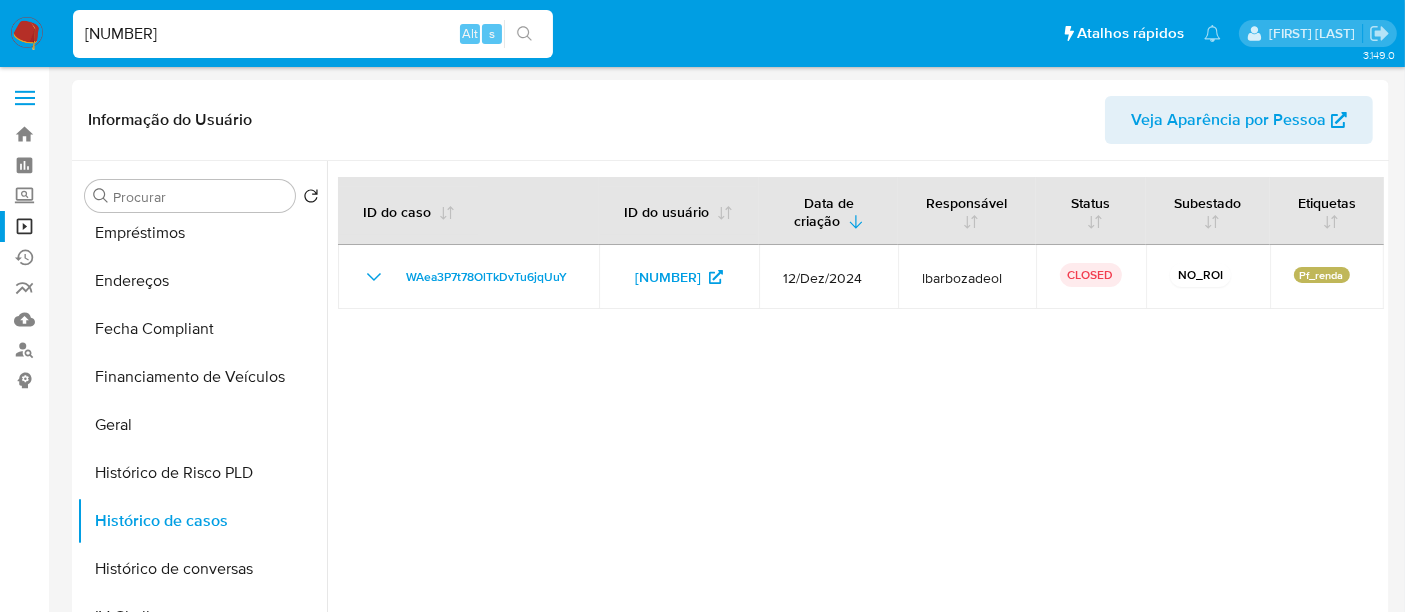 click on "9919519" at bounding box center (313, 34) 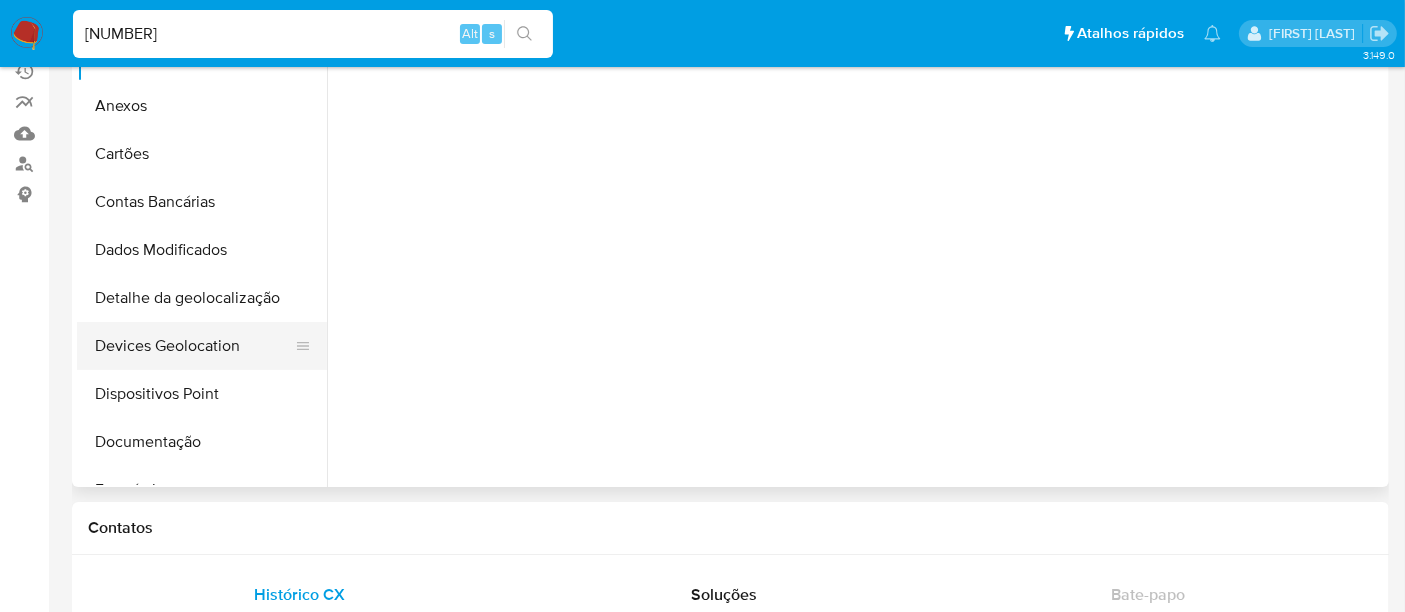 scroll, scrollTop: 333, scrollLeft: 0, axis: vertical 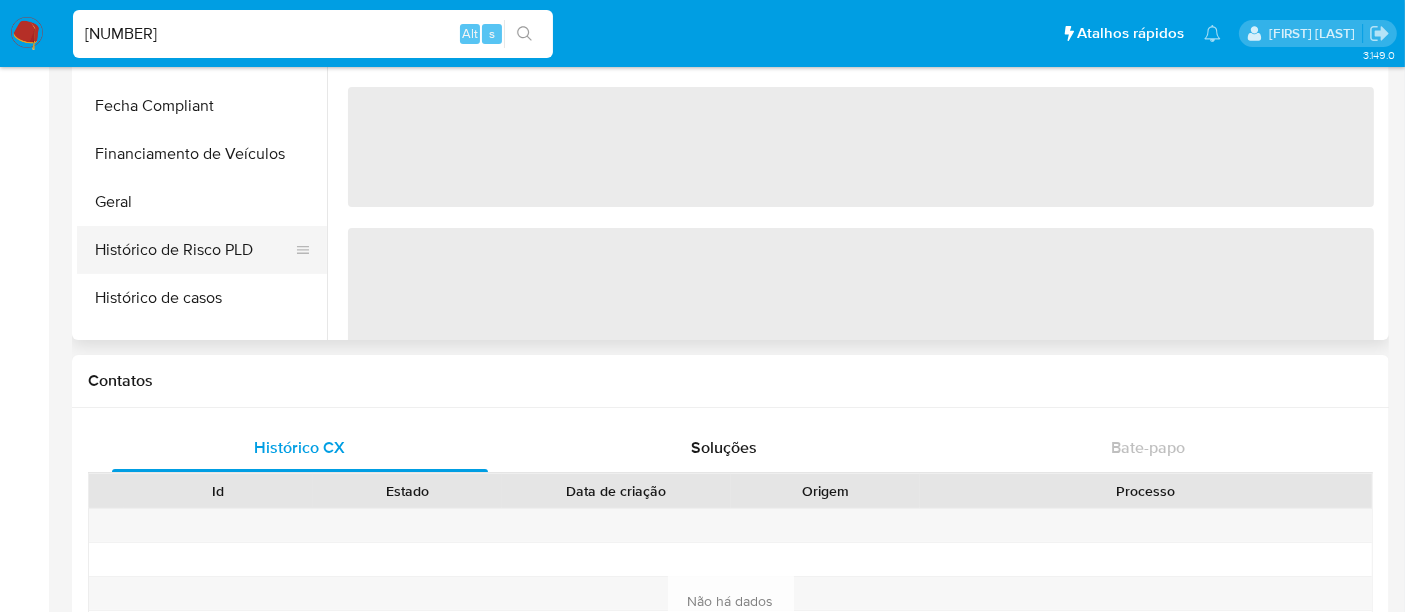 select on "10" 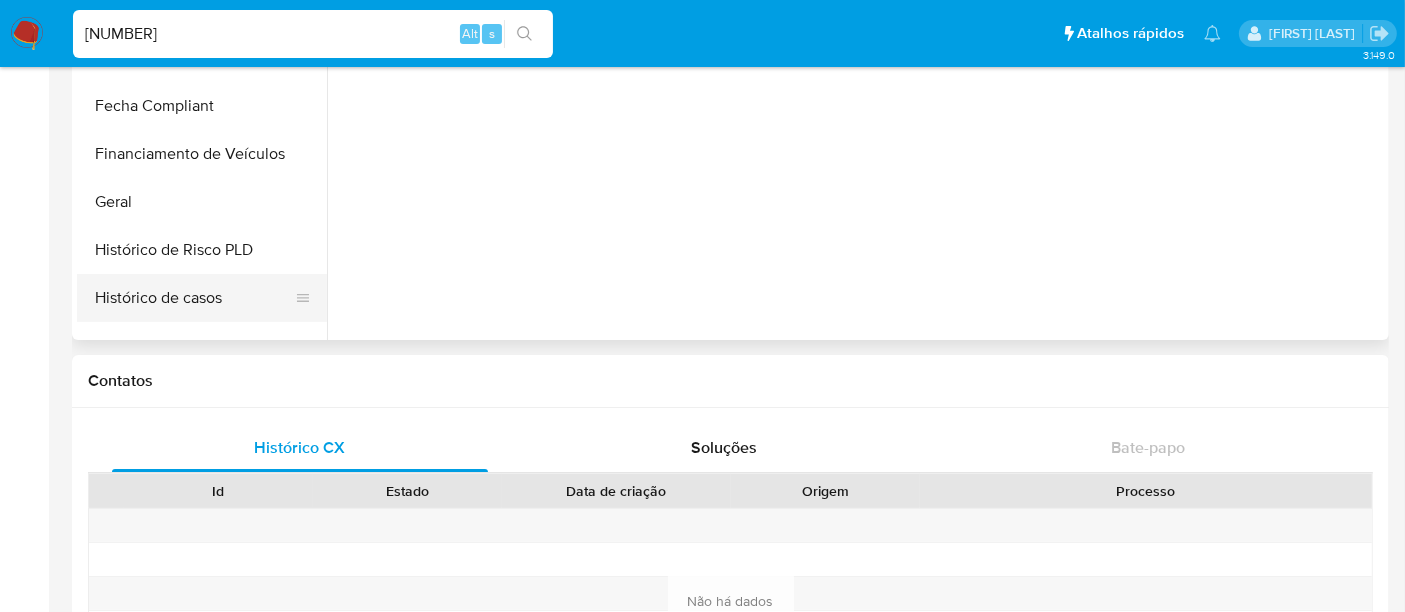 click on "Histórico de casos" at bounding box center [194, 298] 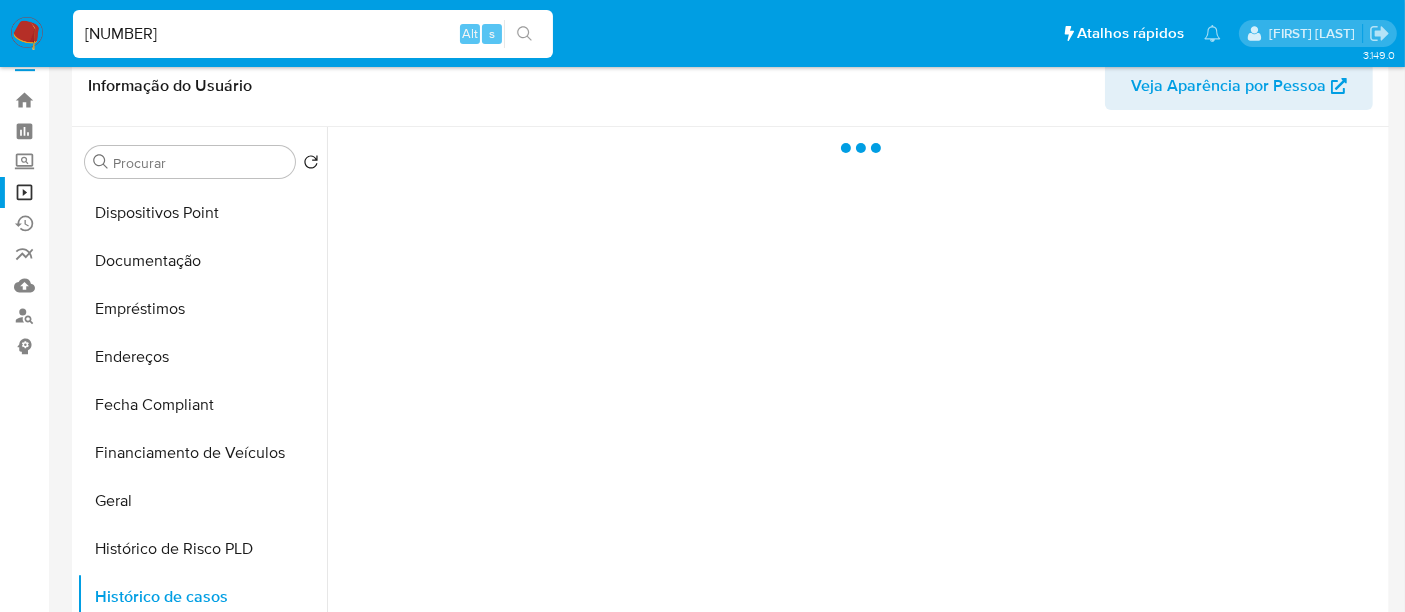 scroll, scrollTop: 0, scrollLeft: 0, axis: both 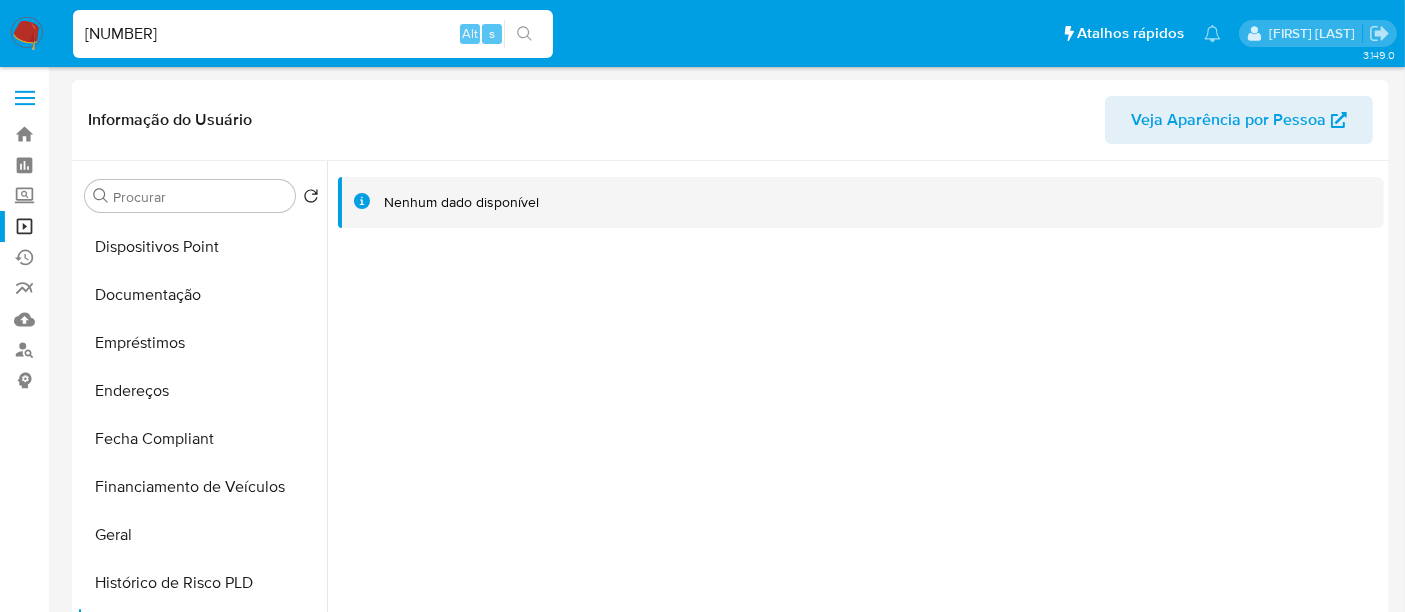 type 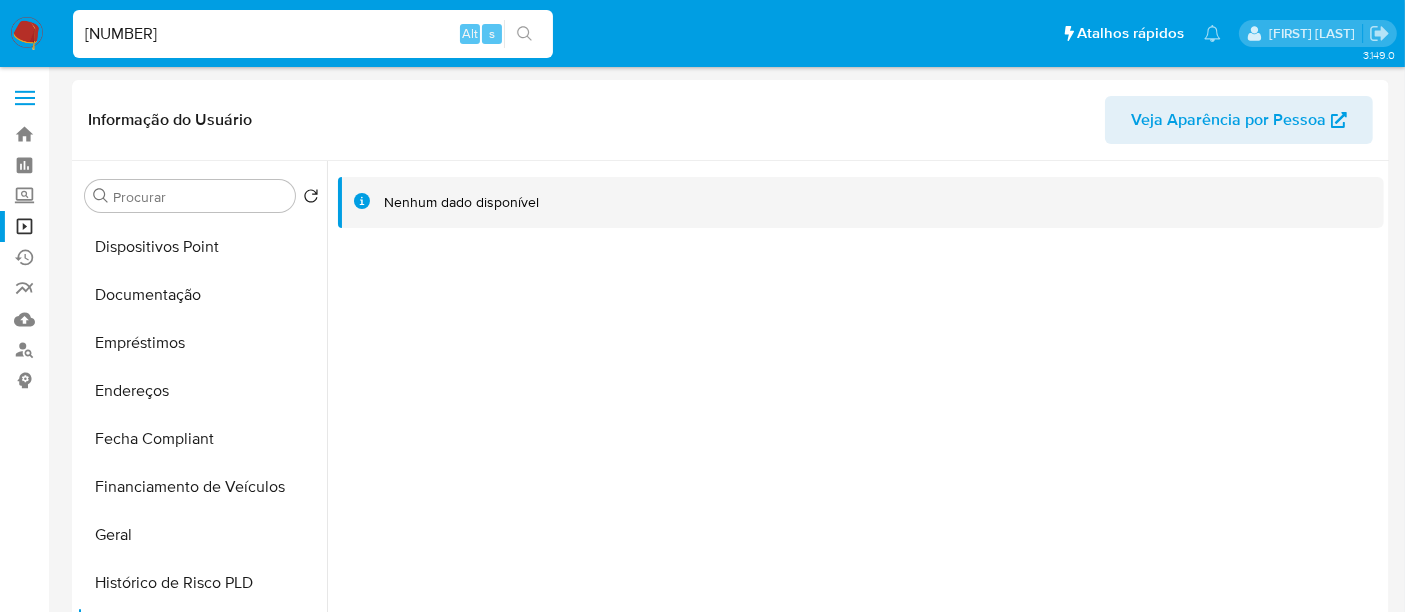 click on "610339512" at bounding box center (313, 34) 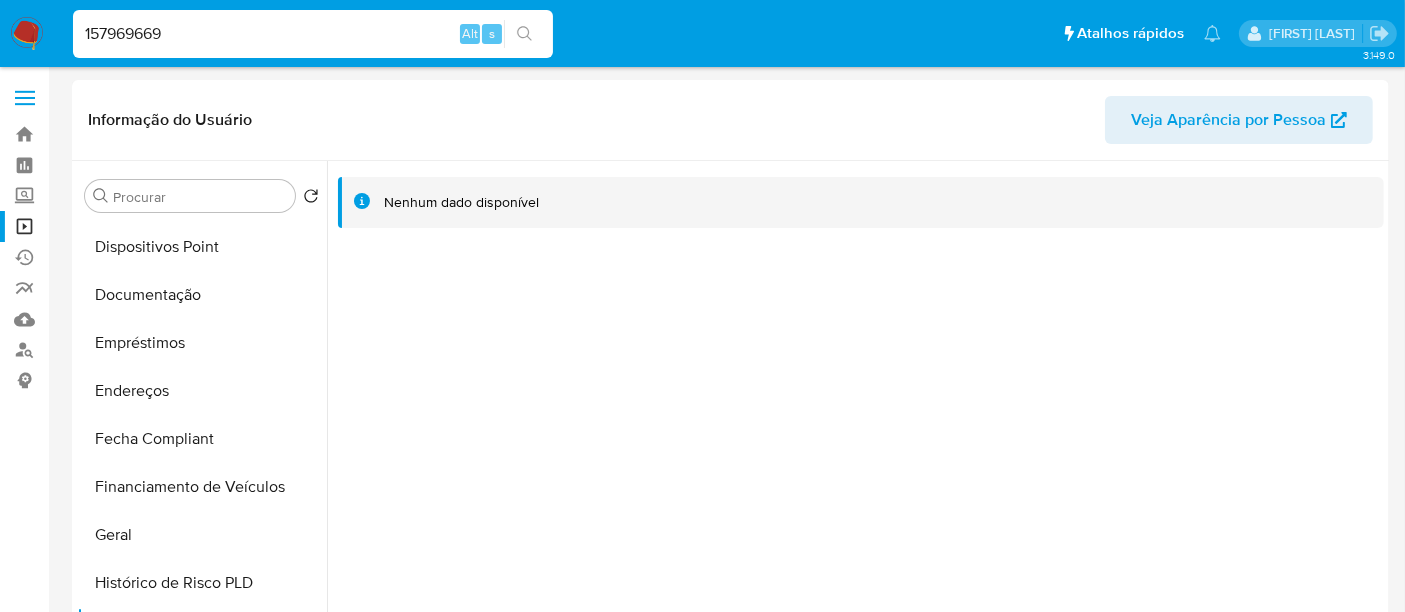 type on "157969669" 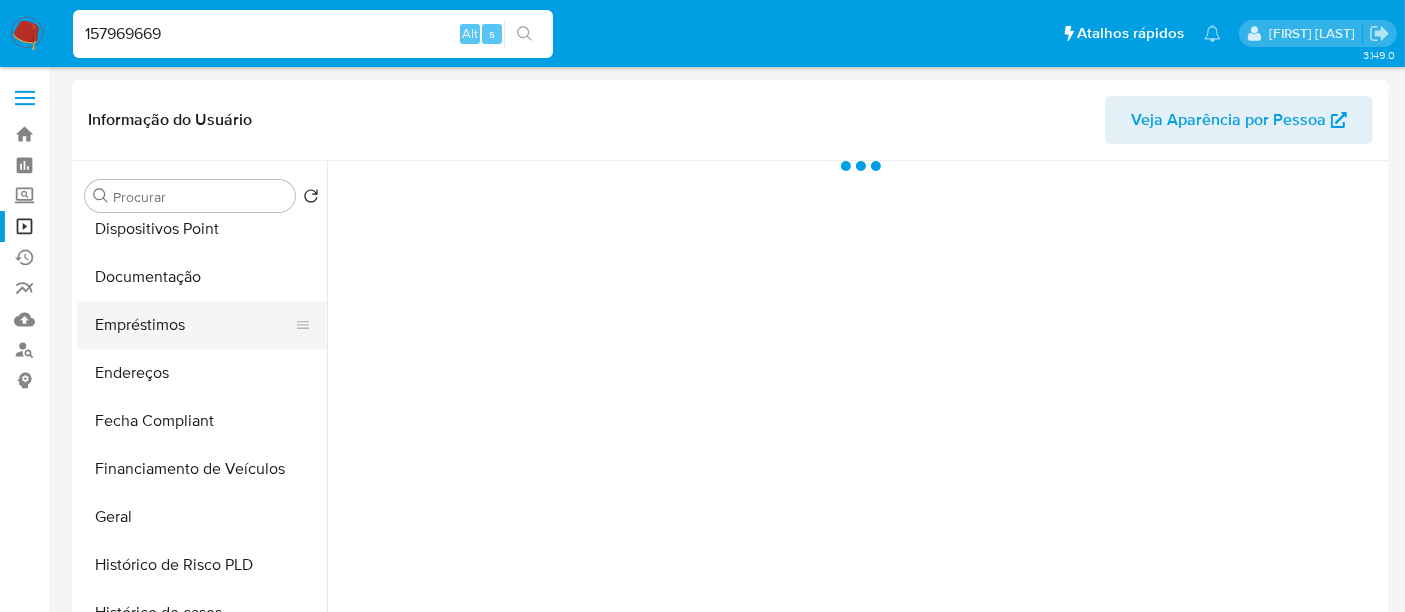 scroll, scrollTop: 444, scrollLeft: 0, axis: vertical 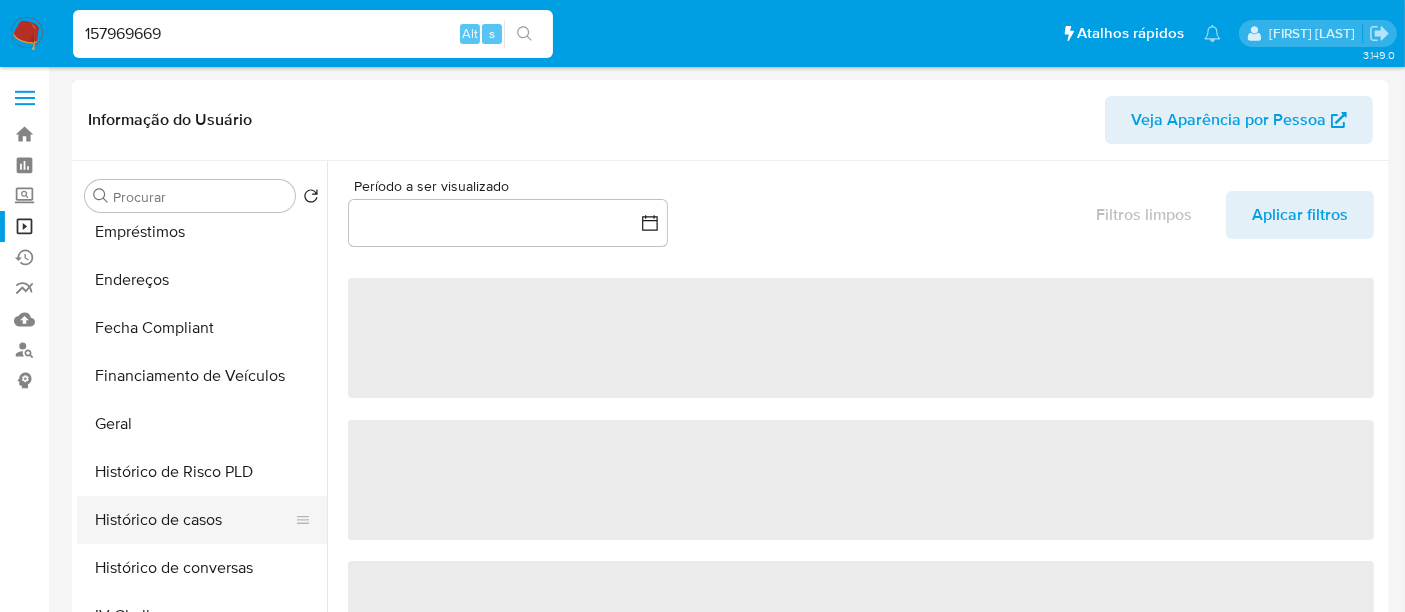 select on "10" 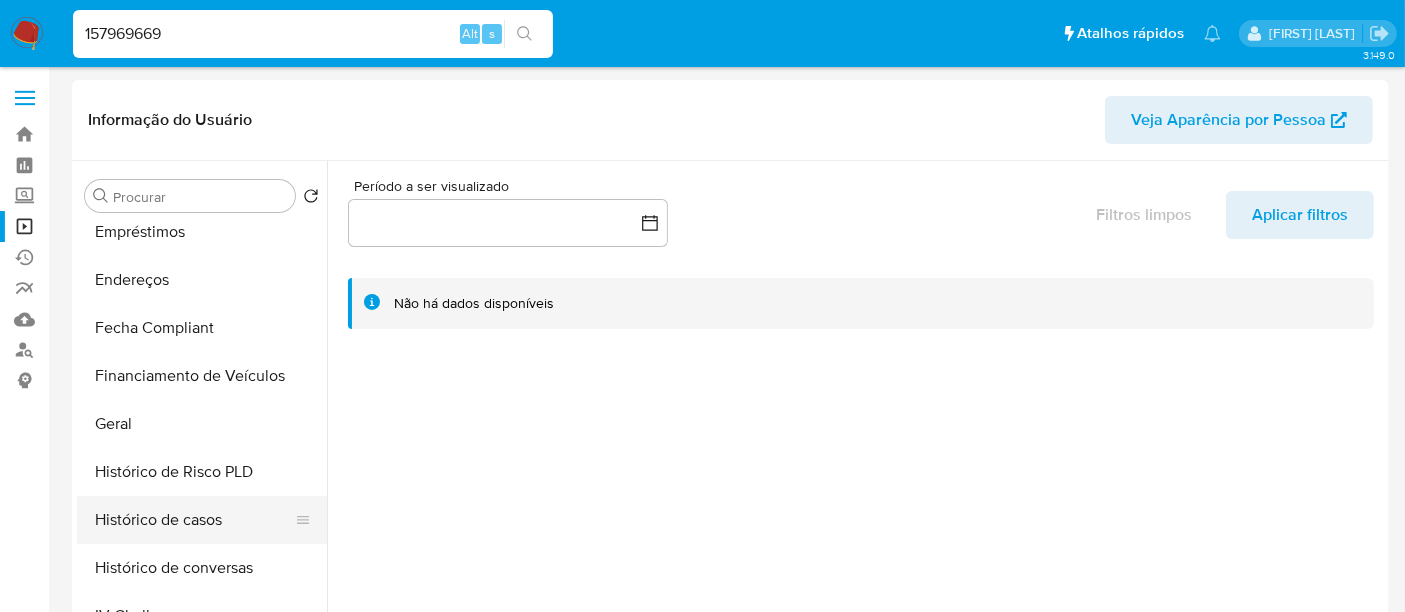 click on "Histórico de casos" at bounding box center [194, 520] 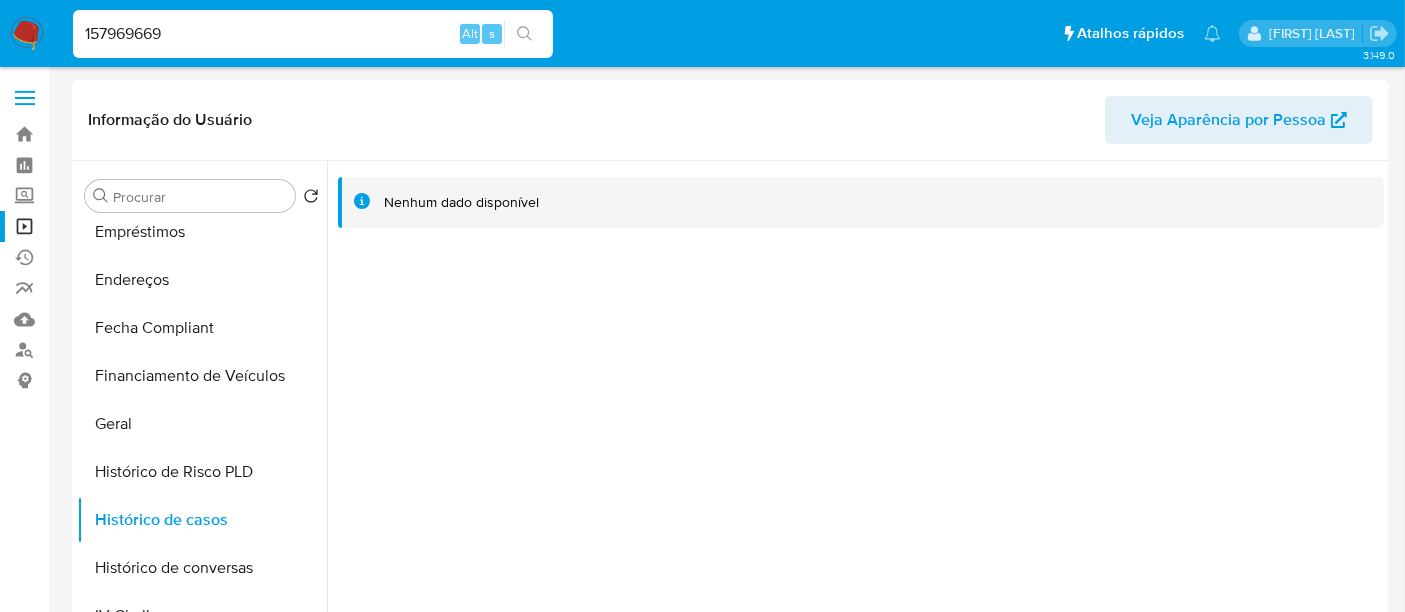 type 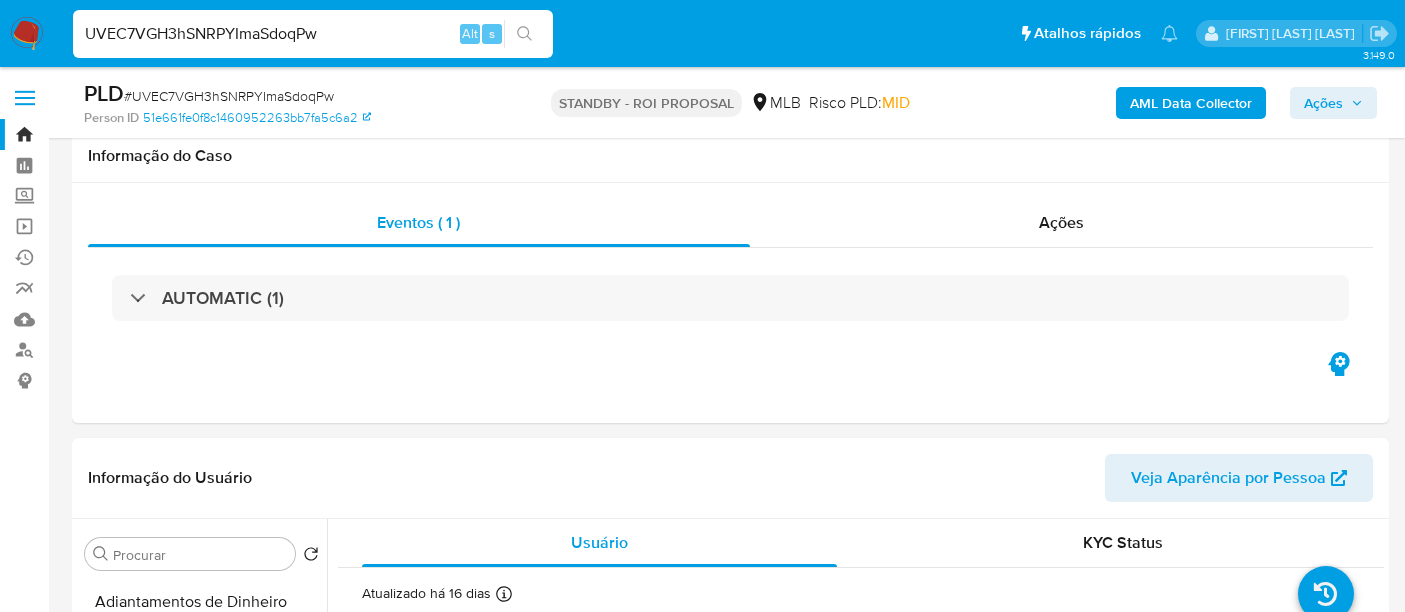 select on "10" 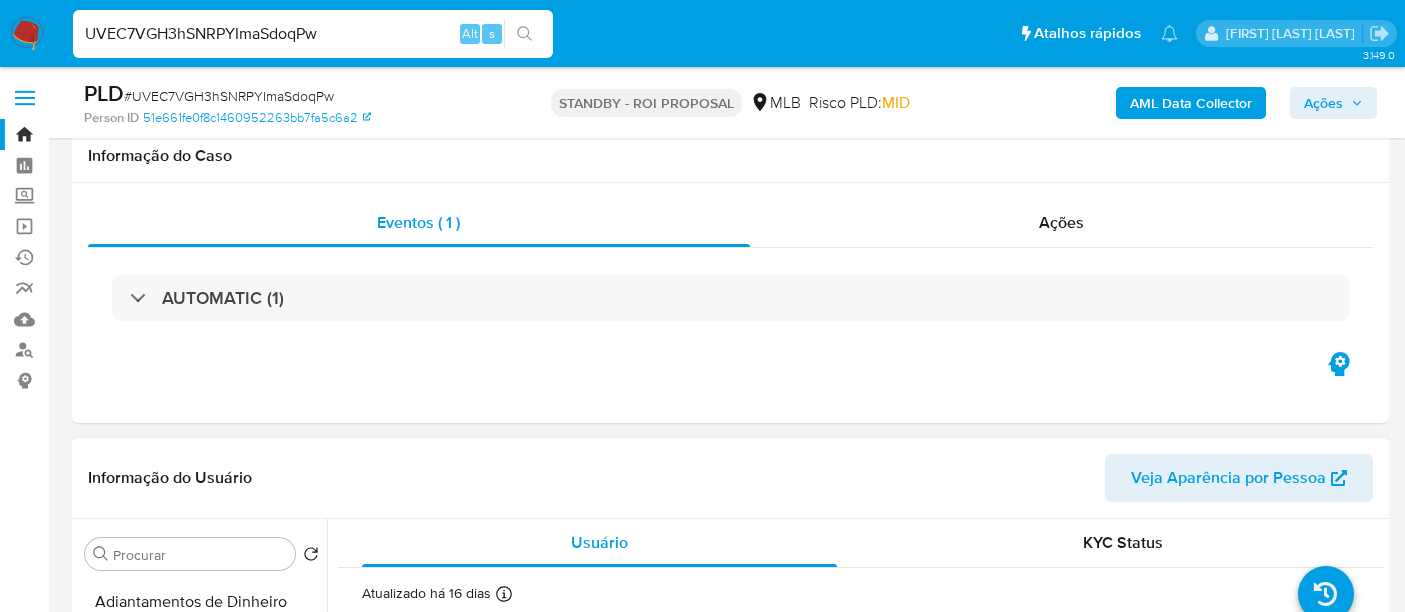 scroll, scrollTop: 333, scrollLeft: 0, axis: vertical 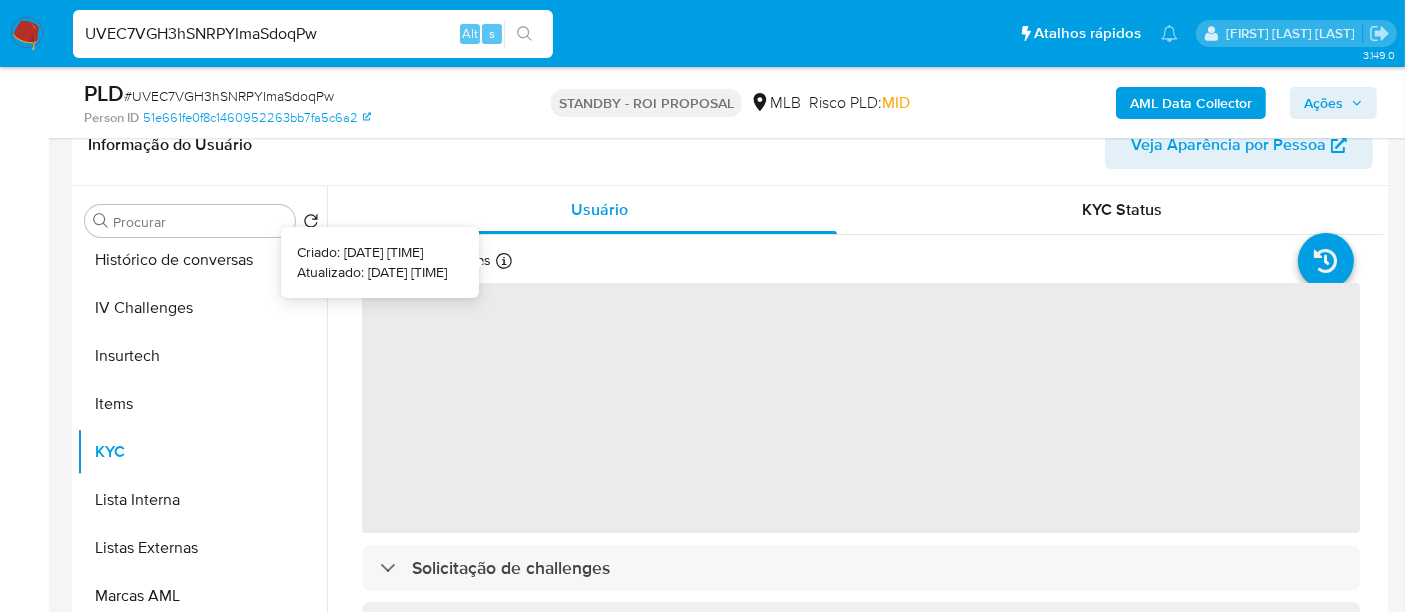 type 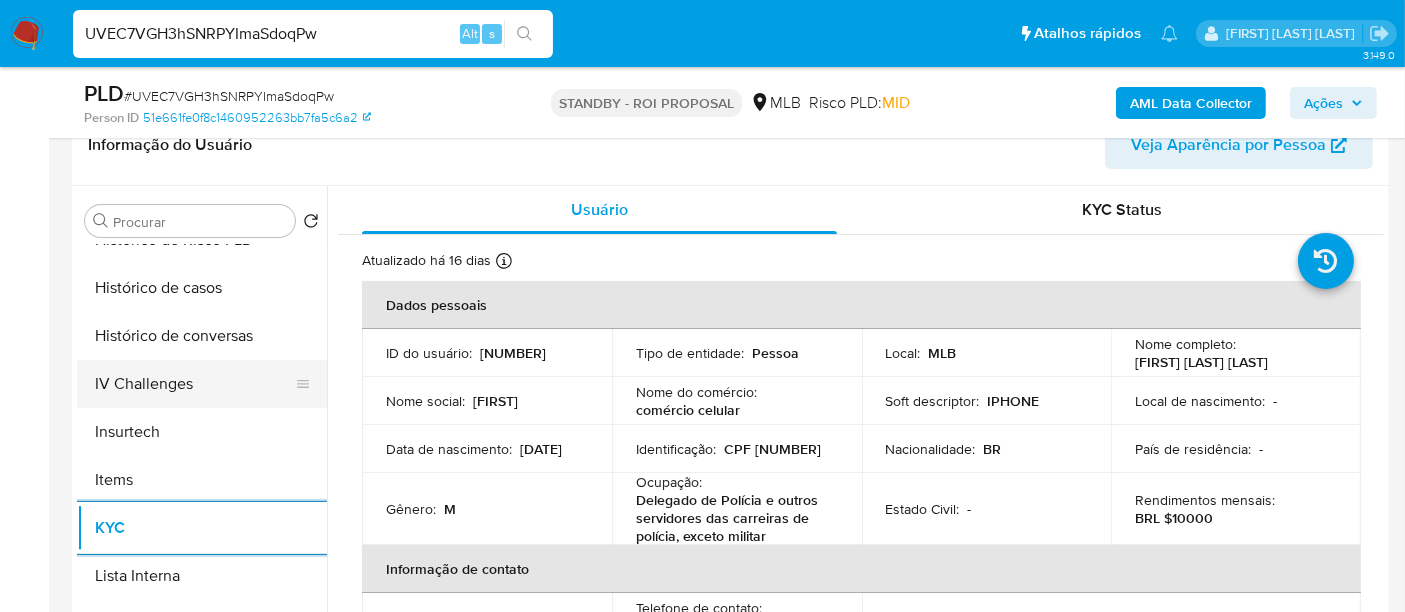 scroll, scrollTop: 666, scrollLeft: 0, axis: vertical 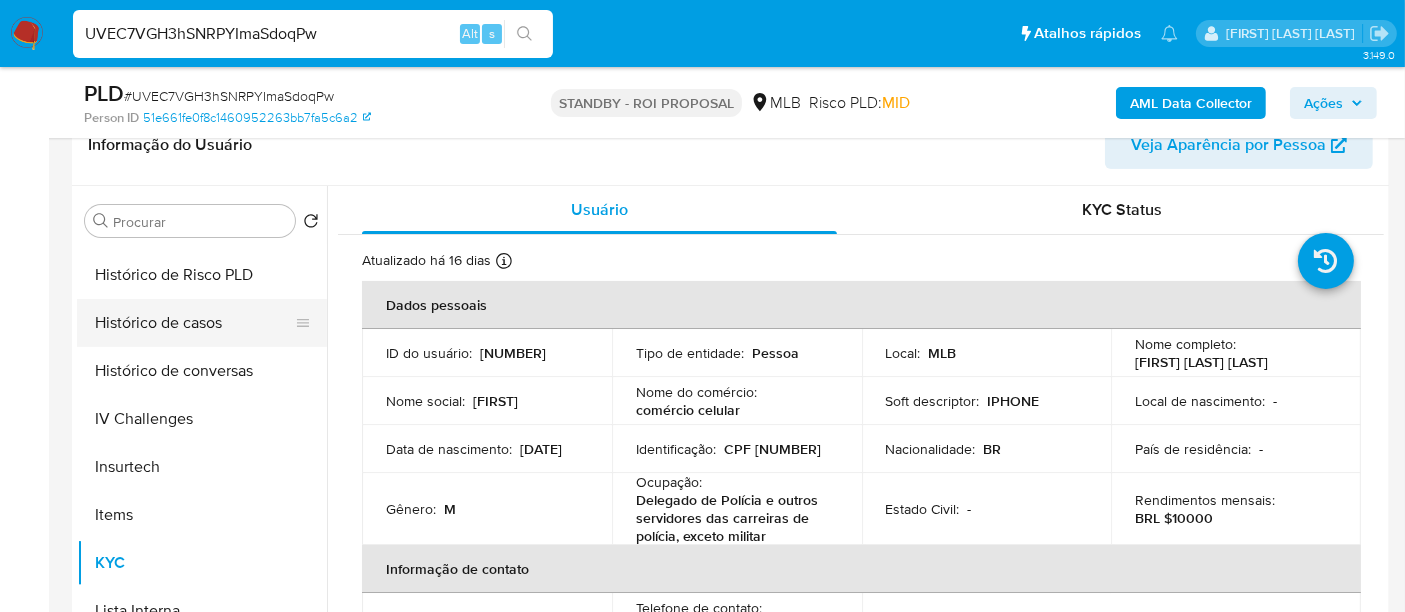 click on "Histórico de casos" at bounding box center [194, 323] 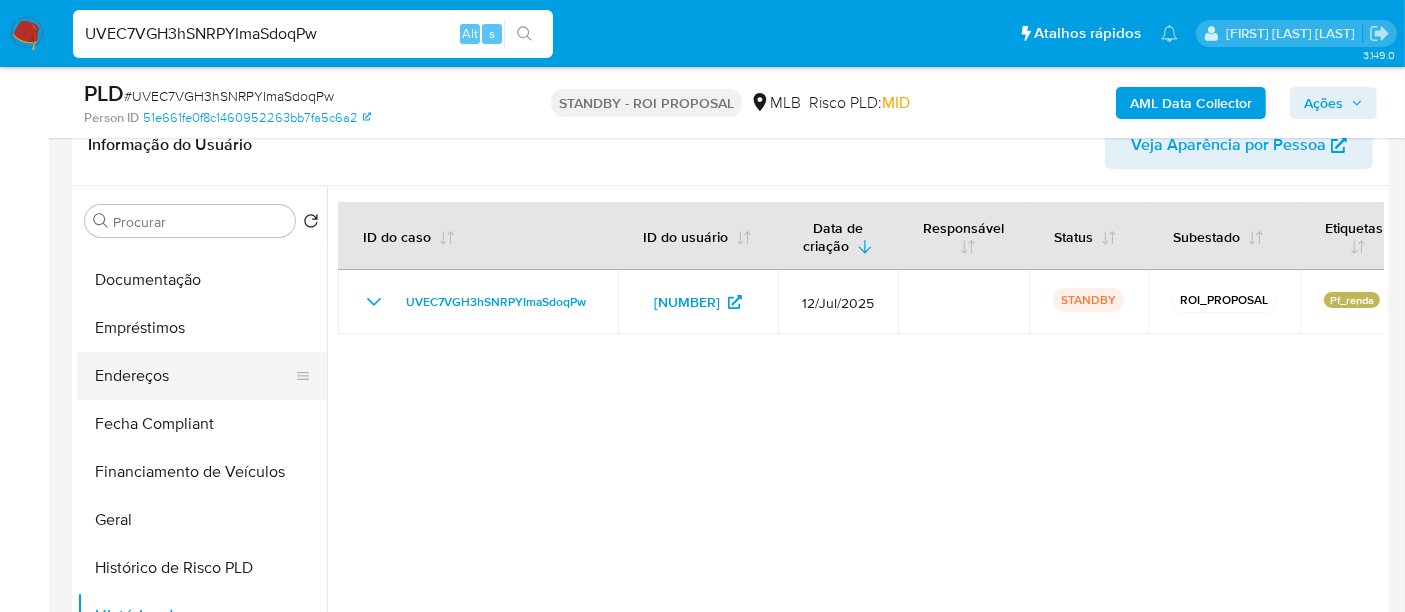 scroll, scrollTop: 333, scrollLeft: 0, axis: vertical 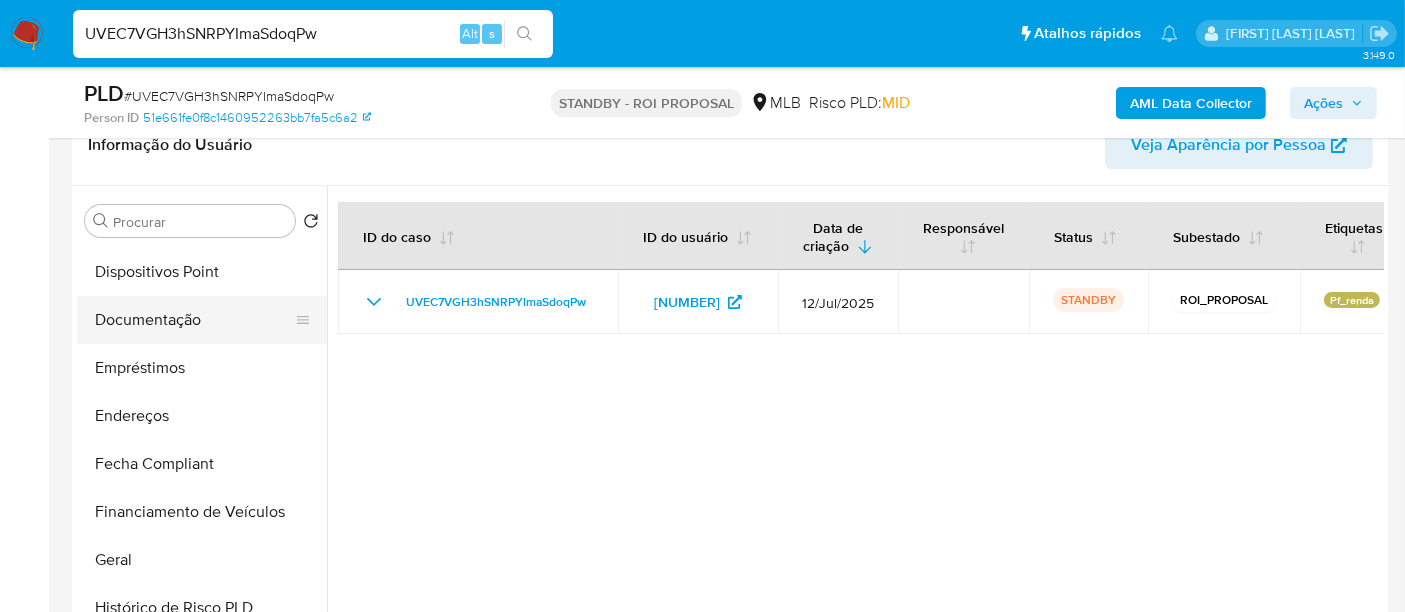 click on "Documentação" at bounding box center (194, 320) 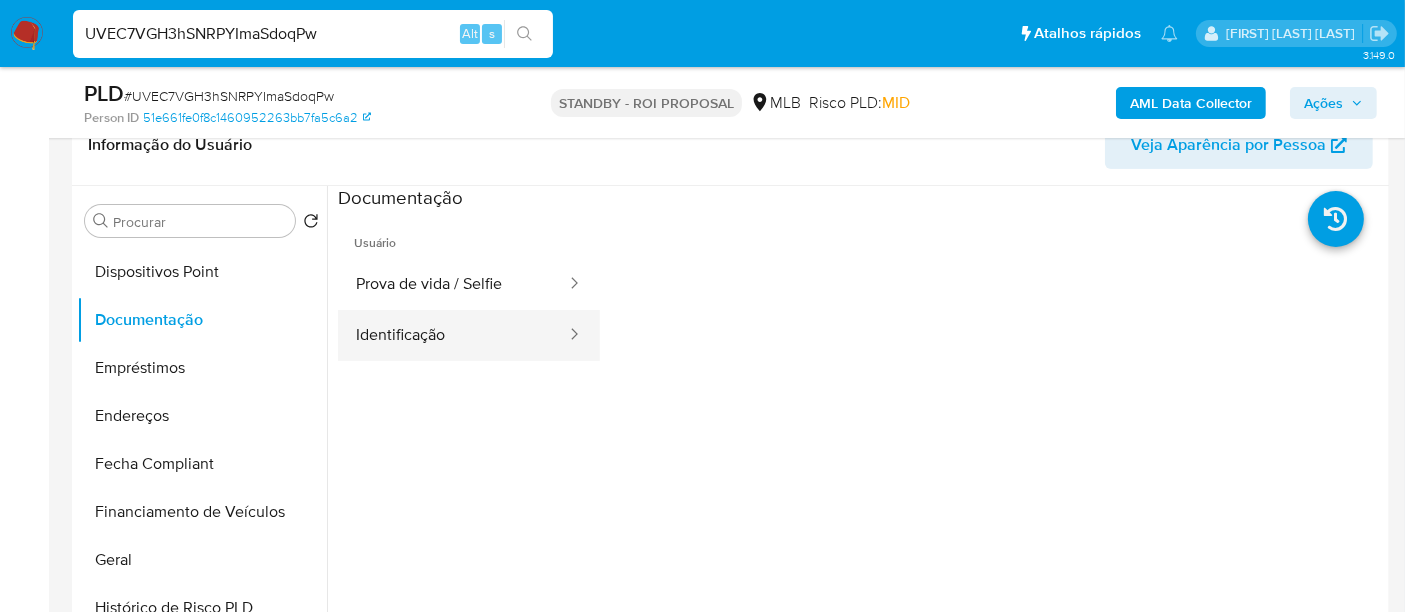 click on "Identificação" at bounding box center (453, 335) 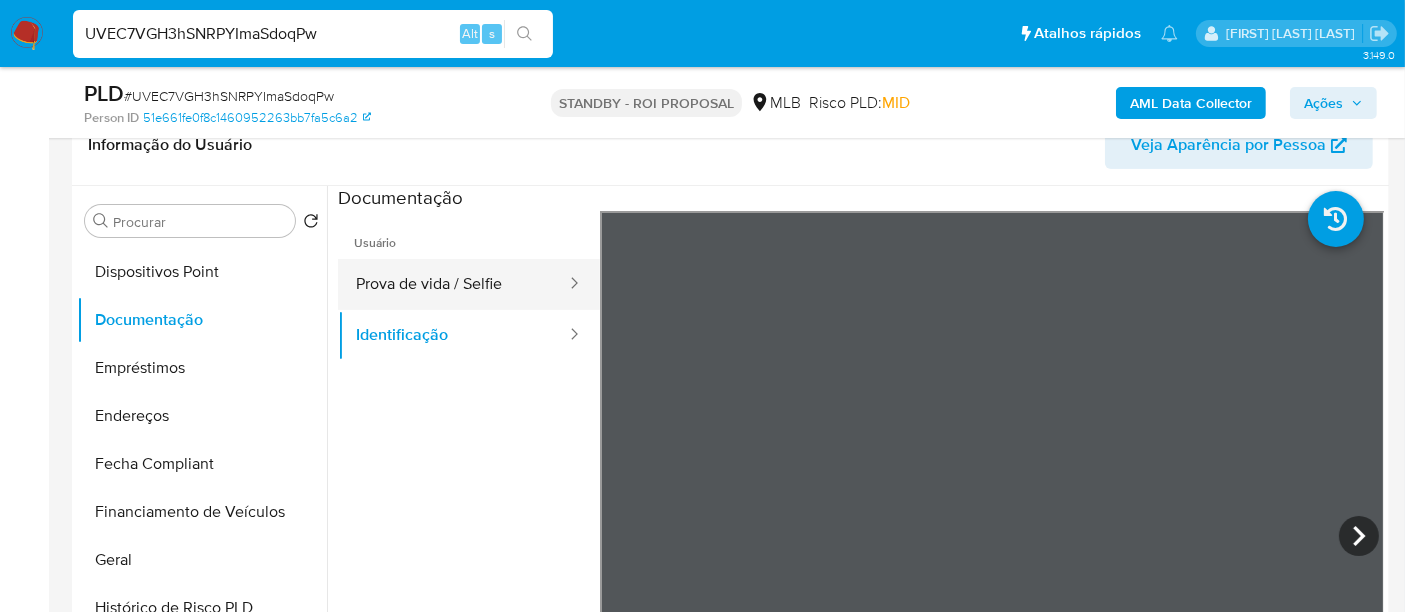 drag, startPoint x: 371, startPoint y: 281, endPoint x: 482, endPoint y: 287, distance: 111.16204 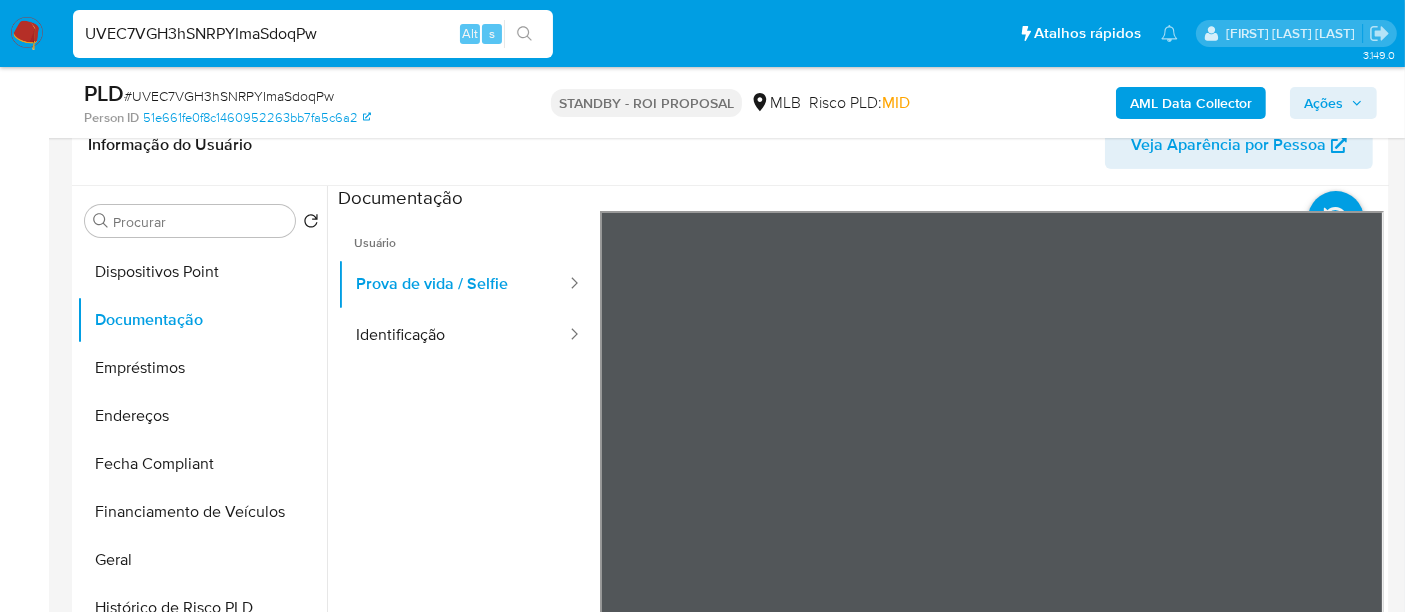type 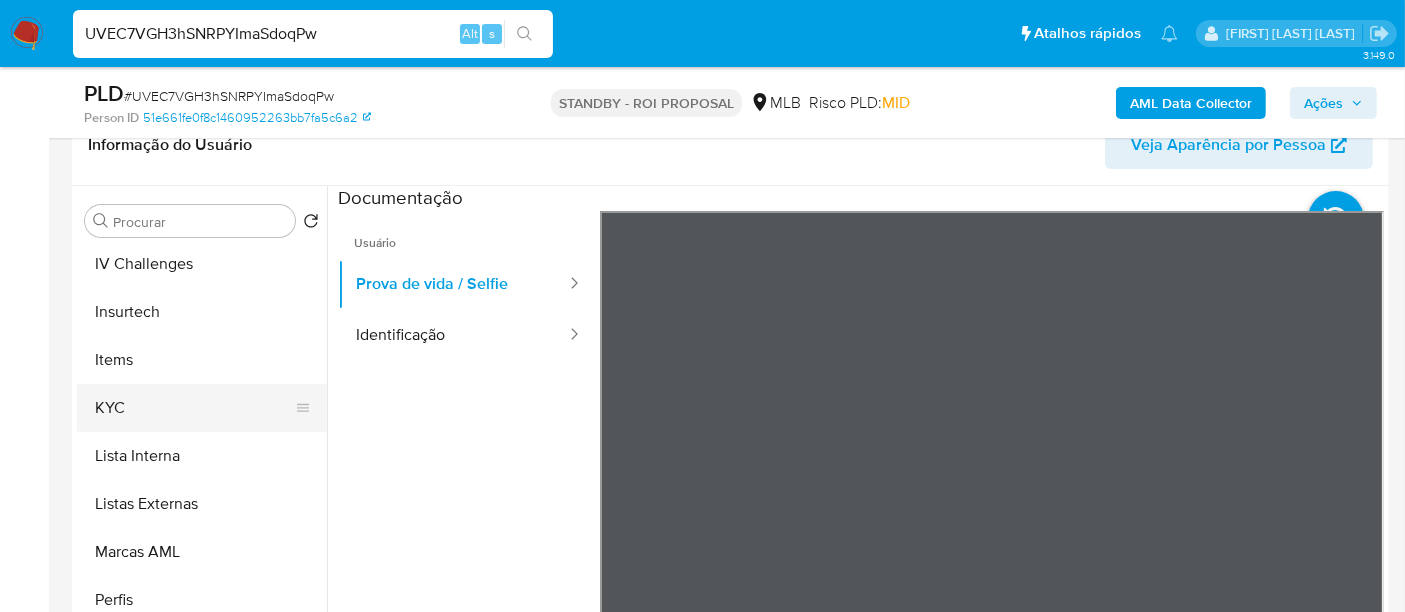 scroll, scrollTop: 844, scrollLeft: 0, axis: vertical 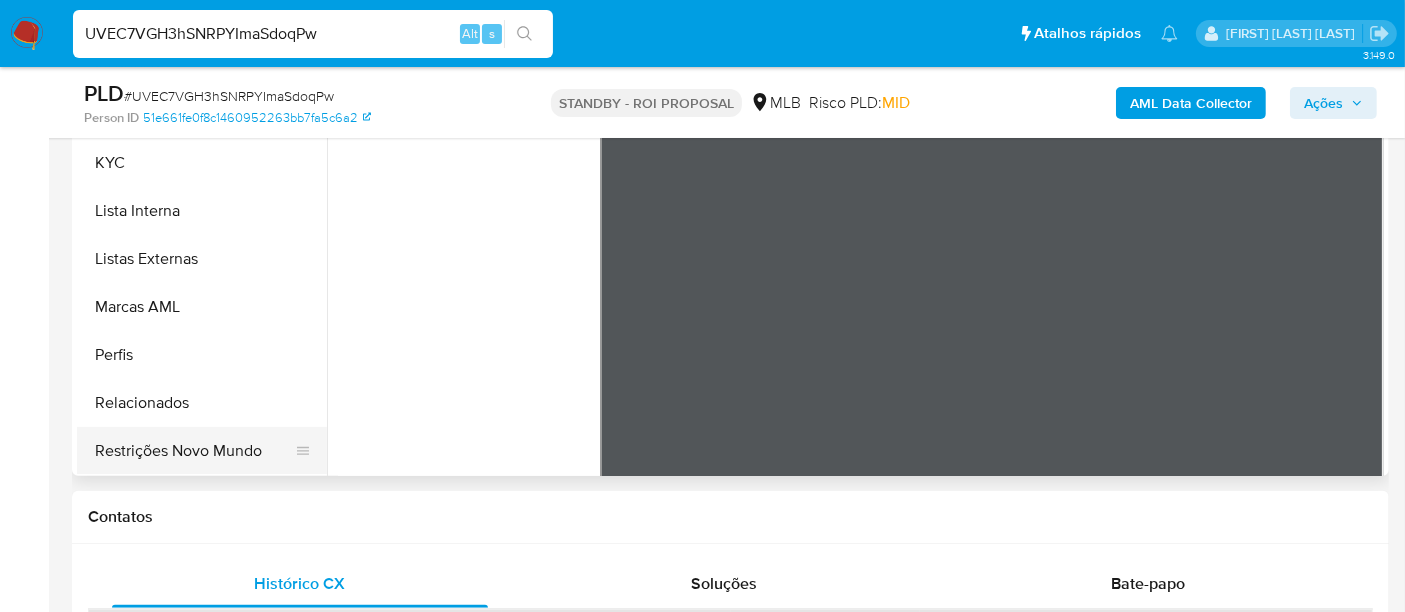 drag, startPoint x: 202, startPoint y: 459, endPoint x: 214, endPoint y: 458, distance: 12.0415945 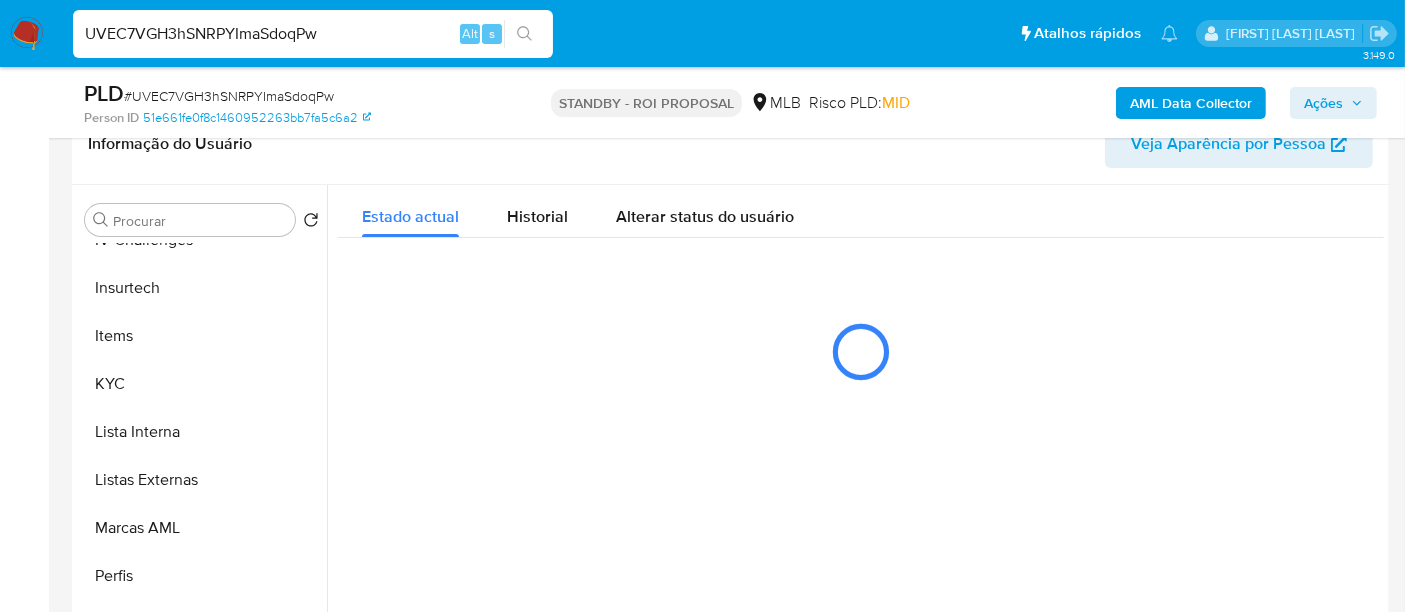 scroll, scrollTop: 333, scrollLeft: 0, axis: vertical 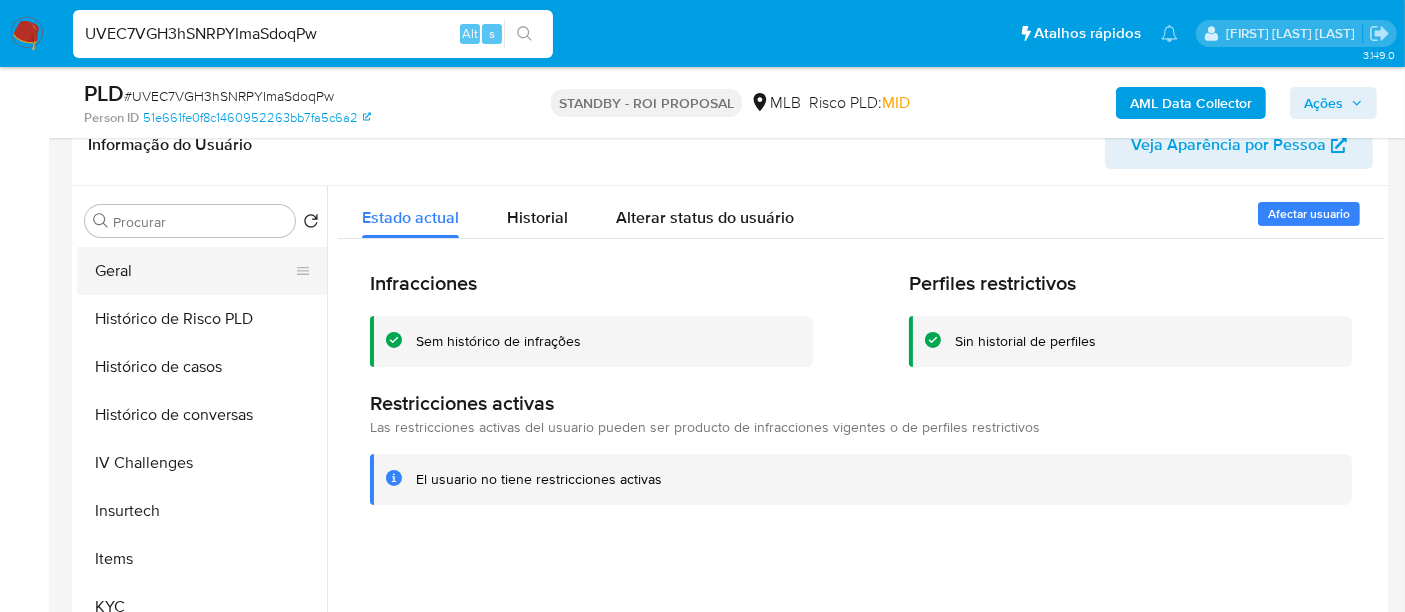 click on "Geral" at bounding box center (194, 271) 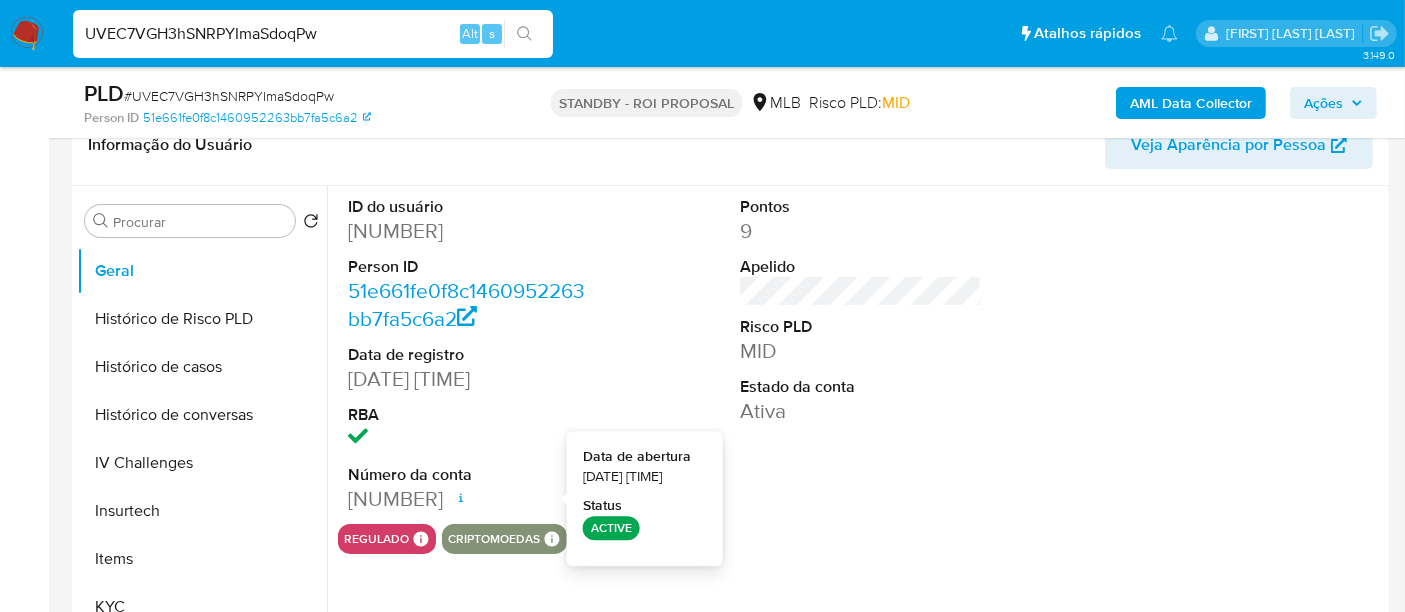 type 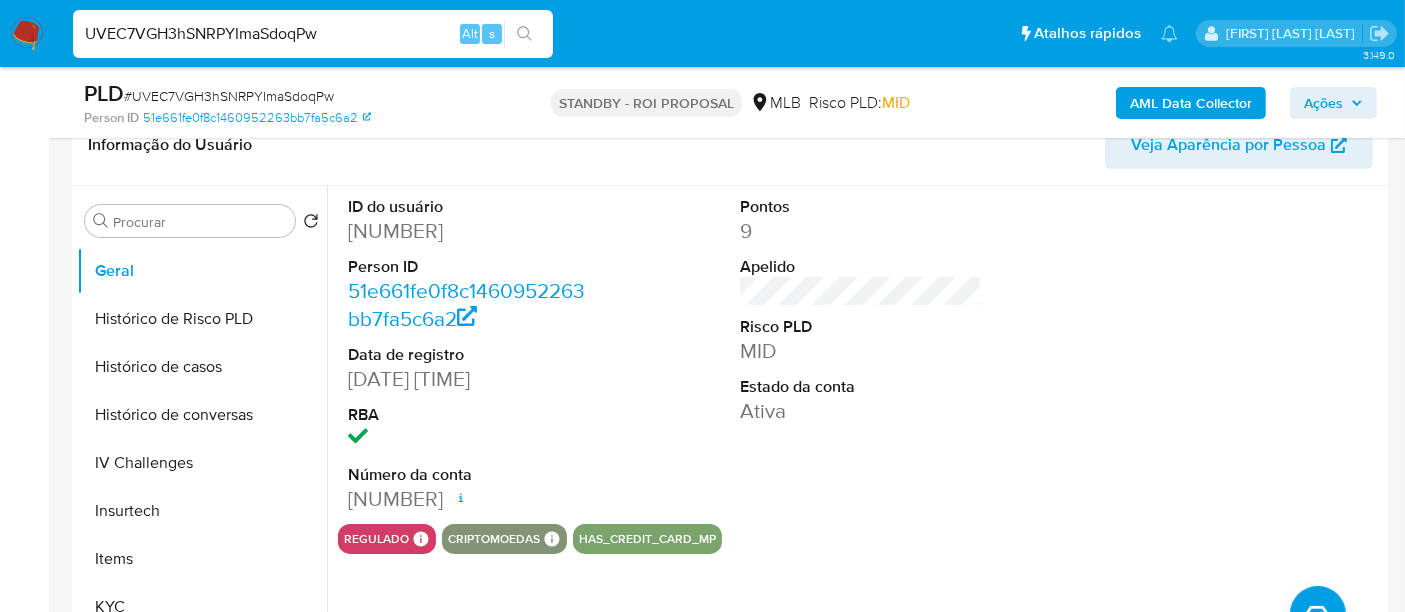 click on "UVEC7VGH3hSNRPYImaSdoqPw" at bounding box center [313, 34] 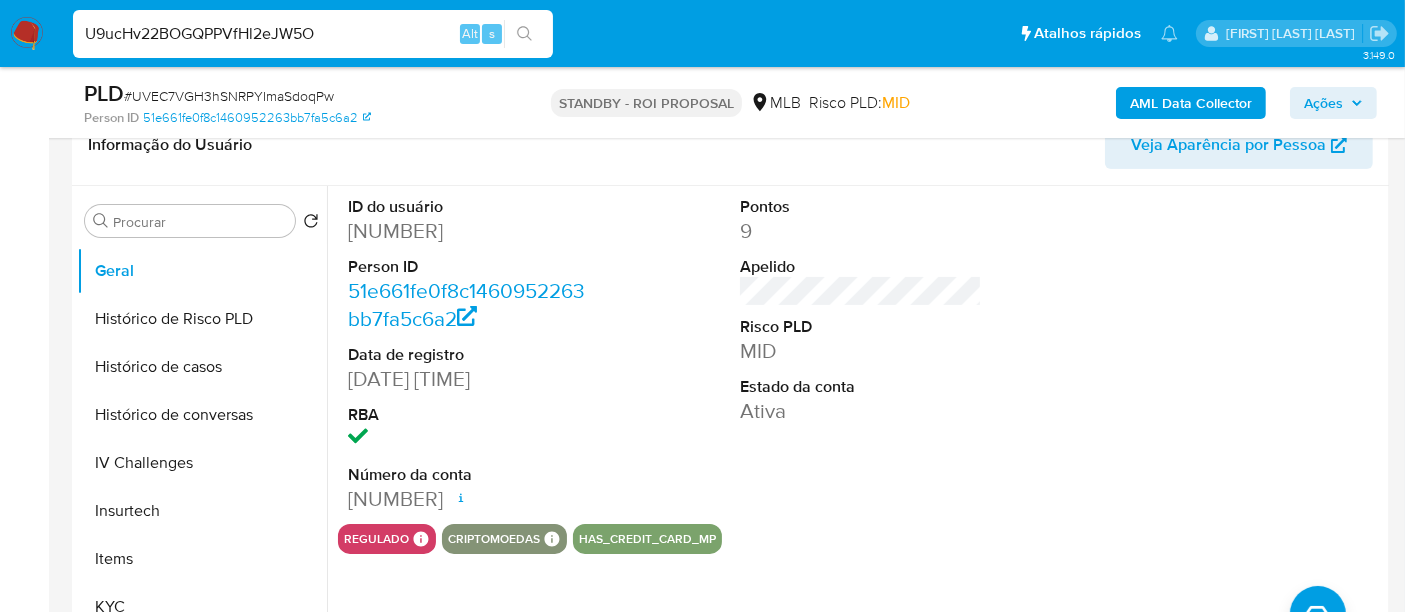 type on "U9ucHv22BOGQPPVfHl2eJW5O" 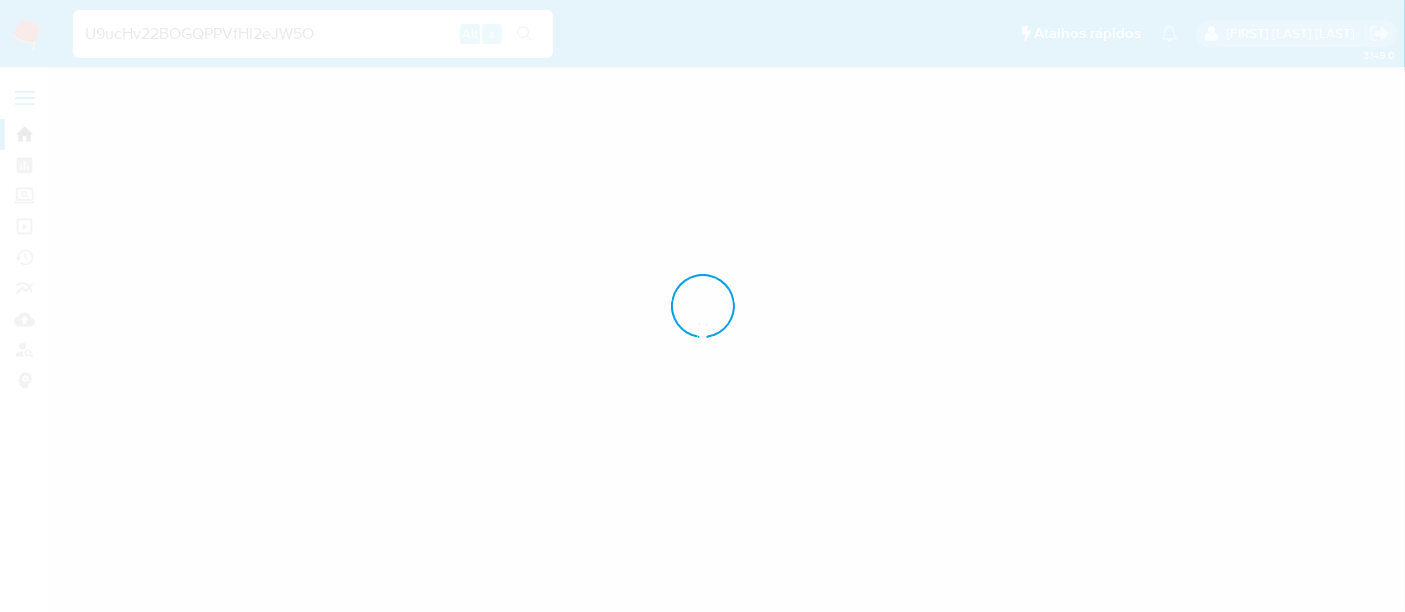 scroll, scrollTop: 0, scrollLeft: 0, axis: both 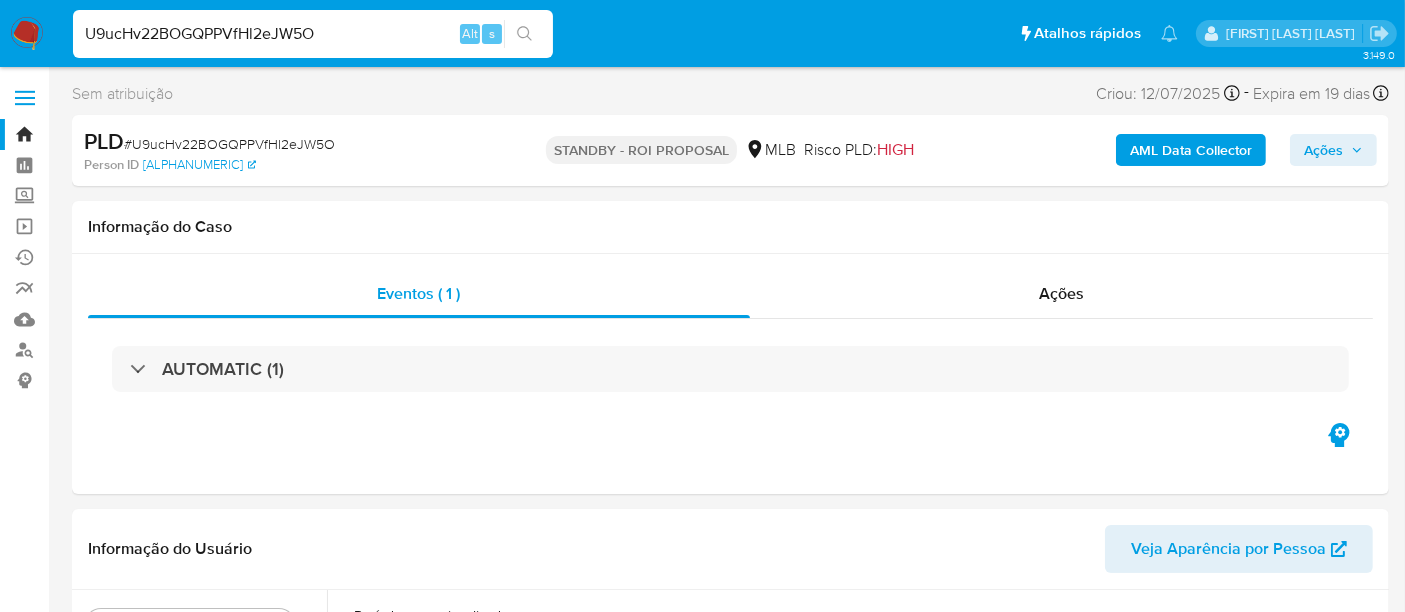 select on "10" 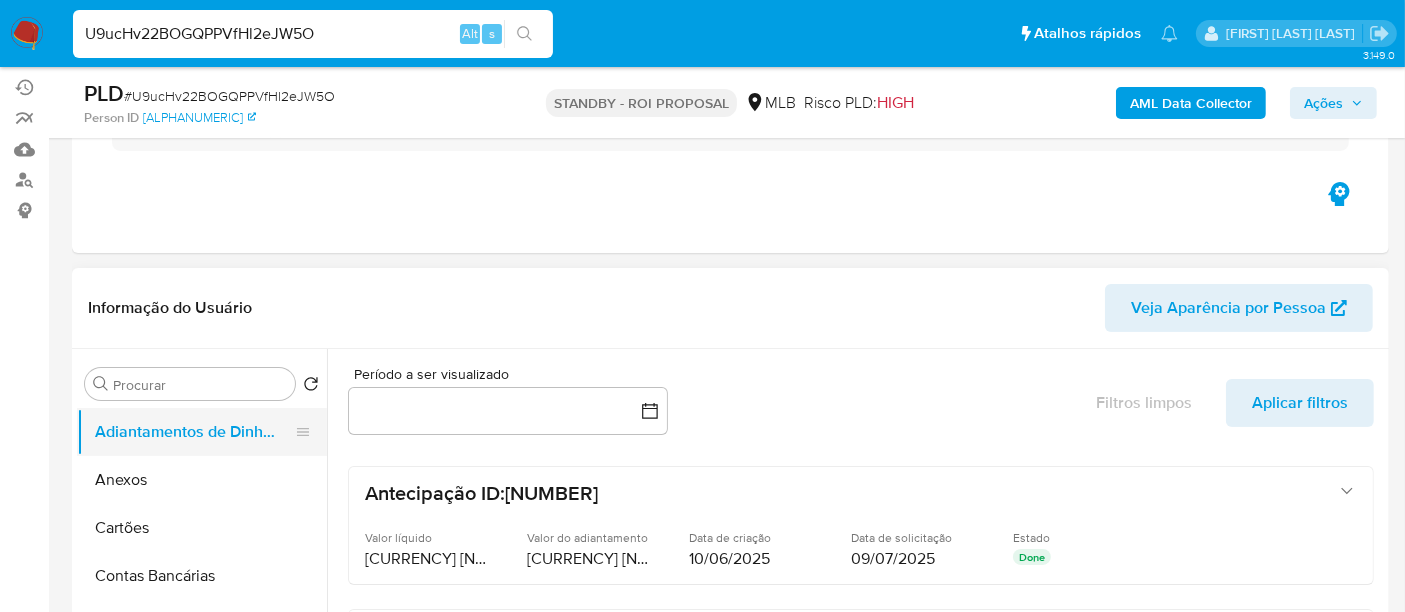 scroll, scrollTop: 333, scrollLeft: 0, axis: vertical 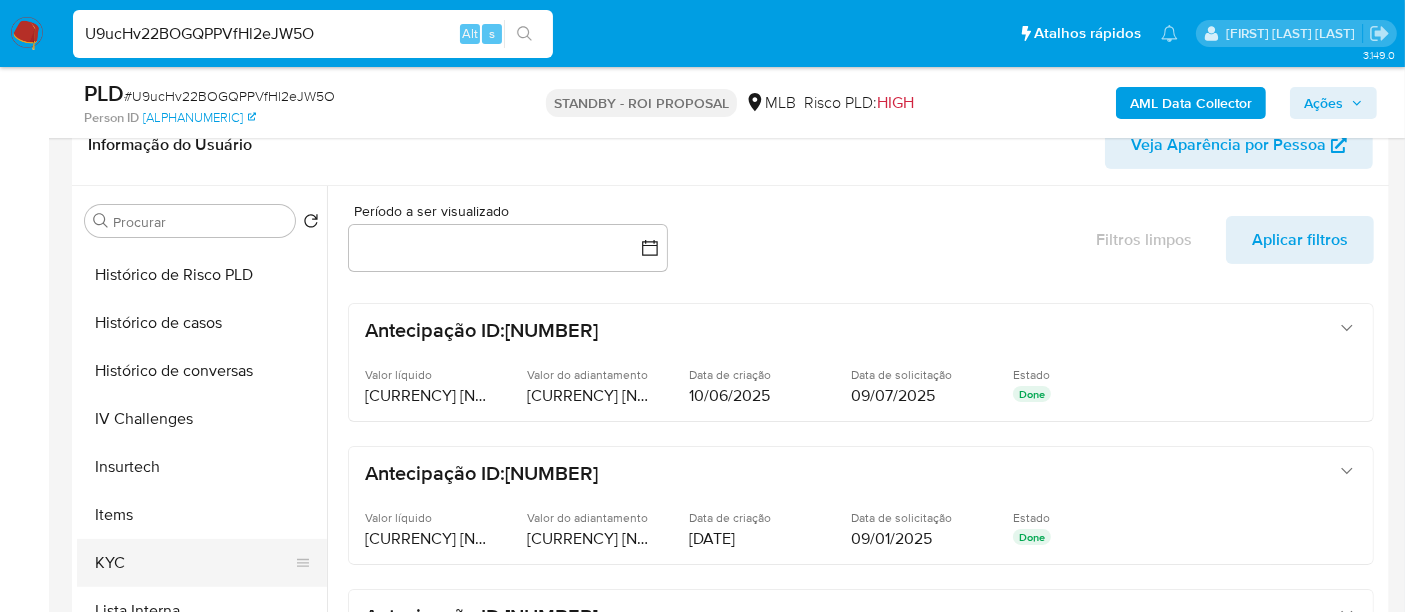 click on "KYC" at bounding box center (194, 563) 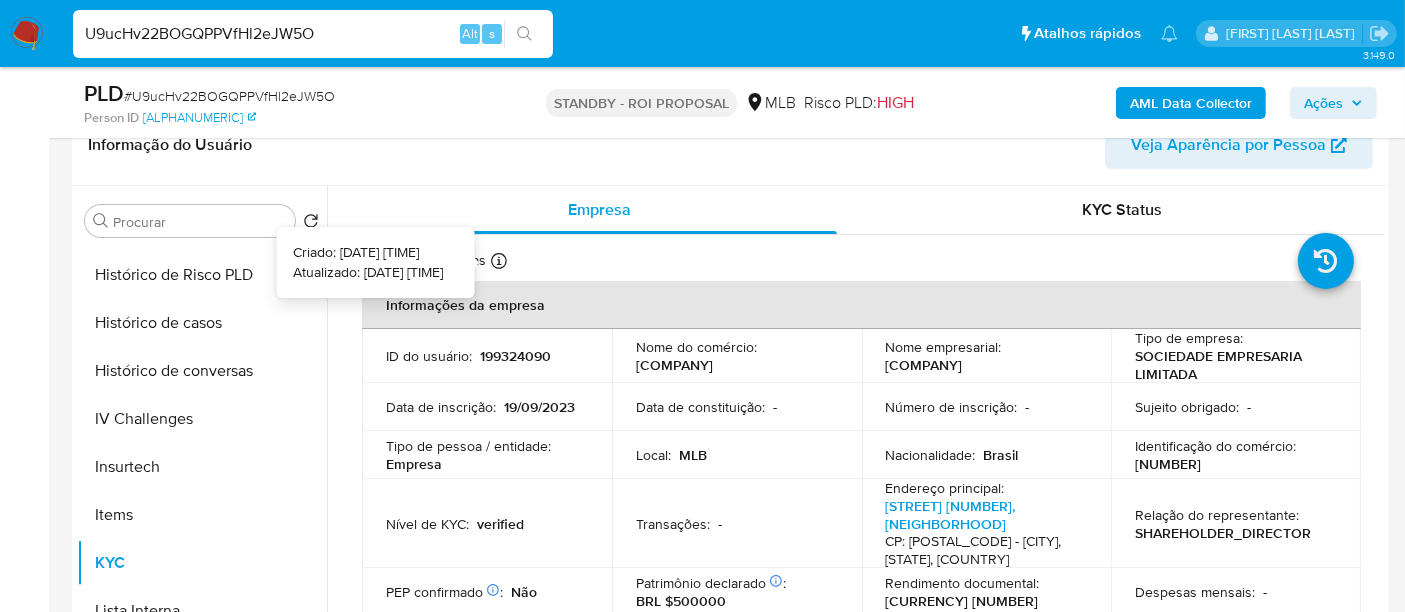 type 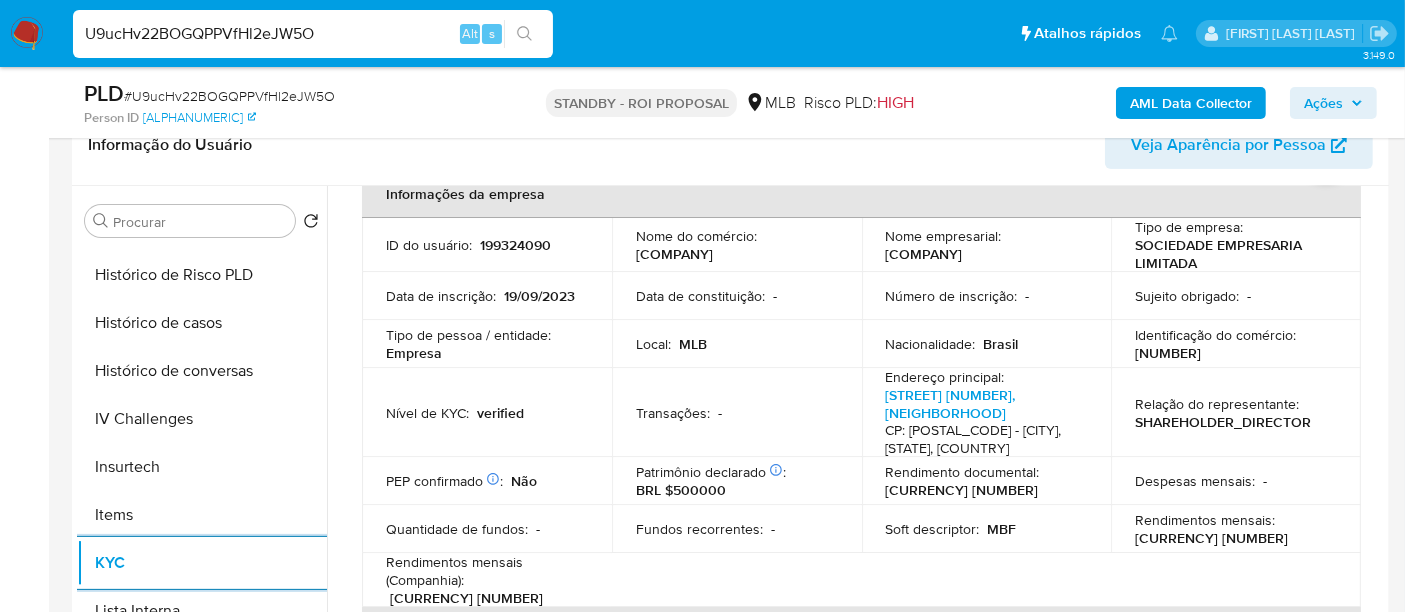 scroll, scrollTop: 222, scrollLeft: 0, axis: vertical 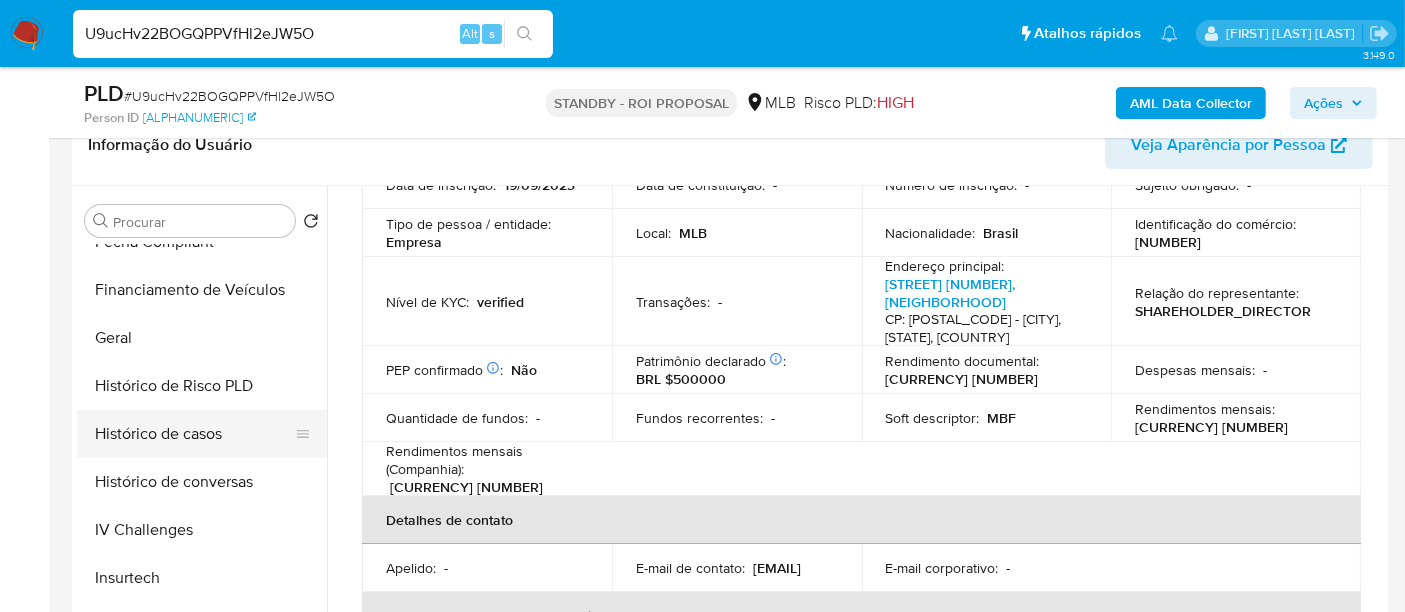 click on "Histórico de casos" at bounding box center [194, 434] 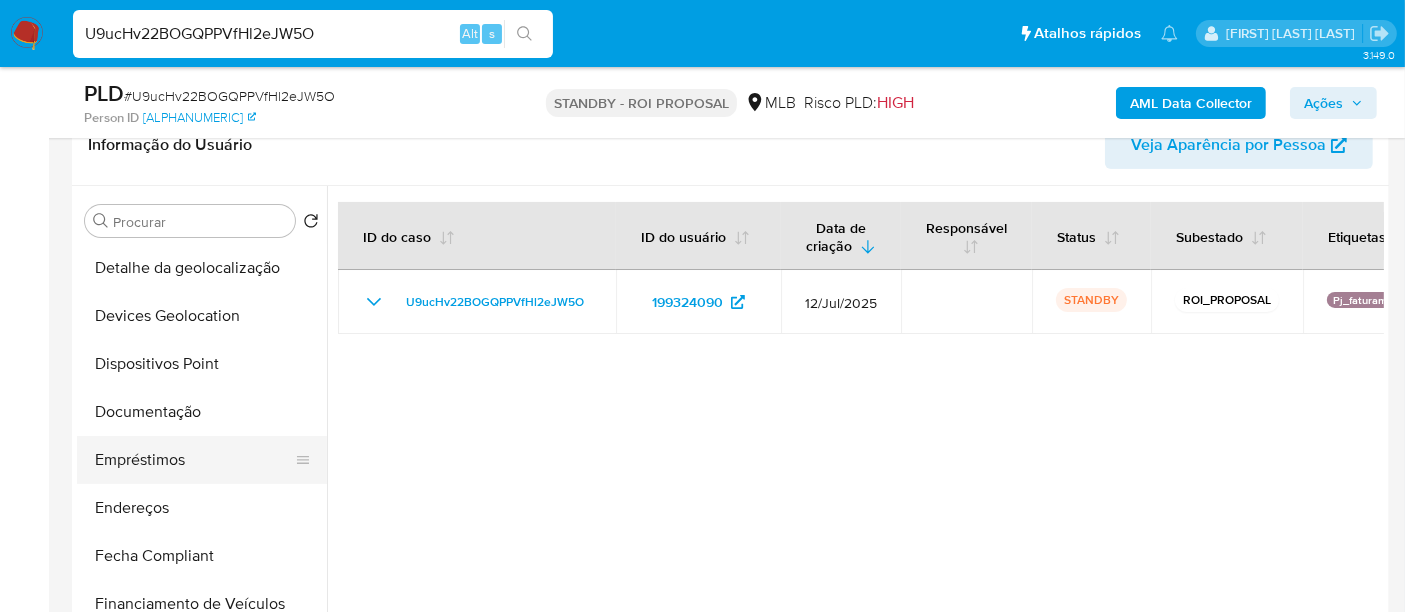 scroll, scrollTop: 222, scrollLeft: 0, axis: vertical 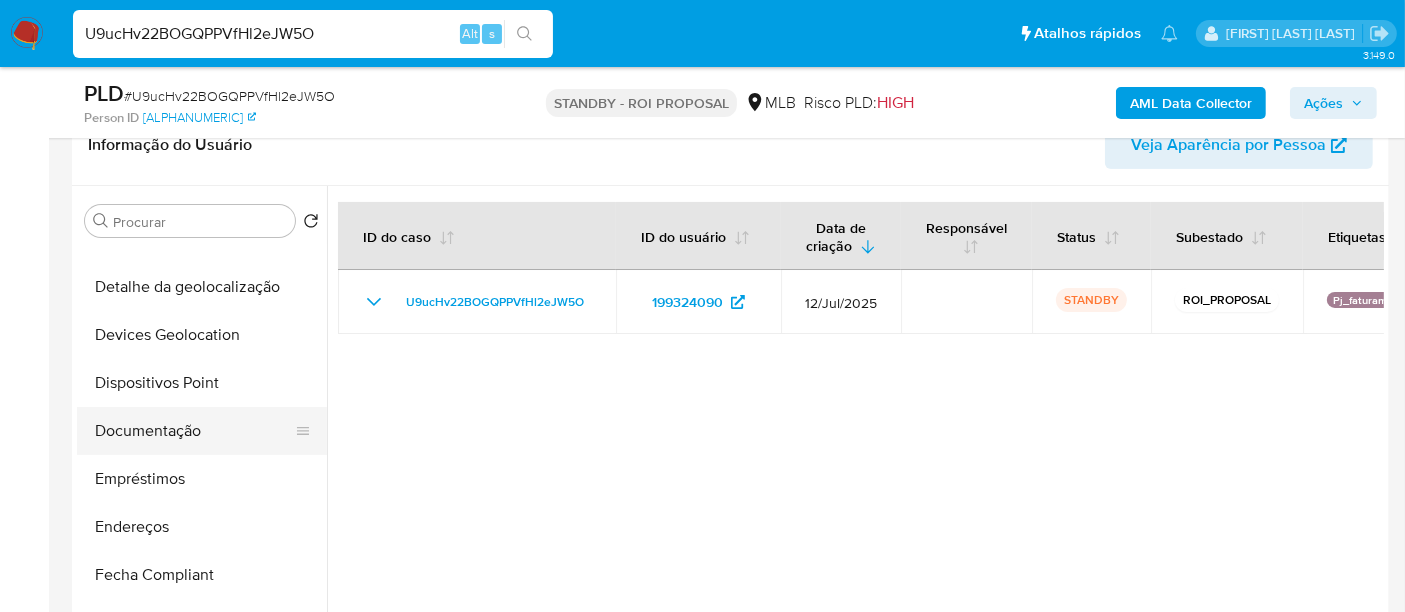 click on "Documentação" at bounding box center (194, 431) 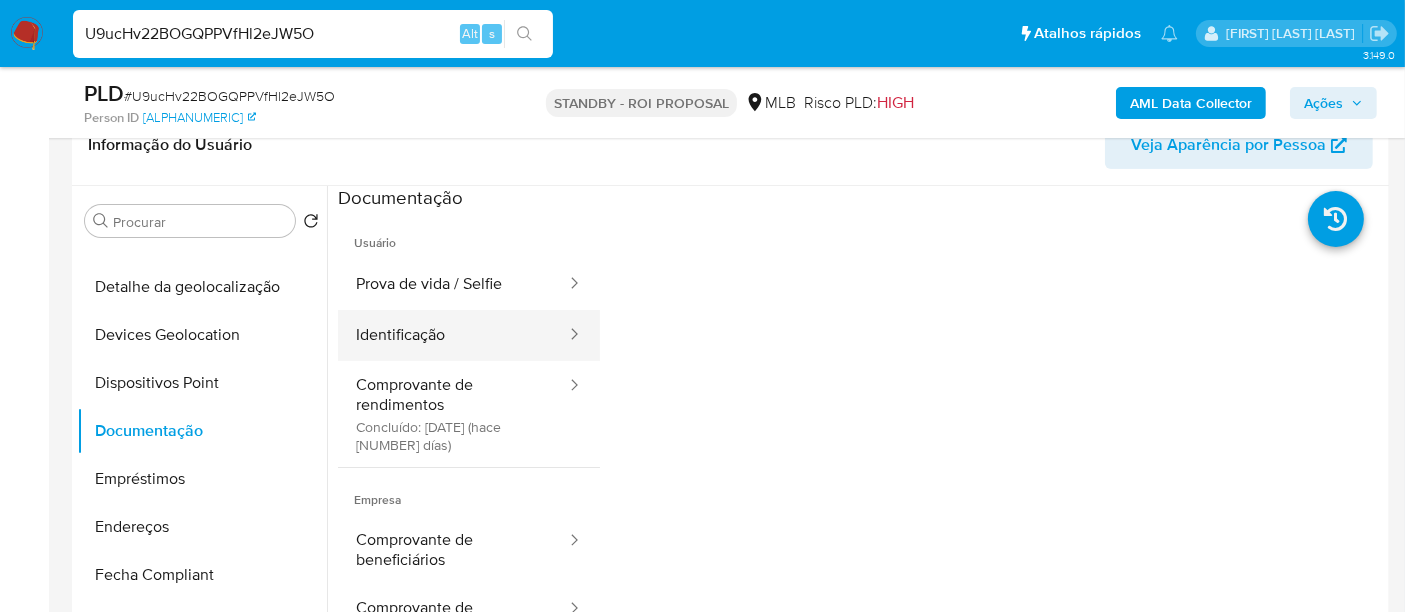 click on "Identificação" at bounding box center (453, 335) 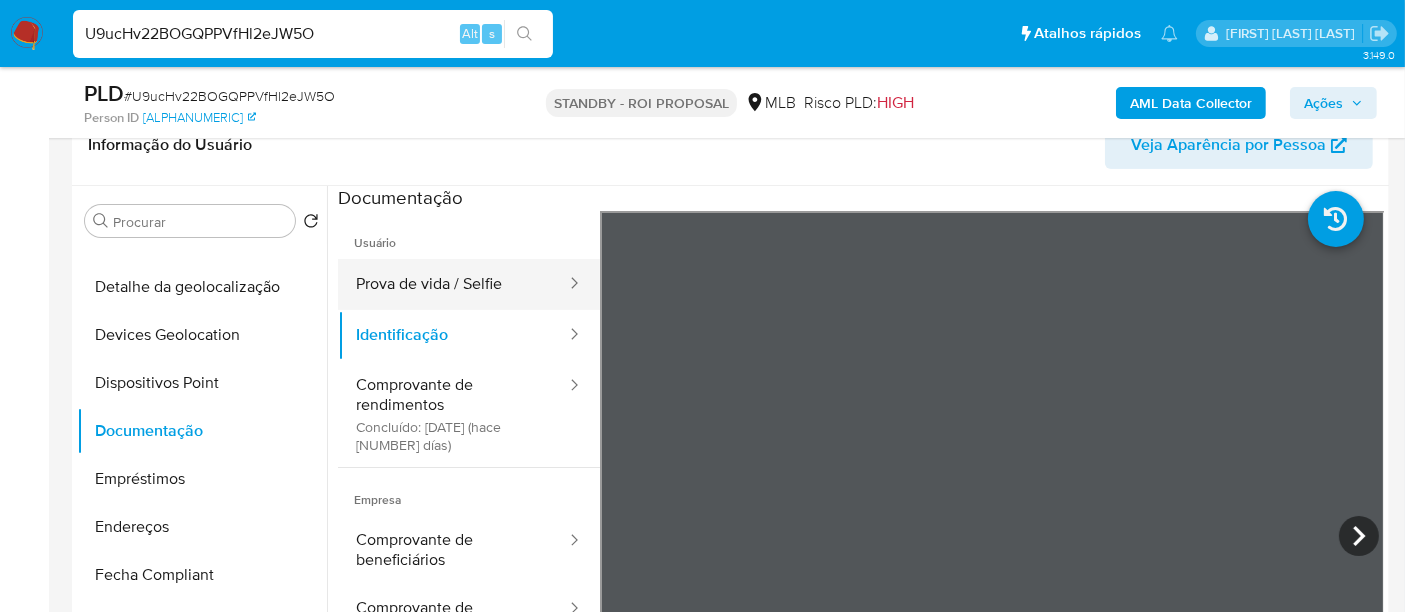 click on "Prova de vida / Selfie" at bounding box center [453, 284] 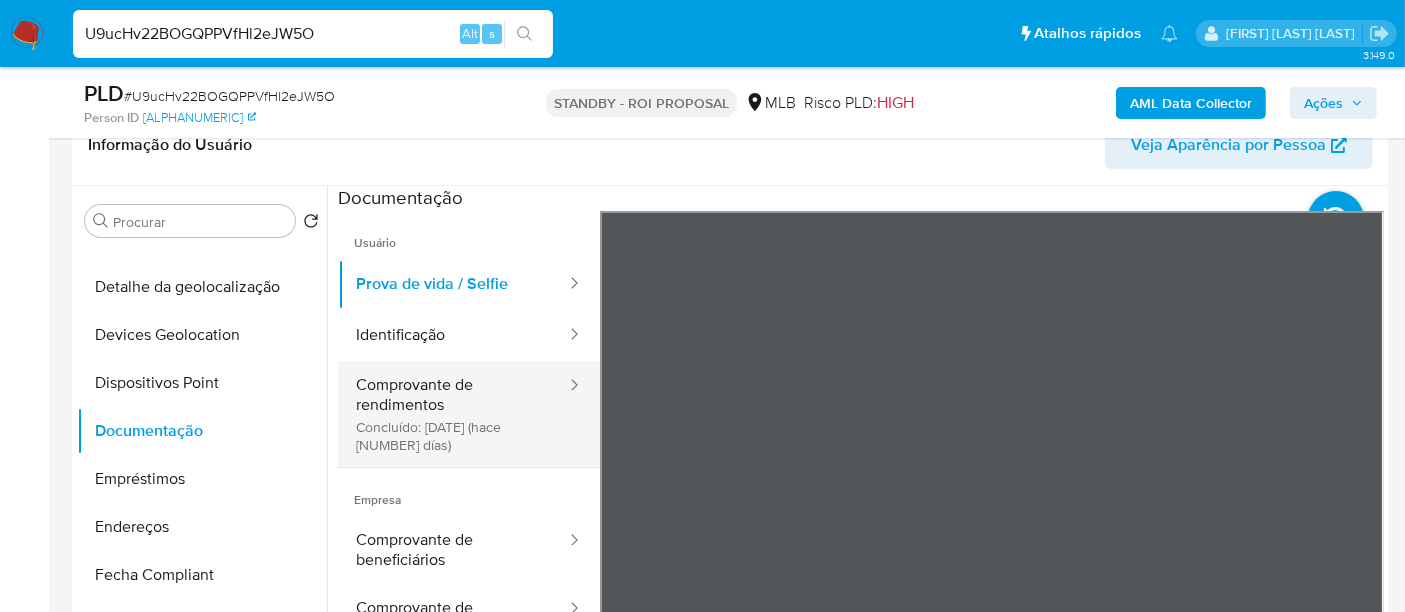 click on "Comprovante de rendimentos Concluído: 17/07/2025 (hace 21 días)" at bounding box center [453, 414] 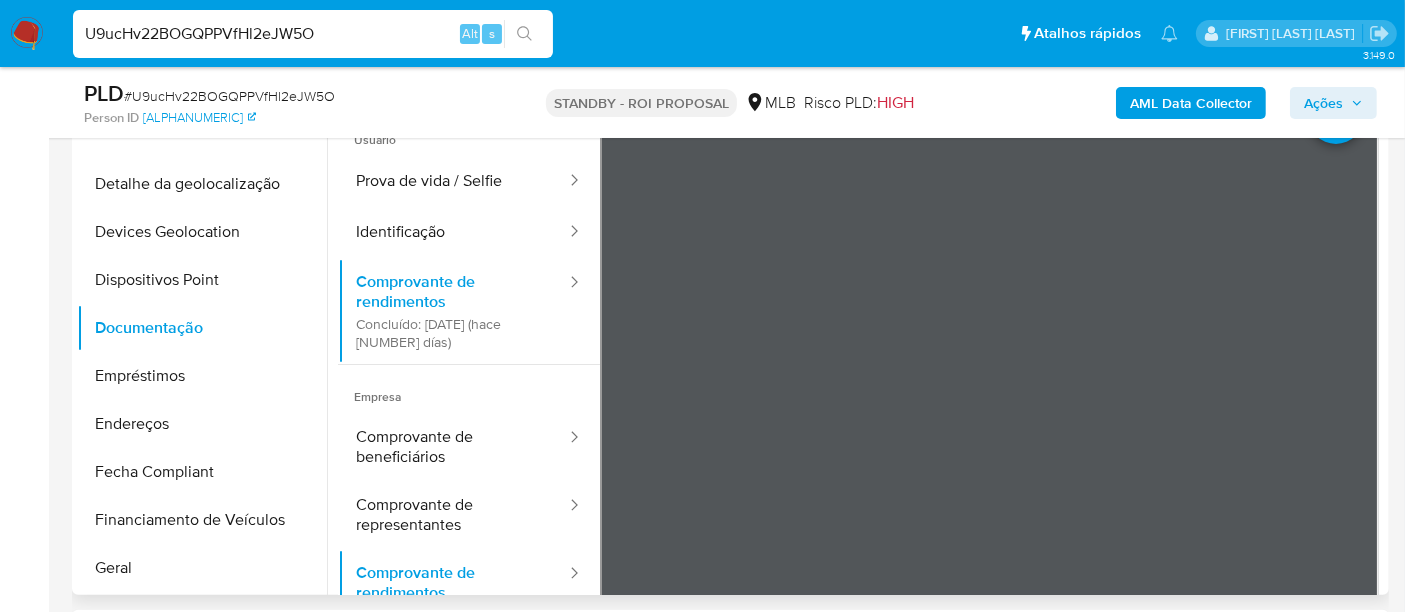 scroll, scrollTop: 555, scrollLeft: 0, axis: vertical 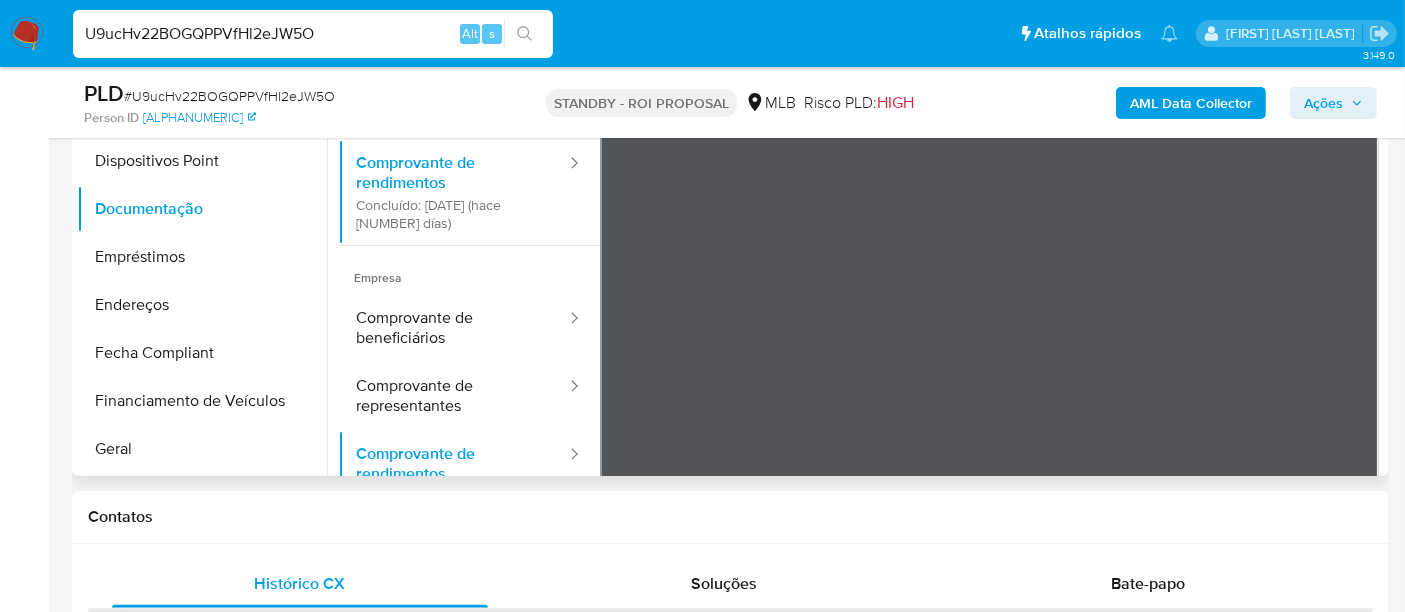type 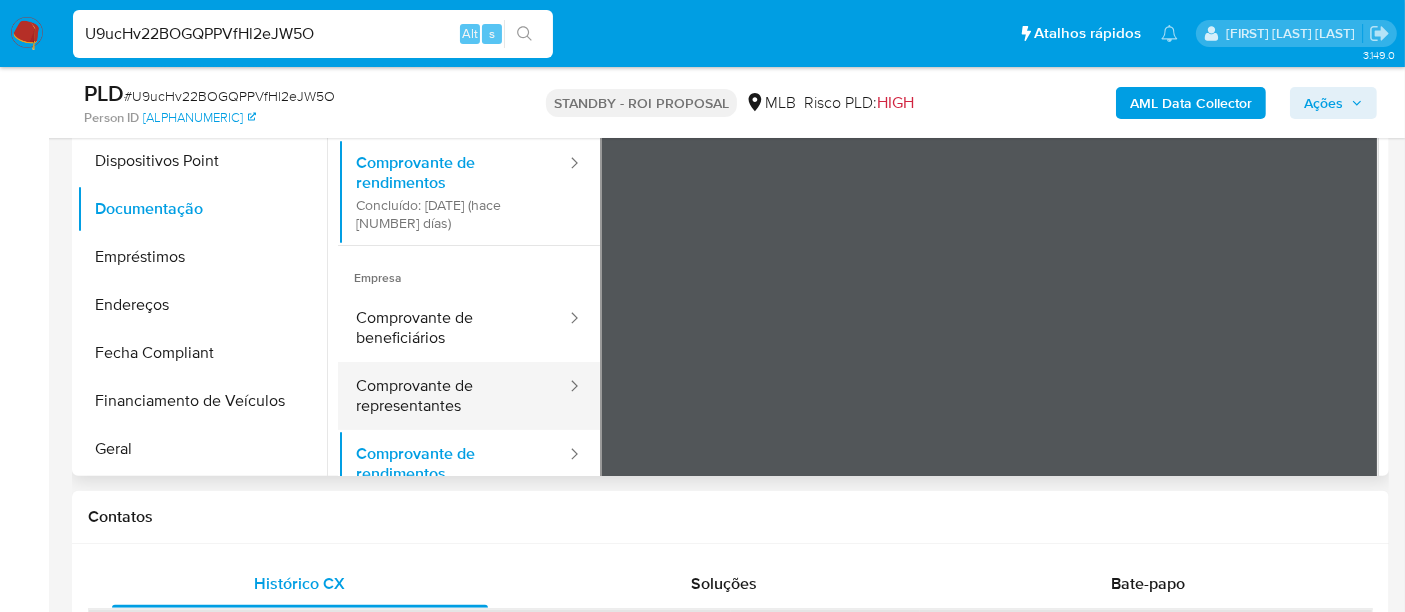 click on "Comprovante de representantes" at bounding box center (453, 396) 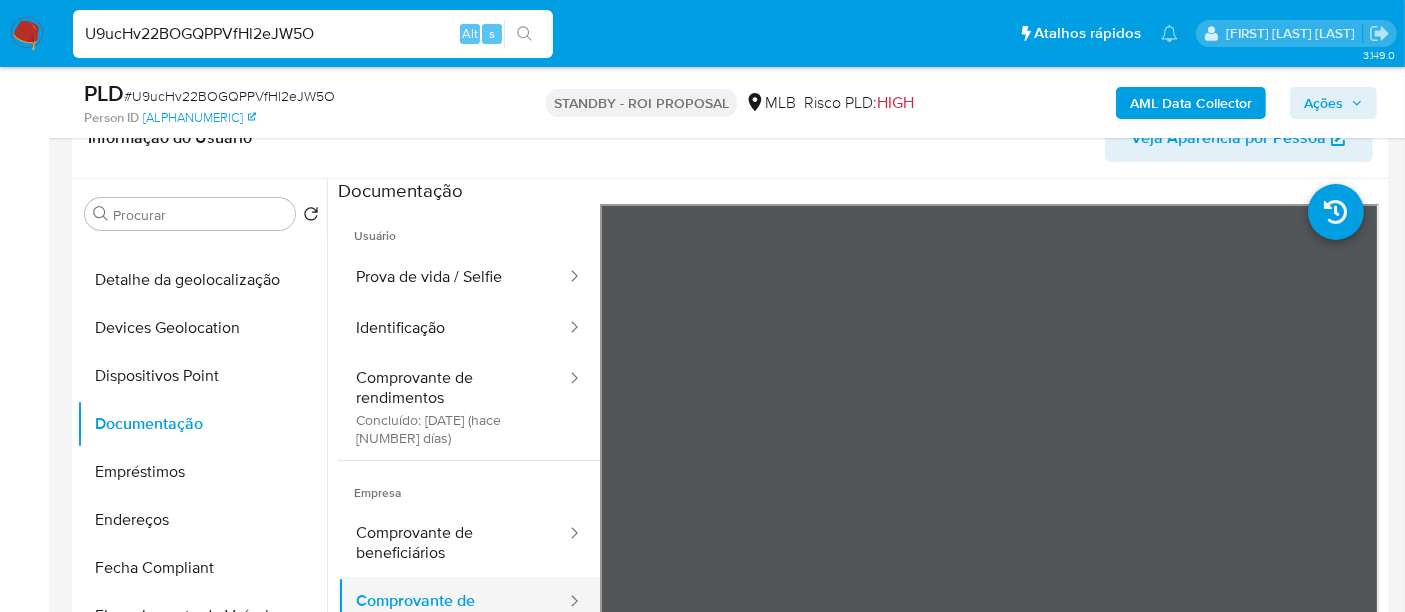 scroll, scrollTop: 333, scrollLeft: 0, axis: vertical 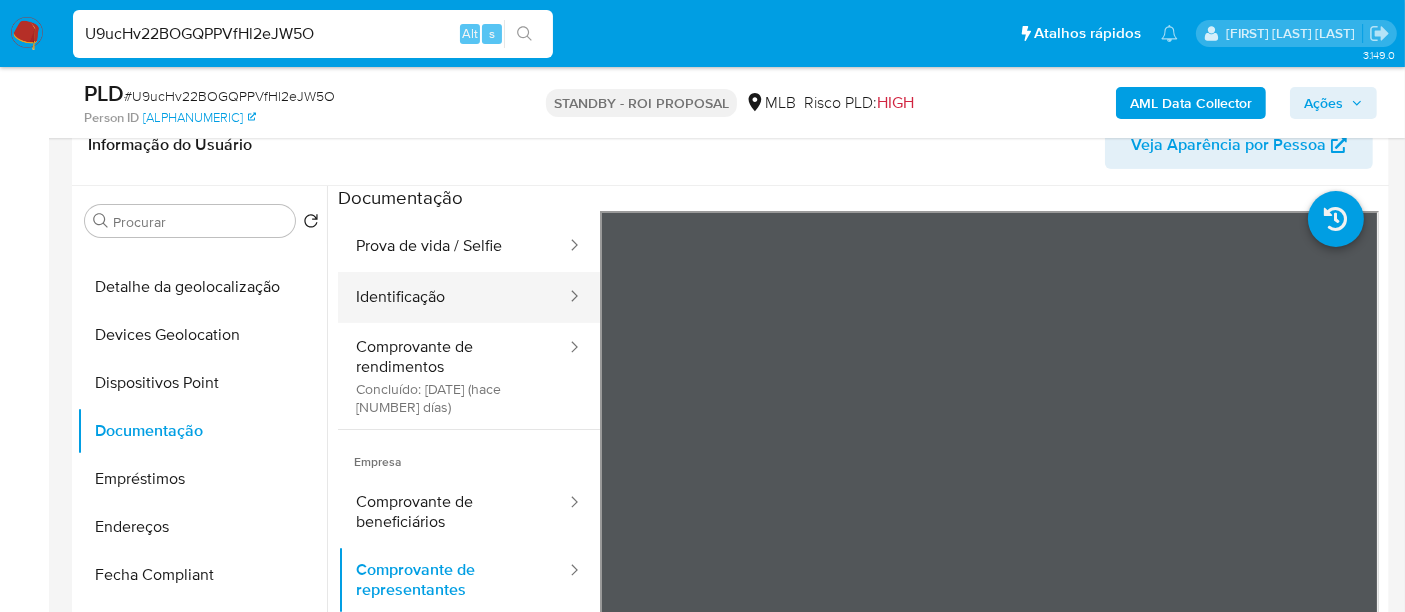 click on "Identificação" at bounding box center [453, 297] 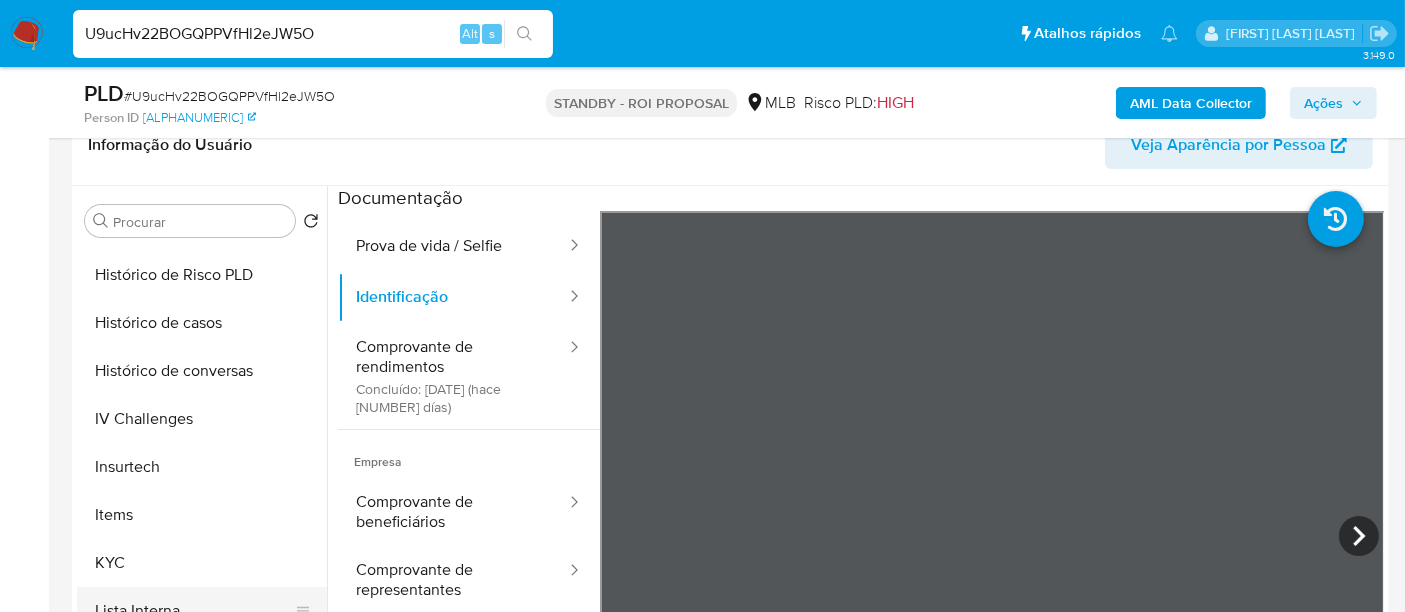scroll, scrollTop: 844, scrollLeft: 0, axis: vertical 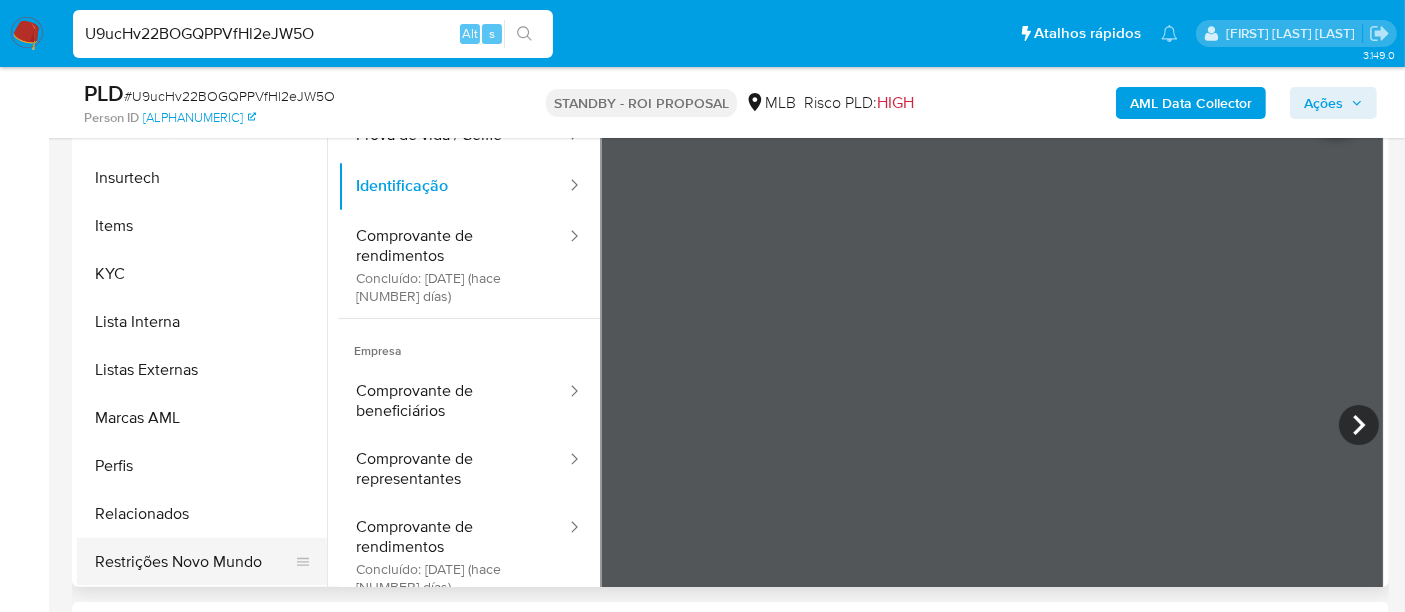 click on "Restrições Novo Mundo" at bounding box center [194, 562] 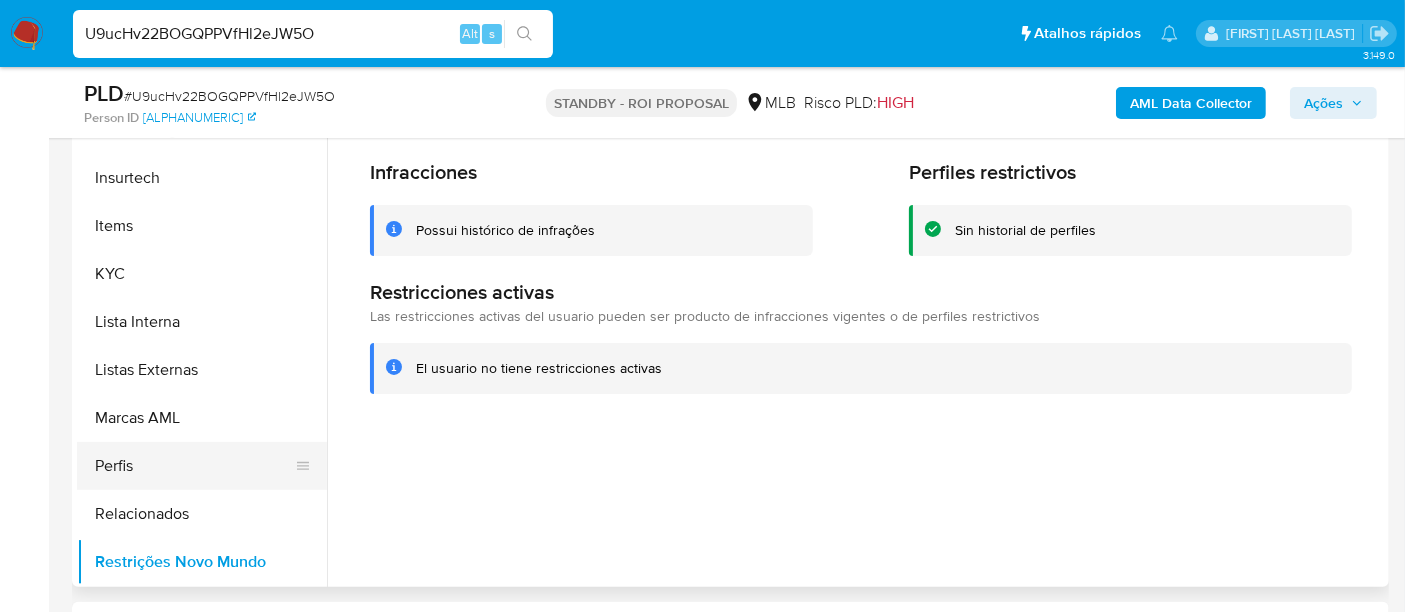 scroll, scrollTop: 511, scrollLeft: 0, axis: vertical 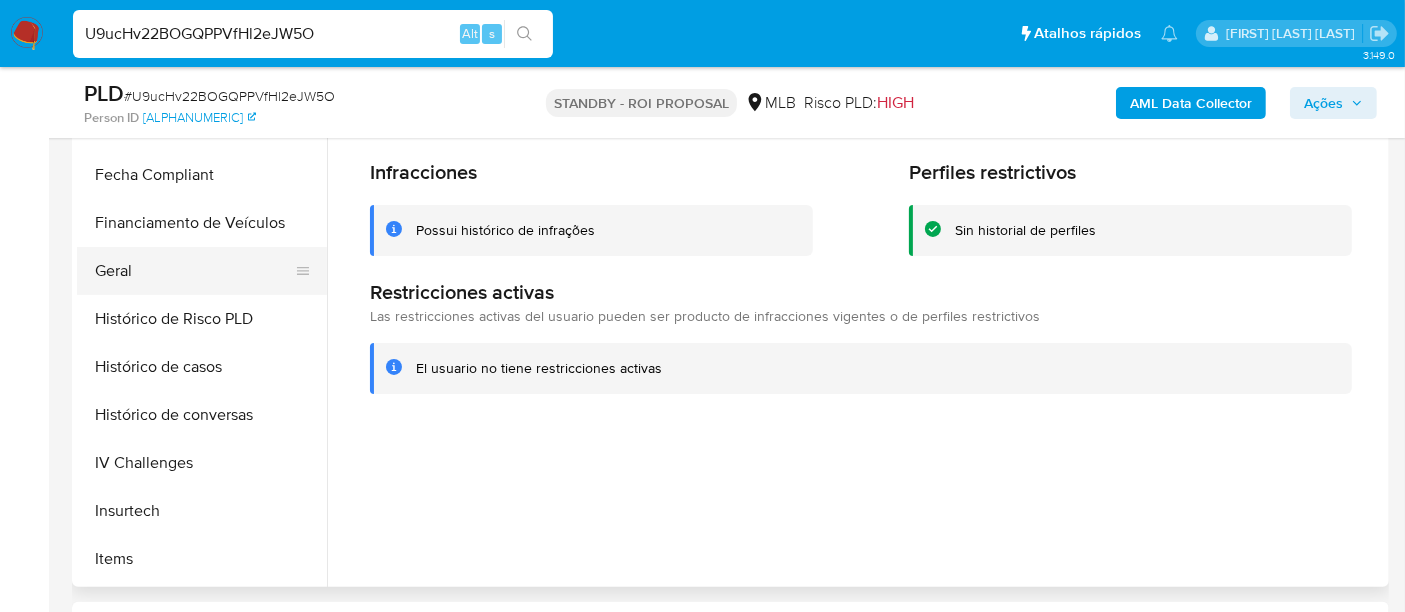 click on "Geral" at bounding box center (194, 271) 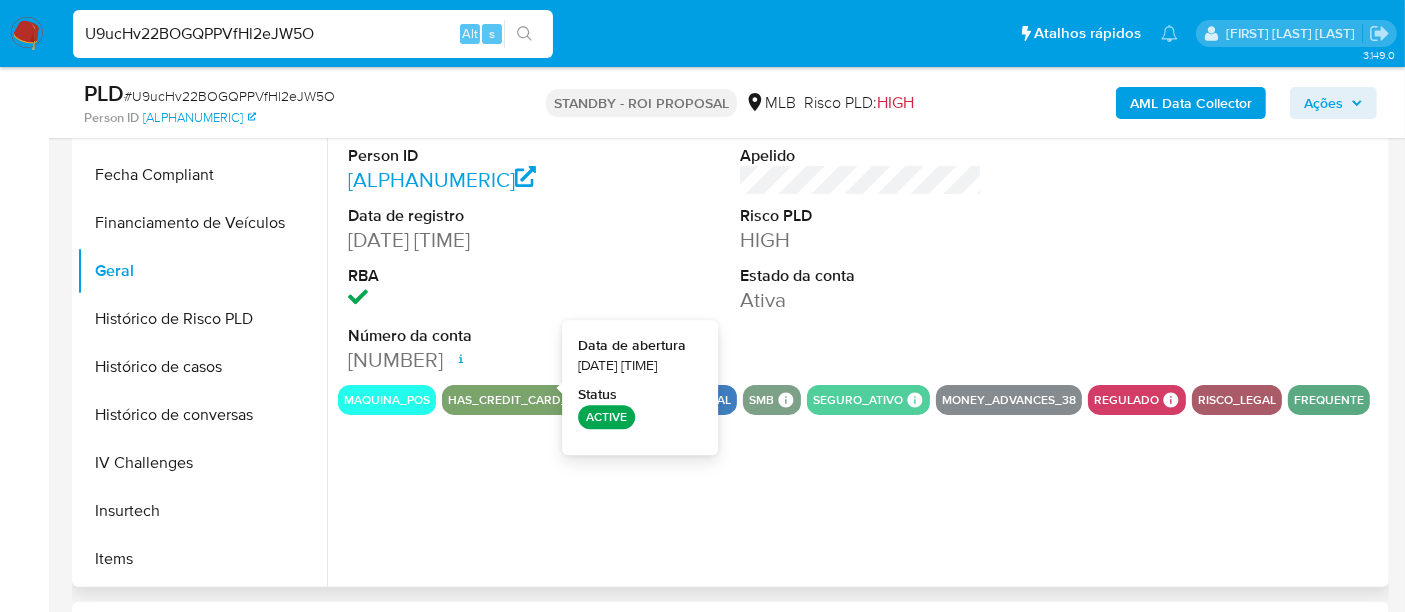 type 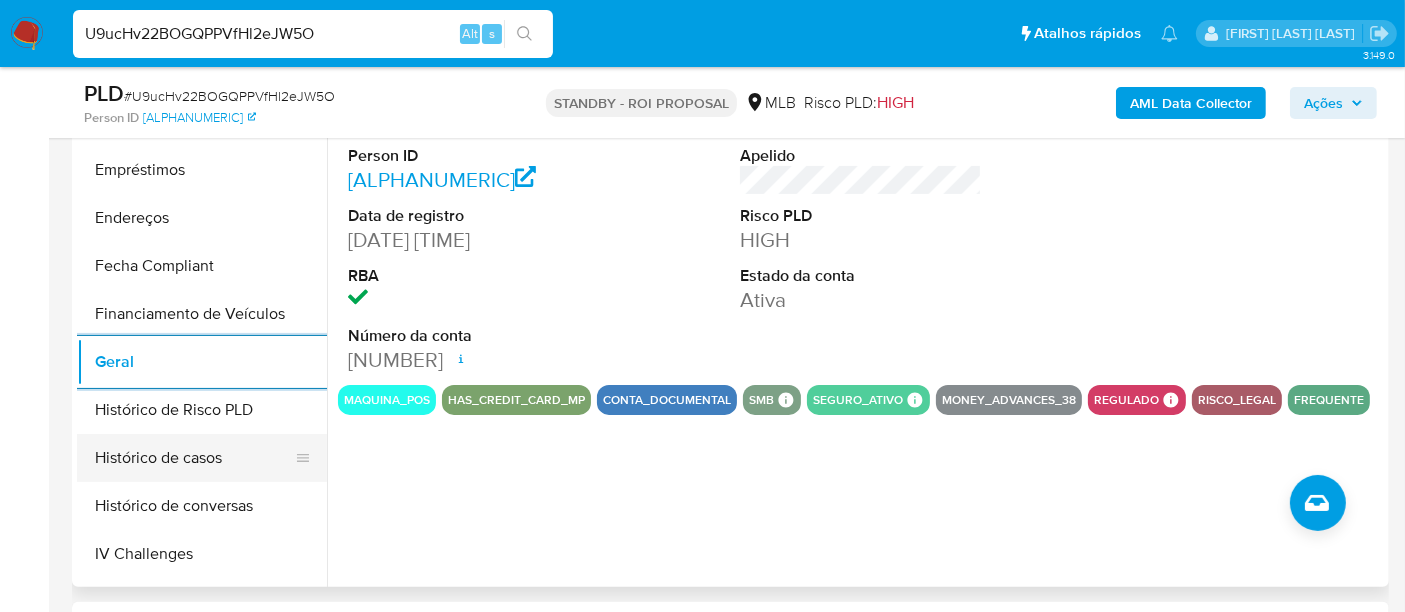 scroll, scrollTop: 288, scrollLeft: 0, axis: vertical 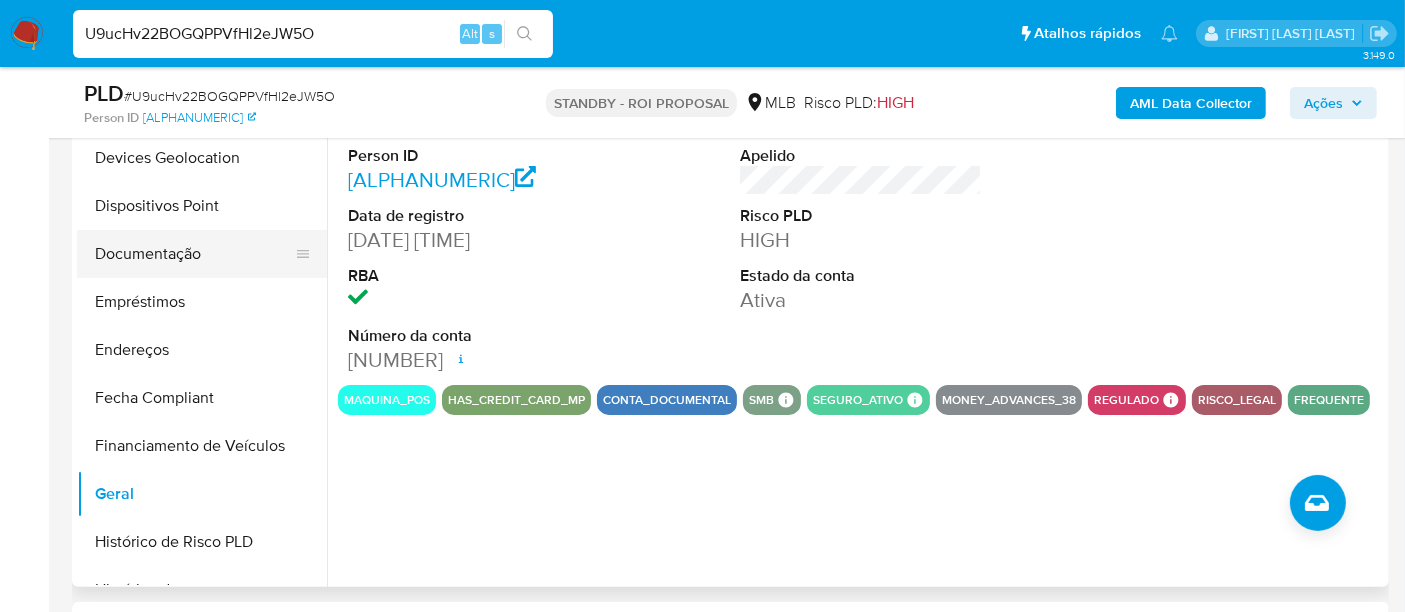 click on "Documentação" at bounding box center (194, 254) 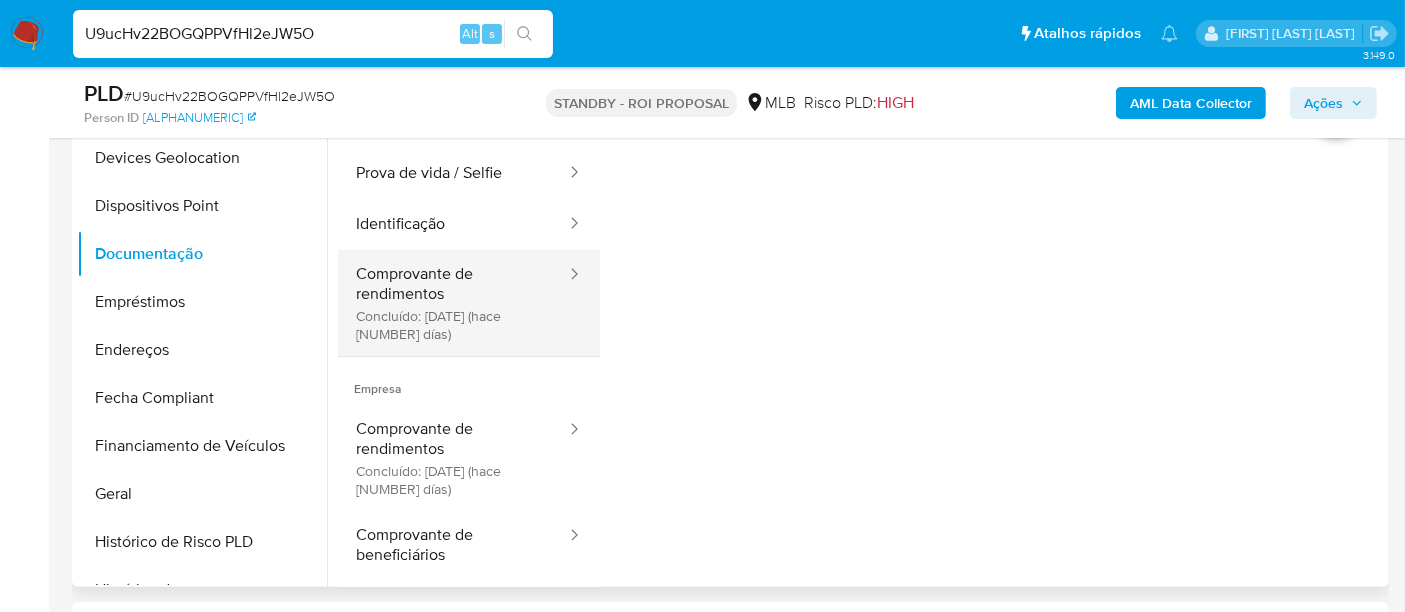 click on "Comprovante de rendimentos Concluído: 17/07/2025 (hace 21 días)" at bounding box center (453, 303) 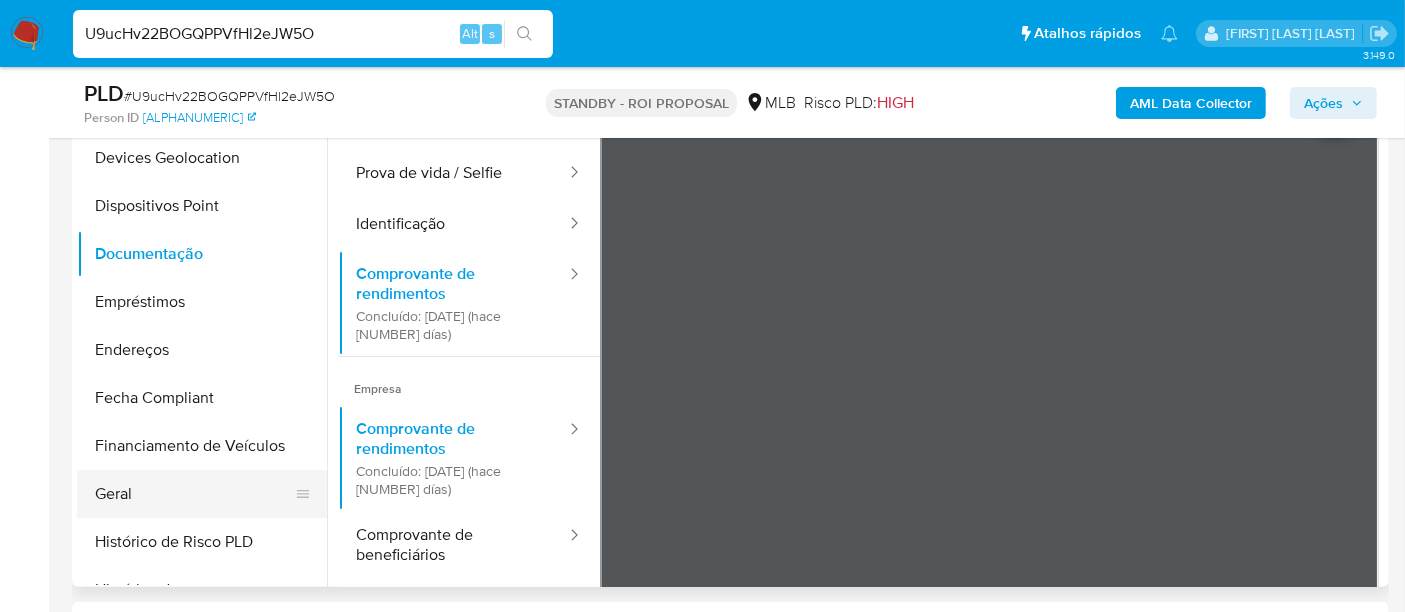 click on "Geral" at bounding box center [194, 494] 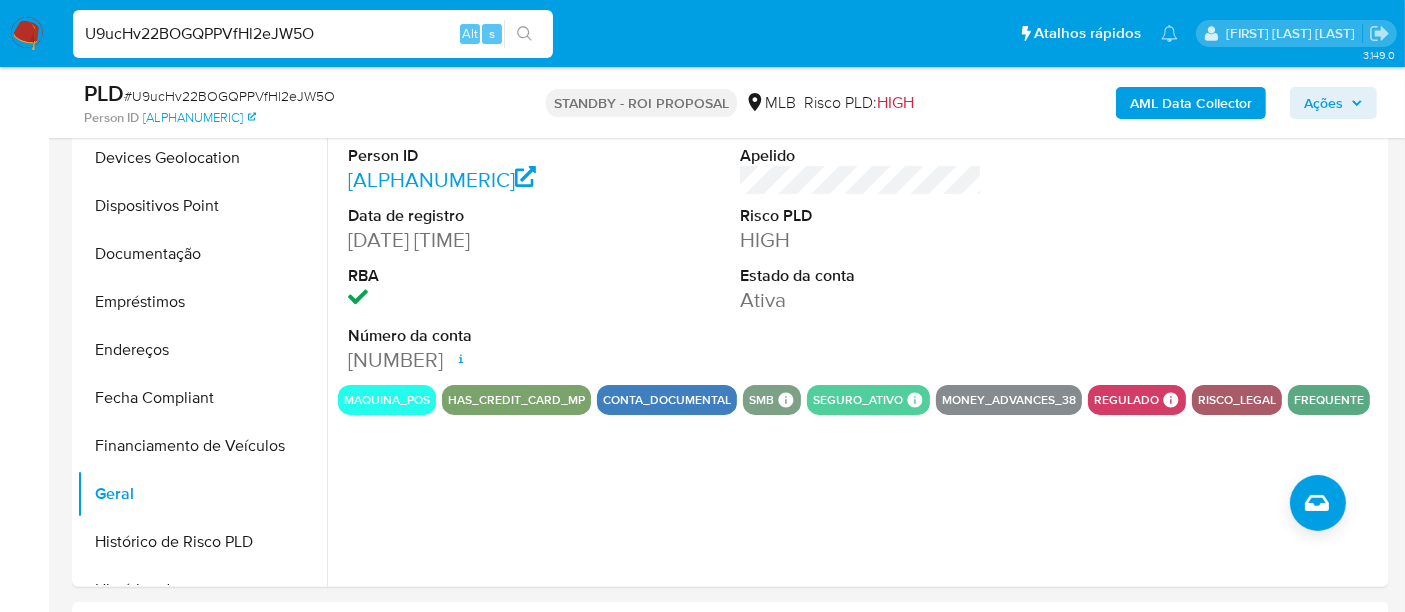 click on "U9ucHv22BOGQPPVfHl2eJW5O" at bounding box center [313, 34] 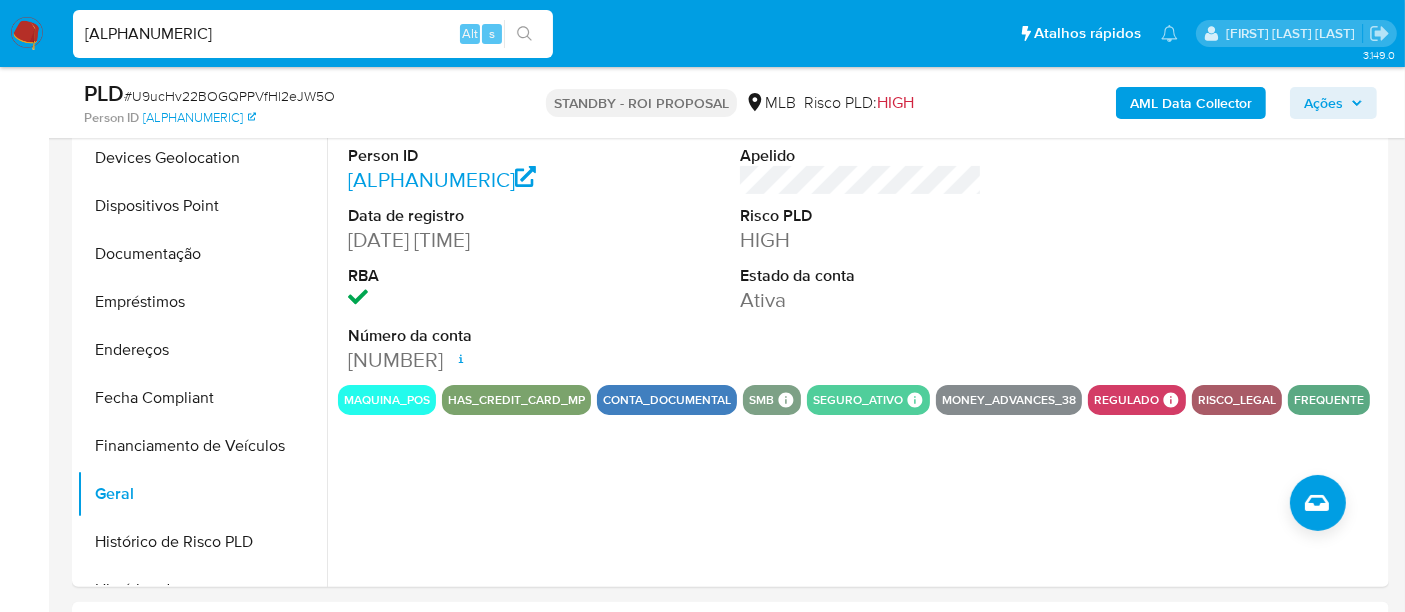 type on "Igc9XvmiF3JPDKXdOFfFlBaG" 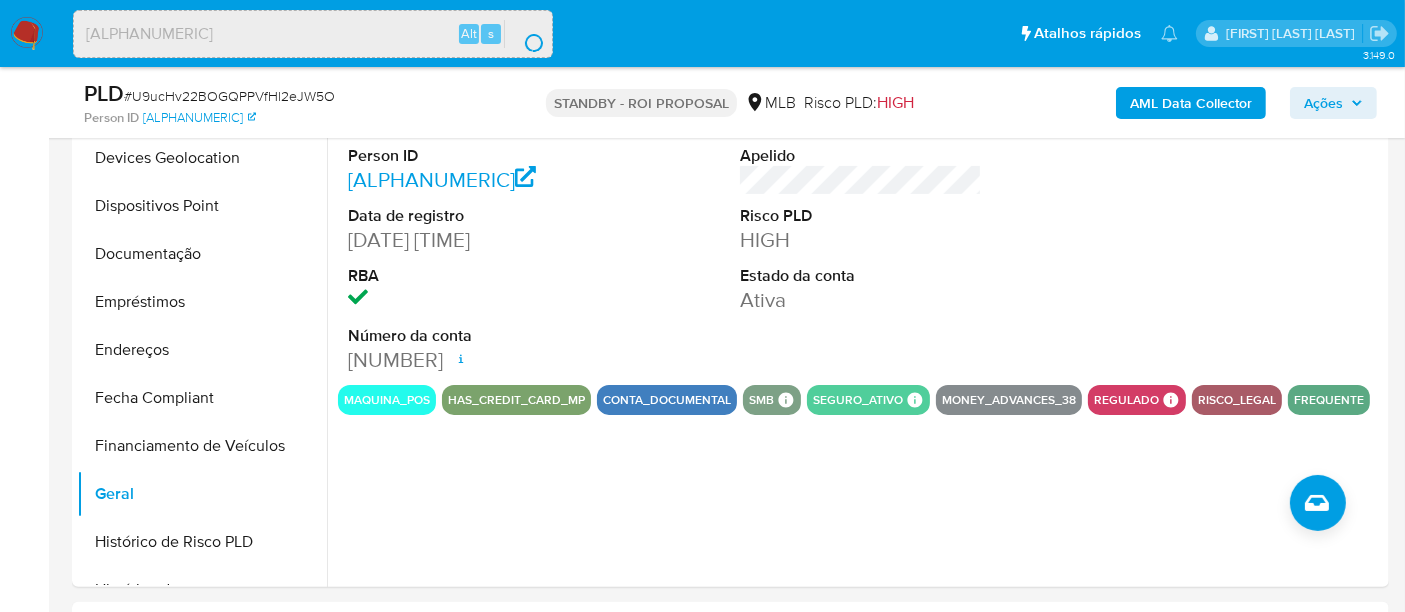 scroll, scrollTop: 0, scrollLeft: 0, axis: both 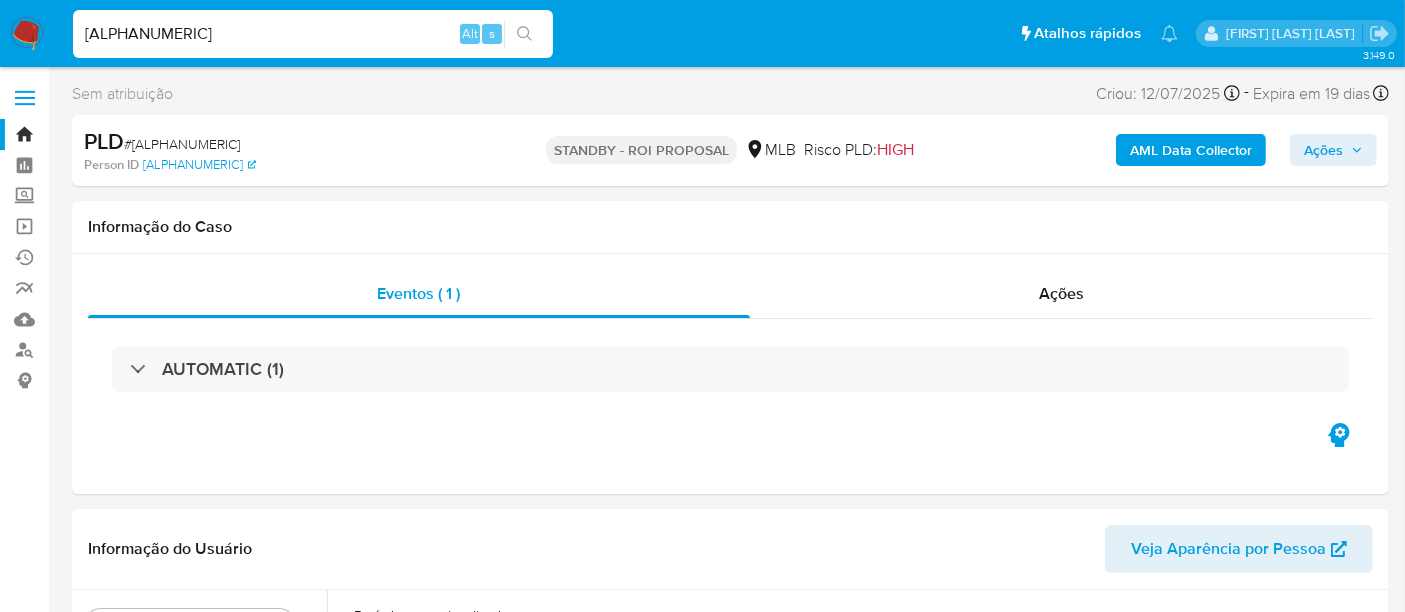 select on "10" 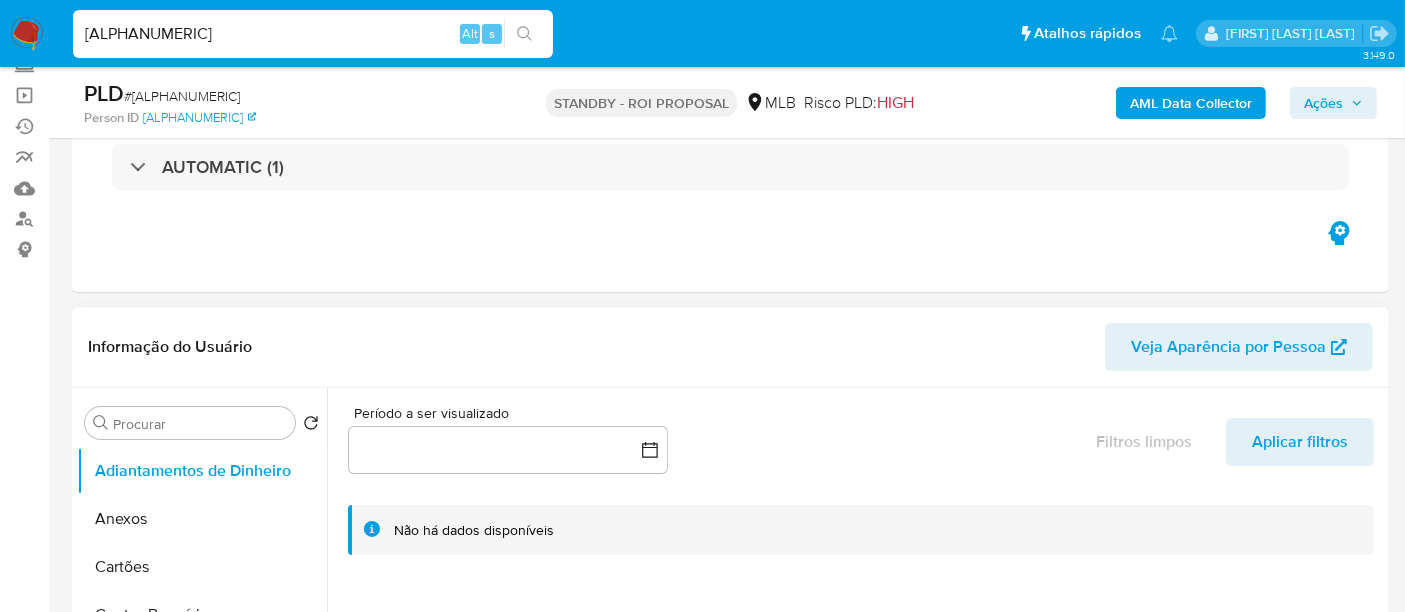 scroll, scrollTop: 333, scrollLeft: 0, axis: vertical 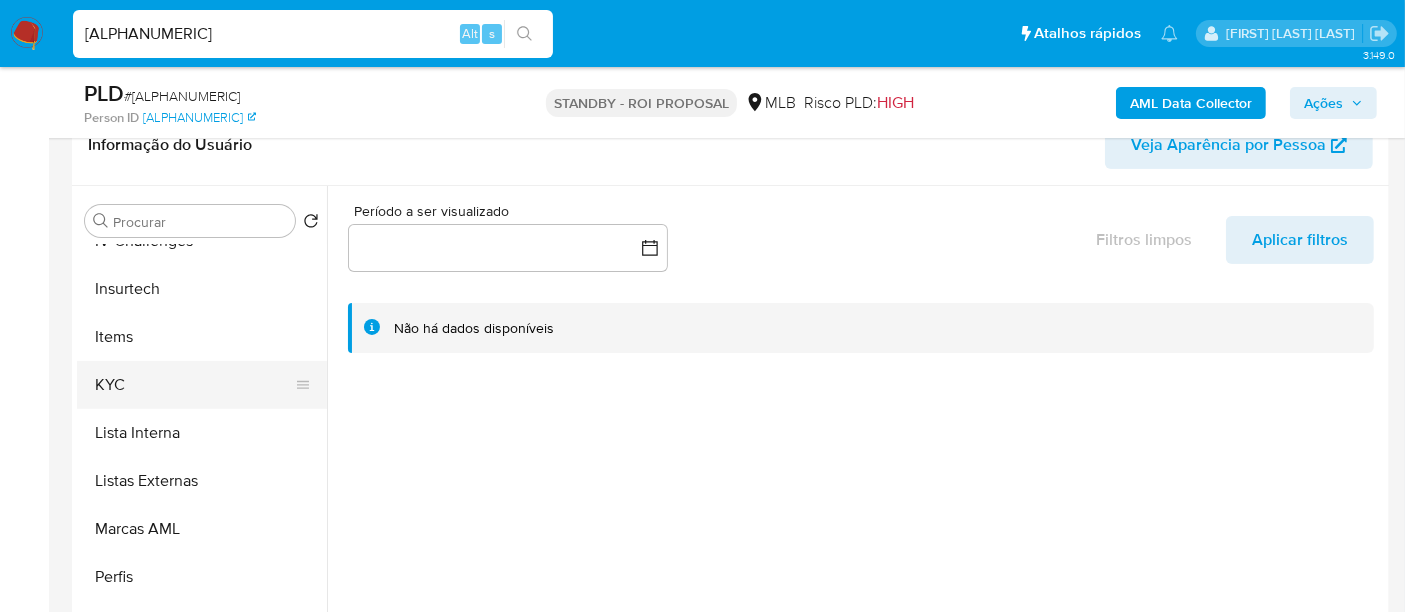 click on "KYC" at bounding box center [194, 385] 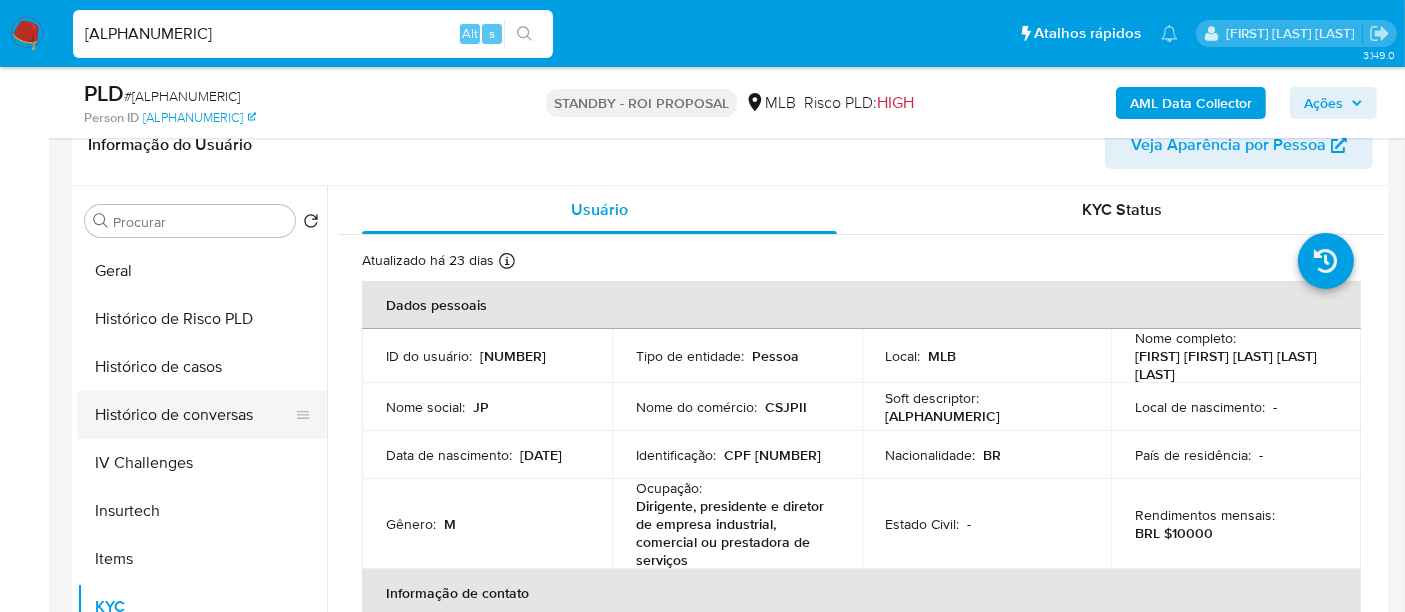 scroll, scrollTop: 622, scrollLeft: 0, axis: vertical 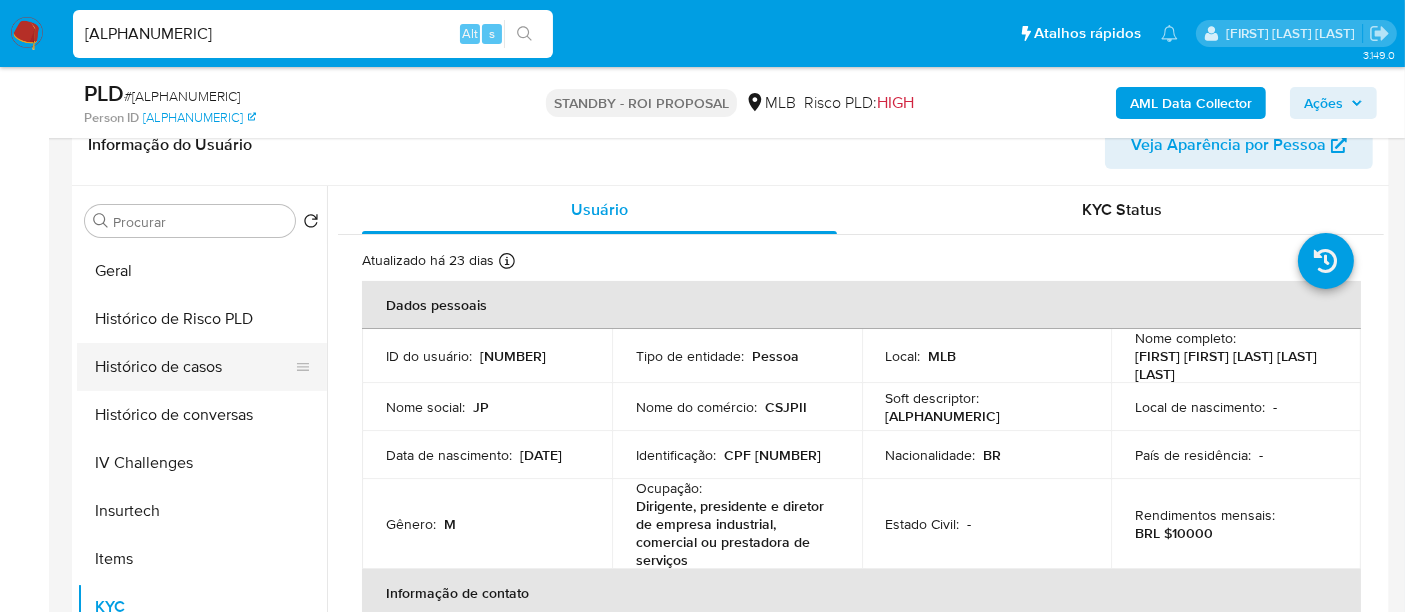 click on "Histórico de casos" at bounding box center (194, 367) 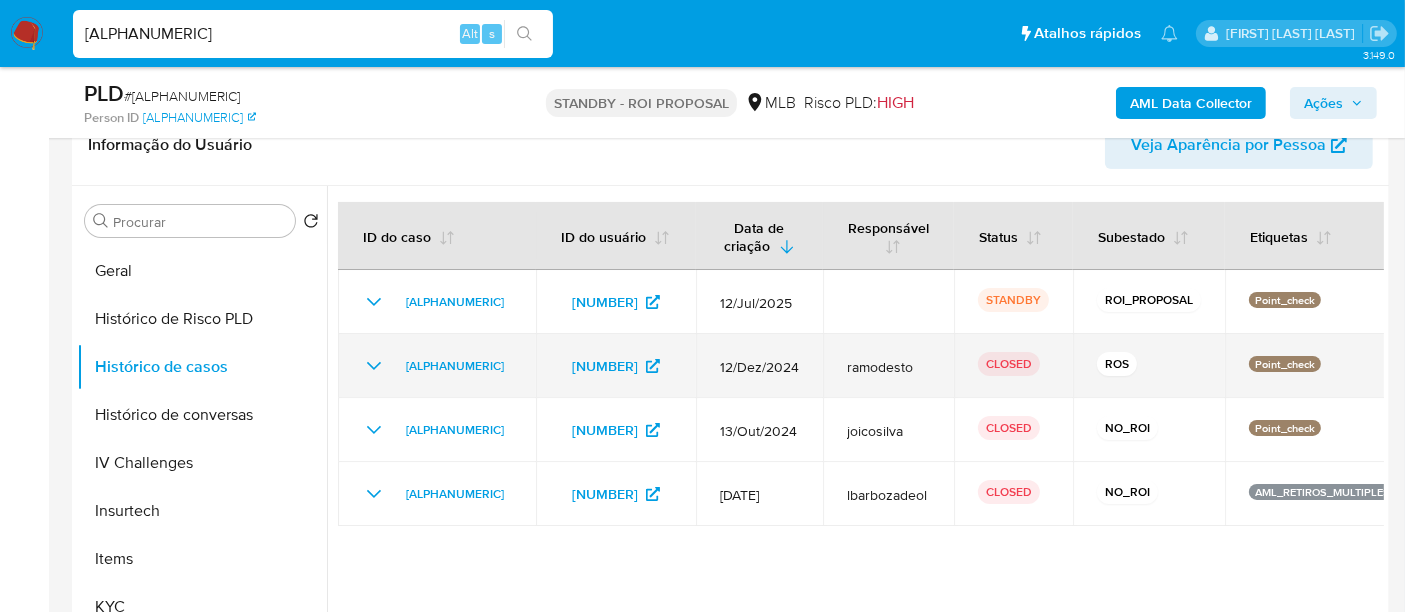 type 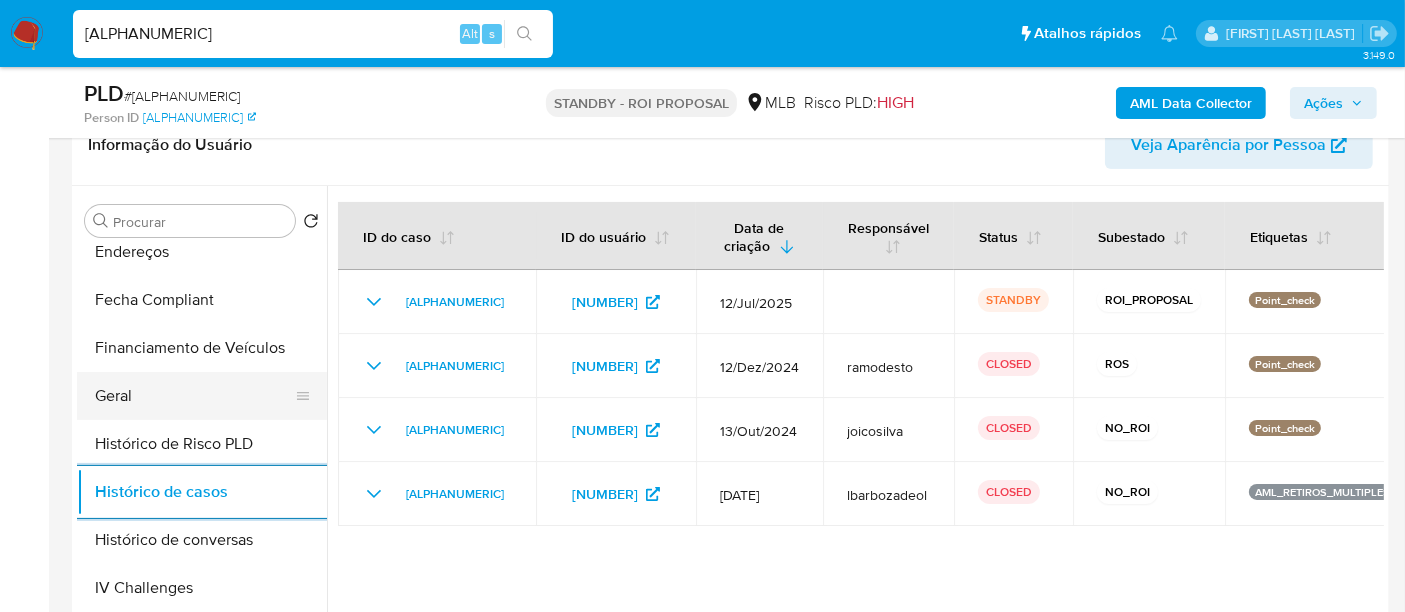 scroll, scrollTop: 400, scrollLeft: 0, axis: vertical 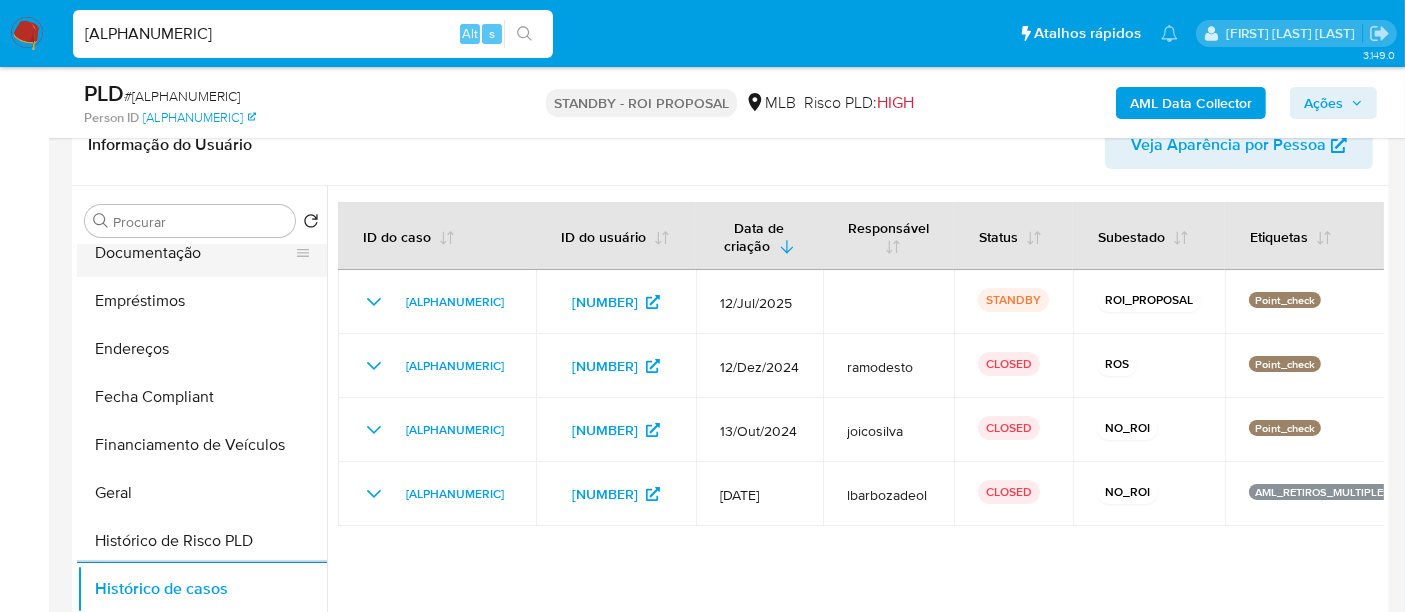 click on "Documentação" at bounding box center (194, 253) 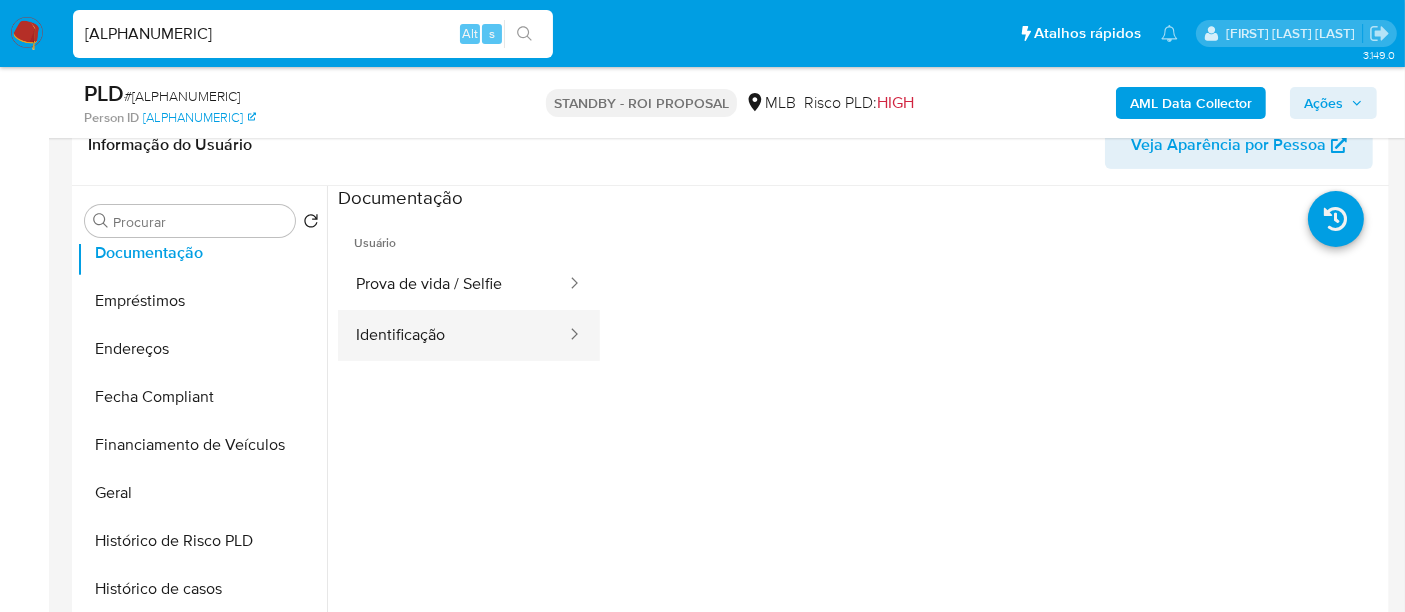 click on "Identificação" at bounding box center [453, 335] 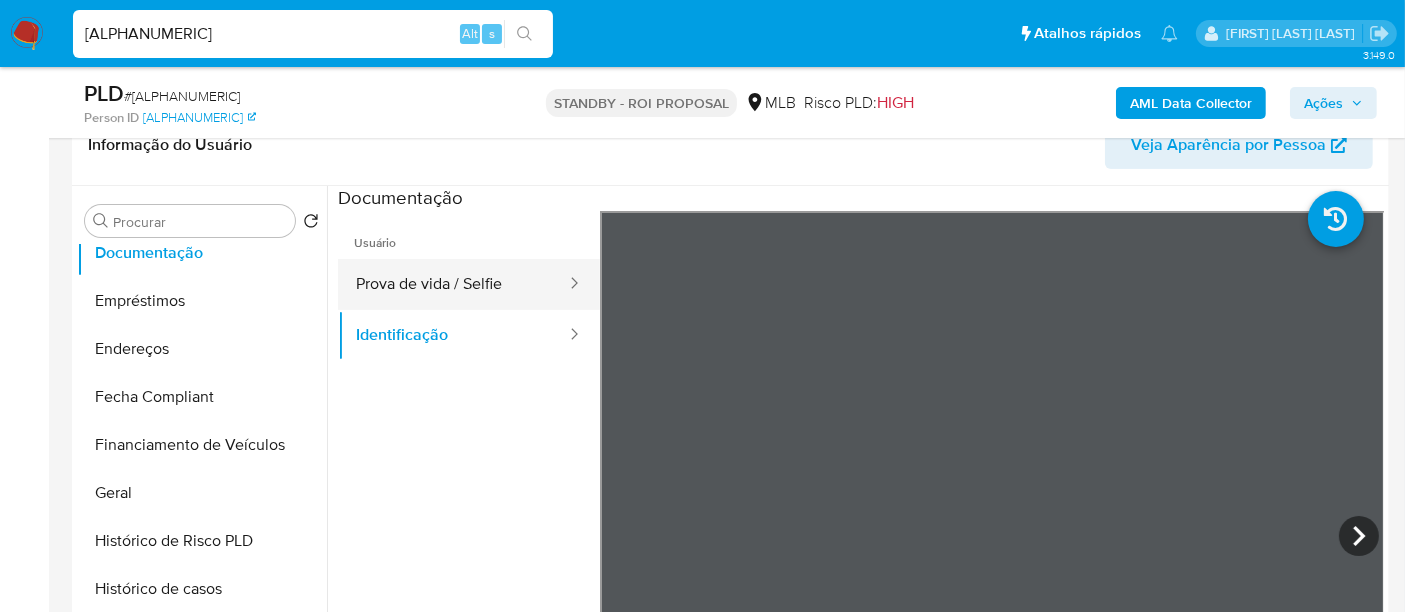 click on "Prova de vida / Selfie" at bounding box center (453, 284) 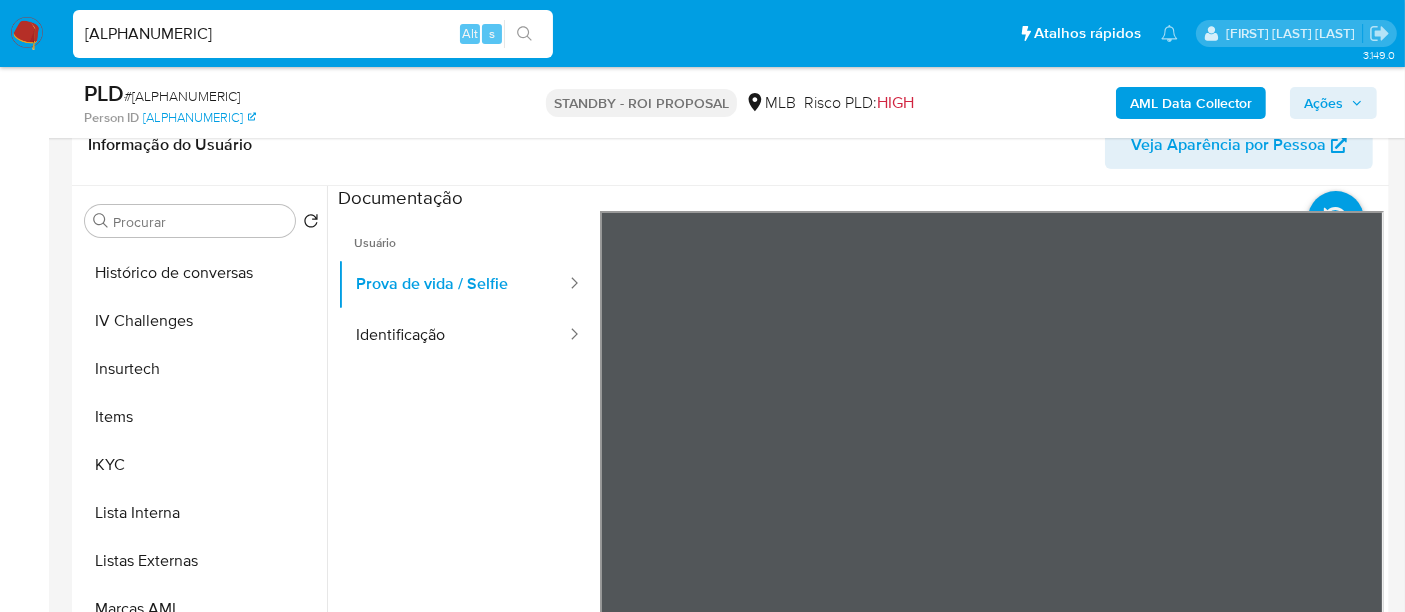 scroll, scrollTop: 844, scrollLeft: 0, axis: vertical 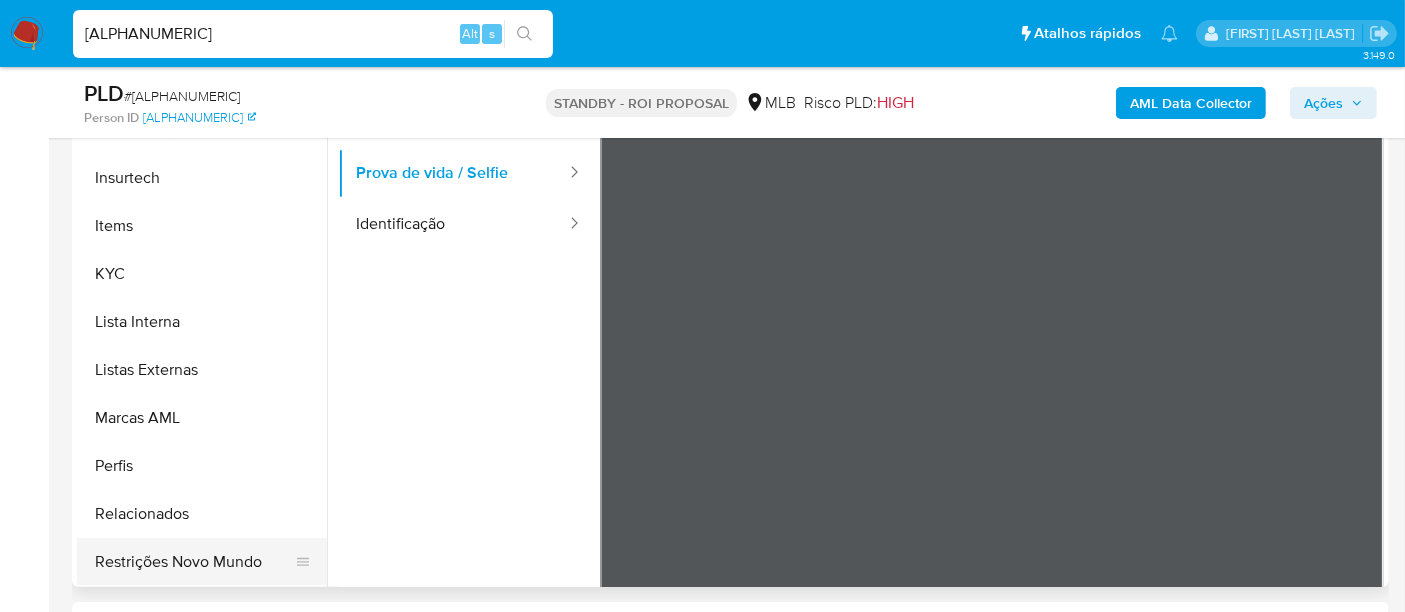click on "Restrições Novo Mundo" at bounding box center (194, 562) 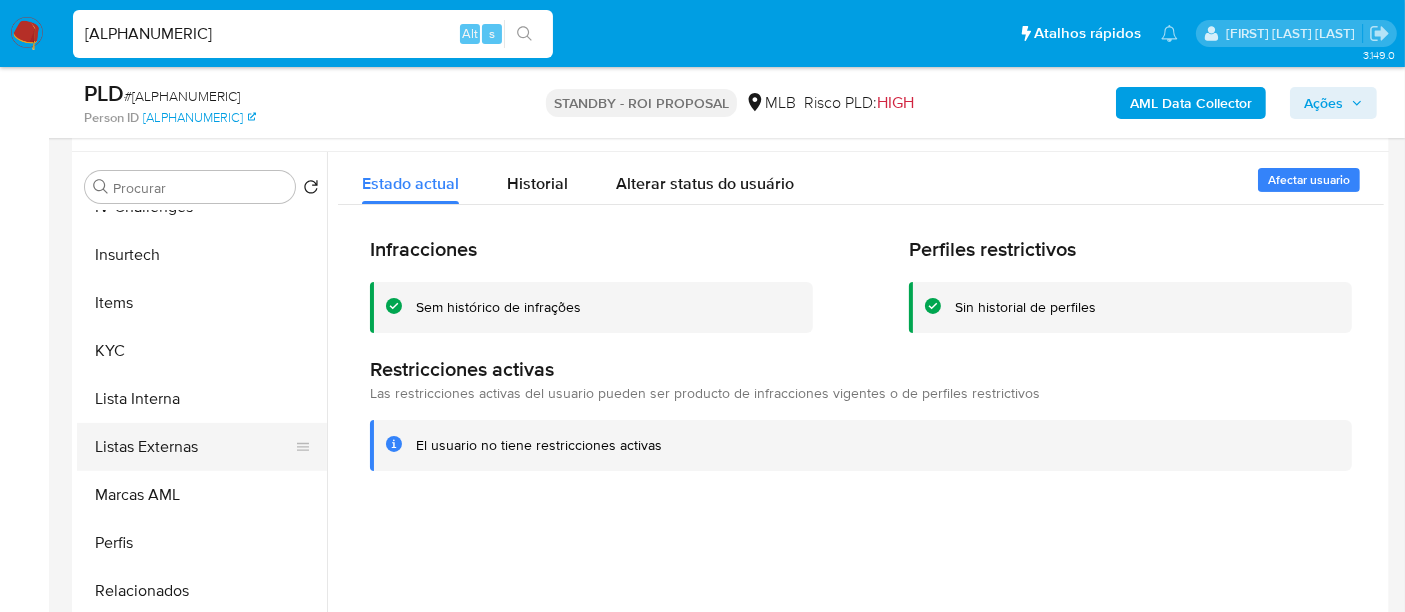 scroll, scrollTop: 333, scrollLeft: 0, axis: vertical 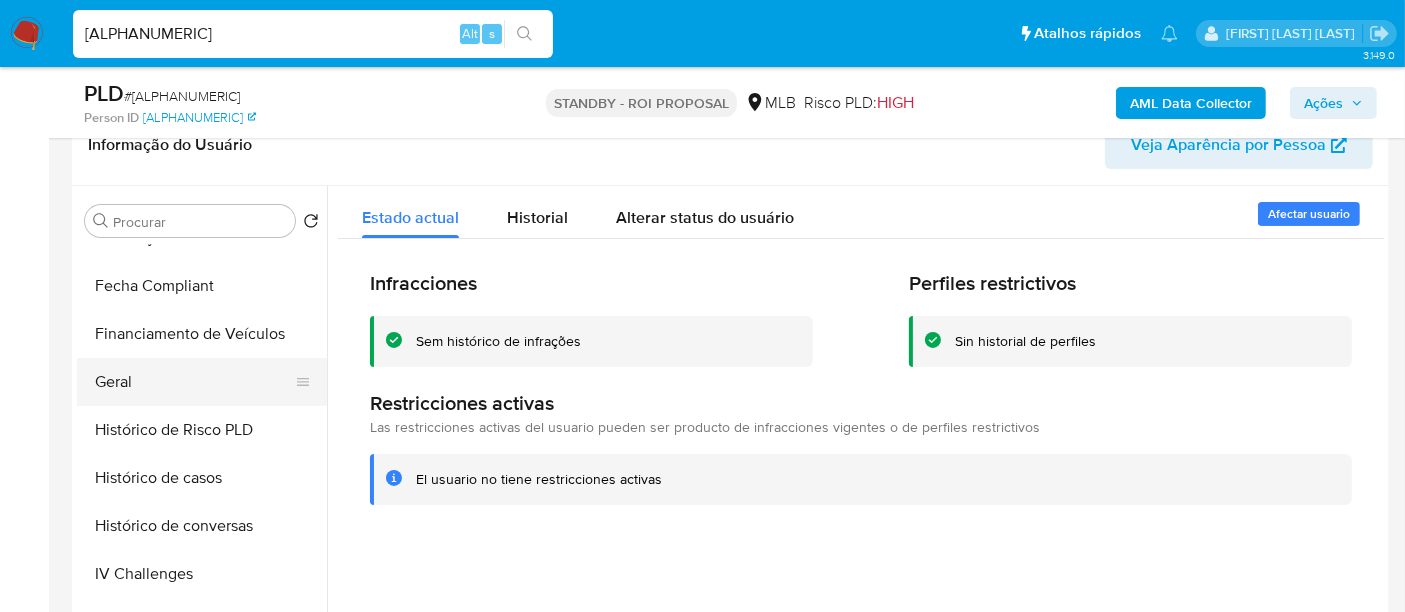 click on "Geral" at bounding box center (194, 382) 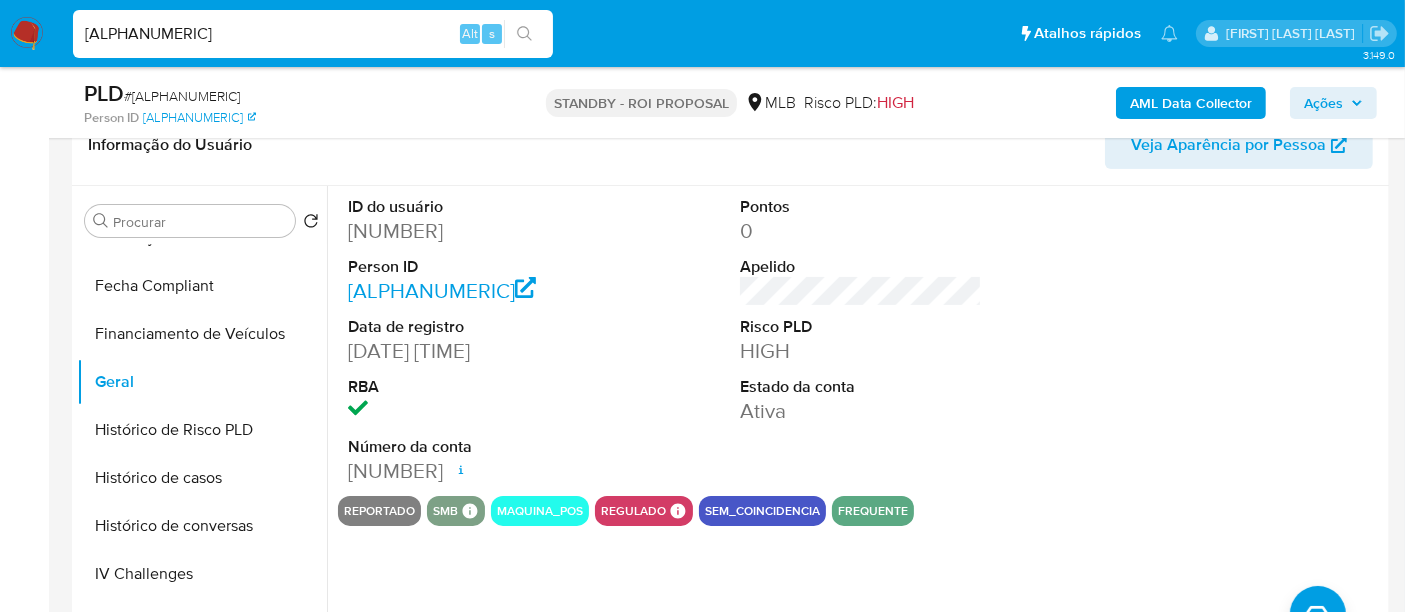 type 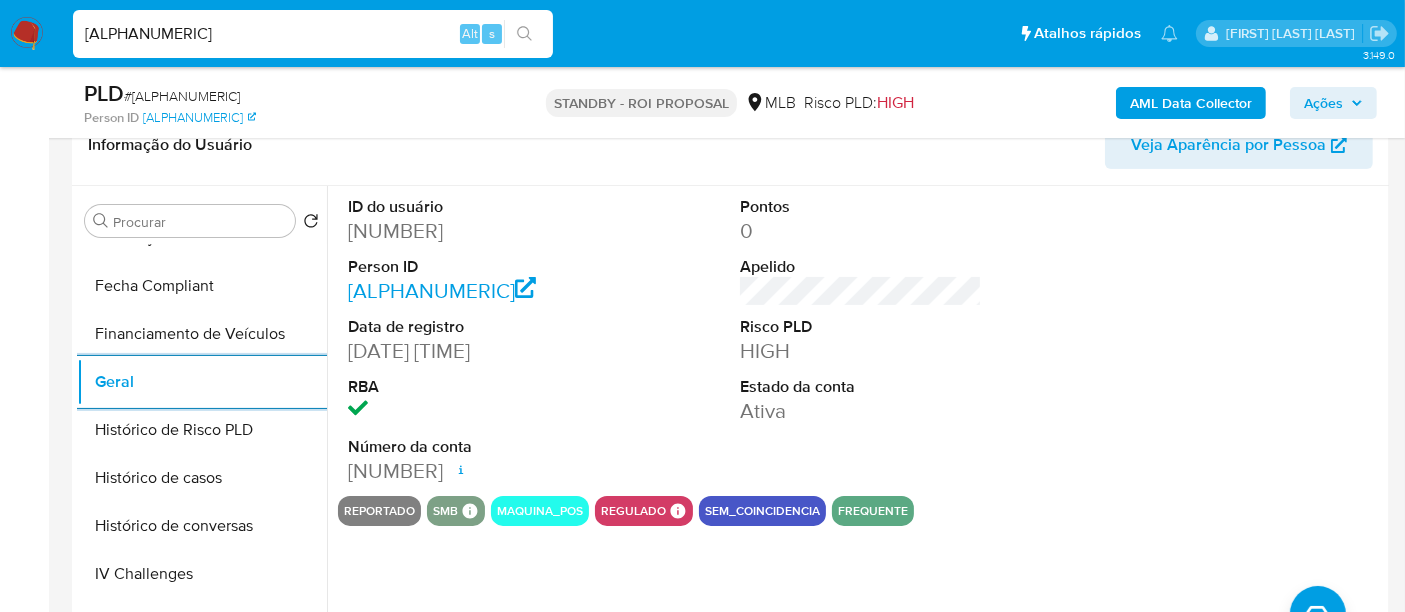 click on "Igc9XvmiF3JPDKXdOFfFlBaG" at bounding box center [313, 34] 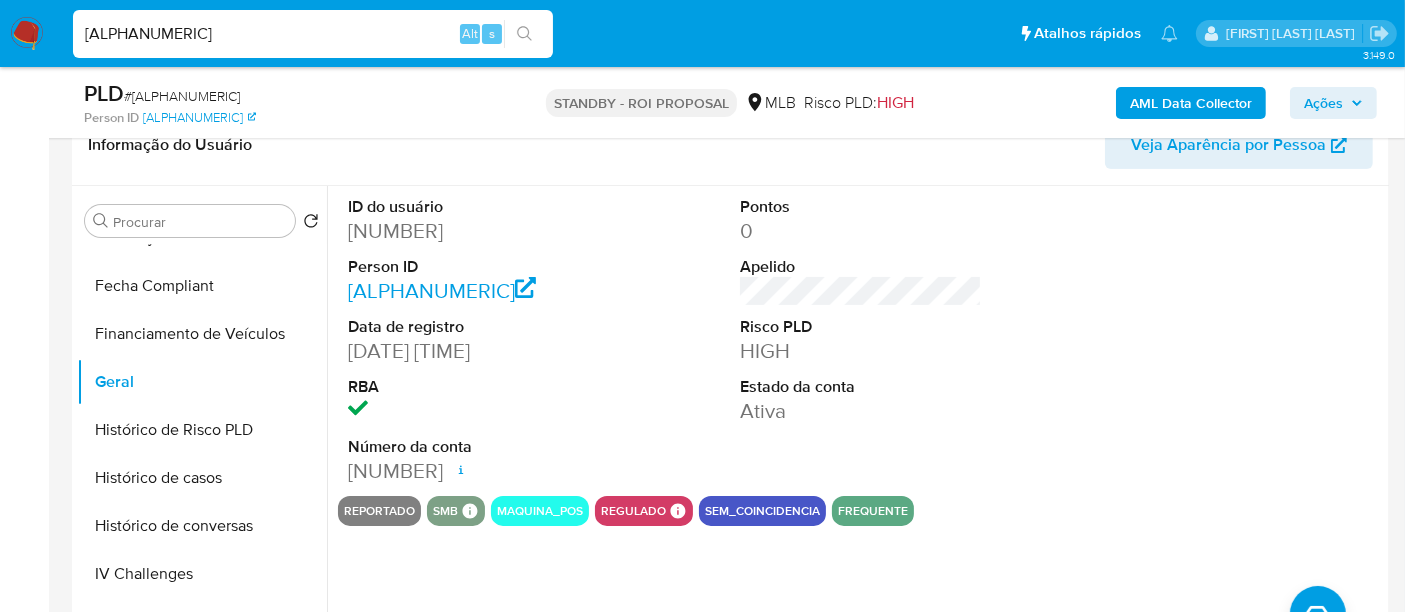 click on "Igc9XvmiF3JPDKXdOFfFlBaG" at bounding box center (313, 34) 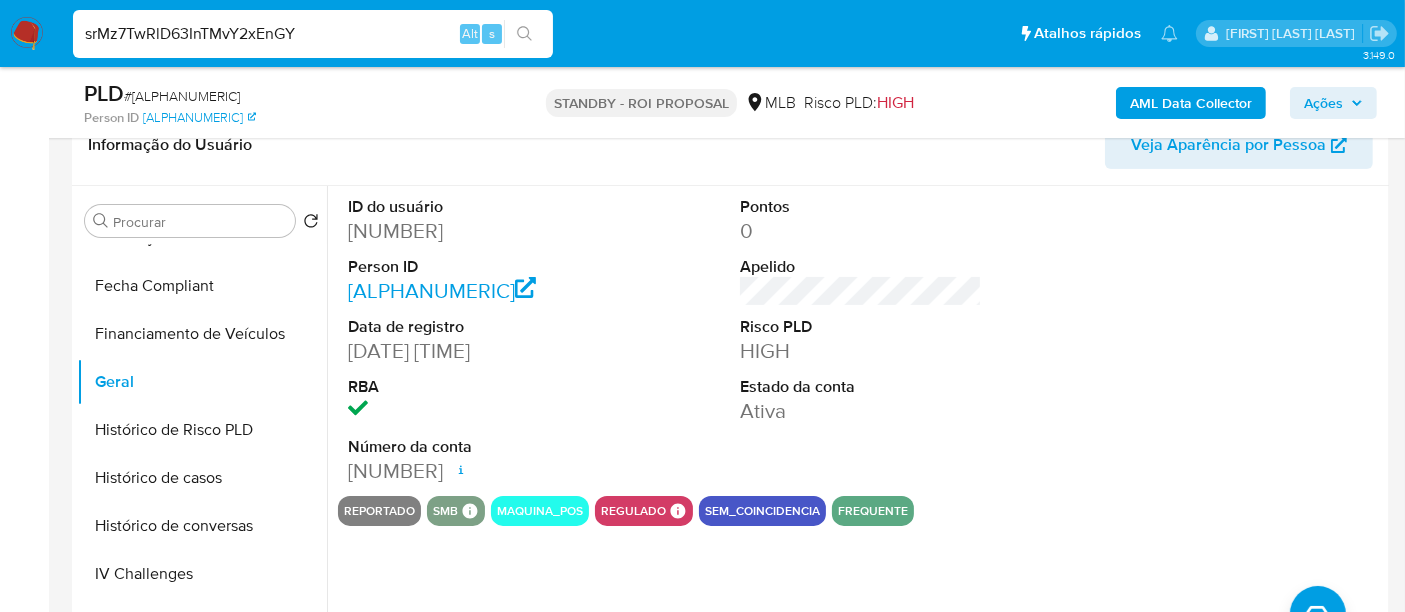 type on "srMz7TwRlD63InTMvY2xEnGY" 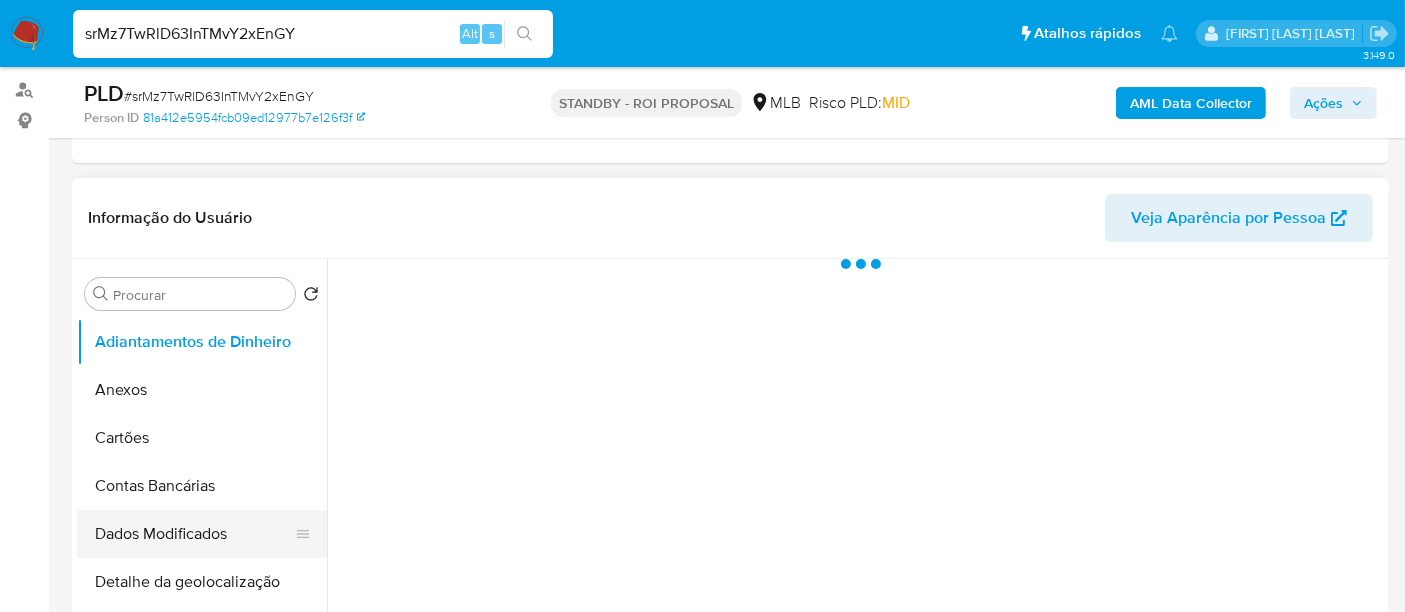 scroll, scrollTop: 444, scrollLeft: 0, axis: vertical 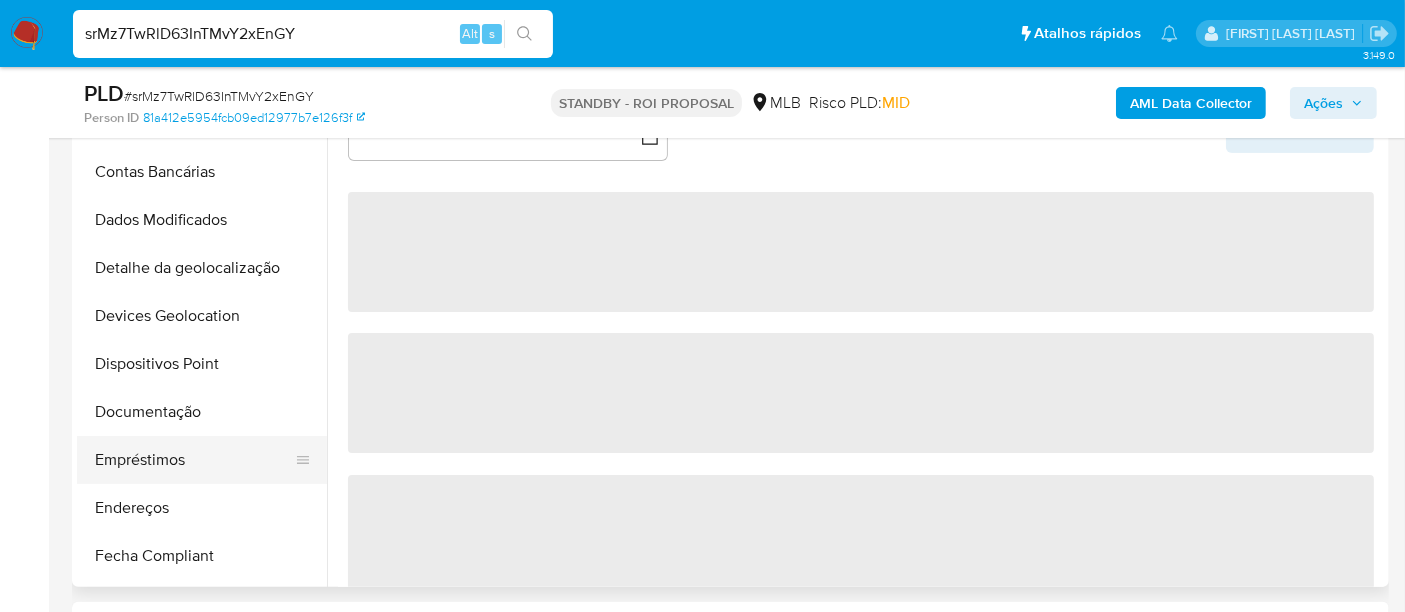 select on "10" 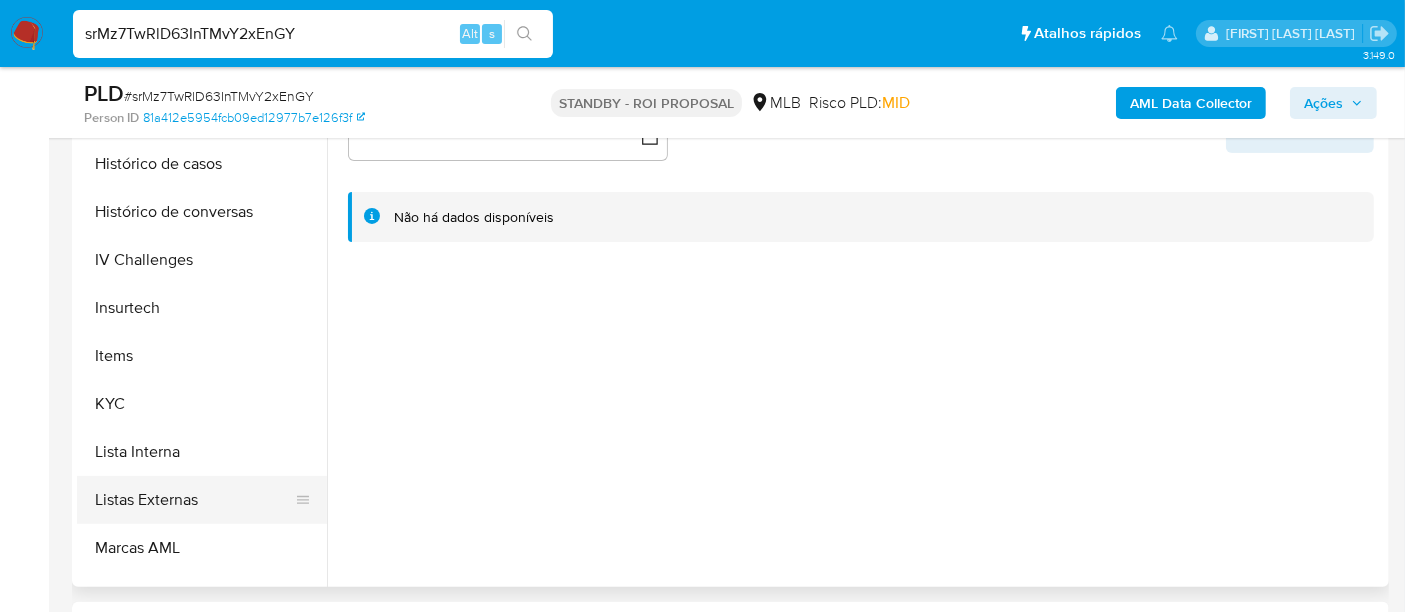 scroll, scrollTop: 777, scrollLeft: 0, axis: vertical 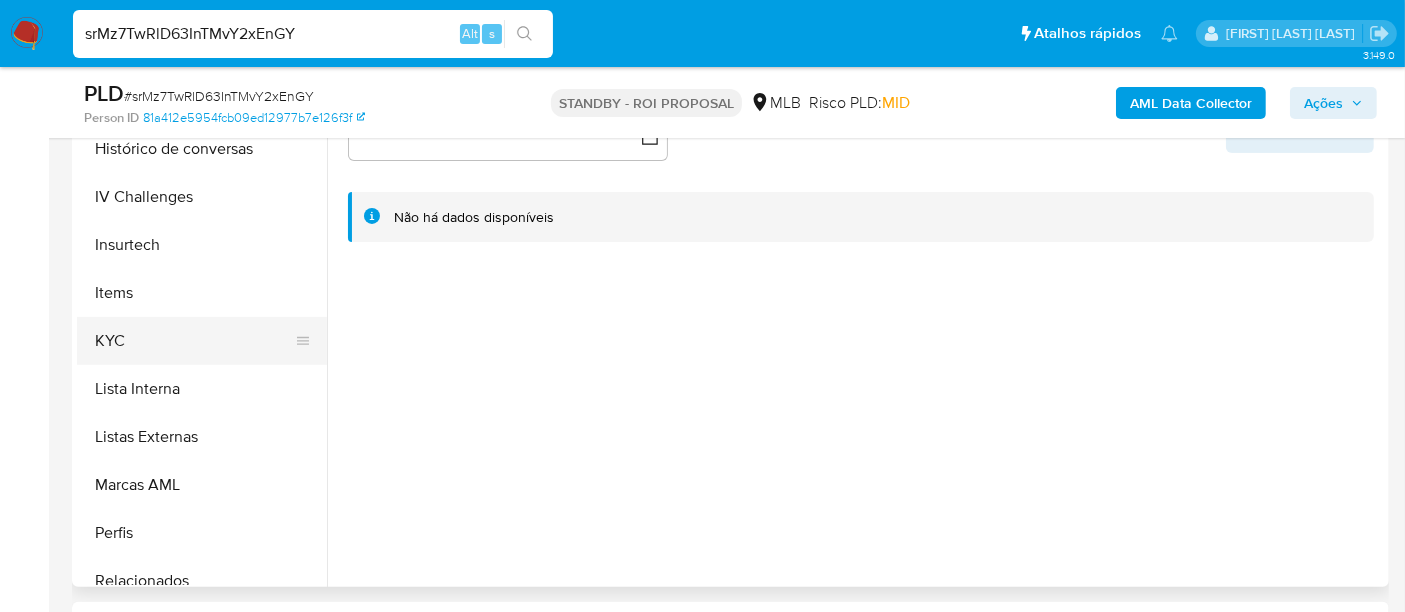 click on "KYC" at bounding box center [194, 341] 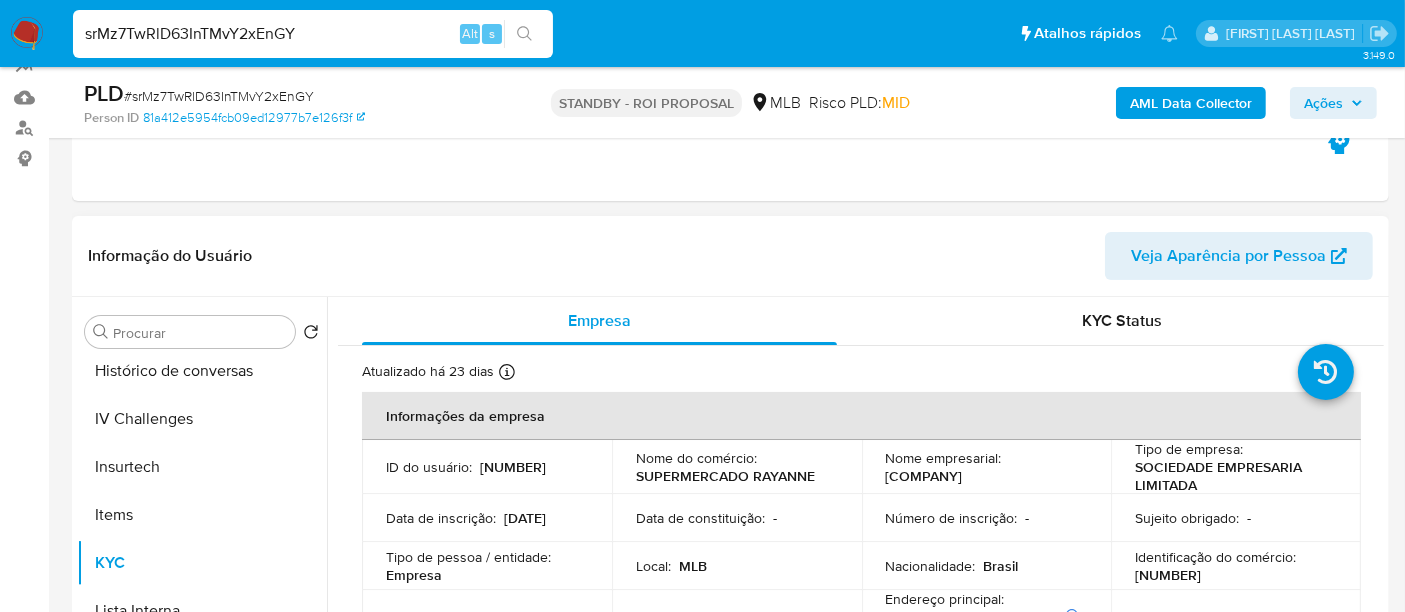 scroll, scrollTop: 333, scrollLeft: 0, axis: vertical 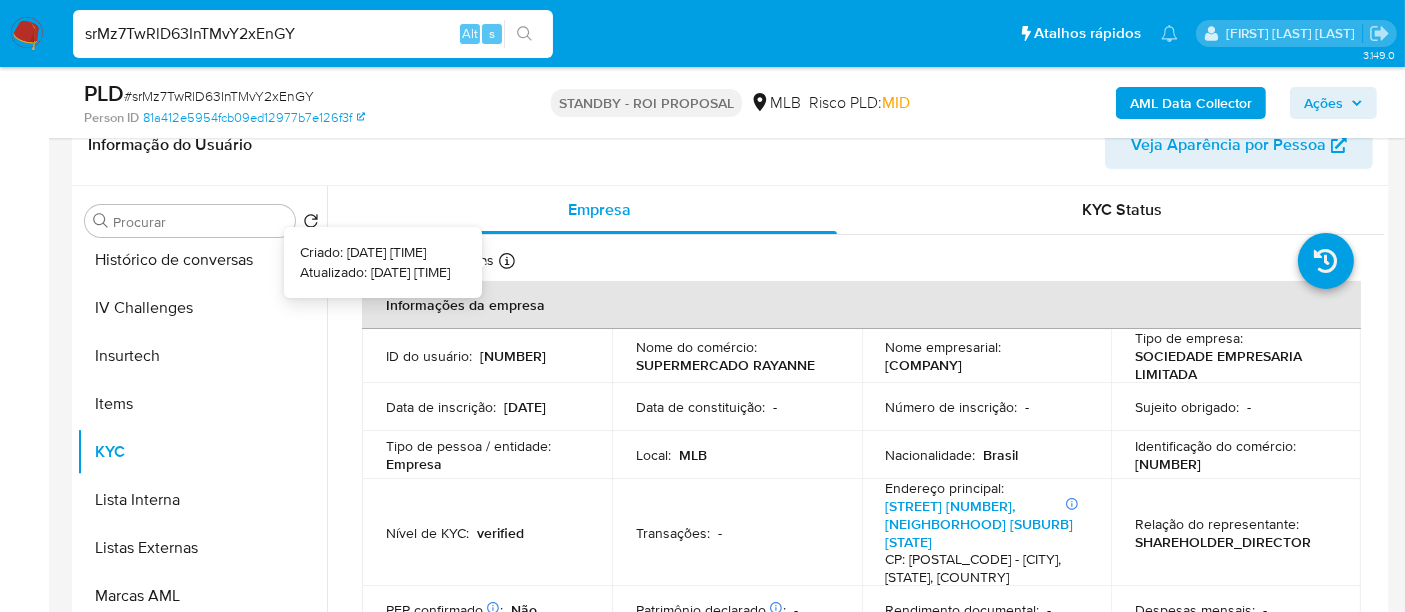type 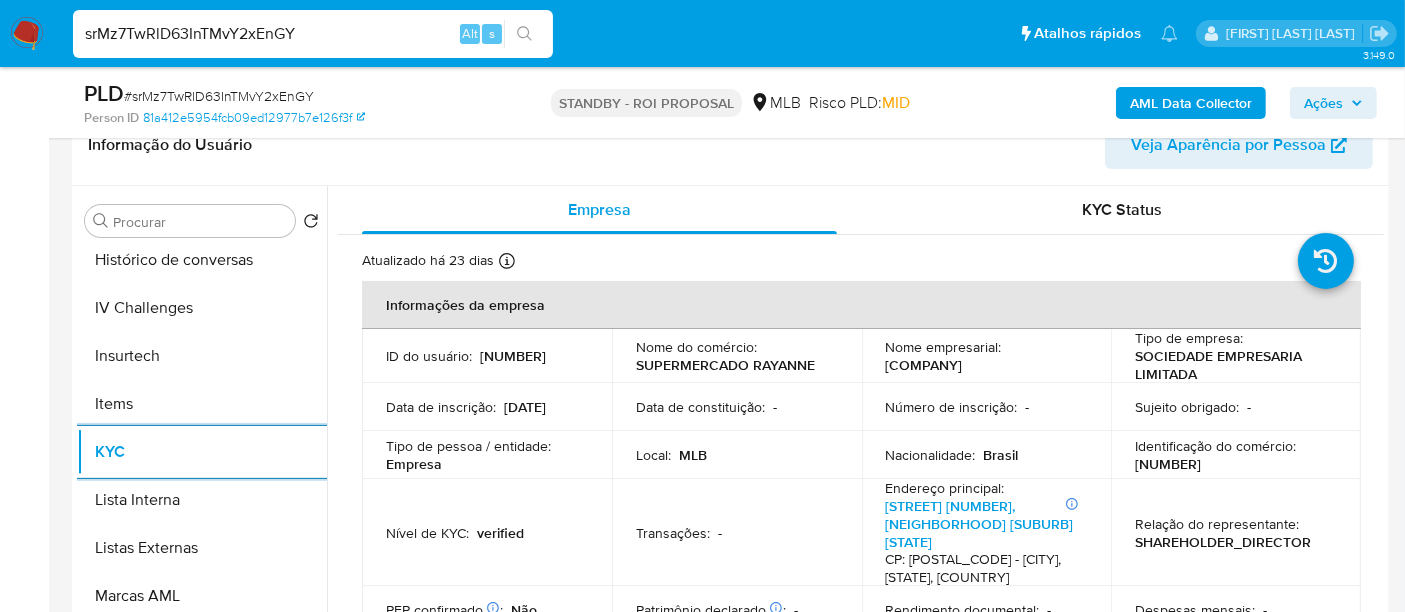 scroll, scrollTop: 111, scrollLeft: 0, axis: vertical 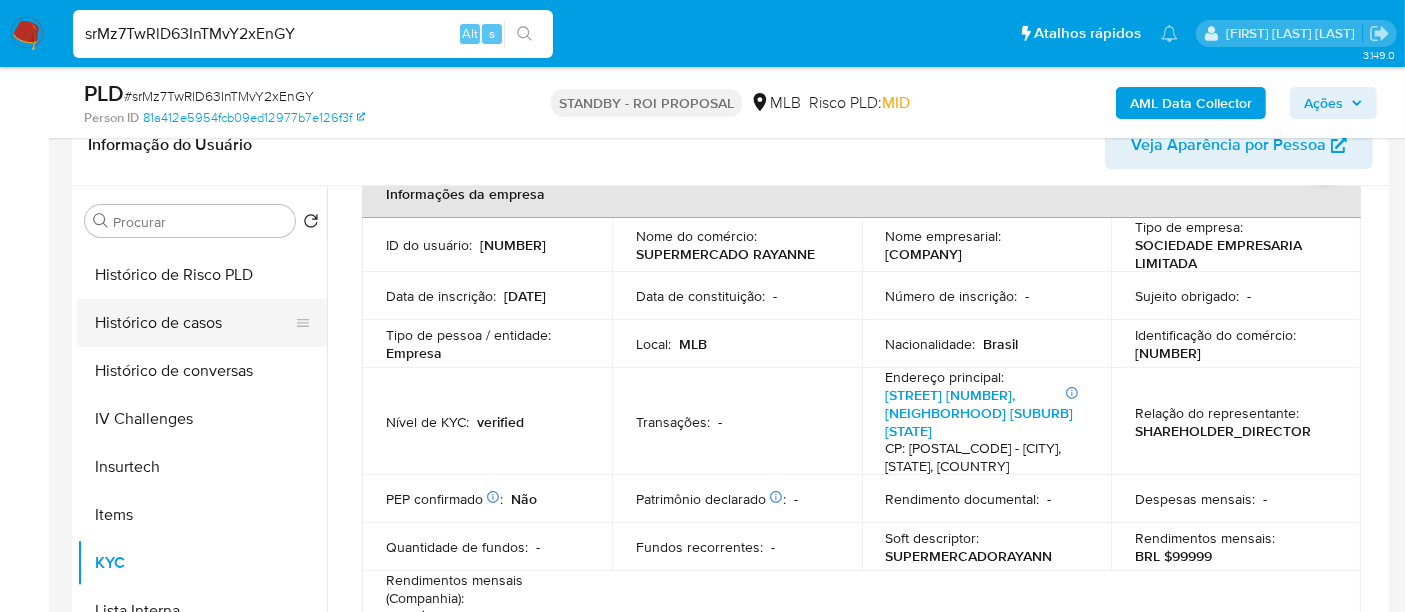click on "Histórico de casos" at bounding box center [194, 323] 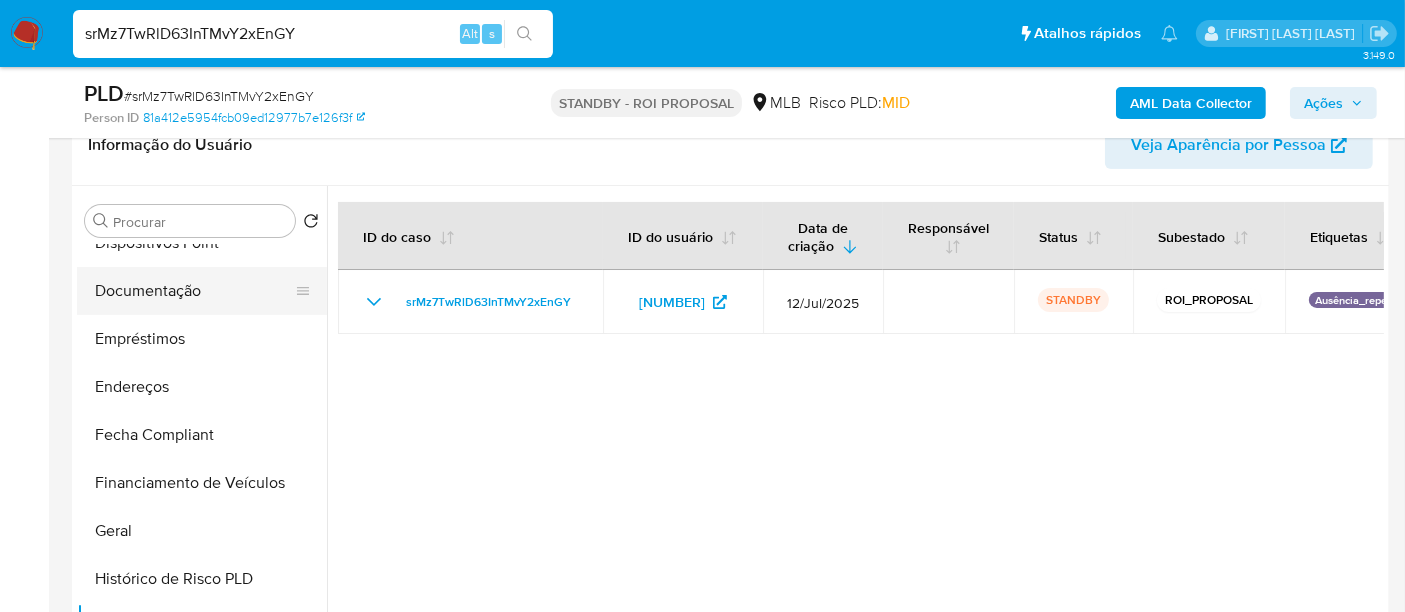 scroll, scrollTop: 333, scrollLeft: 0, axis: vertical 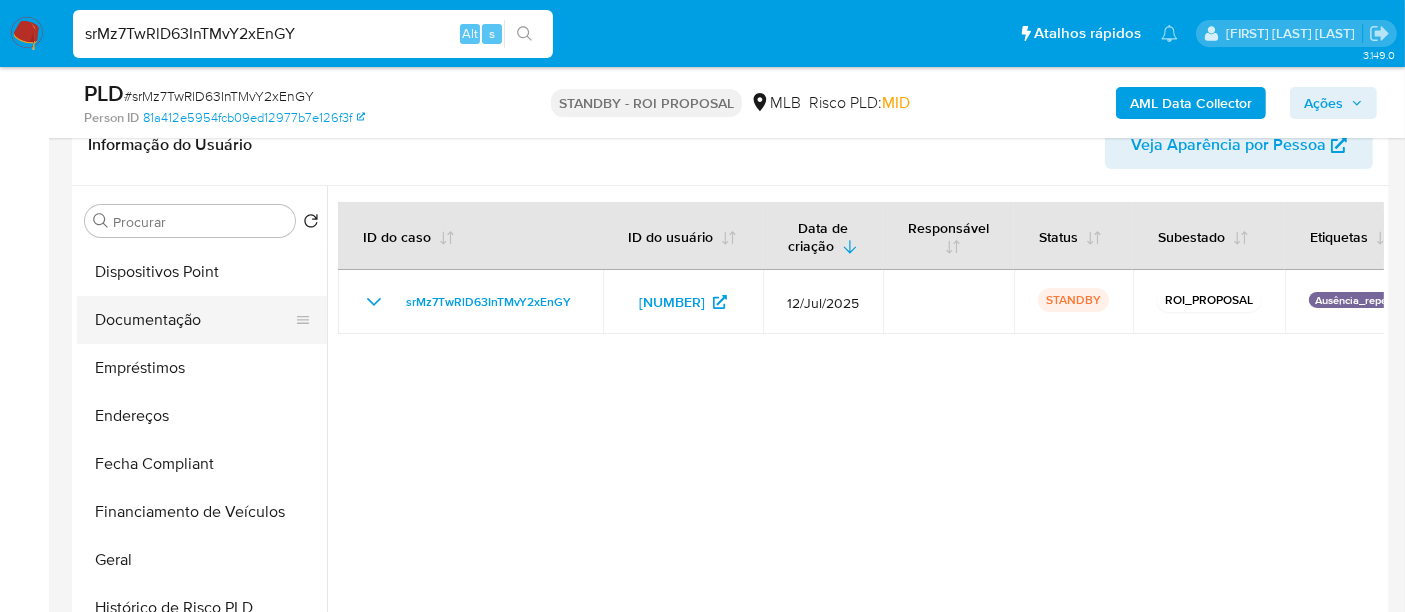 click on "Documentação" at bounding box center (194, 320) 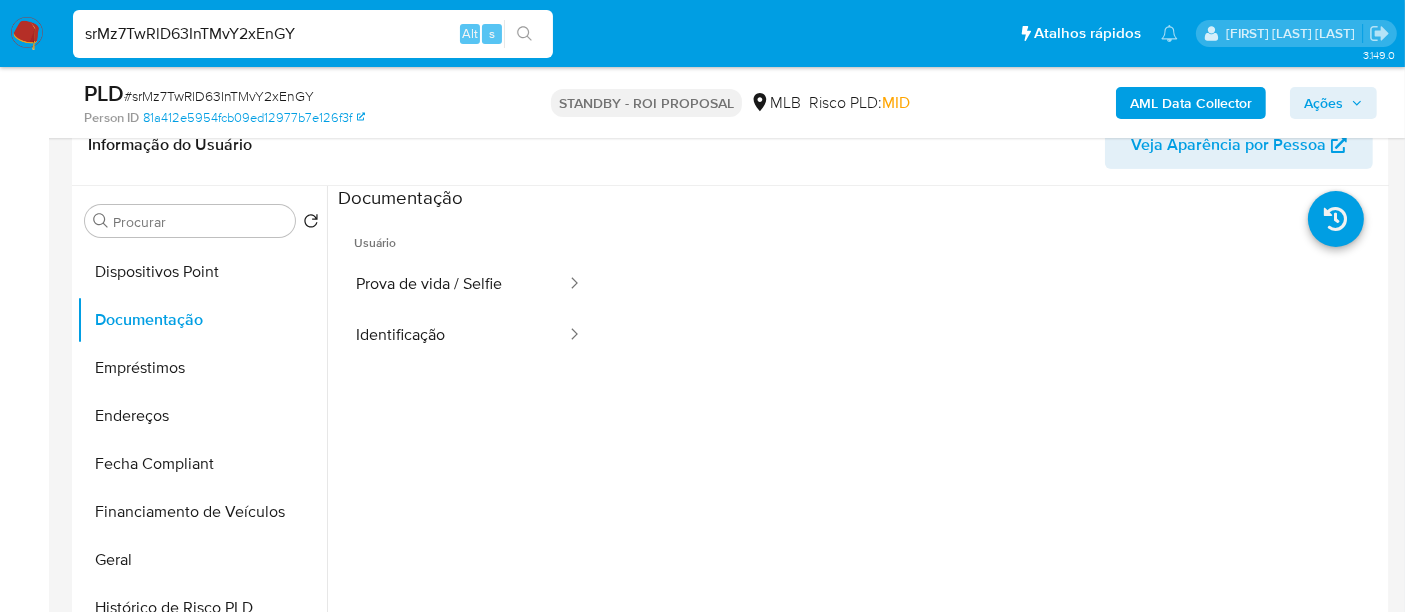 click on "Identificação" at bounding box center [453, 335] 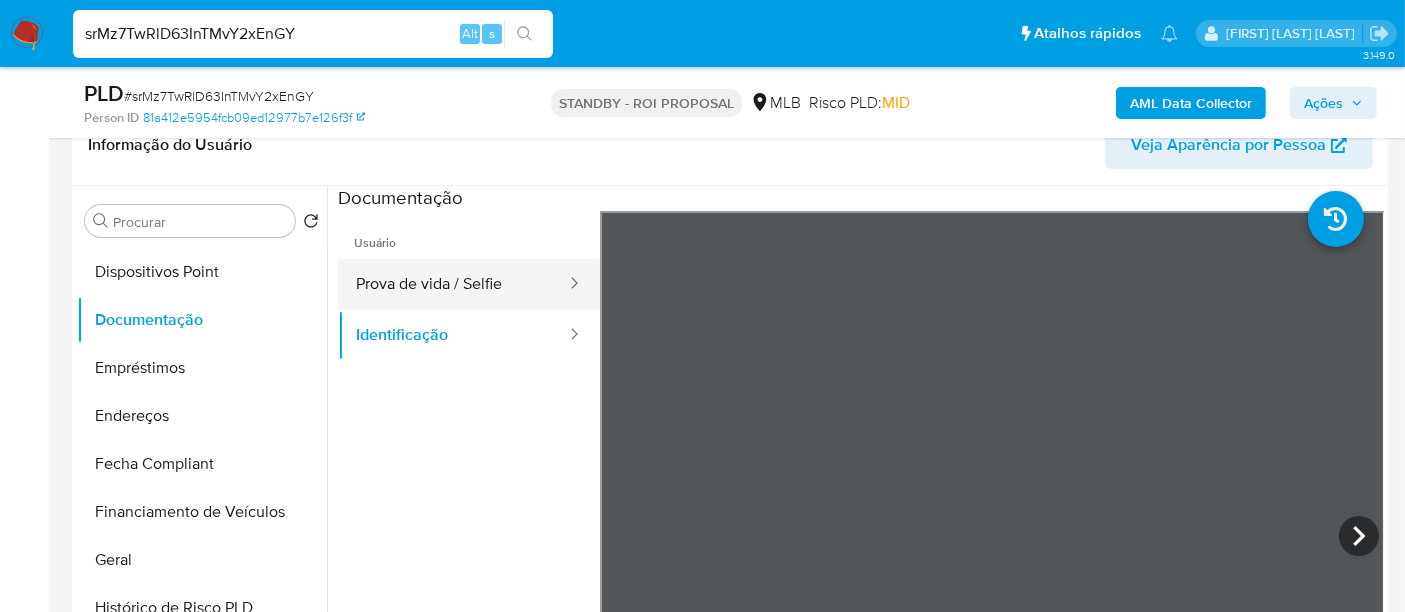 click on "Prova de vida / Selfie" at bounding box center [453, 284] 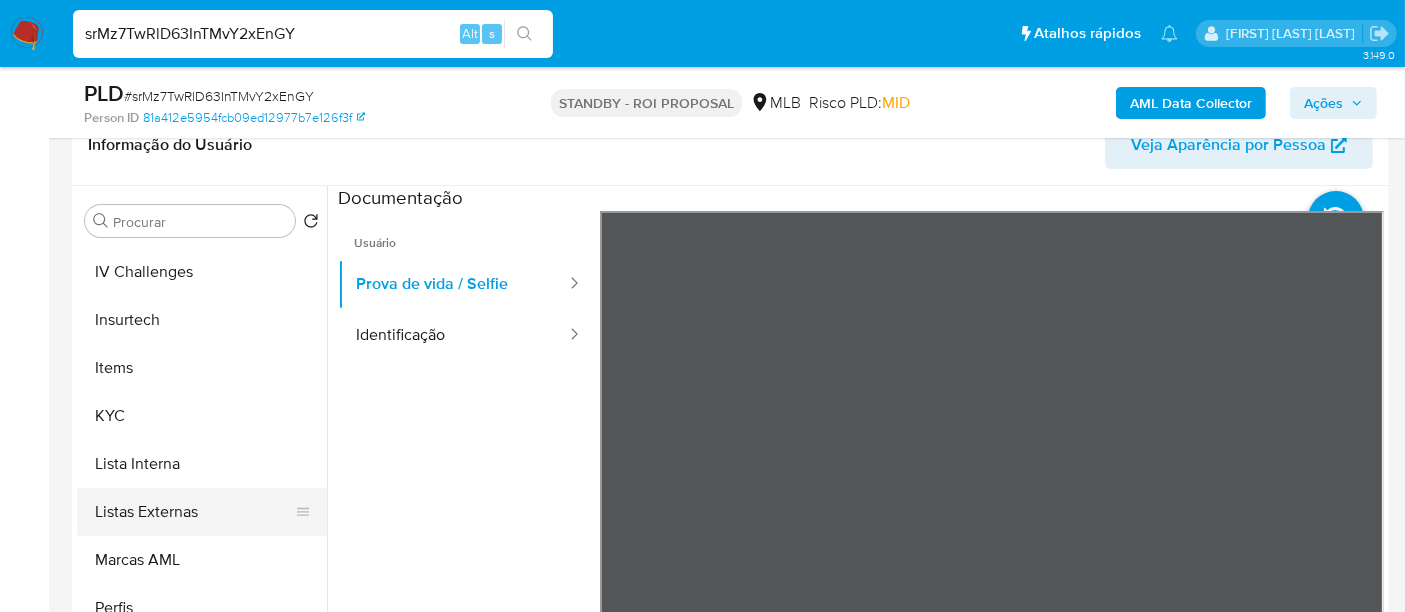 scroll, scrollTop: 844, scrollLeft: 0, axis: vertical 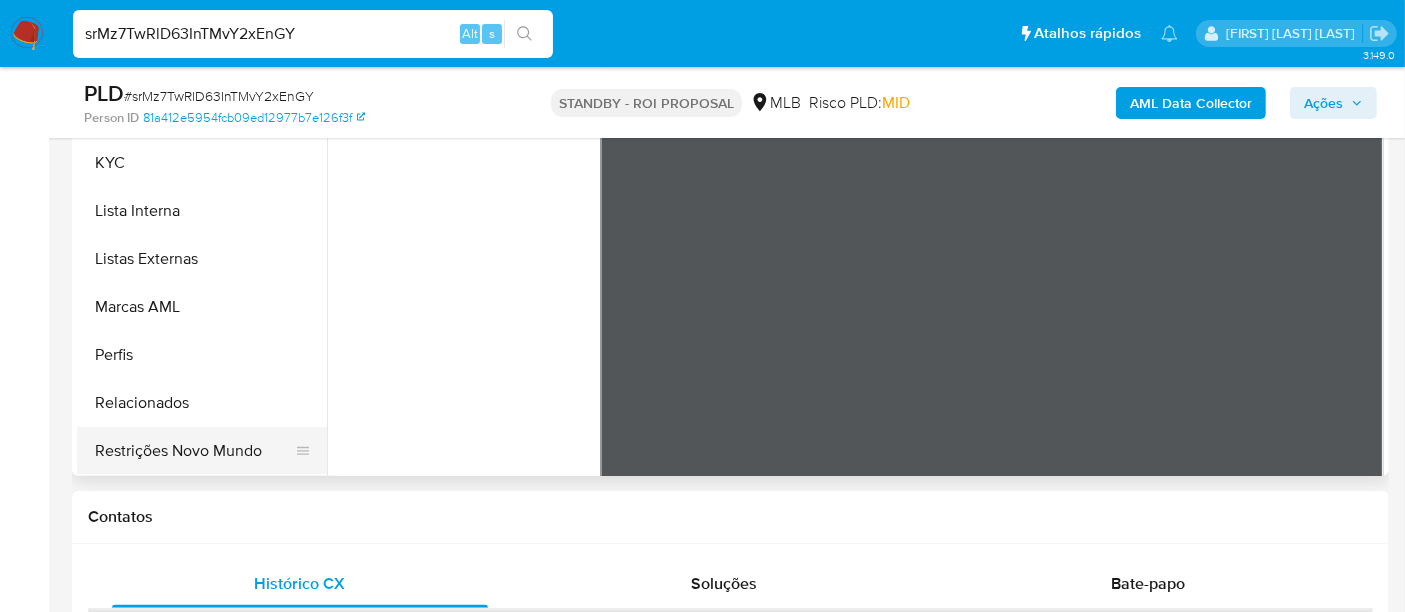 click on "Restrições Novo Mundo" at bounding box center [194, 451] 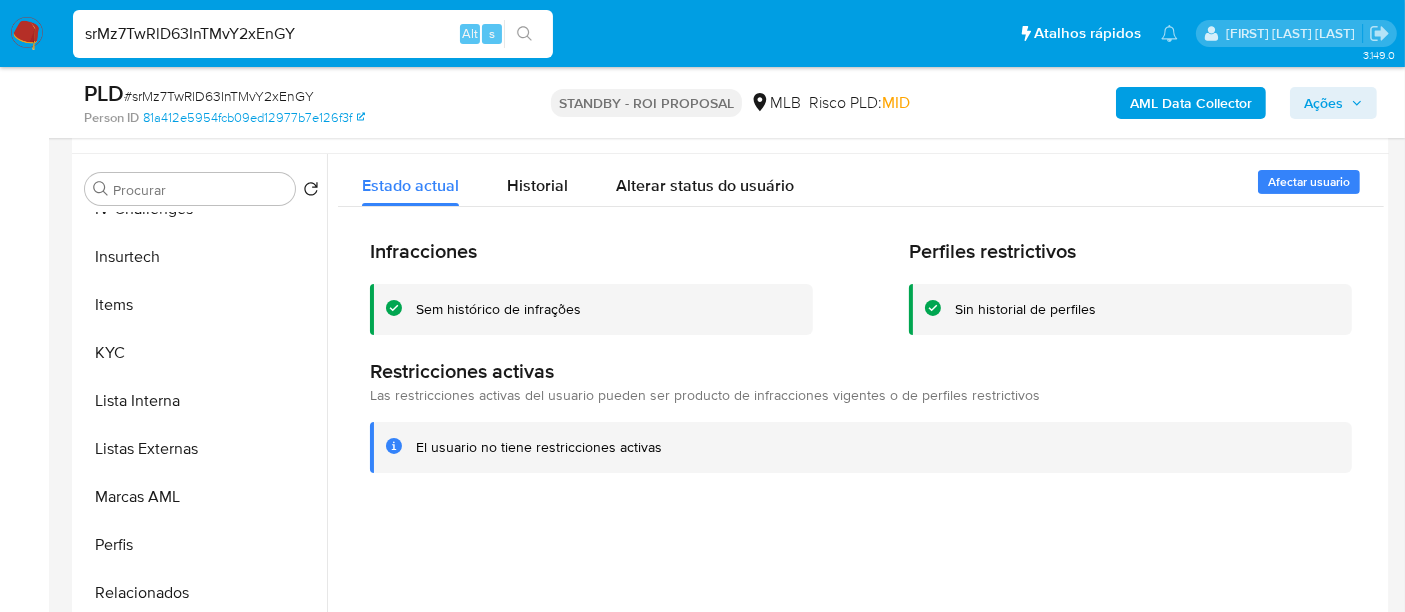 scroll, scrollTop: 333, scrollLeft: 0, axis: vertical 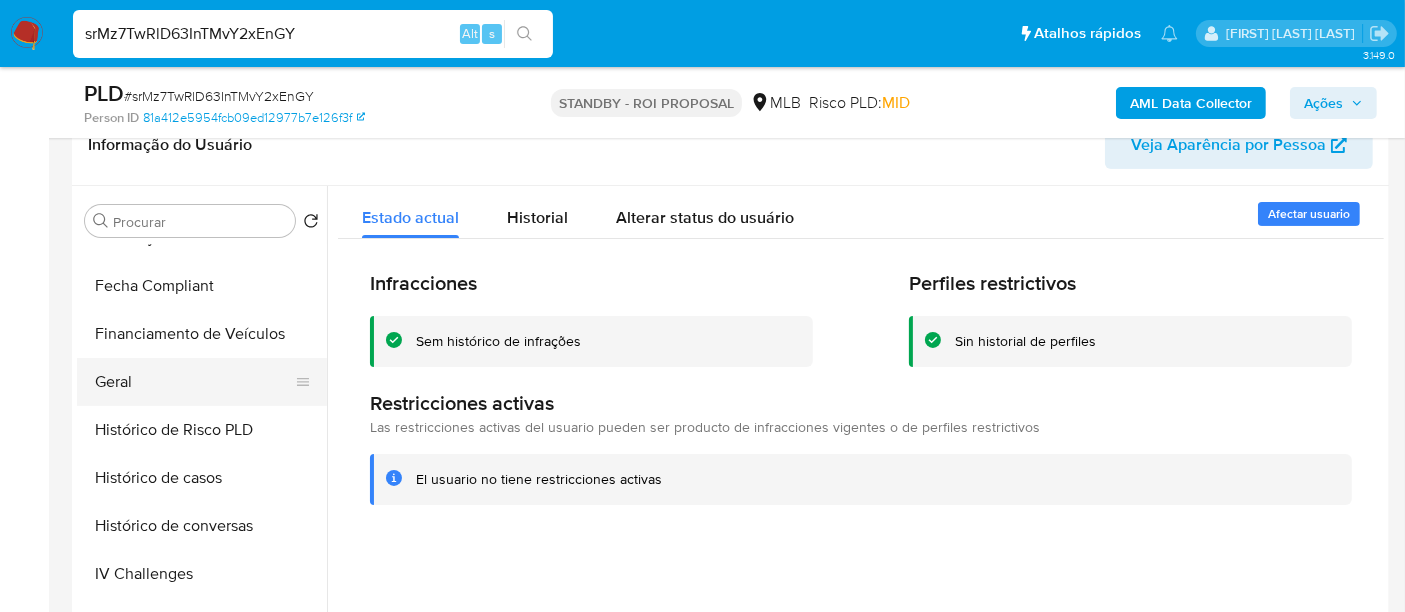 click on "Geral" at bounding box center (194, 382) 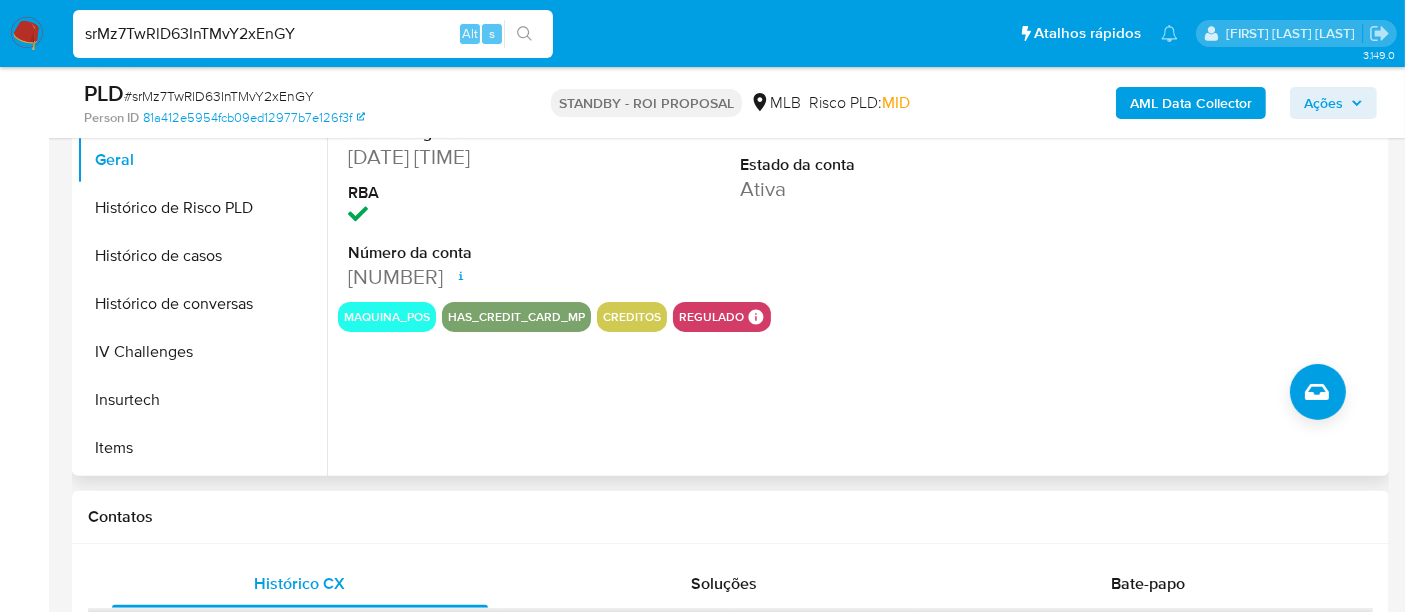 scroll, scrollTop: 666, scrollLeft: 0, axis: vertical 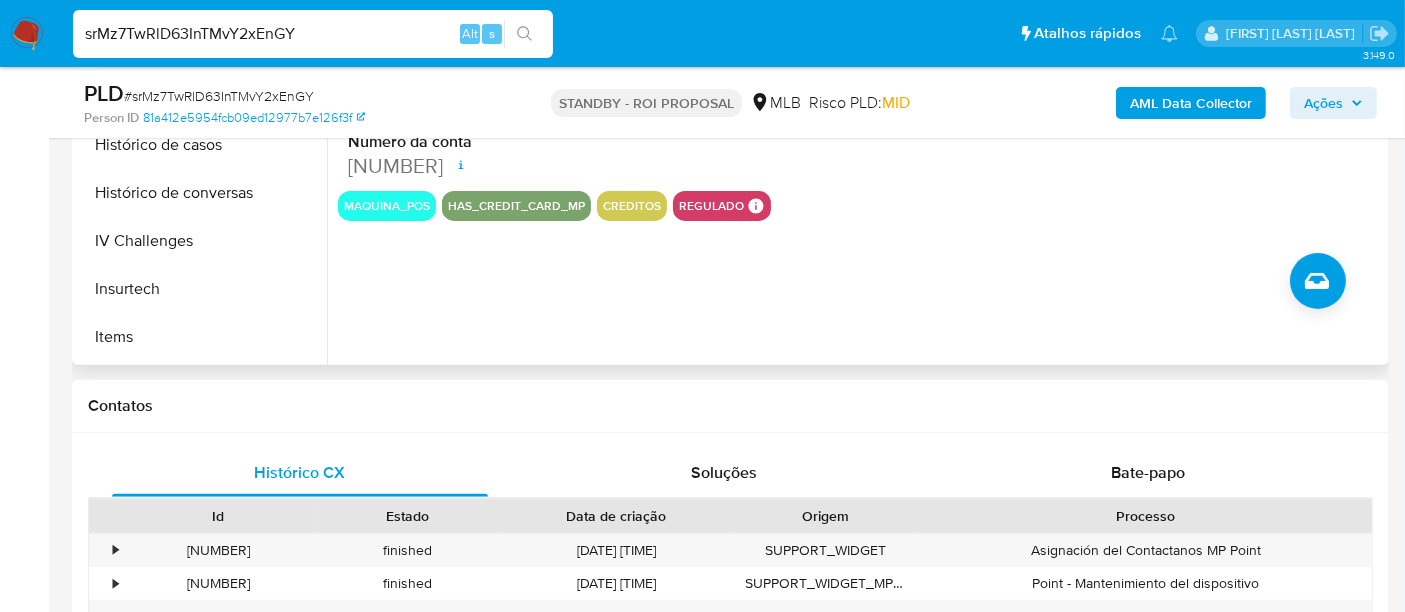 type 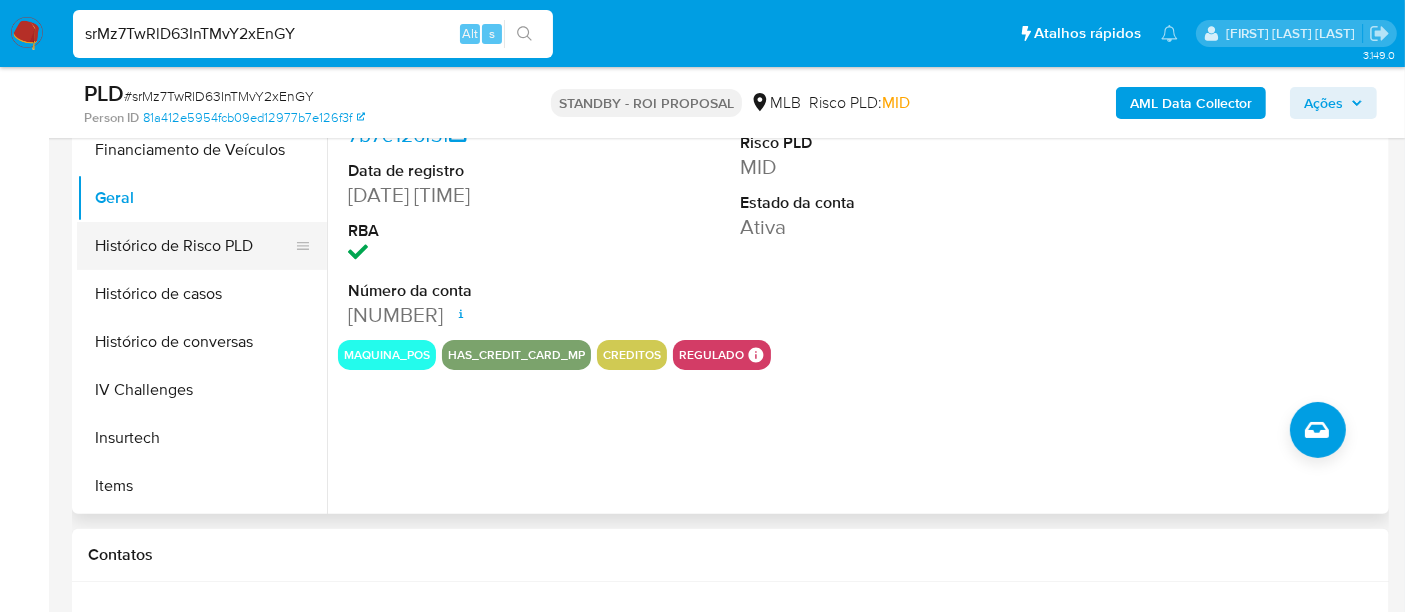 scroll, scrollTop: 333, scrollLeft: 0, axis: vertical 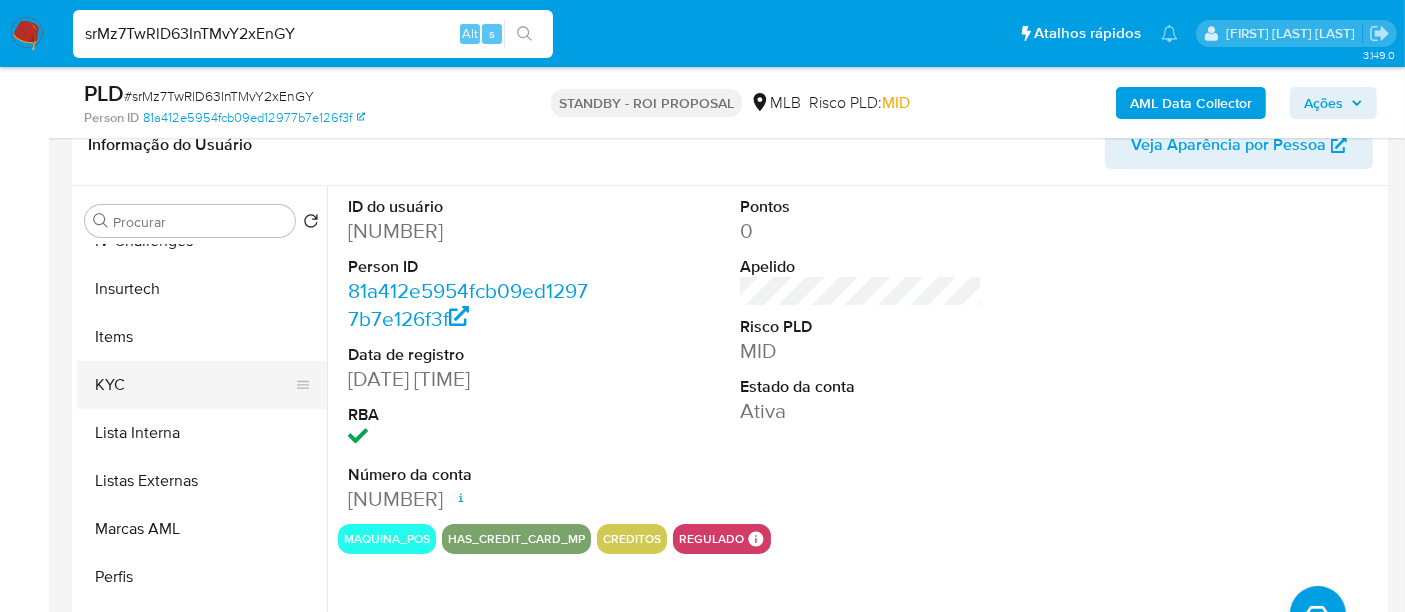 click on "KYC" at bounding box center (194, 385) 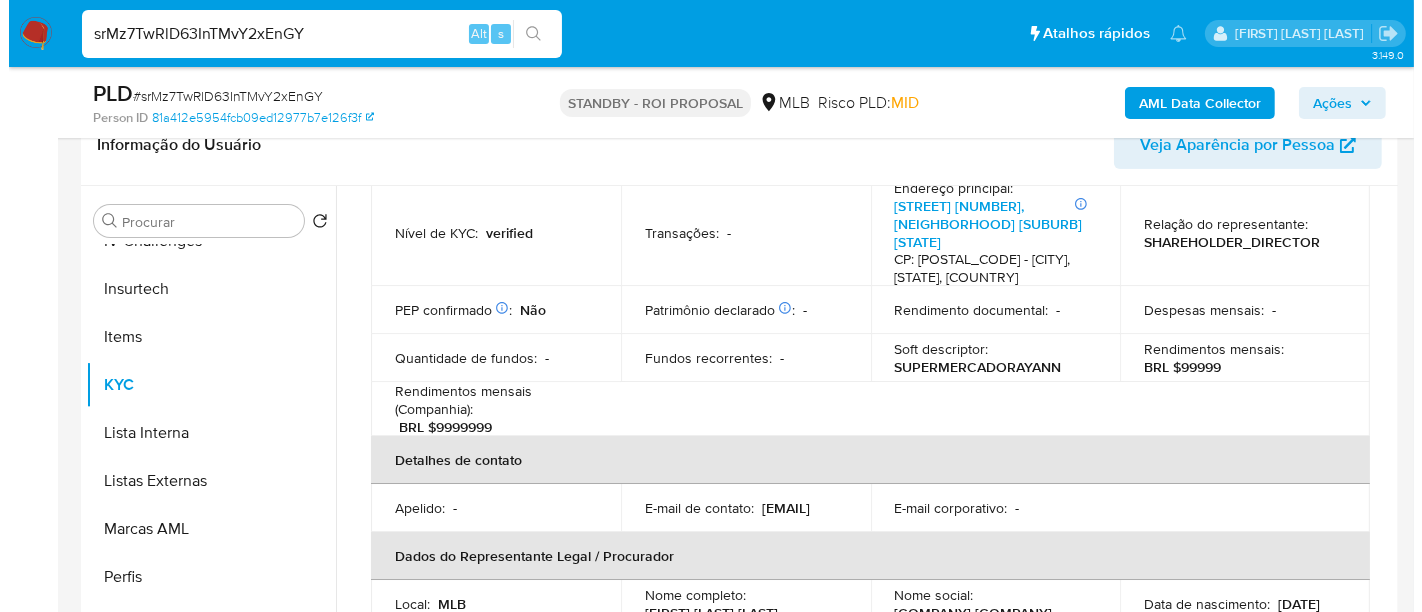 scroll, scrollTop: 333, scrollLeft: 0, axis: vertical 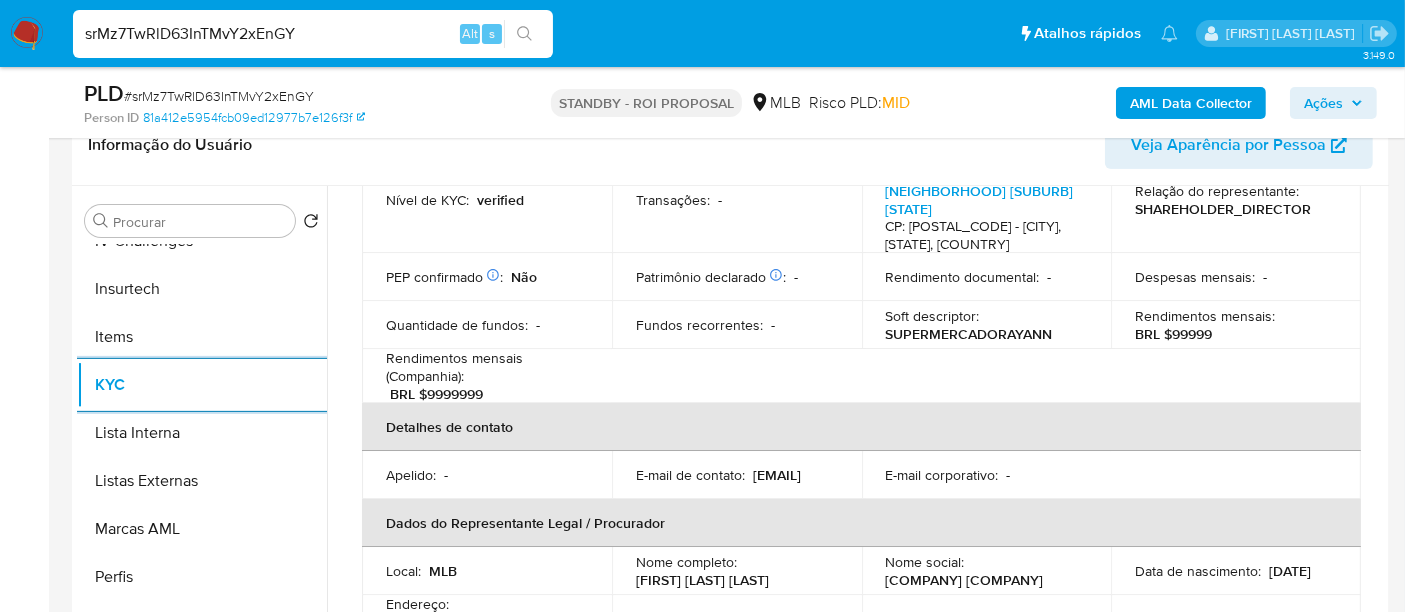 click on "AML Data Collector" at bounding box center (1191, 103) 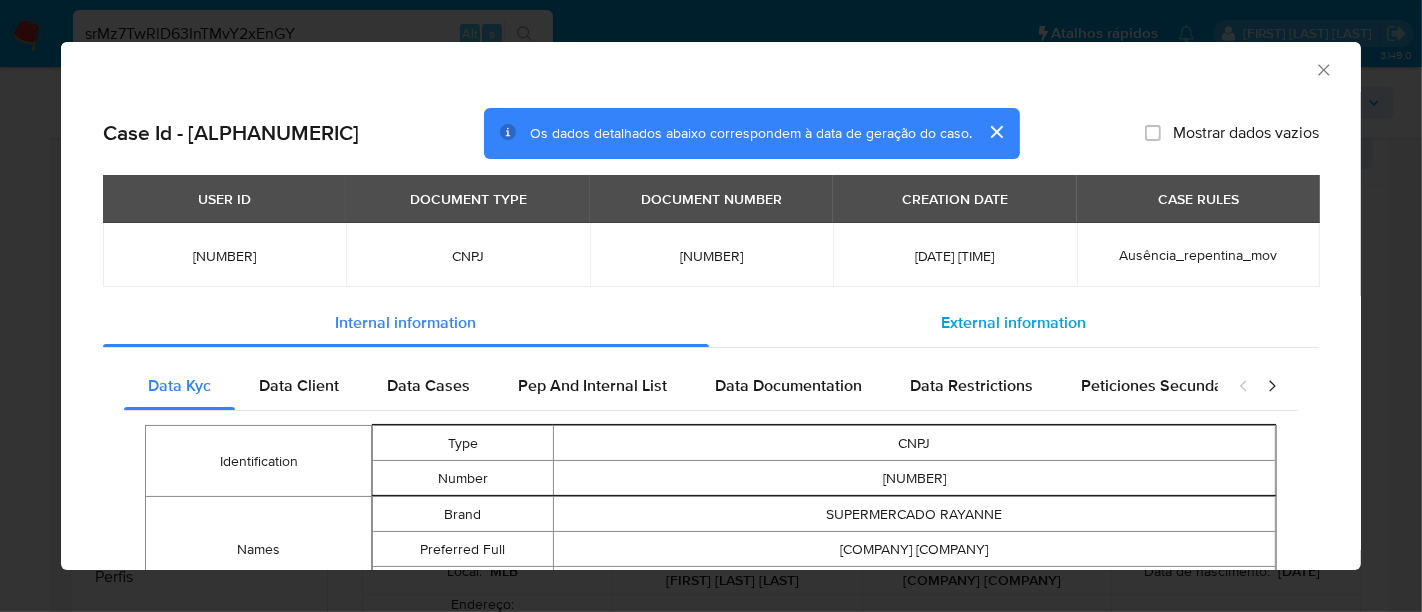 click on "External information" at bounding box center [1014, 322] 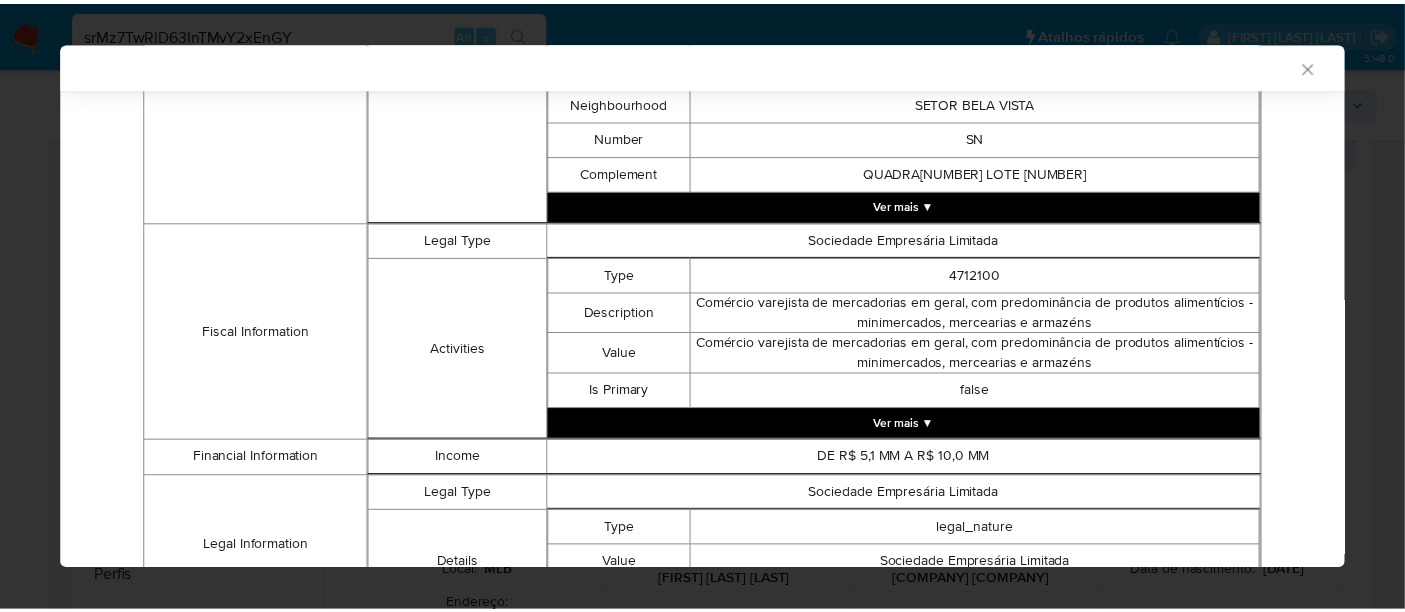 scroll, scrollTop: 693, scrollLeft: 0, axis: vertical 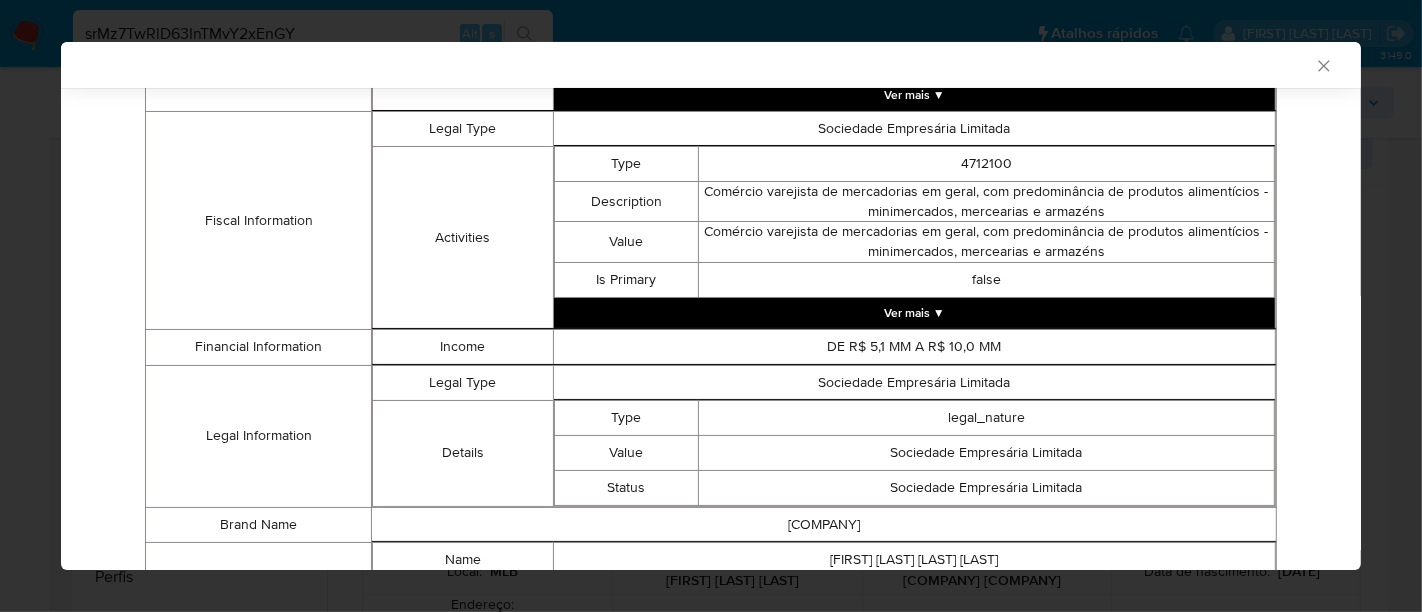 type 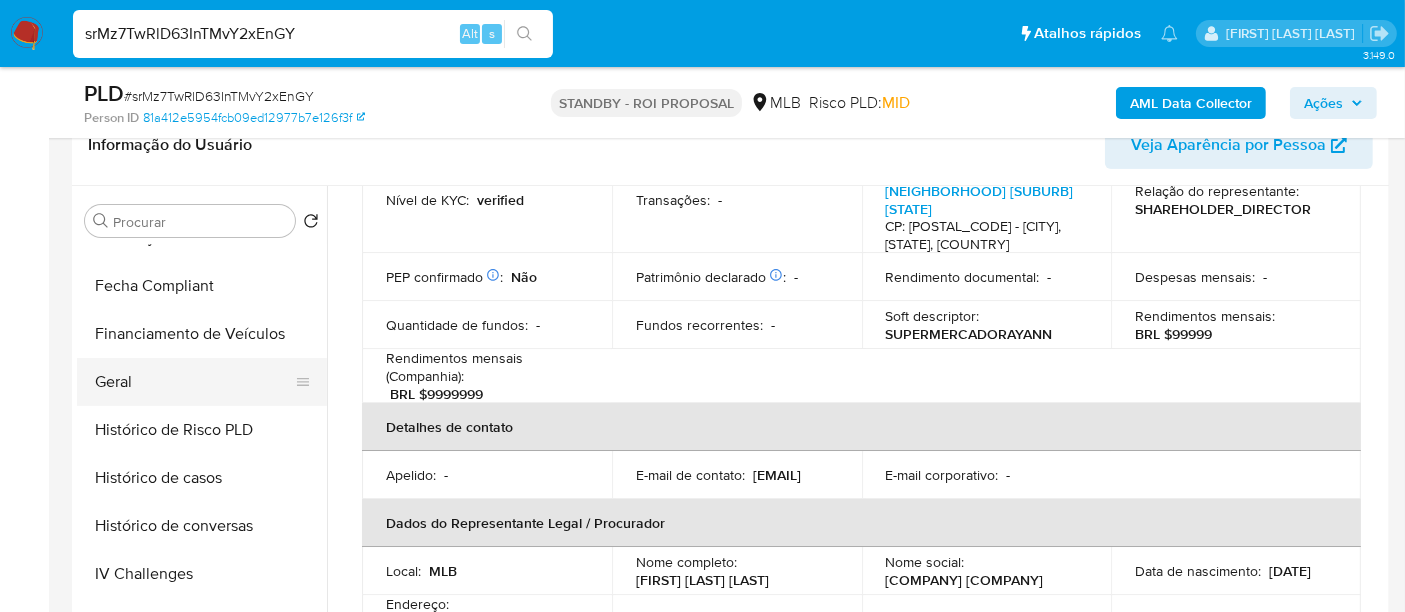 scroll, scrollTop: 400, scrollLeft: 0, axis: vertical 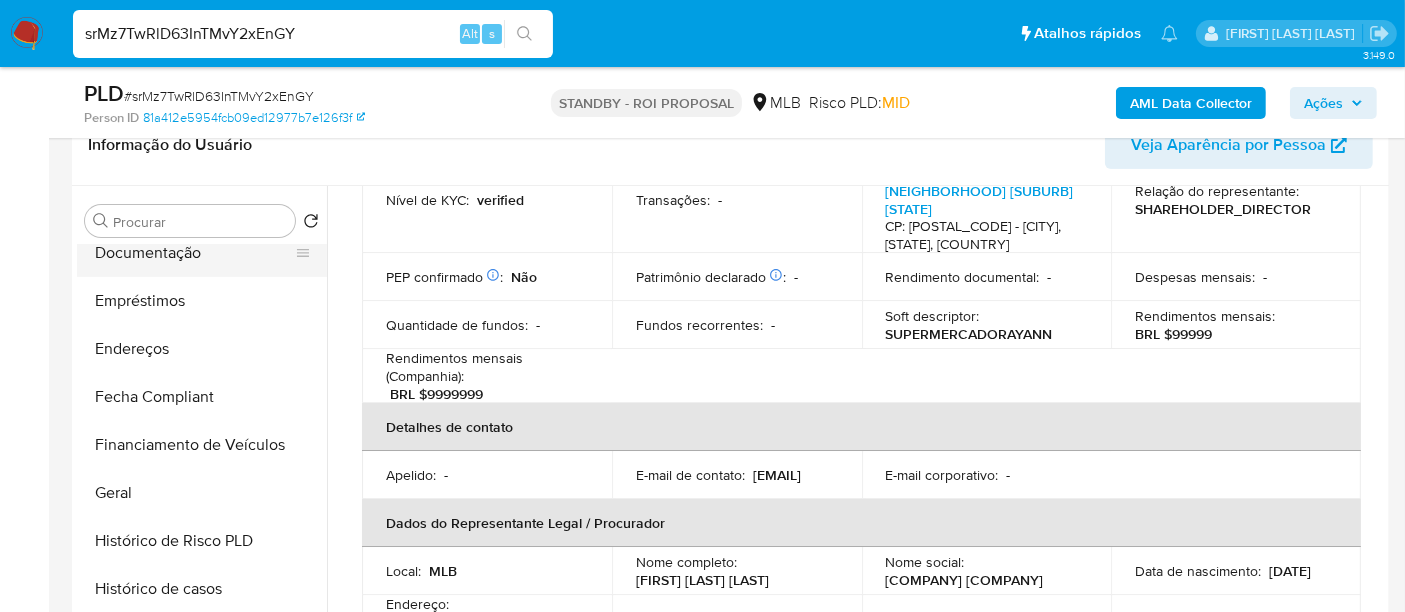 click on "Documentação" at bounding box center (194, 253) 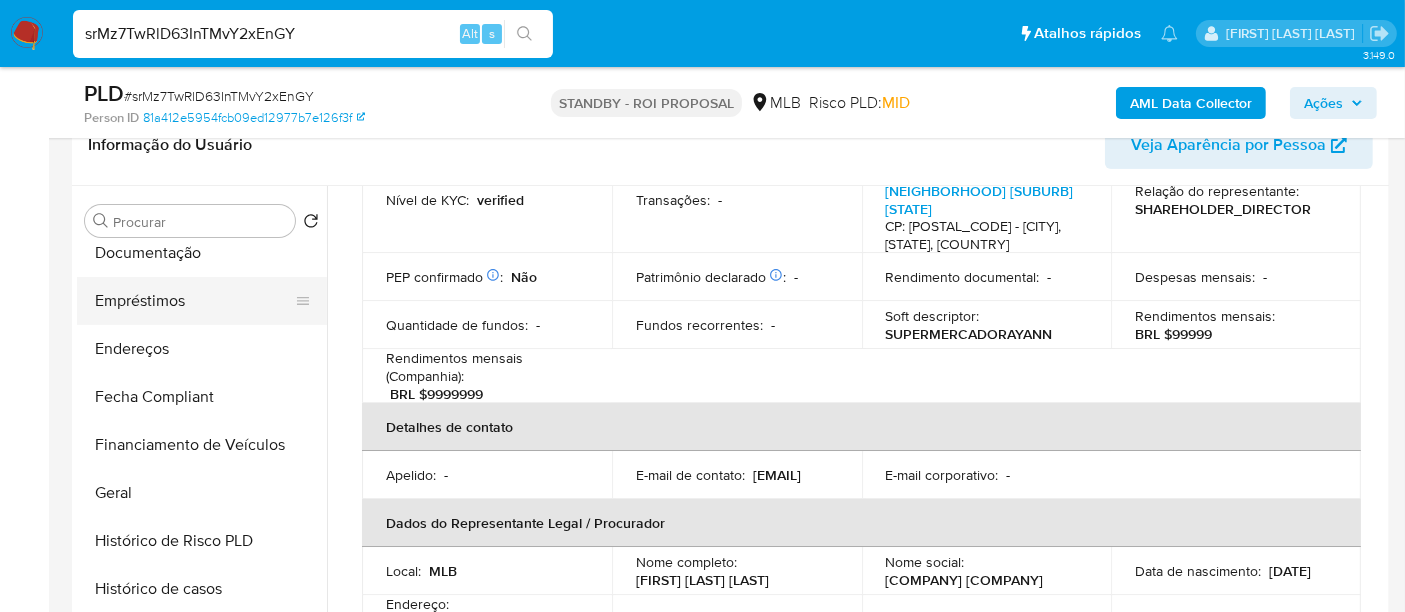 scroll, scrollTop: 0, scrollLeft: 0, axis: both 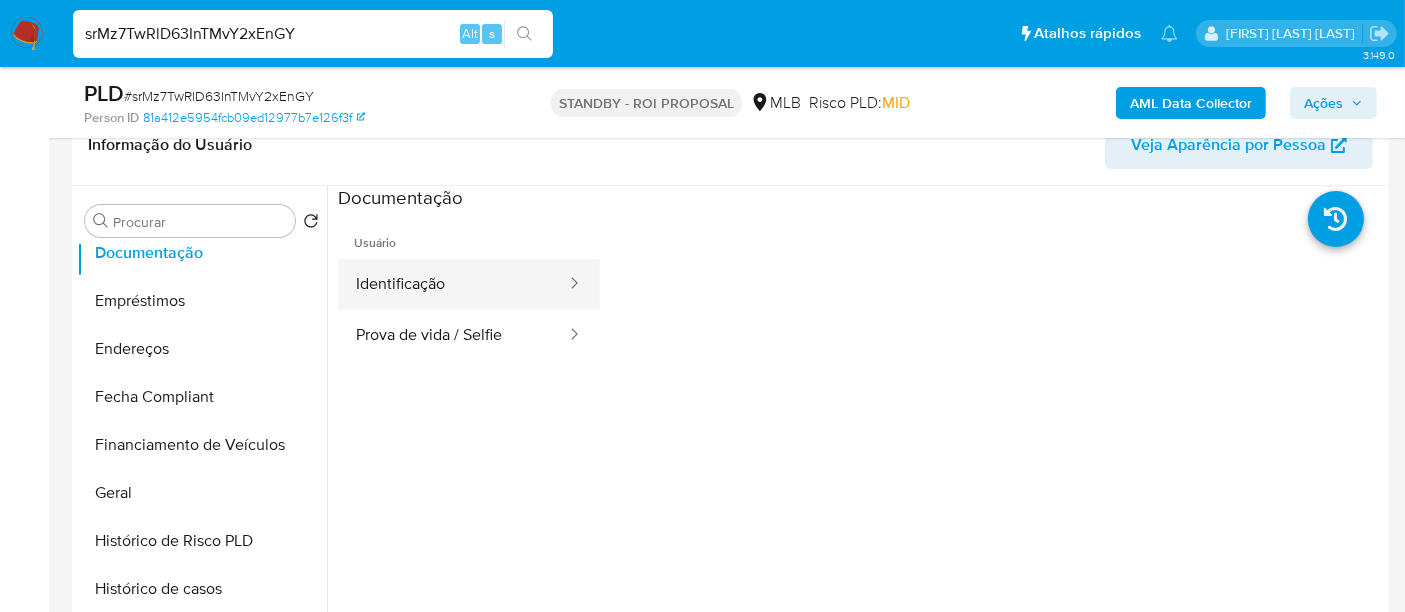 click on "Identificação" at bounding box center [453, 284] 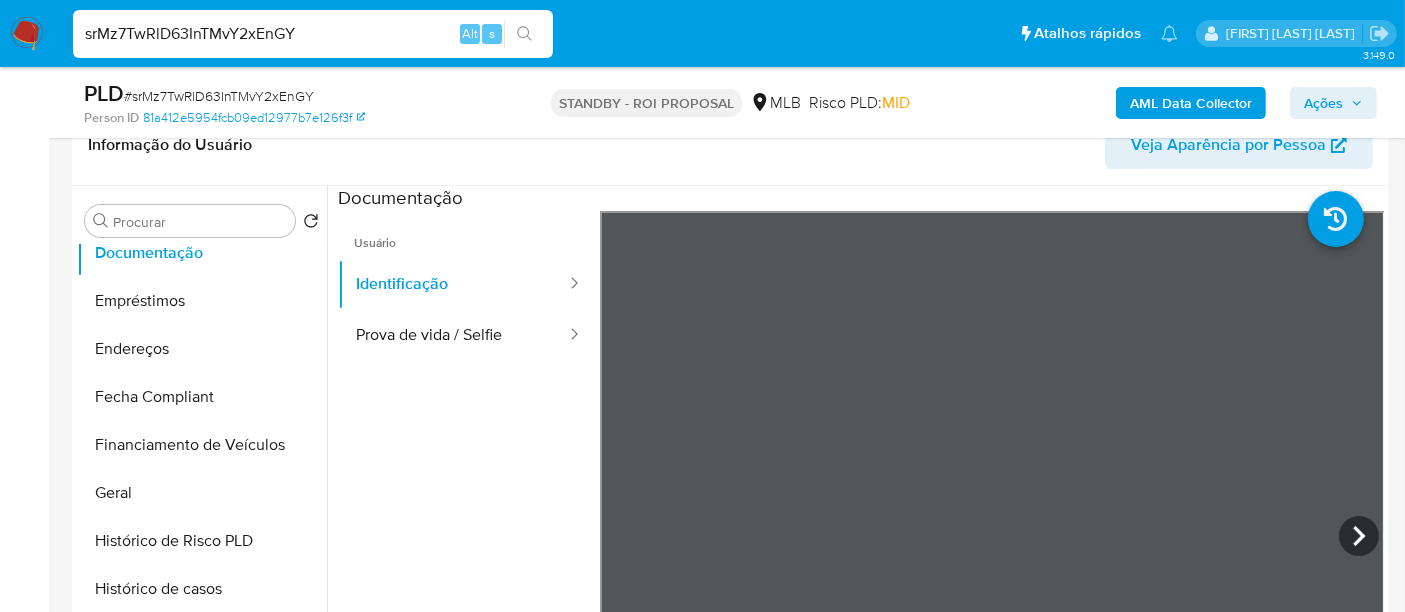 type 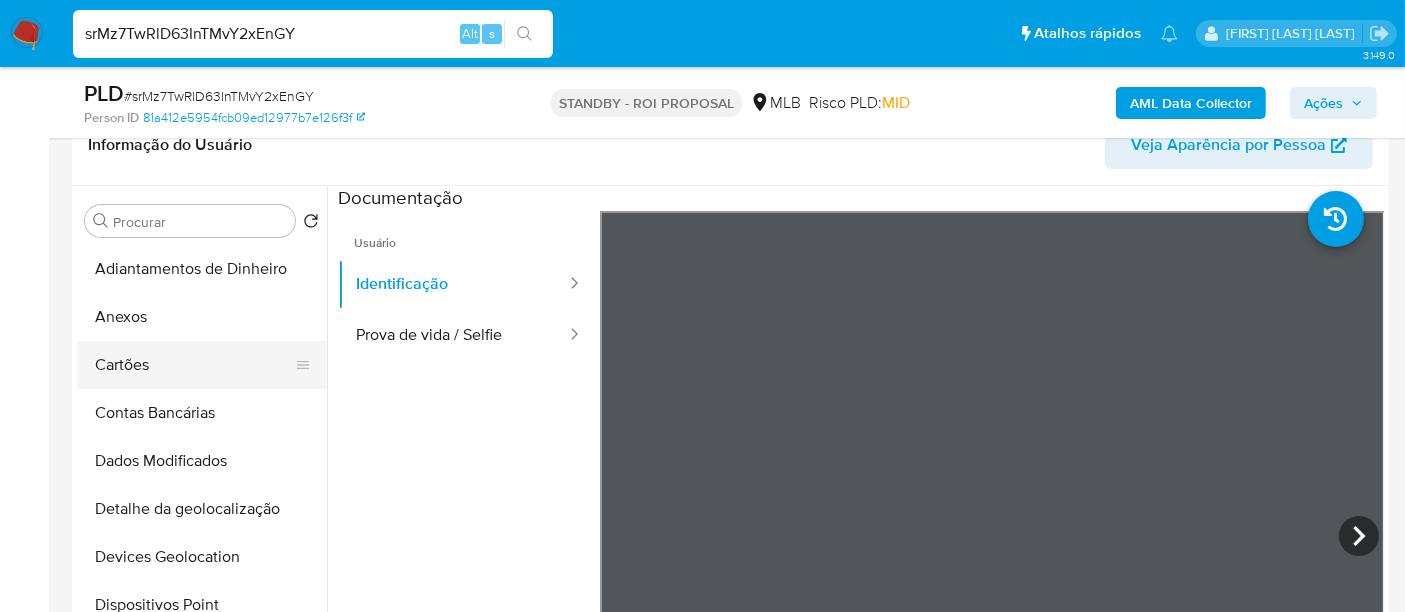 scroll, scrollTop: 0, scrollLeft: 0, axis: both 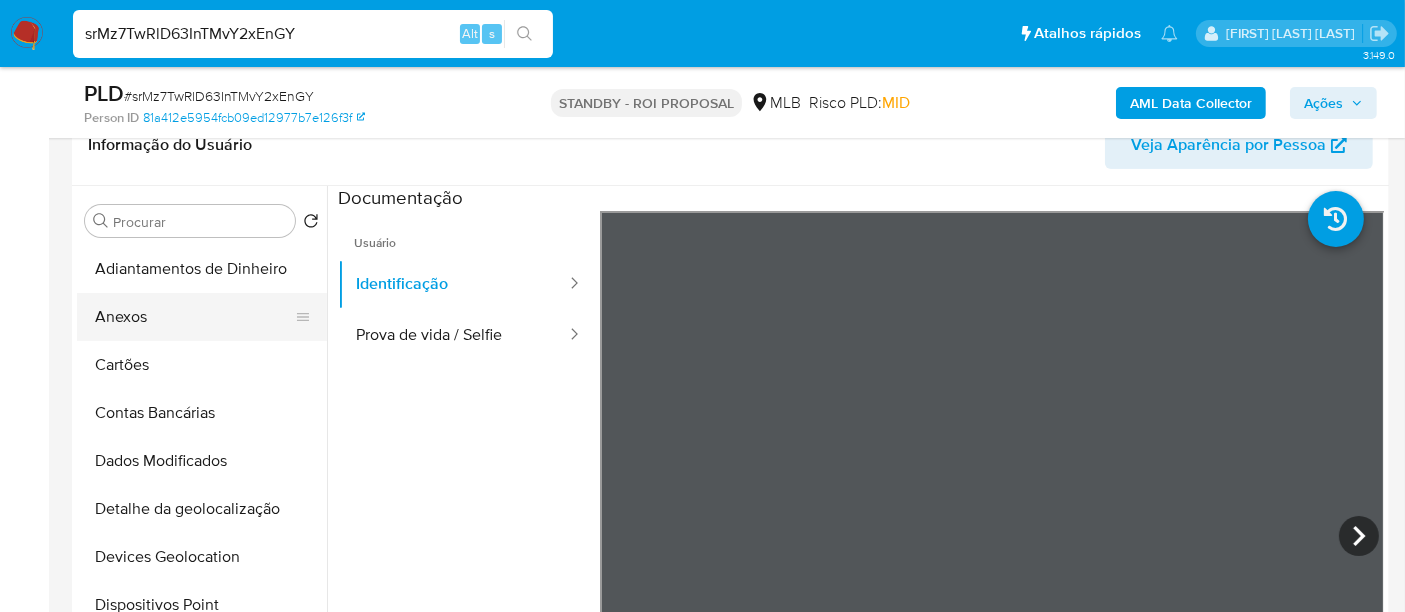 click on "Anexos" at bounding box center [194, 317] 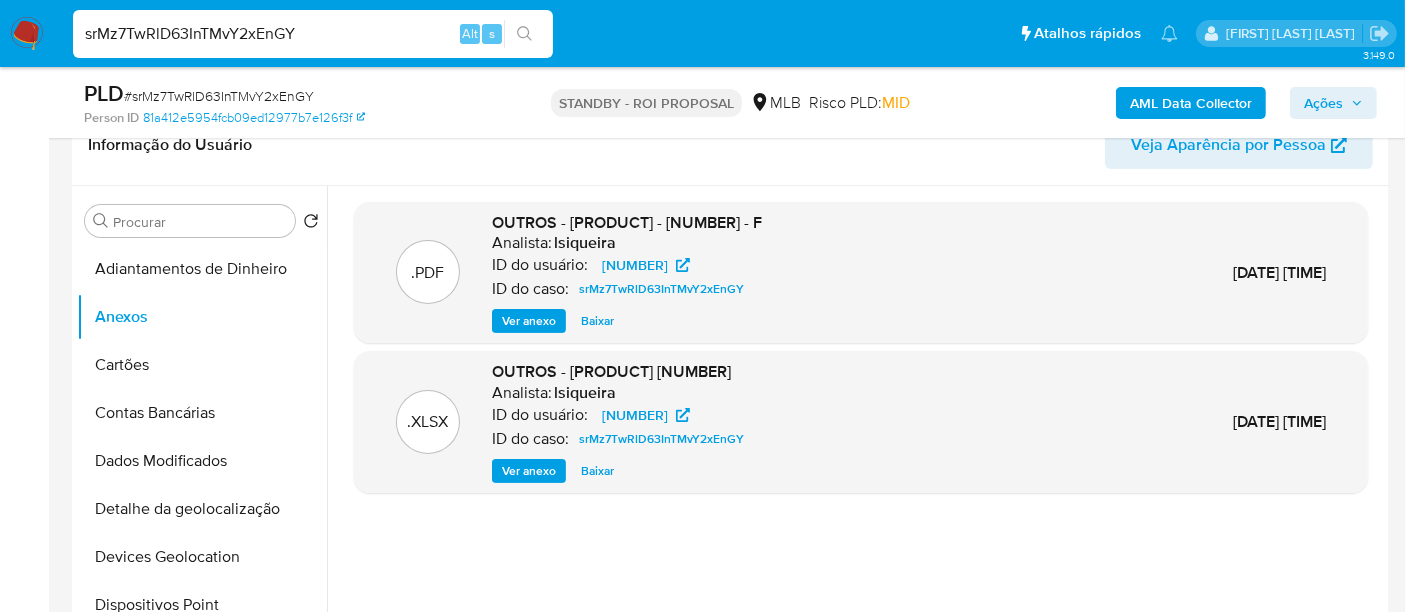 type 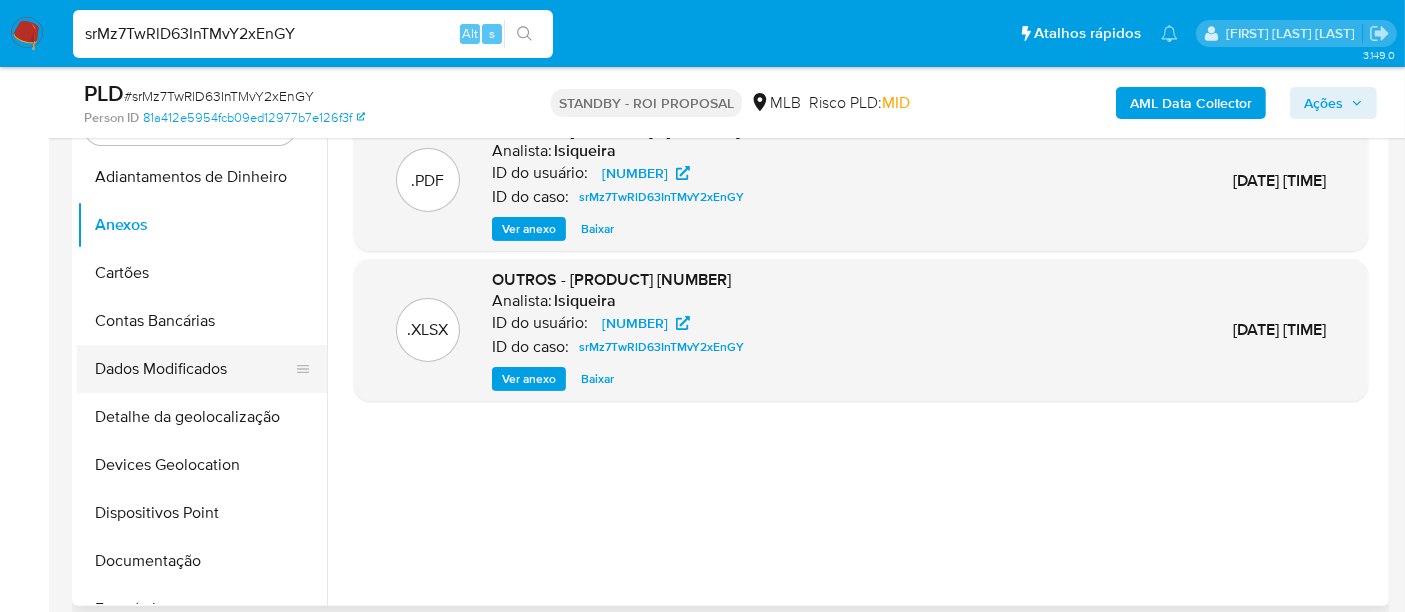 scroll, scrollTop: 555, scrollLeft: 0, axis: vertical 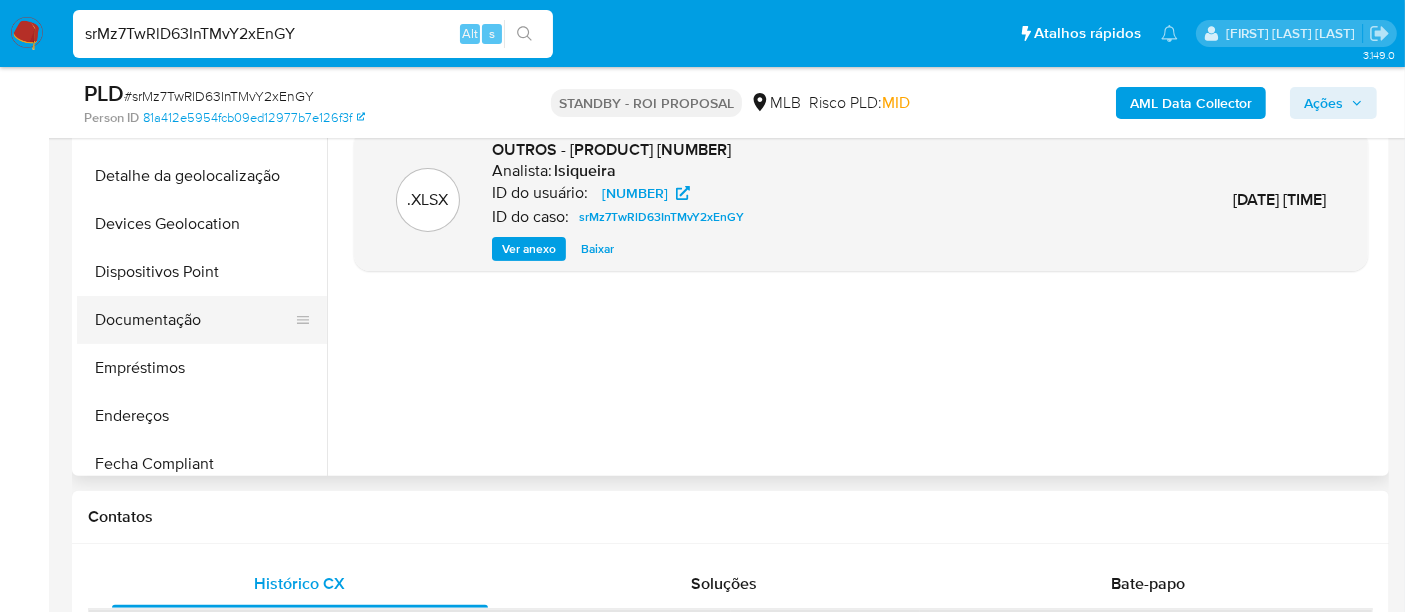 click on "Documentação" at bounding box center [194, 320] 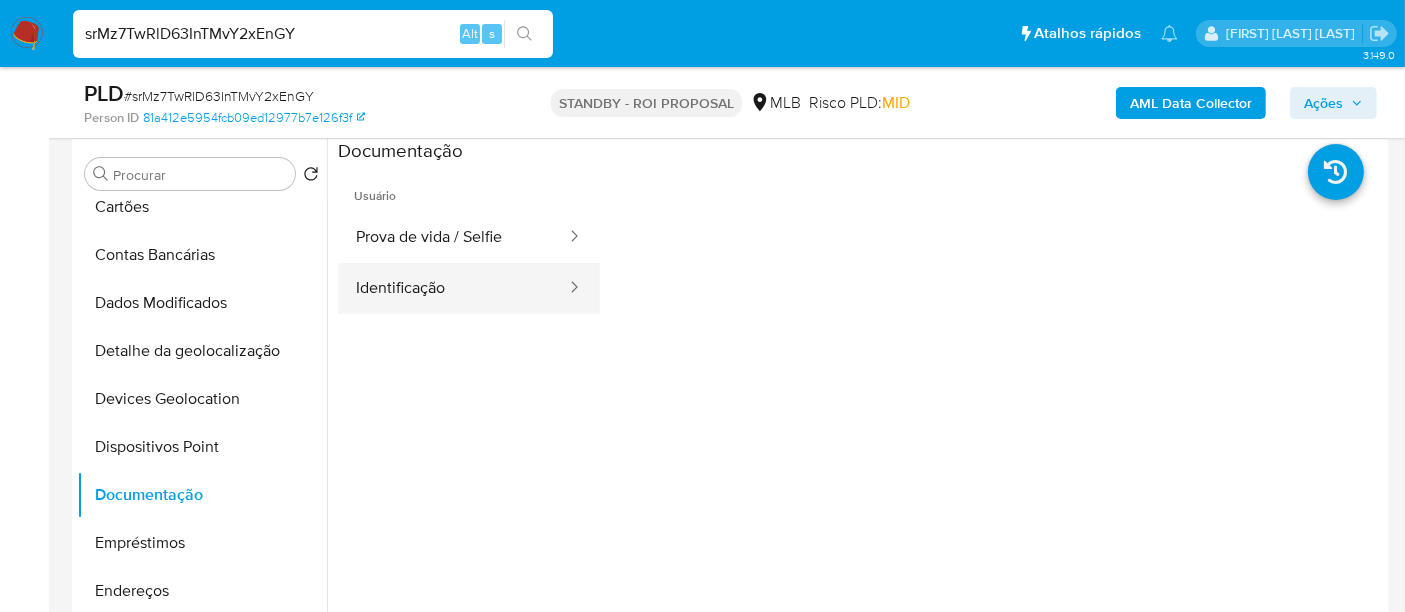 scroll, scrollTop: 333, scrollLeft: 0, axis: vertical 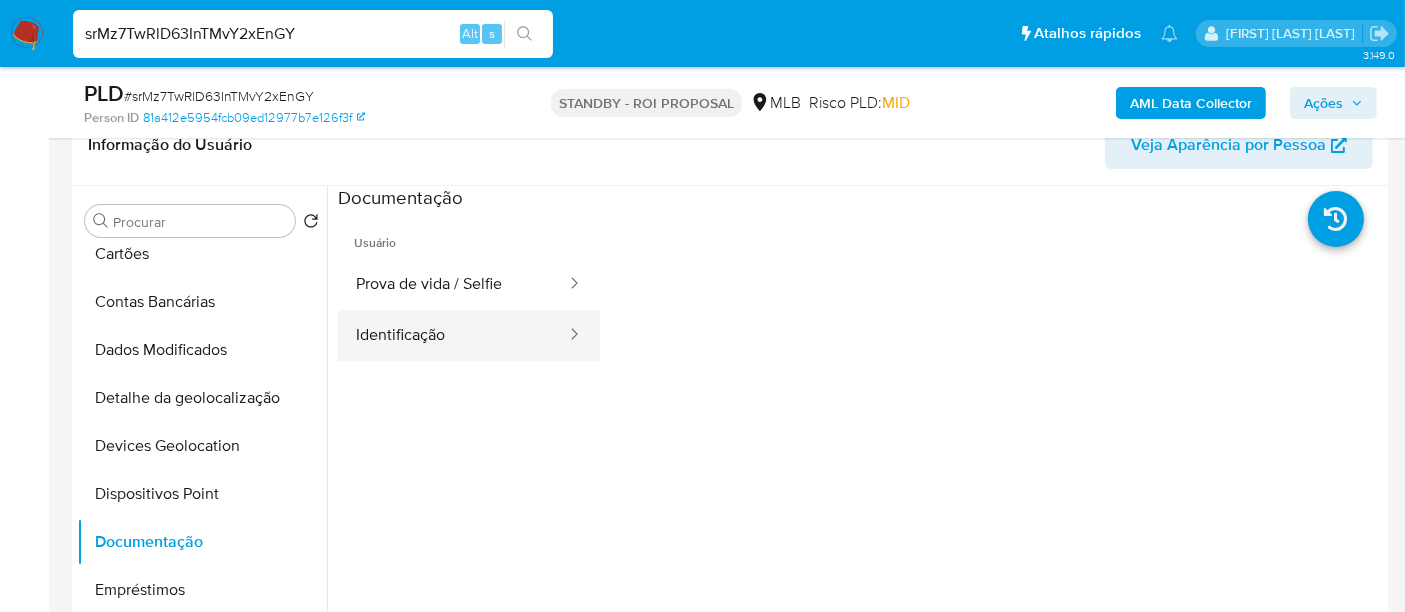 click on "Identificação" at bounding box center [453, 335] 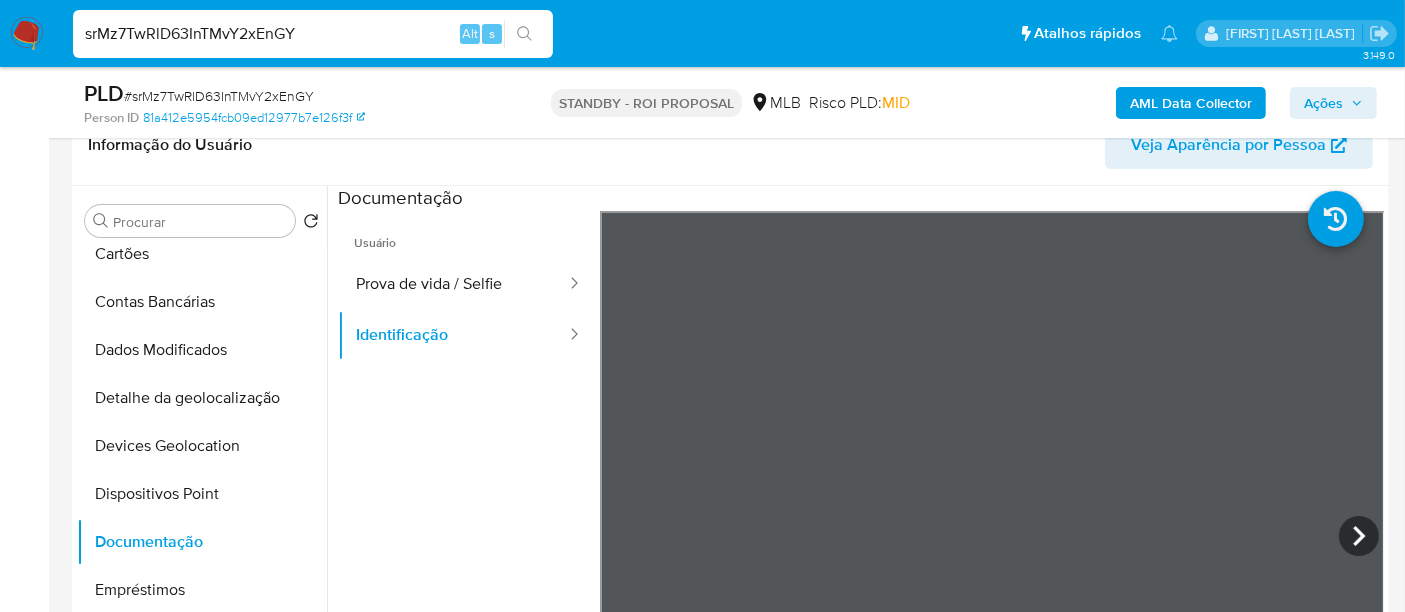 type 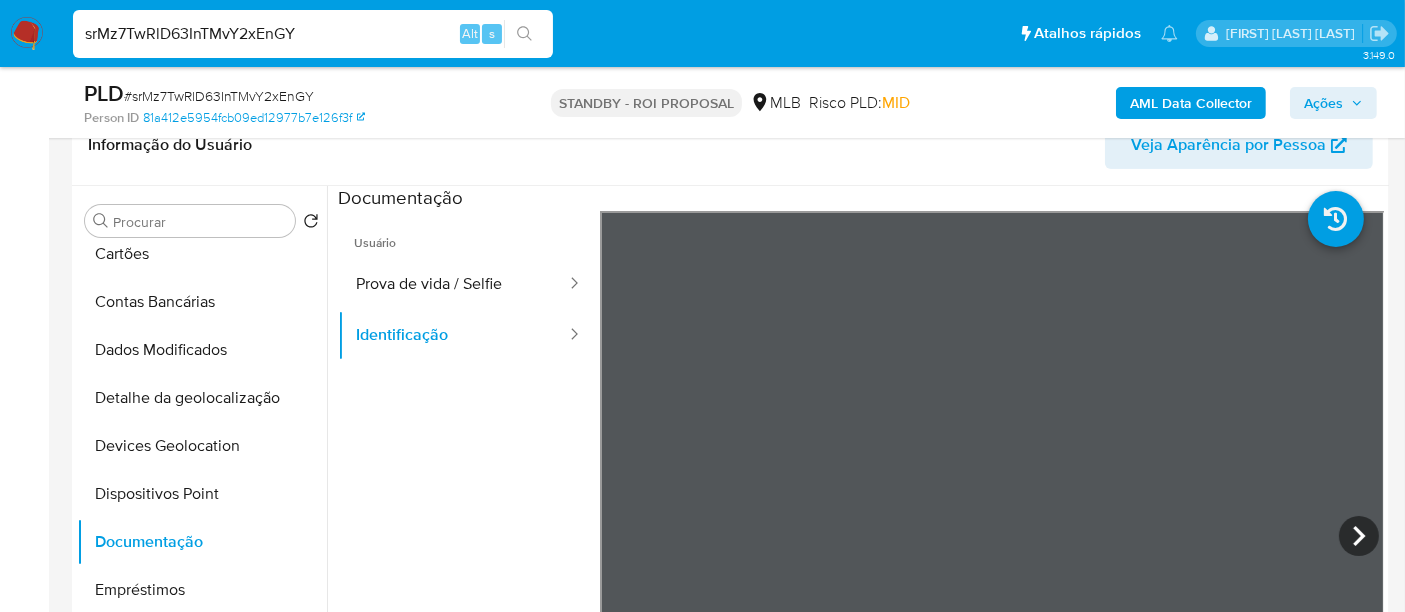 click on "# srMz7TwRlD63InTMvY2xEnGY" at bounding box center [219, 96] 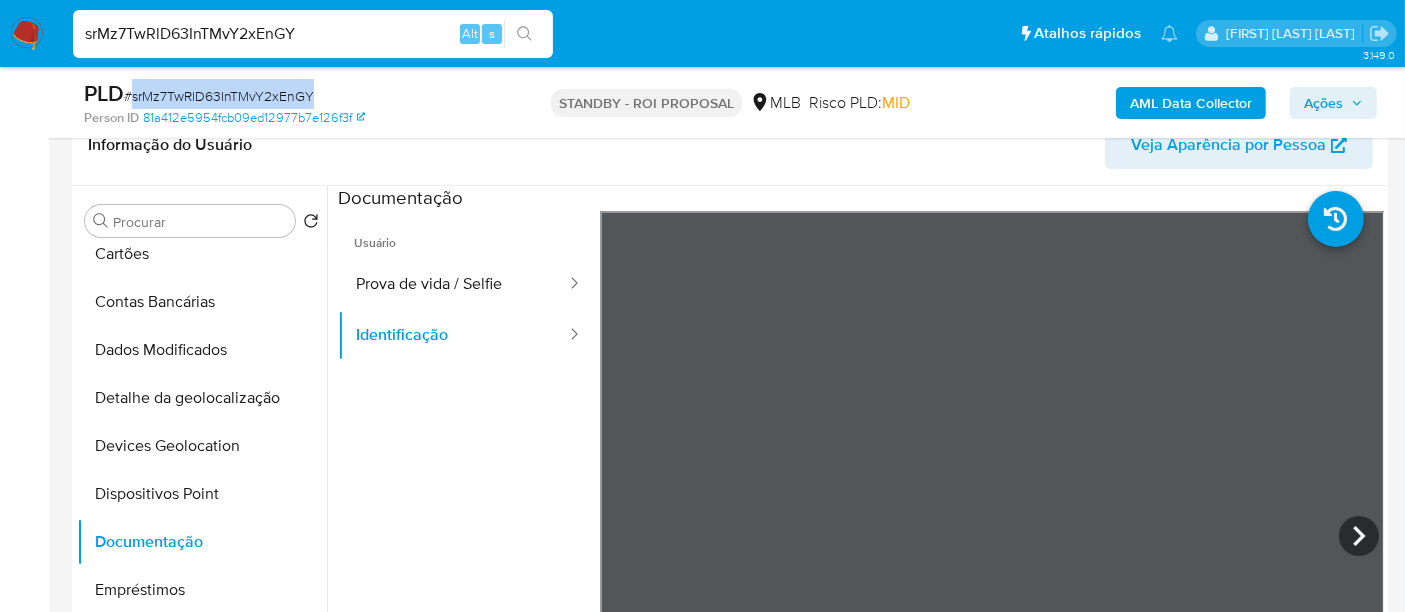 click on "# srMz7TwRlD63InTMvY2xEnGY" at bounding box center (219, 96) 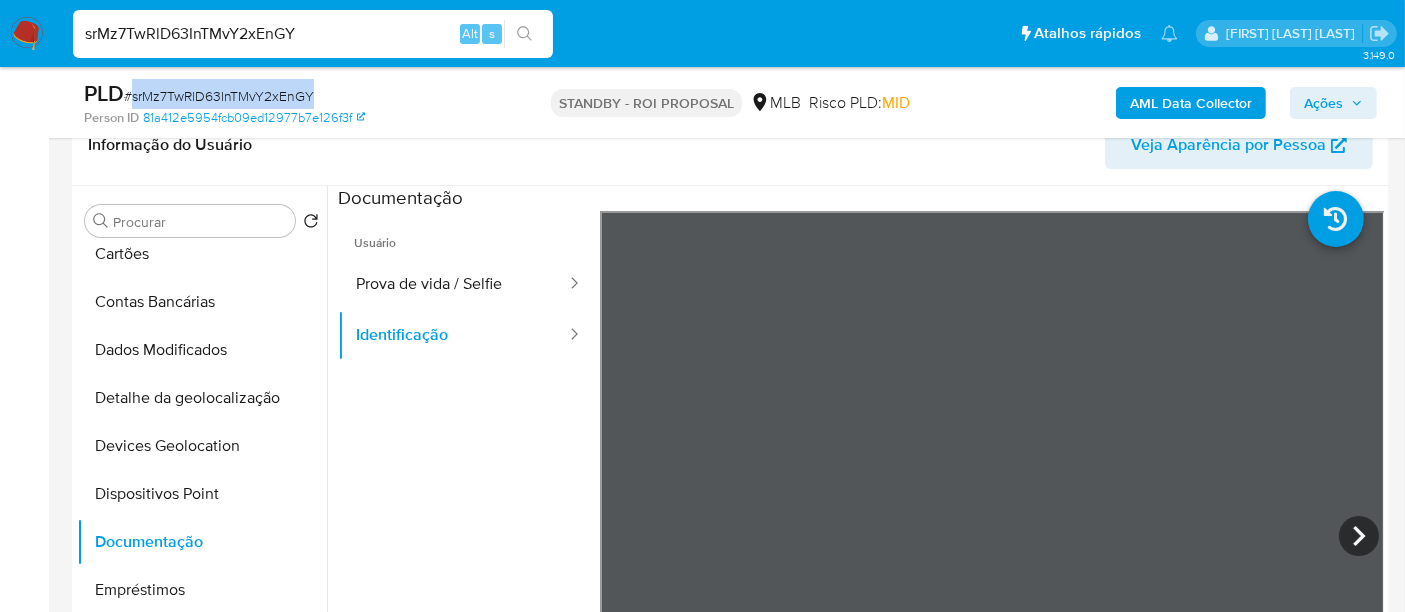 copy on "srMz7TwRlD63InTMvY2xEnGY" 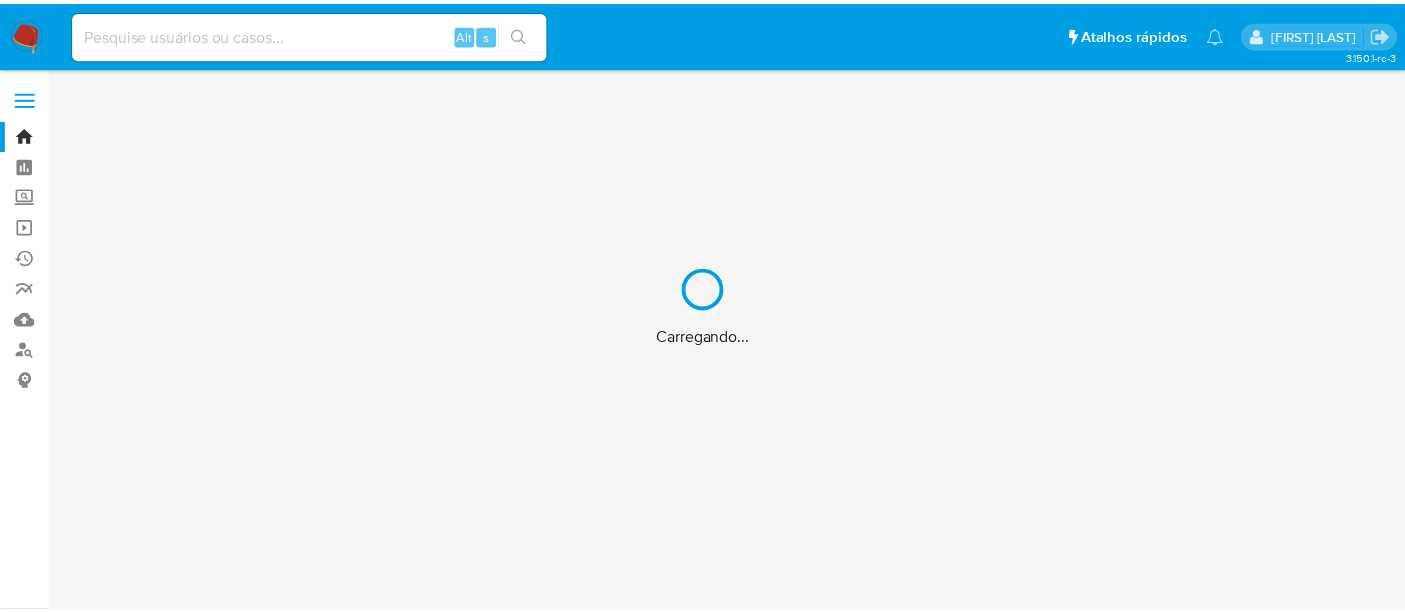 scroll, scrollTop: 0, scrollLeft: 0, axis: both 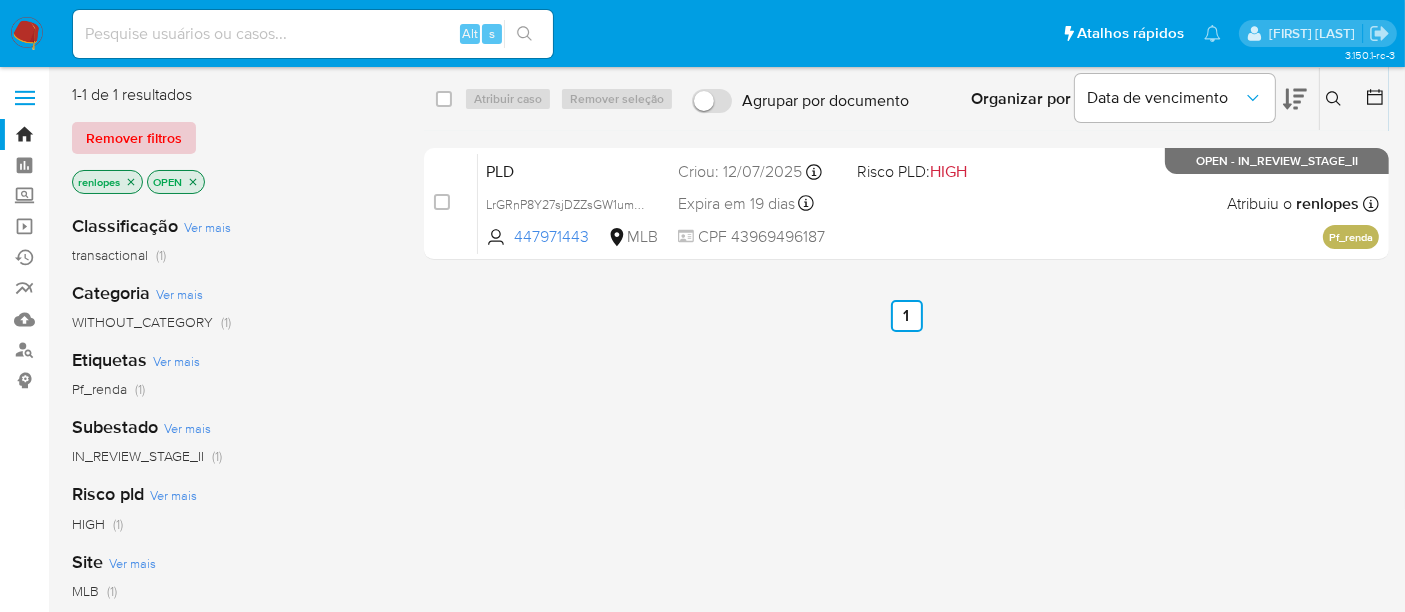 click on "Remover filtros" at bounding box center [134, 138] 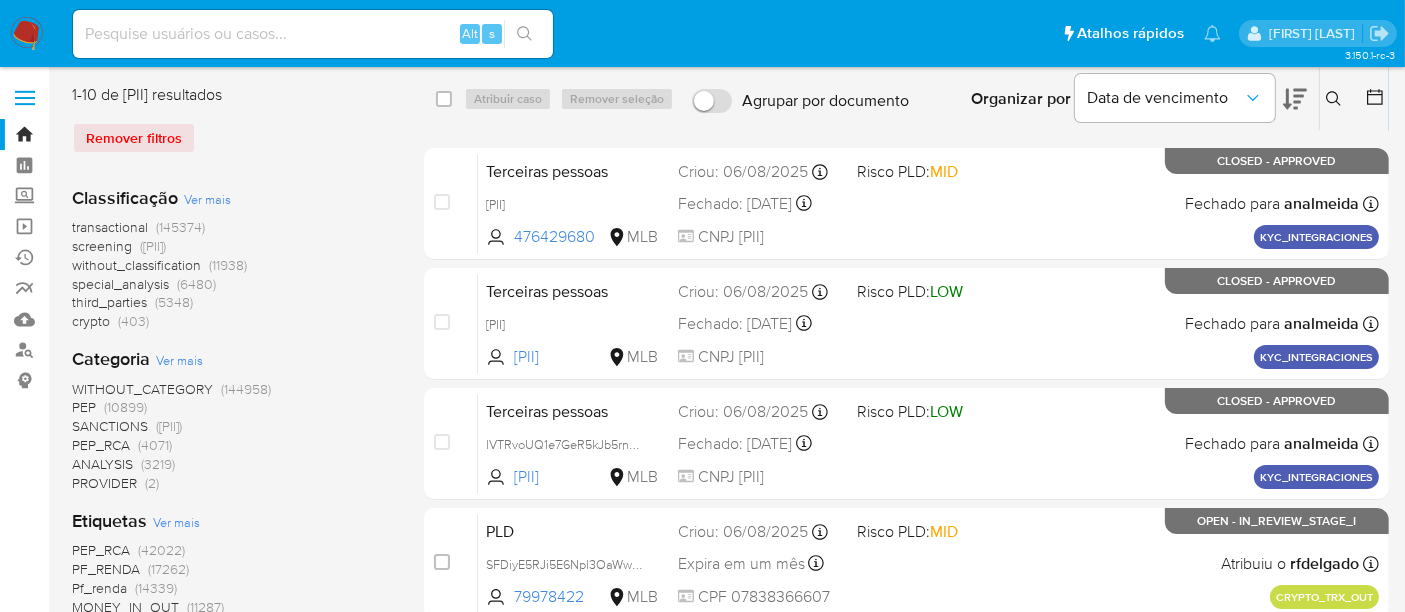 click at bounding box center [1336, 99] 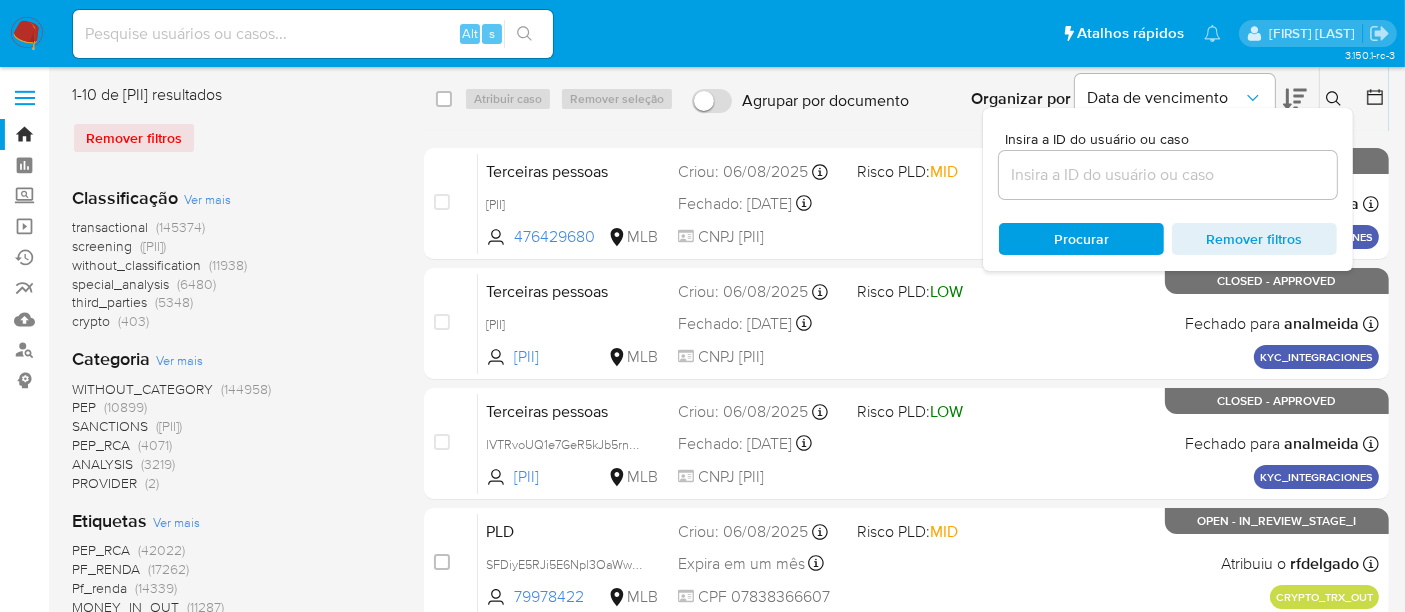 click at bounding box center (1168, 175) 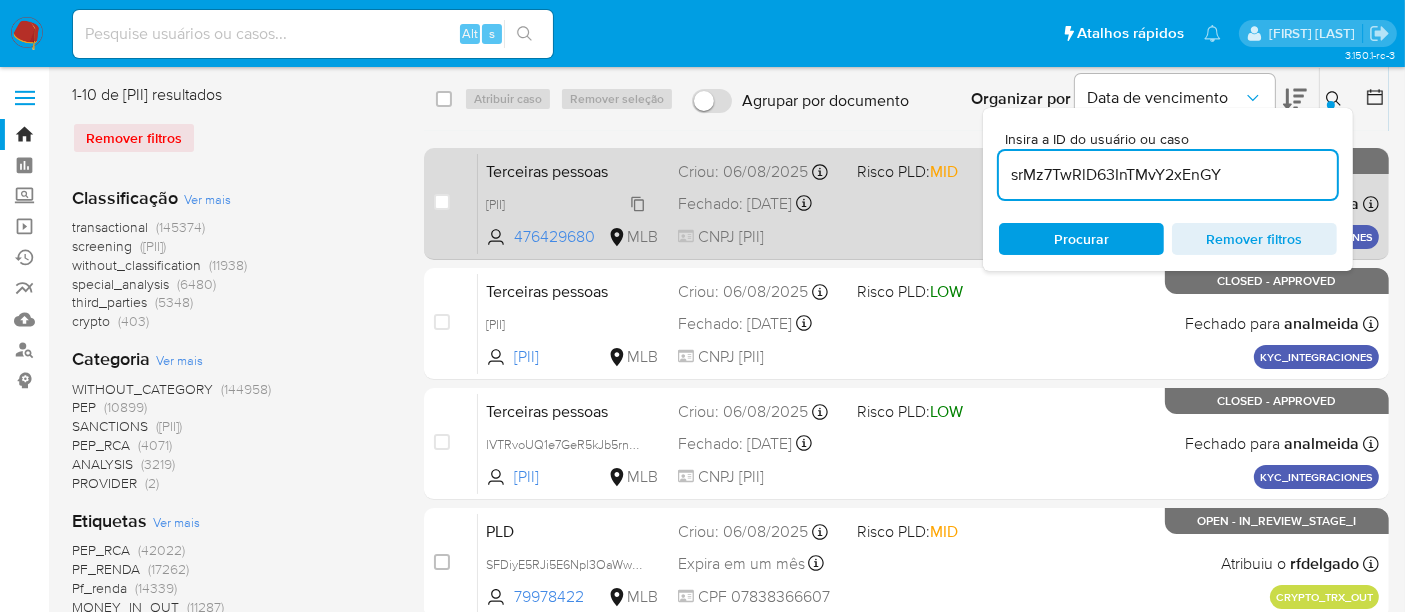 type on "srMz7TwRlD63InTMvY2xEnGY" 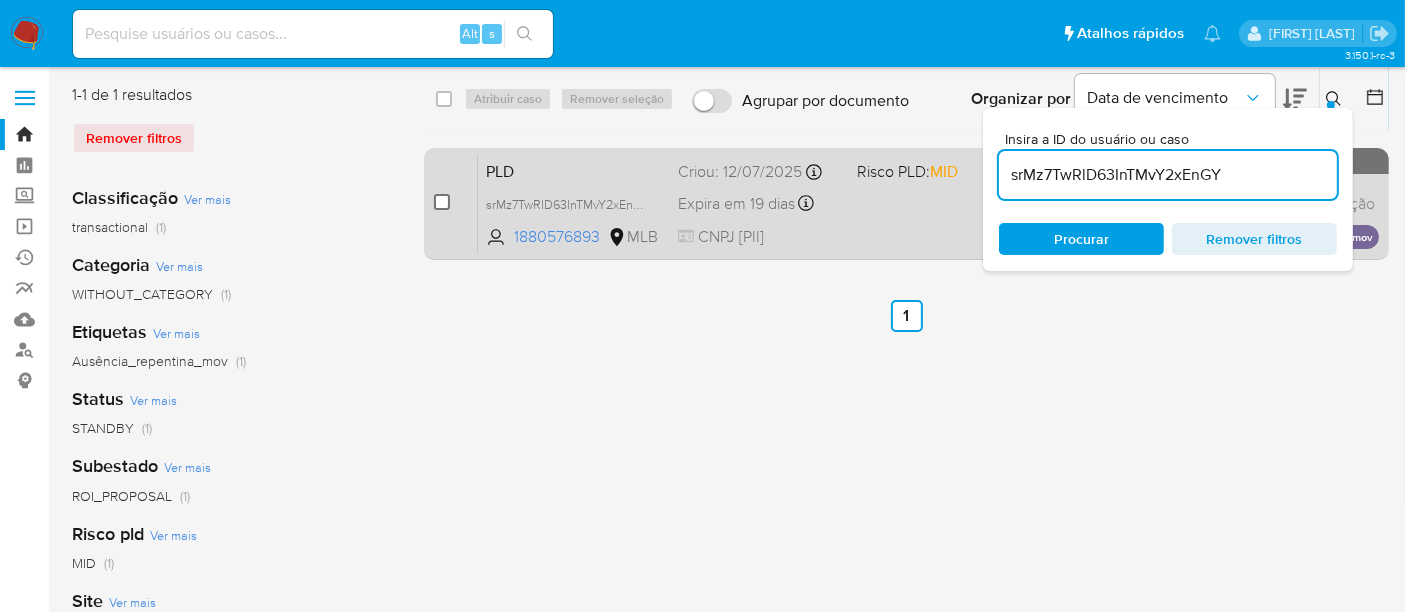 click at bounding box center [442, 202] 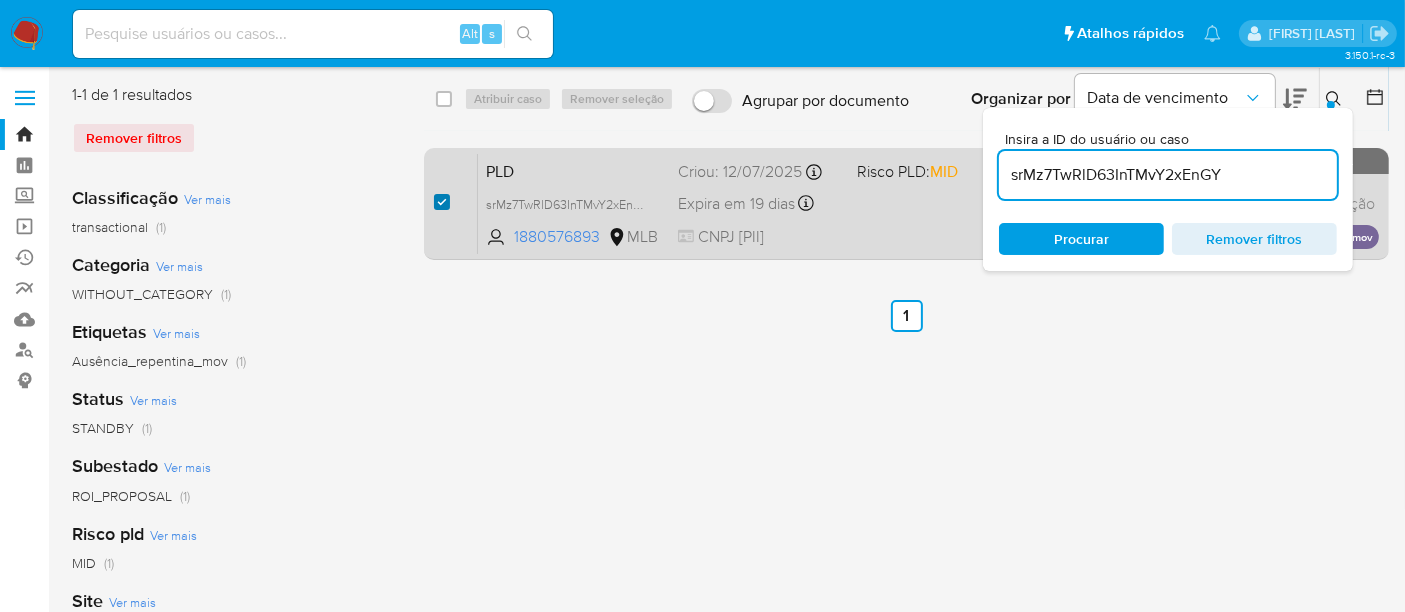 checkbox on "true" 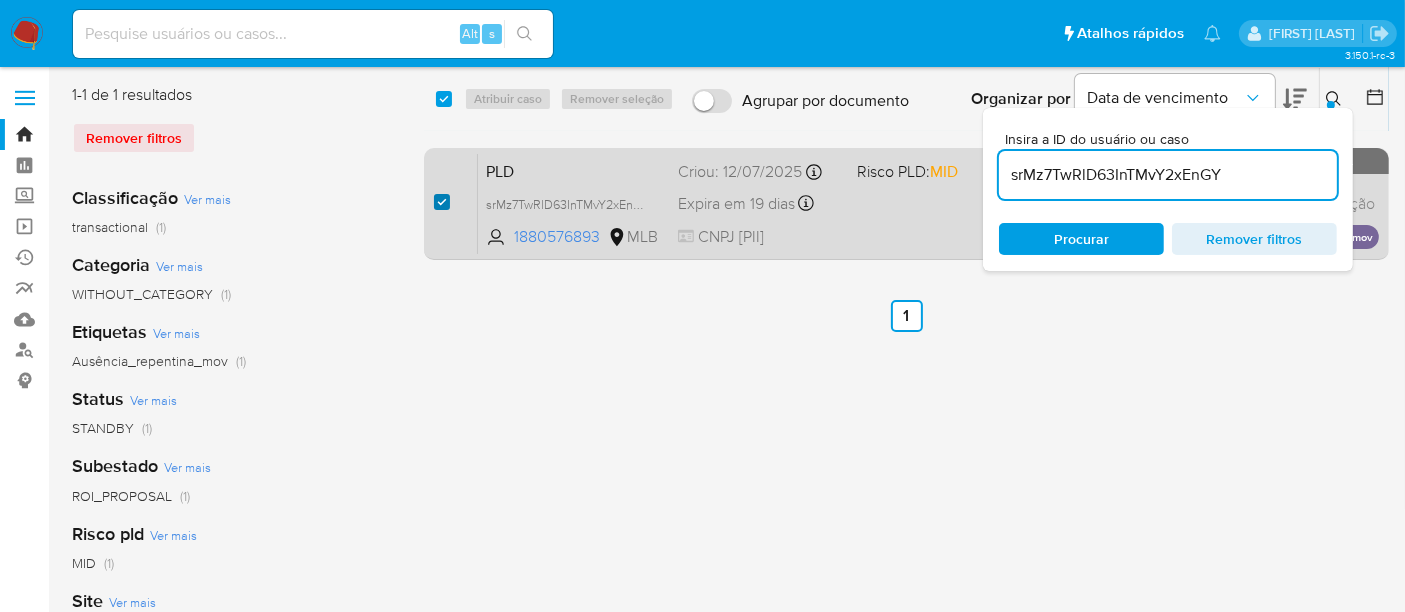 checkbox on "true" 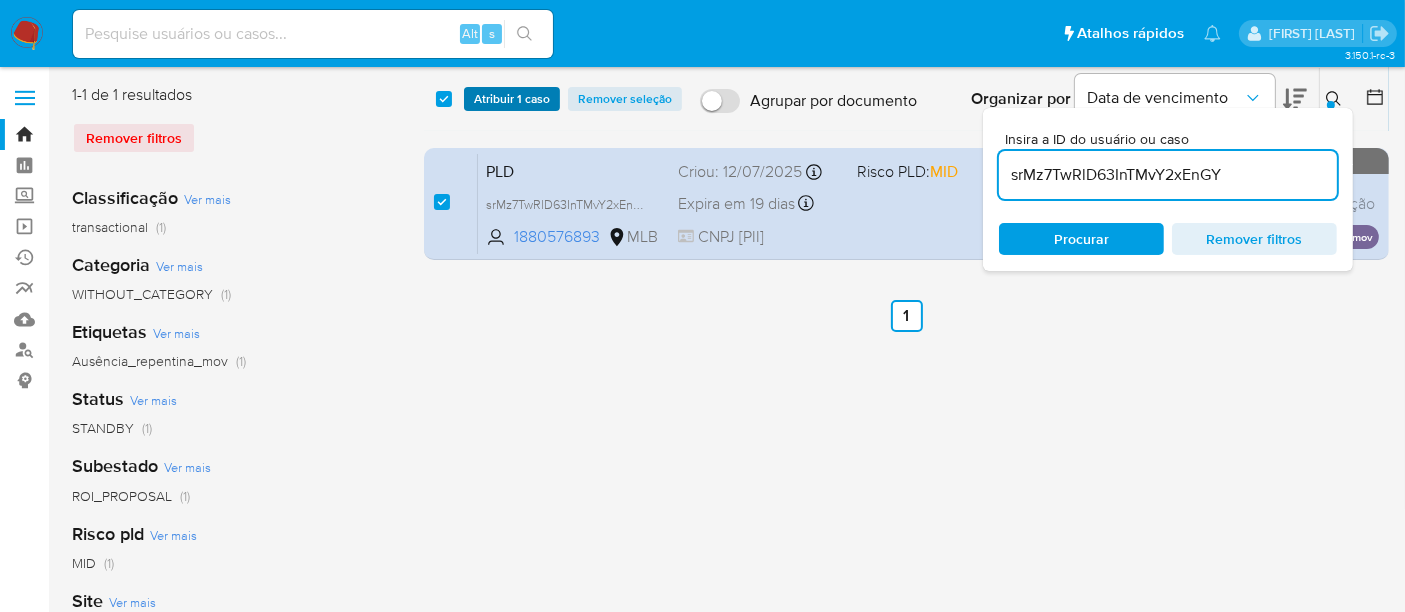 click on "Atribuir 1 caso" at bounding box center (512, 99) 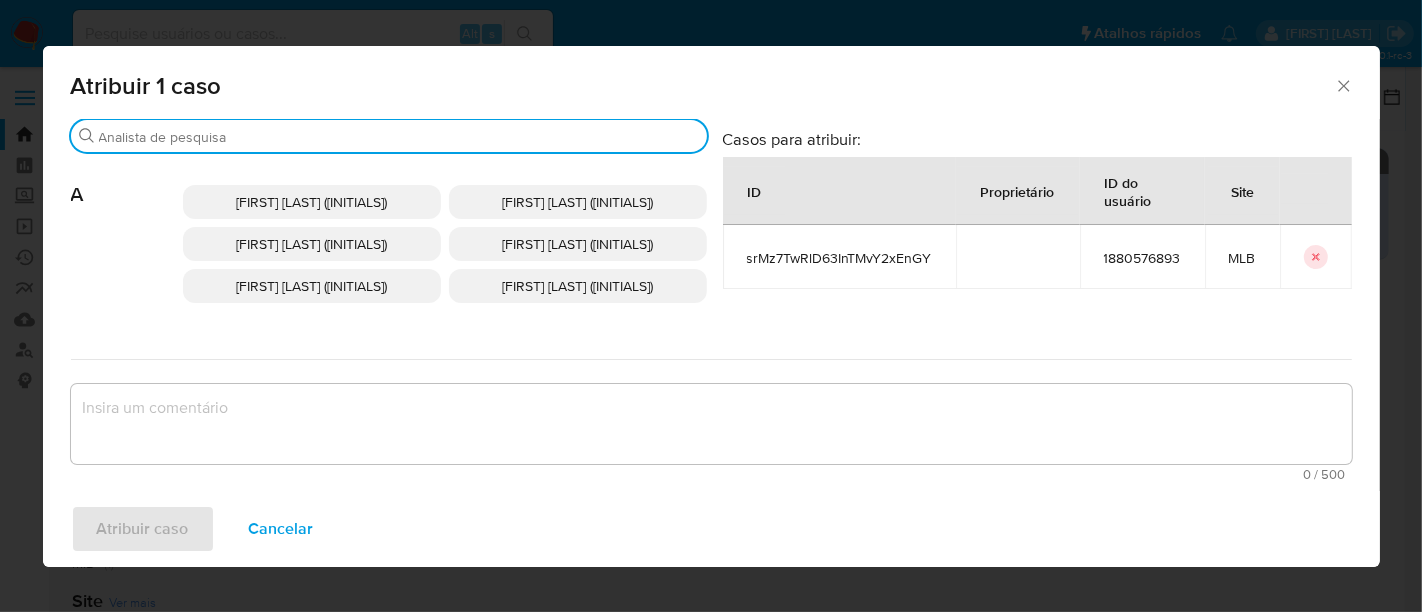 click on "Buscar" at bounding box center [399, 137] 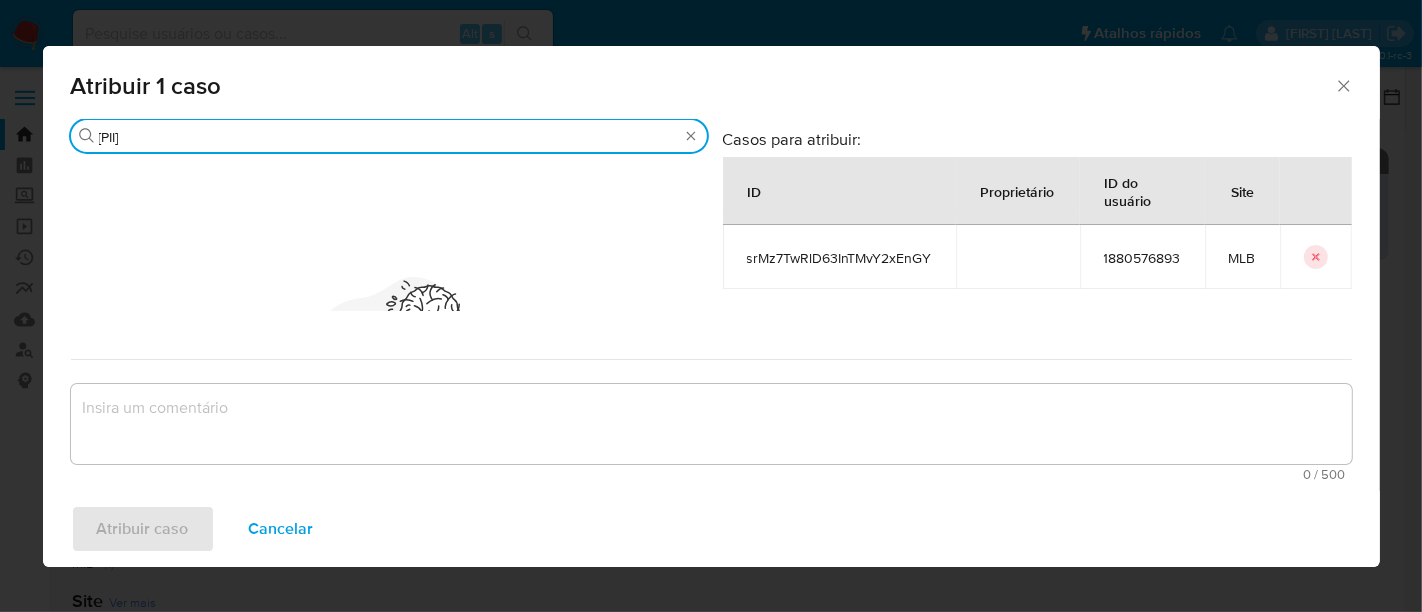 click on "reb" at bounding box center (389, 137) 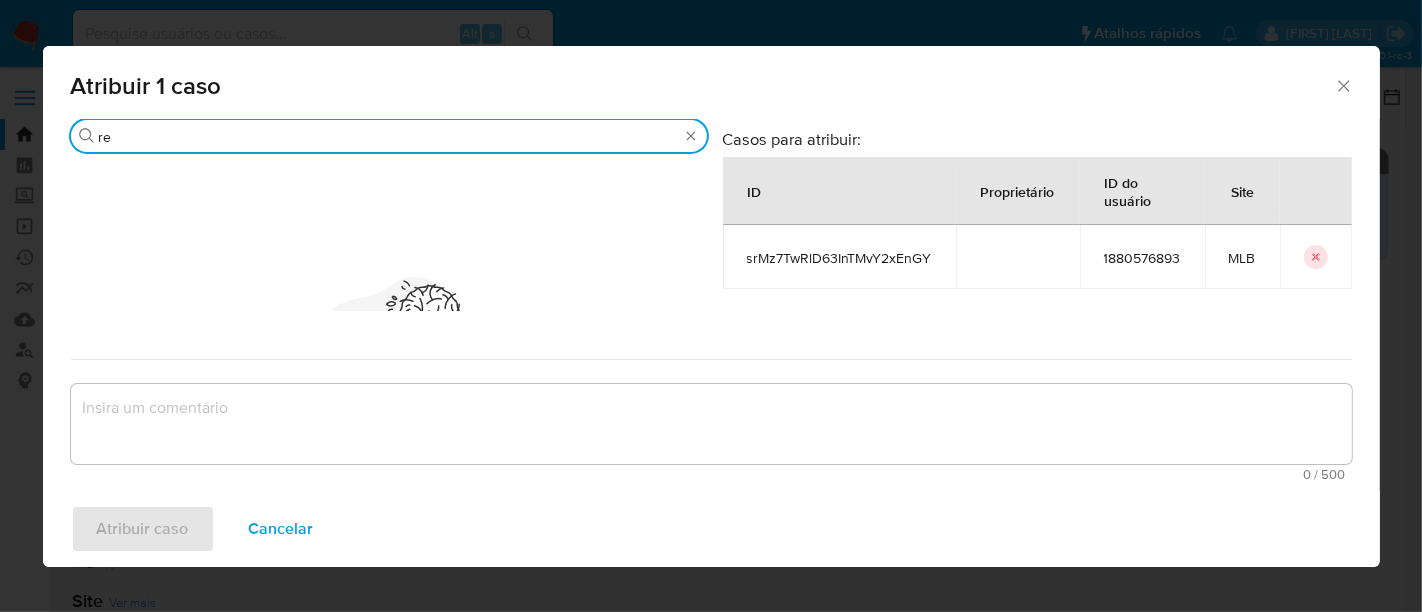 type on "r" 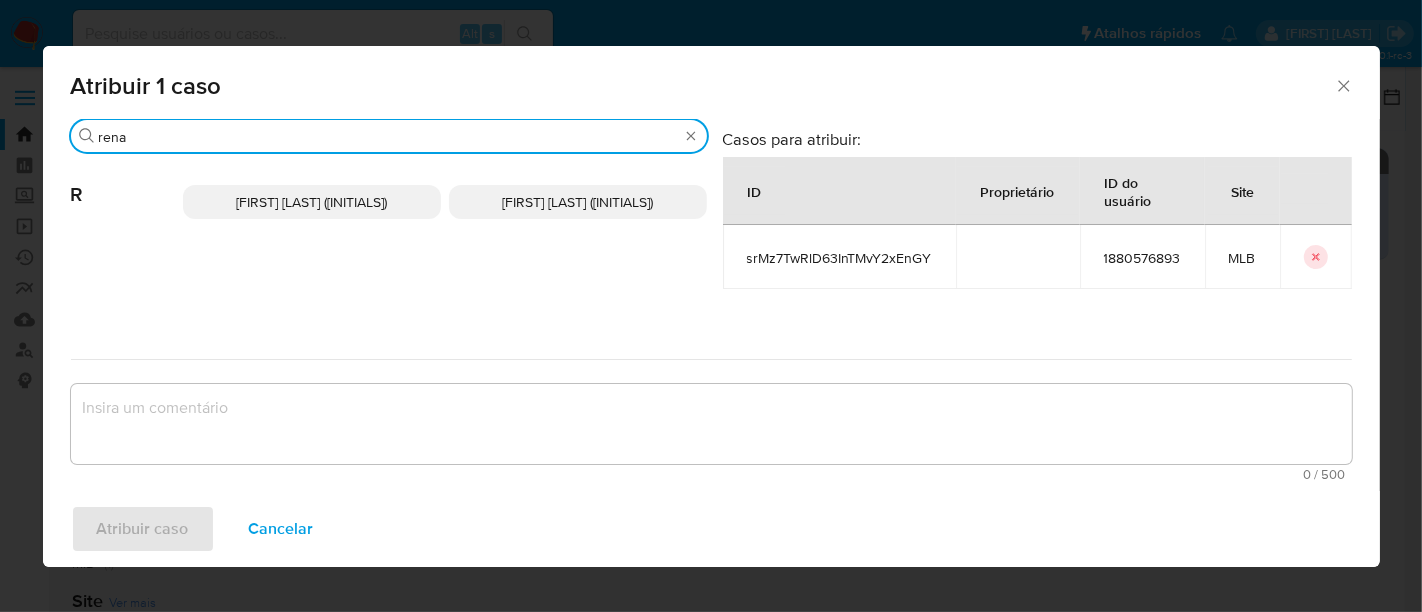 type on "rena" 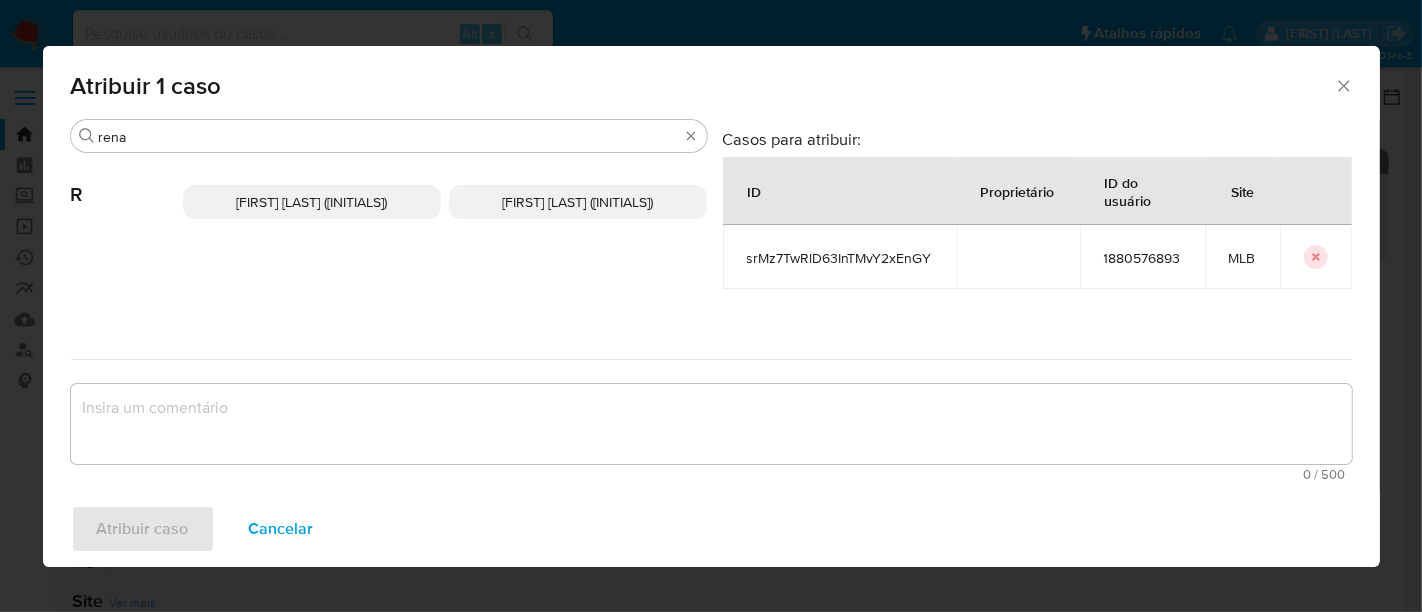 click on "Renato Lopes Dos Santos (renlopes)" at bounding box center (578, 202) 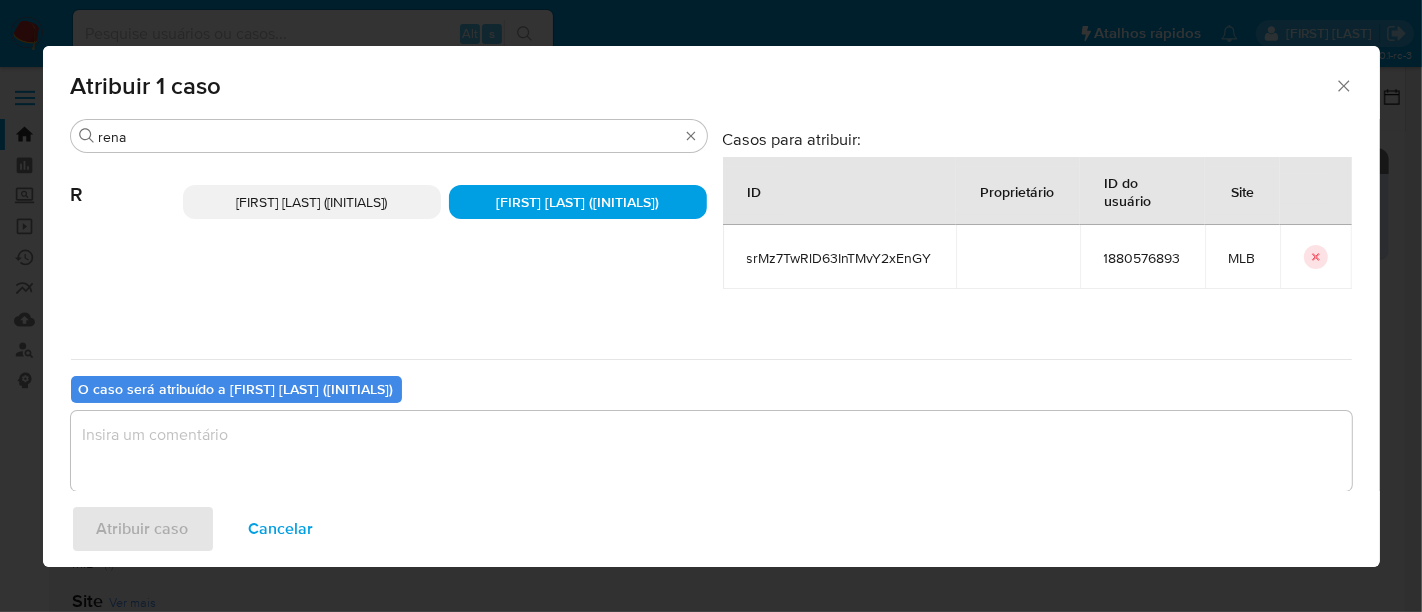 click at bounding box center (711, 451) 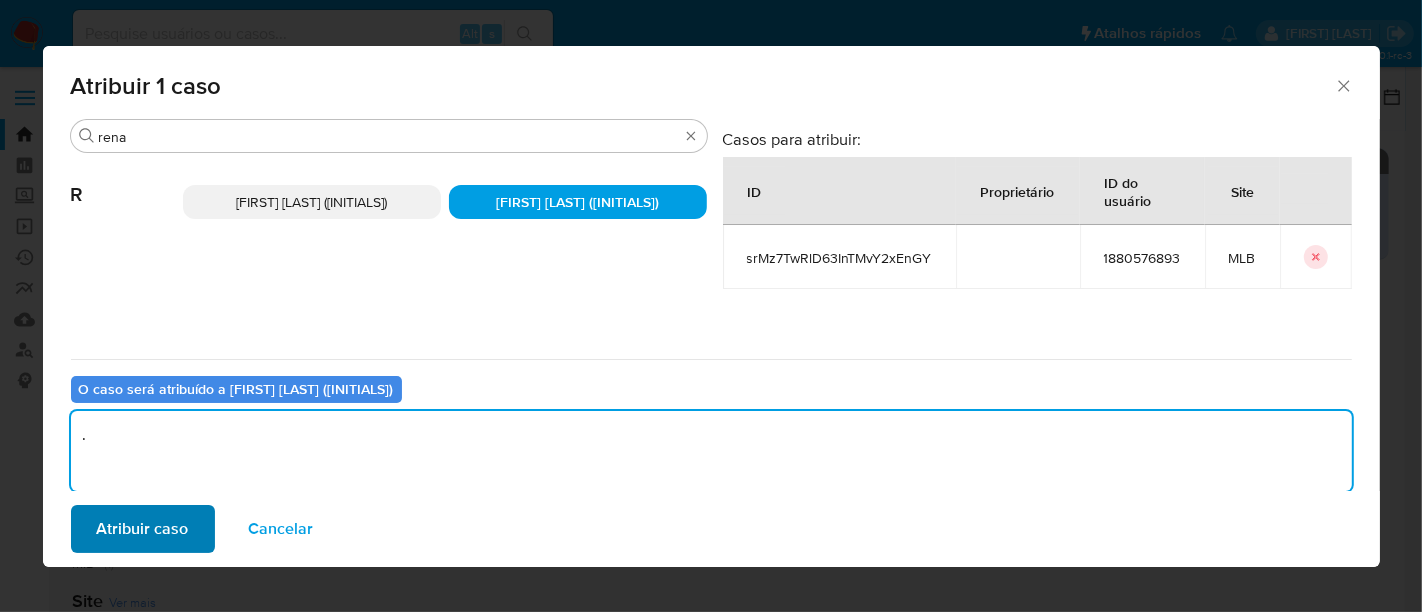 type on "." 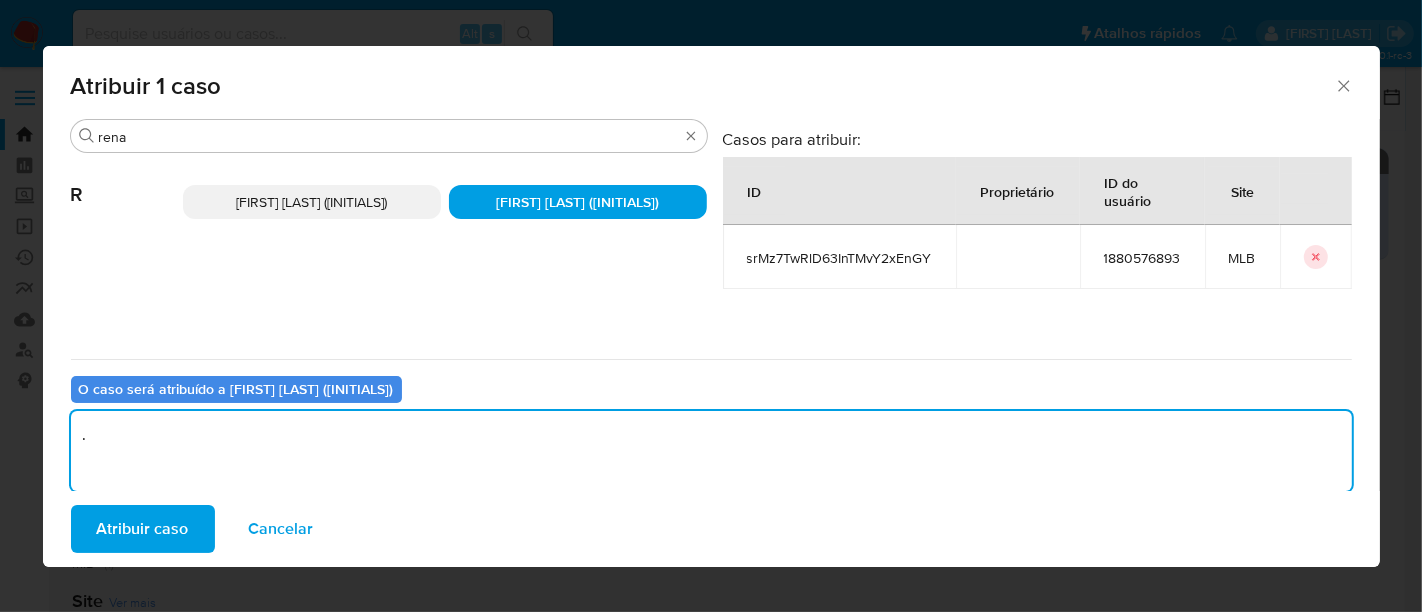 click on "Atribuir caso" at bounding box center [143, 529] 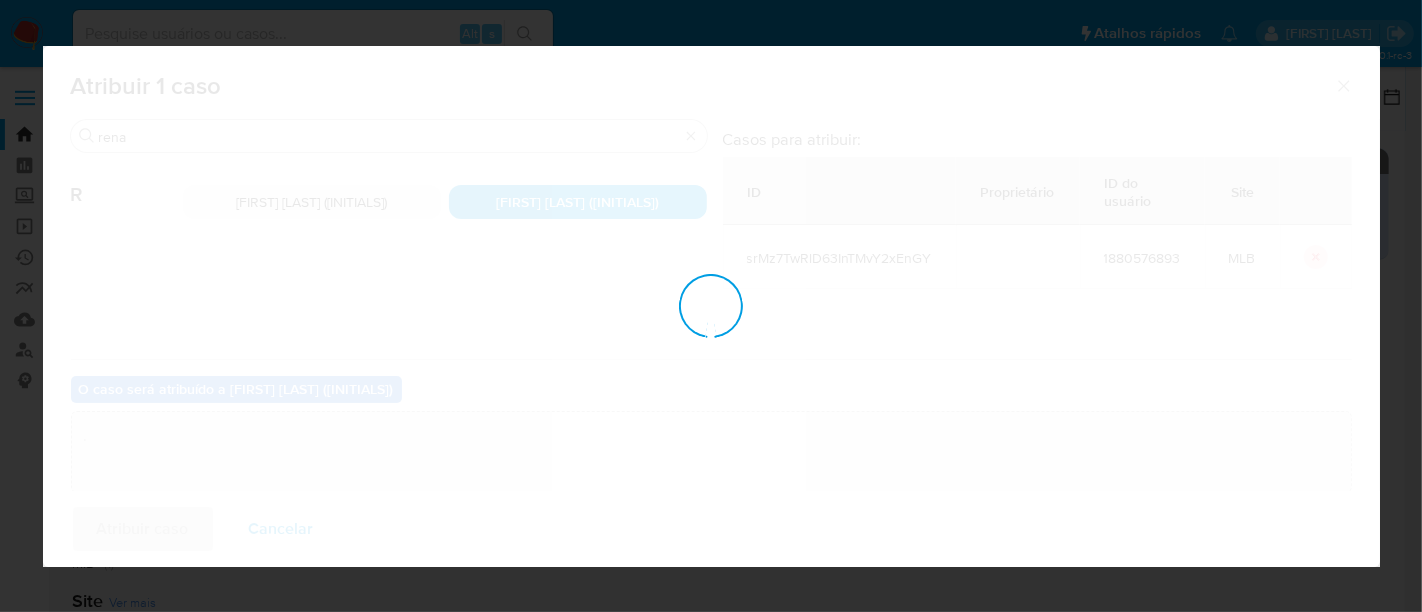 type 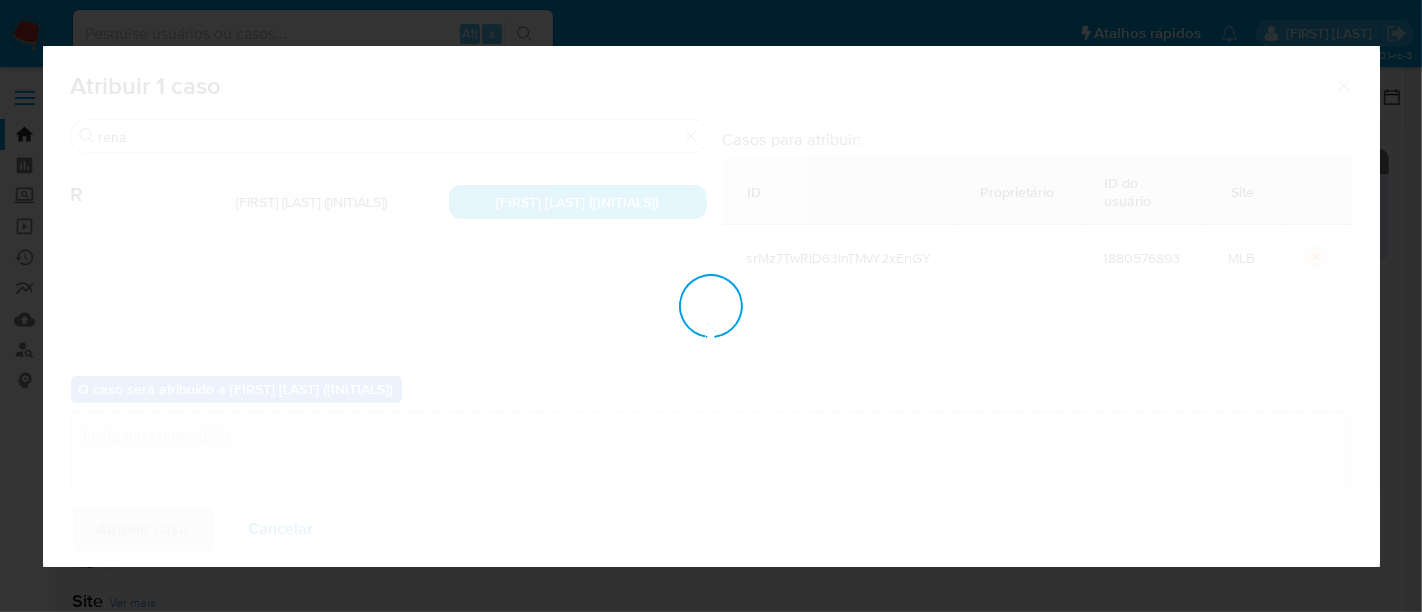 checkbox on "false" 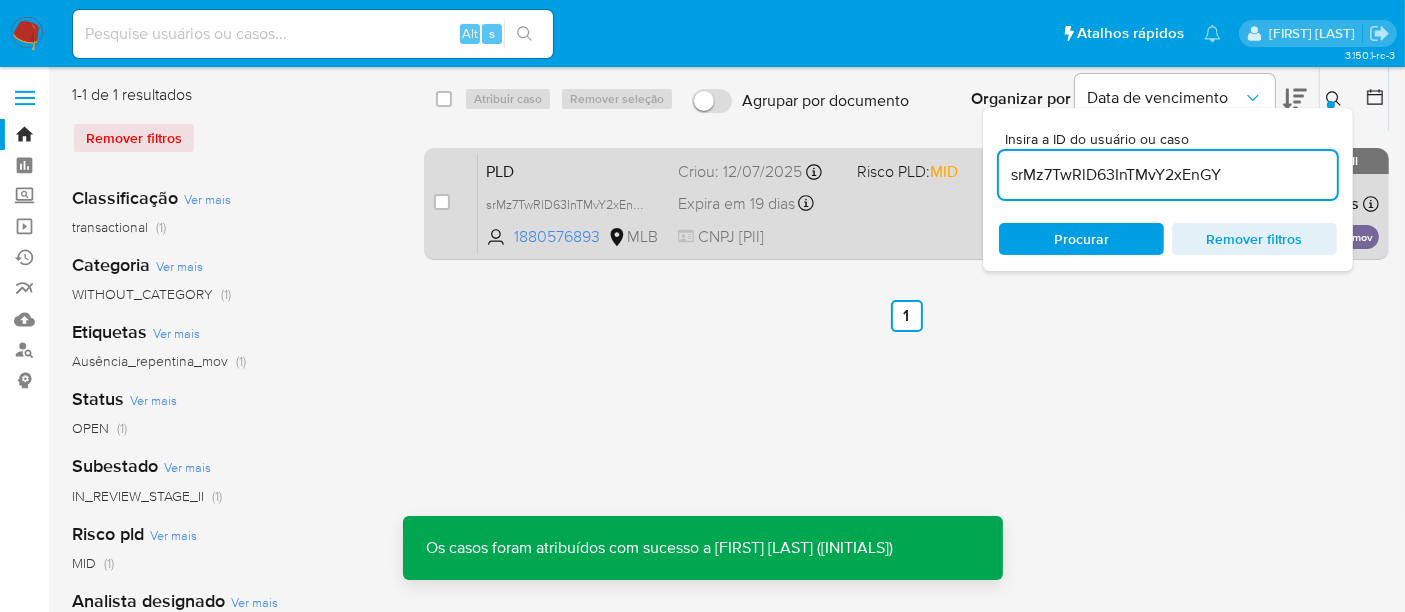 click on "Expira em 19 dias" at bounding box center [736, 204] 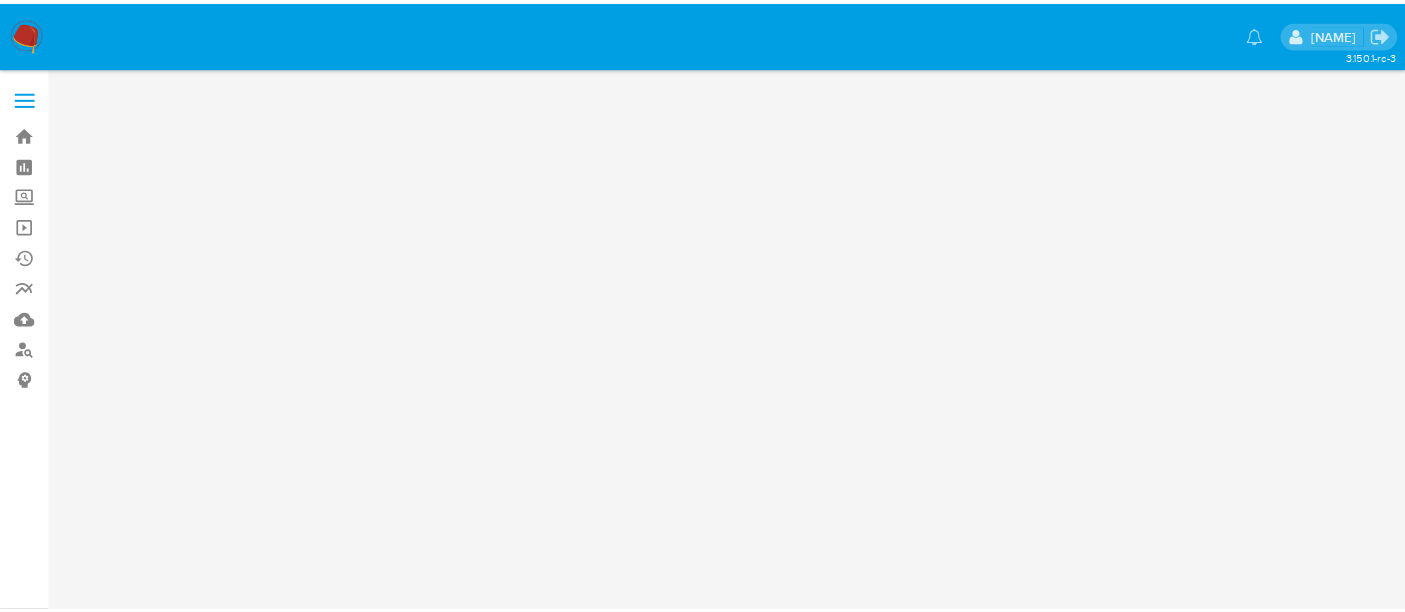 scroll, scrollTop: 0, scrollLeft: 0, axis: both 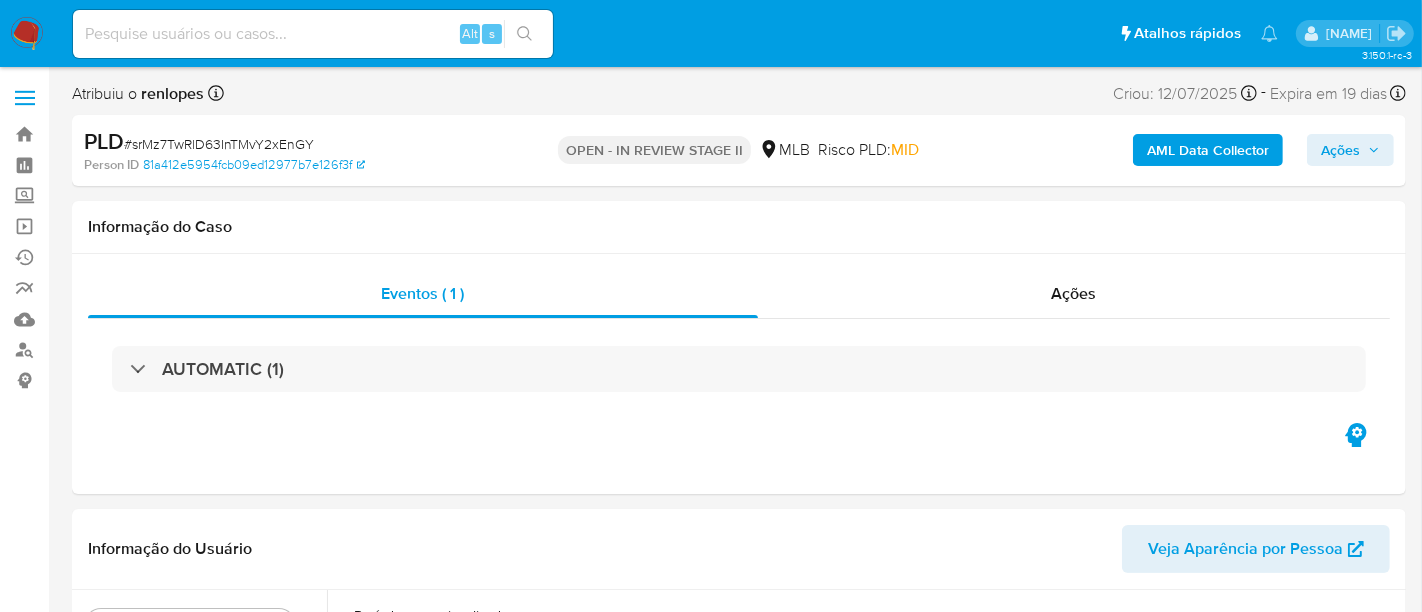 select on "10" 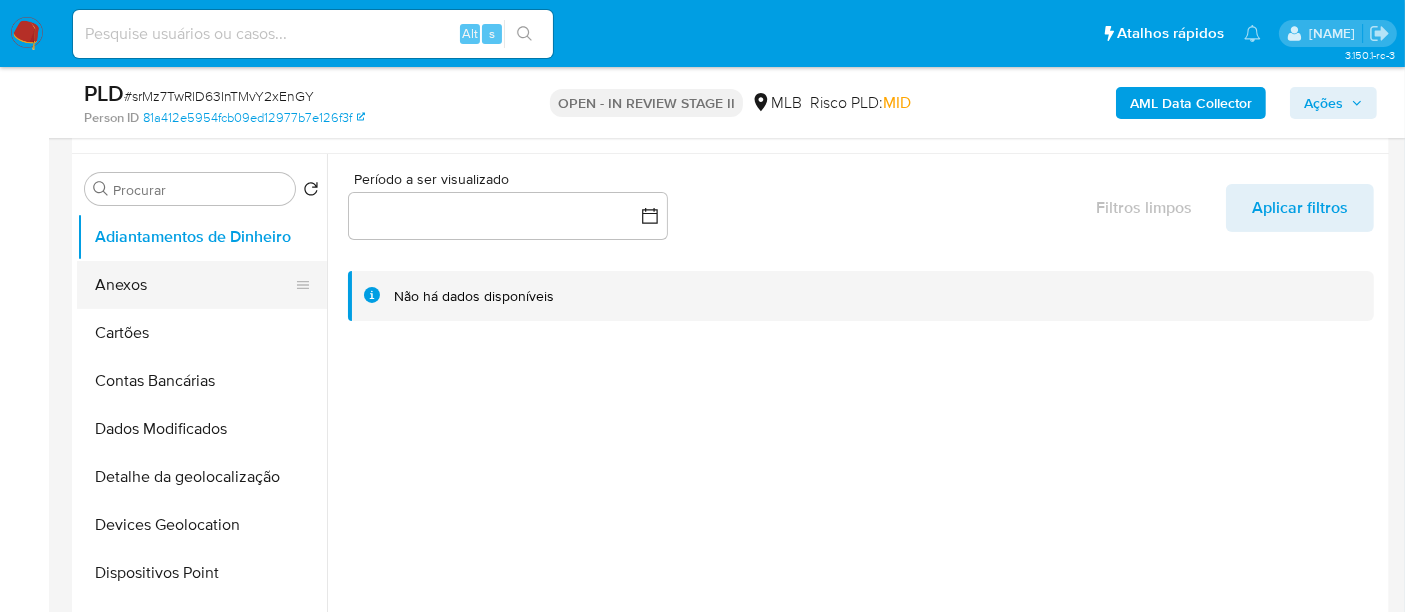 scroll, scrollTop: 333, scrollLeft: 0, axis: vertical 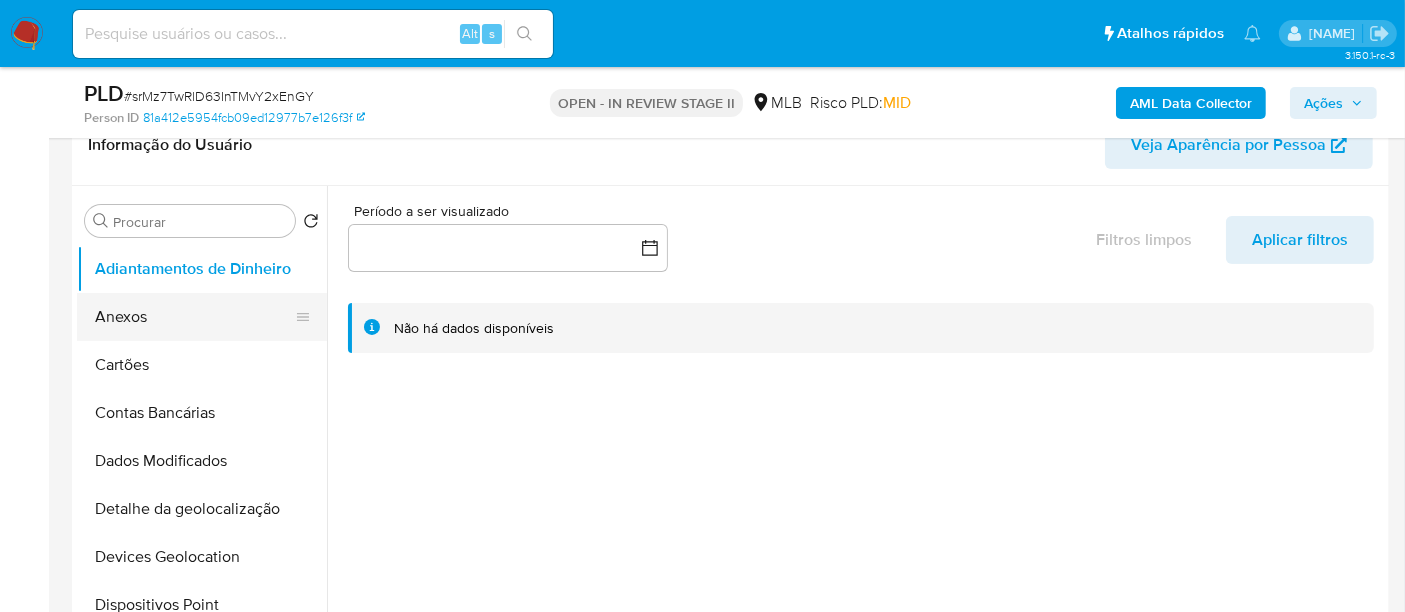 click on "Anexos" at bounding box center (194, 317) 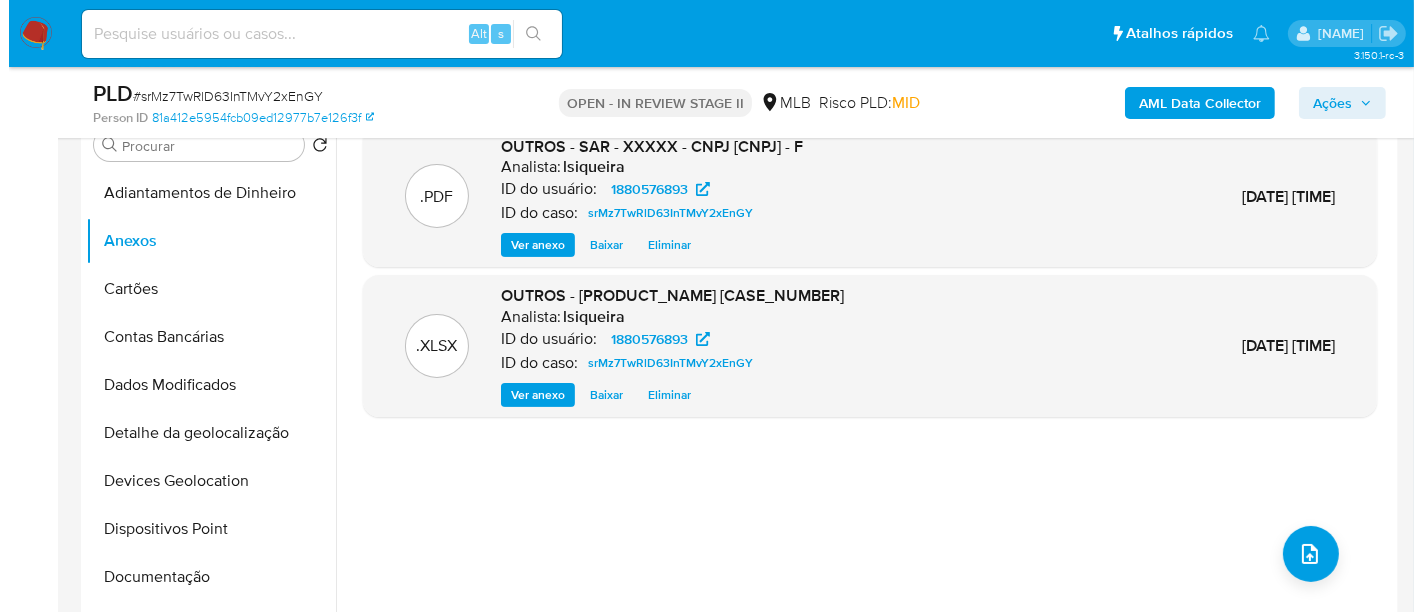 scroll, scrollTop: 444, scrollLeft: 0, axis: vertical 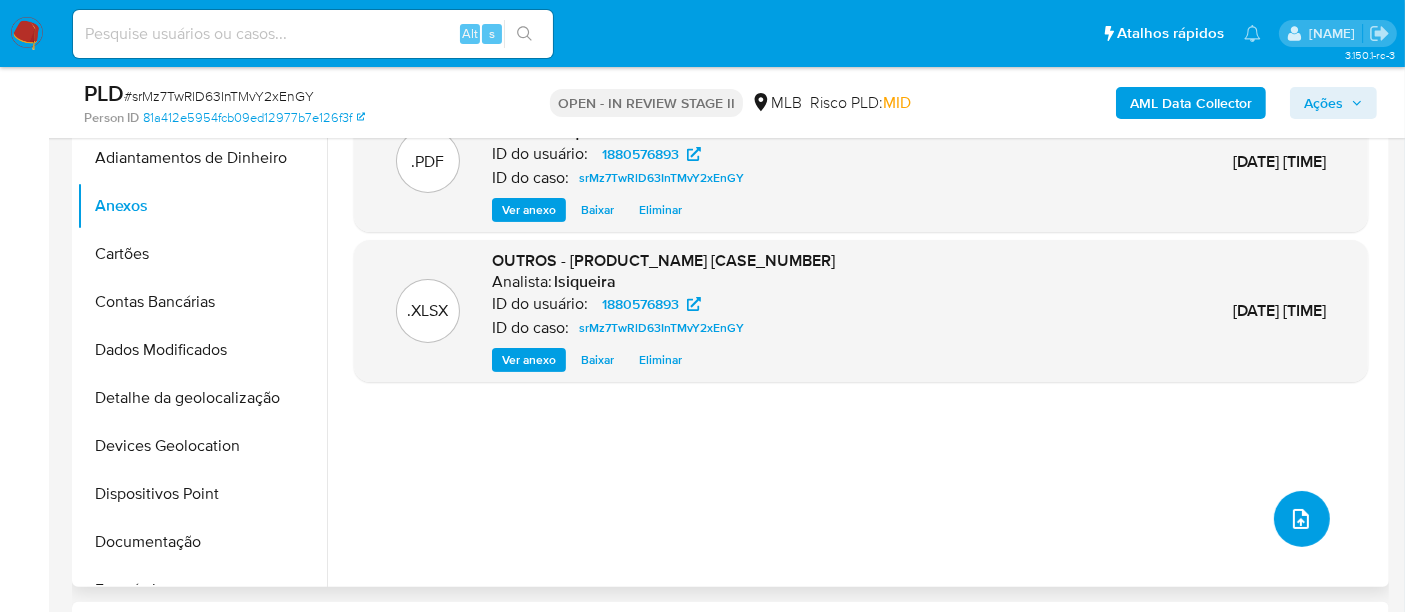 click at bounding box center (1302, 519) 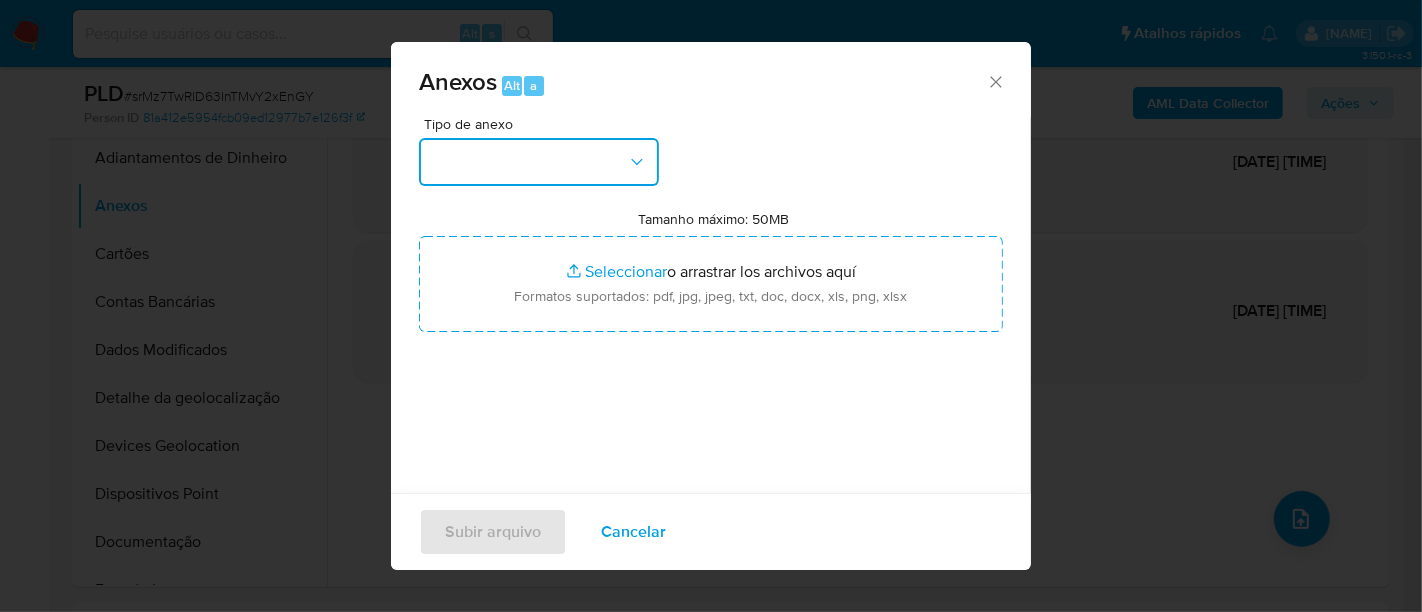 click 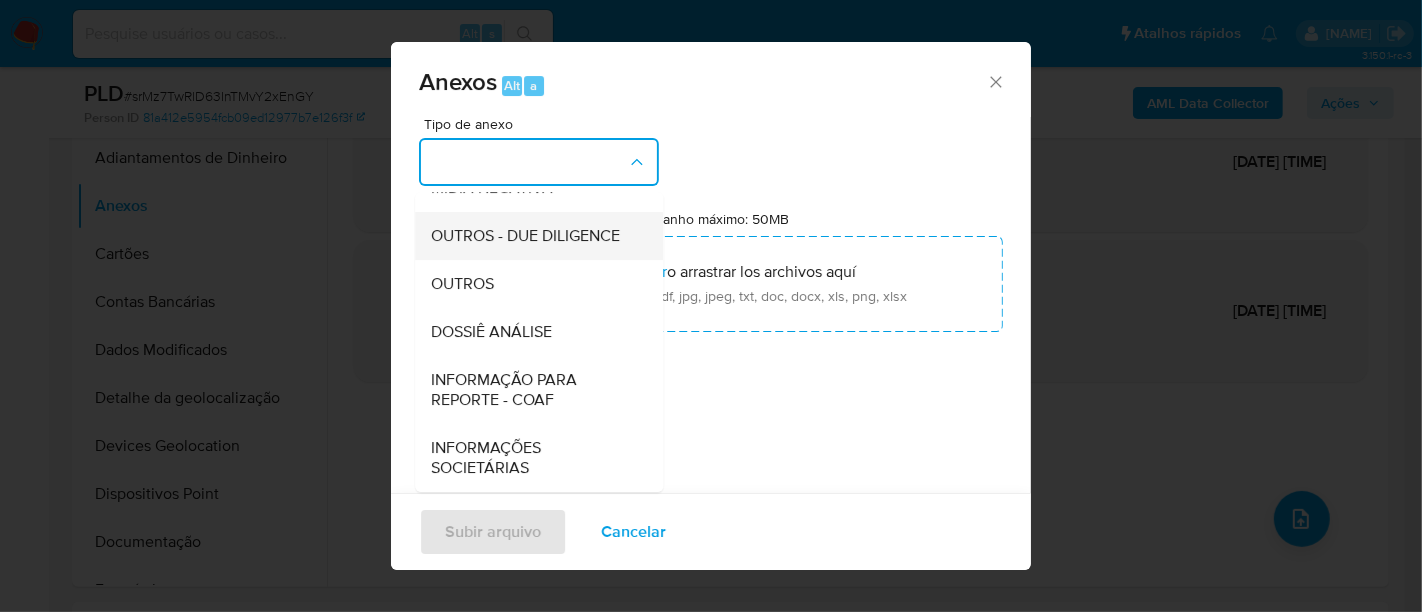 scroll, scrollTop: 307, scrollLeft: 0, axis: vertical 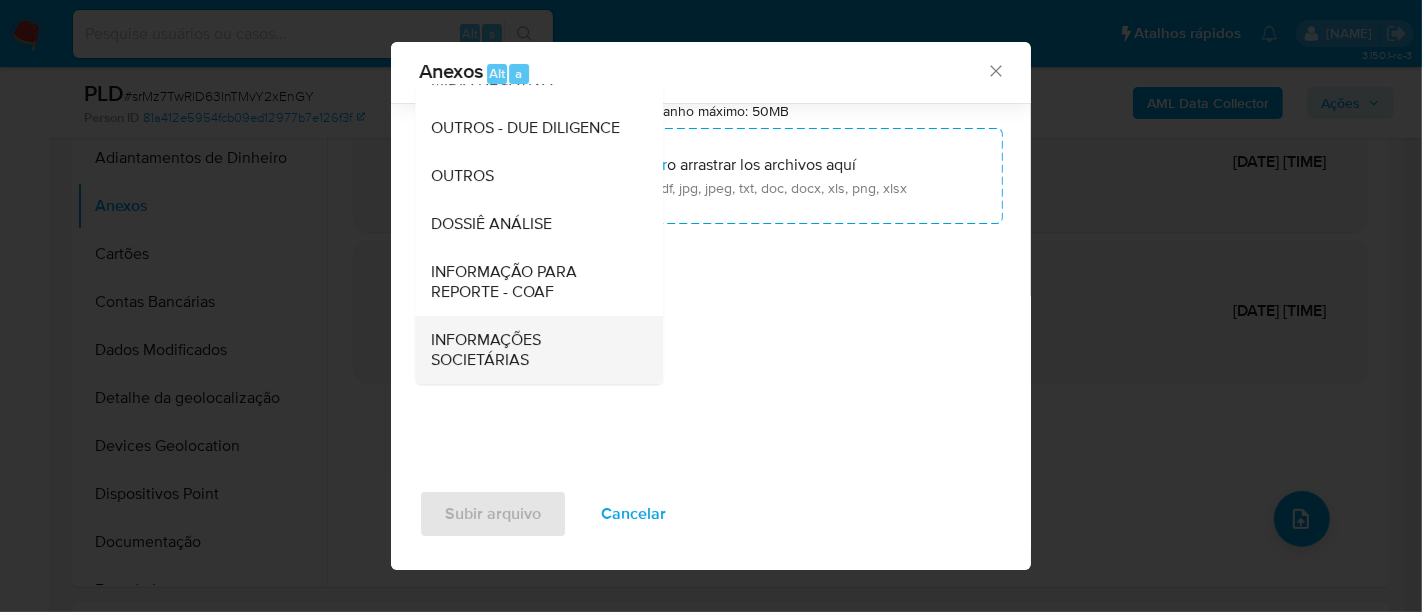 click on "INFORMAÇÕES SOCIETÁRIAS" at bounding box center (533, 350) 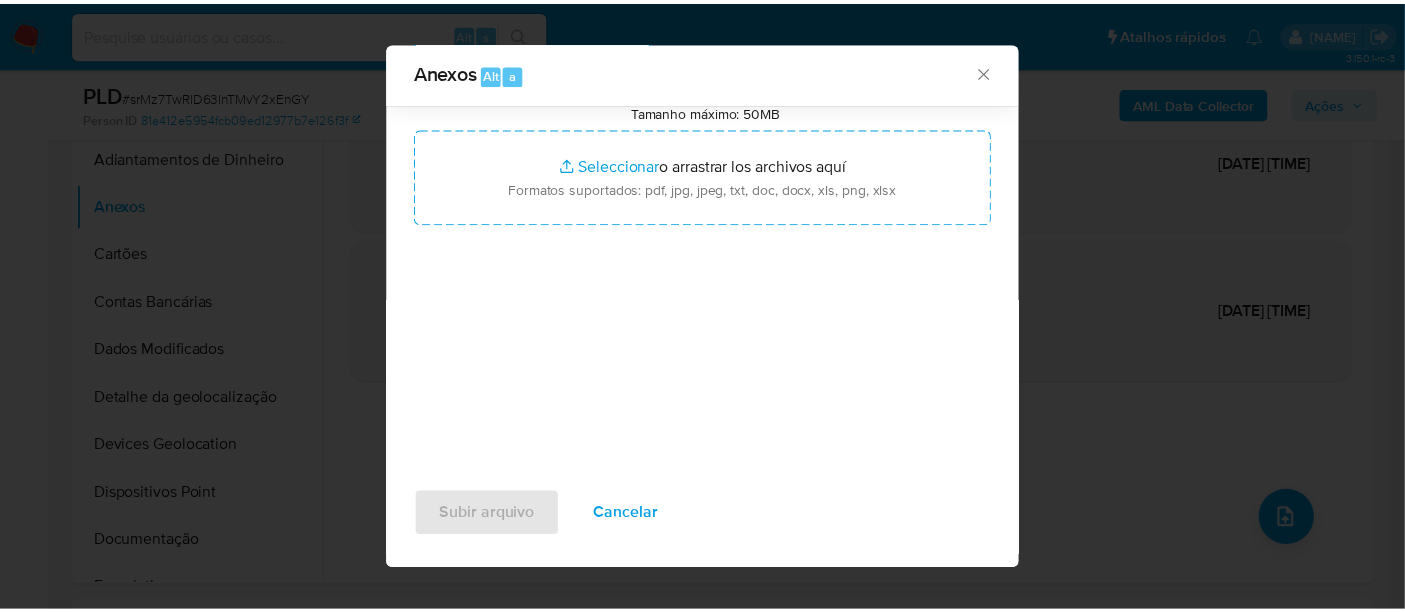 scroll, scrollTop: 82, scrollLeft: 0, axis: vertical 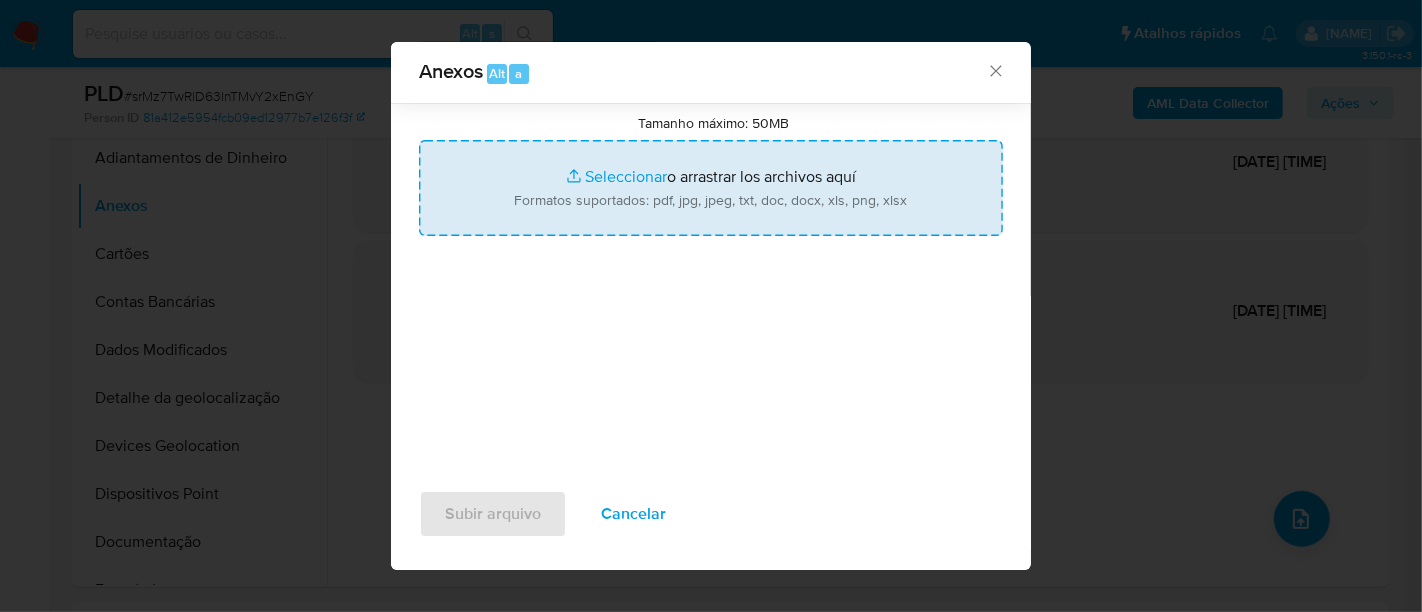 click on "Tamanho máximo: 50MB Seleccionar archivos" at bounding box center (711, 188) 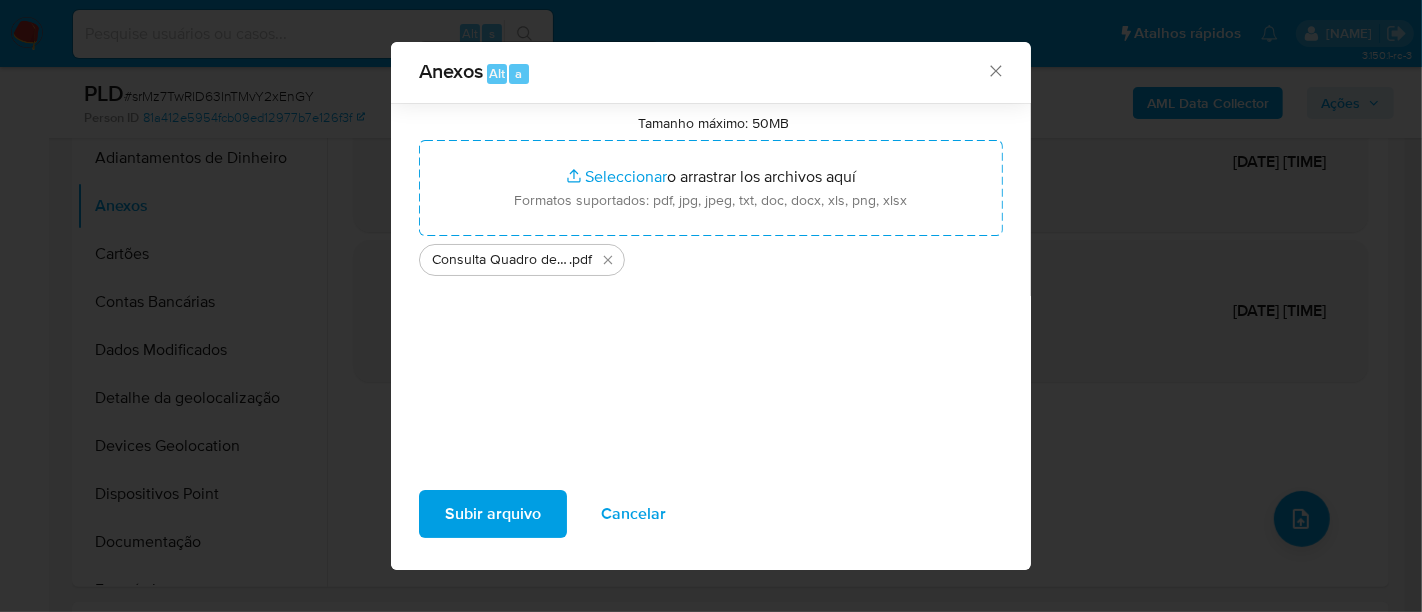 click on "Subir arquivo" at bounding box center [493, 514] 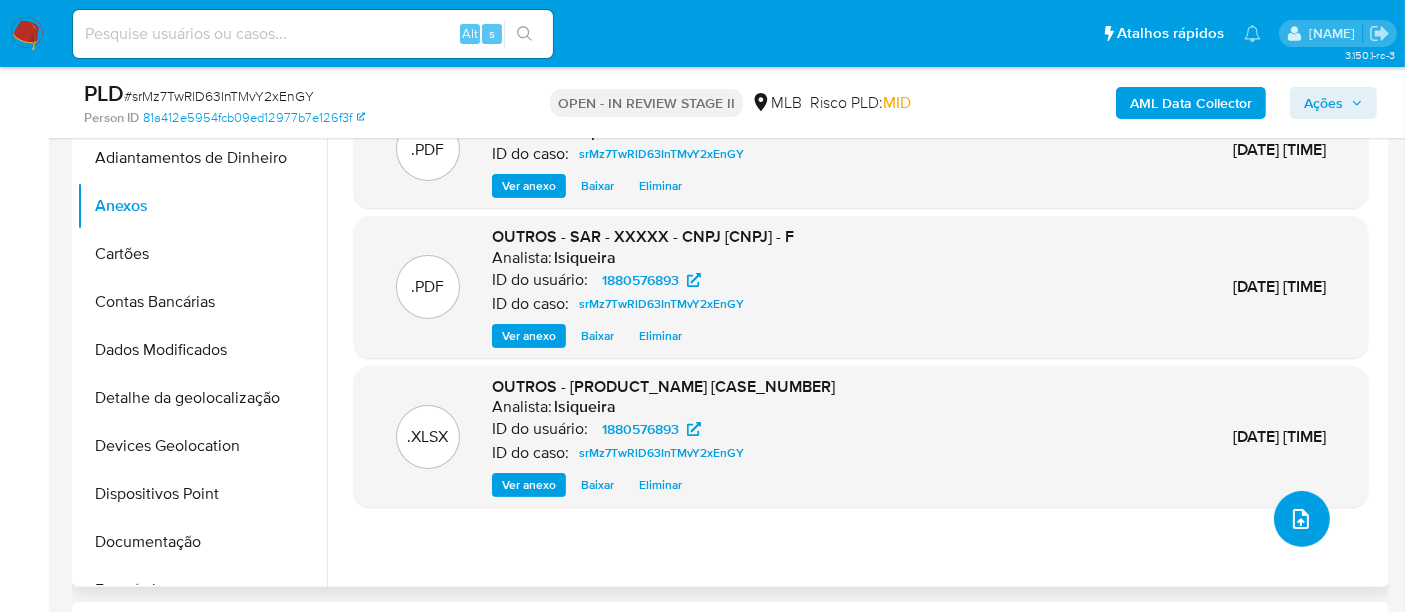 scroll, scrollTop: 333, scrollLeft: 0, axis: vertical 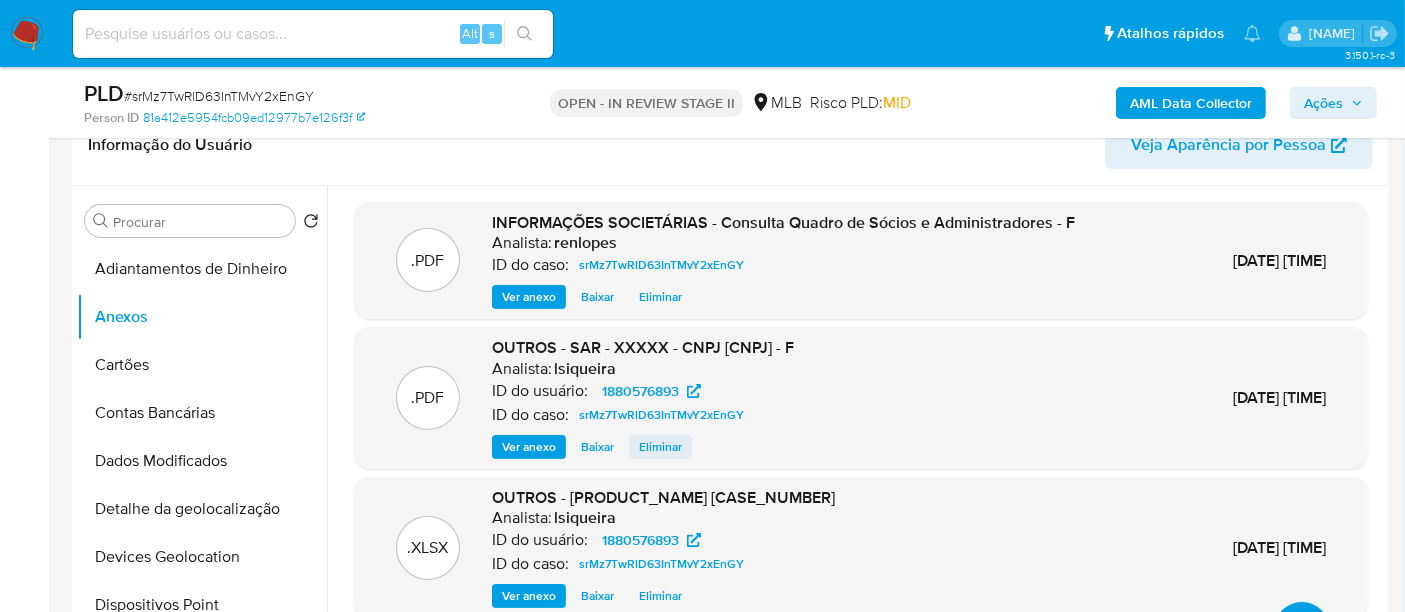 type 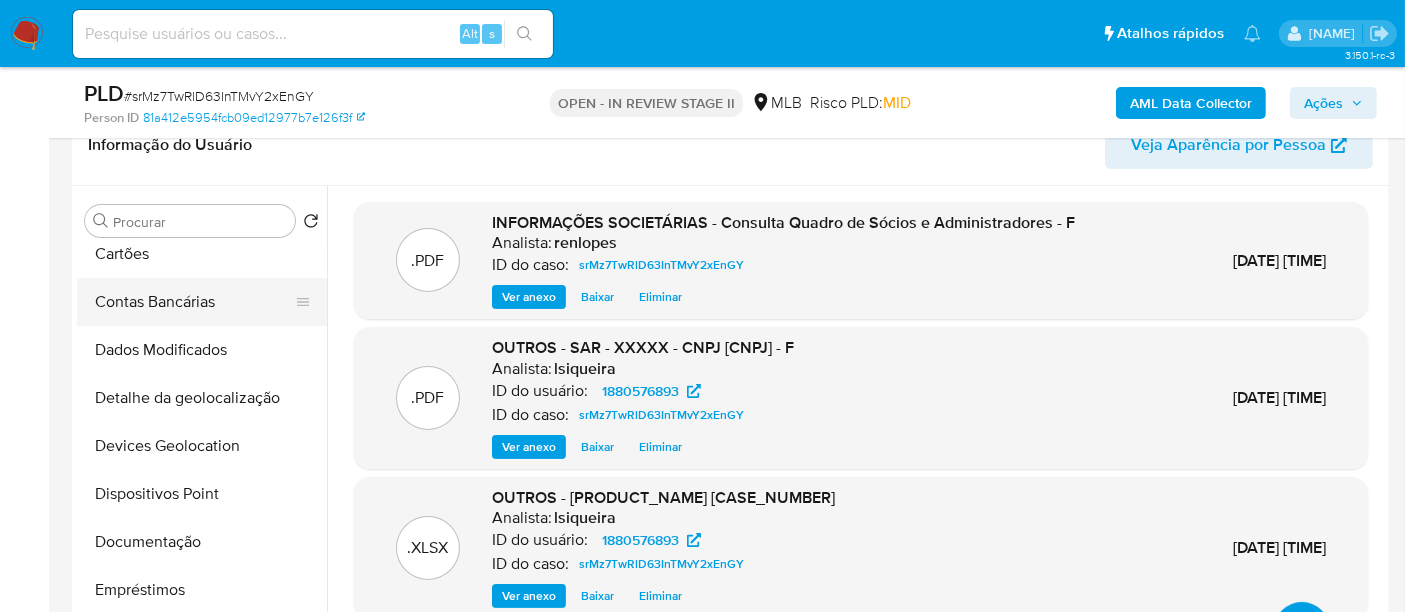 scroll, scrollTop: 333, scrollLeft: 0, axis: vertical 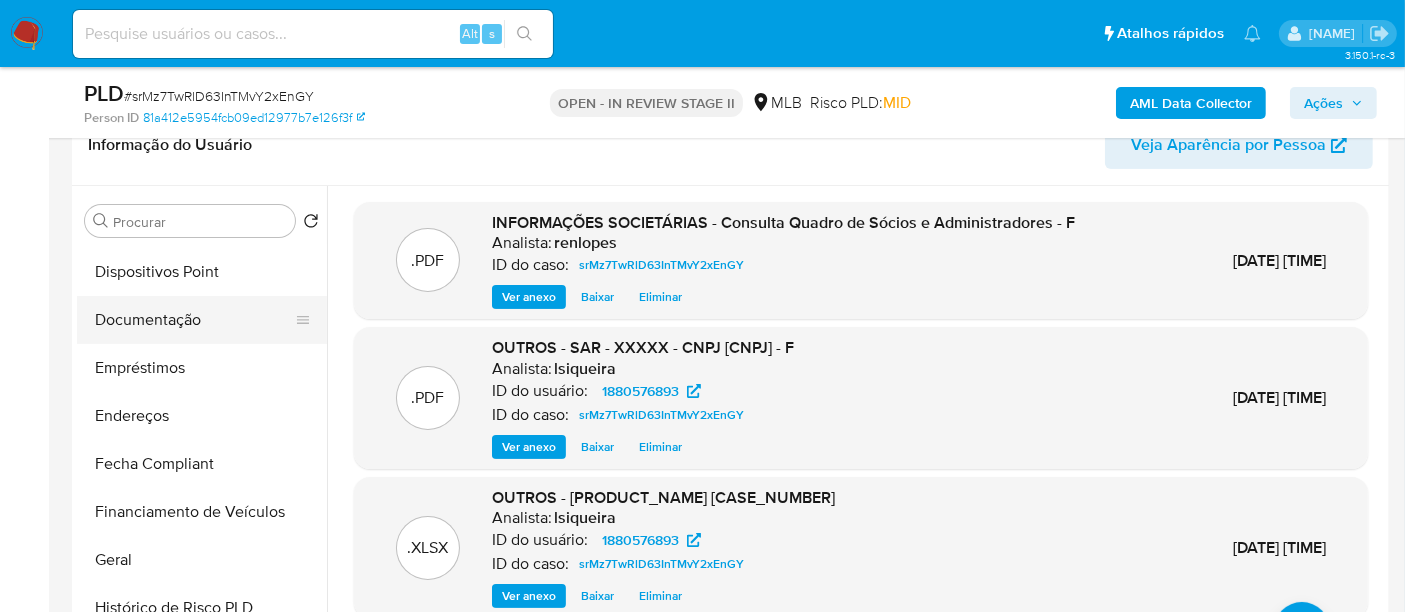 click on "Documentação" at bounding box center (194, 320) 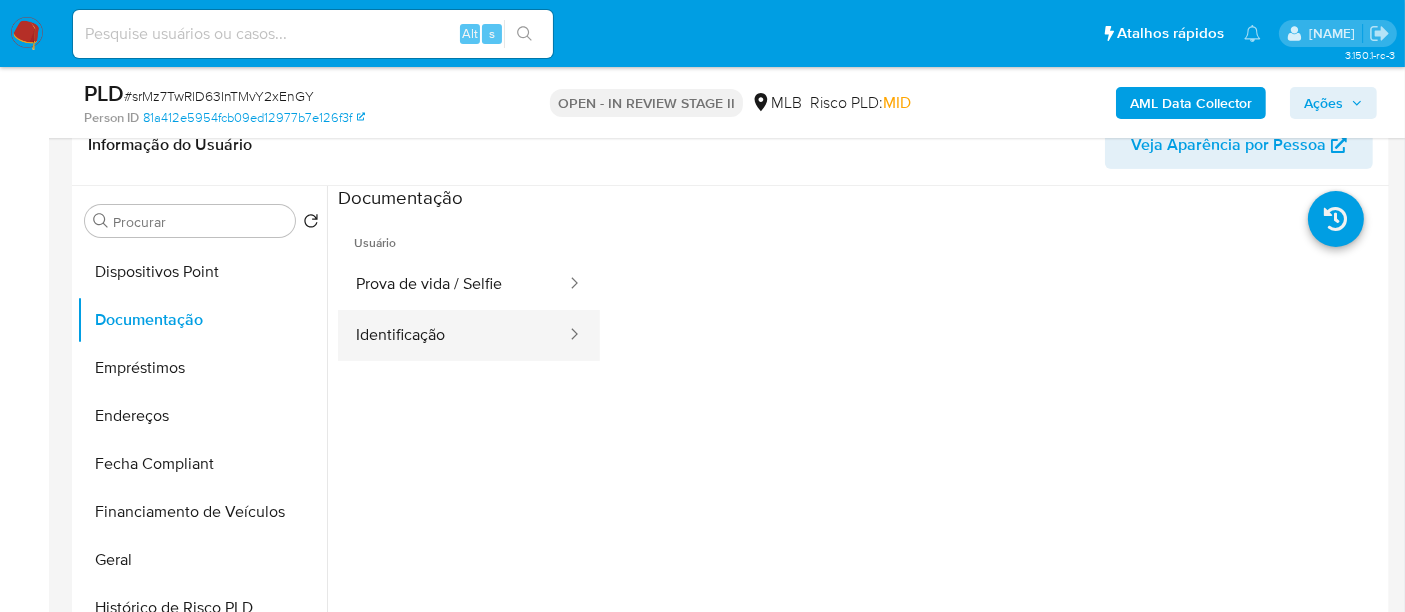 click on "Identificação" at bounding box center (453, 335) 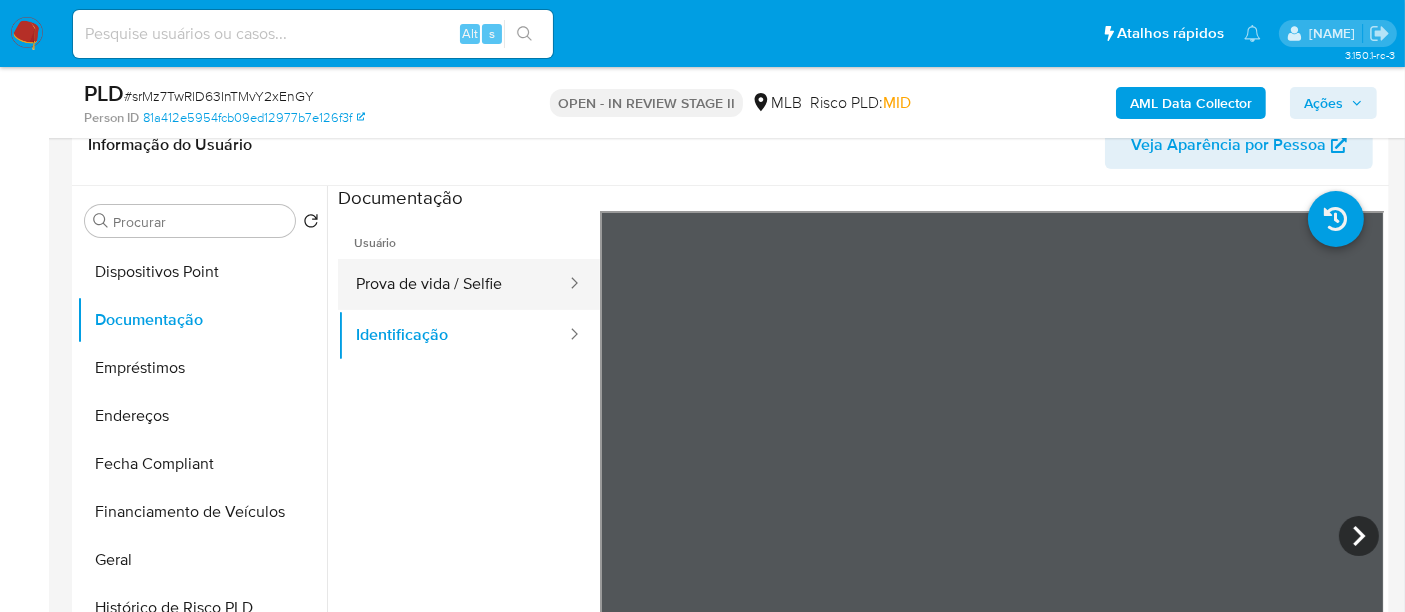 click on "Prova de vida / Selfie" at bounding box center (453, 284) 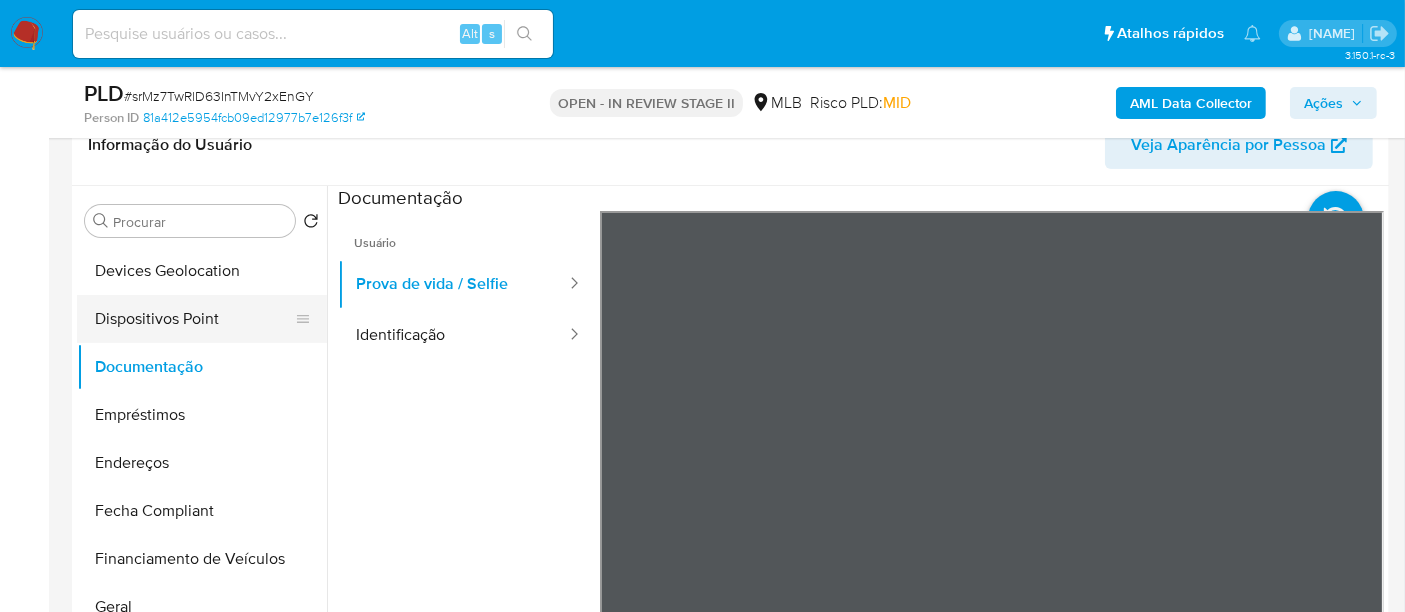 scroll, scrollTop: 444, scrollLeft: 0, axis: vertical 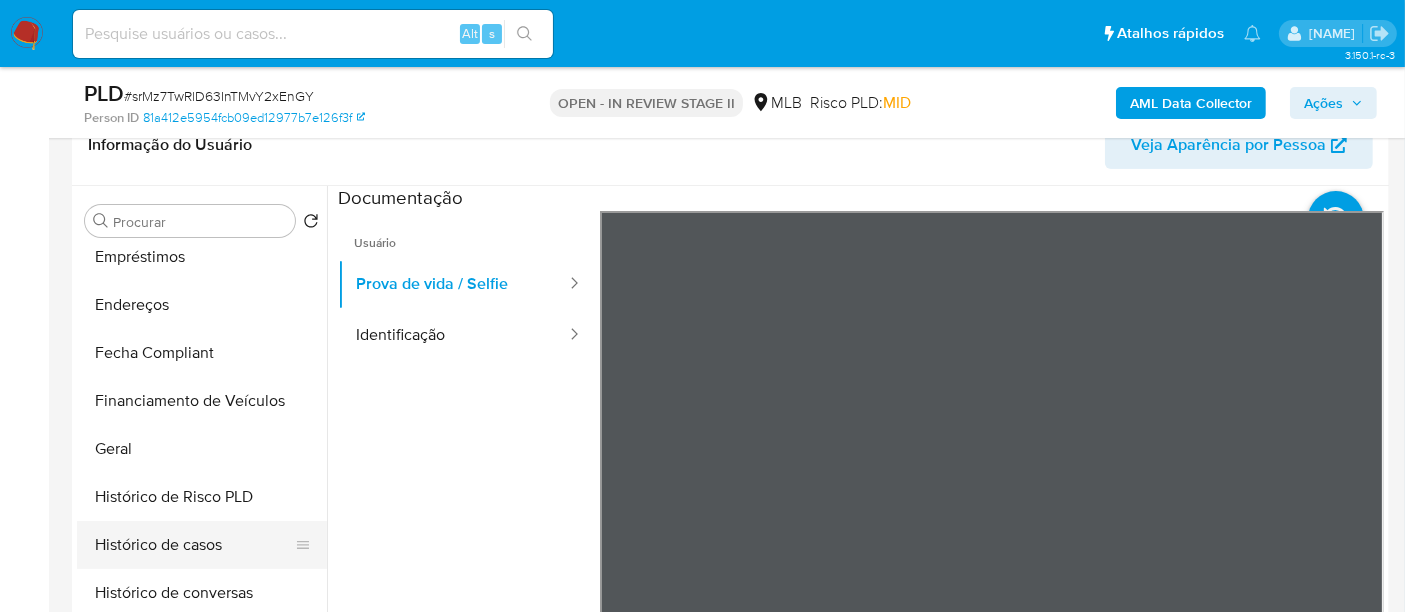 drag, startPoint x: 163, startPoint y: 536, endPoint x: 221, endPoint y: 520, distance: 60.166435 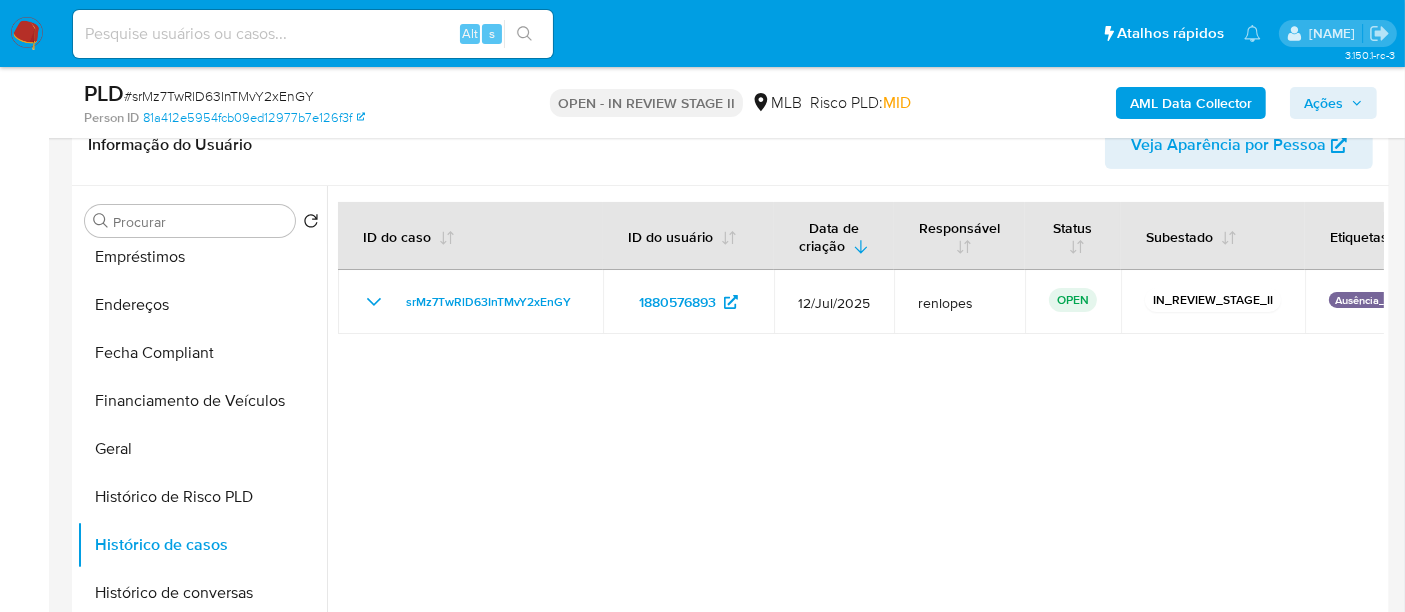type 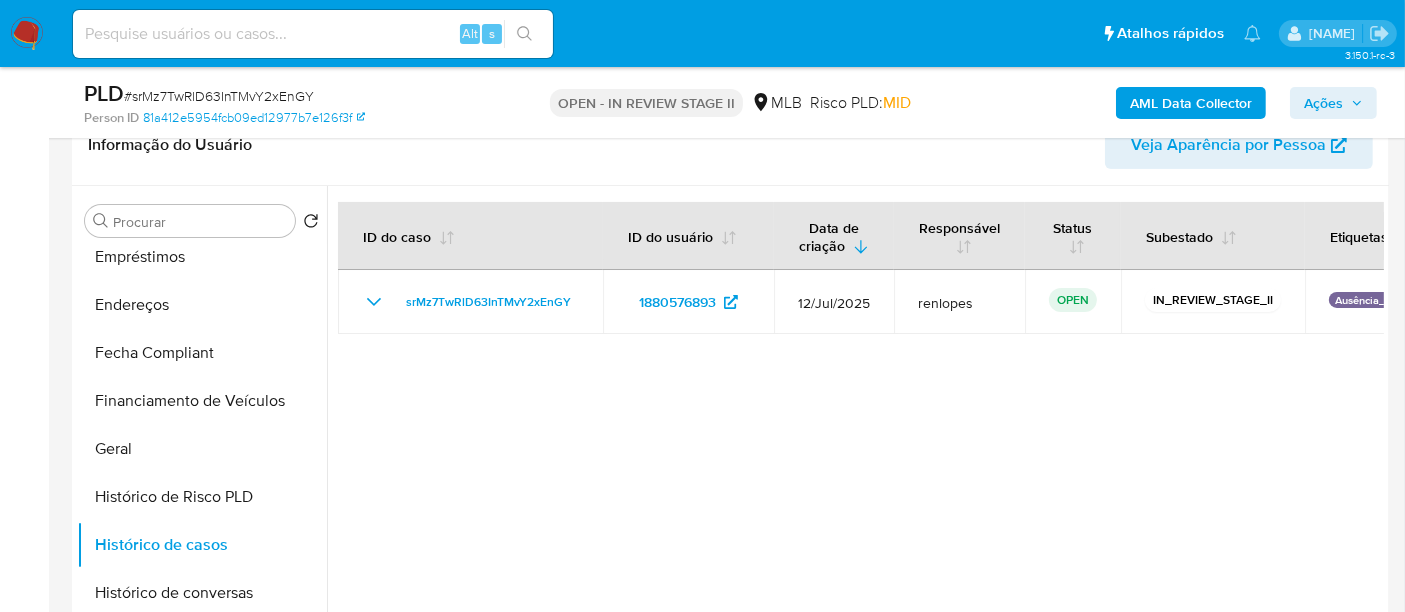 click at bounding box center (313, 34) 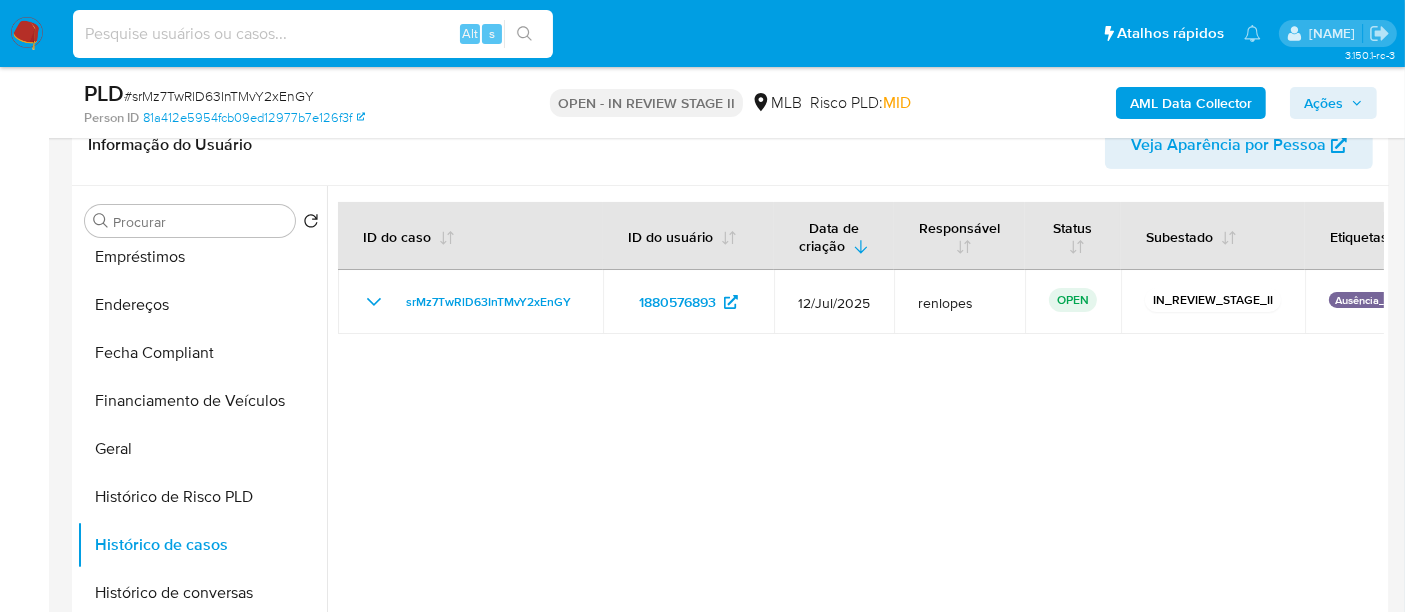 paste on "oGVsWUVwGNOcIyW03sOa6Kg9" 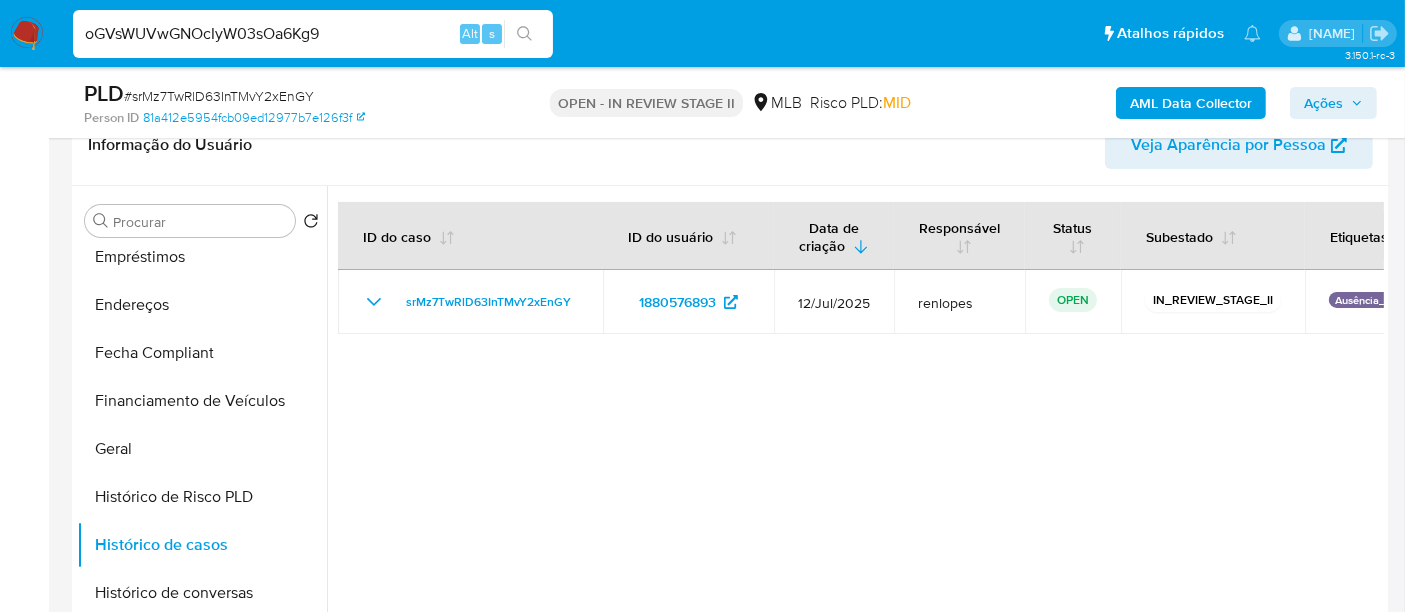 type on "oGVsWUVwGNOcIyW03sOa6Kg9" 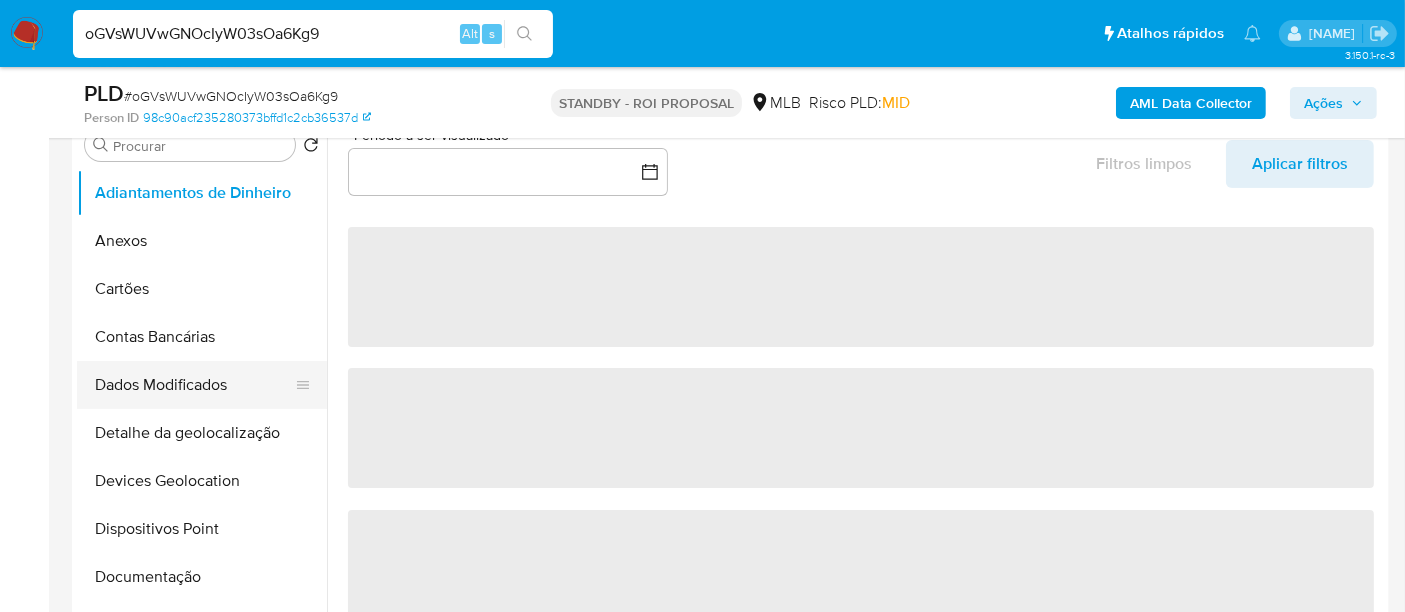 scroll, scrollTop: 444, scrollLeft: 0, axis: vertical 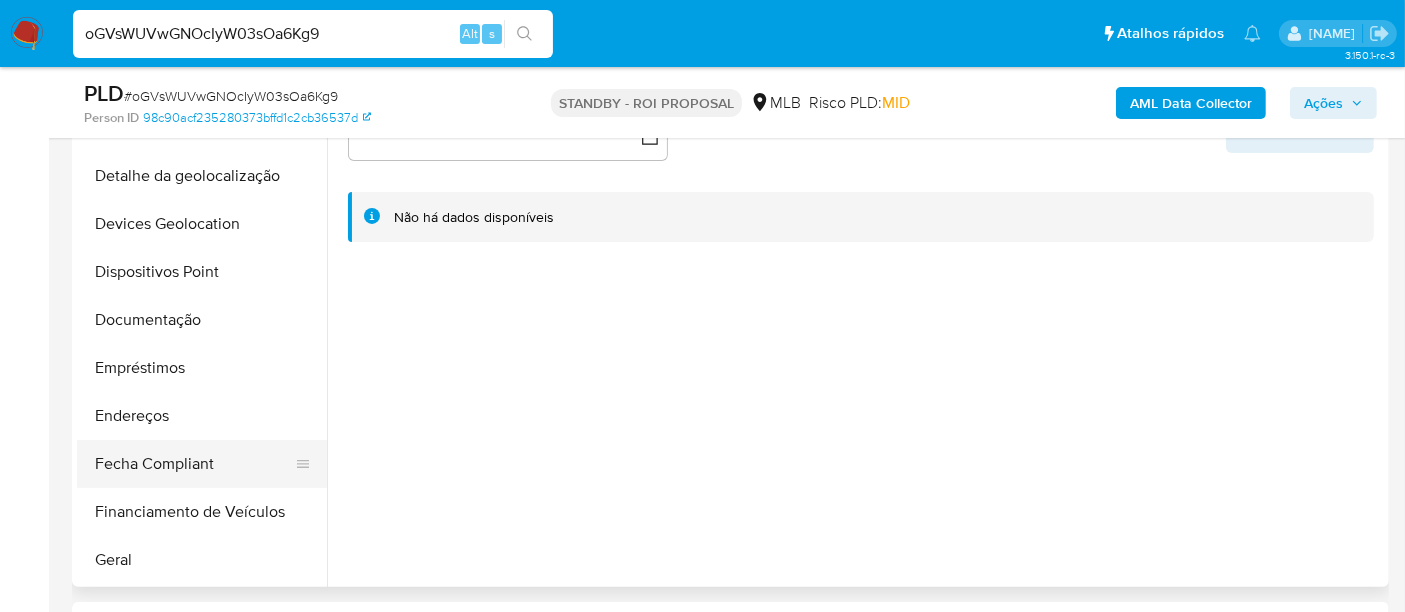 select on "10" 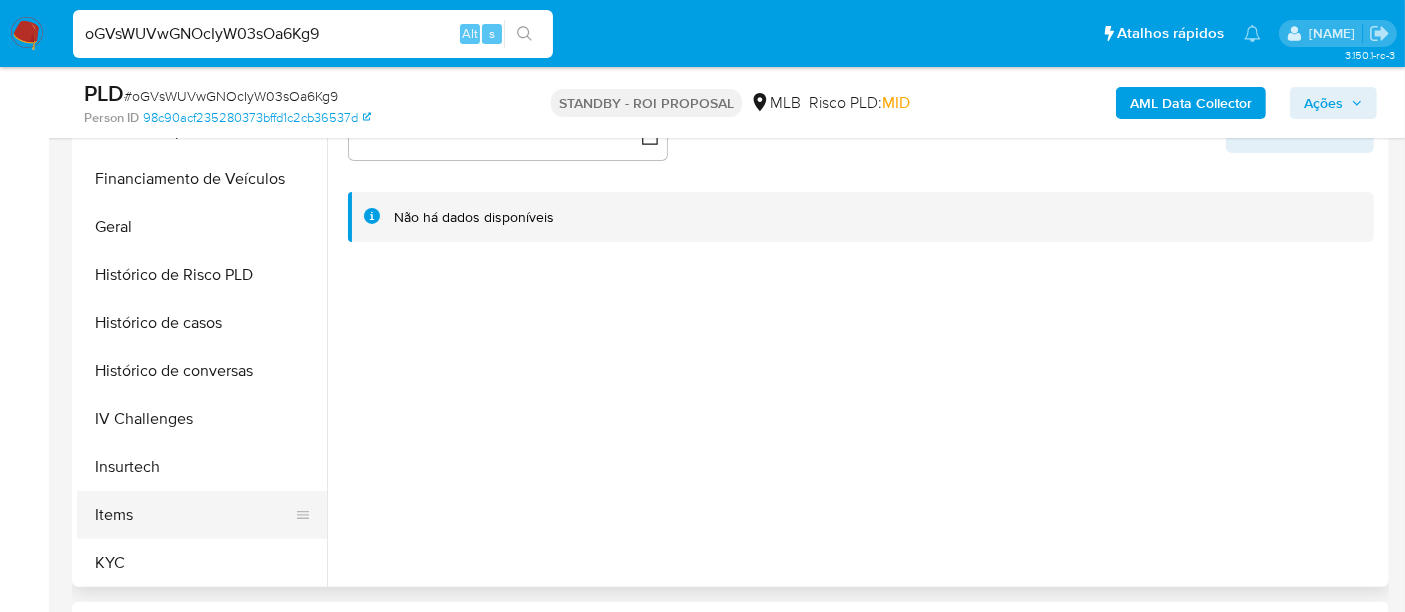 scroll, scrollTop: 666, scrollLeft: 0, axis: vertical 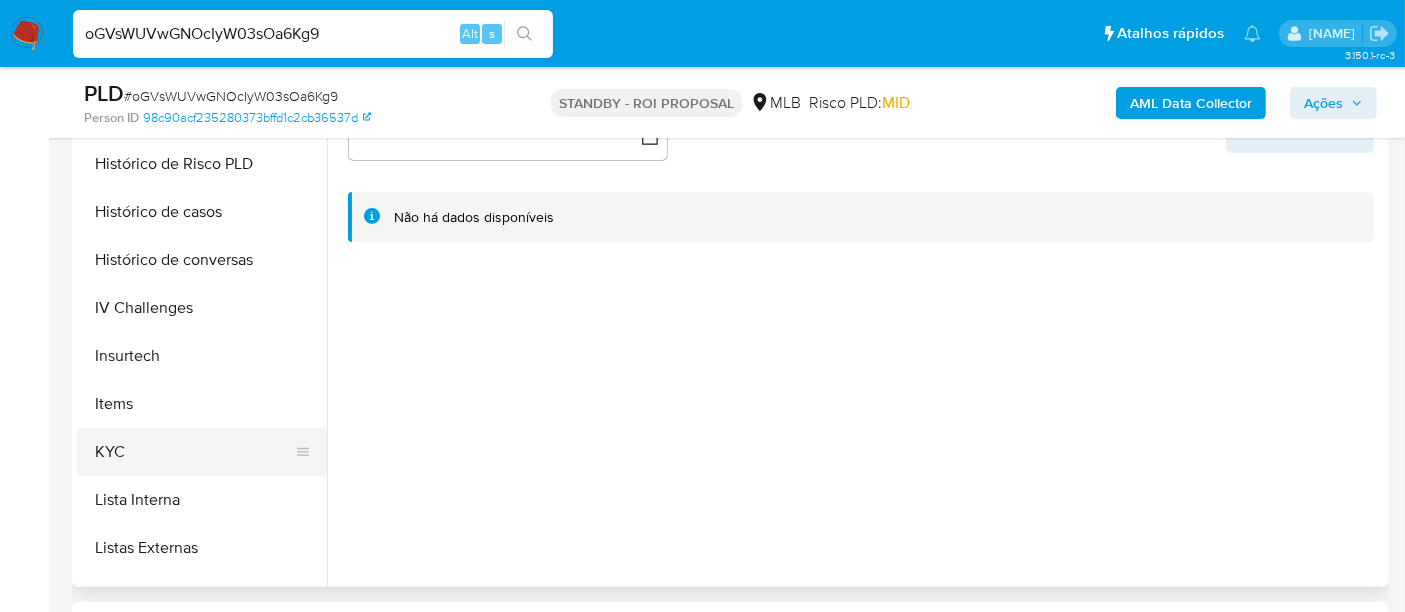 click on "KYC" at bounding box center (194, 452) 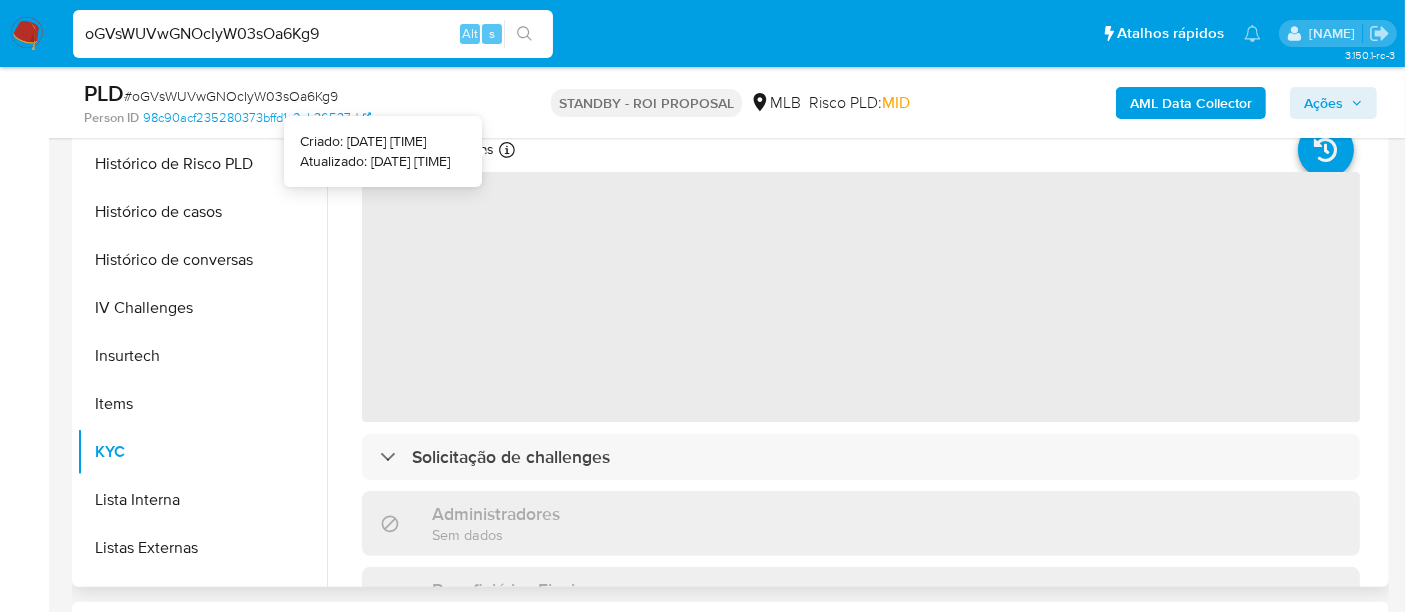 type 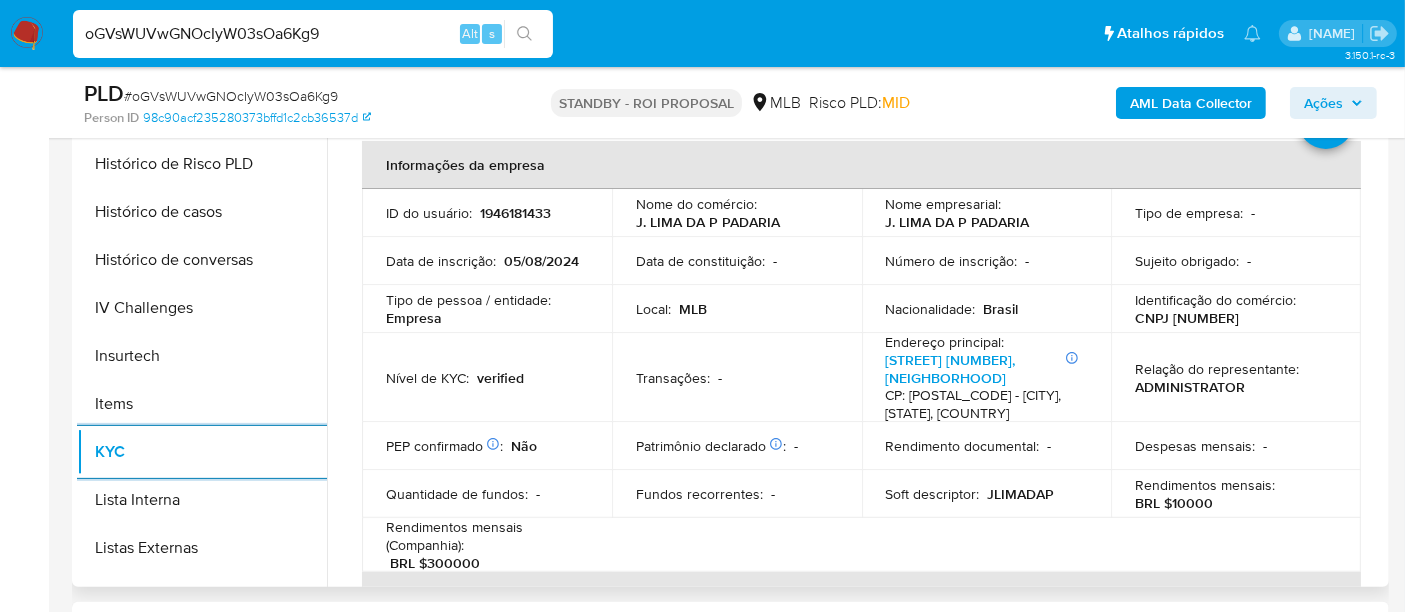 scroll, scrollTop: 0, scrollLeft: 0, axis: both 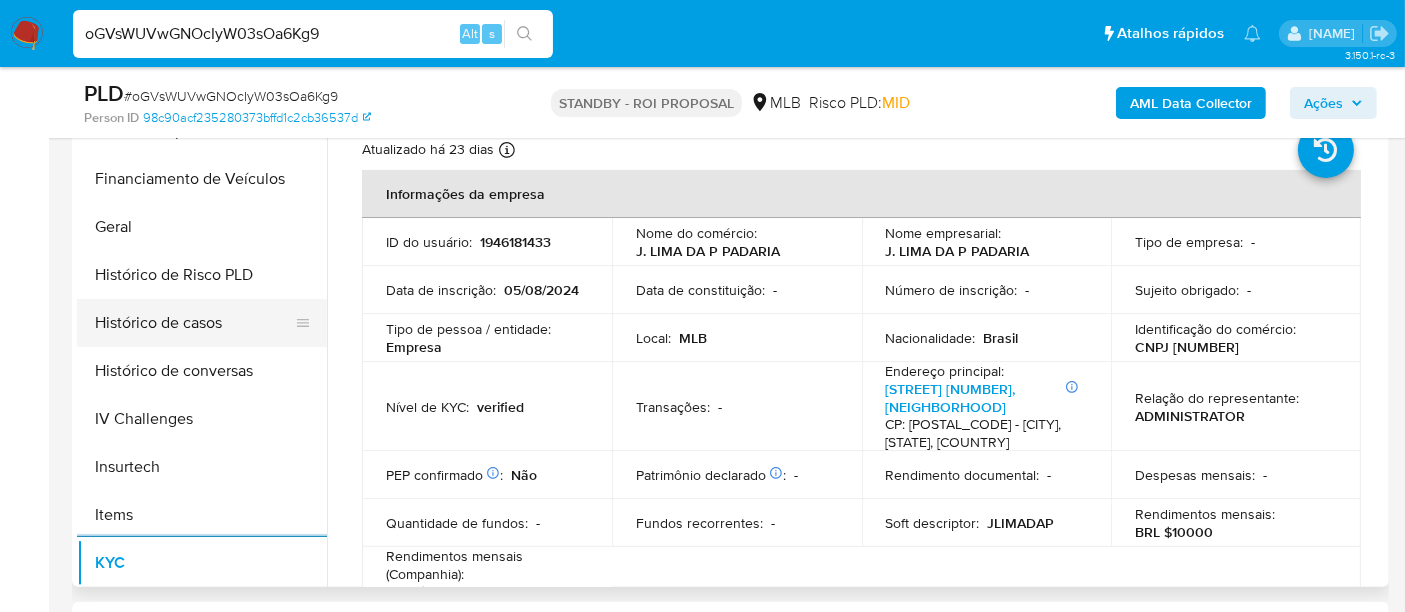 click on "Histórico de casos" at bounding box center [194, 323] 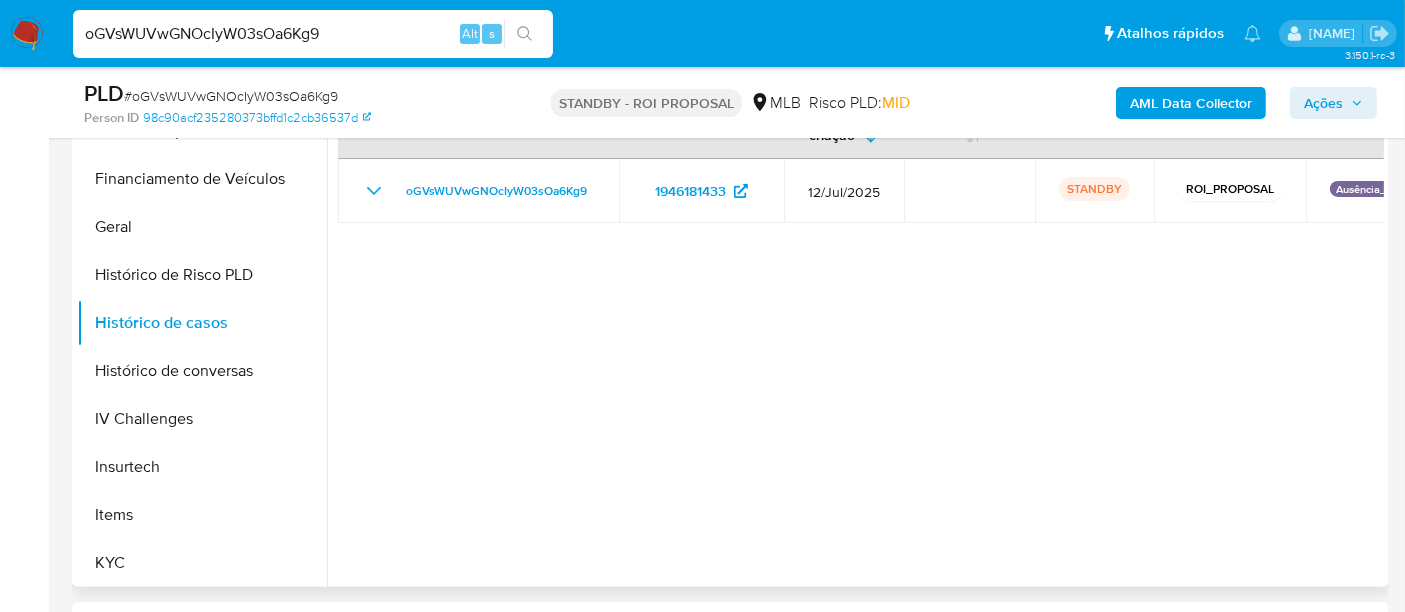 scroll, scrollTop: 333, scrollLeft: 0, axis: vertical 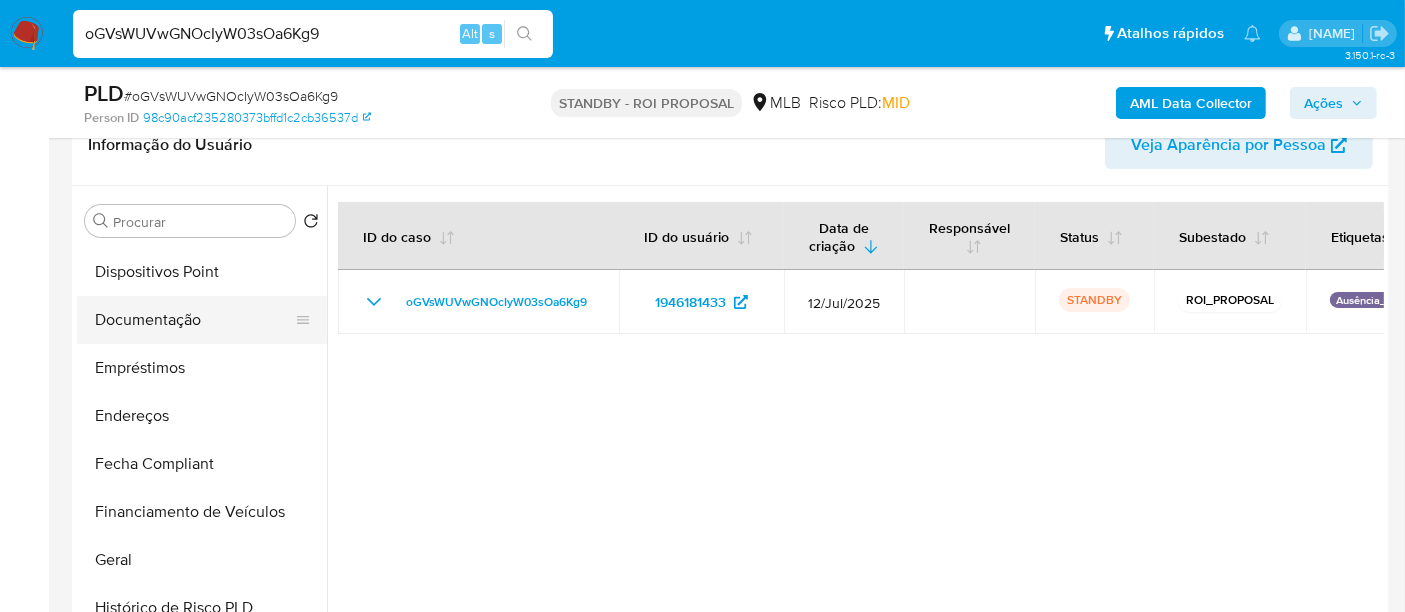 click on "Documentação" at bounding box center [194, 320] 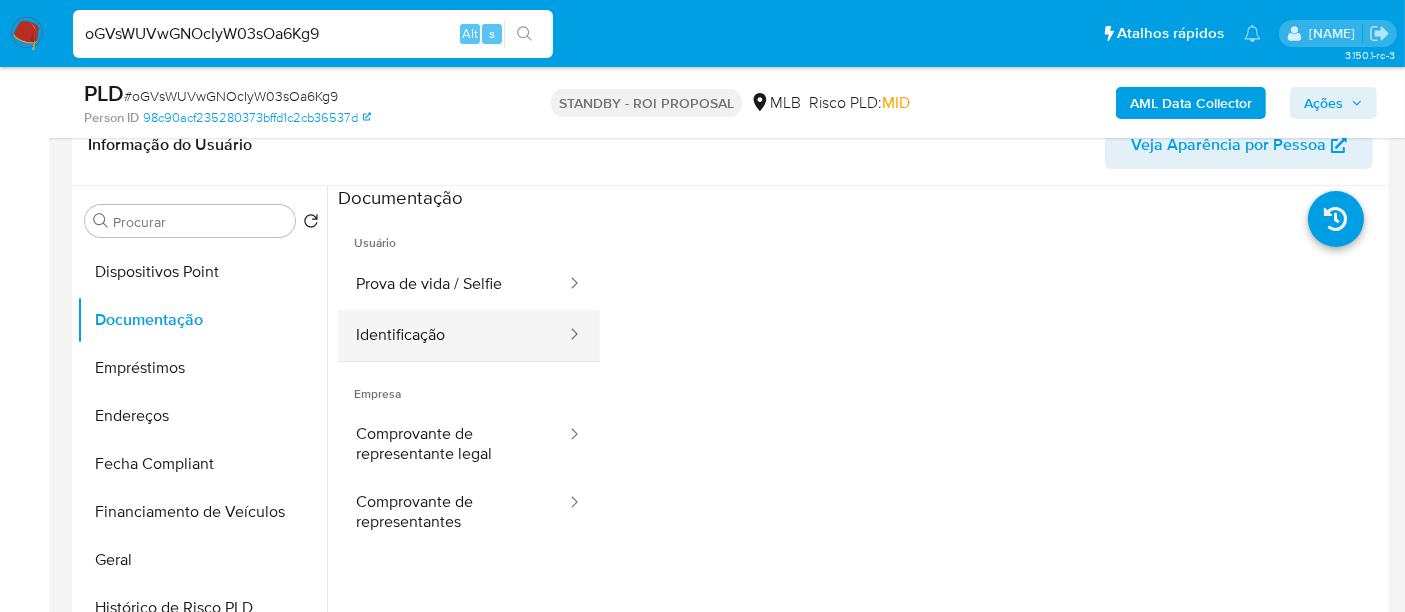 click on "Identificação" at bounding box center (453, 335) 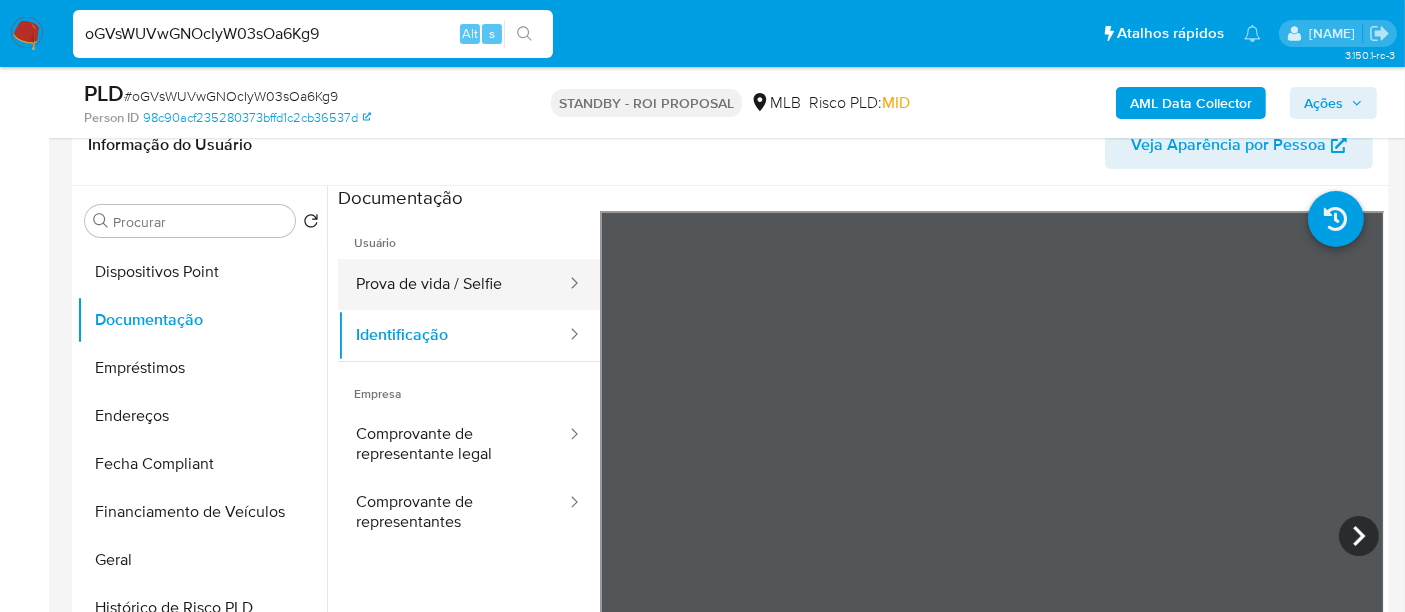 click on "Prova de vida / Selfie" at bounding box center [453, 284] 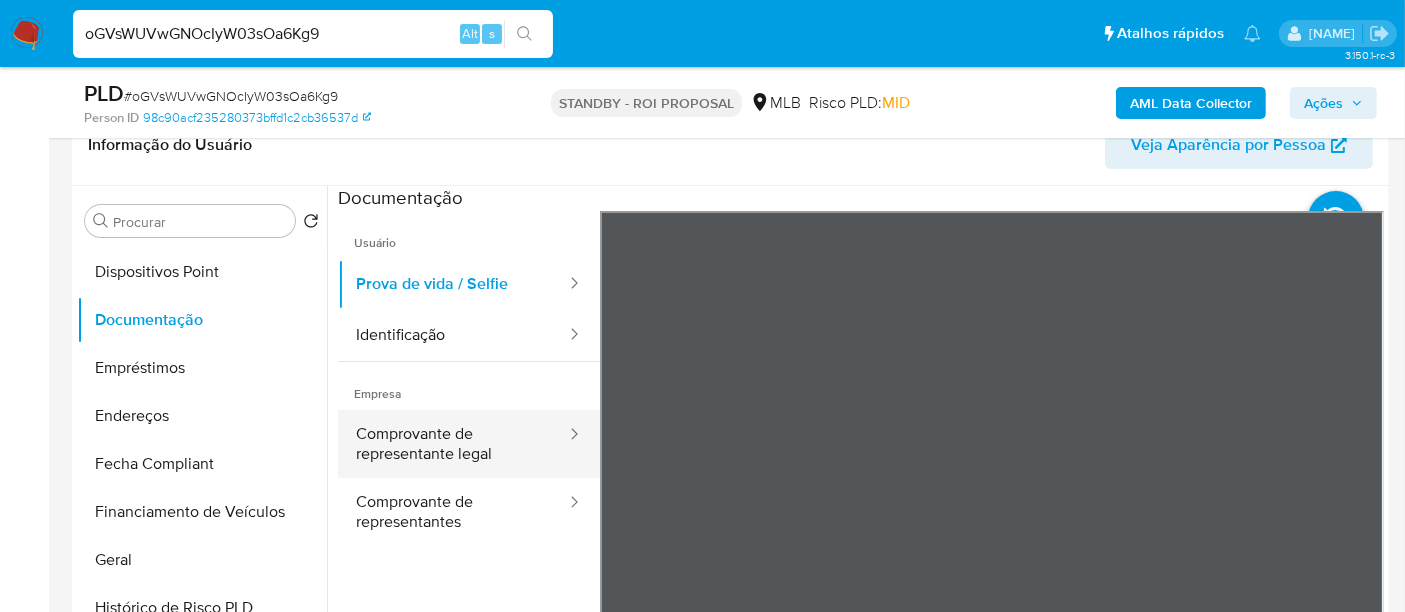 click on "Comprovante de representante legal" at bounding box center [453, 444] 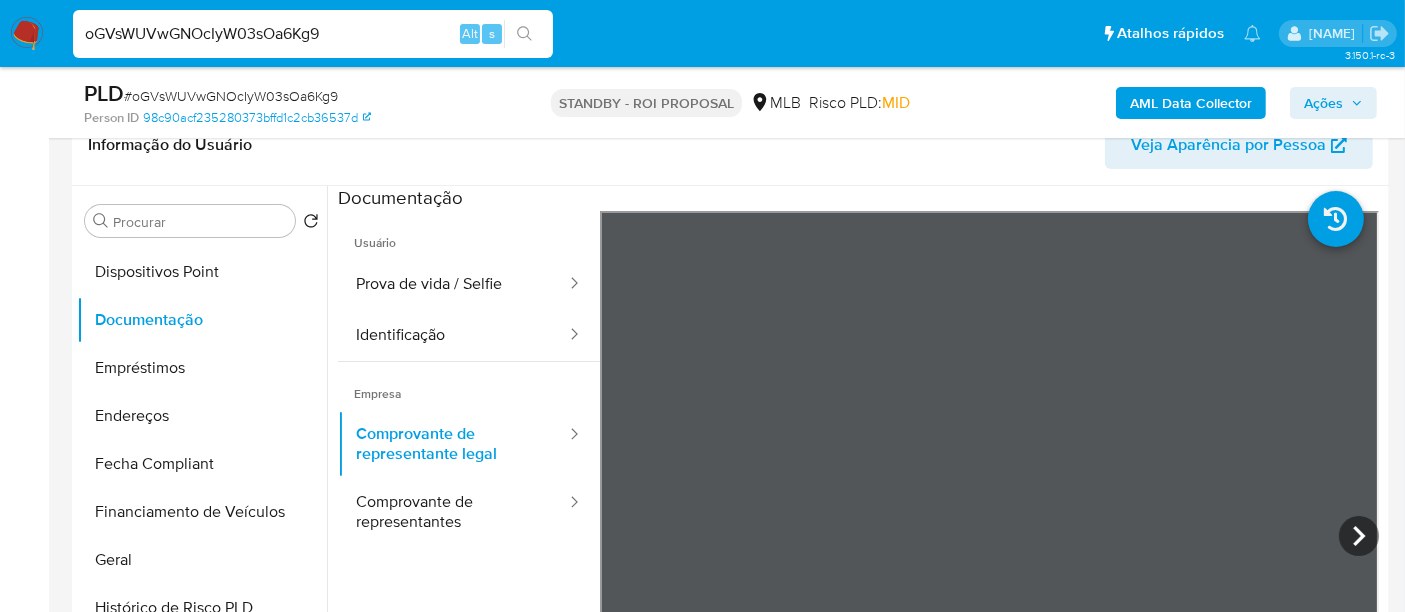 type 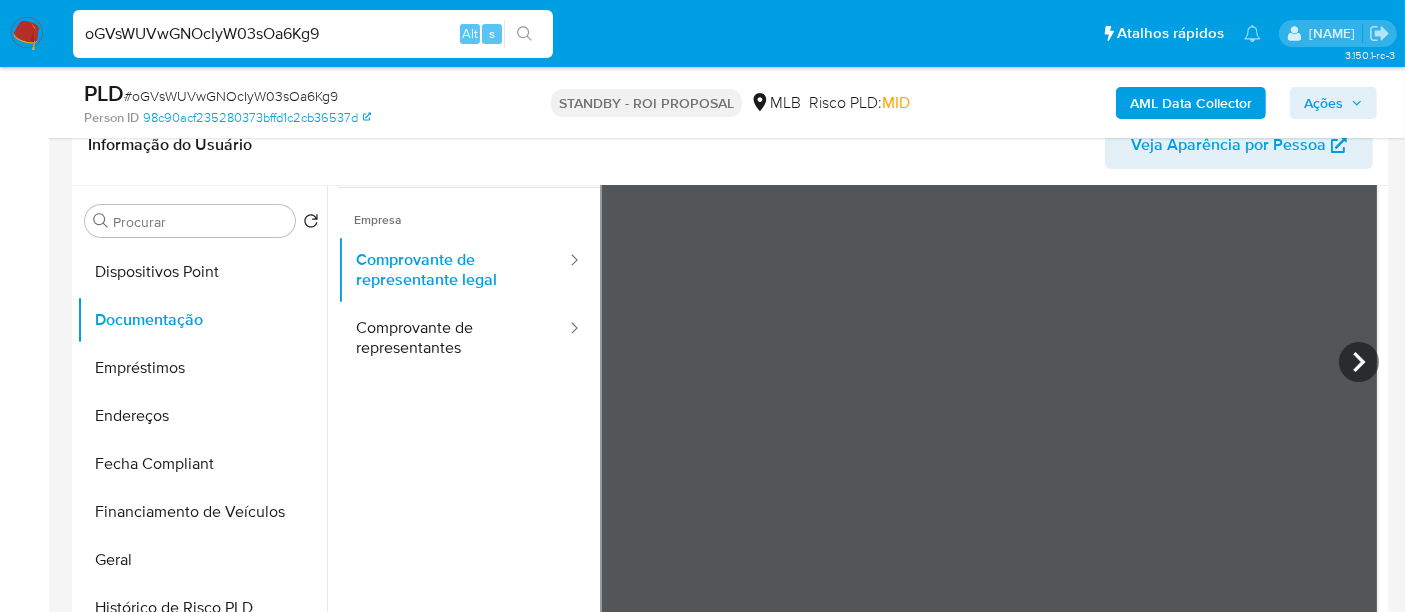 scroll, scrollTop: 62, scrollLeft: 0, axis: vertical 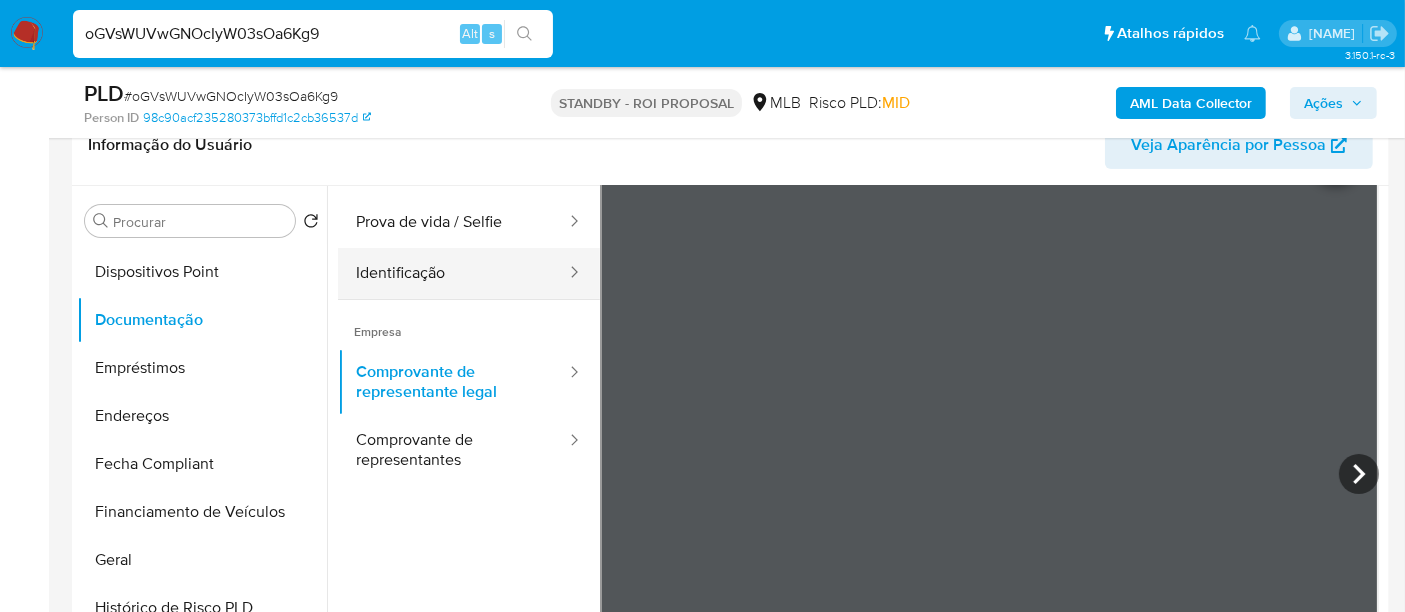 click on "Identificação" at bounding box center (453, 273) 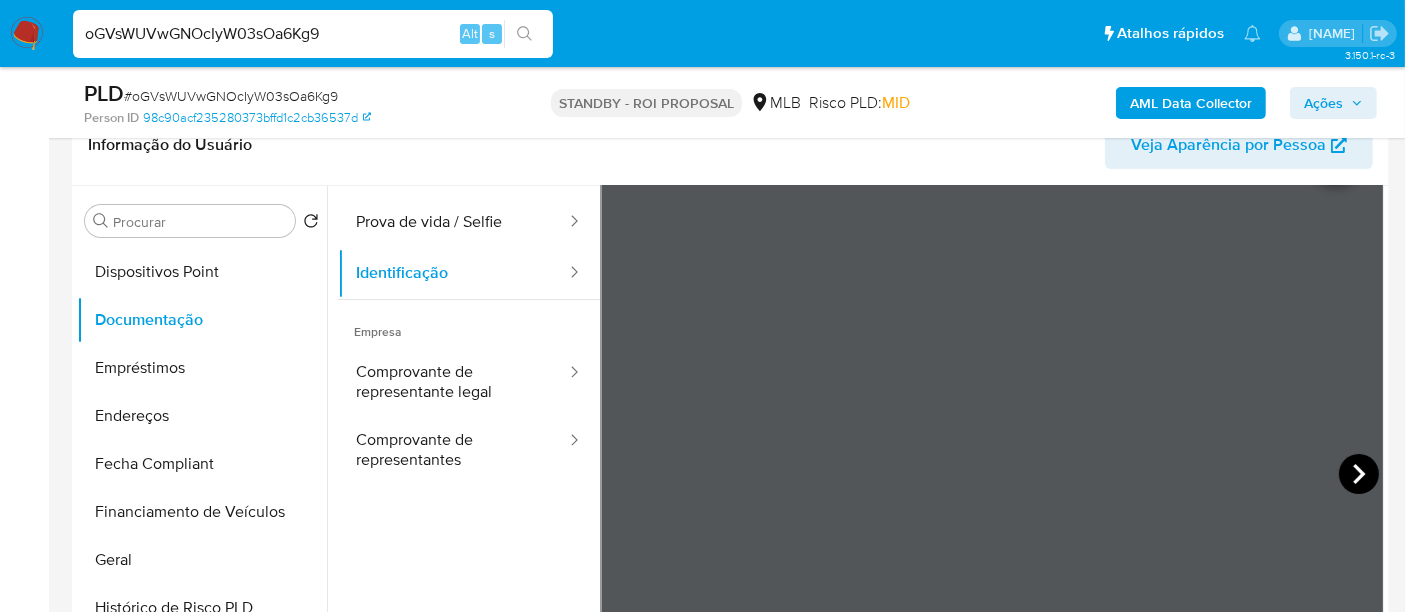 click 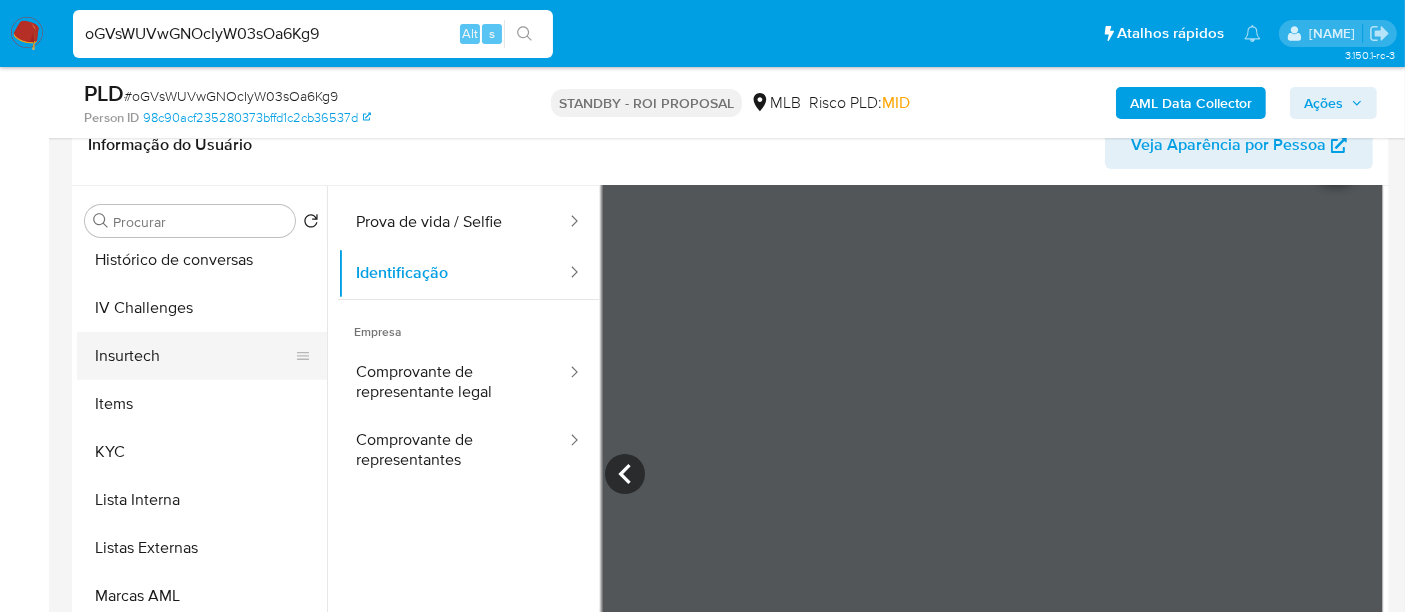 scroll, scrollTop: 844, scrollLeft: 0, axis: vertical 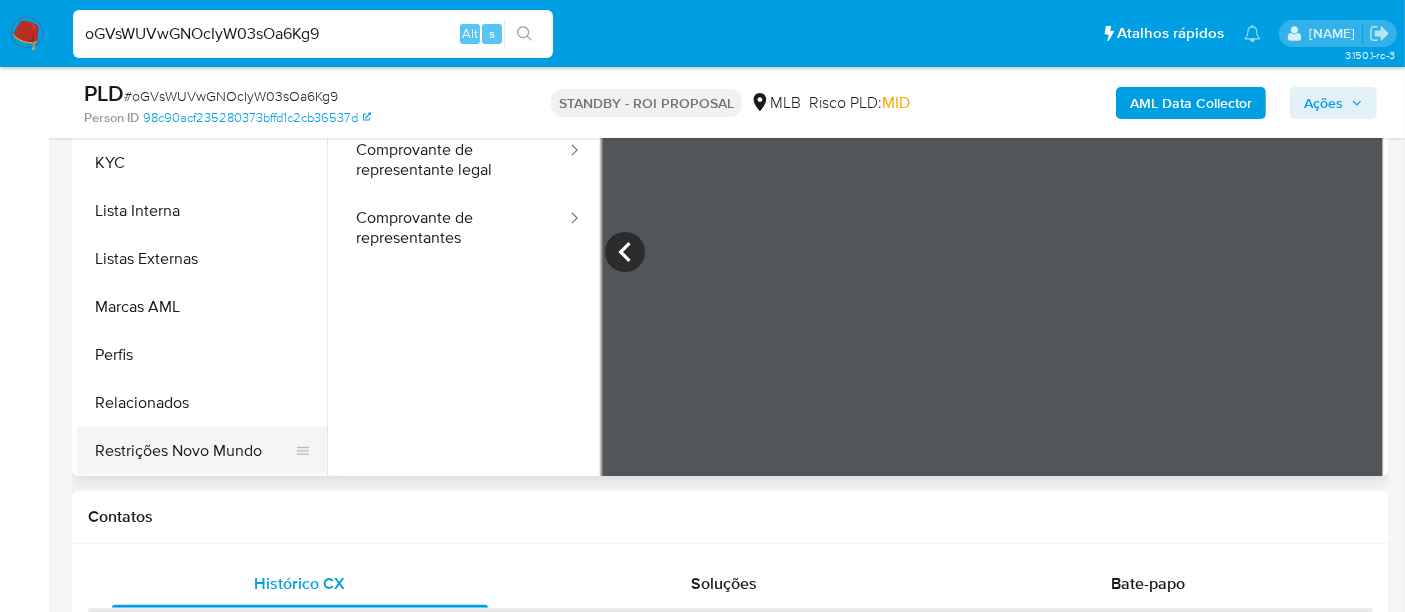 click on "Restrições Novo Mundo" at bounding box center (194, 451) 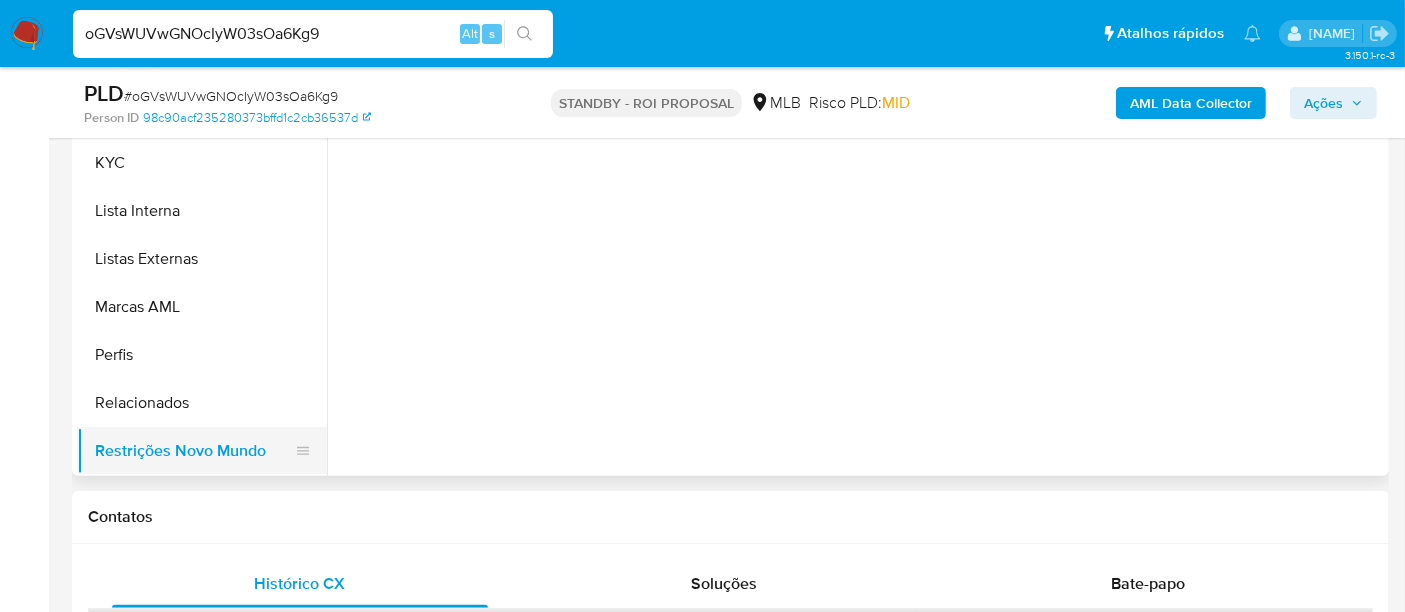 scroll, scrollTop: 0, scrollLeft: 0, axis: both 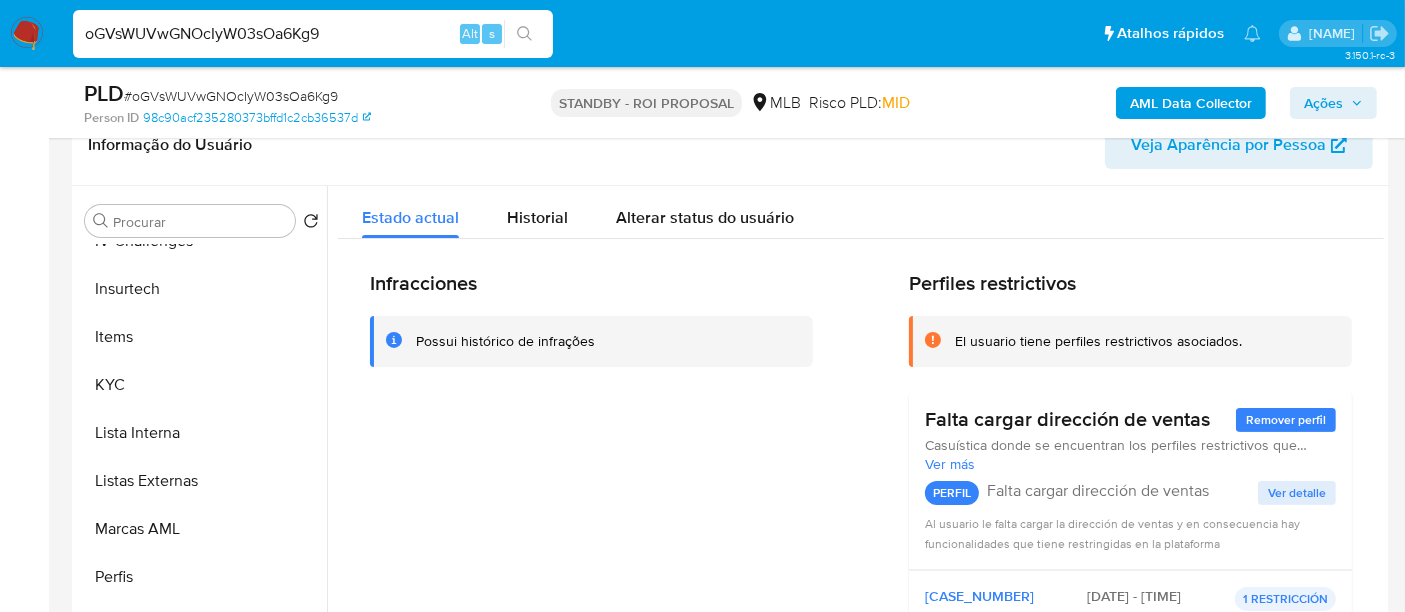 type 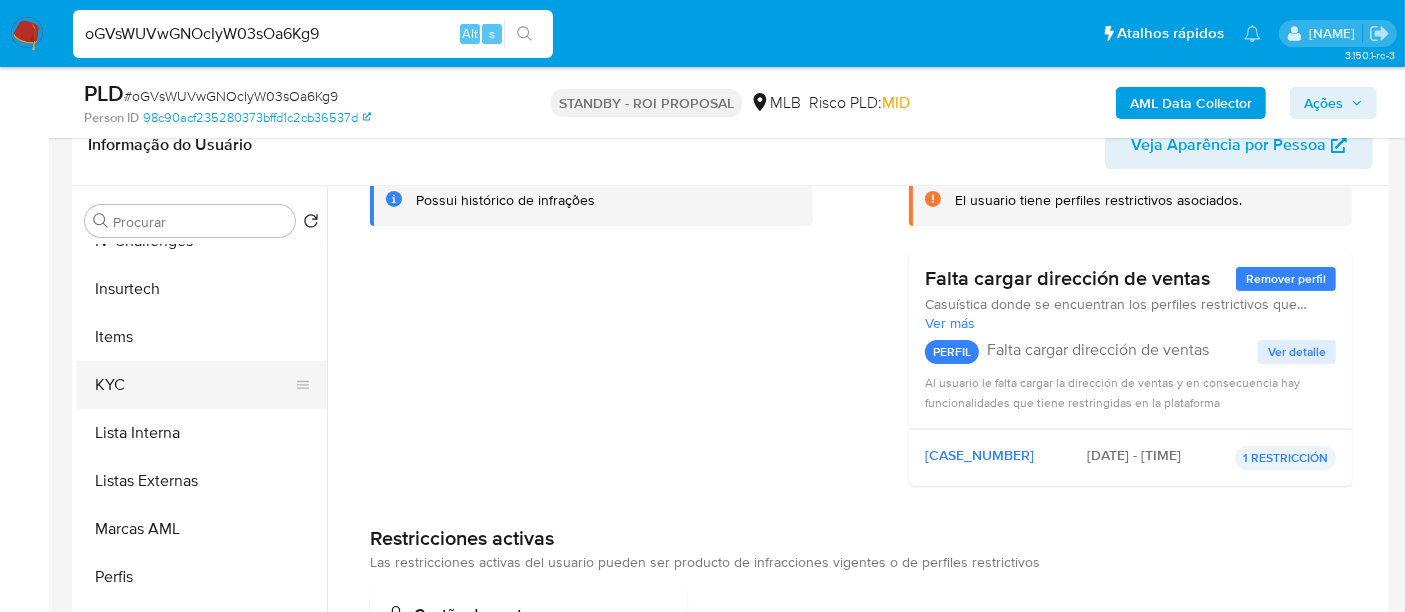 scroll, scrollTop: 157, scrollLeft: 0, axis: vertical 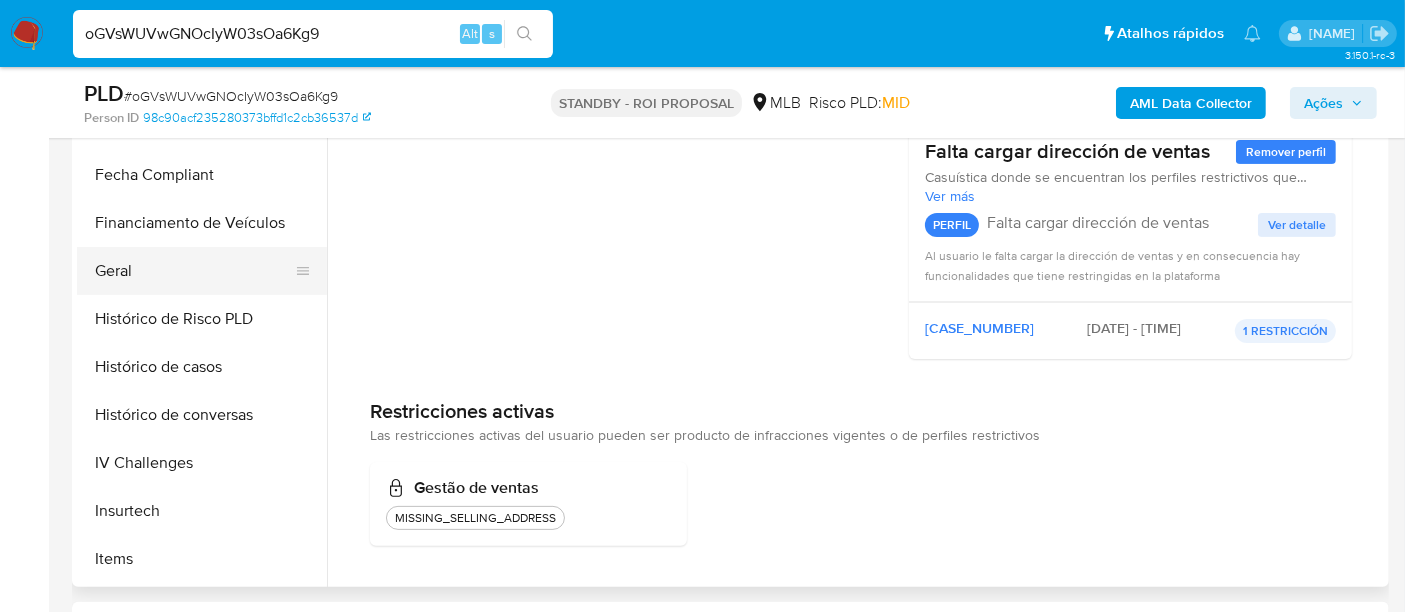 drag, startPoint x: 131, startPoint y: 272, endPoint x: 142, endPoint y: 274, distance: 11.18034 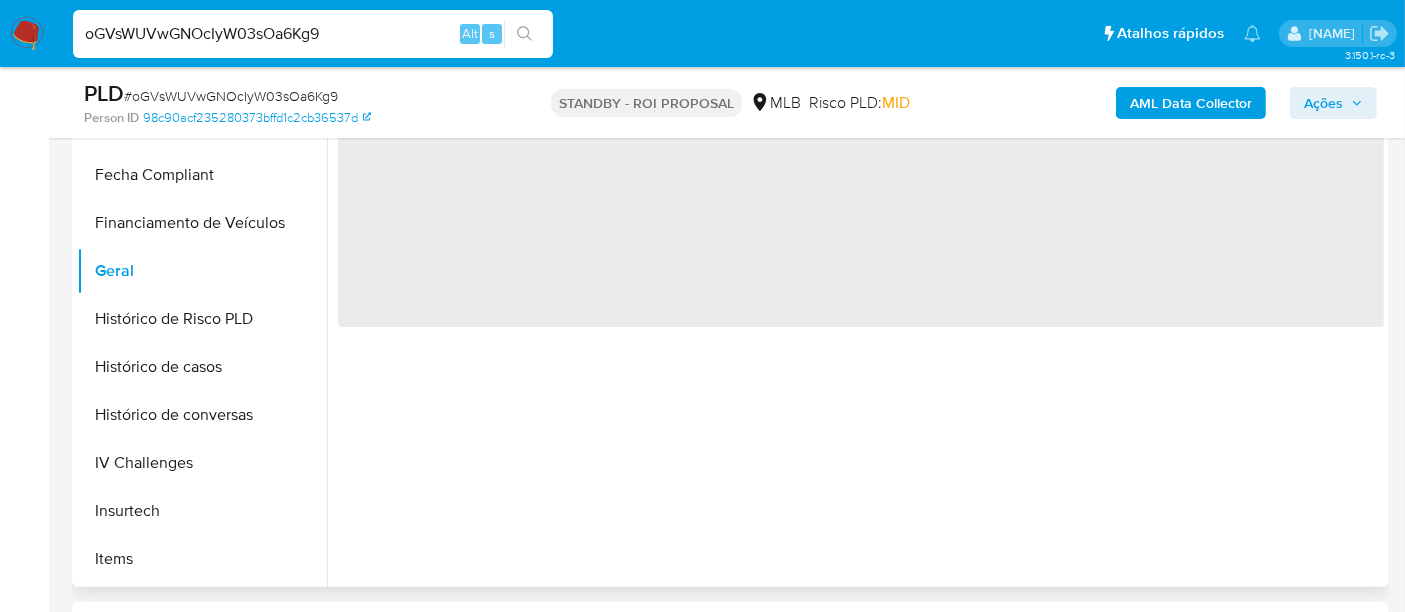 scroll, scrollTop: 0, scrollLeft: 0, axis: both 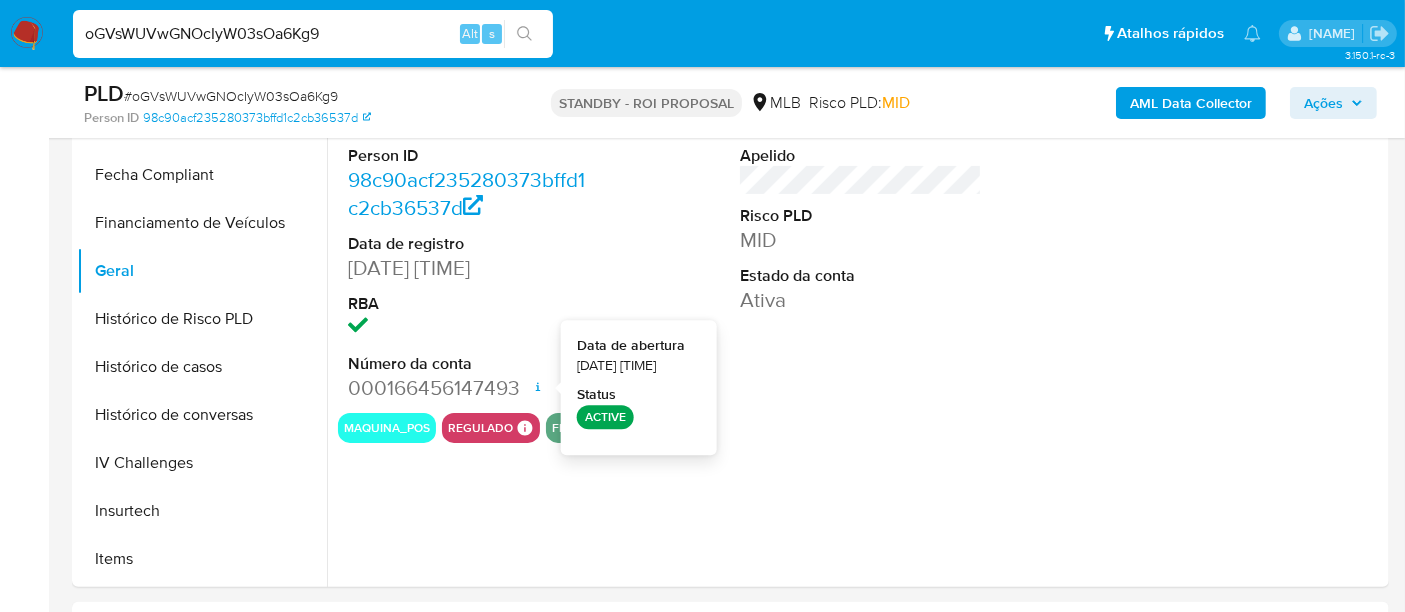 type 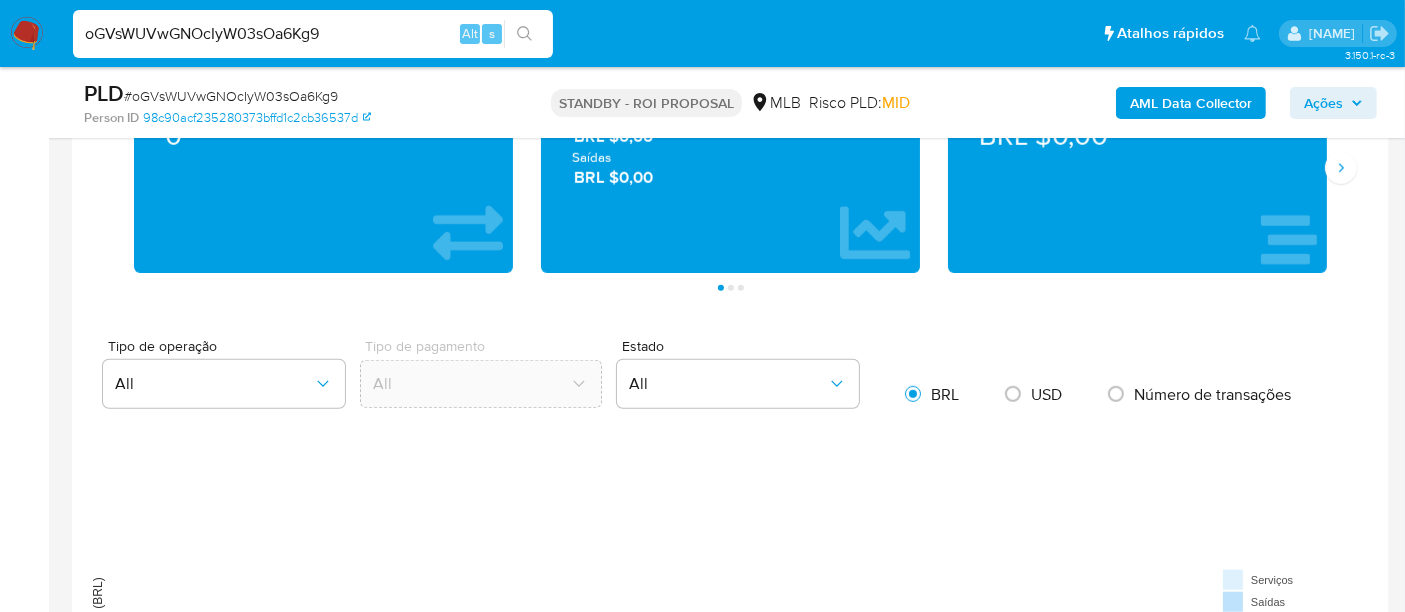 scroll, scrollTop: 1222, scrollLeft: 0, axis: vertical 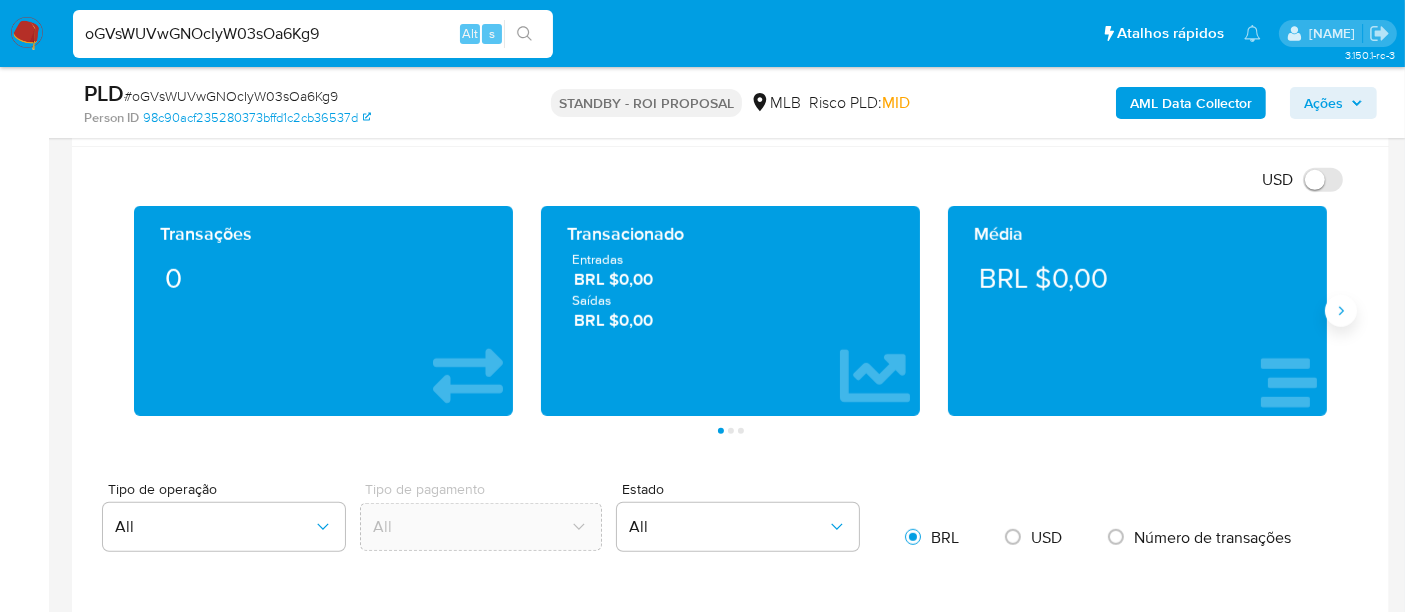 click at bounding box center (1341, 311) 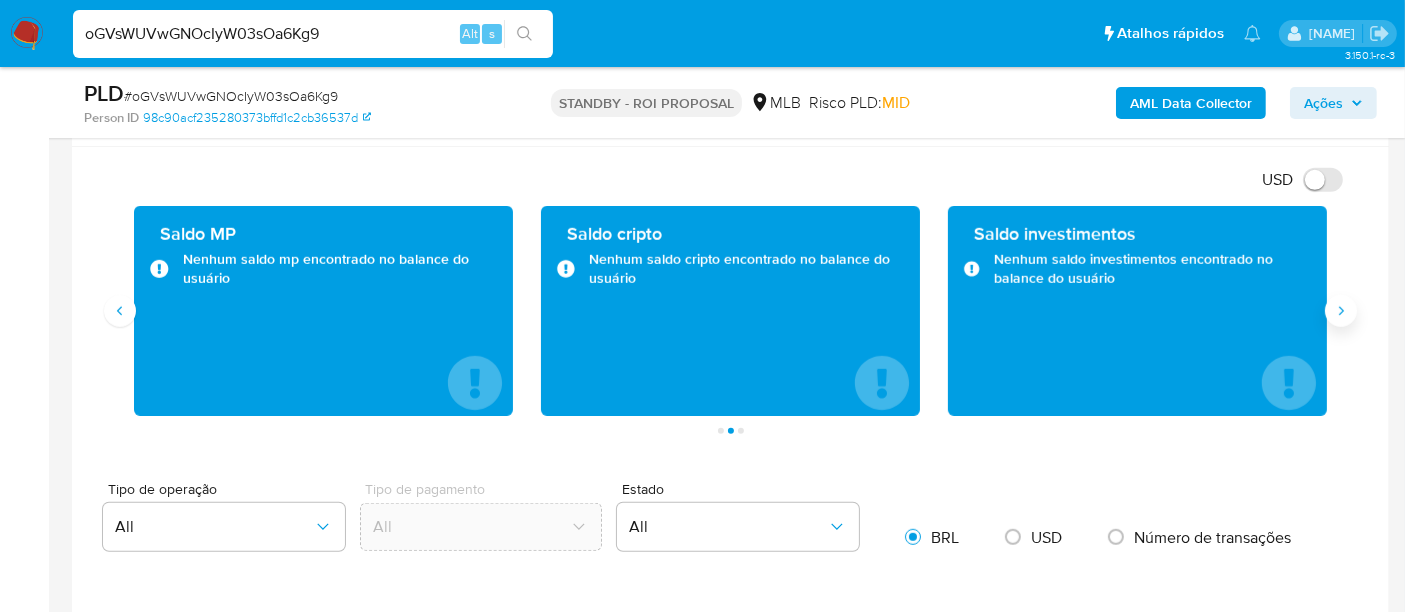 click at bounding box center [1341, 311] 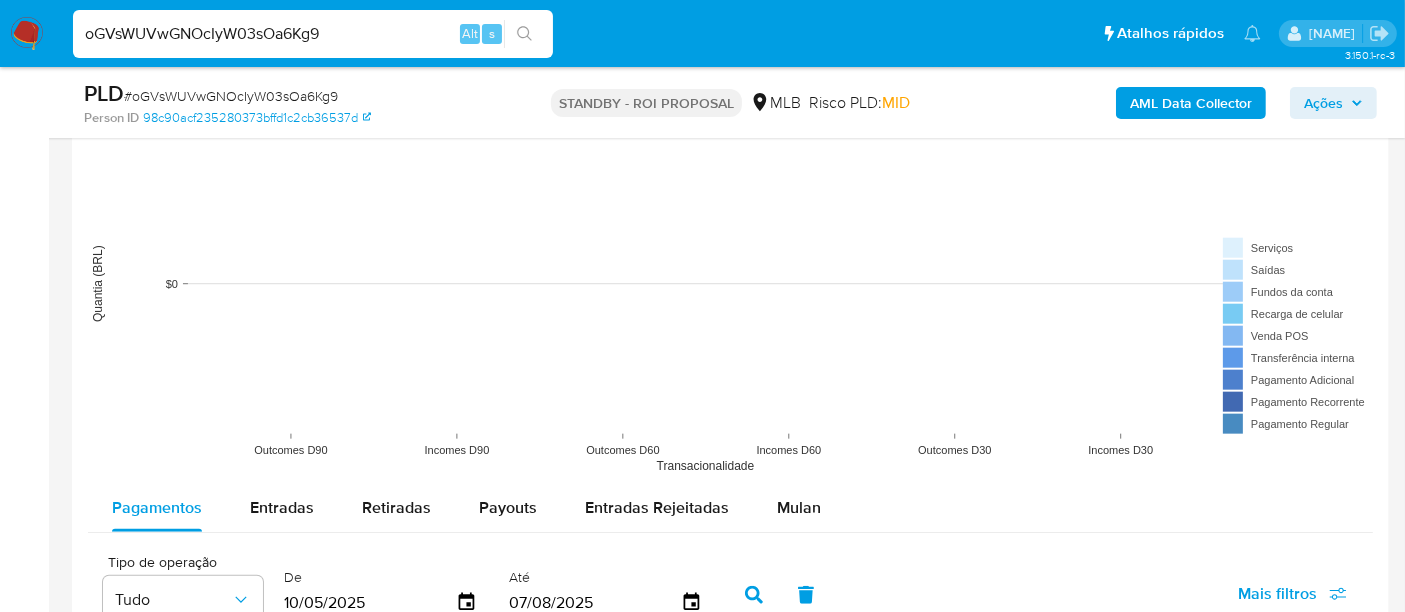 scroll, scrollTop: 1888, scrollLeft: 0, axis: vertical 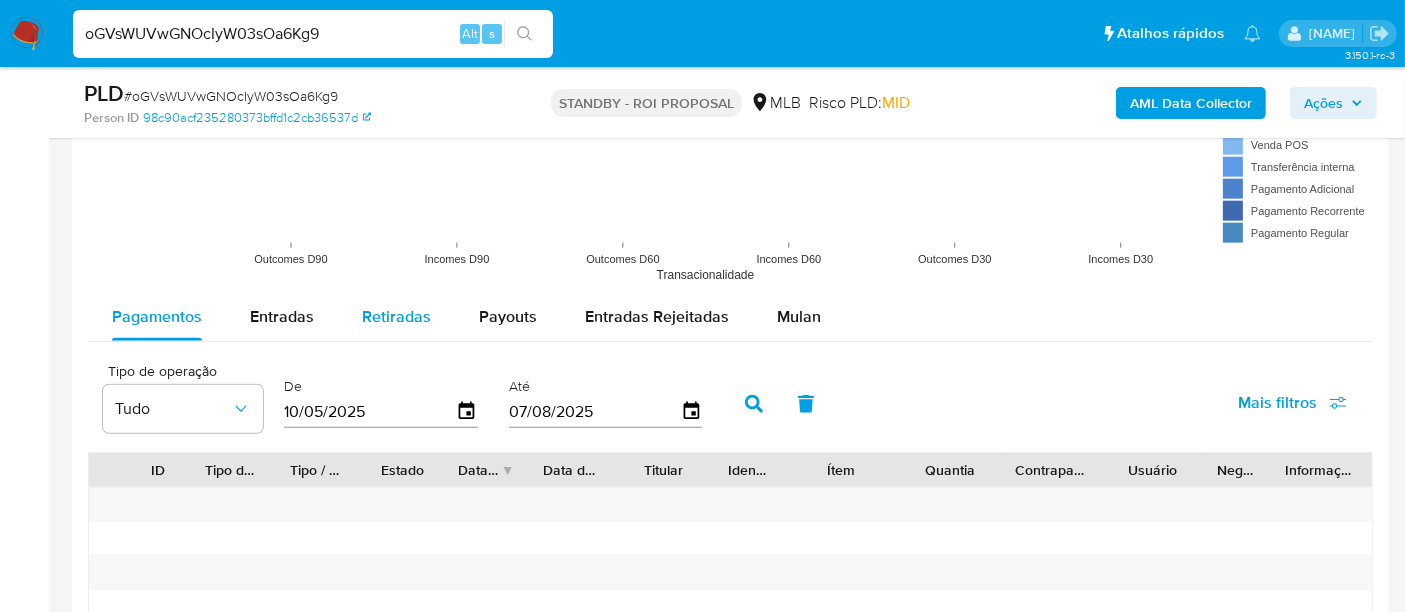 click on "Retiradas" at bounding box center [396, 316] 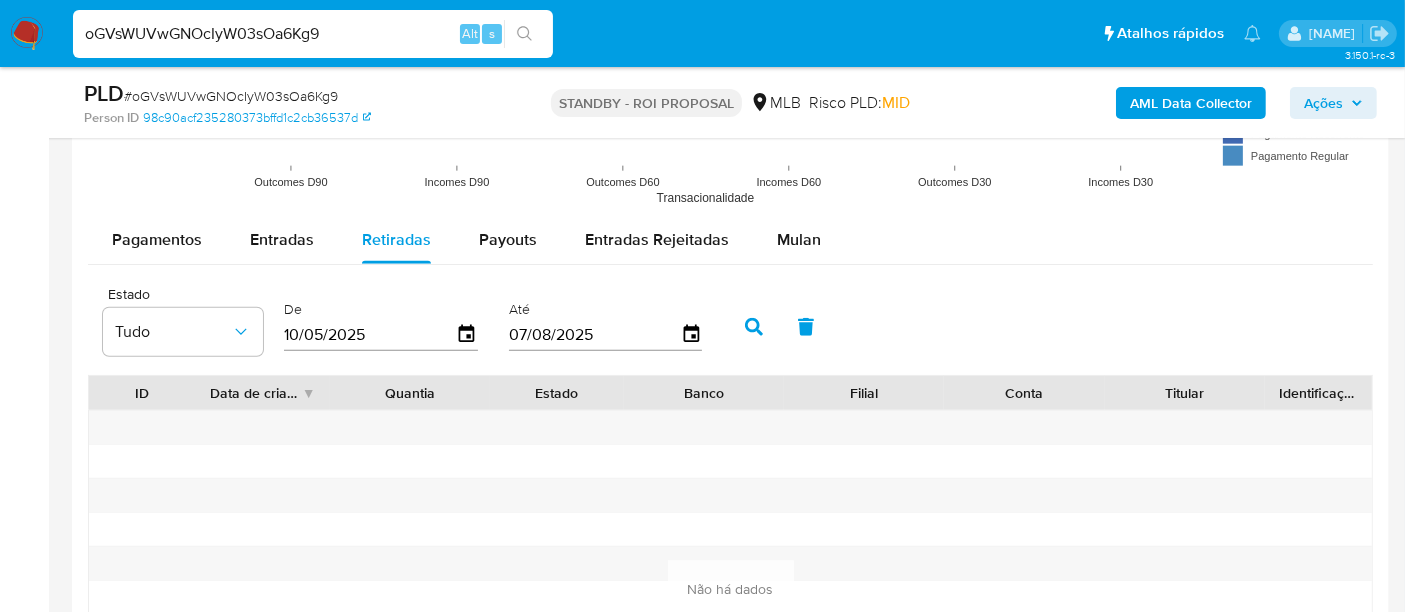 scroll, scrollTop: 2000, scrollLeft: 0, axis: vertical 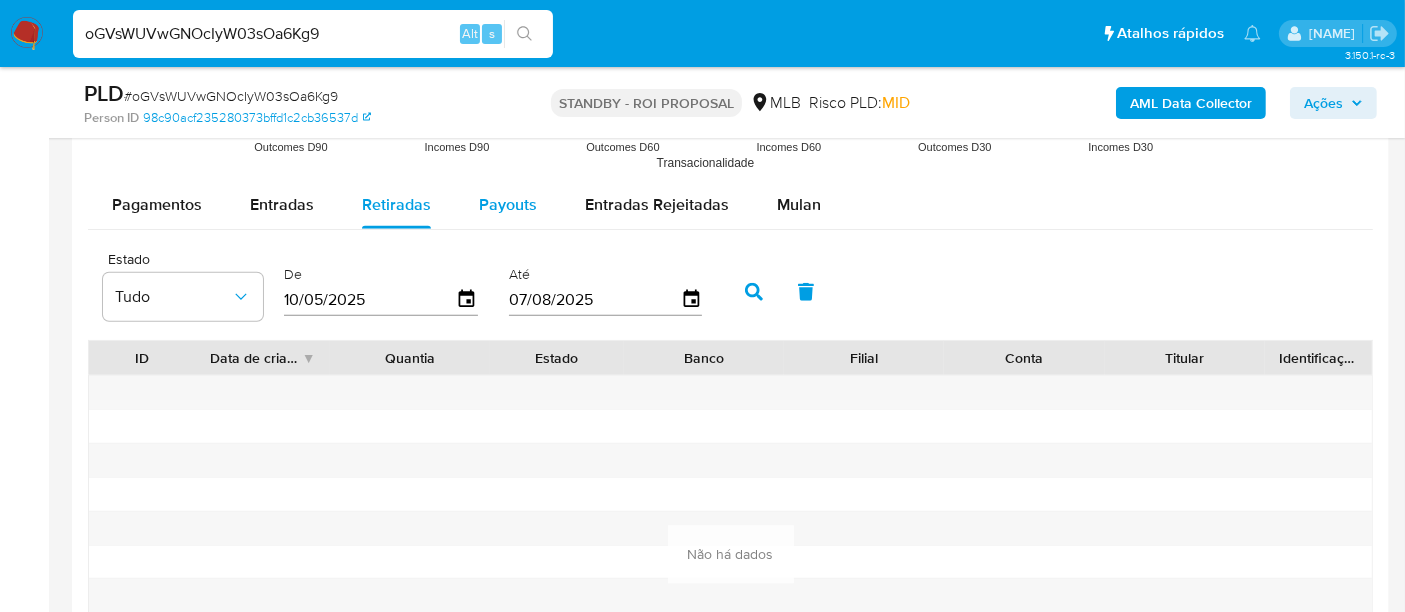 click on "Payouts" at bounding box center (508, 205) 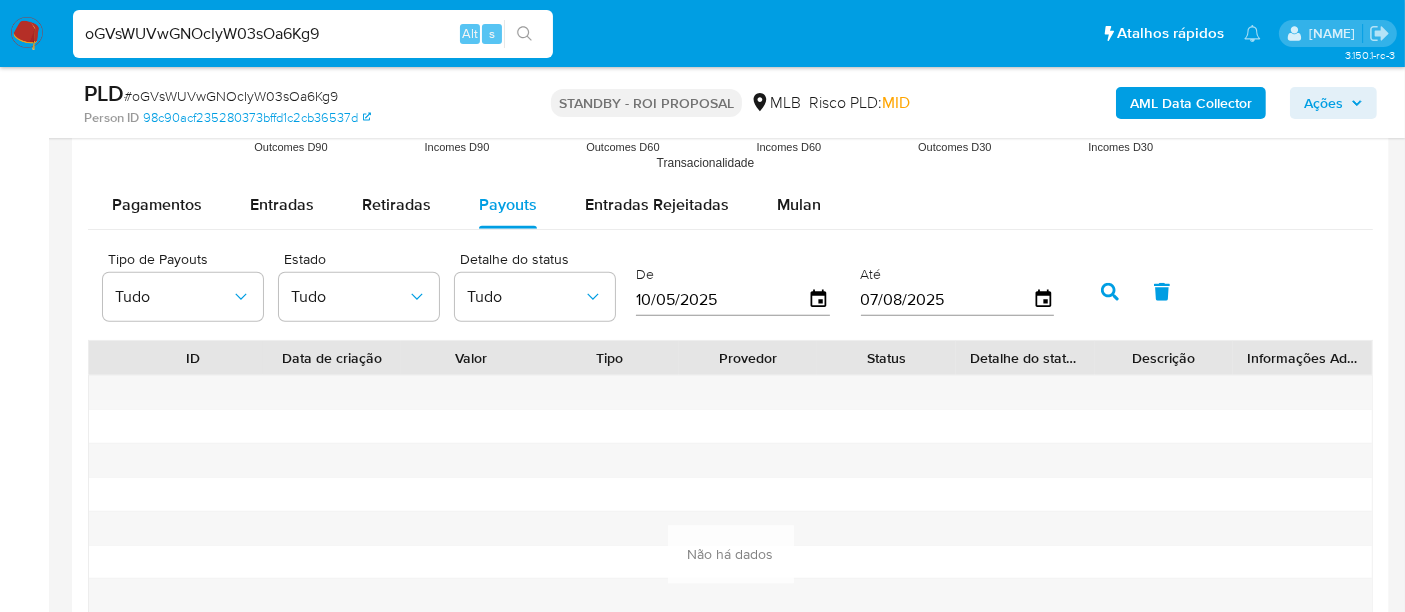 type 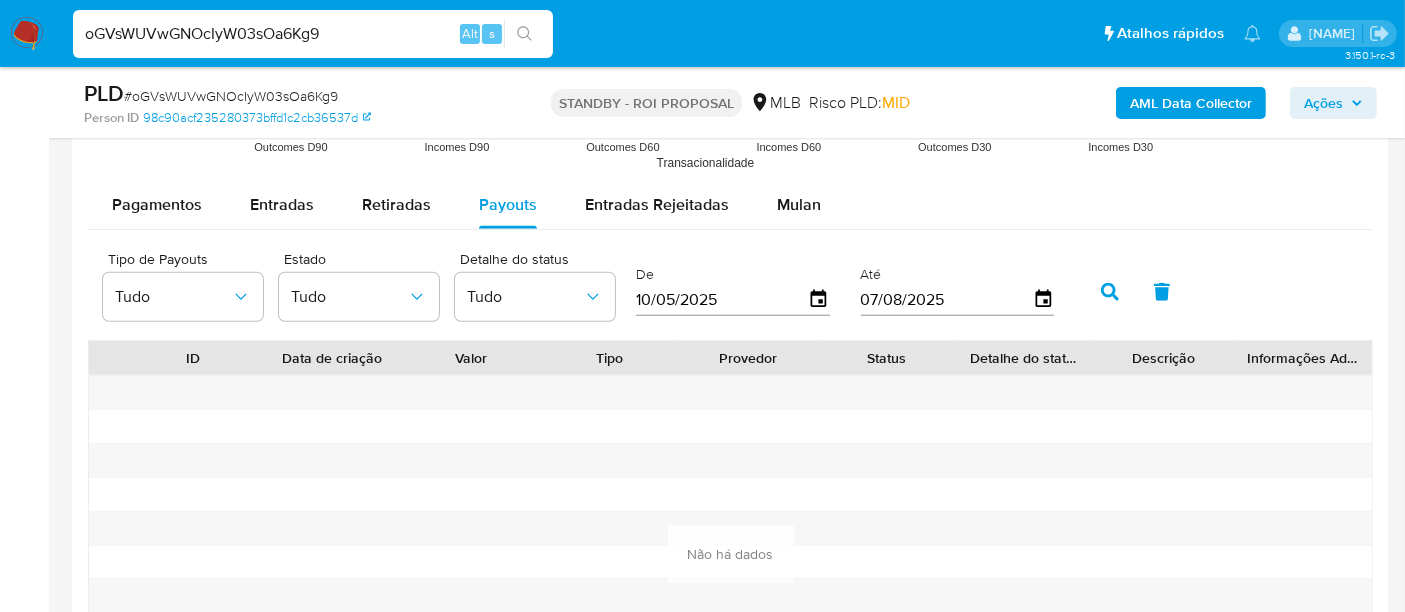 click on "oGVsWUVwGNOcIyW03sOa6Kg9" at bounding box center (313, 34) 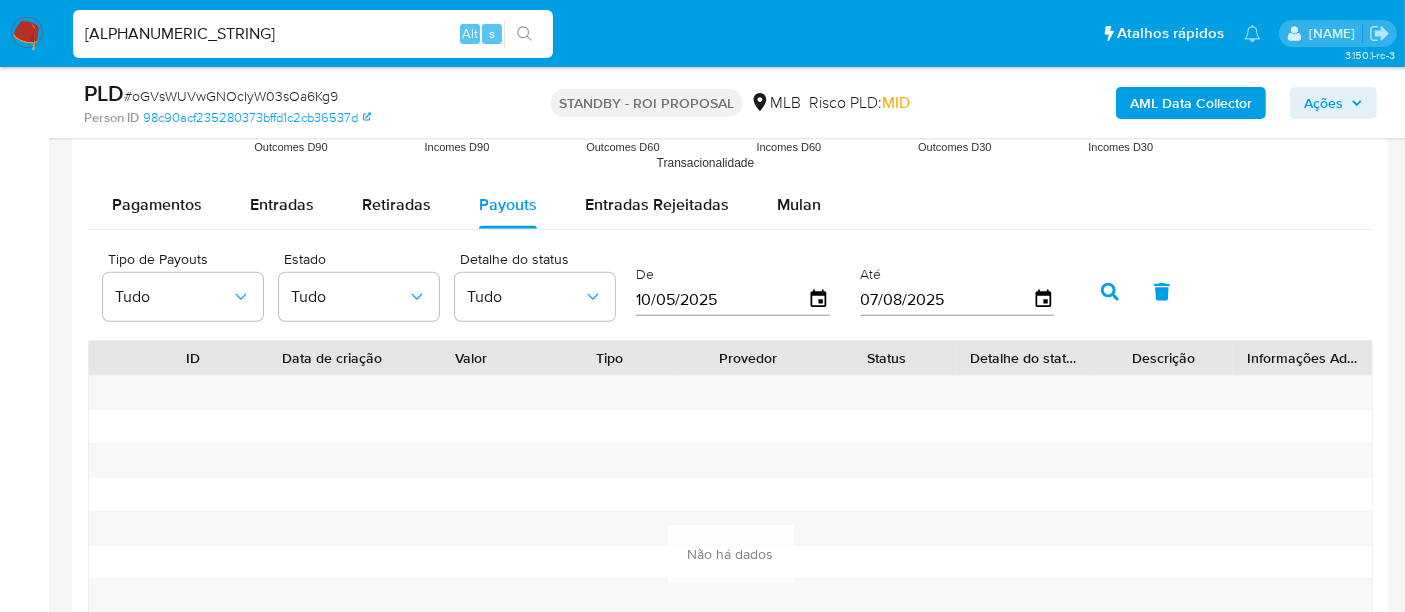 type on "kJP5VlDTyrB6sUj3hSwludyH" 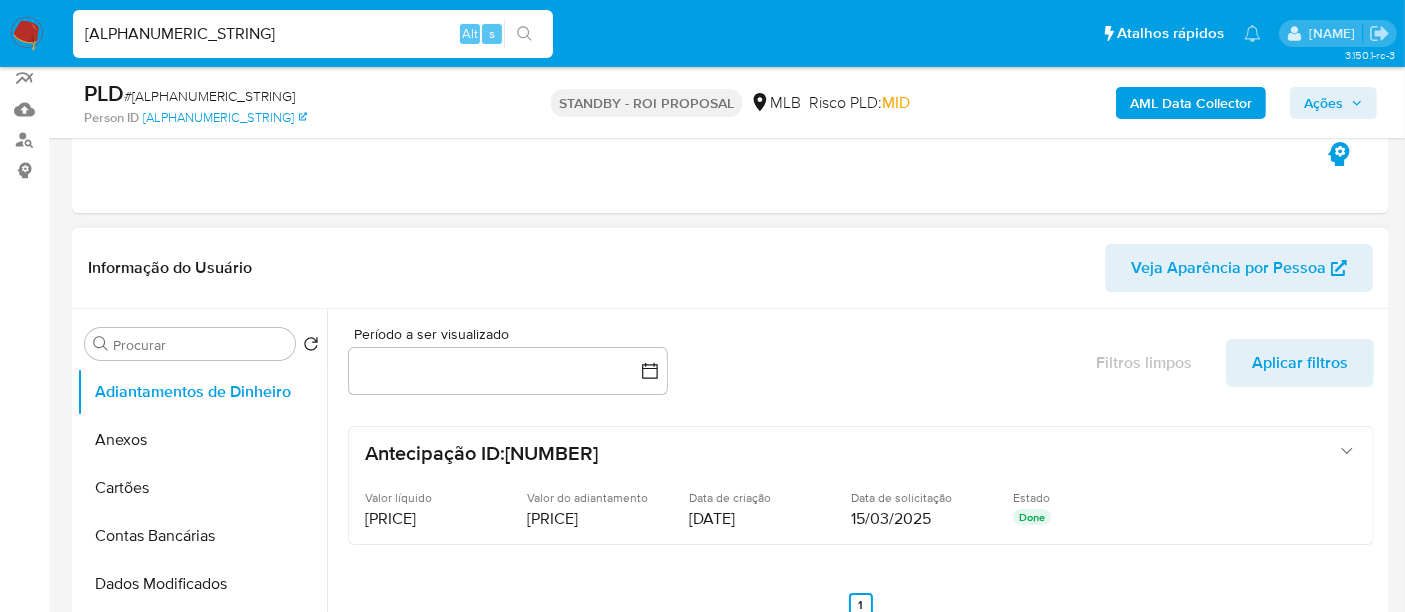 scroll, scrollTop: 333, scrollLeft: 0, axis: vertical 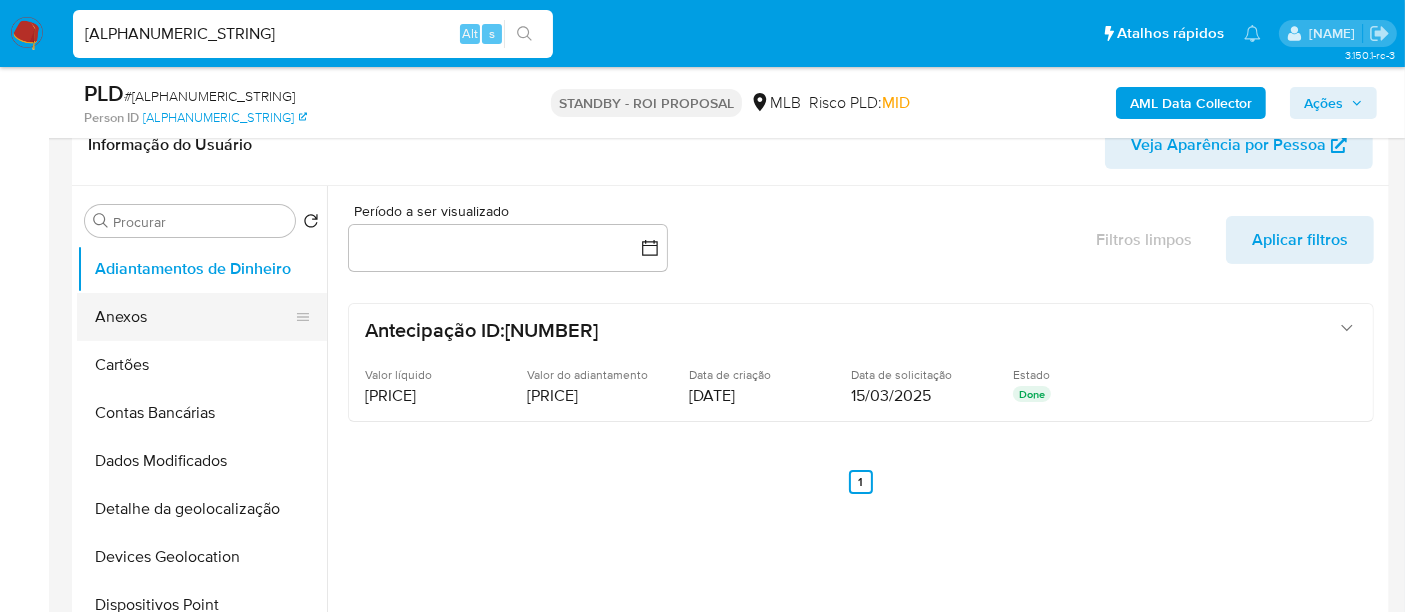 select on "10" 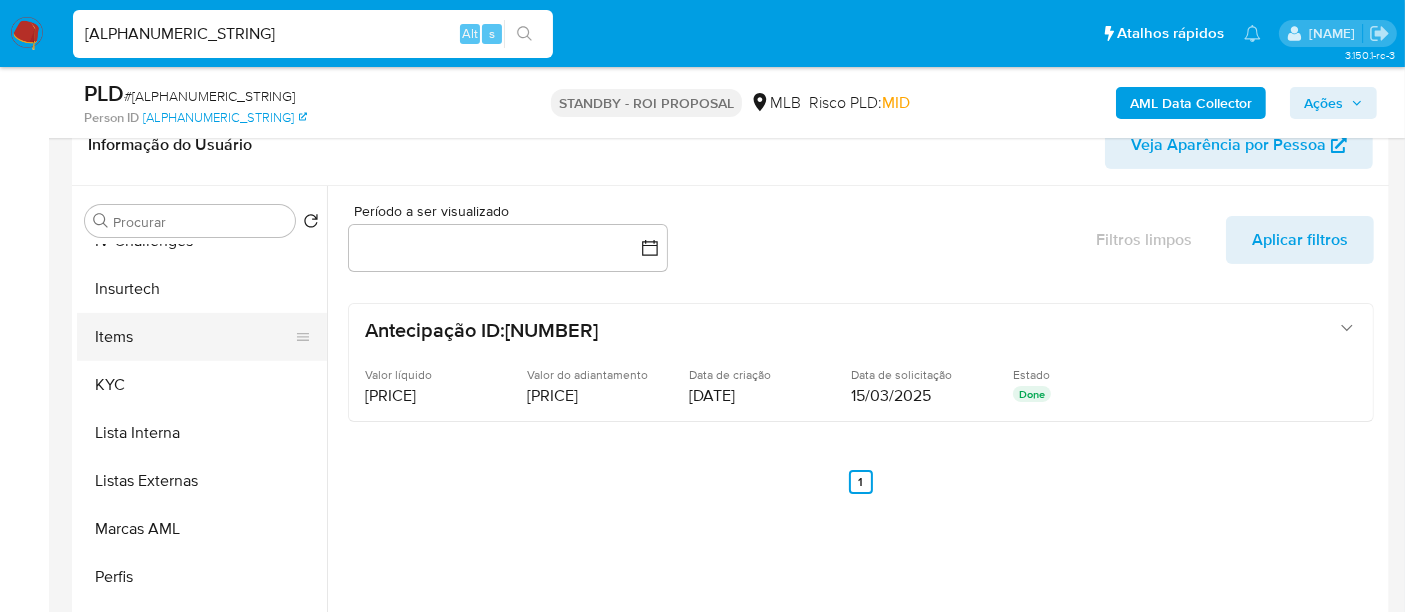 scroll, scrollTop: 733, scrollLeft: 0, axis: vertical 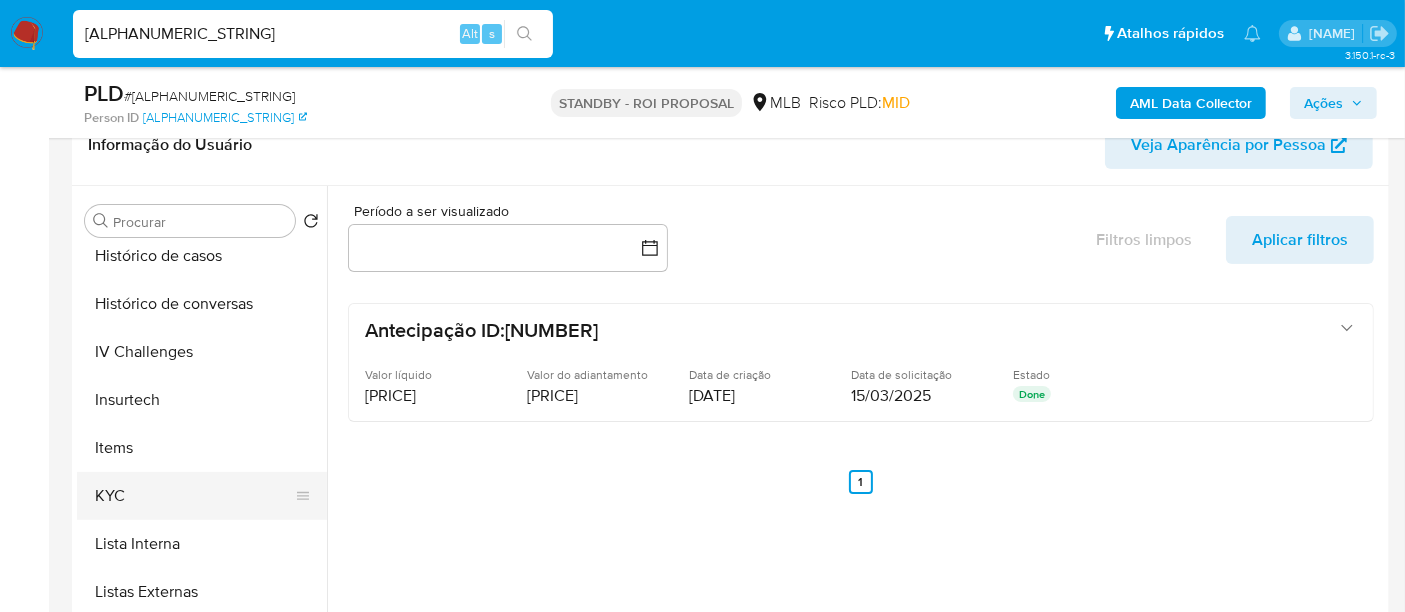 click on "KYC" at bounding box center [194, 496] 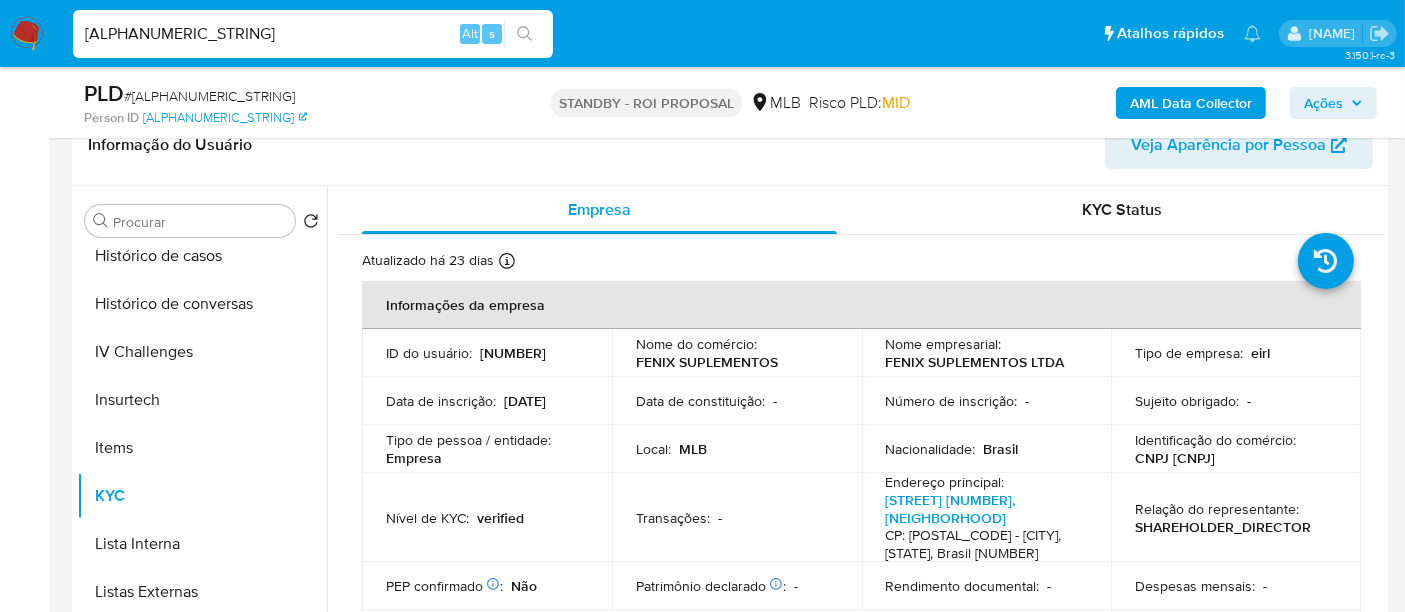 type 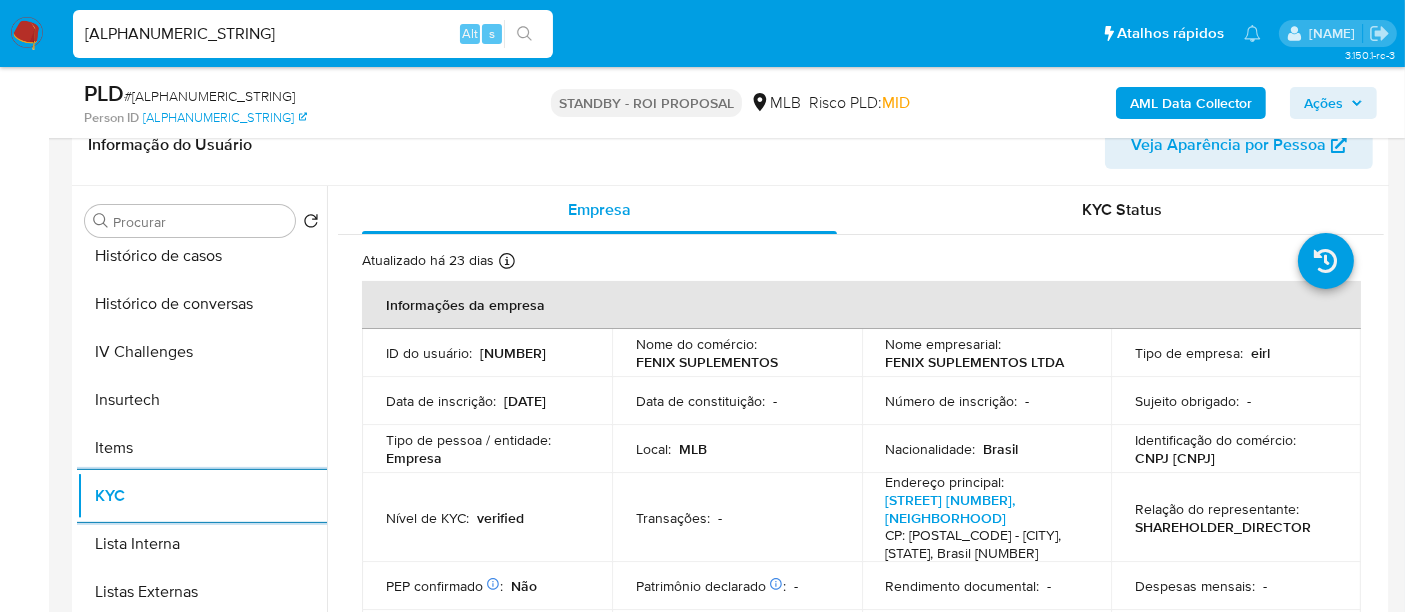 click on "kJP5VlDTyrB6sUj3hSwludyH" at bounding box center [313, 34] 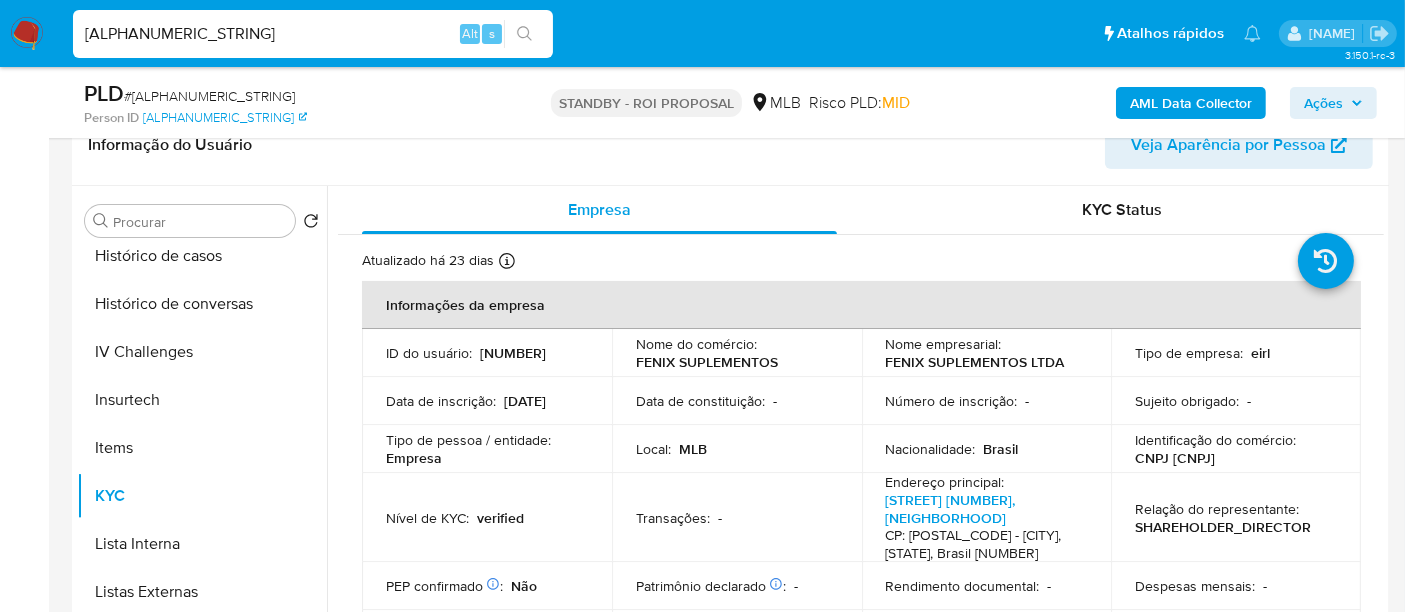 click on "kJP5VlDTyrB6sUj3hSwludyH" at bounding box center (313, 34) 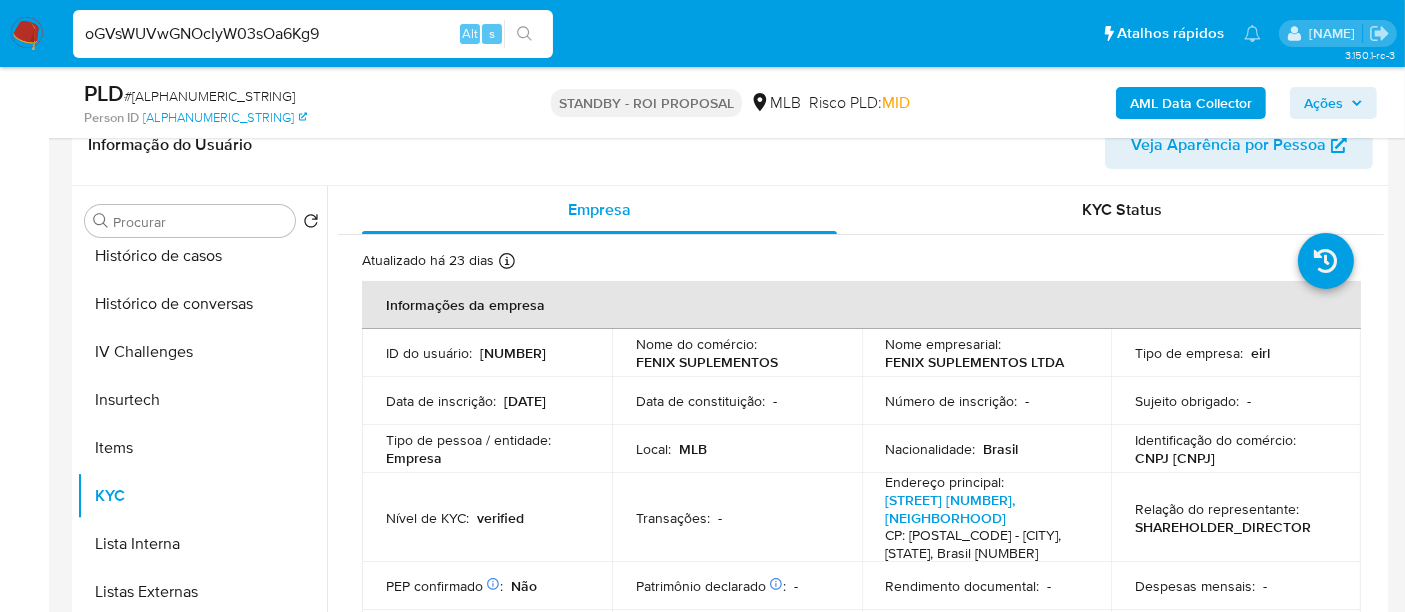 type on "oGVsWUVwGNOcIyW03sOa6Kg9" 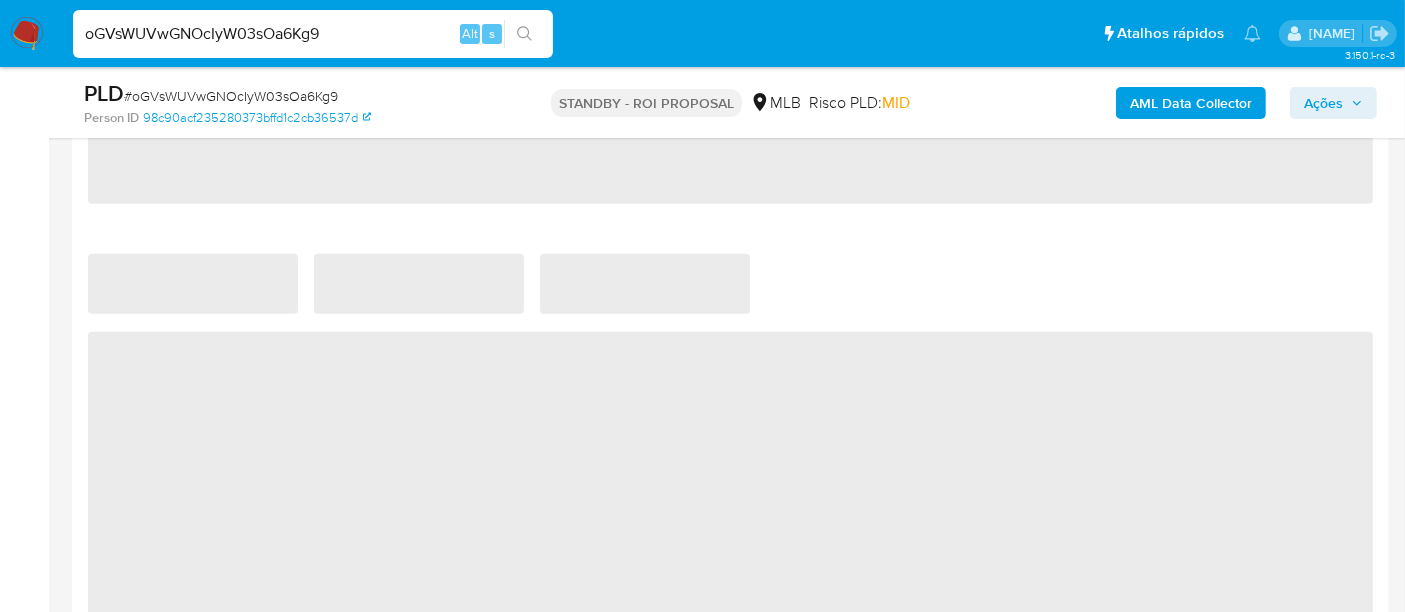scroll, scrollTop: 1555, scrollLeft: 0, axis: vertical 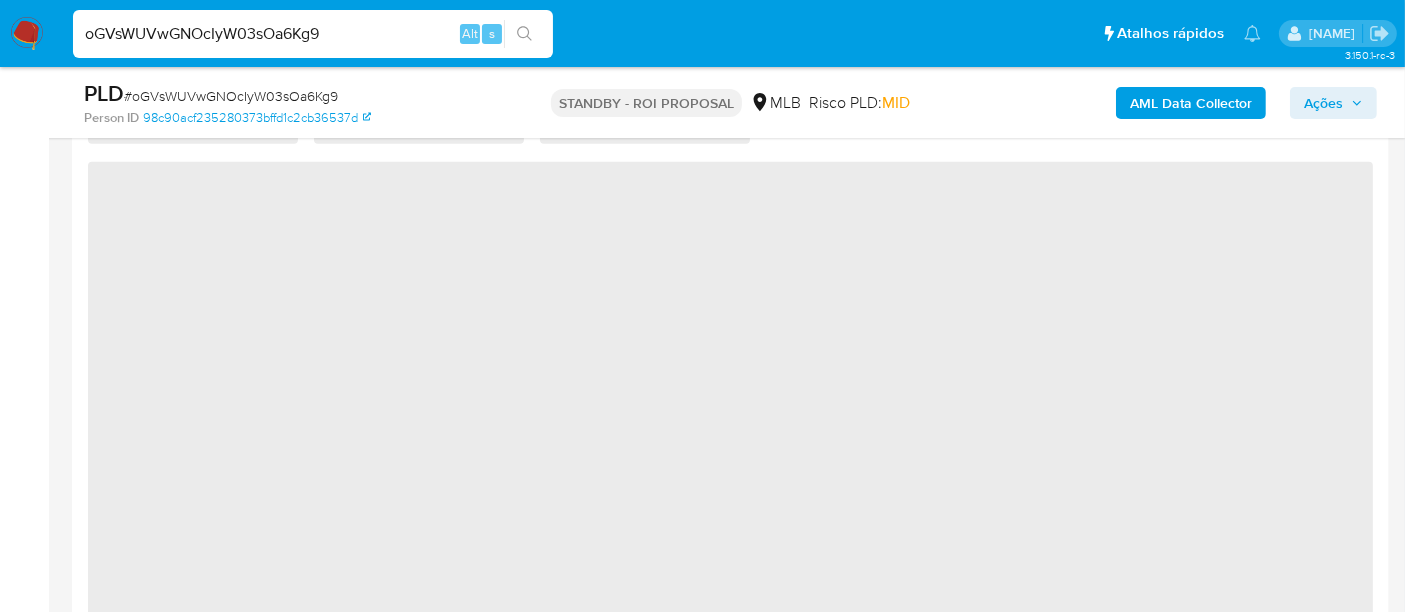 select on "10" 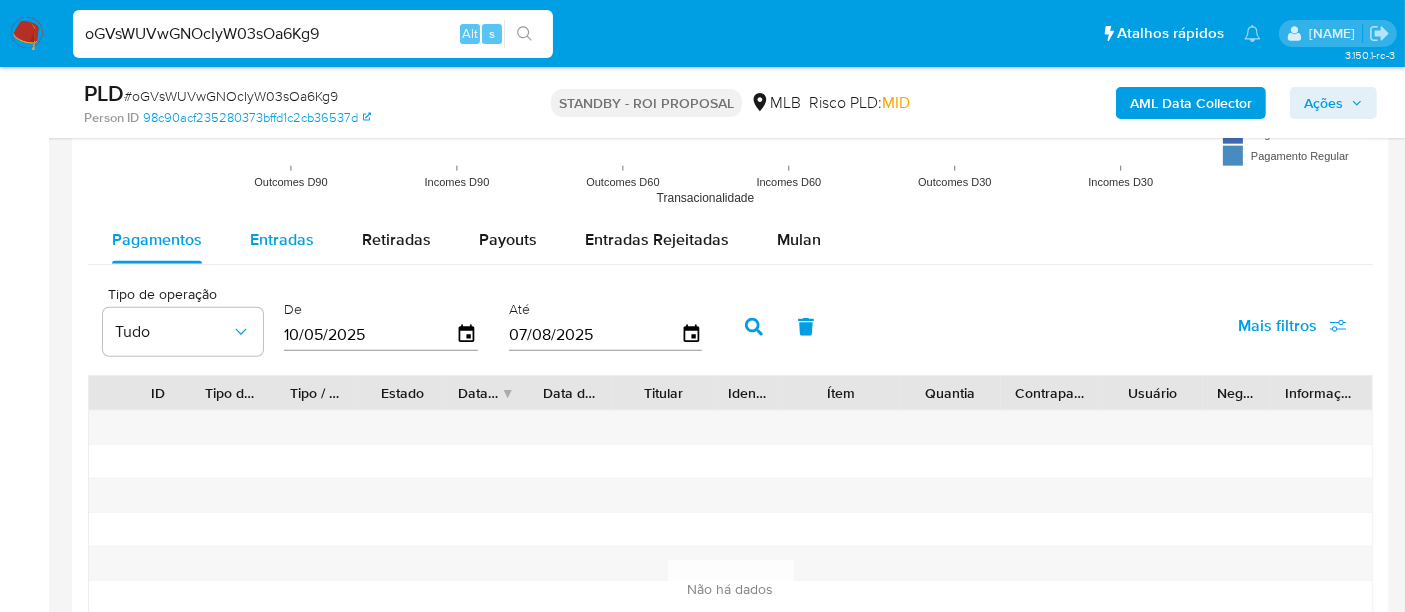 scroll, scrollTop: 2000, scrollLeft: 0, axis: vertical 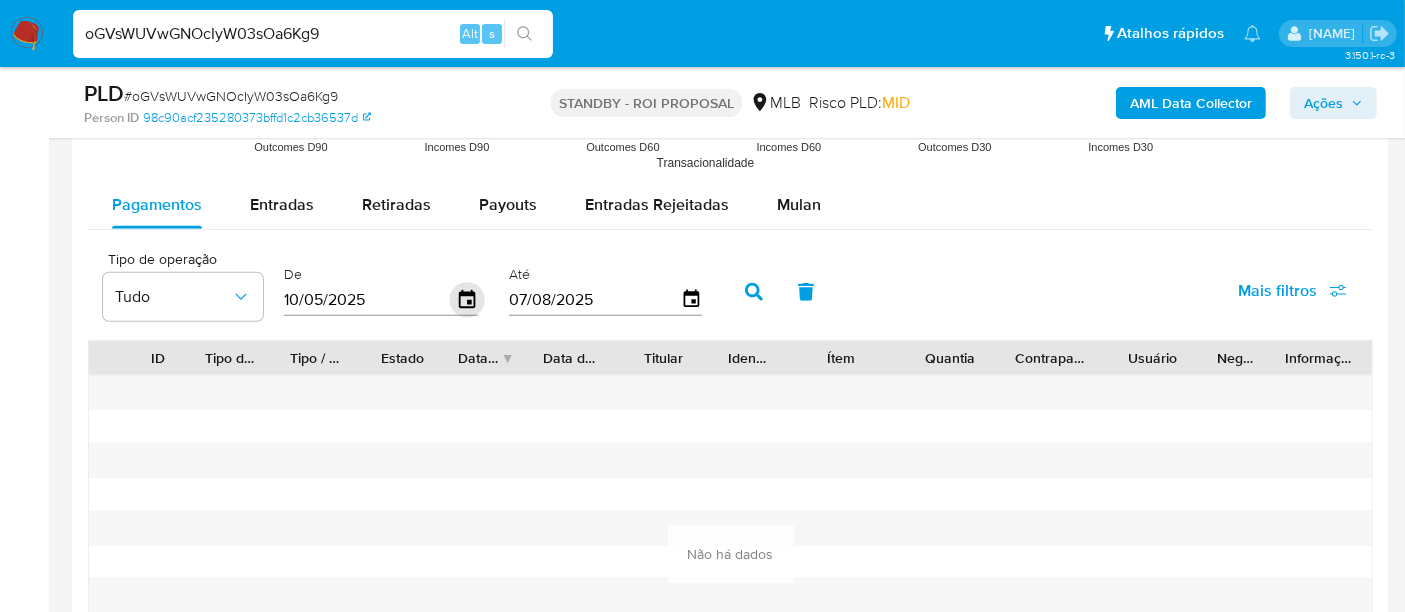 click 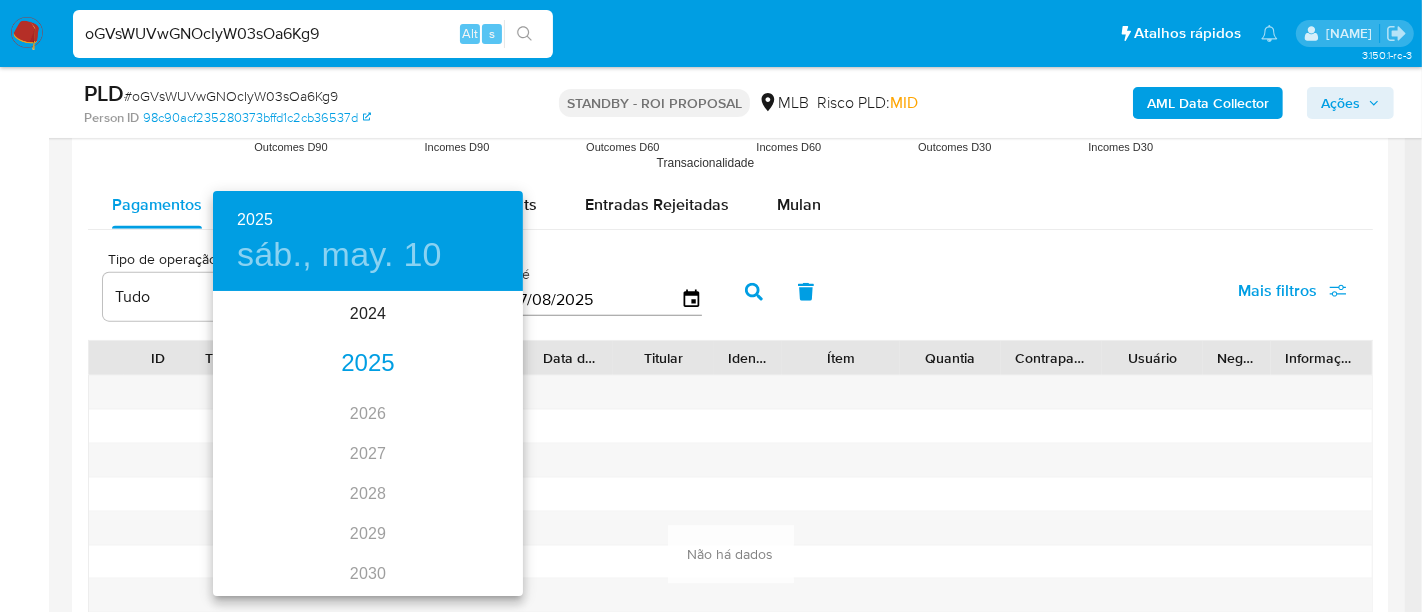 click on "2025" at bounding box center [368, 364] 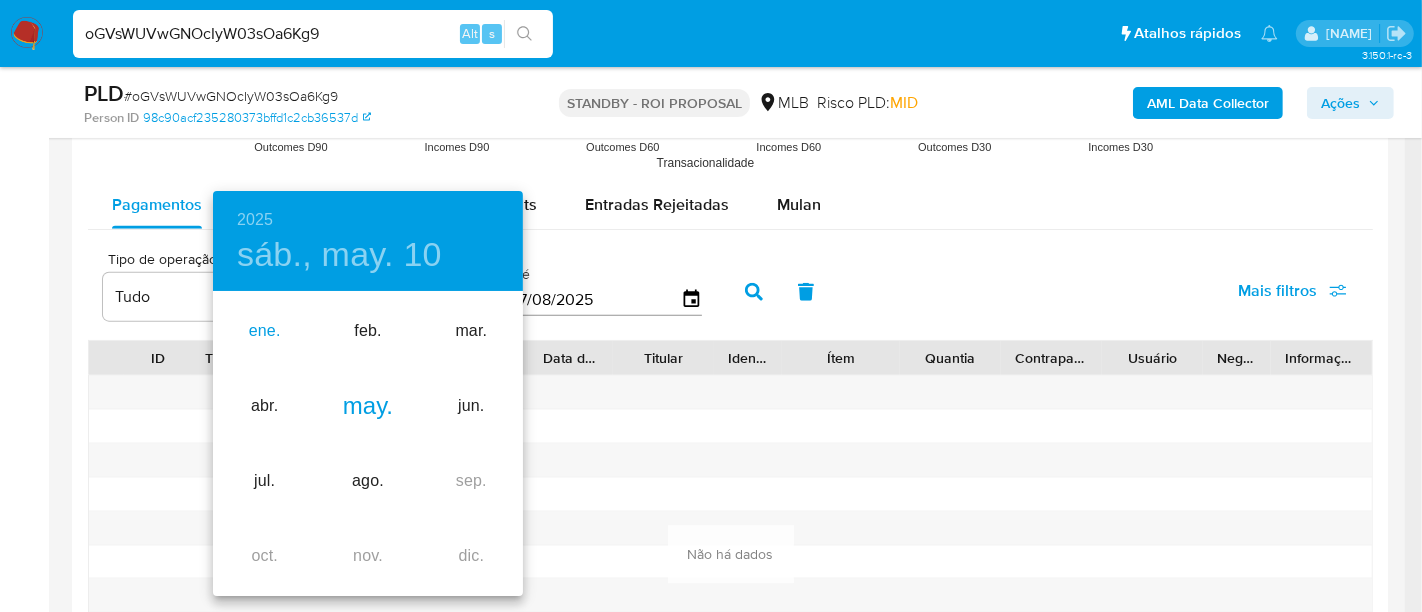 click on "ene." at bounding box center [264, 331] 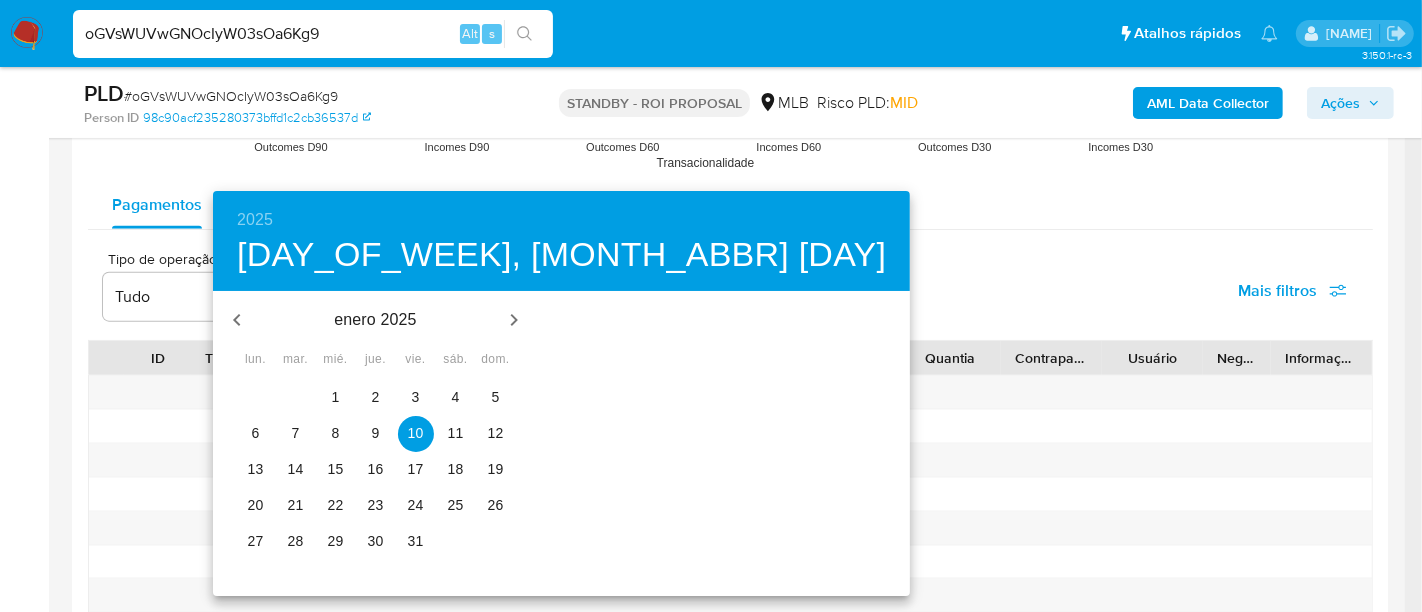click on "1" at bounding box center [336, 397] 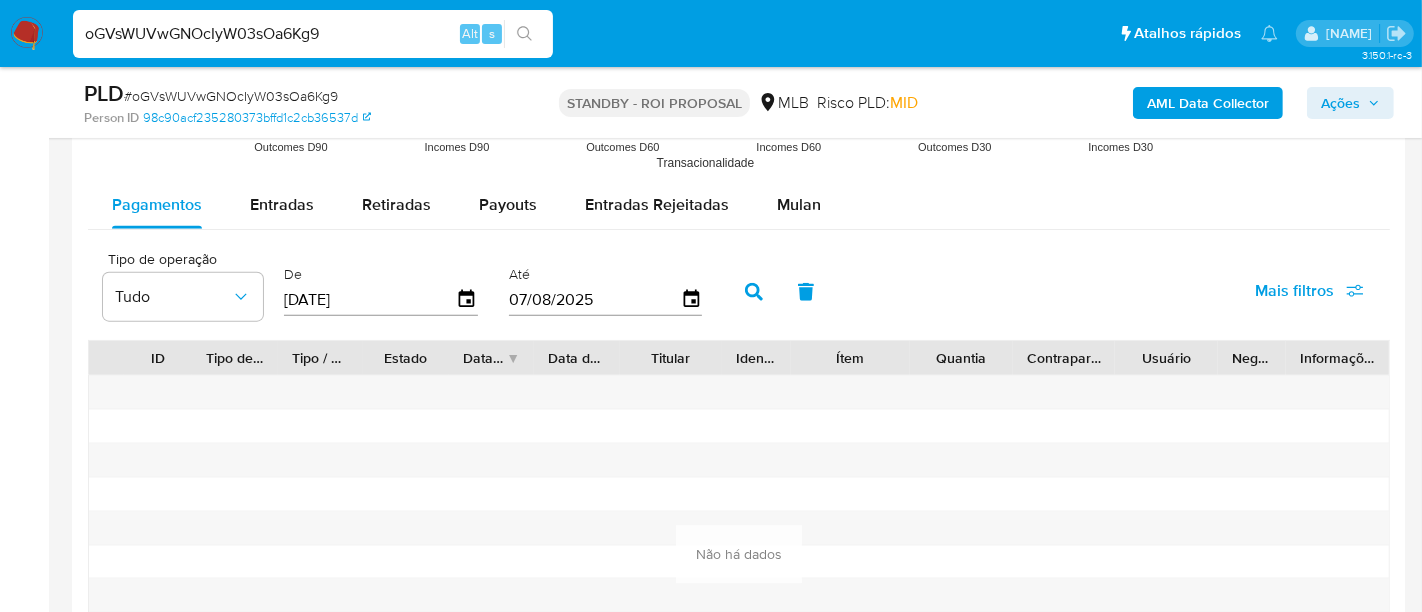 type on "01/01/2025" 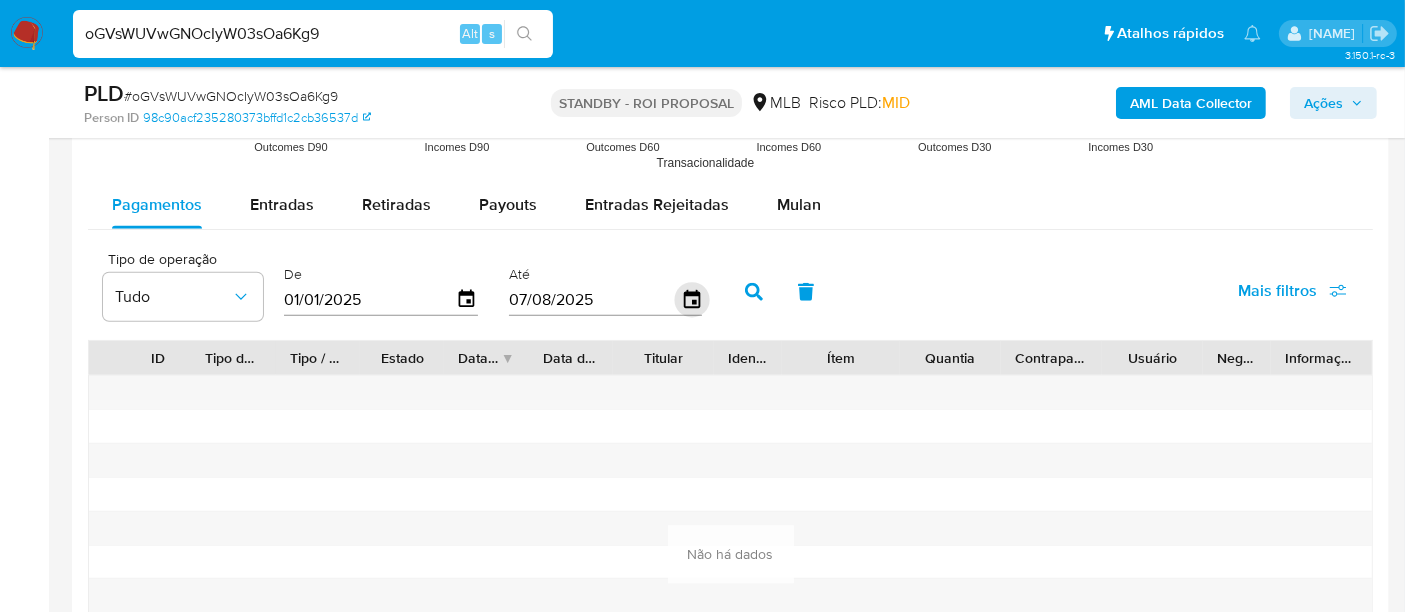 click 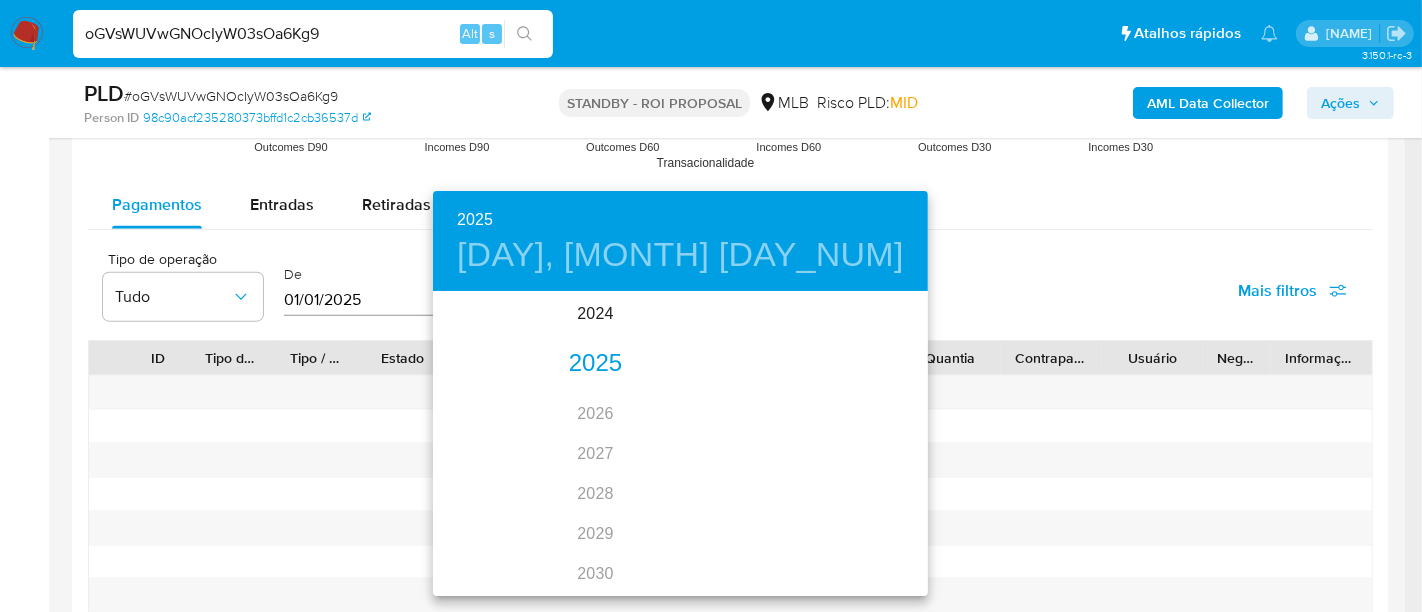 click on "2025" at bounding box center (595, 364) 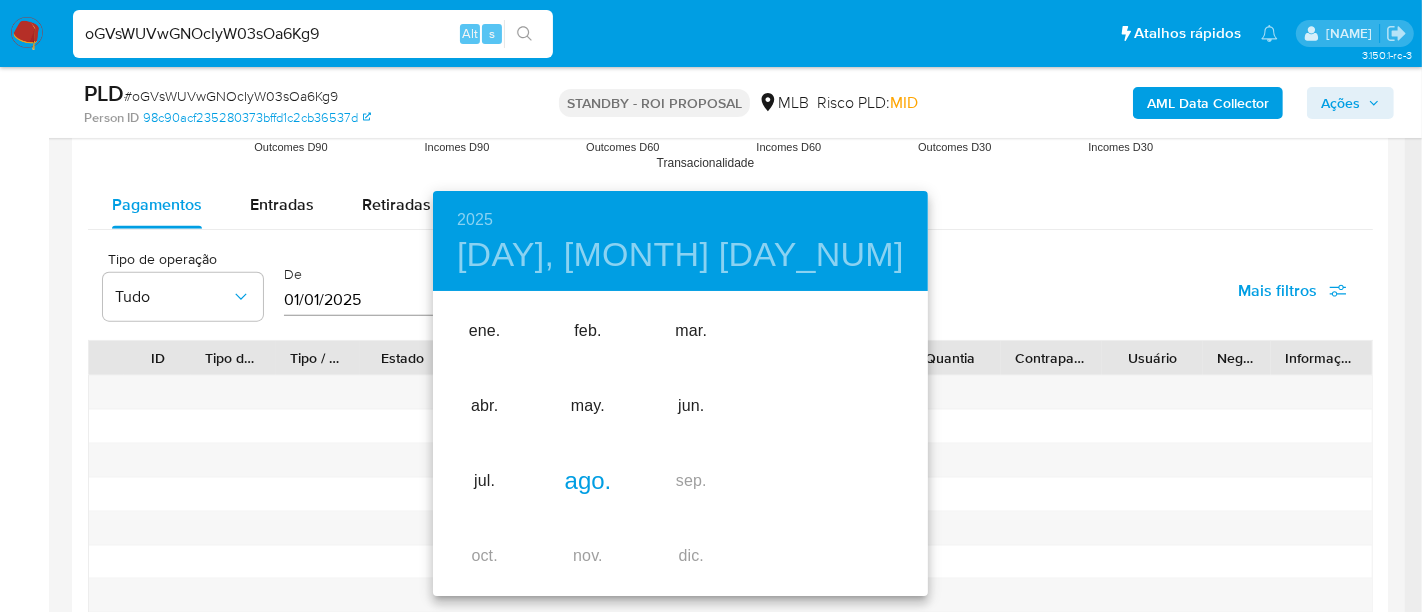 click on "ago." at bounding box center [587, 481] 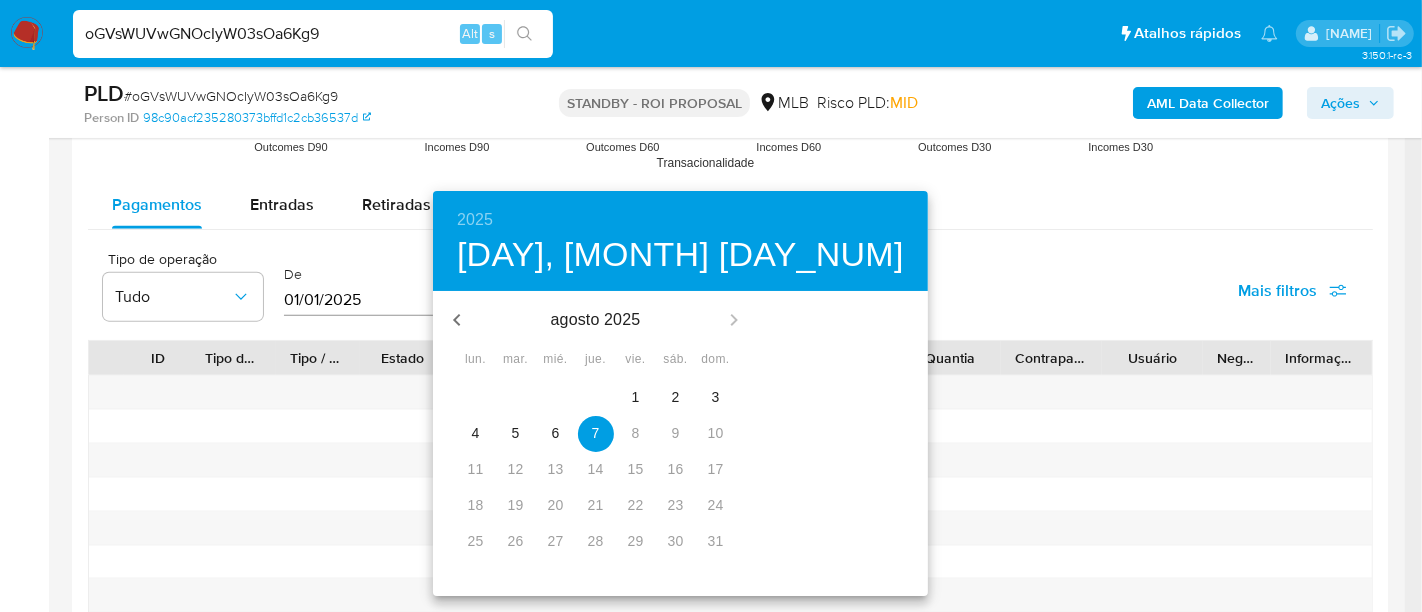 click on "4" at bounding box center (476, 433) 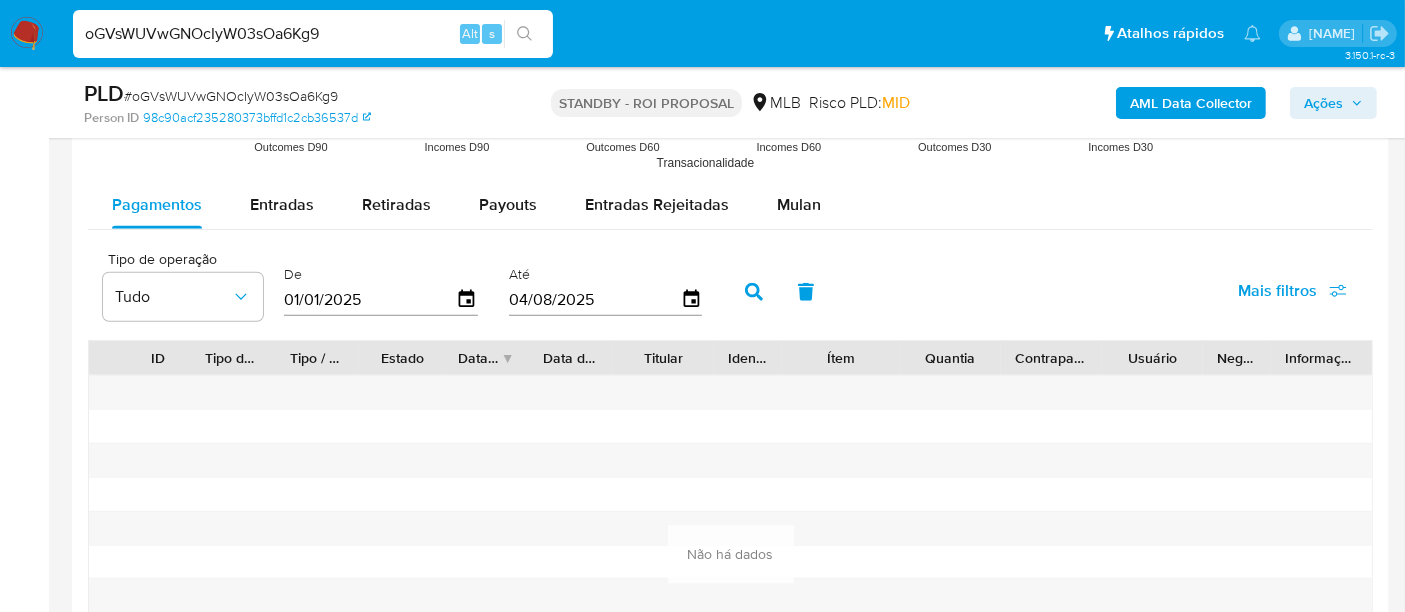 click 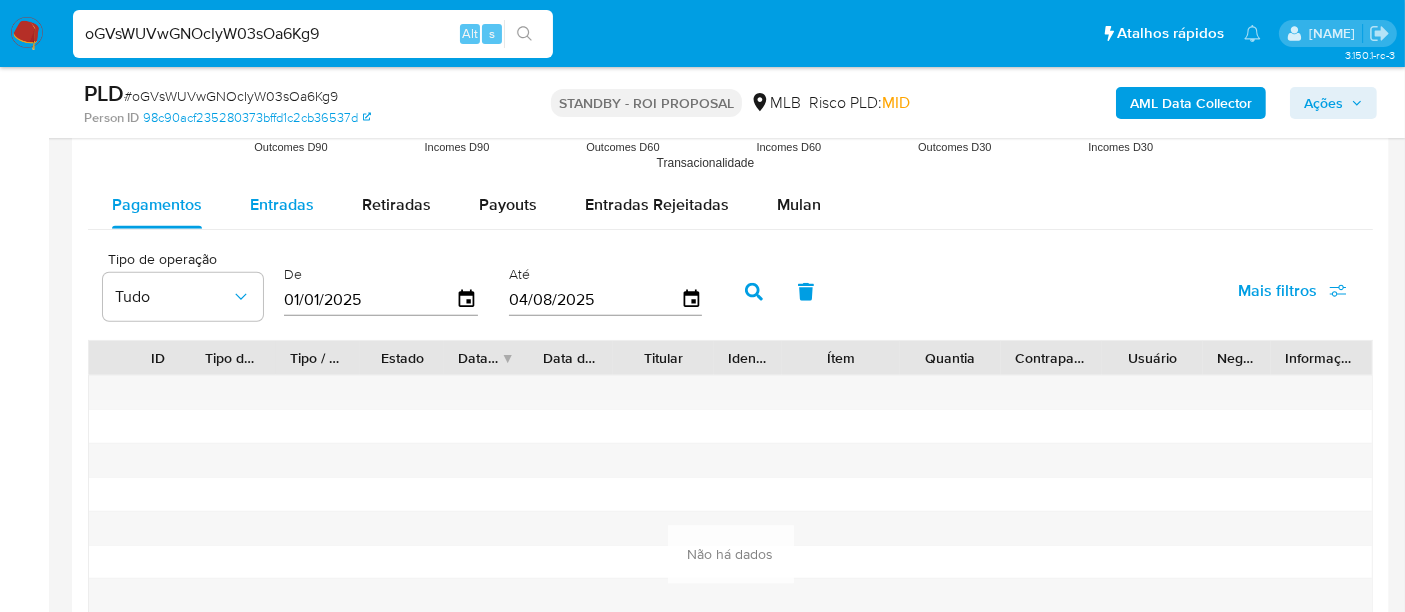click on "Entradas" at bounding box center (282, 204) 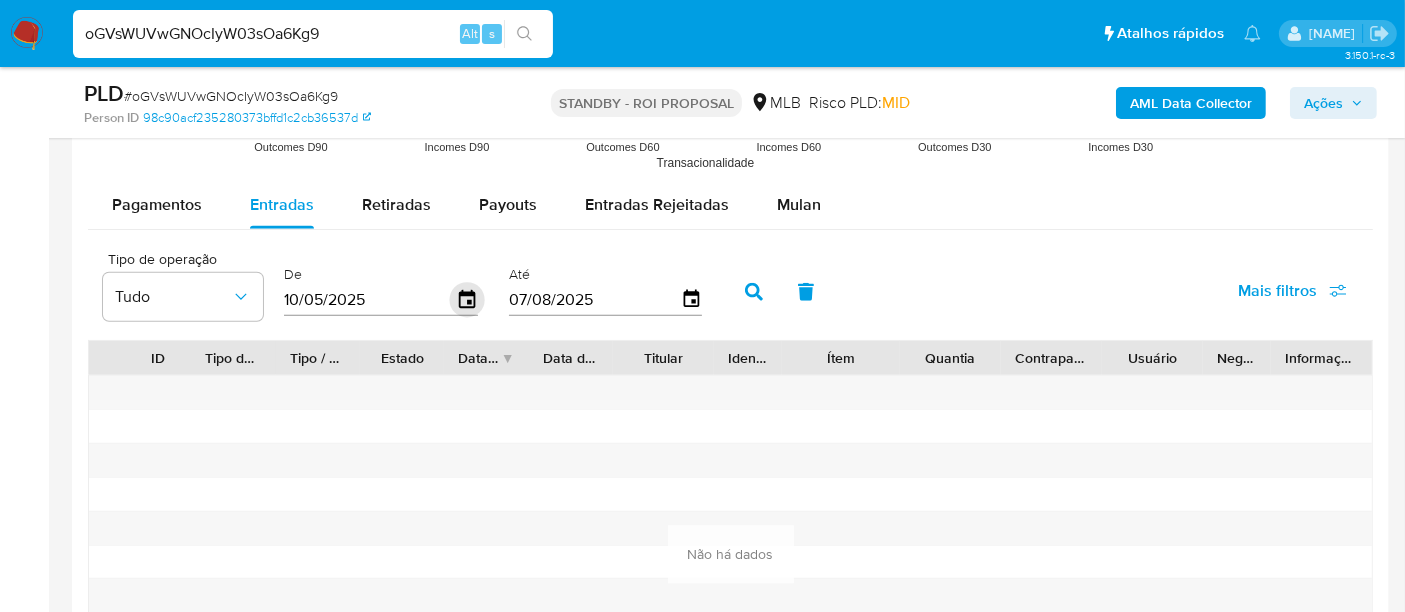 click 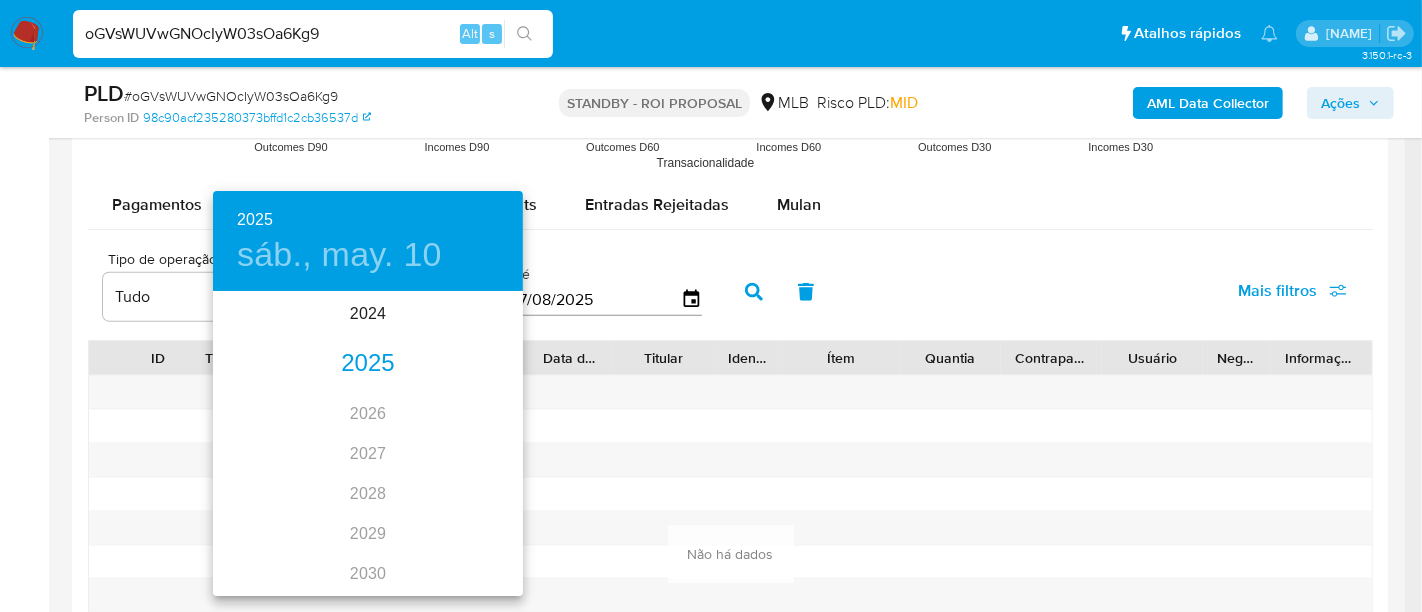click on "2025" at bounding box center [368, 364] 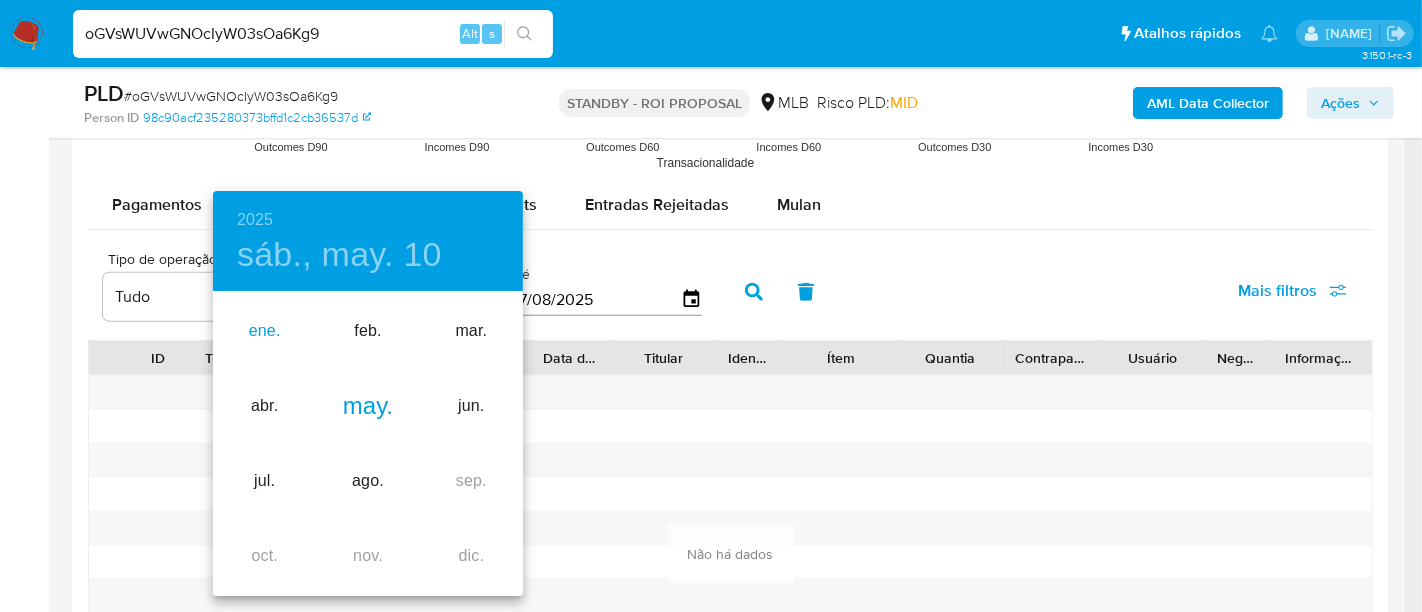 click on "ene." at bounding box center [264, 331] 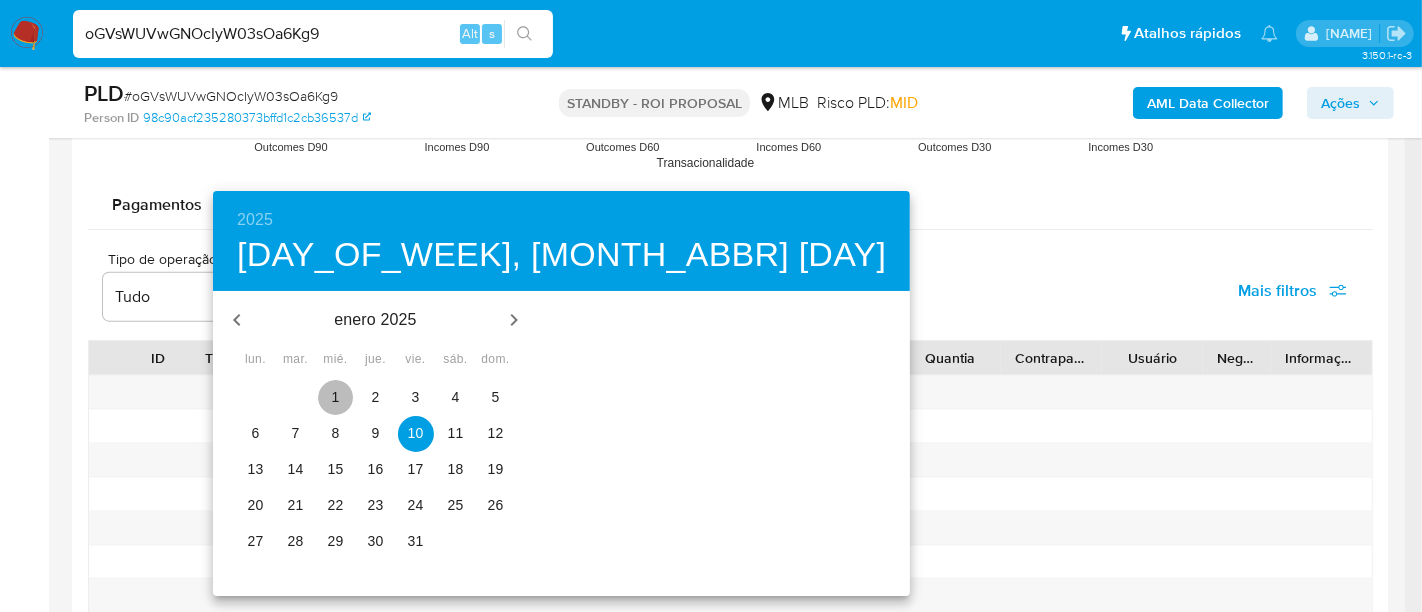 click on "1" at bounding box center [336, 397] 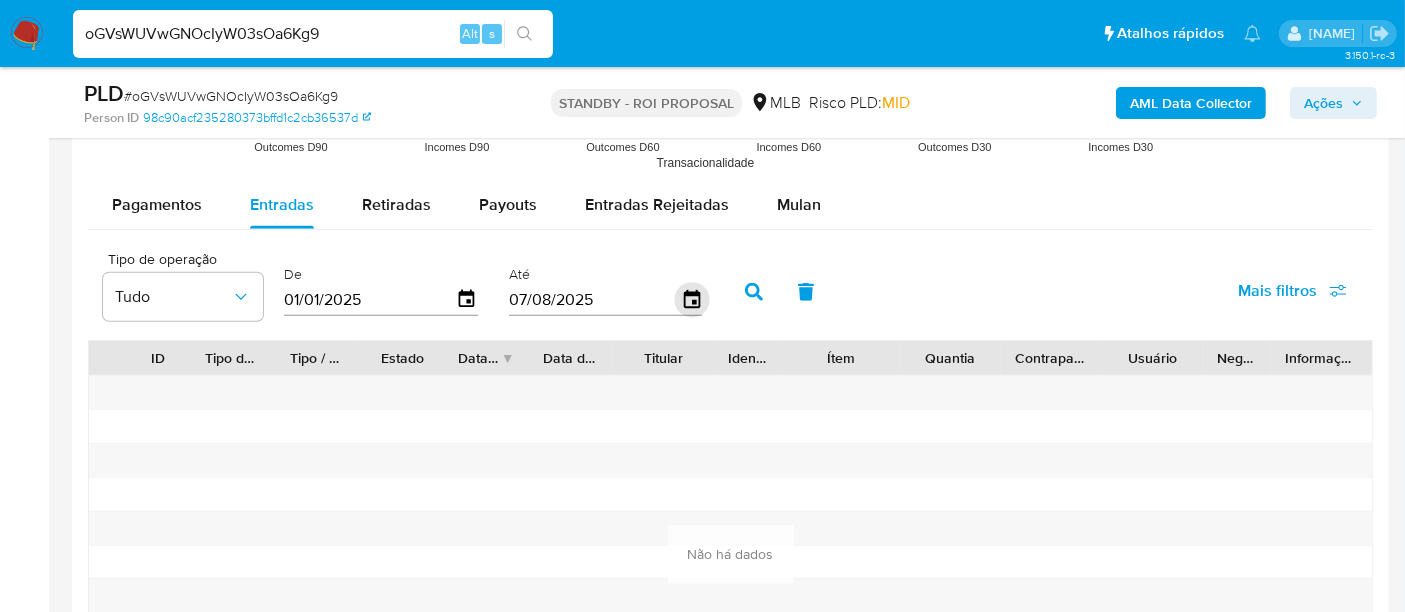 click 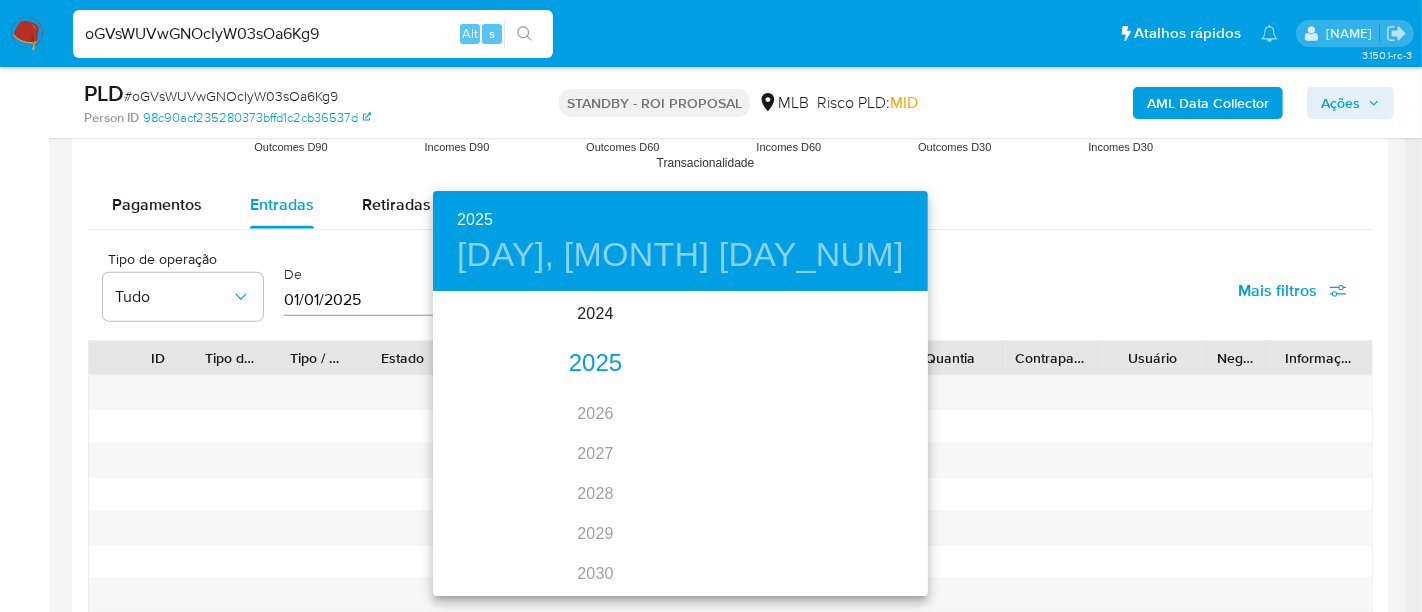 click on "2025" at bounding box center [595, 364] 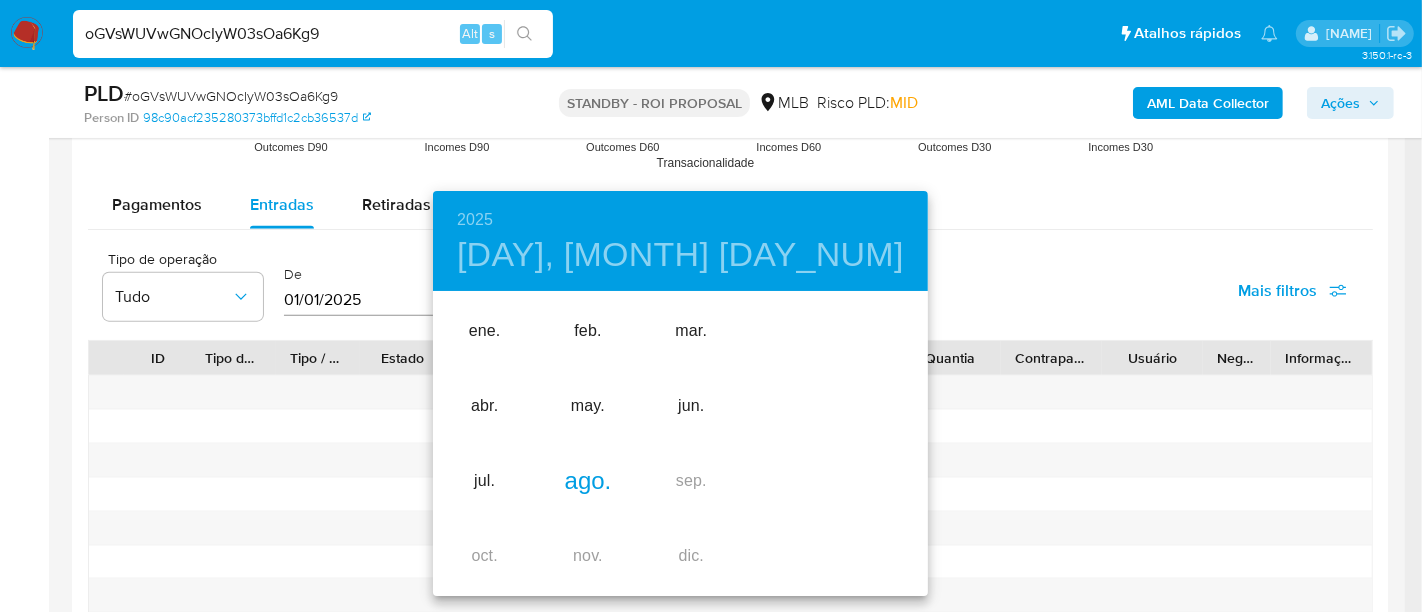 click on "ago." at bounding box center (587, 481) 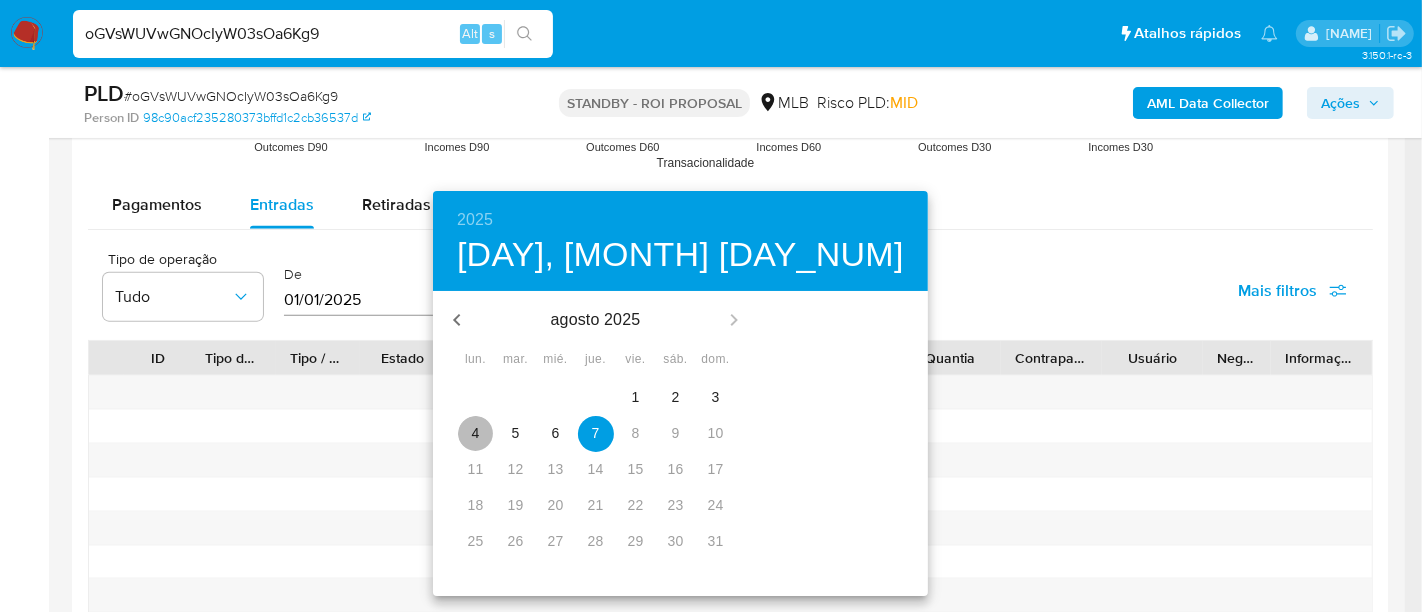 click on "4" at bounding box center [476, 433] 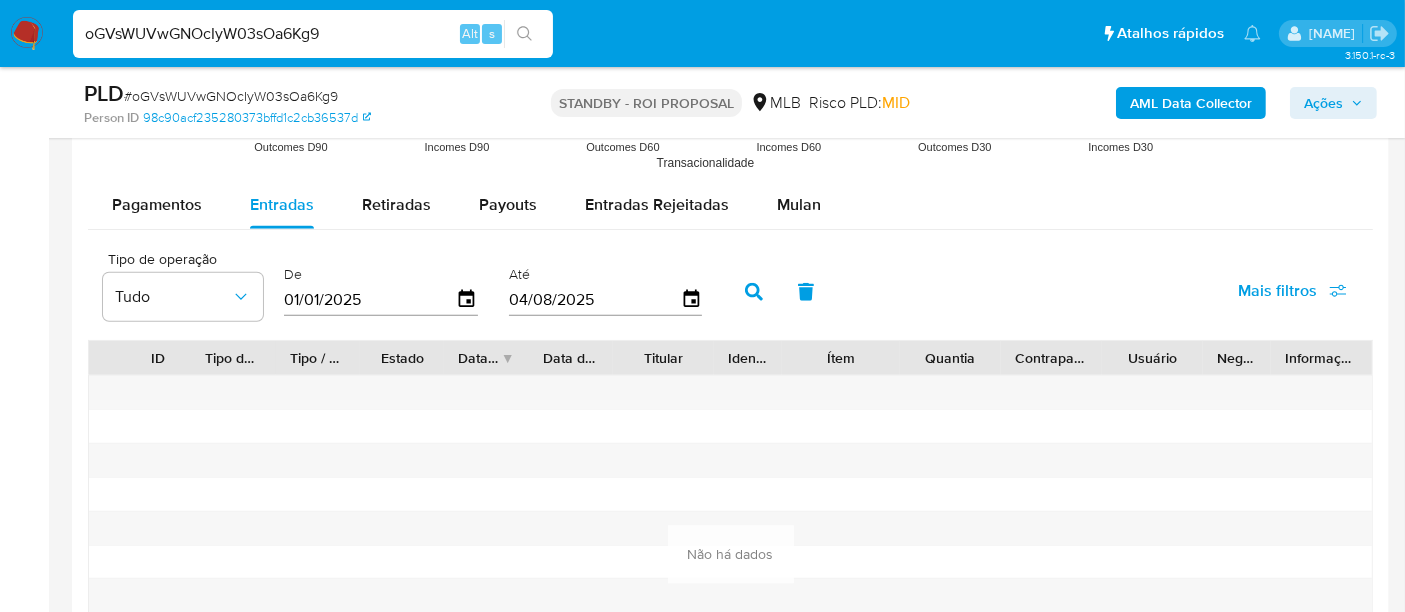 click 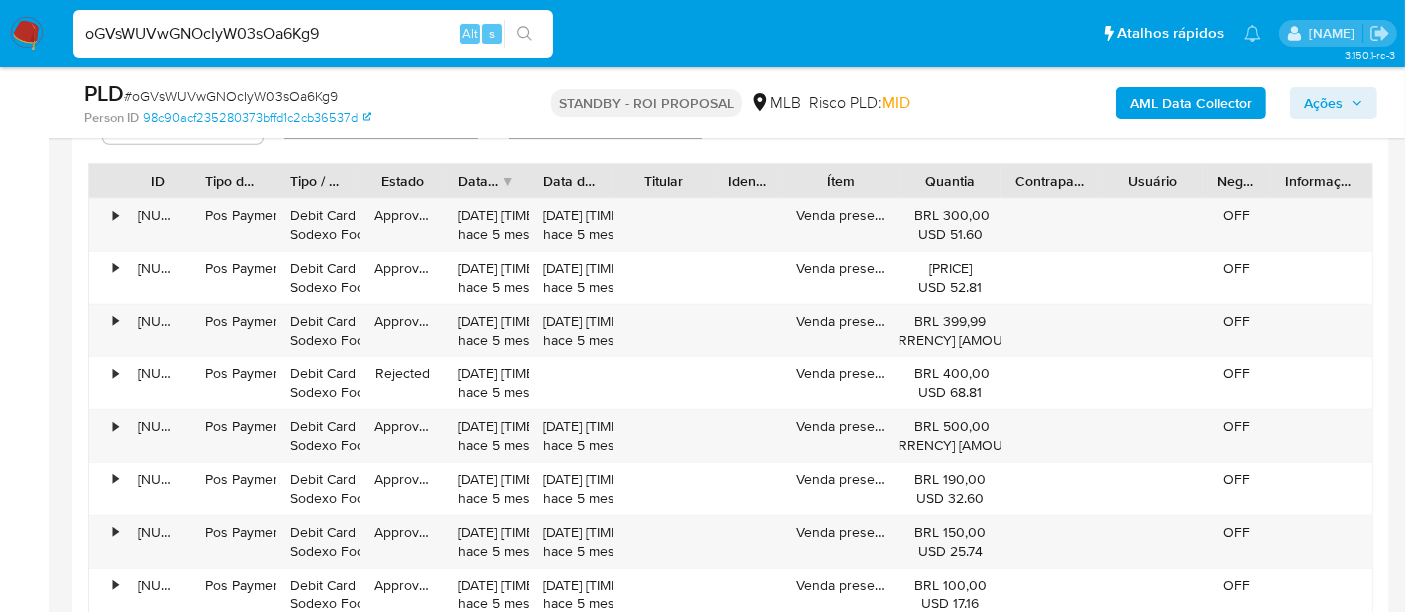 scroll, scrollTop: 2444, scrollLeft: 0, axis: vertical 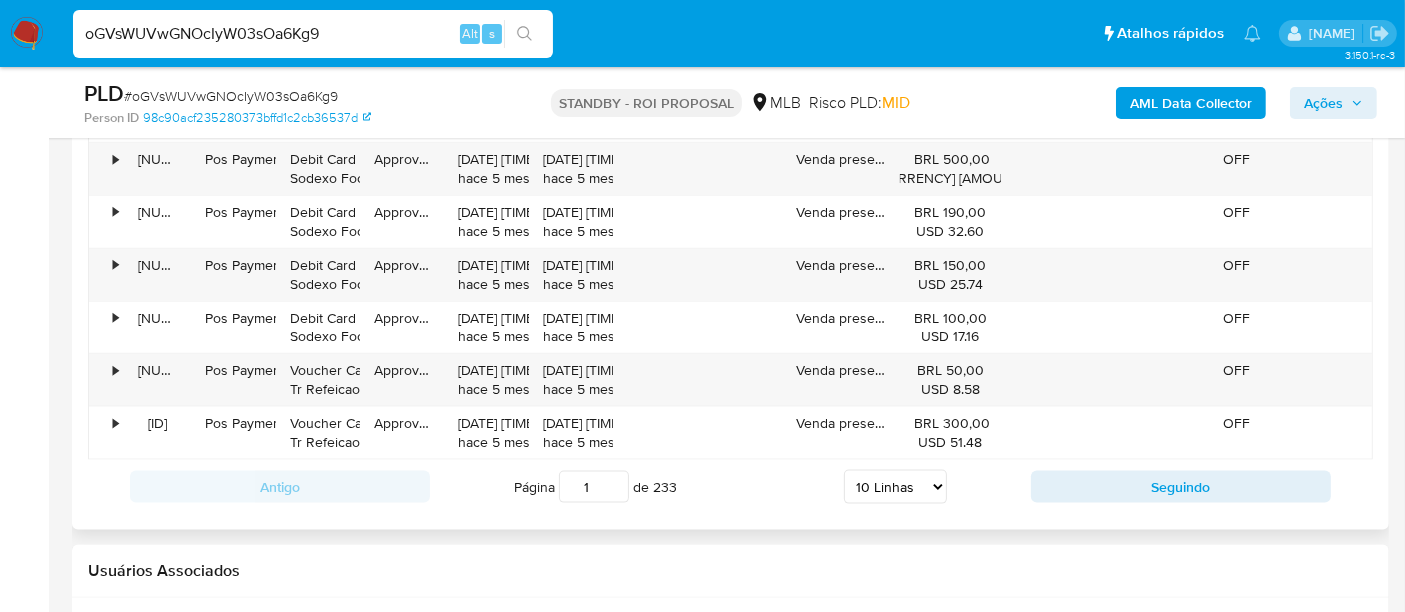 click on "5   Linhas 10   Linhas 20   Linhas 25   Linhas 50   Linhas 100   Linhas" at bounding box center [895, 487] 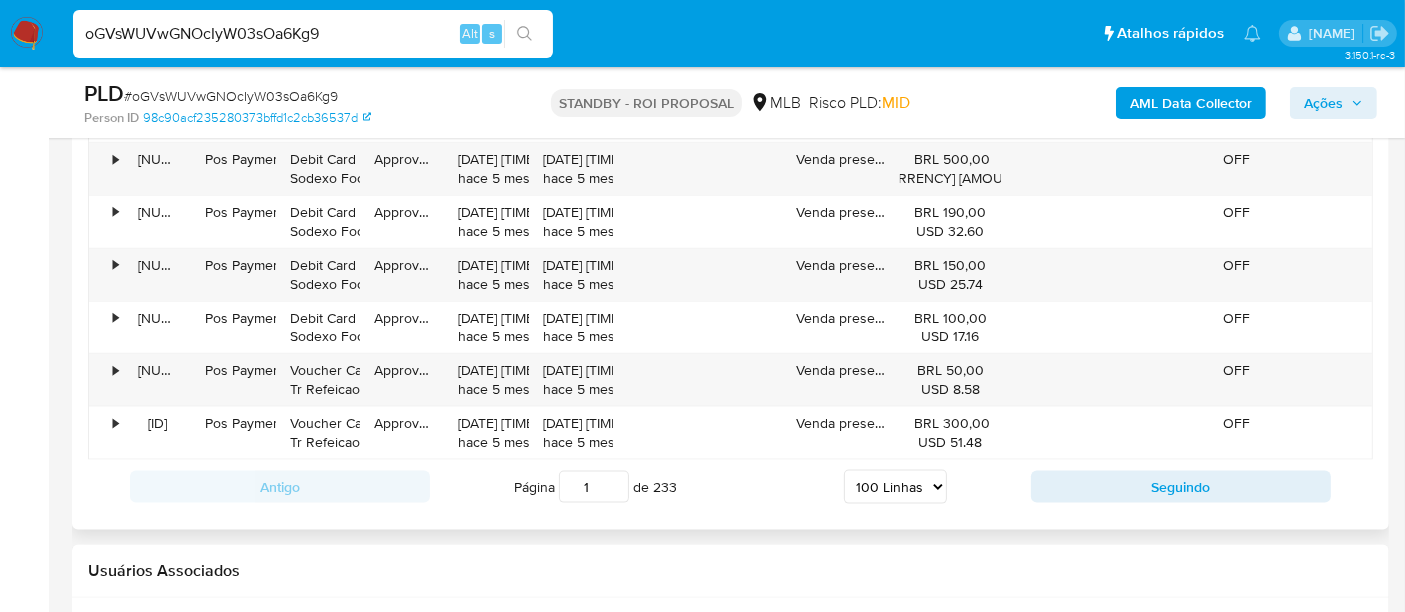 click on "5   Linhas 10   Linhas 20   Linhas 25   Linhas 50   Linhas 100   Linhas" at bounding box center (895, 487) 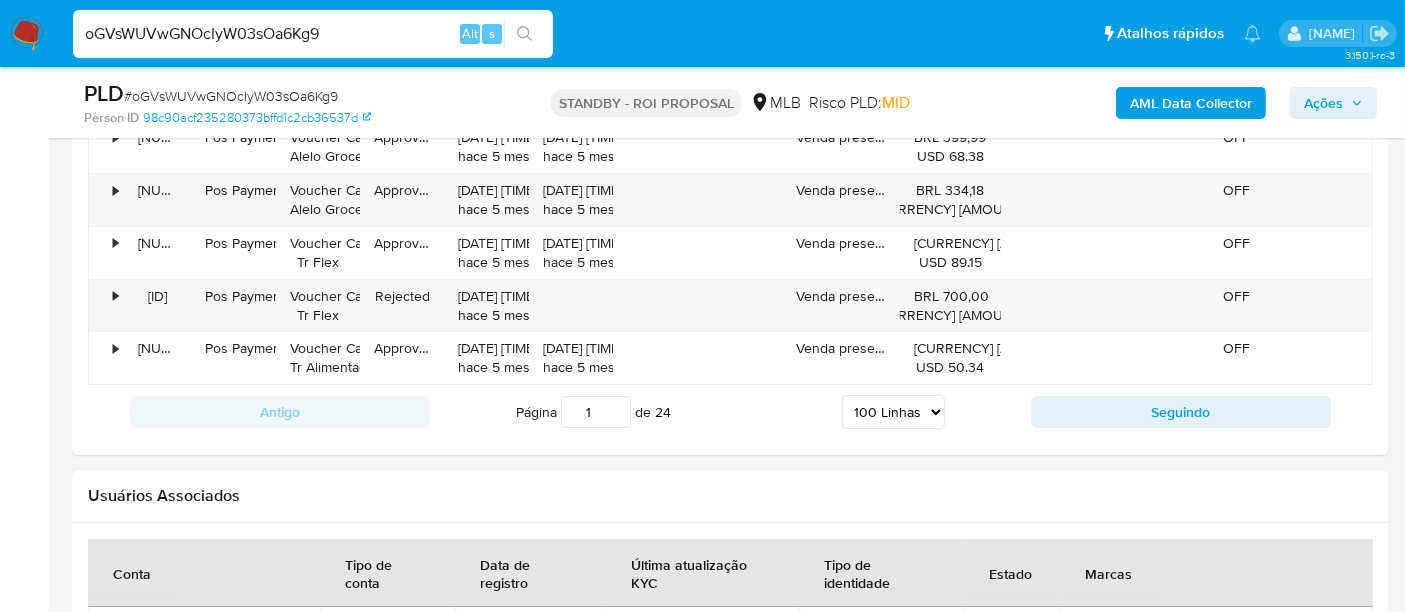 scroll, scrollTop: 7324, scrollLeft: 0, axis: vertical 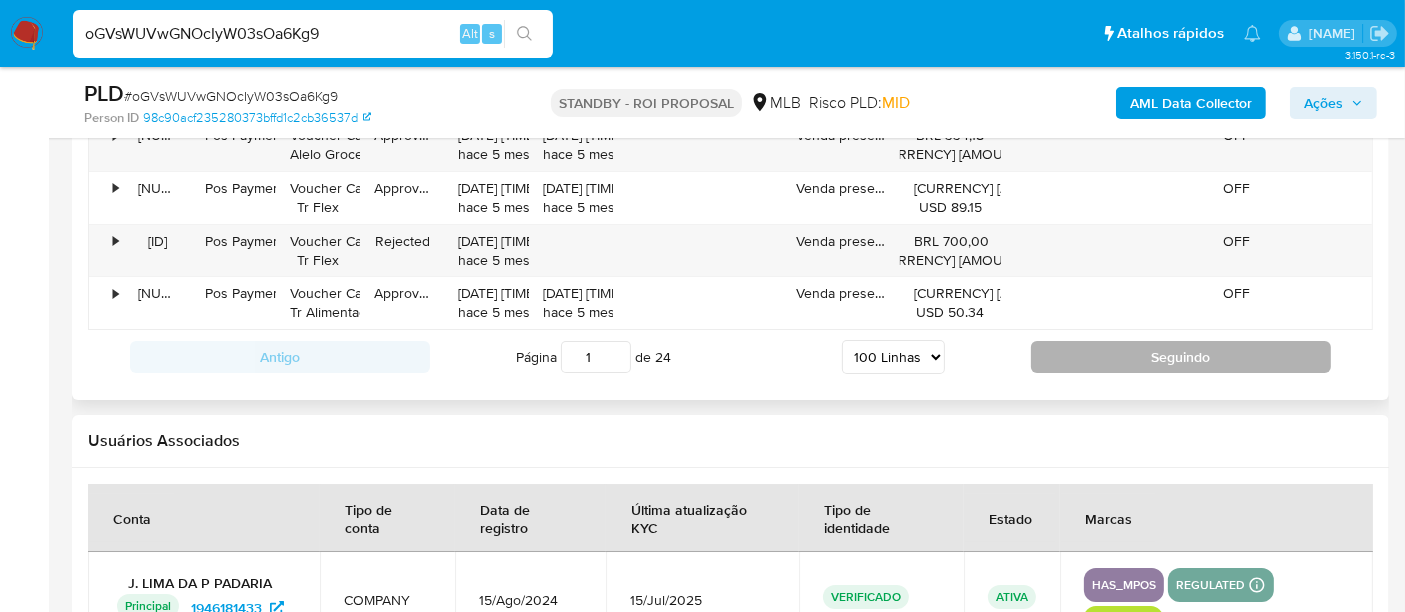 click on "Seguindo" at bounding box center (1181, 357) 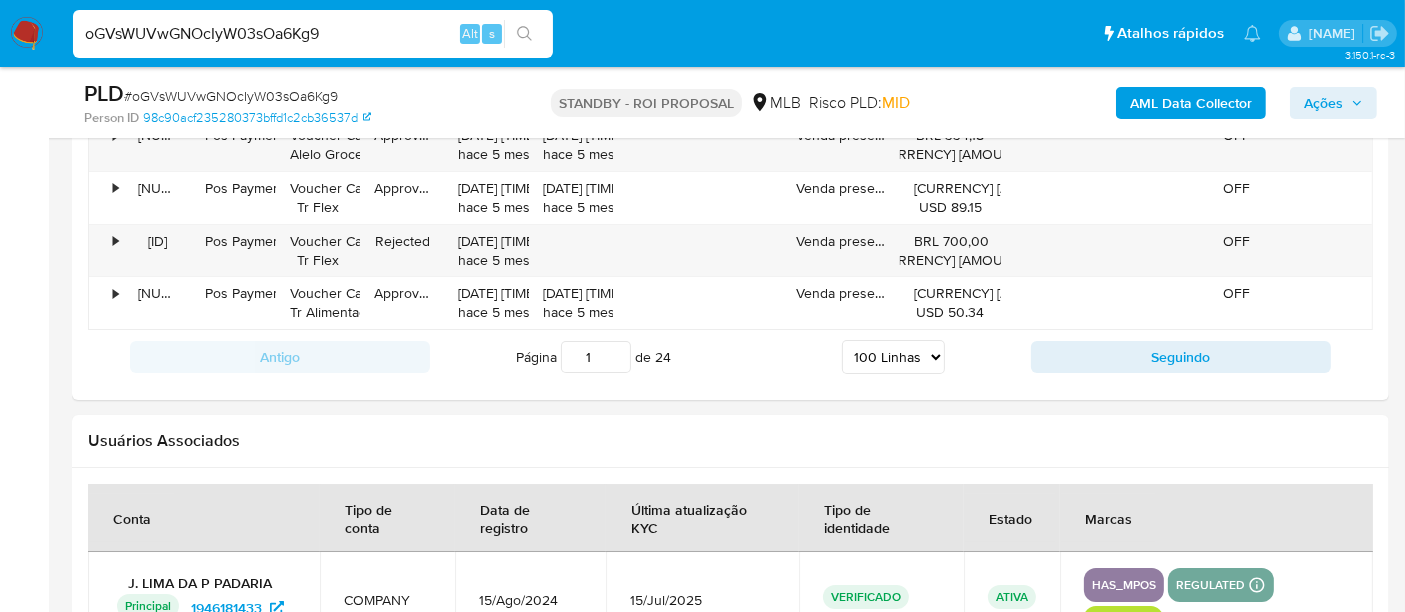 type on "2" 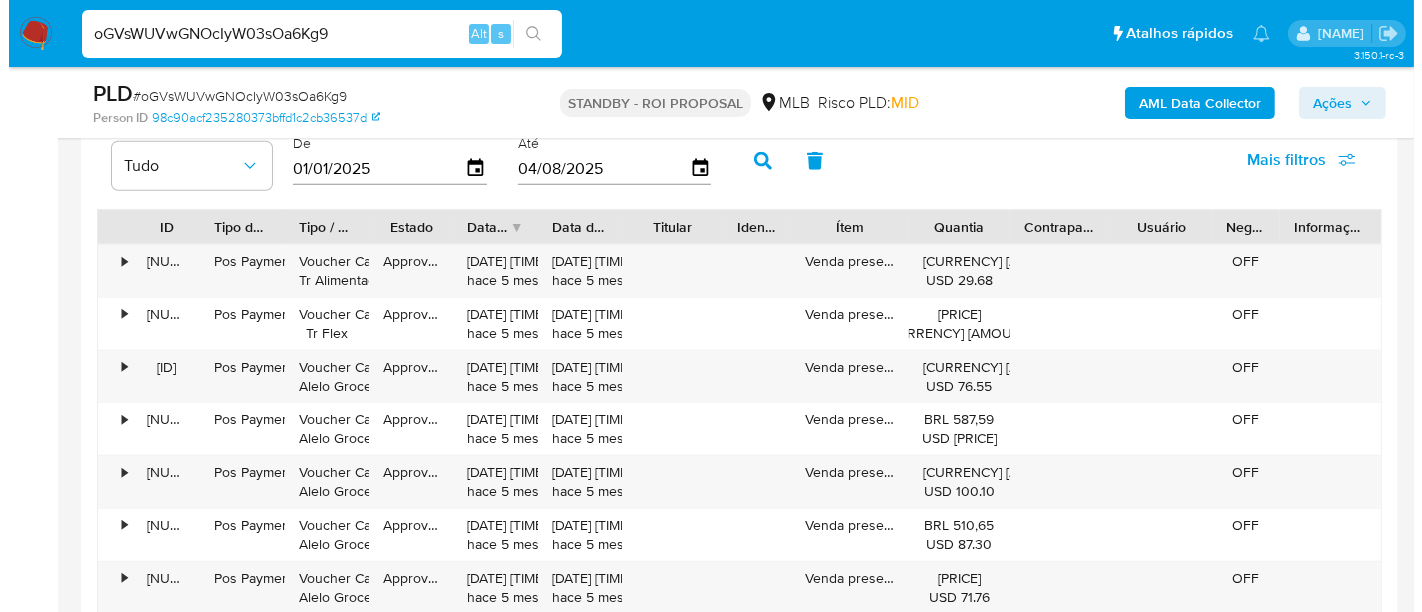 scroll, scrollTop: 1880, scrollLeft: 0, axis: vertical 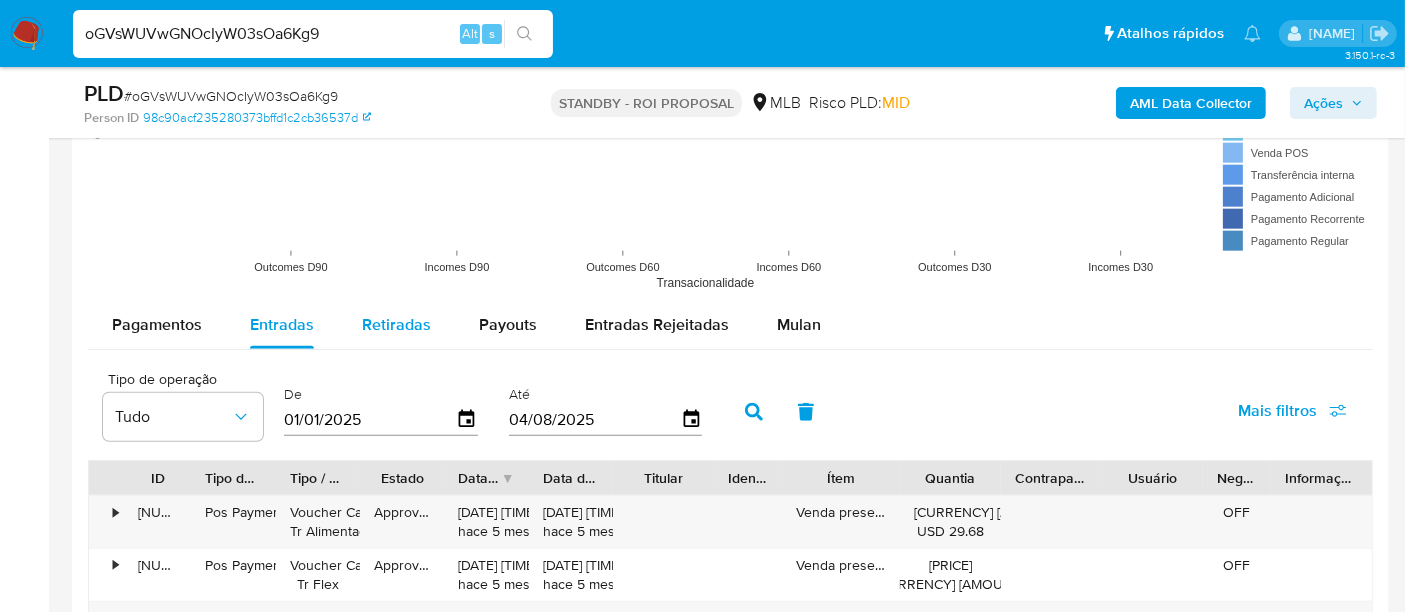 click on "Retiradas" at bounding box center (396, 325) 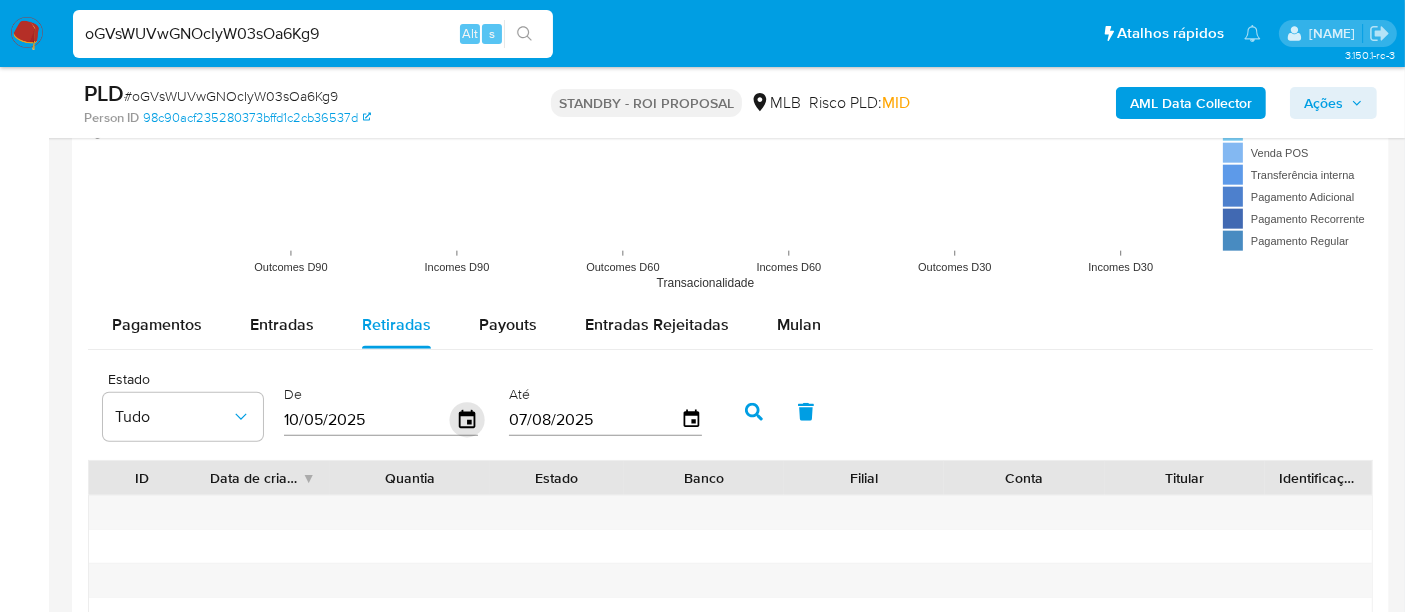 click 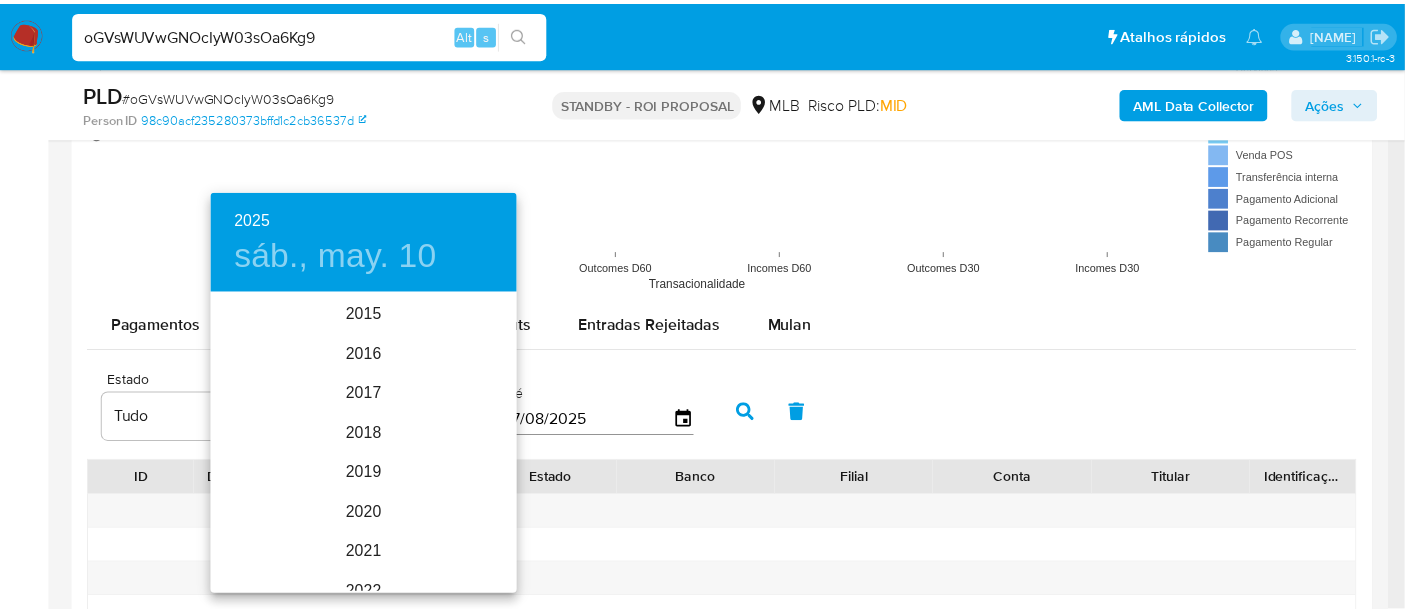 scroll, scrollTop: 280, scrollLeft: 0, axis: vertical 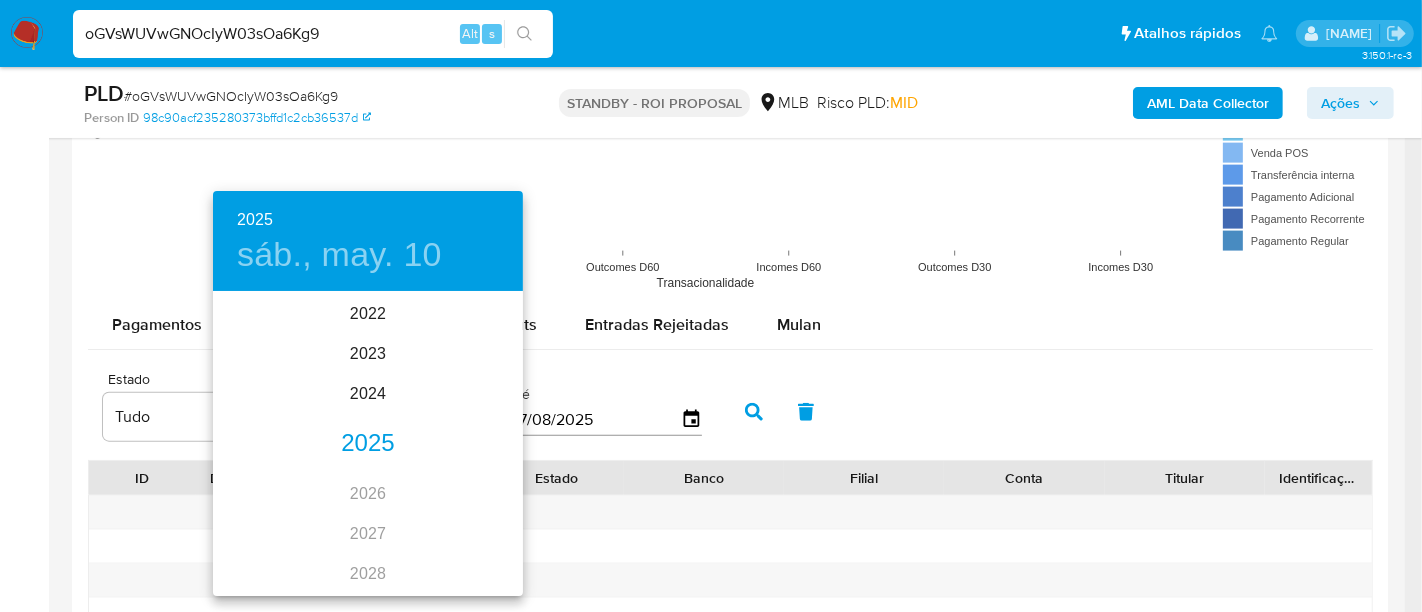 click on "2025" at bounding box center [368, 444] 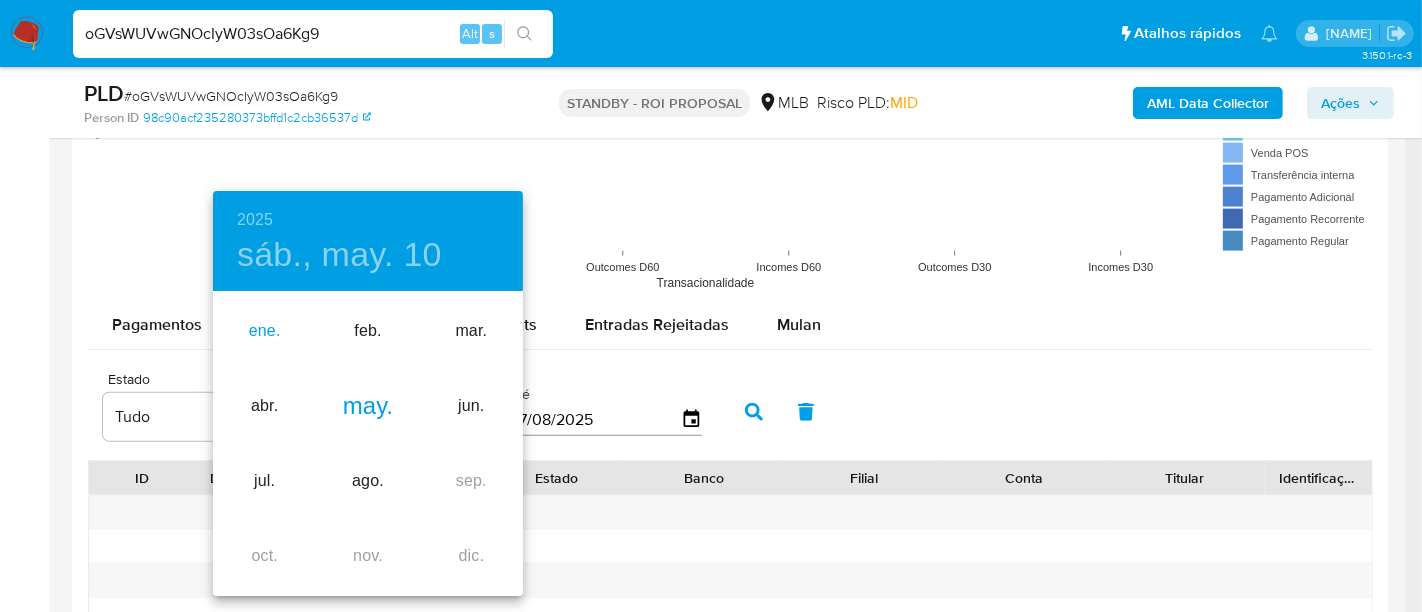 click on "ene." at bounding box center (264, 331) 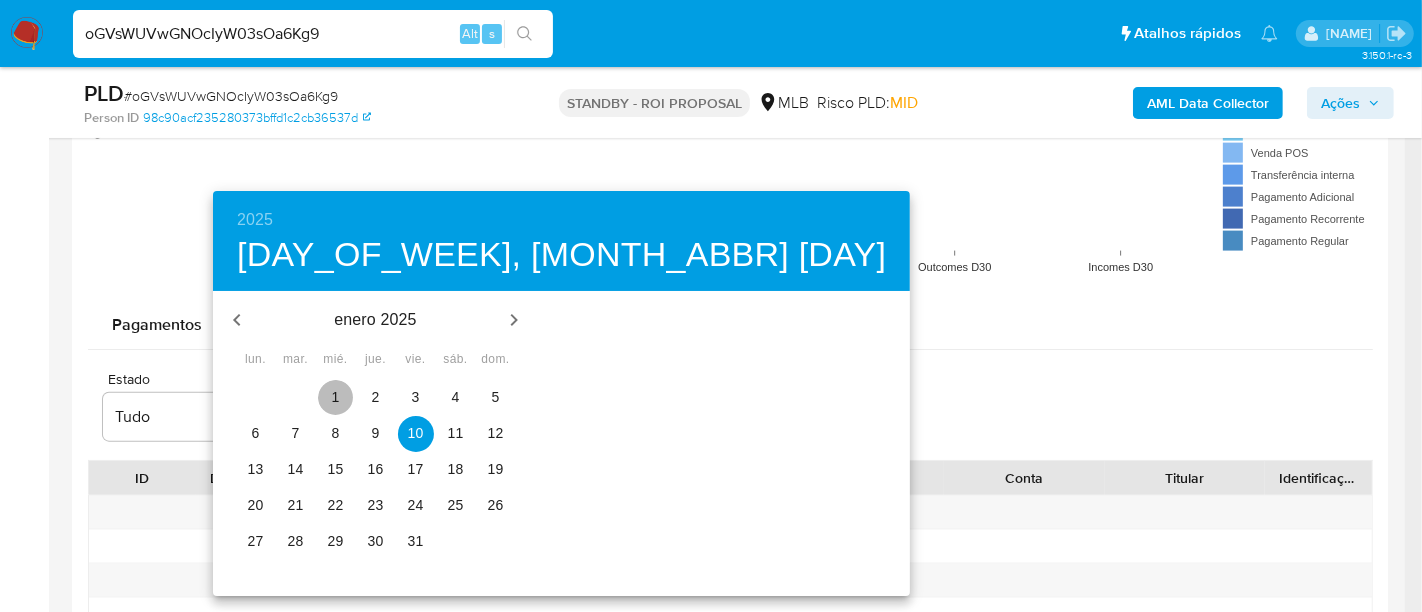 click on "1" at bounding box center [336, 397] 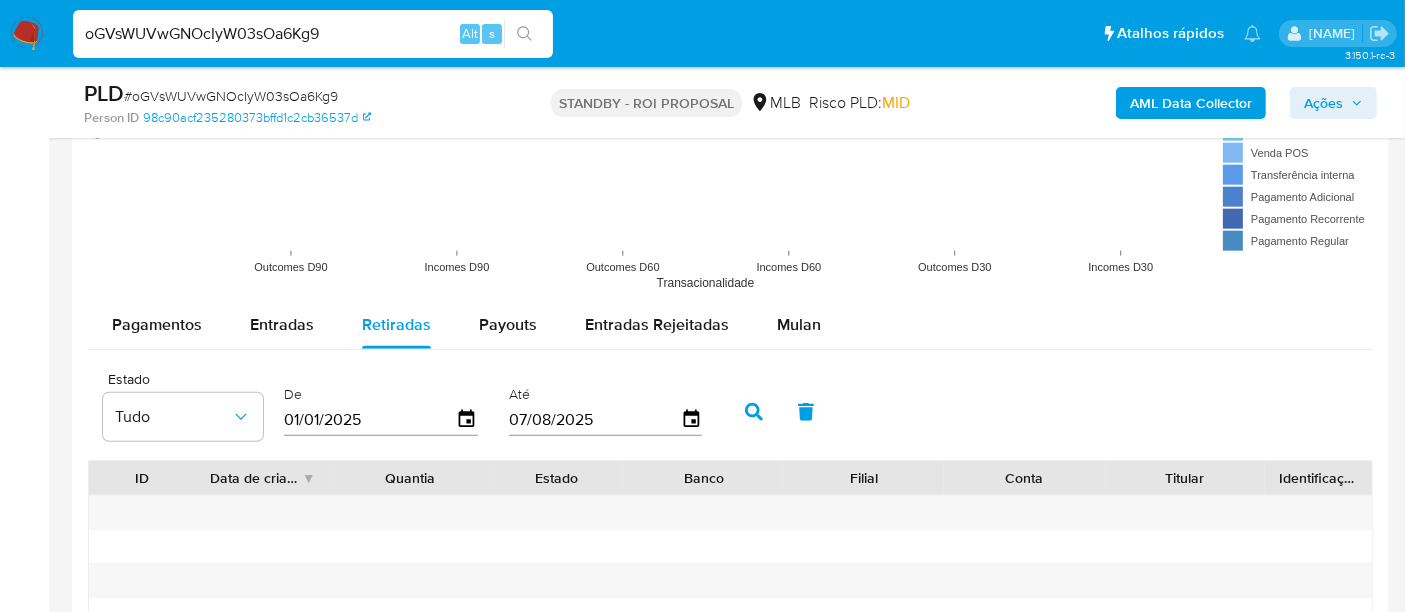 click 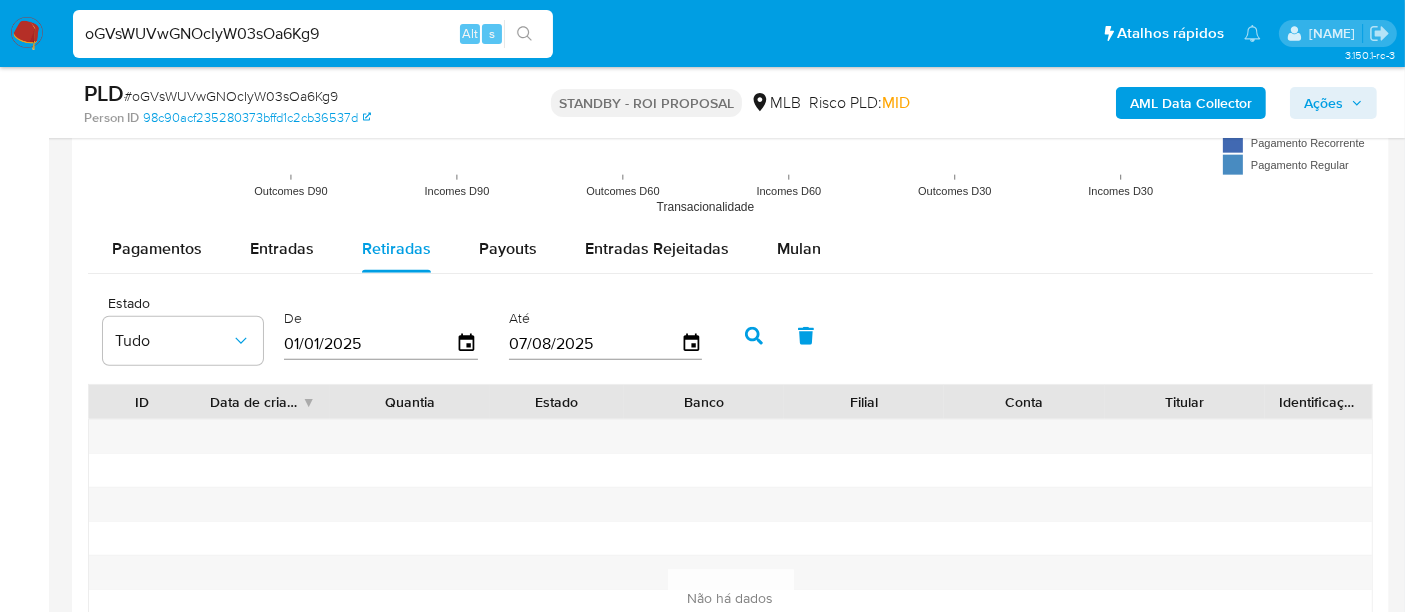 scroll, scrollTop: 1991, scrollLeft: 0, axis: vertical 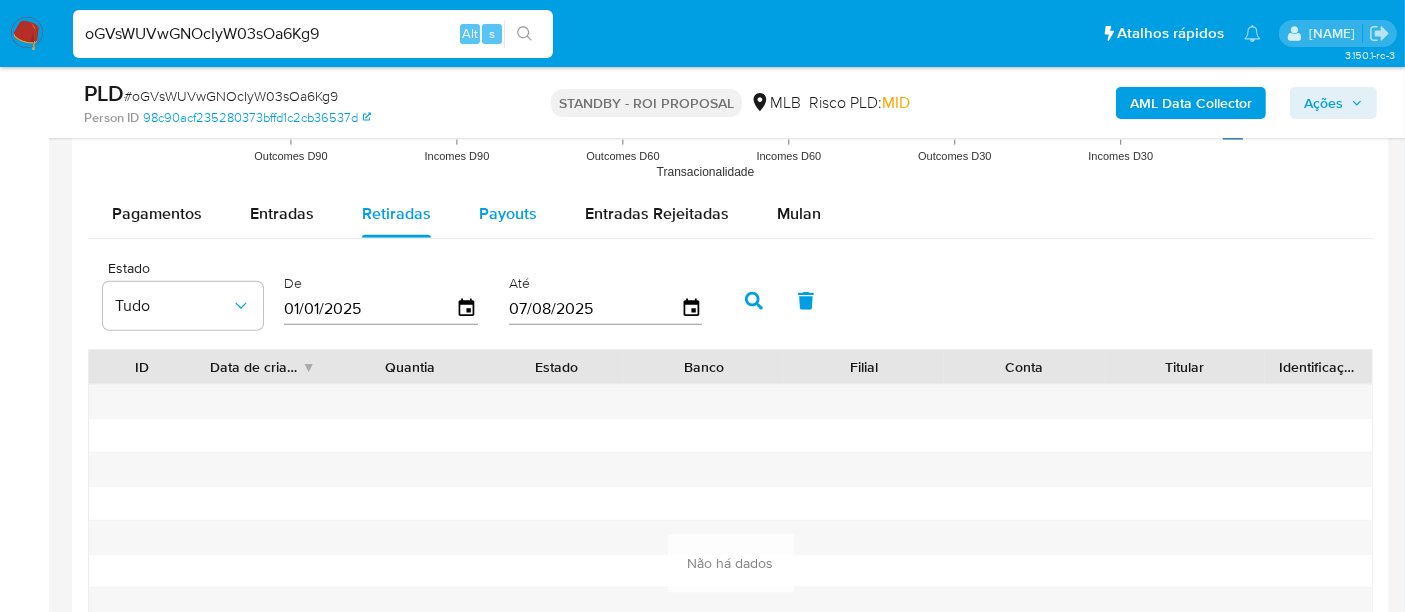 click on "Payouts" at bounding box center [508, 213] 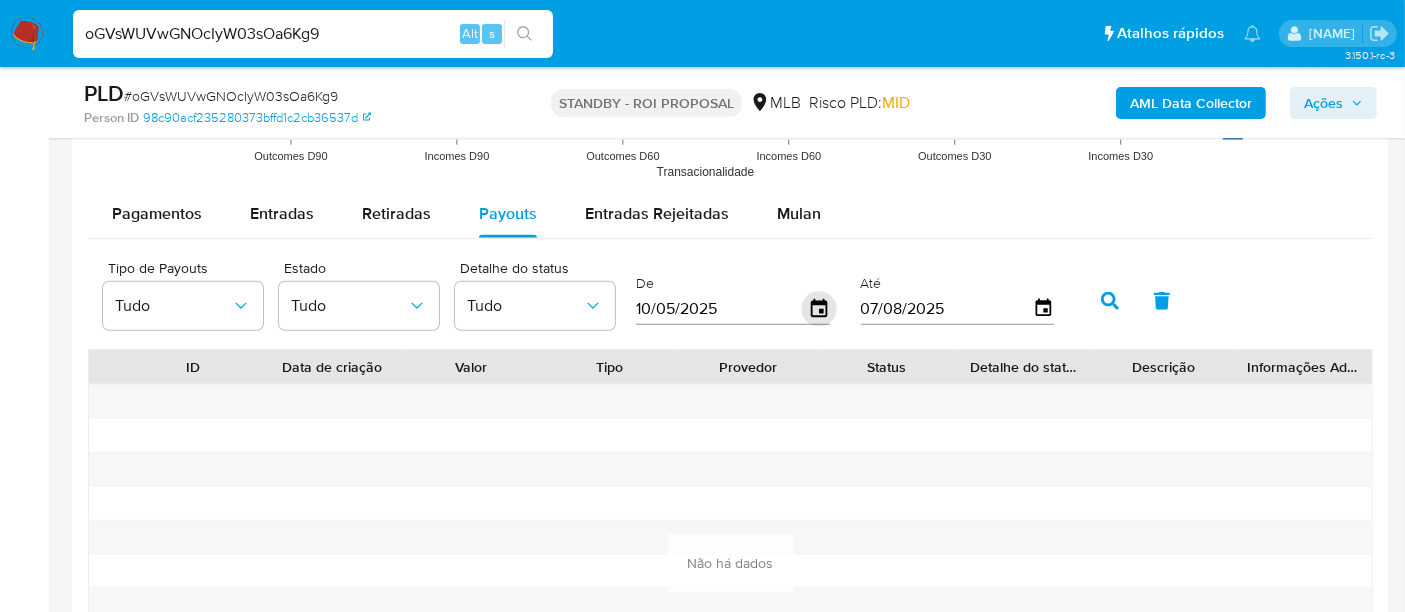click 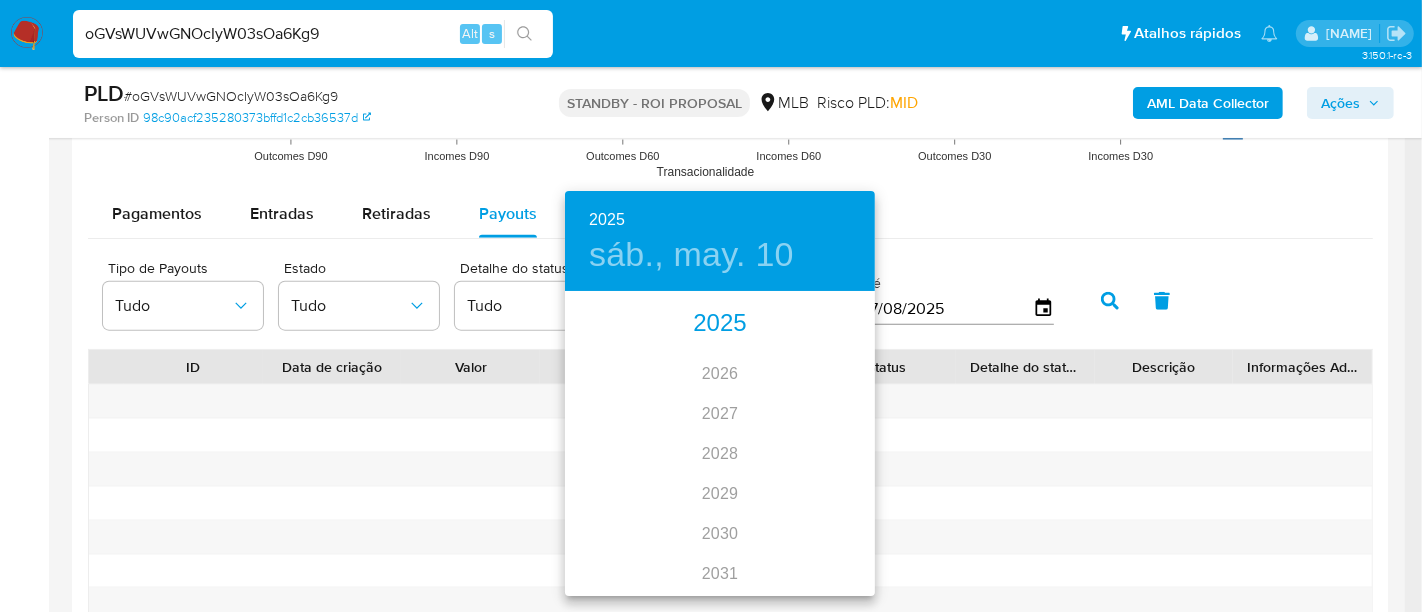 click on "2025" at bounding box center (720, 324) 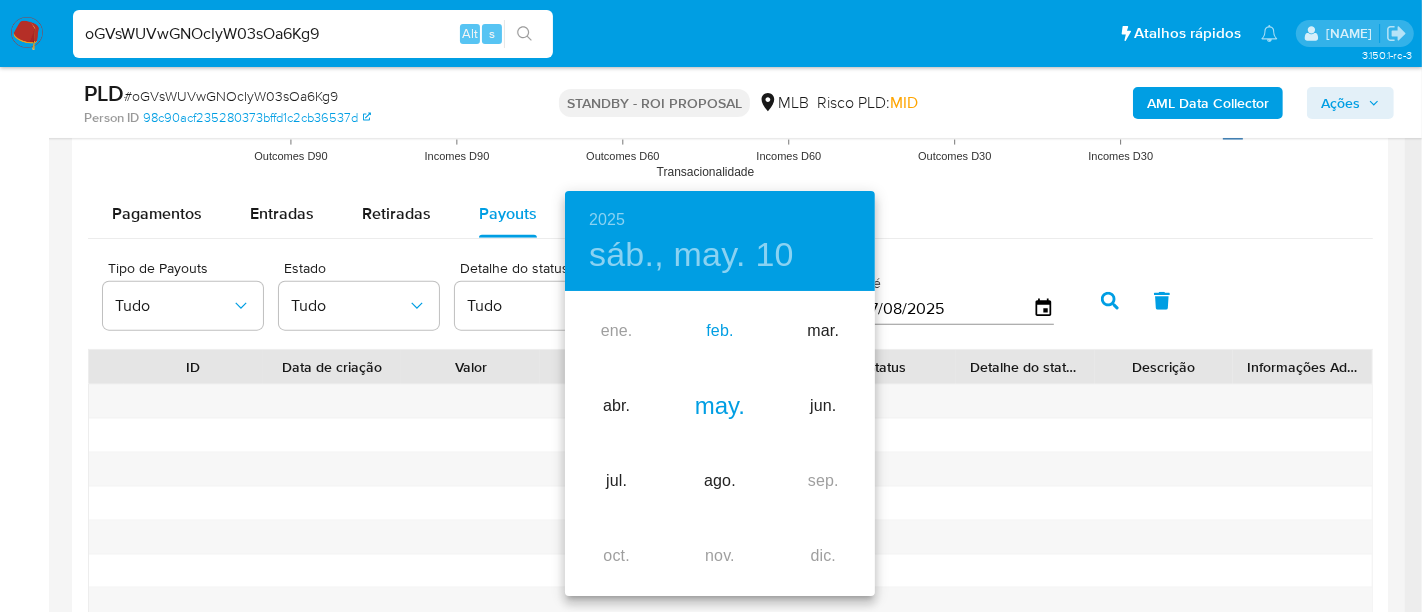 click on "feb." at bounding box center (719, 331) 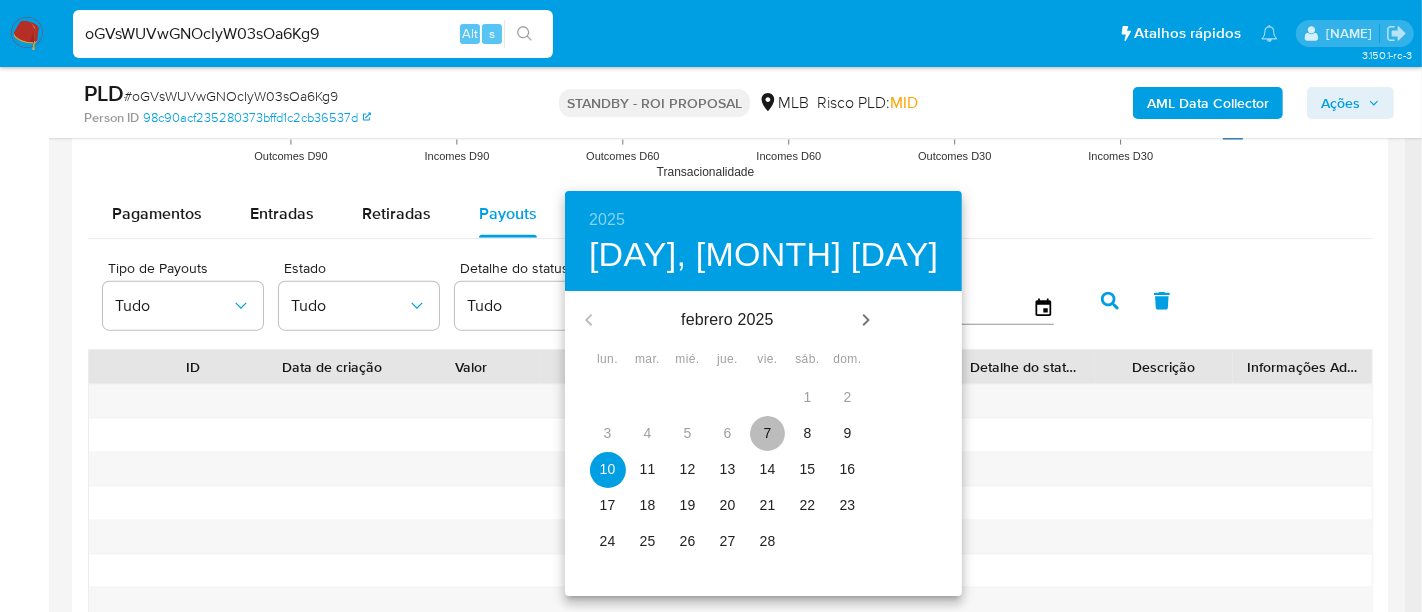 click on "7" at bounding box center (768, 433) 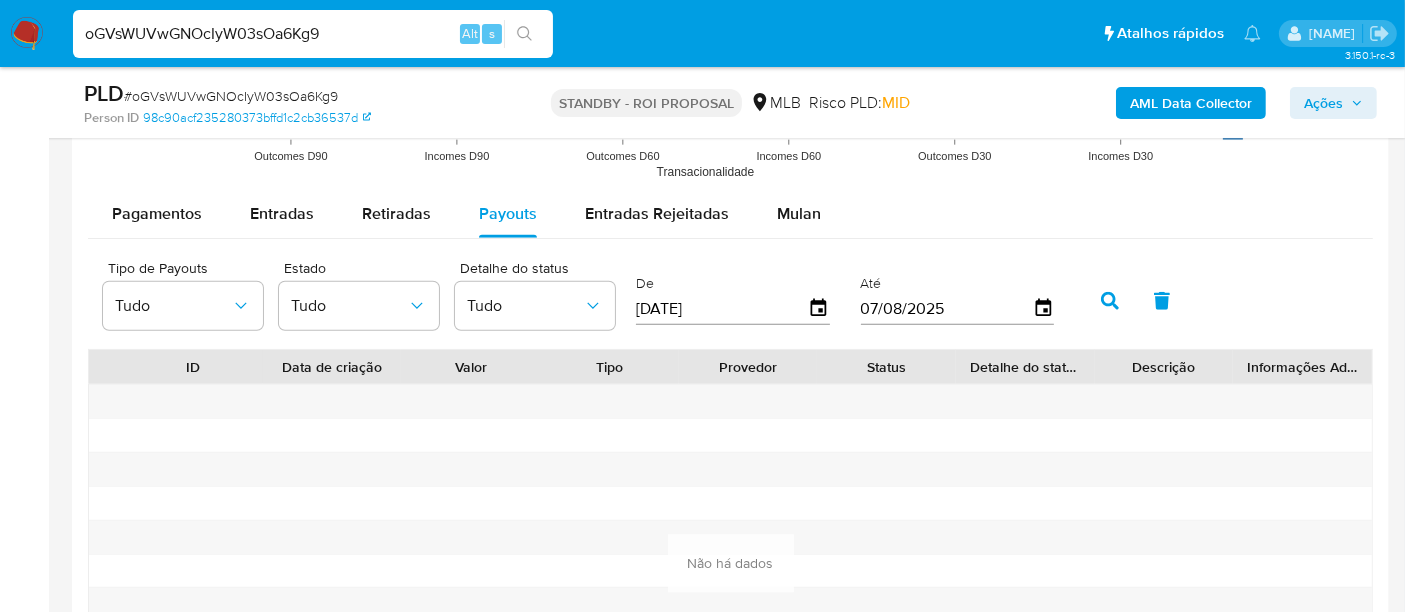 click 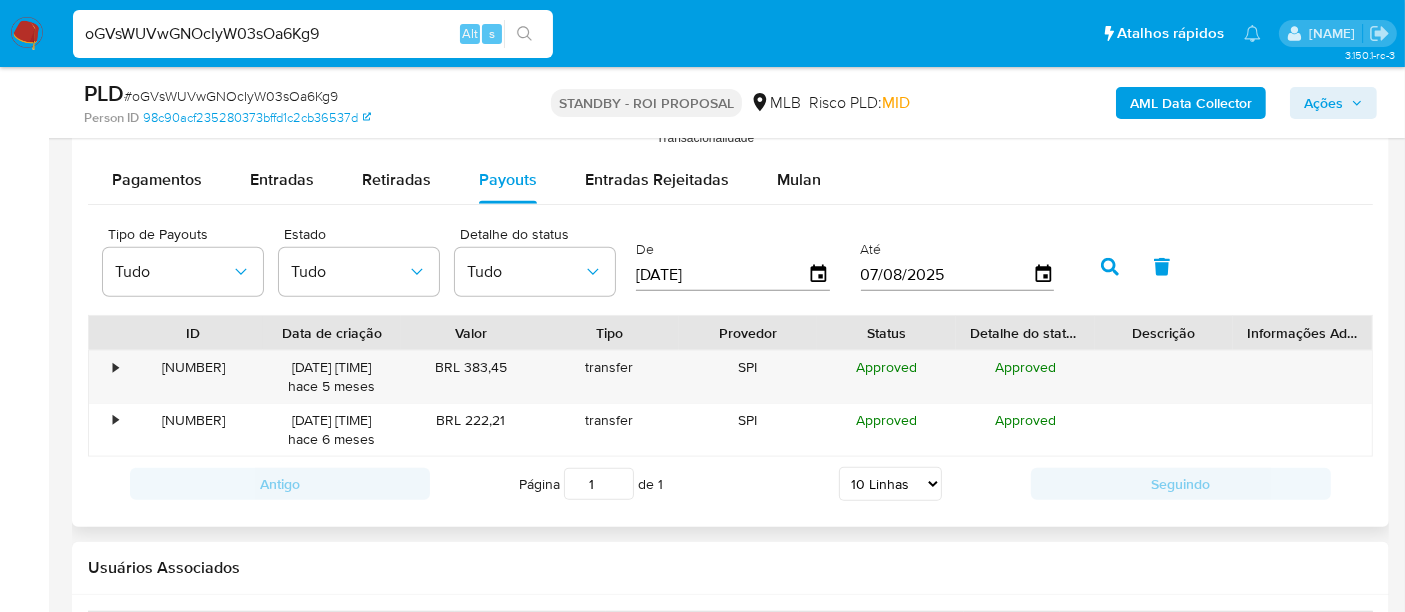 scroll, scrollTop: 1991, scrollLeft: 0, axis: vertical 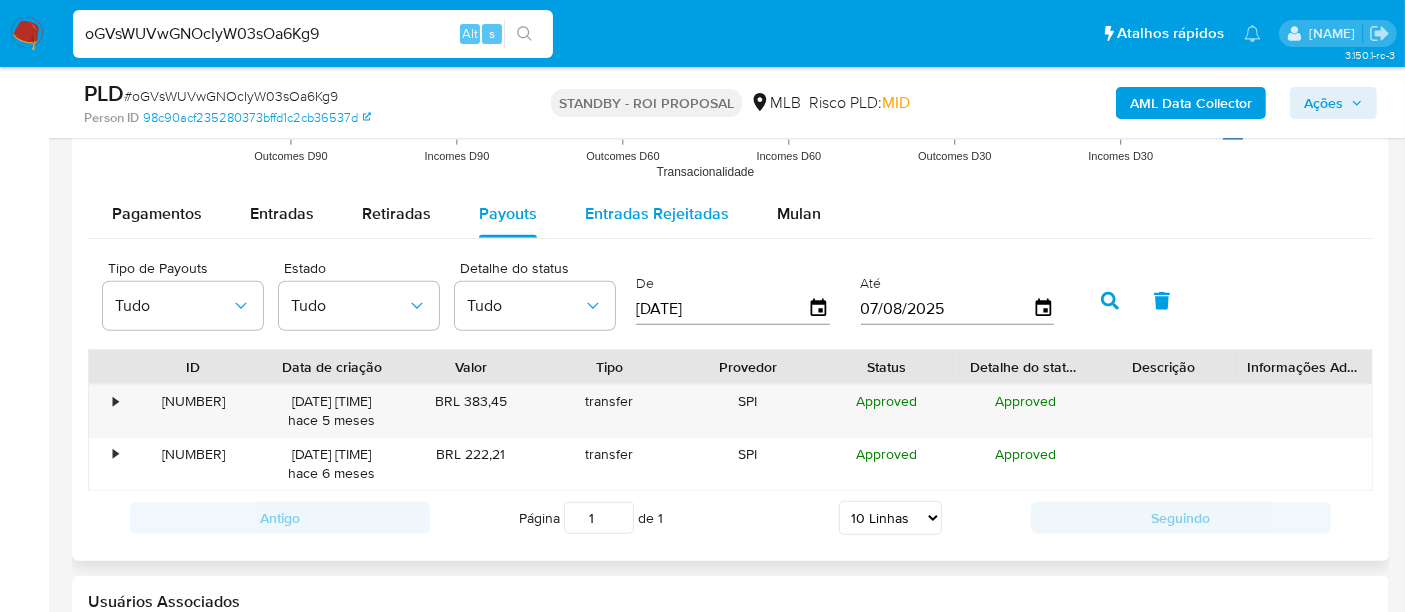 click on "Entradas Rejeitadas" at bounding box center [657, 213] 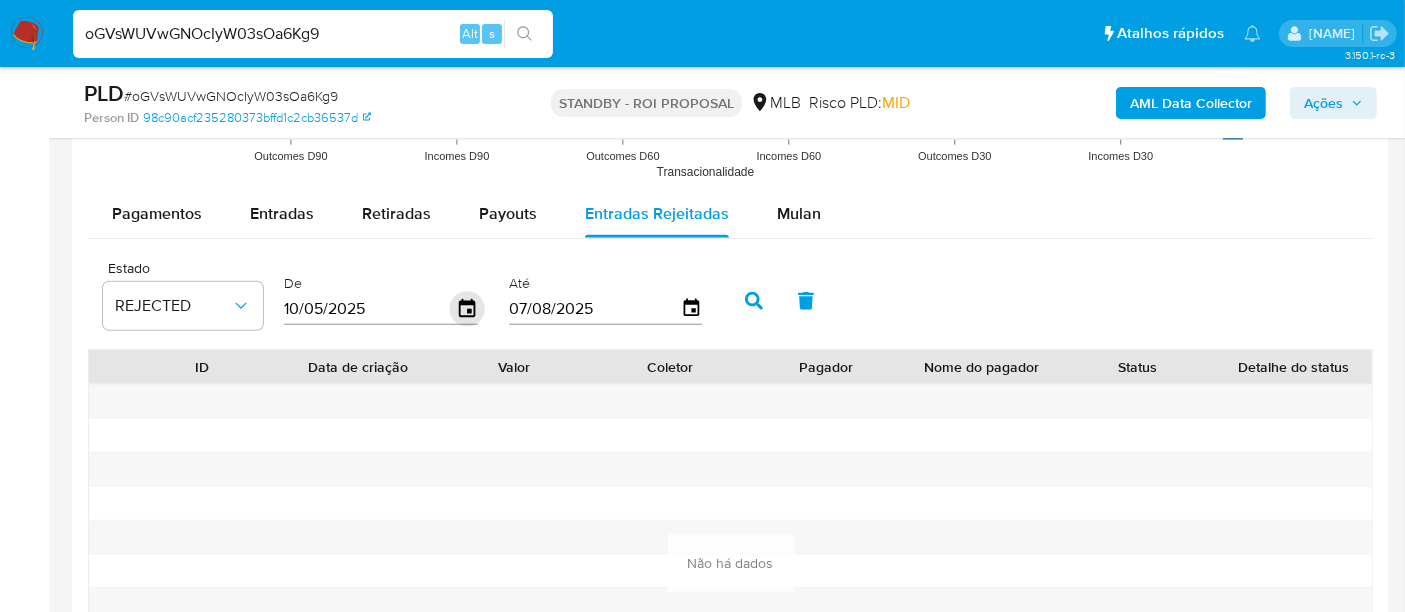 click 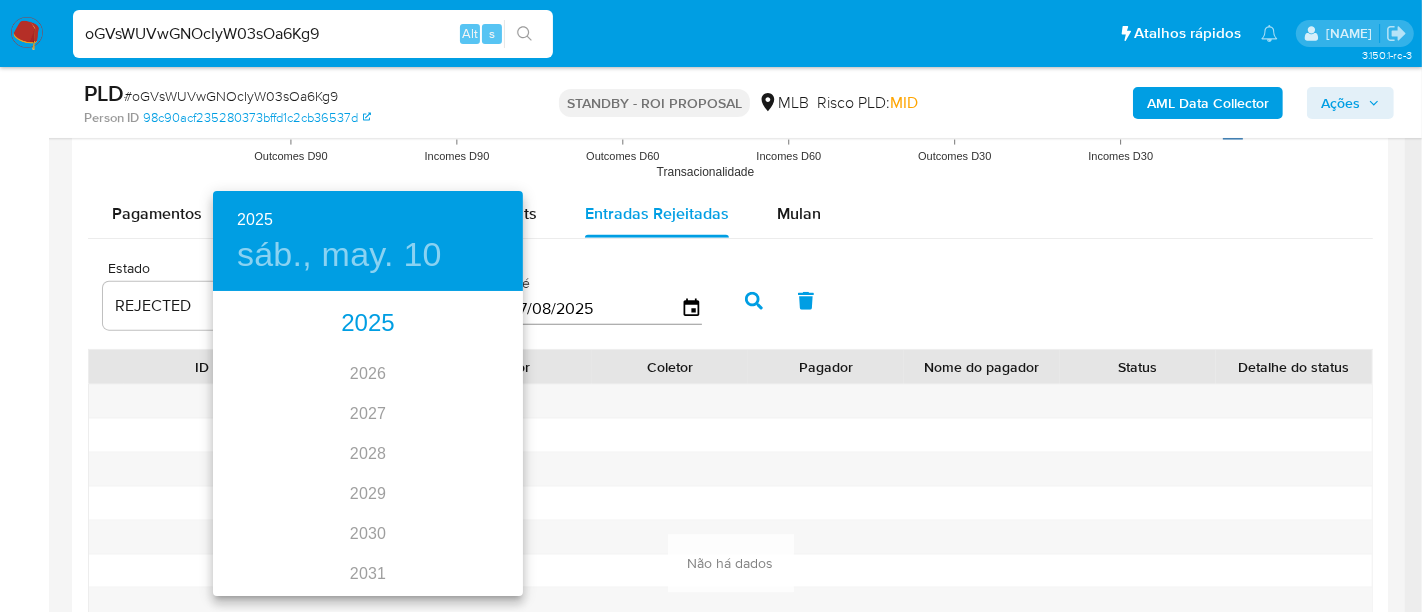 click on "2025" at bounding box center (368, 324) 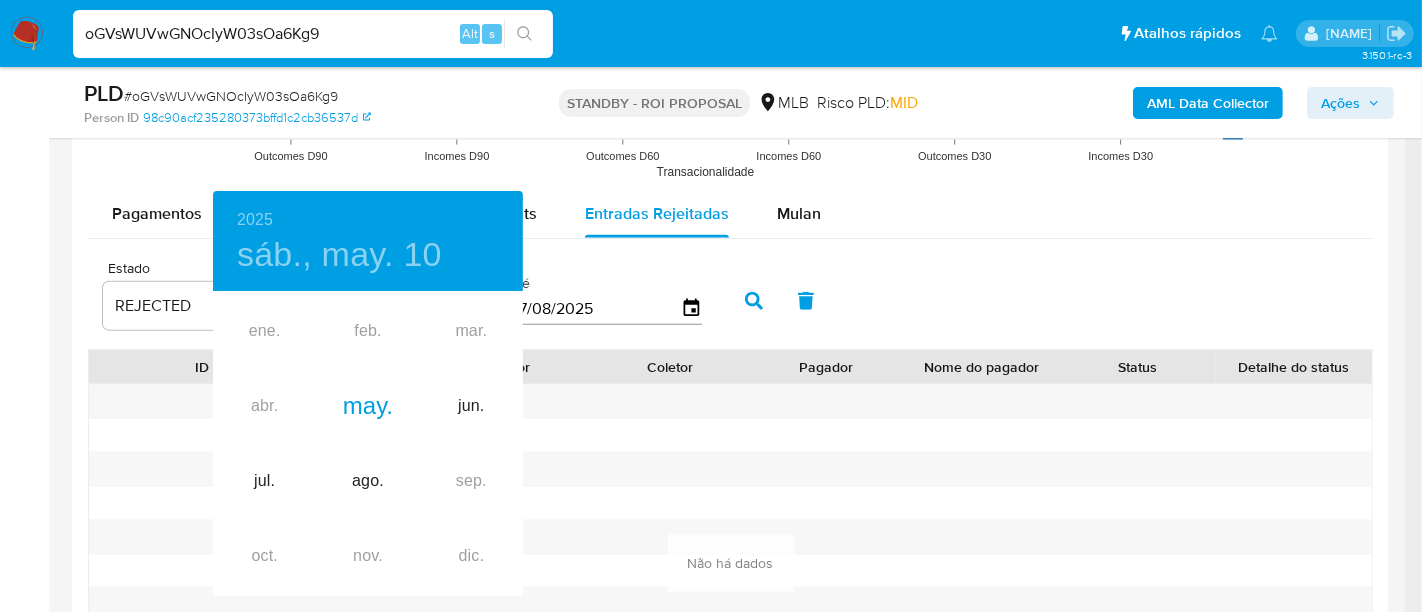 click at bounding box center (711, 306) 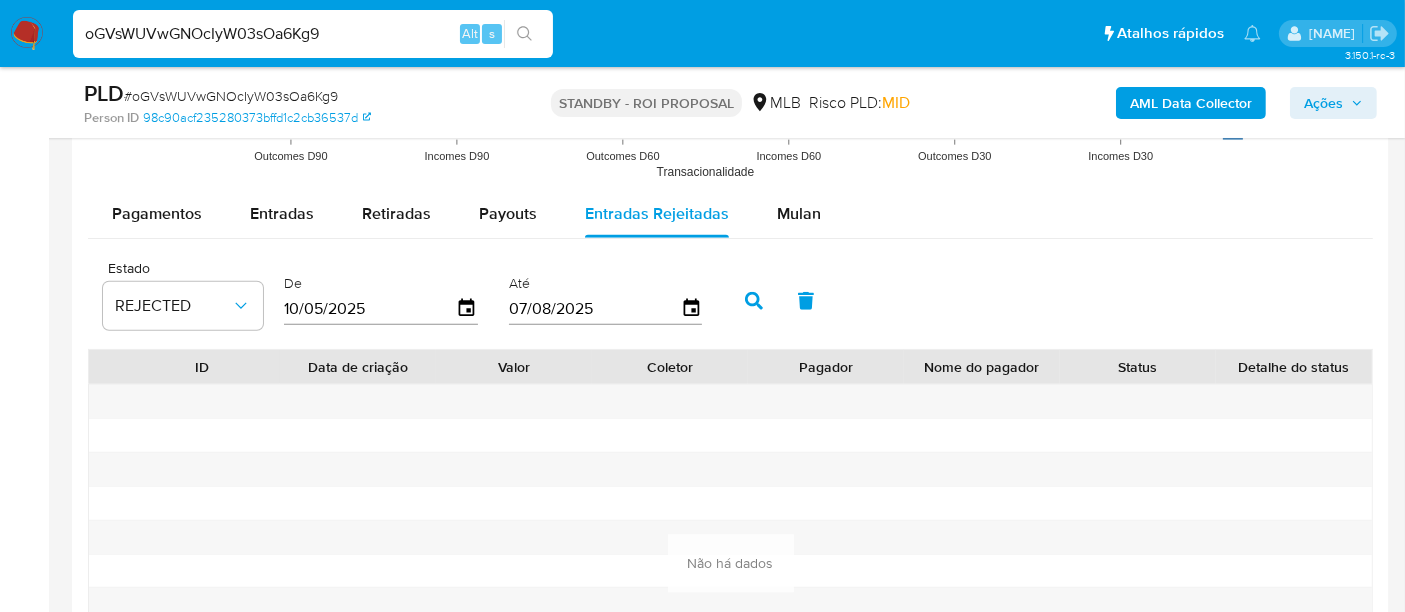 click on "oGVsWUVwGNOcIyW03sOa6Kg9" at bounding box center [313, 34] 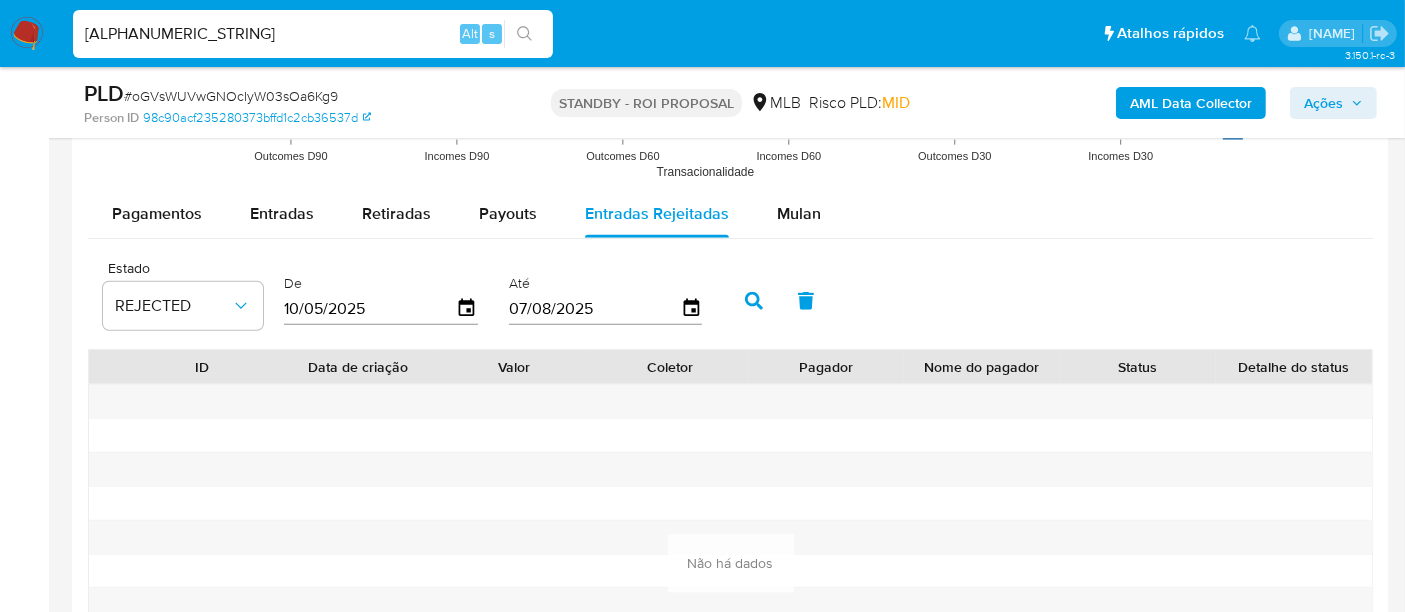 type on "kJP5VlDTyrB6sUj3hSwludyH" 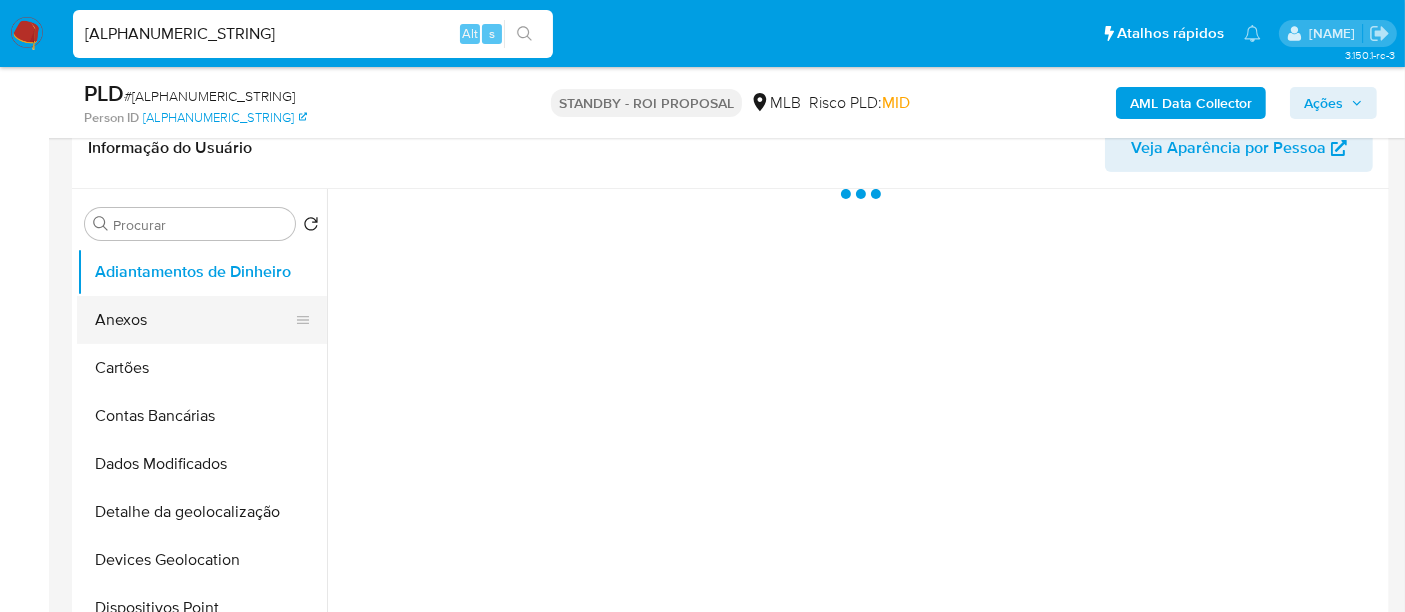 scroll, scrollTop: 333, scrollLeft: 0, axis: vertical 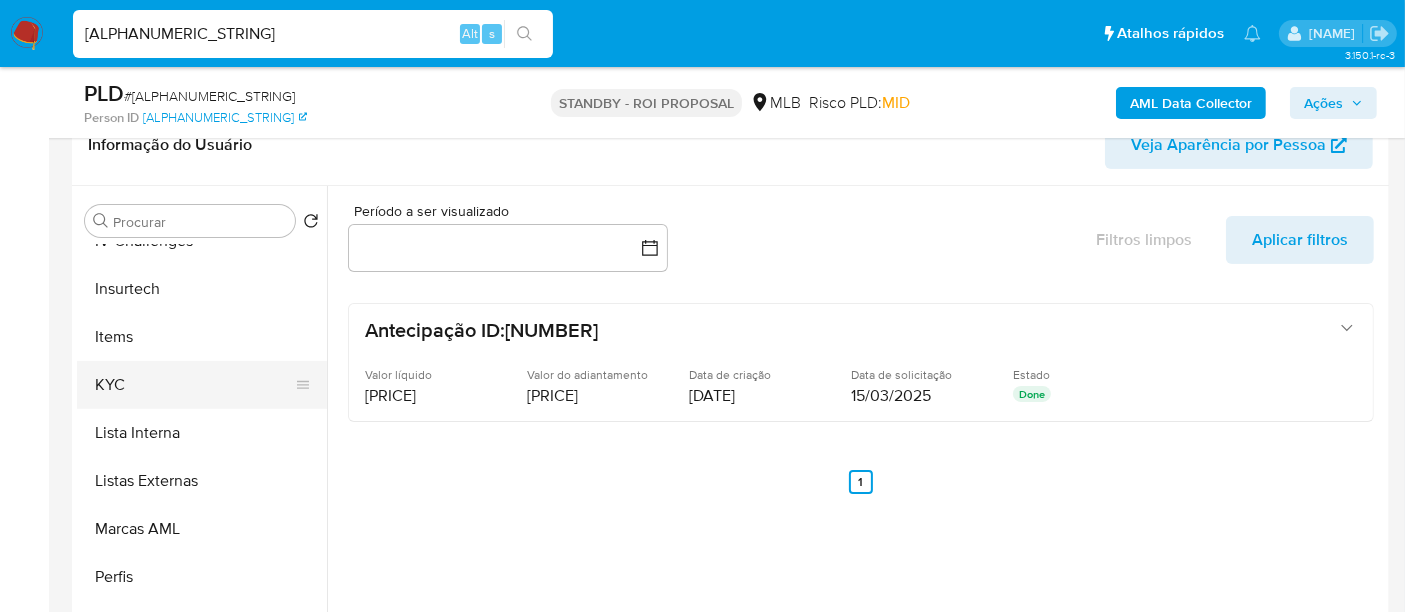 select on "10" 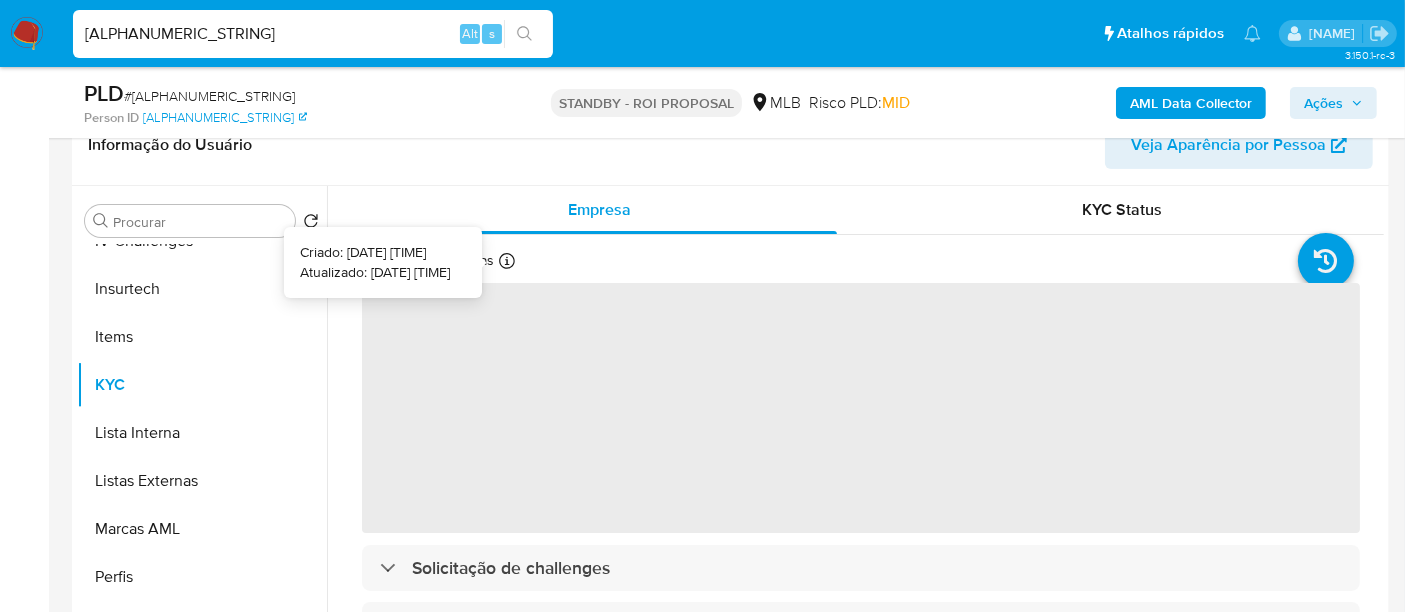 type 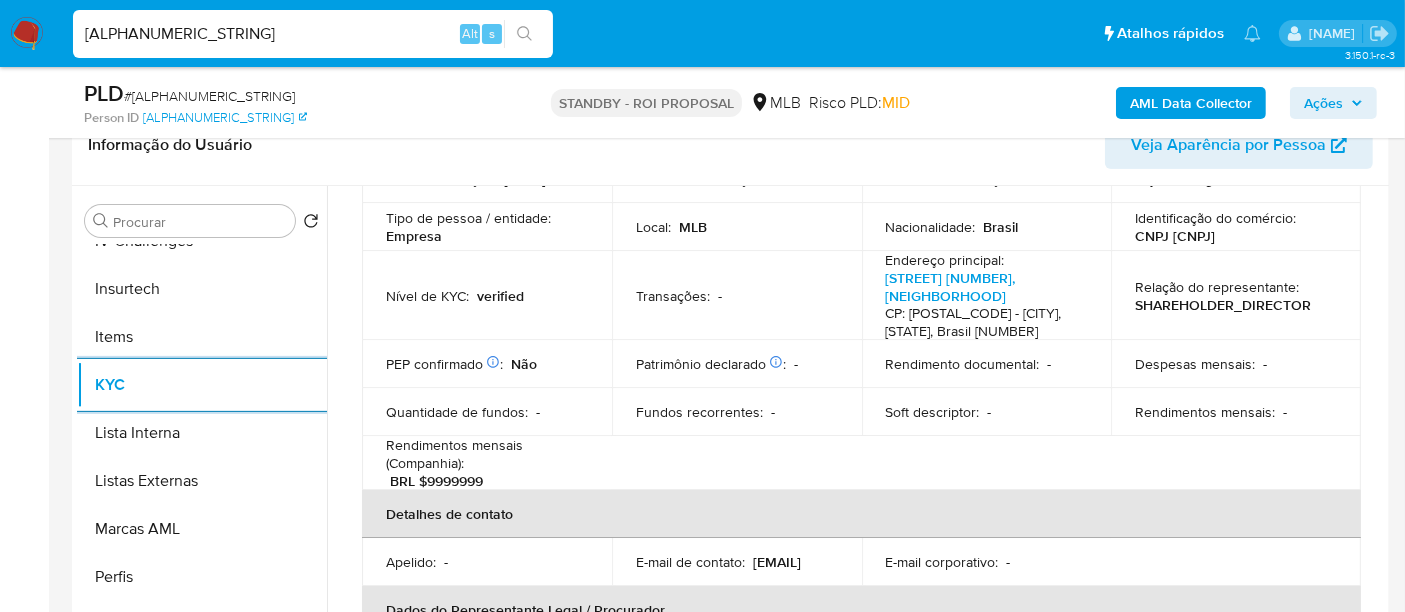 scroll, scrollTop: 111, scrollLeft: 0, axis: vertical 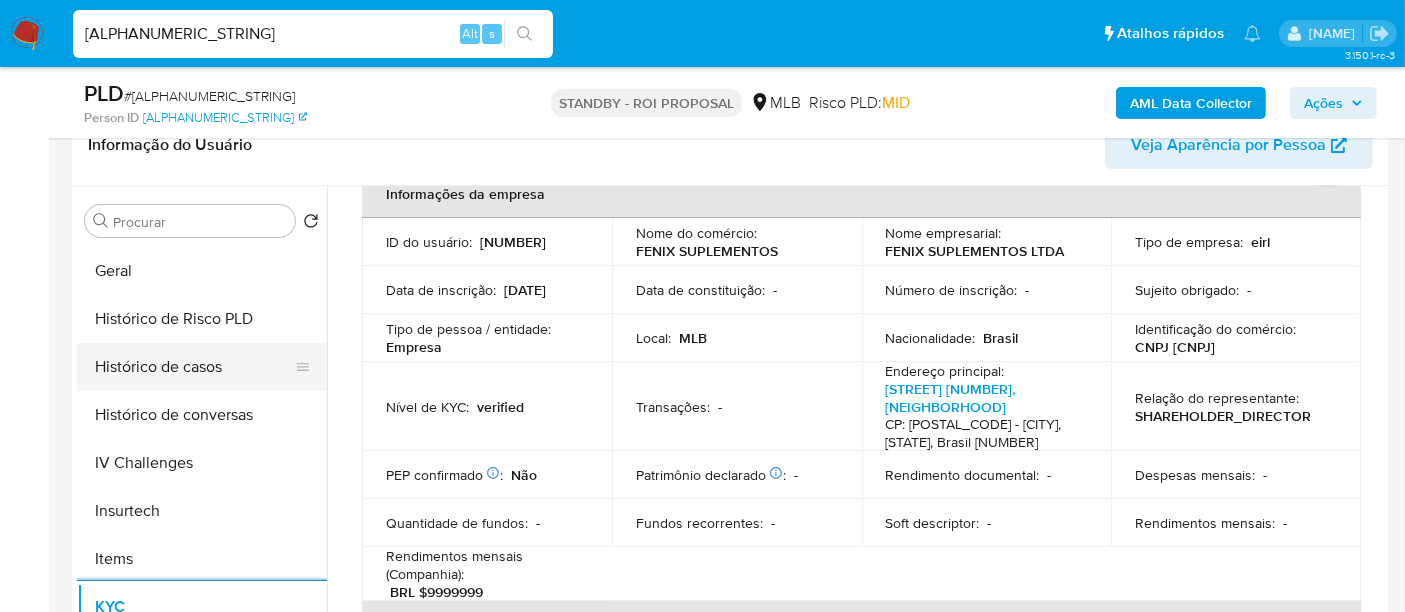 click on "Histórico de casos" at bounding box center [194, 367] 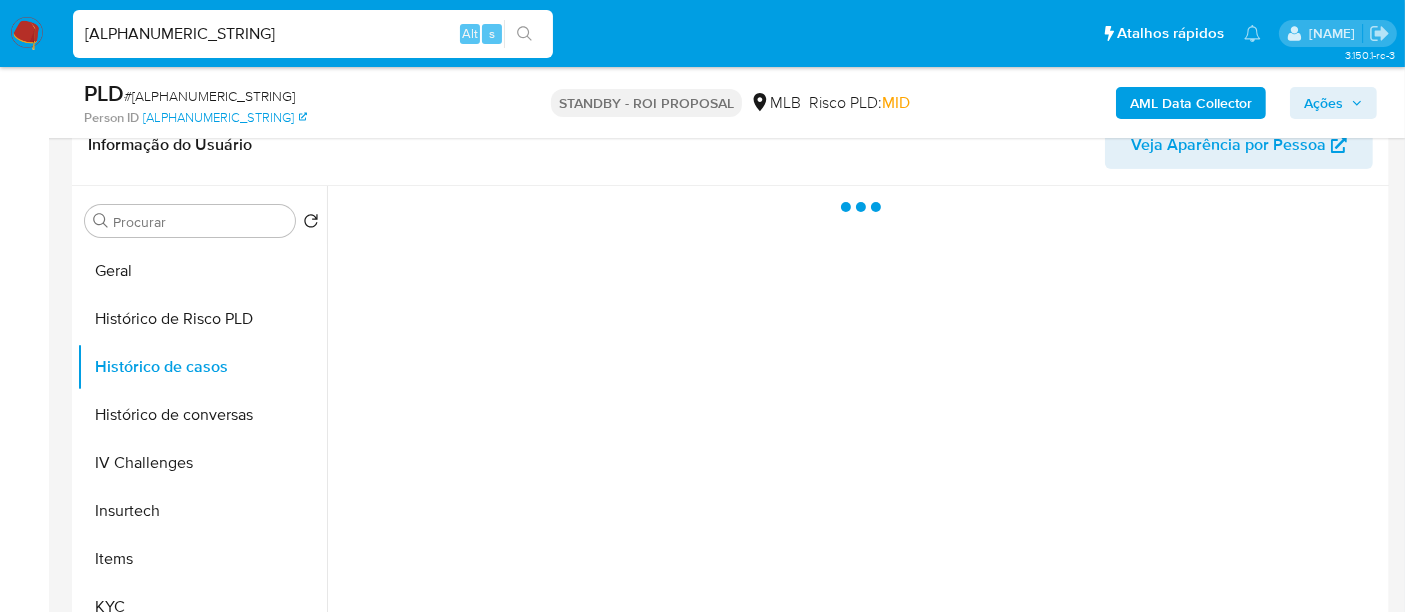 scroll, scrollTop: 0, scrollLeft: 0, axis: both 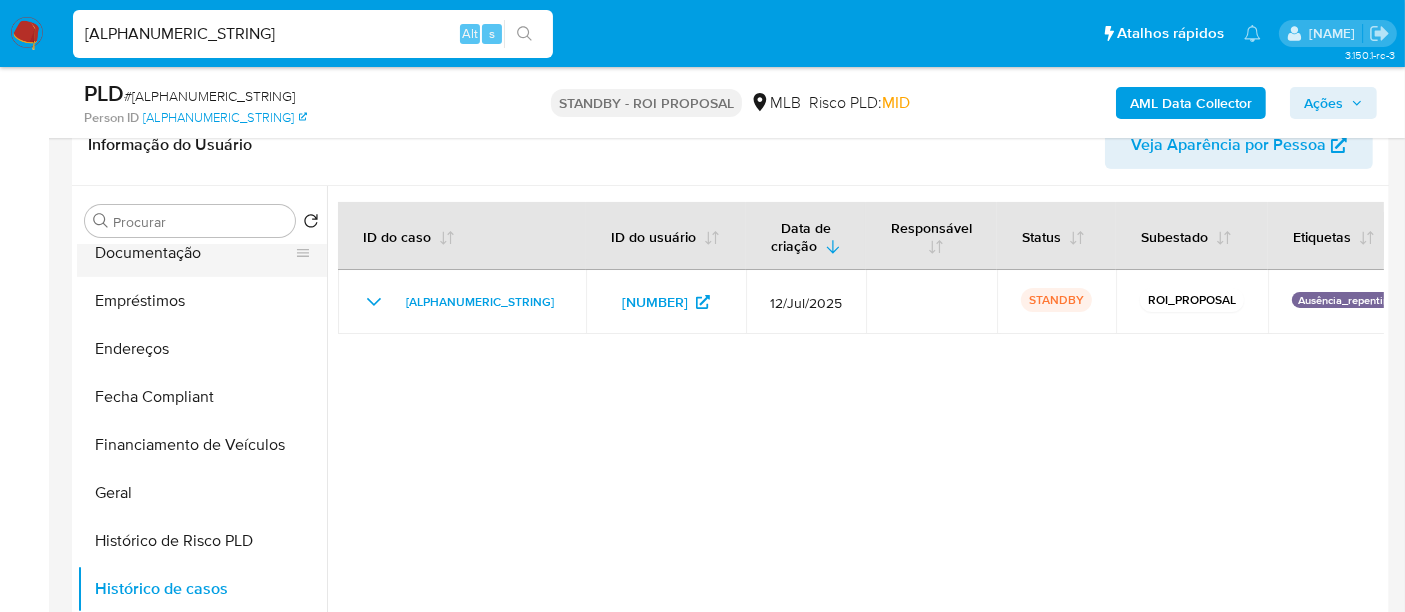 click on "Documentação" at bounding box center [194, 253] 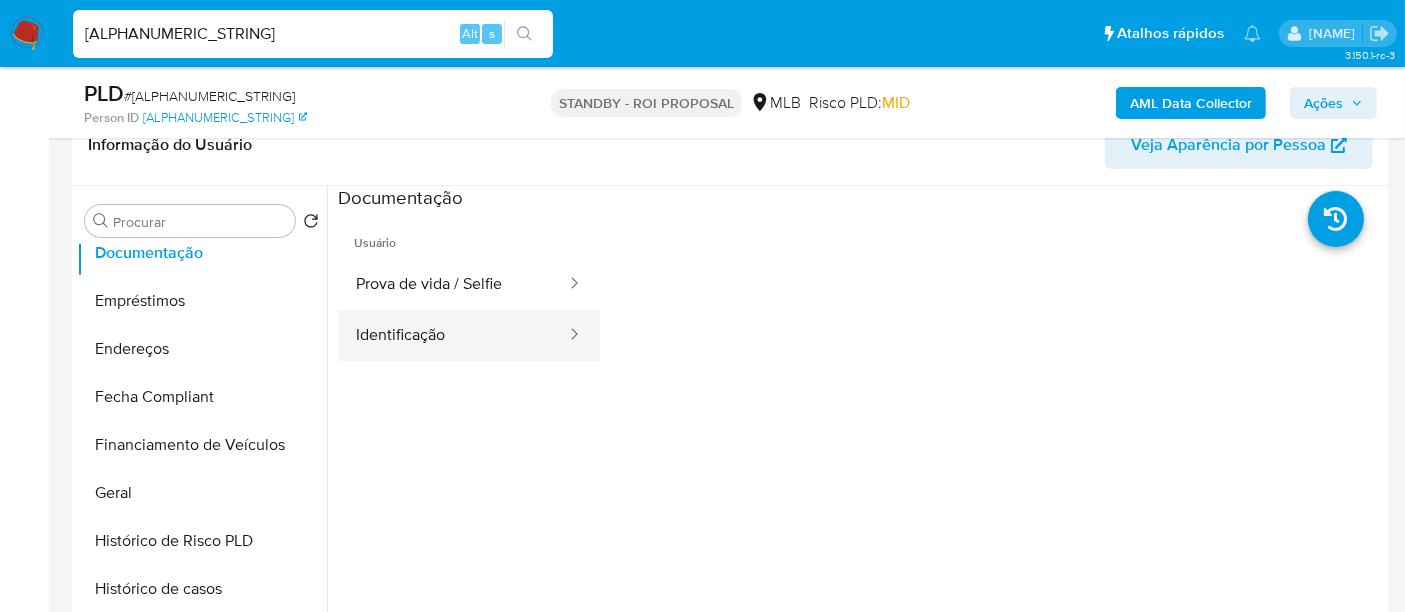 click on "Identificação" at bounding box center (453, 335) 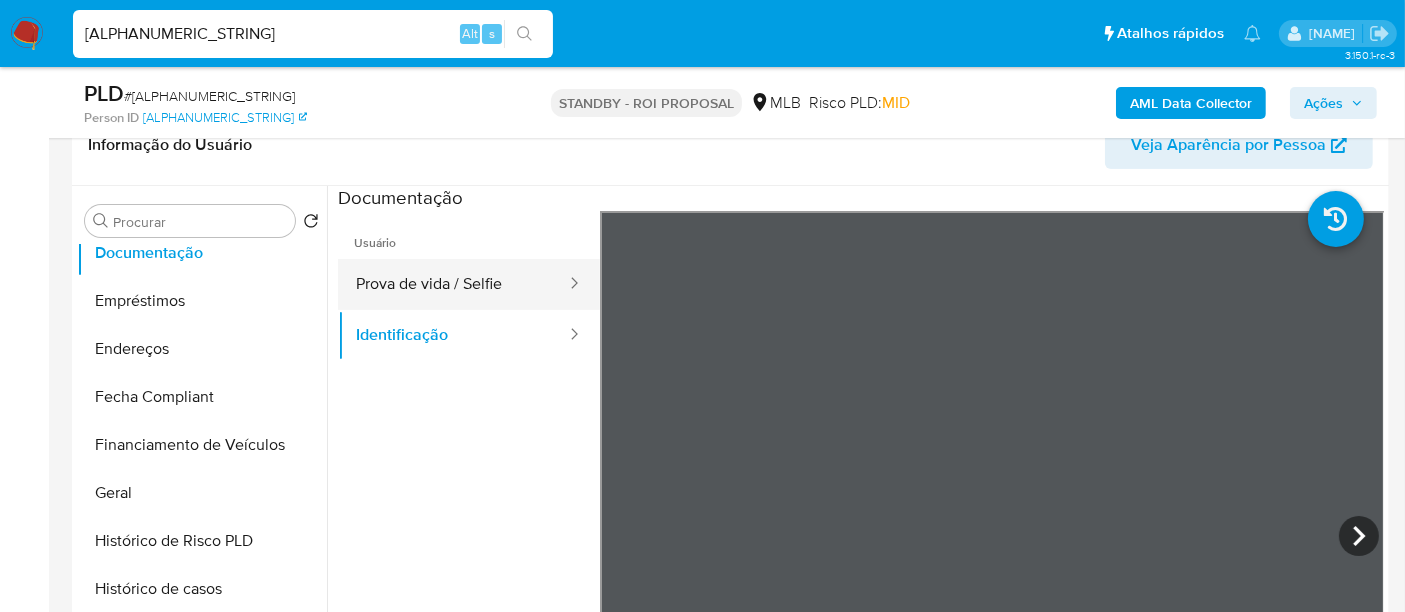click on "Prova de vida / Selfie" at bounding box center [453, 284] 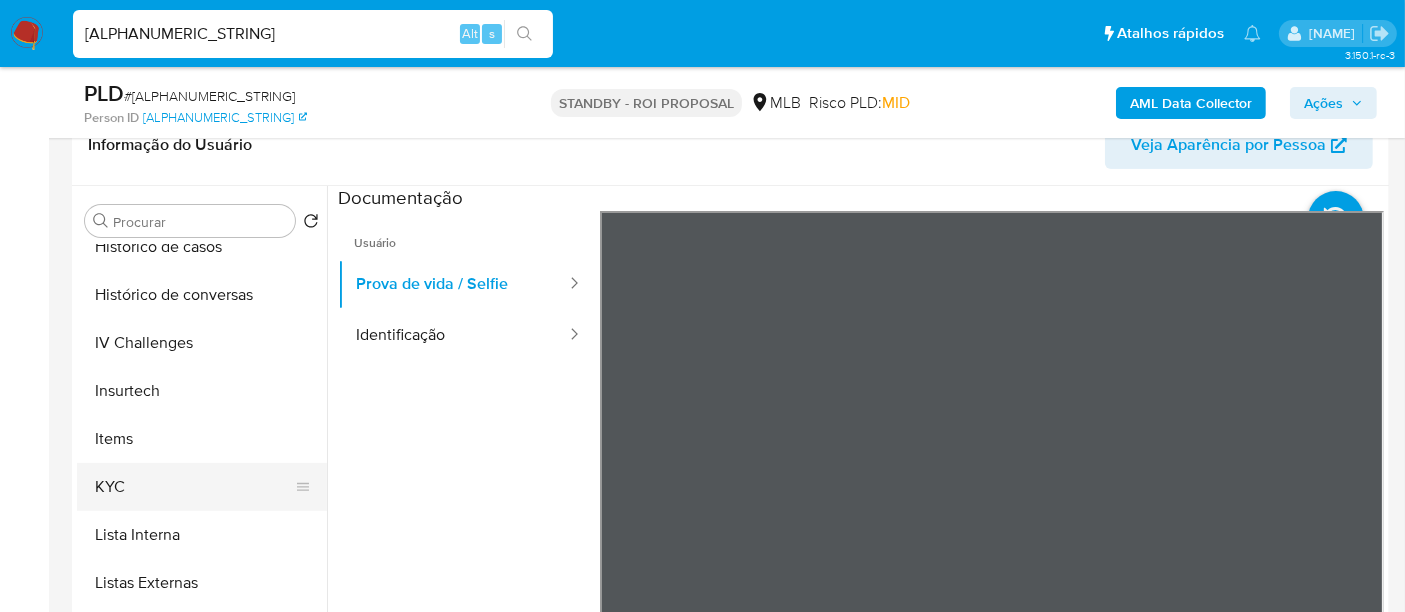scroll, scrollTop: 844, scrollLeft: 0, axis: vertical 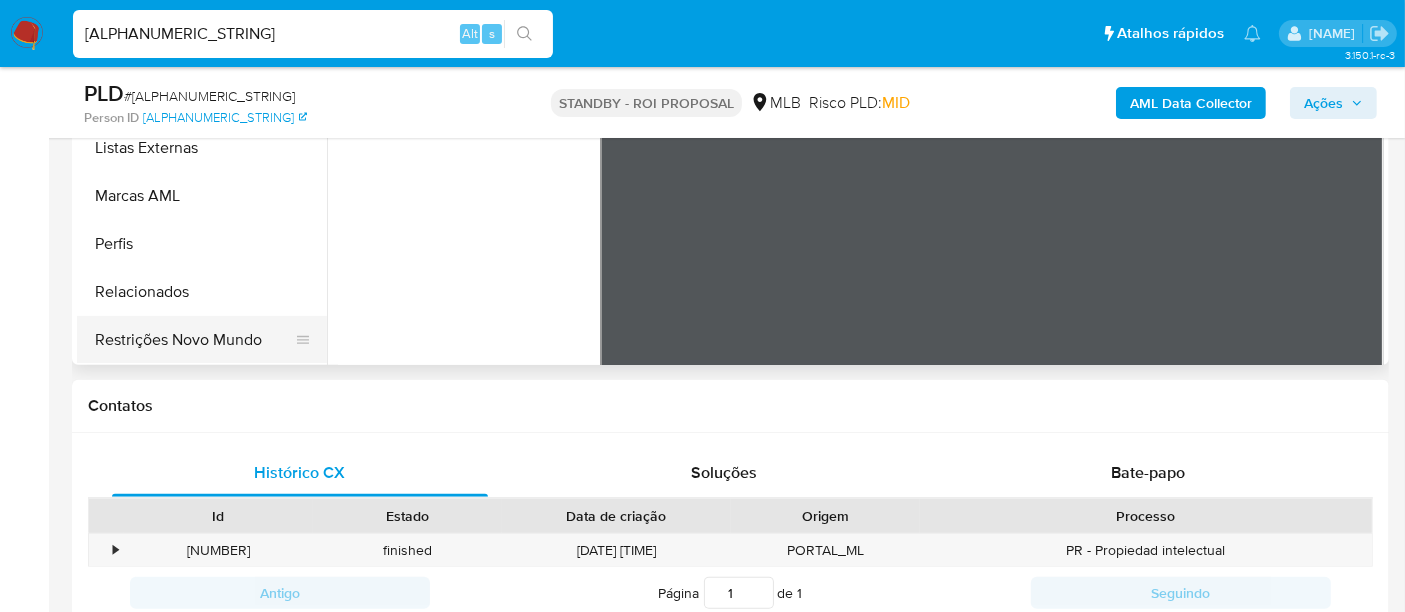click on "Restrições Novo Mundo" at bounding box center (194, 340) 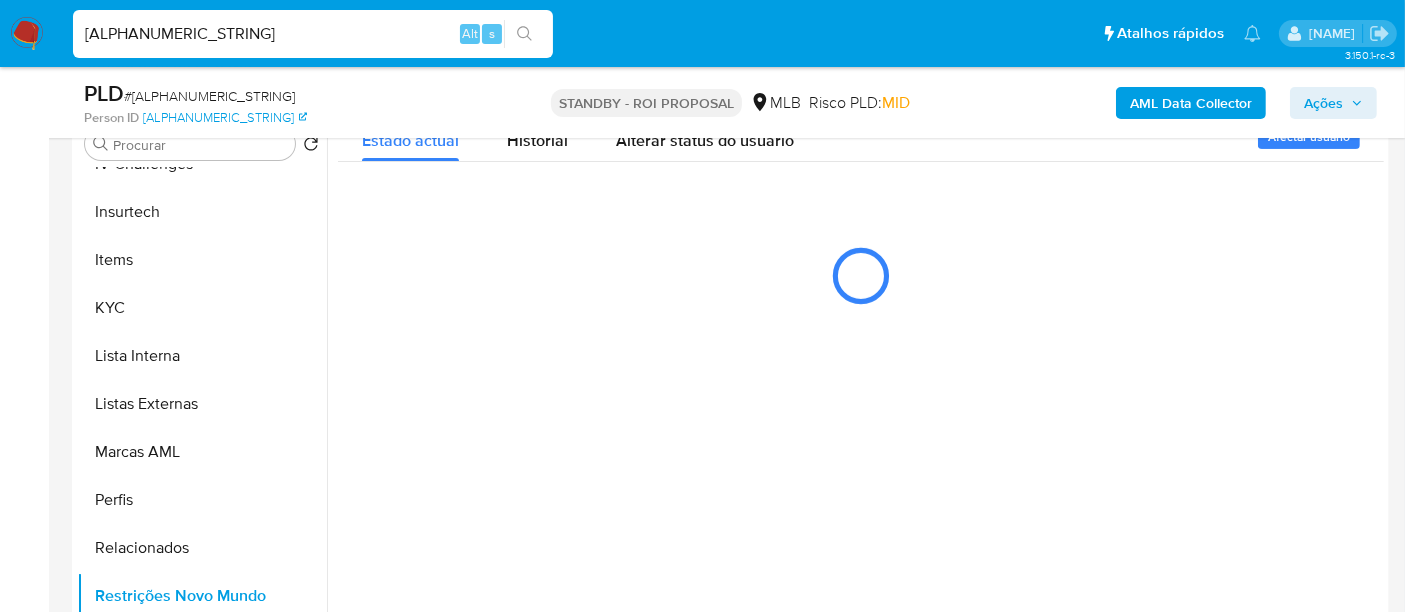 scroll, scrollTop: 444, scrollLeft: 0, axis: vertical 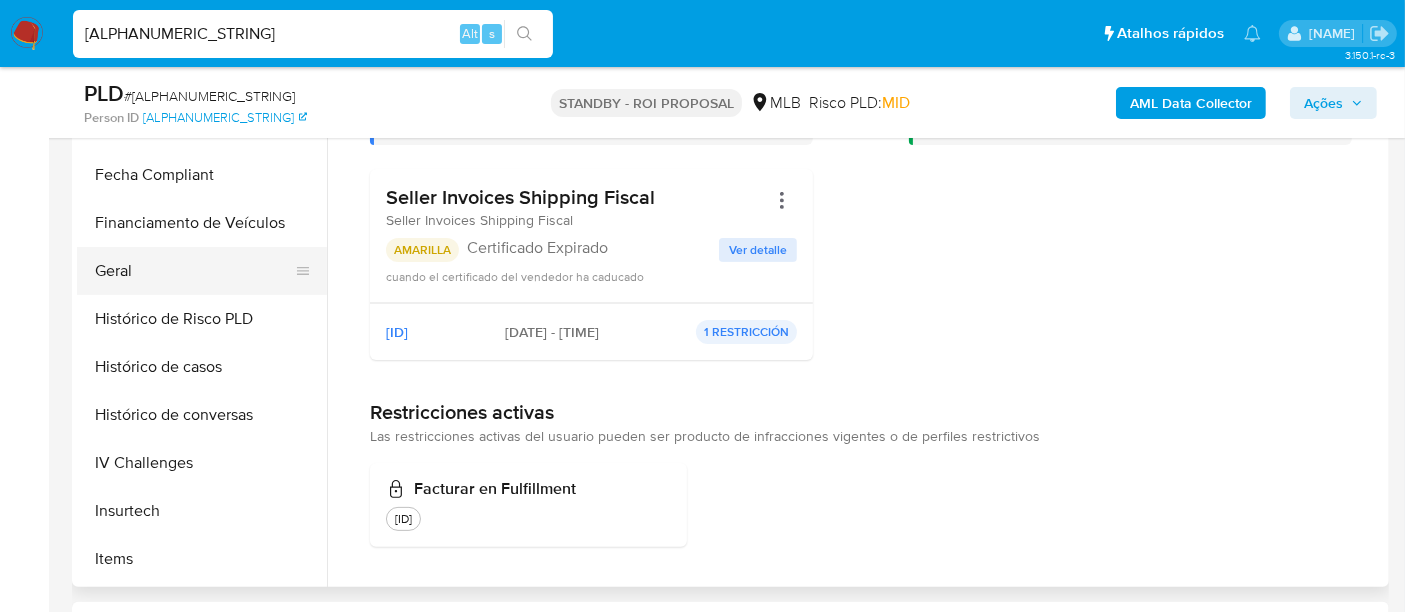 click on "Geral" at bounding box center (194, 271) 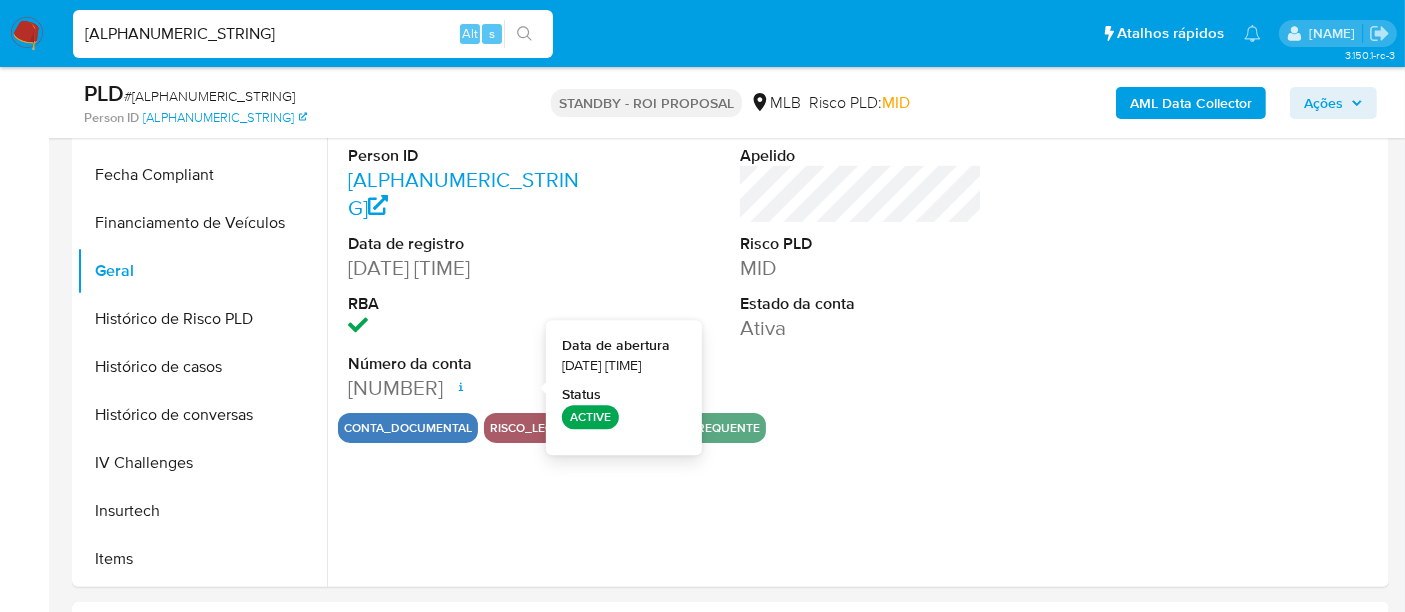 type 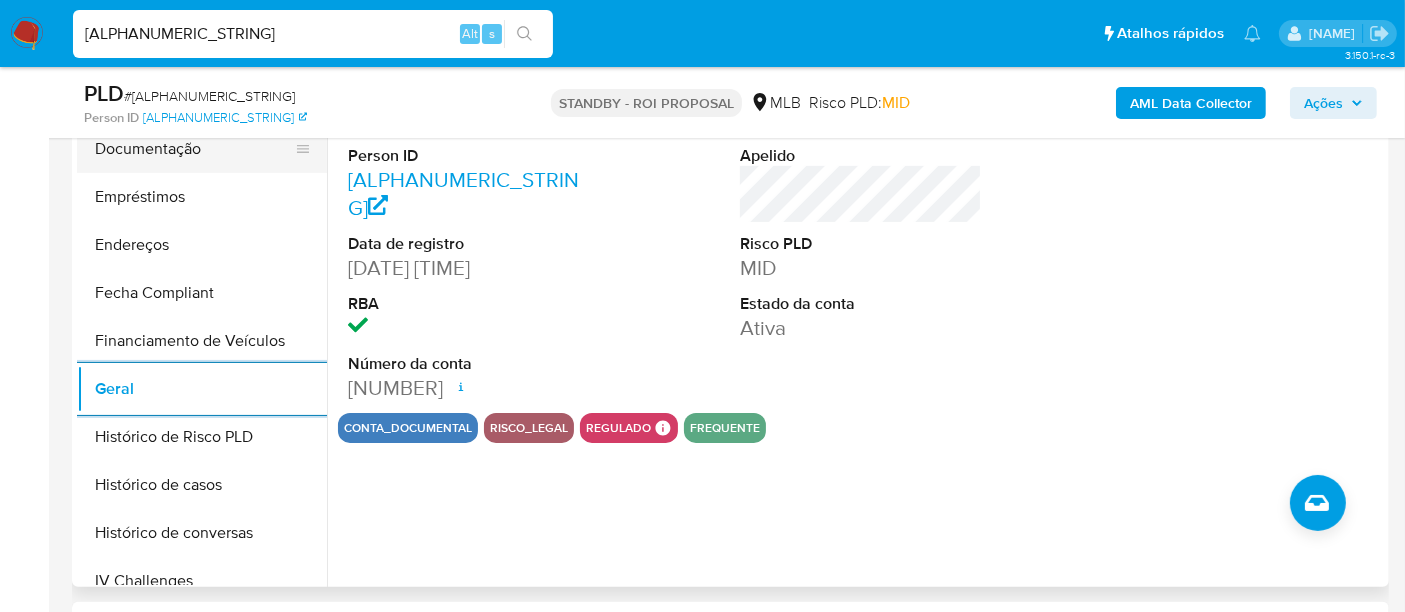 scroll, scrollTop: 177, scrollLeft: 0, axis: vertical 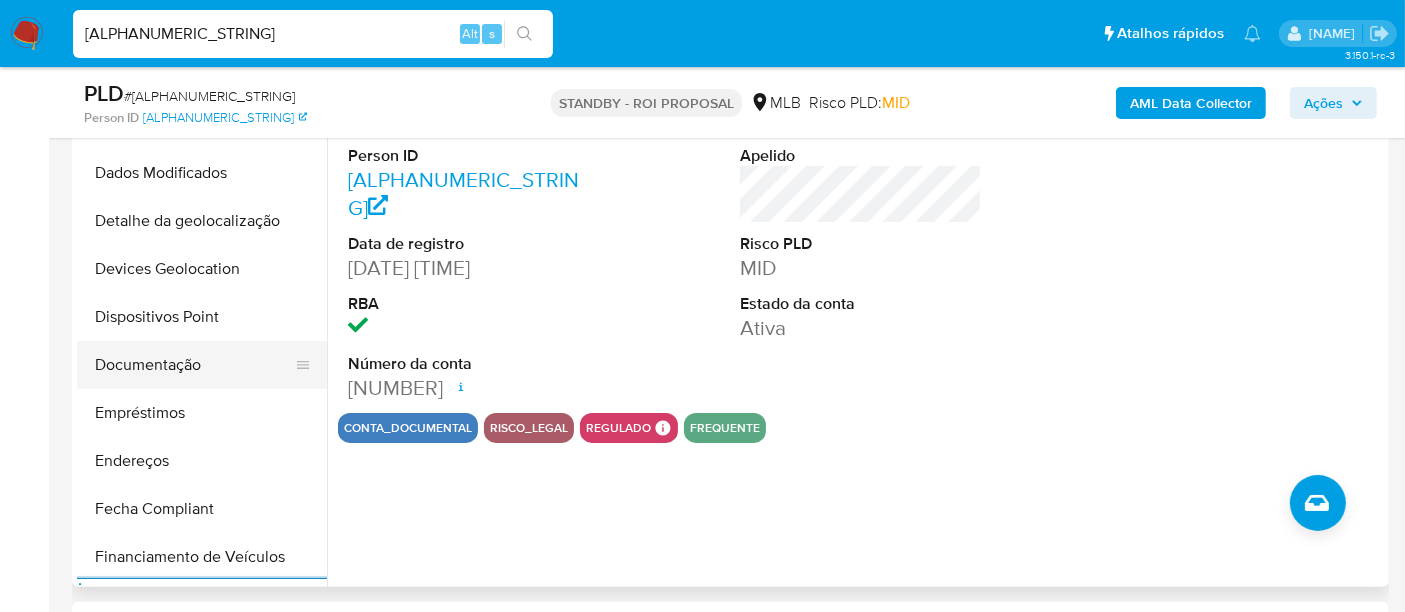 click on "Documentação" at bounding box center [194, 365] 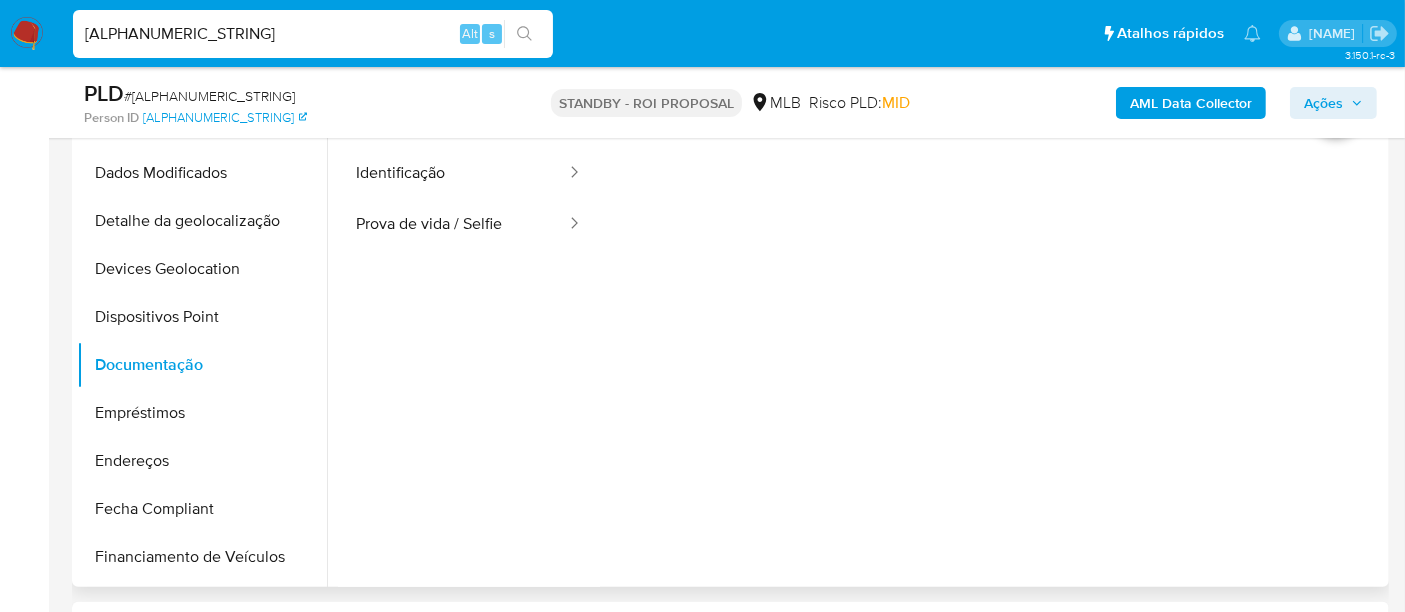 scroll, scrollTop: 333, scrollLeft: 0, axis: vertical 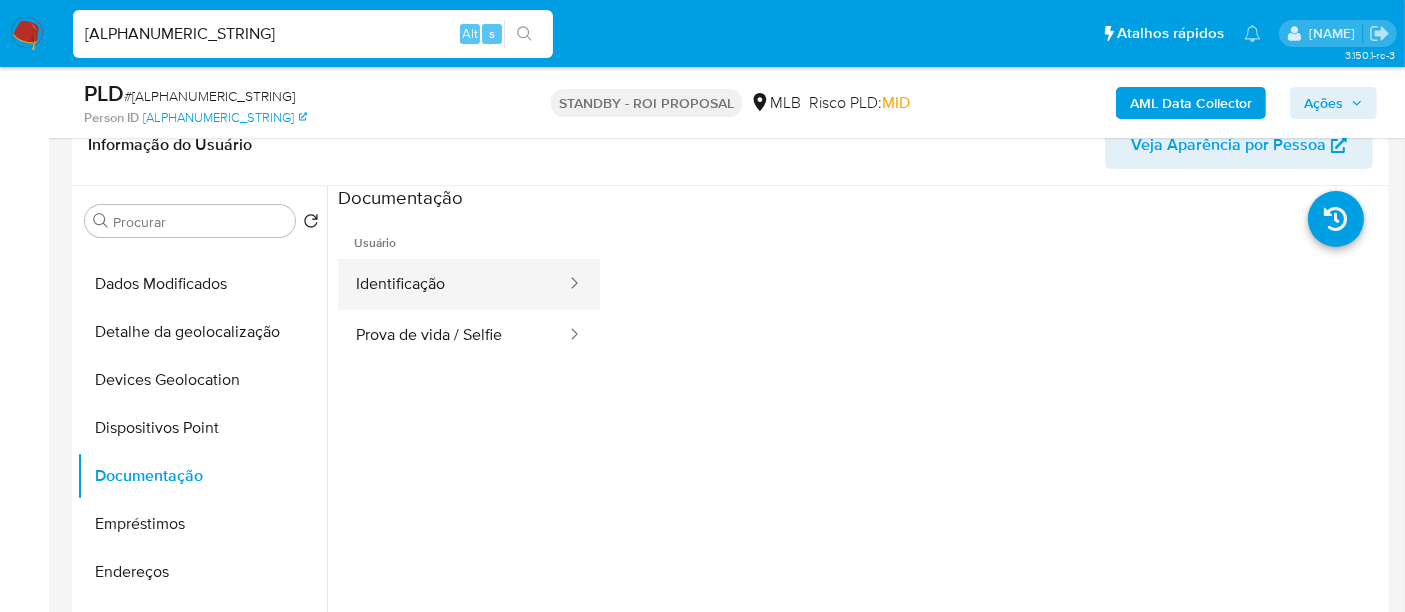 click on "Identificação" at bounding box center (453, 284) 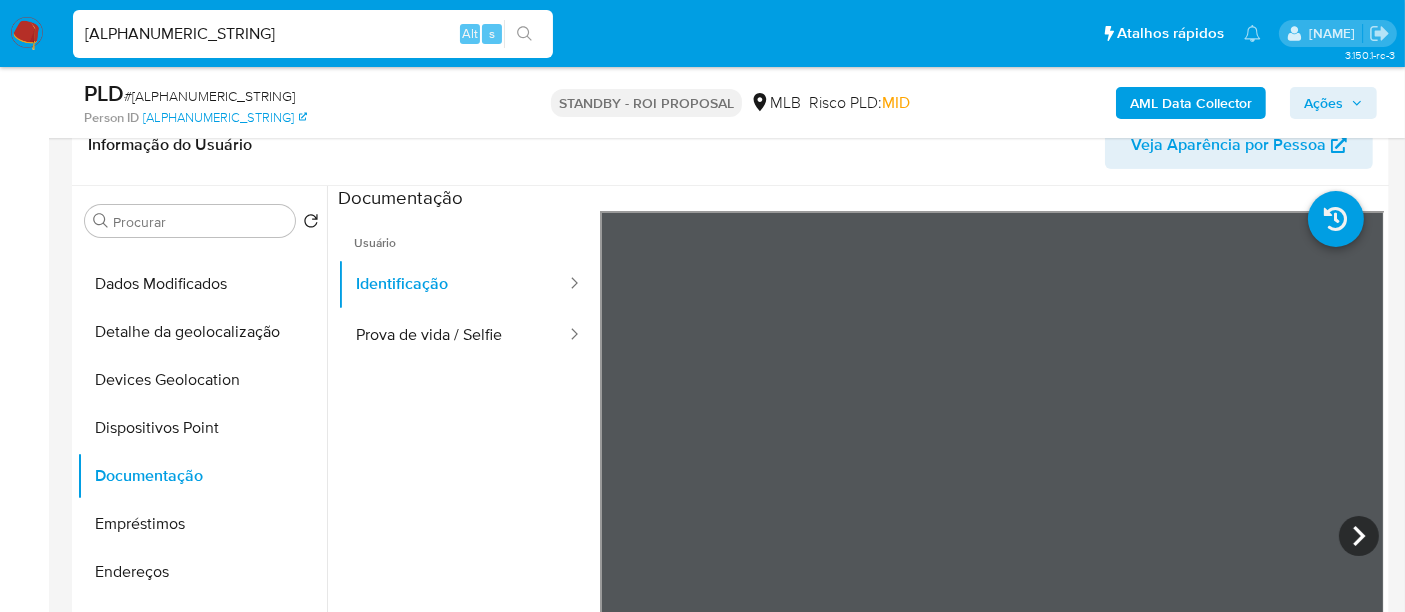 type 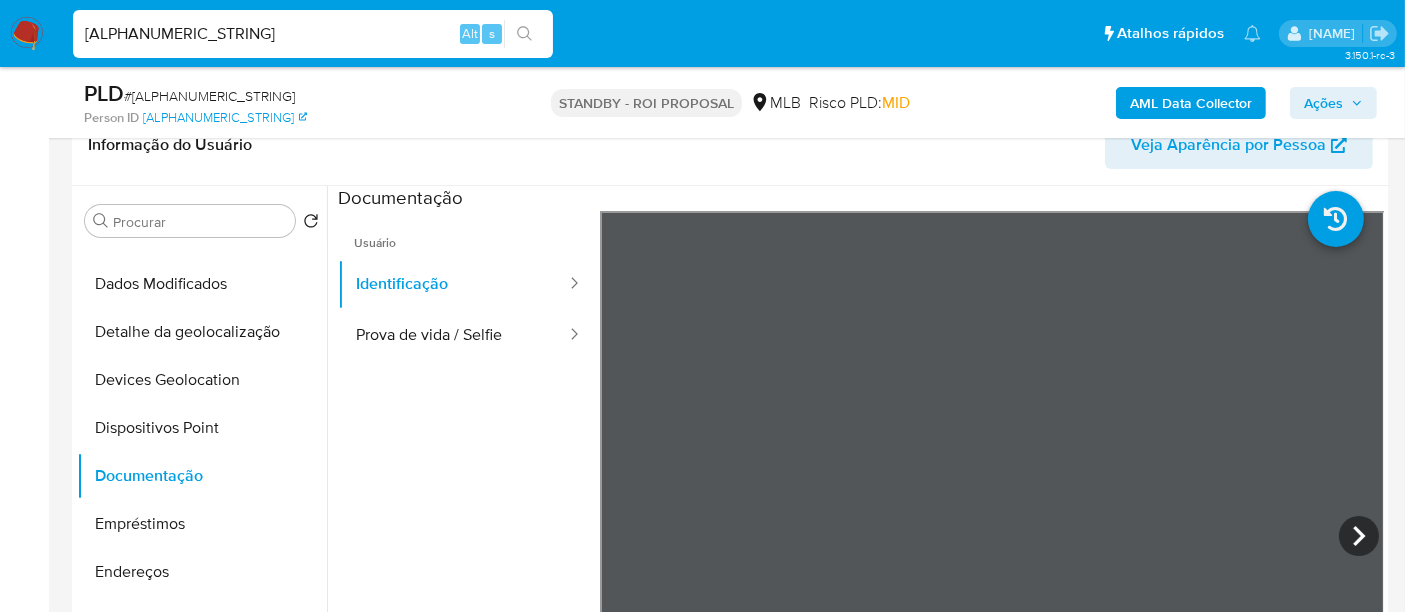 click on "kJP5VlDTyrB6sUj3hSwludyH" at bounding box center [313, 34] 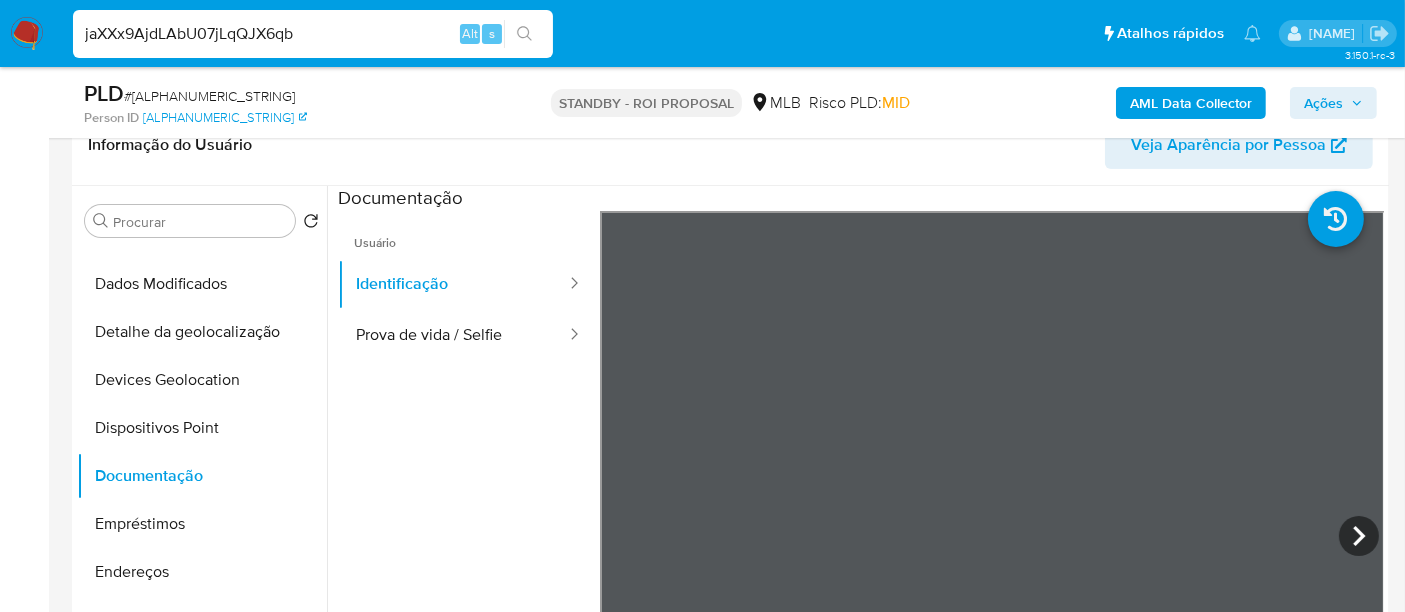 type on "jaXXx9AjdLAbU07jLqQJX6qb" 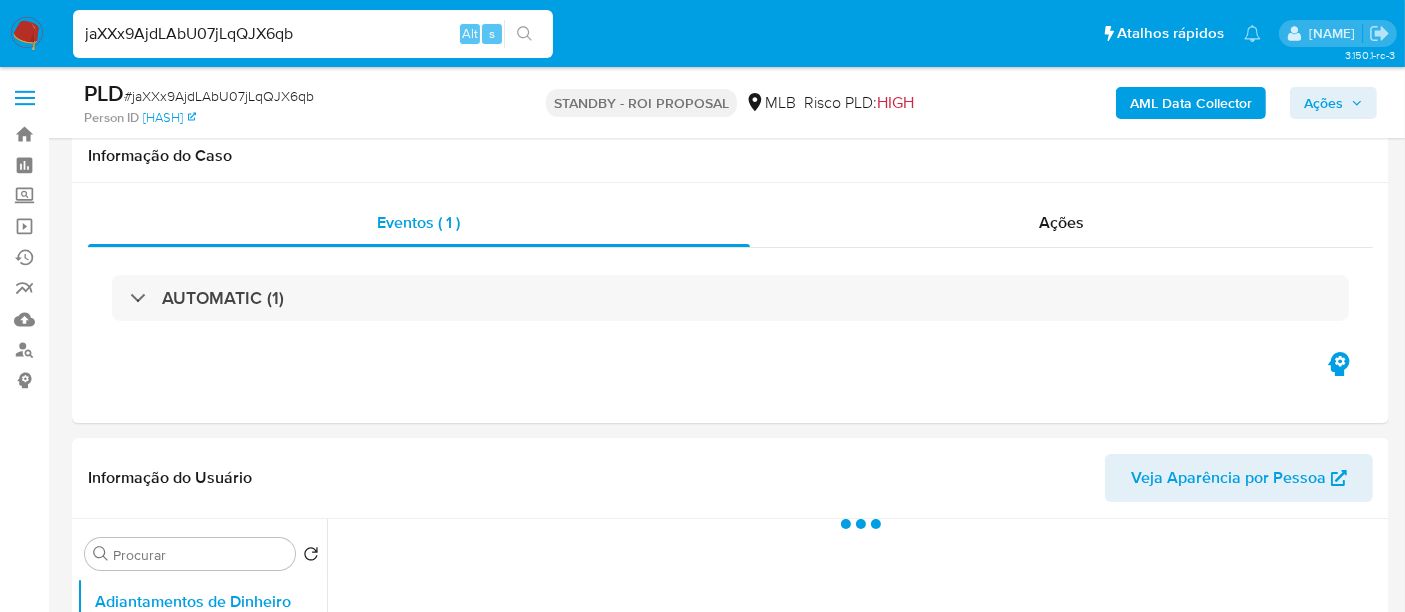 scroll, scrollTop: 333, scrollLeft: 0, axis: vertical 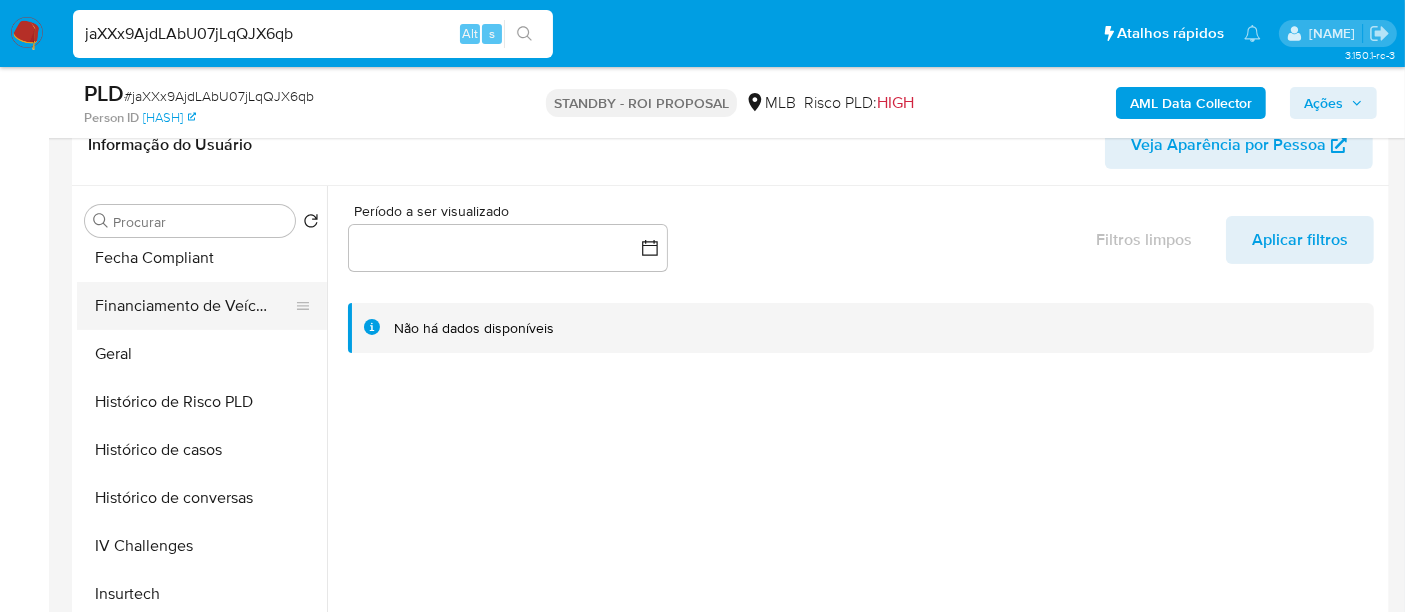 select on "10" 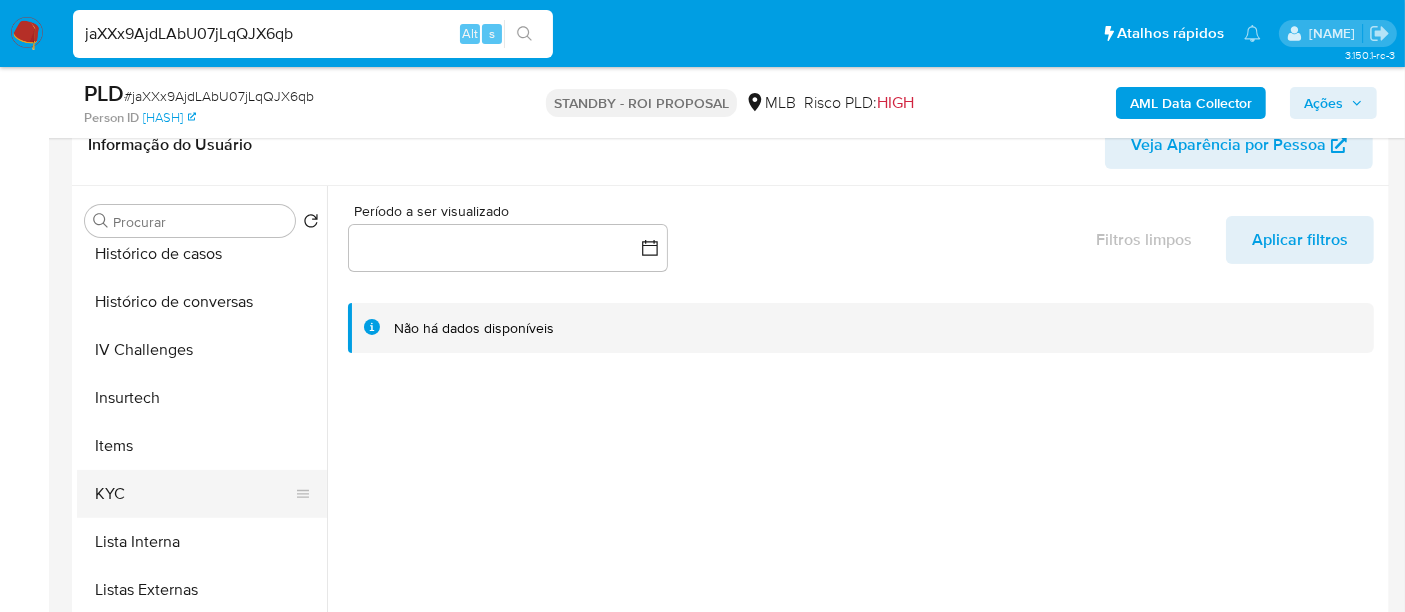 scroll, scrollTop: 844, scrollLeft: 0, axis: vertical 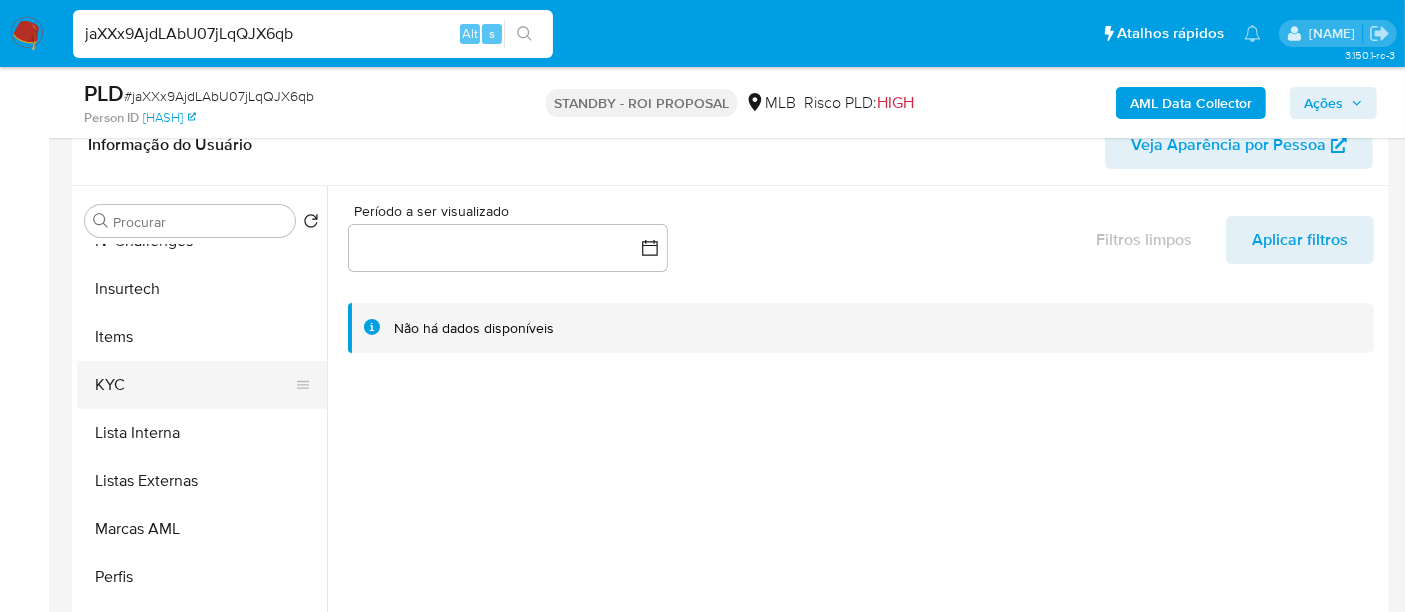 click on "KYC" at bounding box center (194, 385) 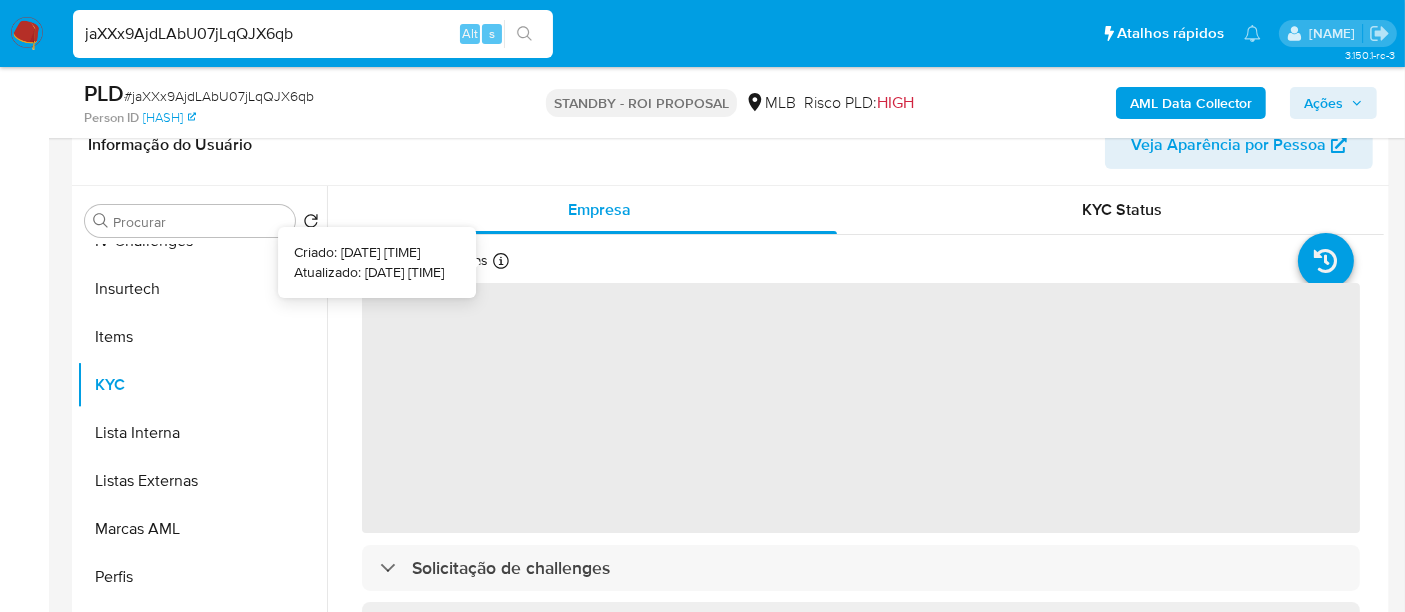 type 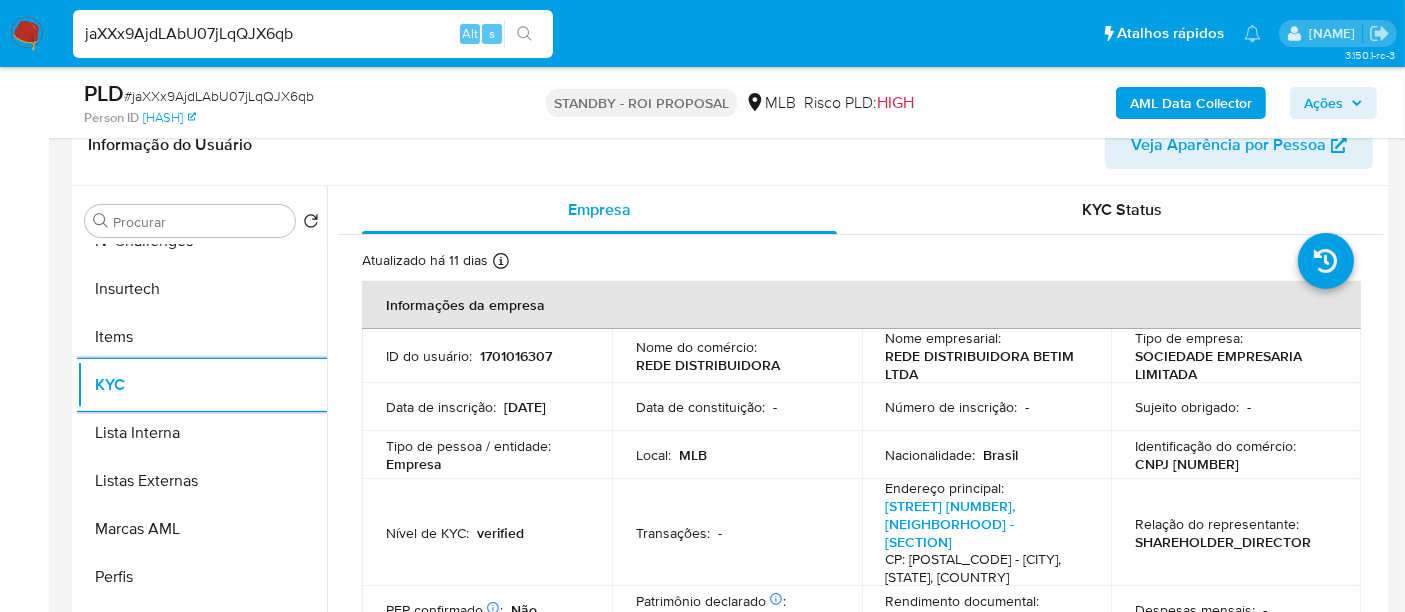scroll, scrollTop: 111, scrollLeft: 0, axis: vertical 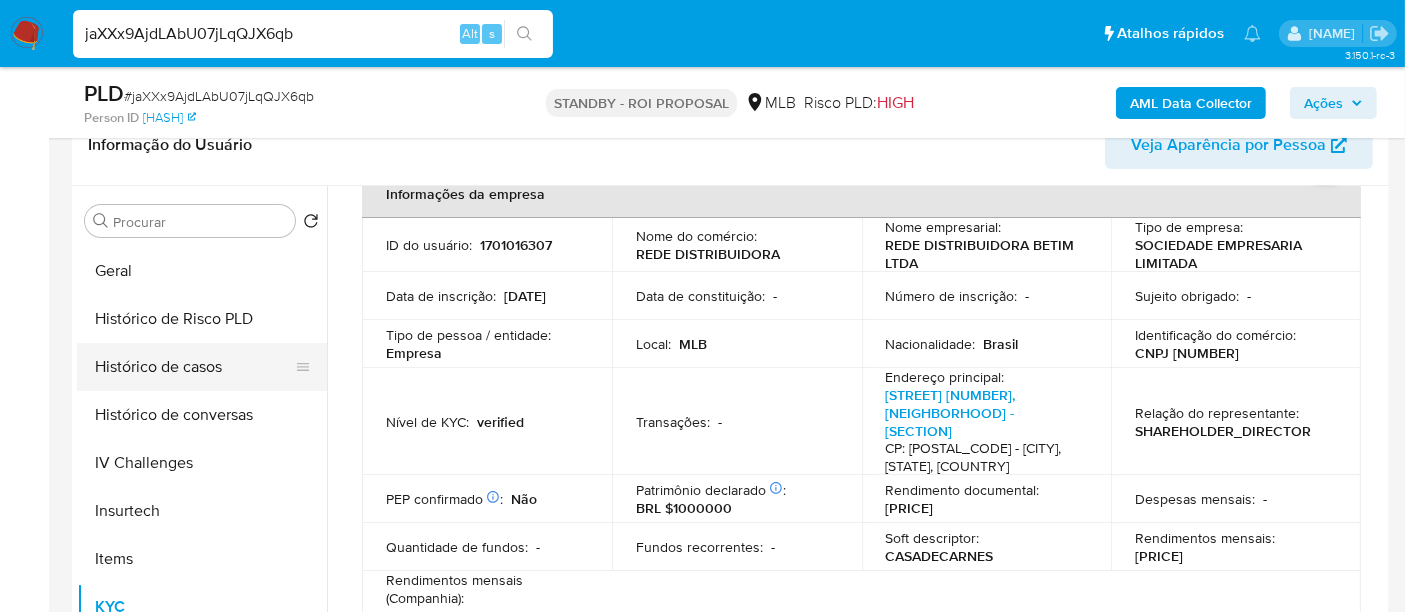 click on "Histórico de casos" at bounding box center (194, 367) 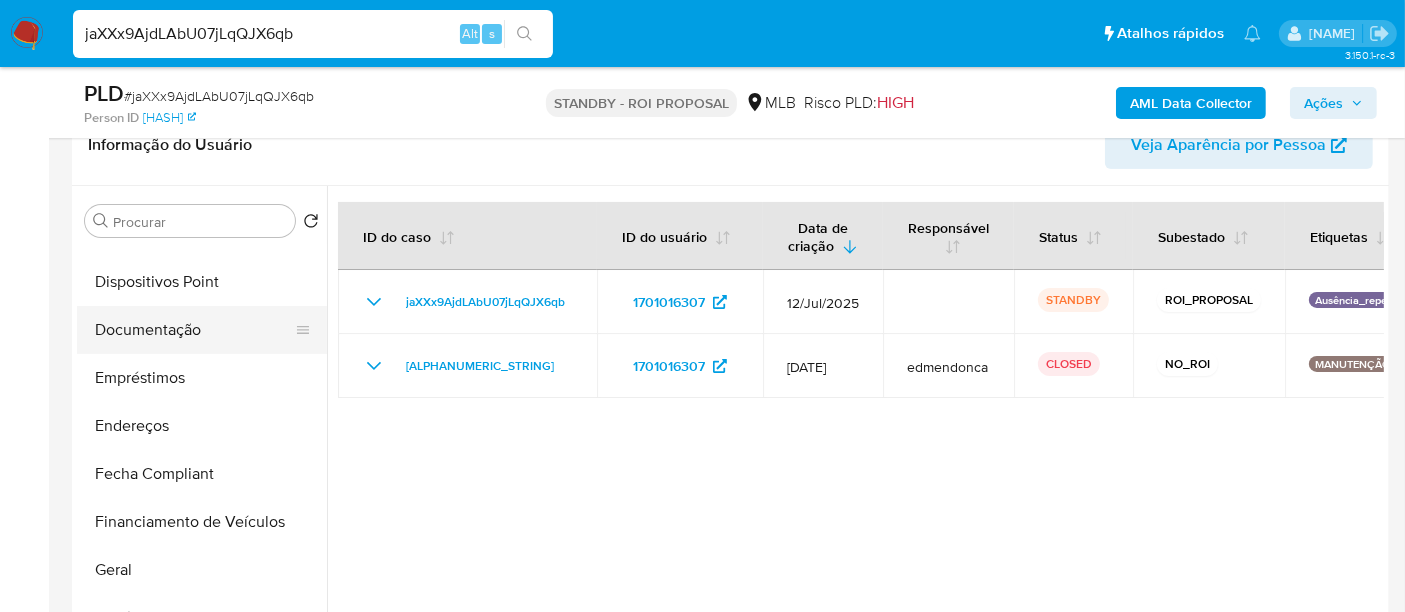 scroll, scrollTop: 288, scrollLeft: 0, axis: vertical 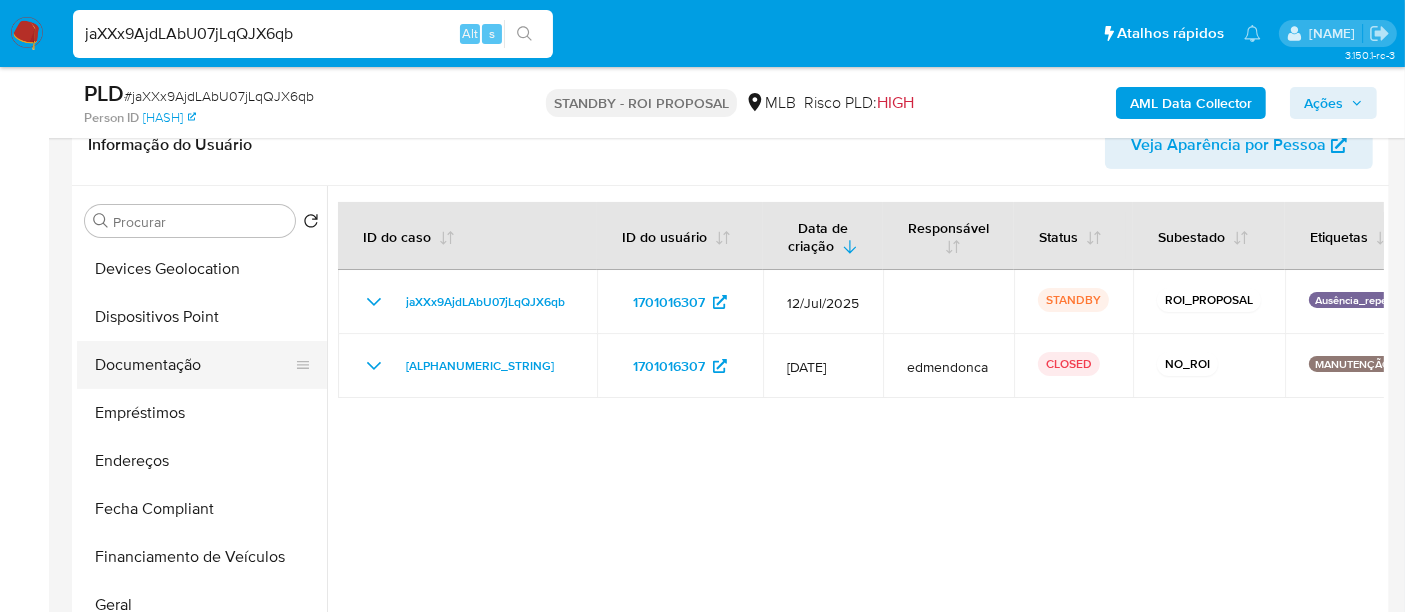 click on "Documentação" at bounding box center [194, 365] 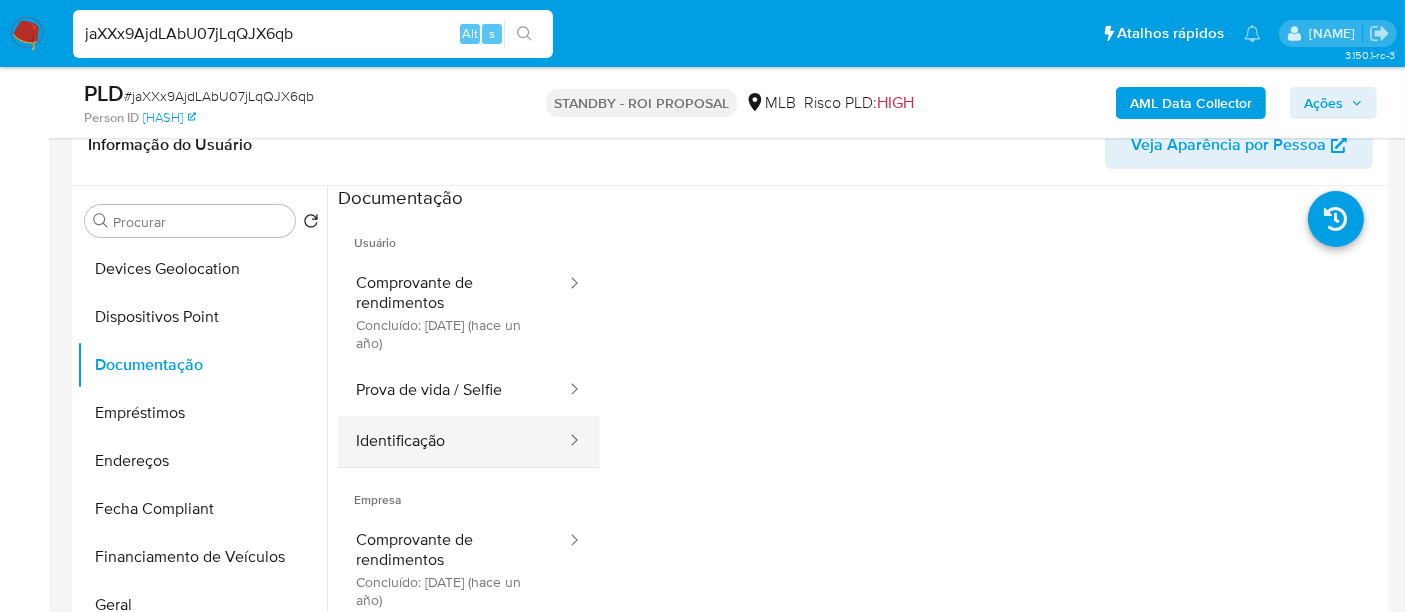 click on "Identificação" at bounding box center [453, 441] 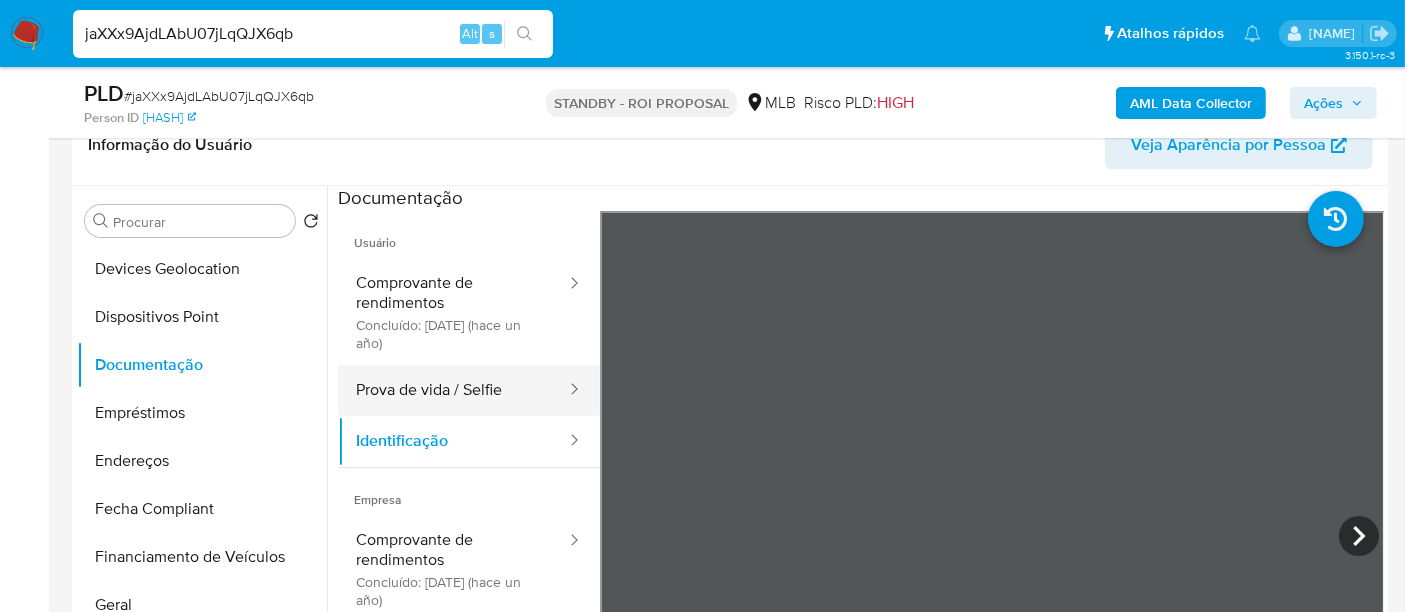 click on "Prova de vida / Selfie" at bounding box center (453, 390) 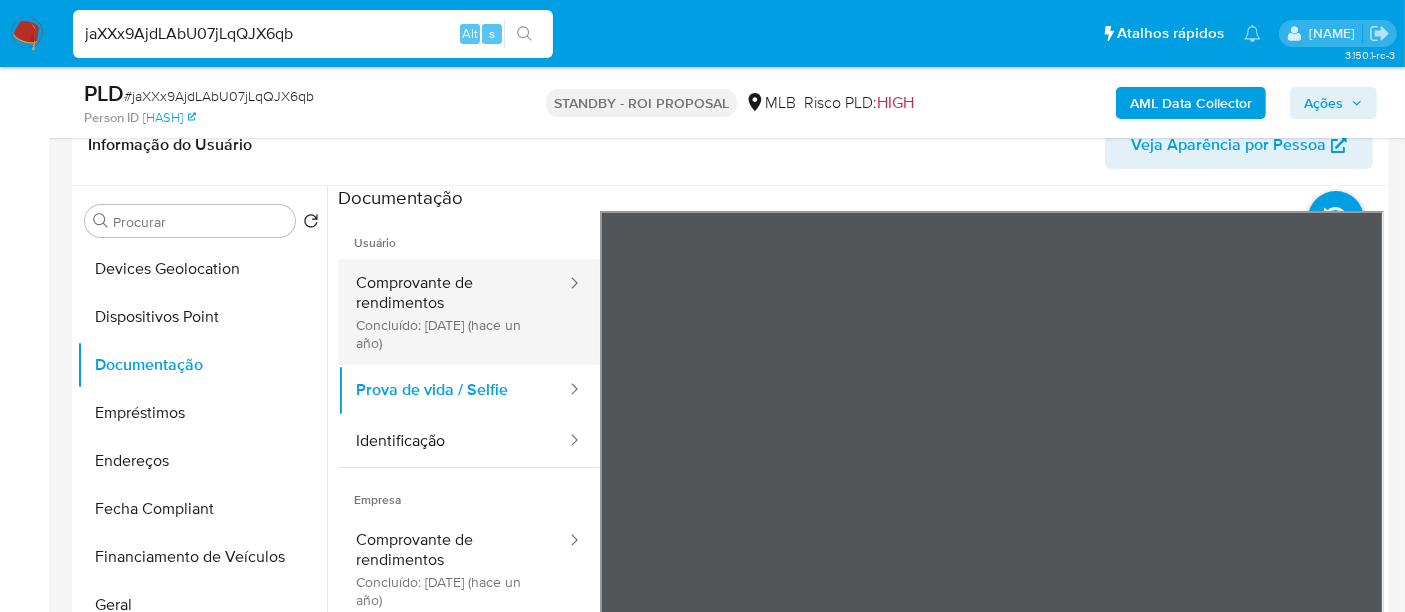 click on "Comprovante de rendimentos Concluído: 12/03/2024 (hace un año)" at bounding box center [453, 312] 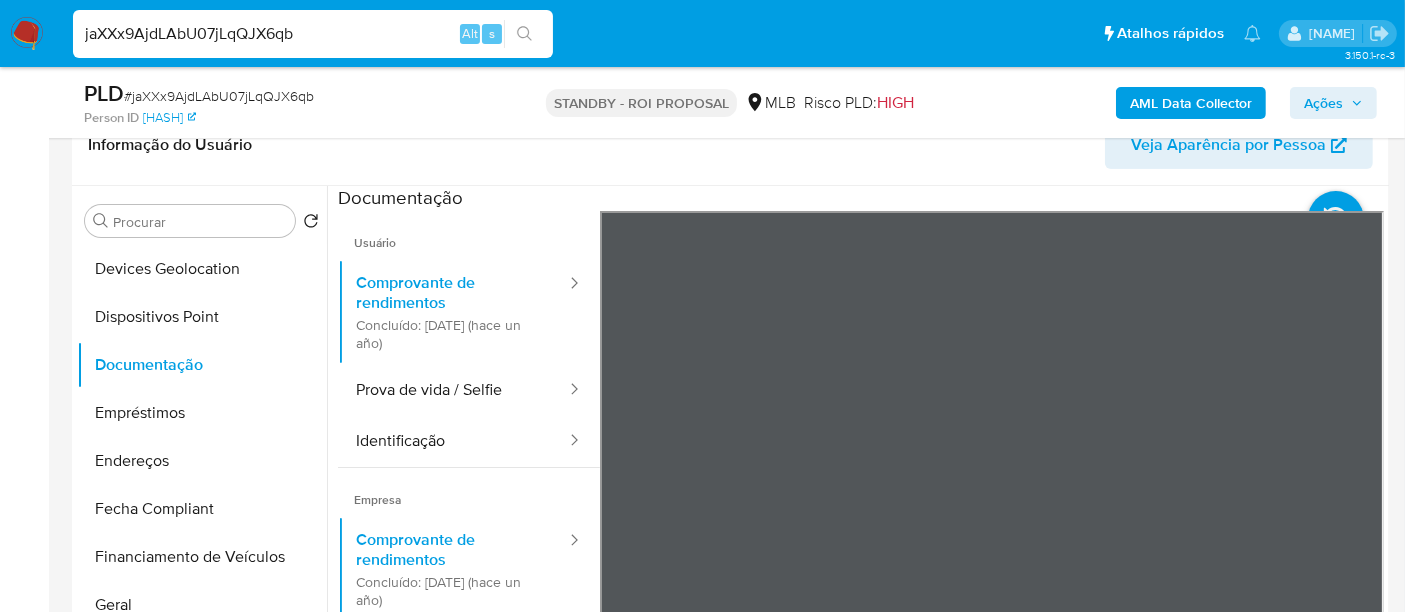 click on "Pausado Ver notificaciones jaXXx9AjdLAbU07jLqQJX6qb Alt s Atalhos rápidos   Presiona las siguientes teclas para acceder a algunas de las funciones Pesquisar caso ou usuário Alt s Voltar para casa Alt h Adicione um comentário Alt c Adicionar um anexo Alt a Renato Lopes Dos Santos Bandeja Painel Screening Pesquisa em Listas Watchlist Ferramentas Operações em massa Ejecuções automáticas relatórios Mulan Localizador de pessoas Consolidado 3.150.1-rc-3 Sem atribuição   Asignado el: 24/07/2025 16:22:34 Criou: 12/07/2025   Criou: 12/07/2025 00:52:36 - Expira em 19 dias   Expira em 26/08/2025 00:52:36 PLD # jaXXx9AjdLAbU07jLqQJX6qb Person ID d8ab182a8fea14b97566a133b791c278 STANDBY - ROI PROPOSAL  MLB Risco PLD:  HIGH AML Data Collector Ações Informação do Caso Eventos ( 1 ) Ações AUTOMATIC (1) Informação do Usuário Veja Aparência por Pessoa Procurar   Retornar ao pedido padrão Adiantamentos de Dinheiro Anexos Cartões Contas Bancárias Dados Modificados Detalhe da geolocalização Empréstimos" at bounding box center [702, 1372] 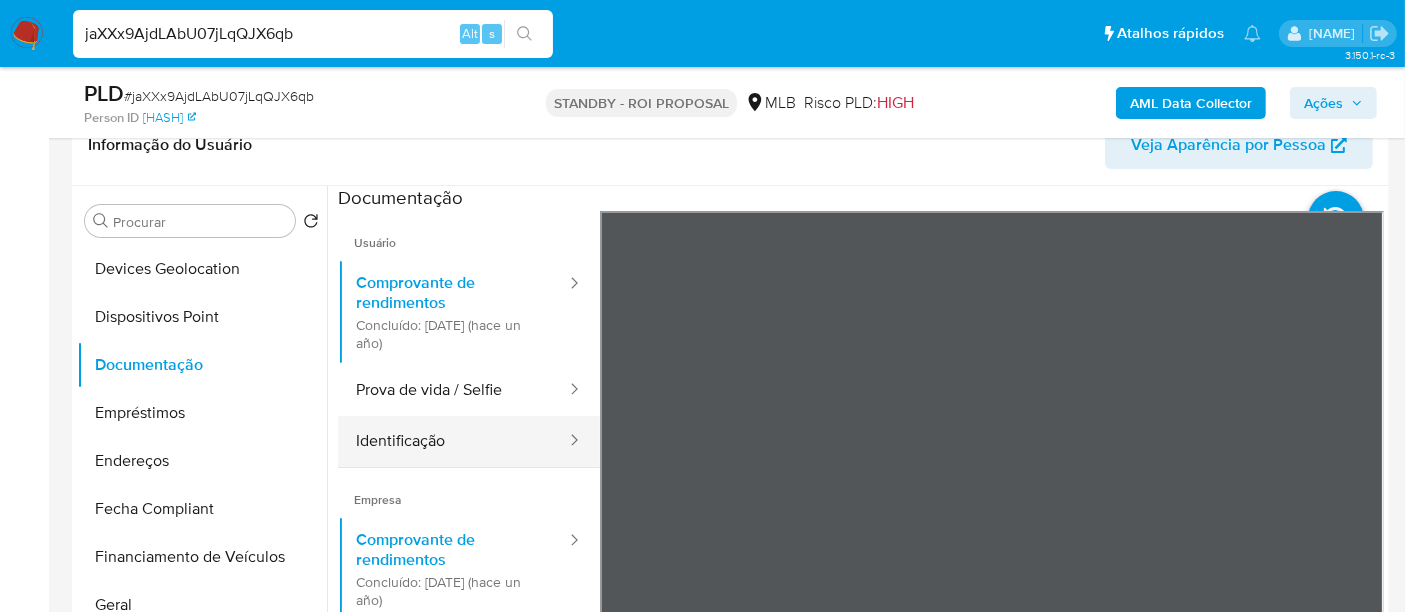 click on "Identificação" at bounding box center (453, 441) 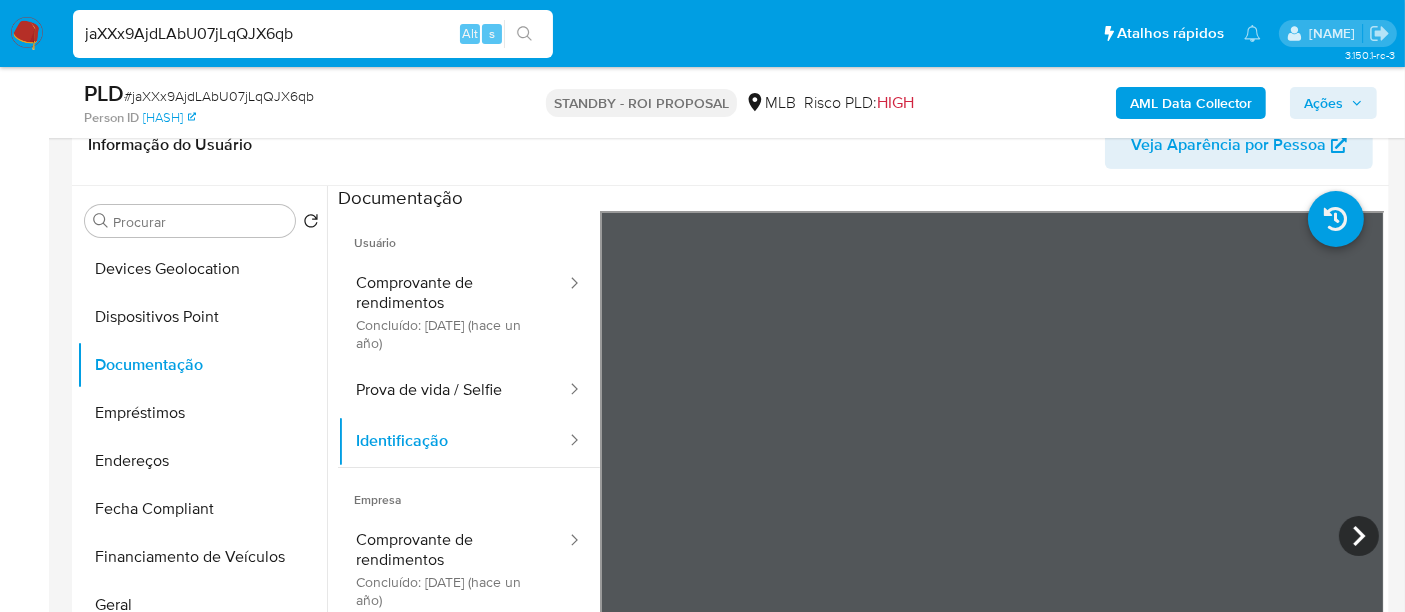 type 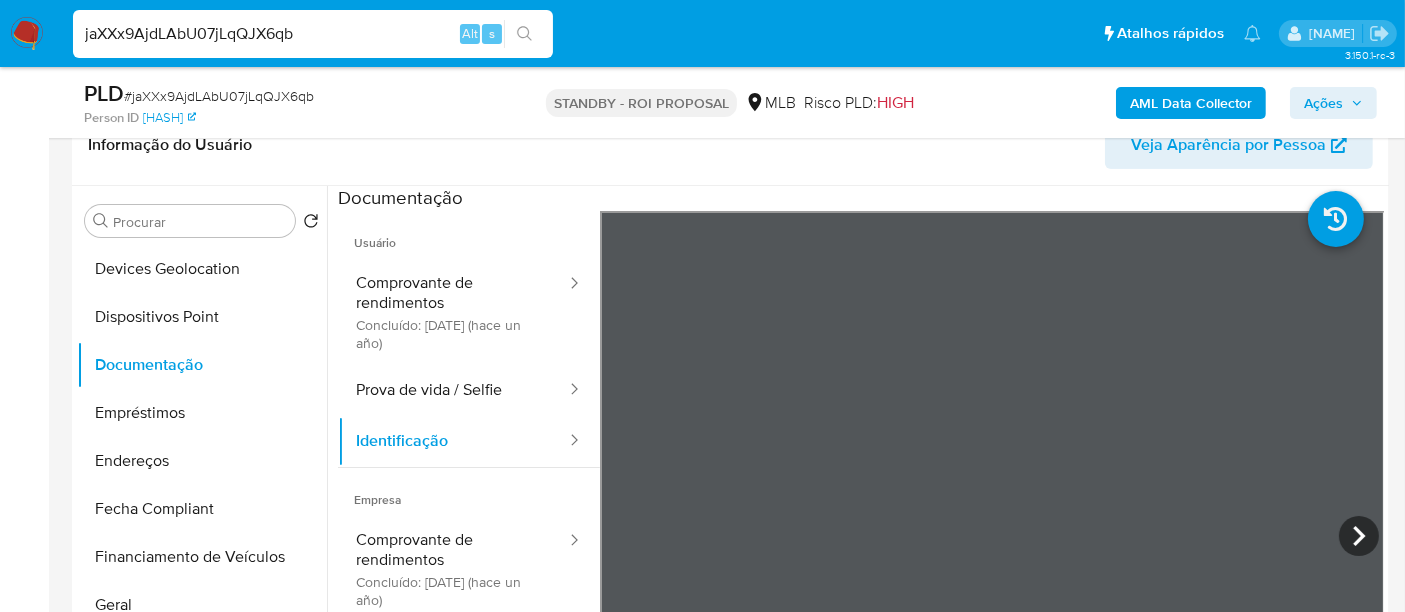 click on "jaXXx9AjdLAbU07jLqQJX6qb" at bounding box center (313, 34) 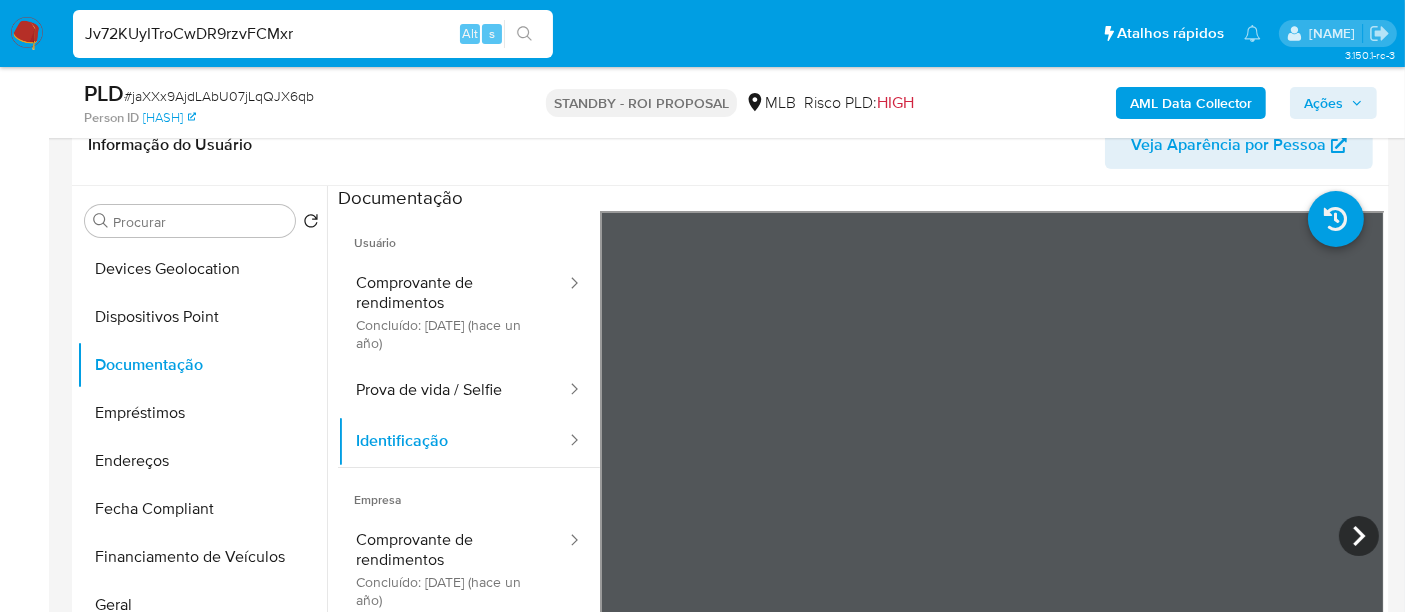 type on "Jv72KUyITroCwDR9rzvFCMxr" 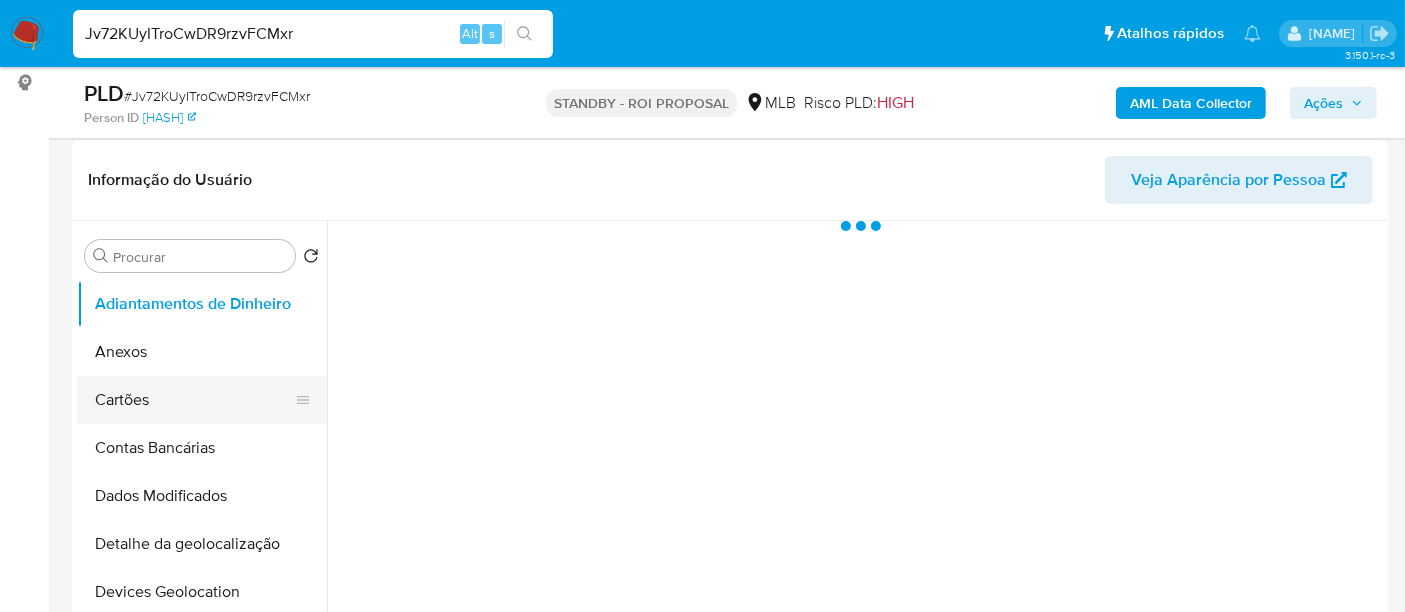 scroll, scrollTop: 333, scrollLeft: 0, axis: vertical 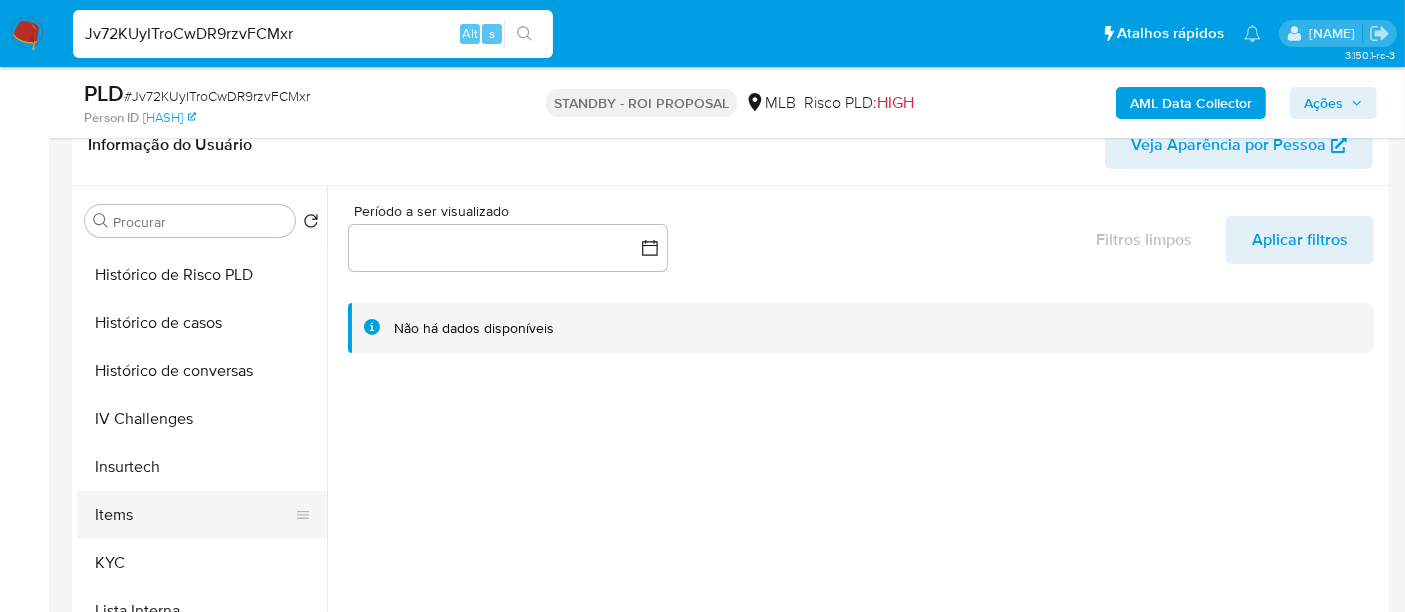 select on "10" 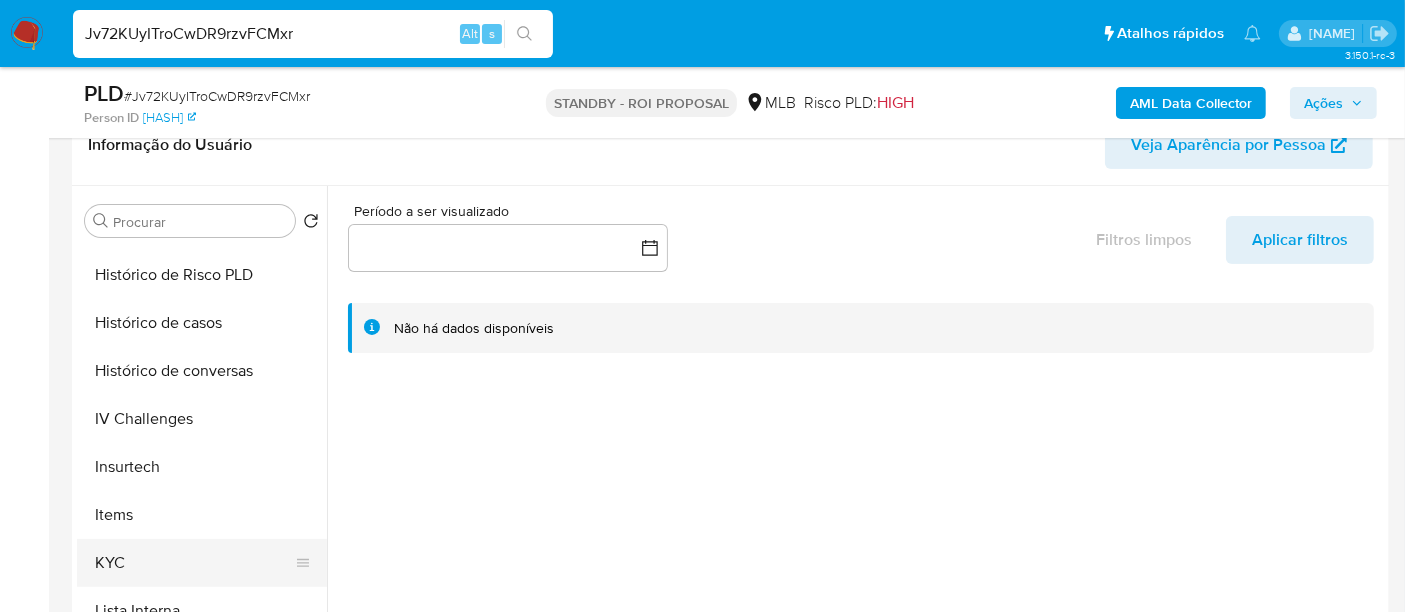 click on "KYC" at bounding box center [194, 563] 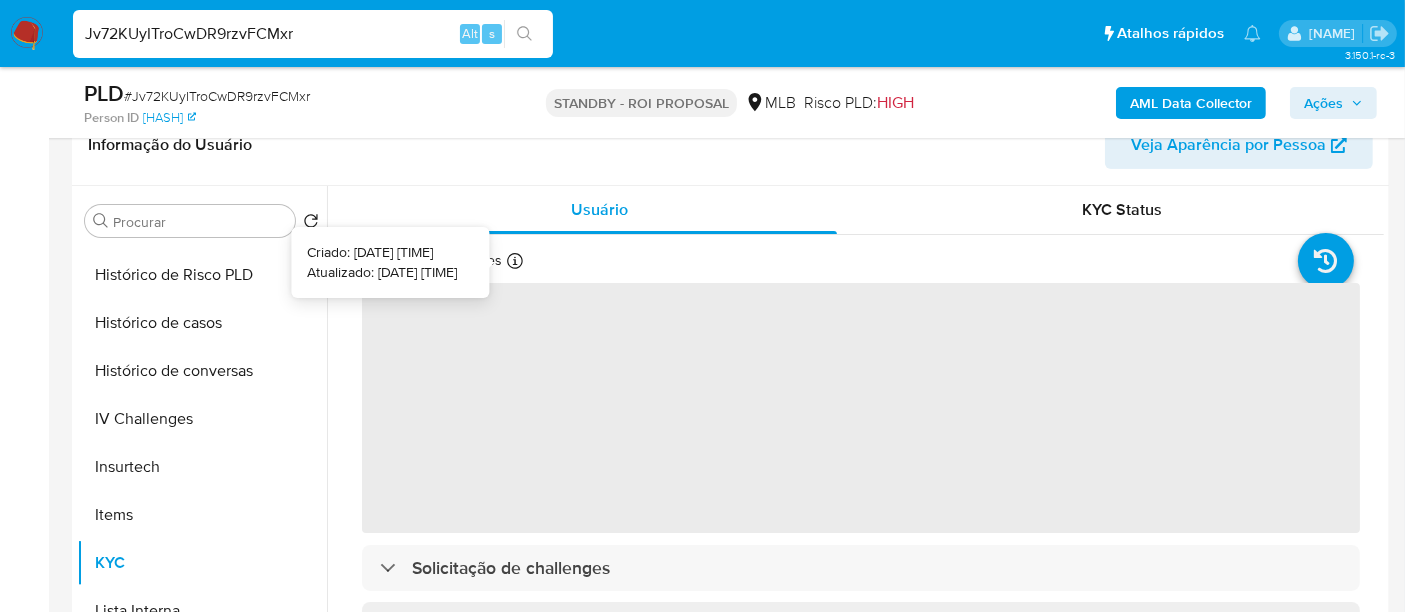type 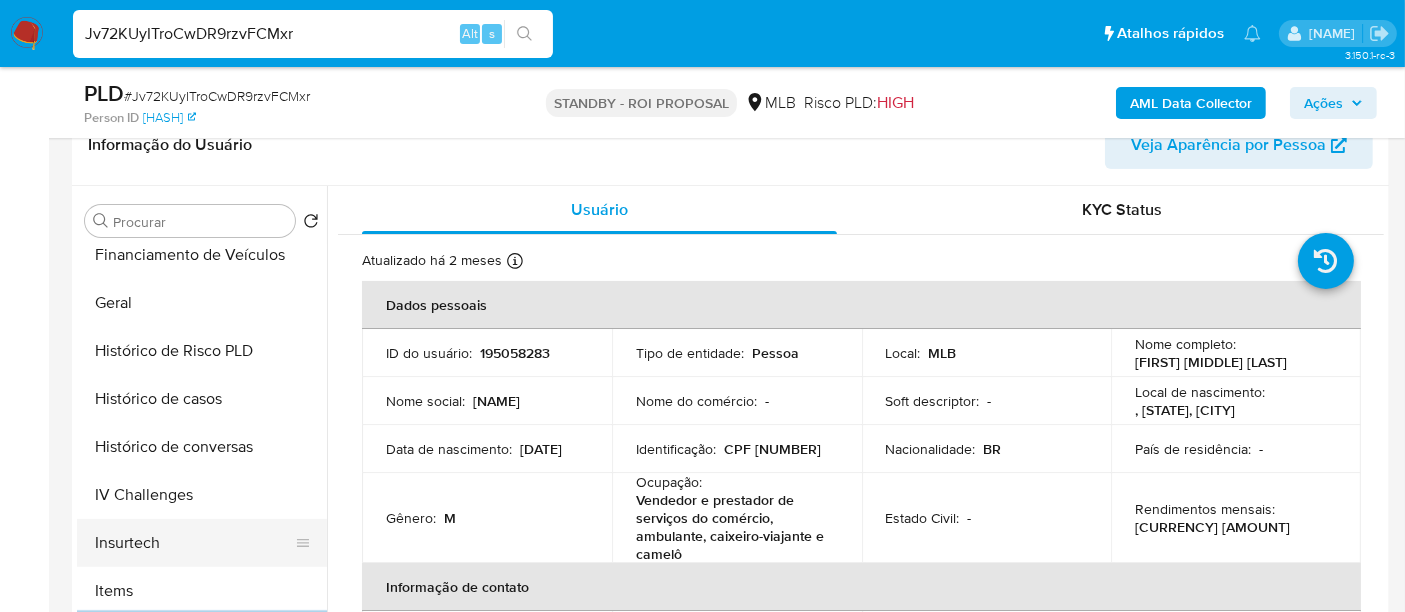 scroll, scrollTop: 555, scrollLeft: 0, axis: vertical 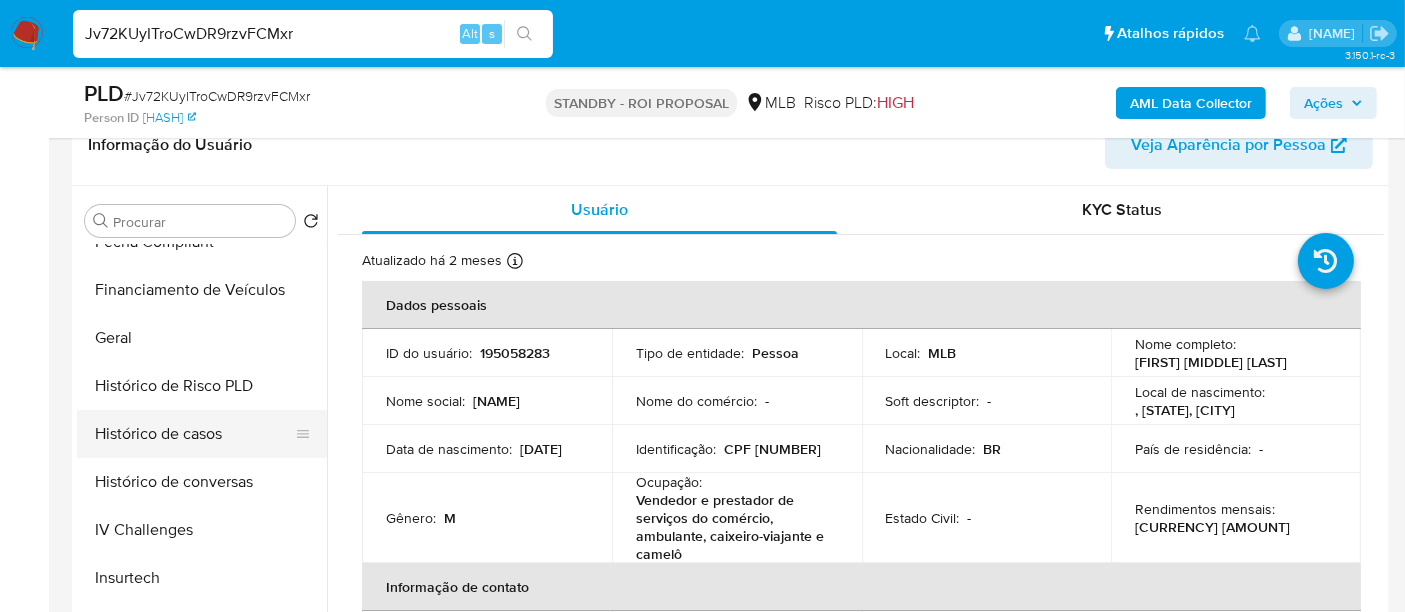 click on "Histórico de casos" at bounding box center (194, 434) 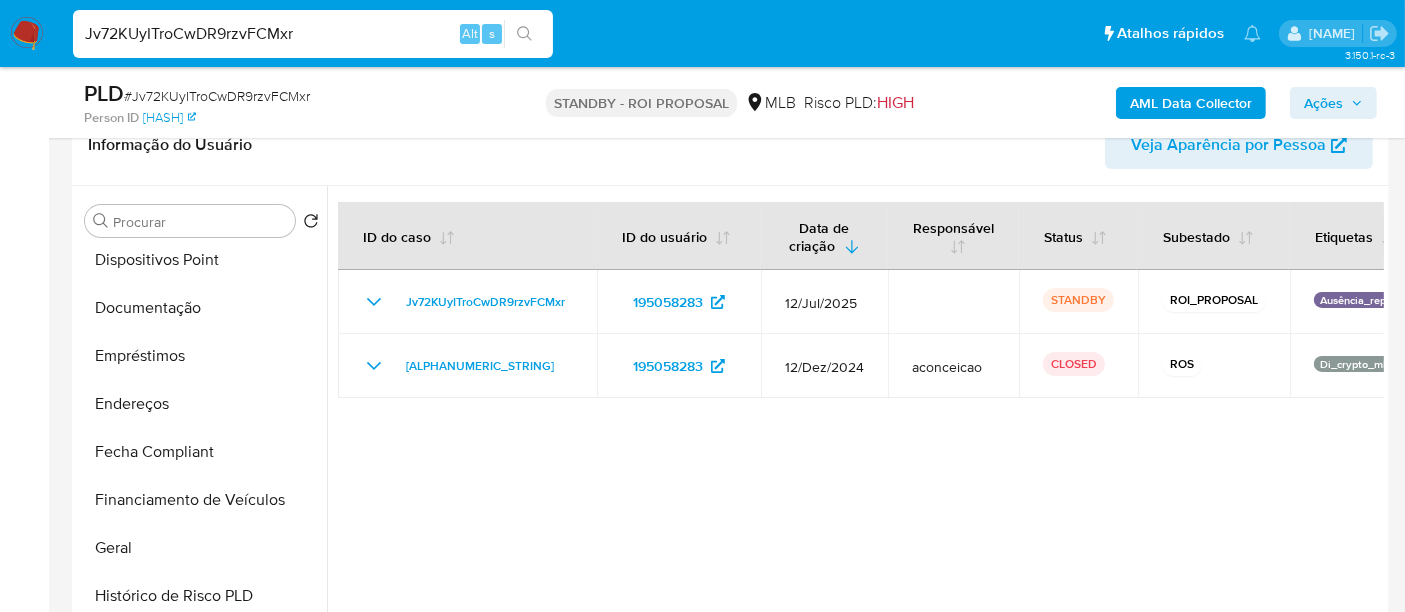 scroll, scrollTop: 333, scrollLeft: 0, axis: vertical 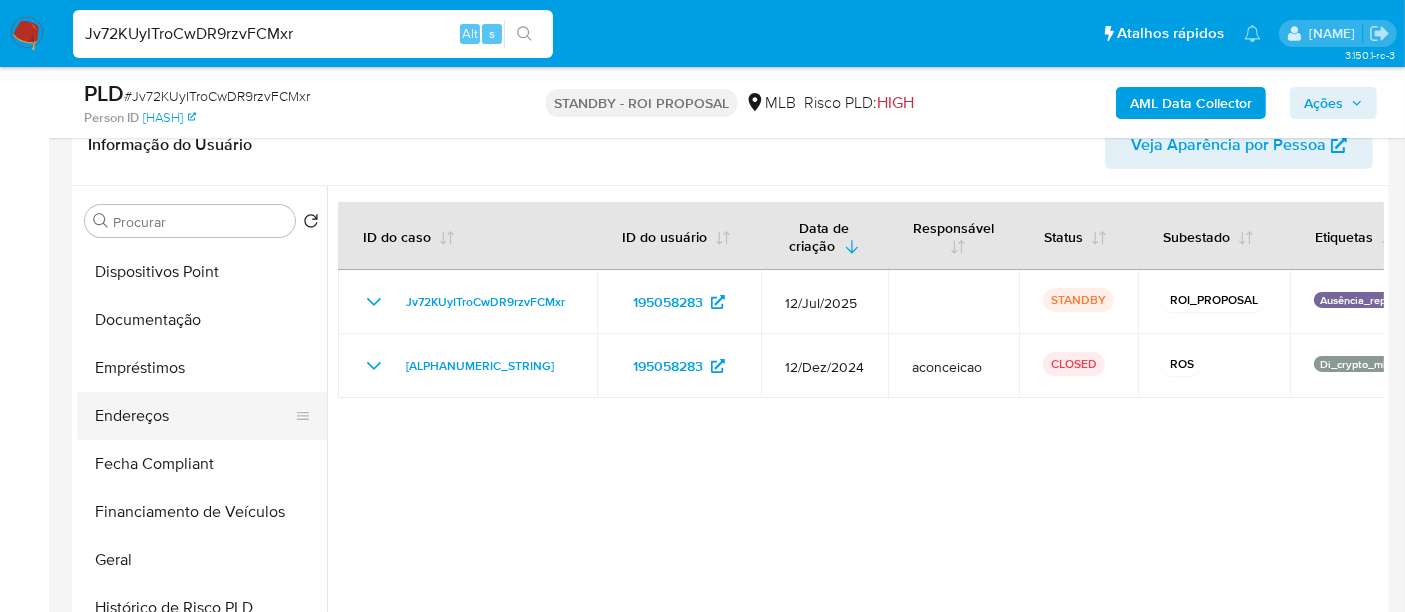 type 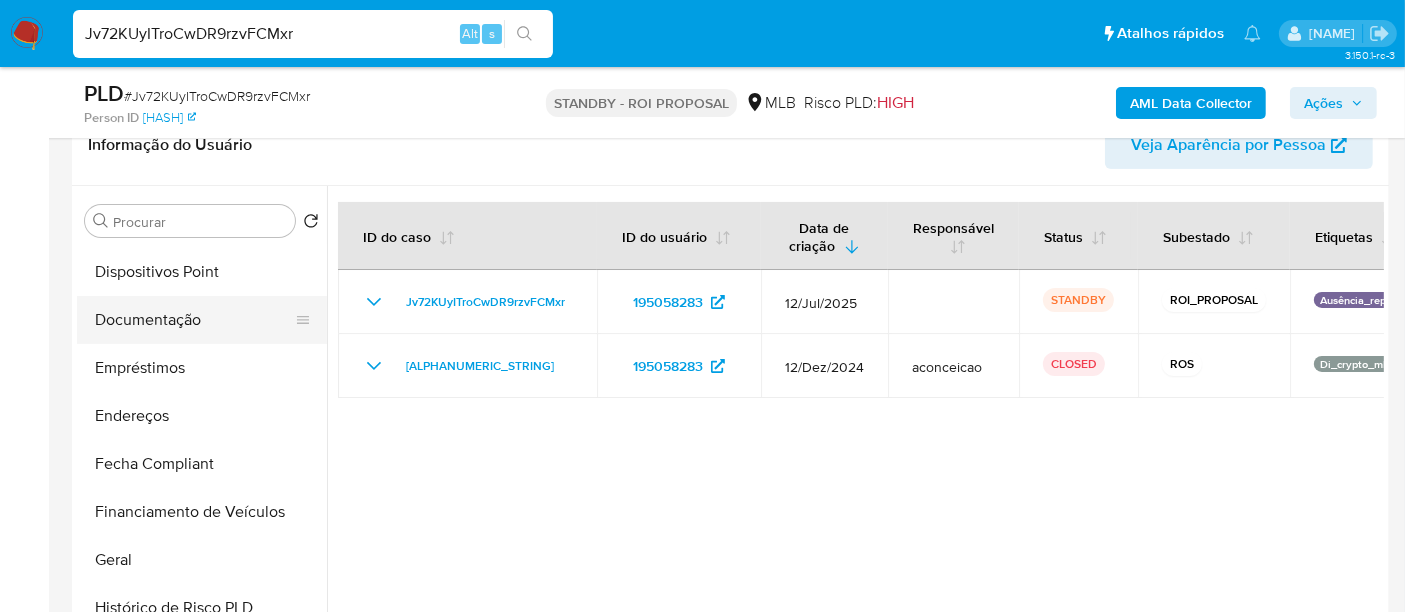 click on "Documentação" at bounding box center [194, 320] 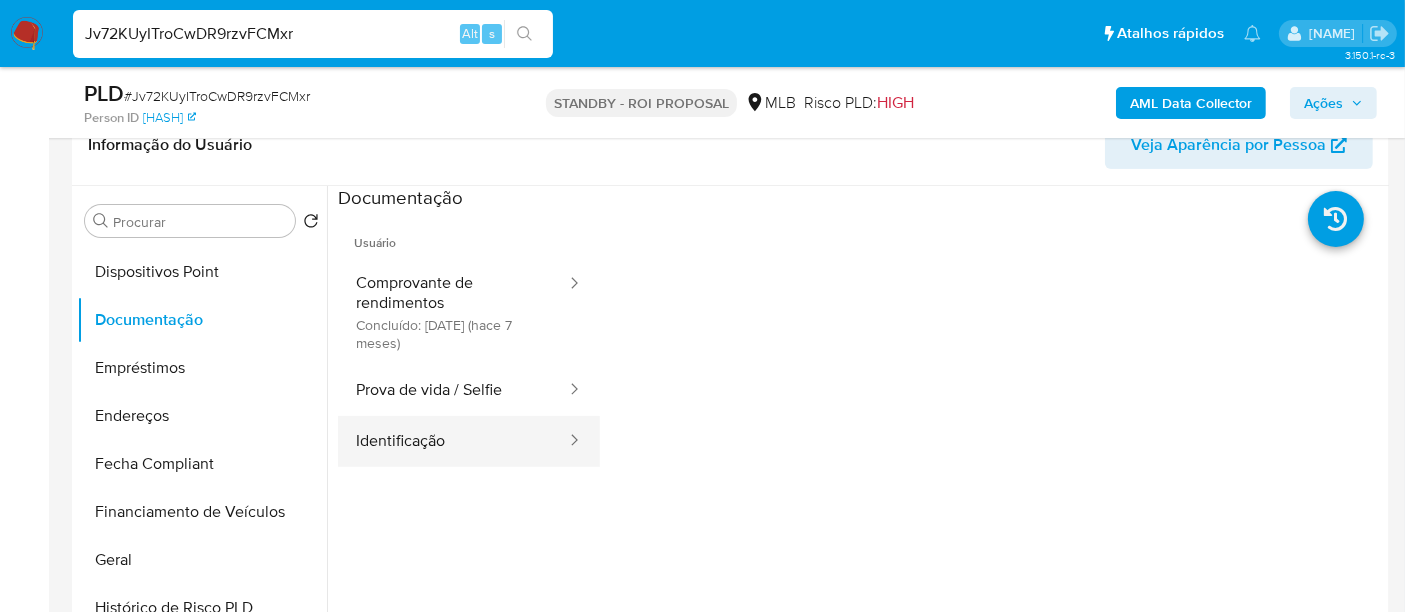 click on "Identificação" at bounding box center (453, 441) 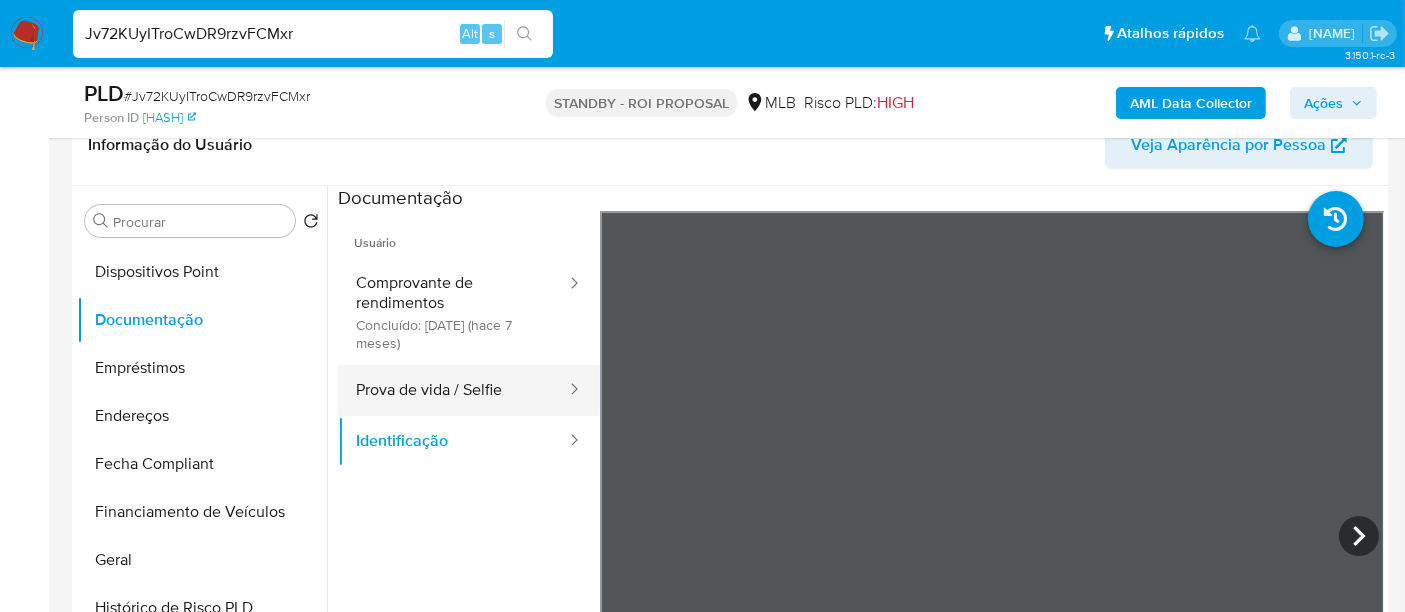 click on "Prova de vida / Selfie" at bounding box center [453, 390] 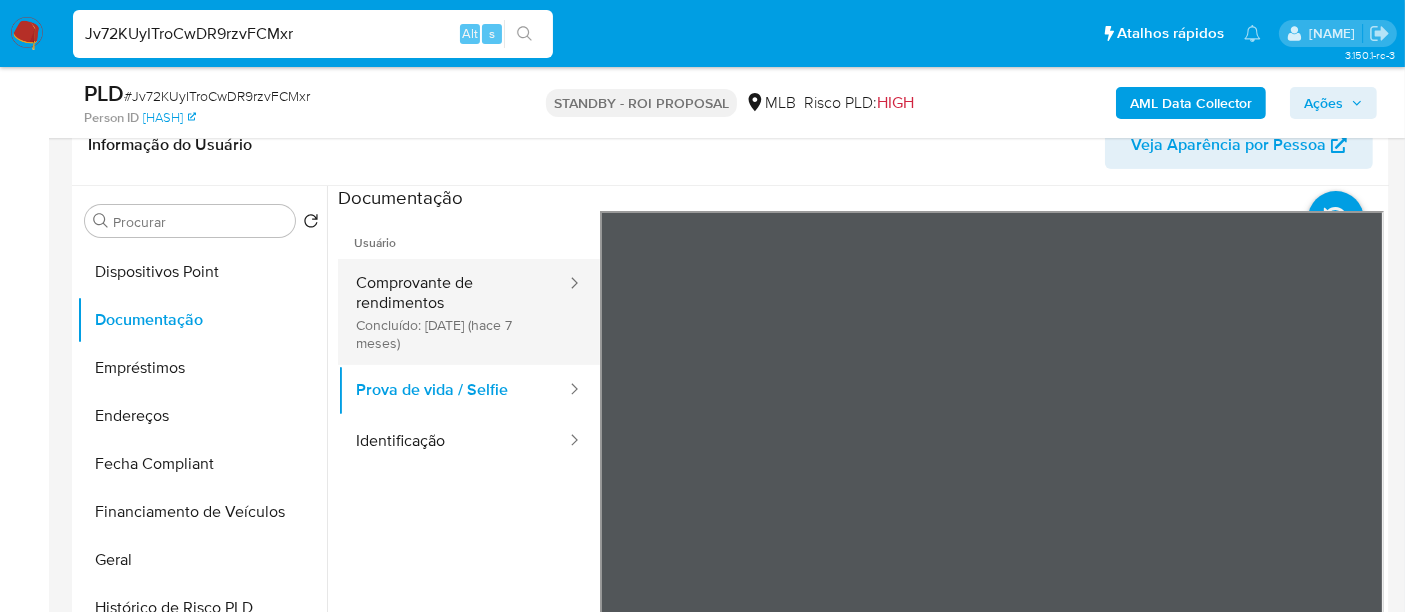 click on "Comprovante de rendimentos Concluído: [DATE] (hace [DURATION])" at bounding box center (453, 312) 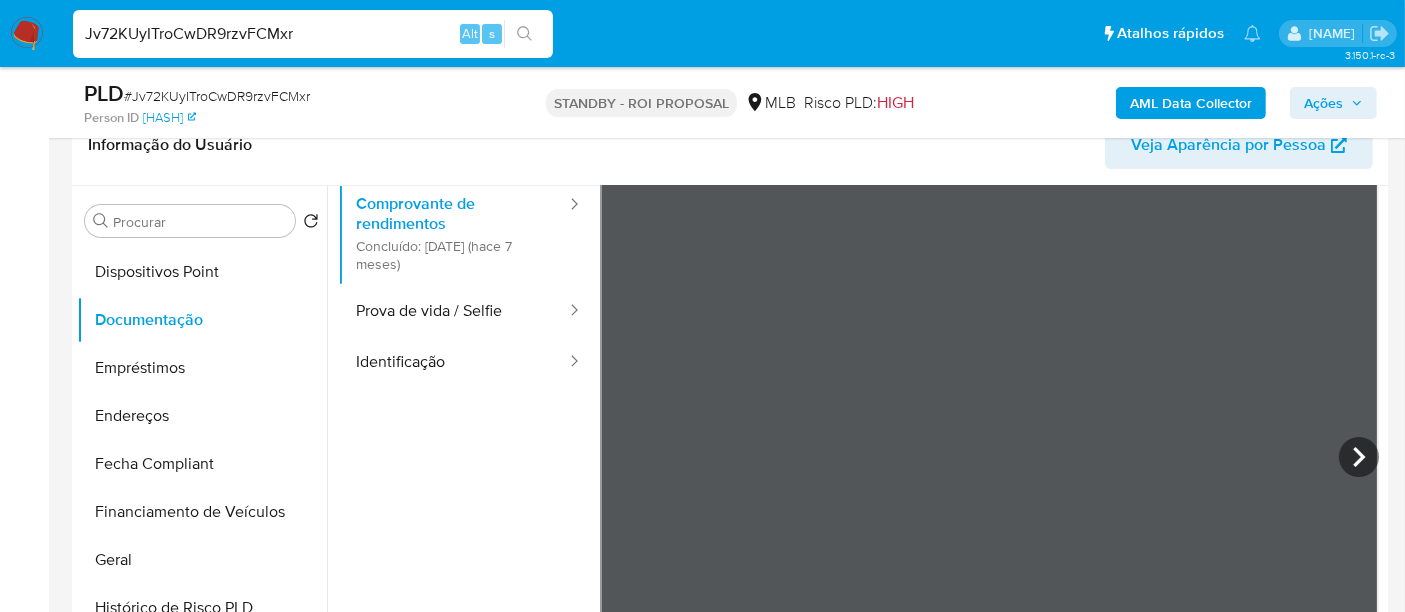 scroll, scrollTop: 111, scrollLeft: 0, axis: vertical 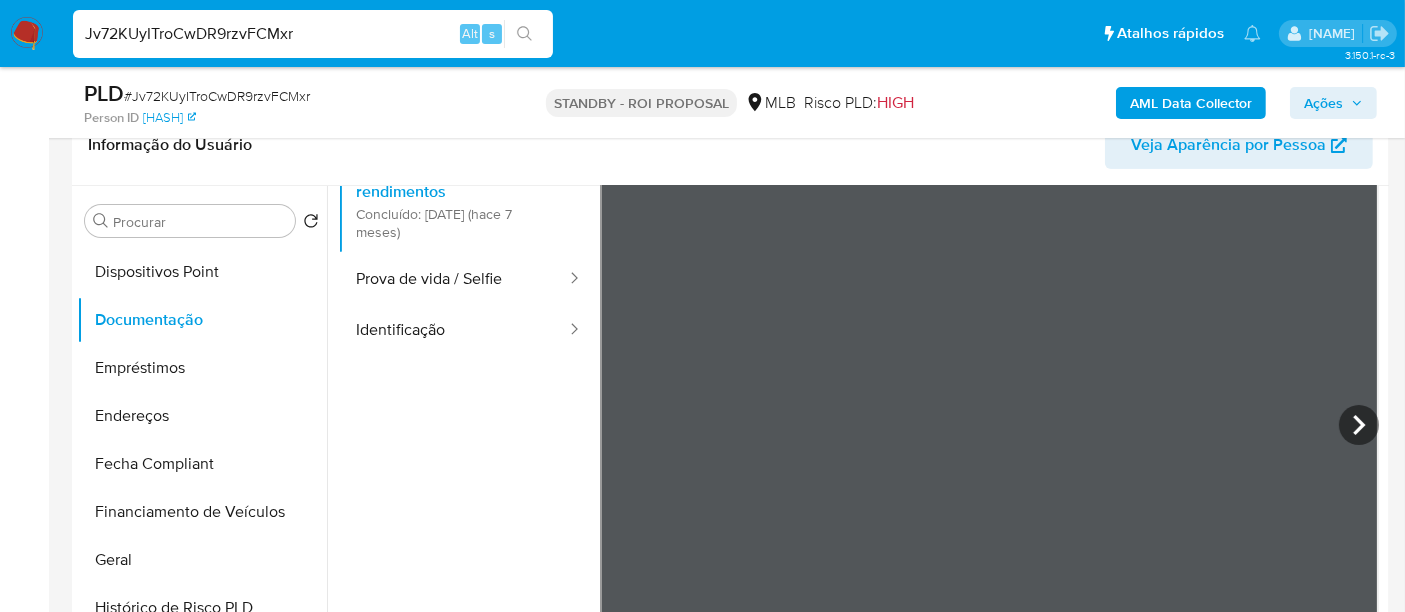type 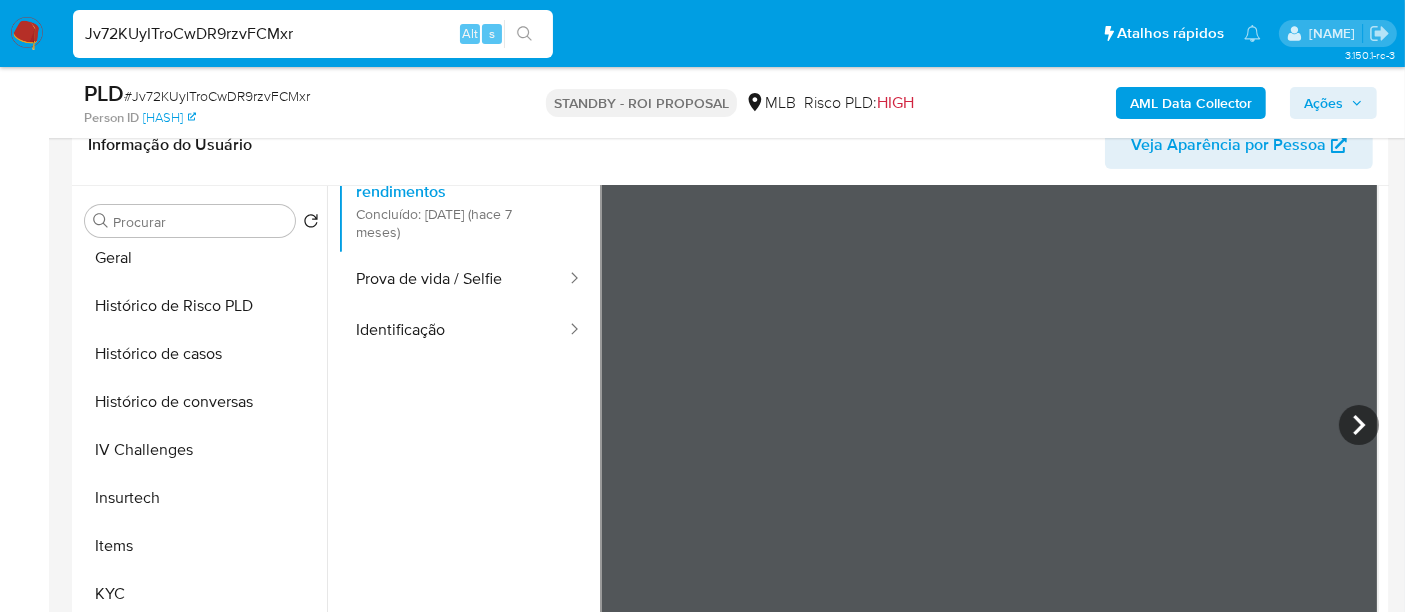 scroll, scrollTop: 844, scrollLeft: 0, axis: vertical 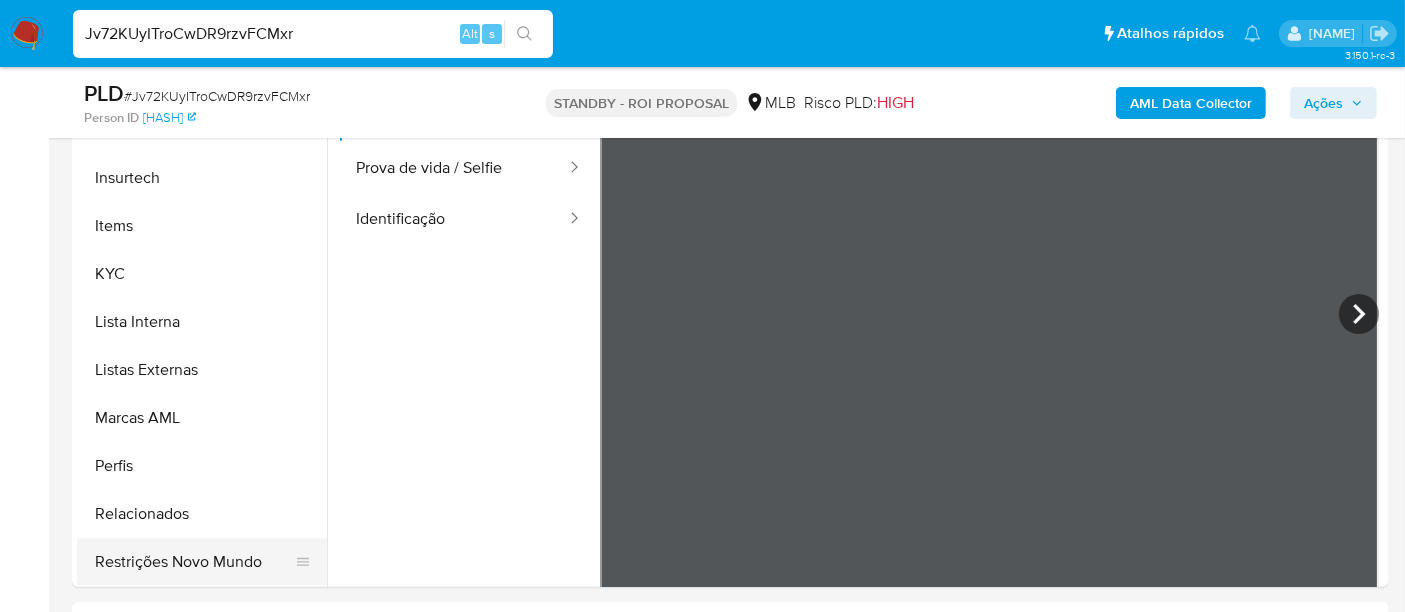 click on "Restrições Novo Mundo" at bounding box center (194, 562) 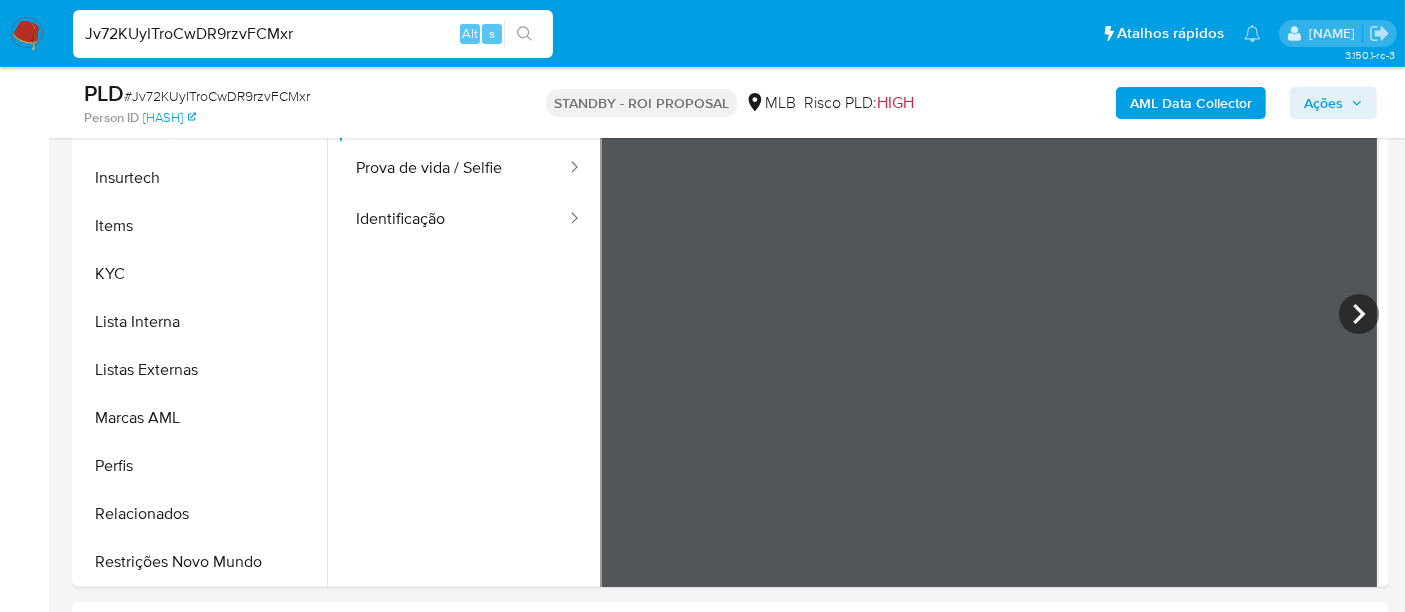 scroll, scrollTop: 0, scrollLeft: 0, axis: both 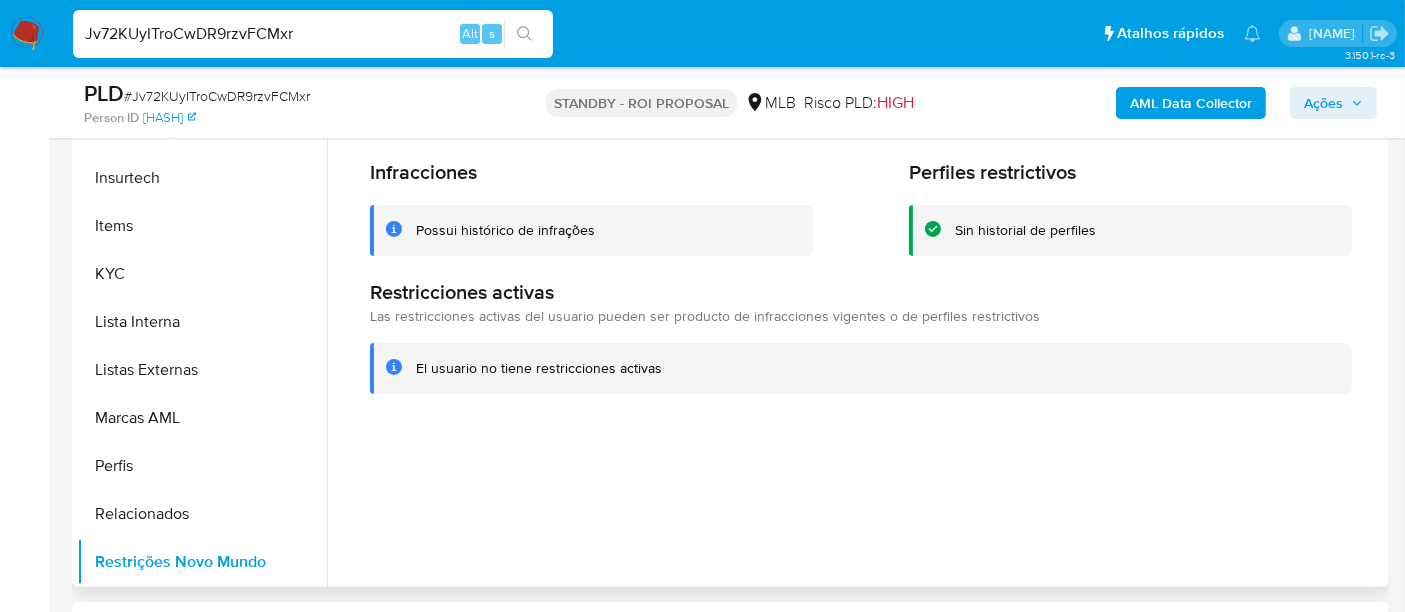 type 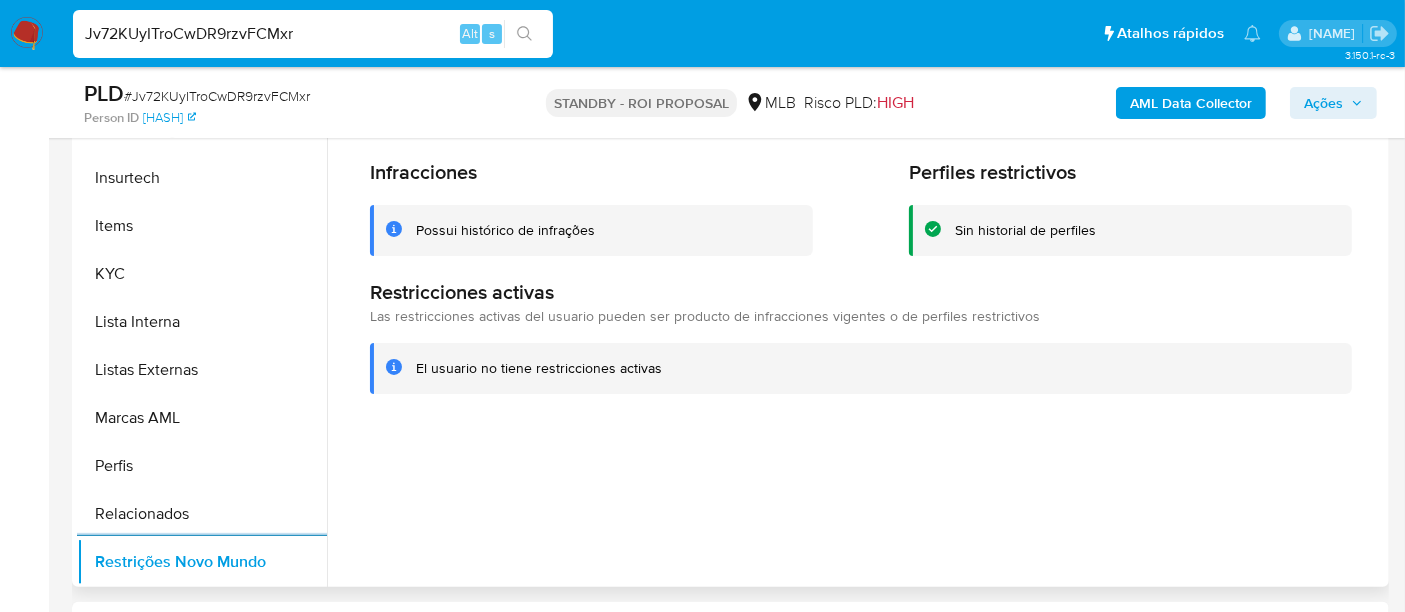 scroll, scrollTop: 333, scrollLeft: 0, axis: vertical 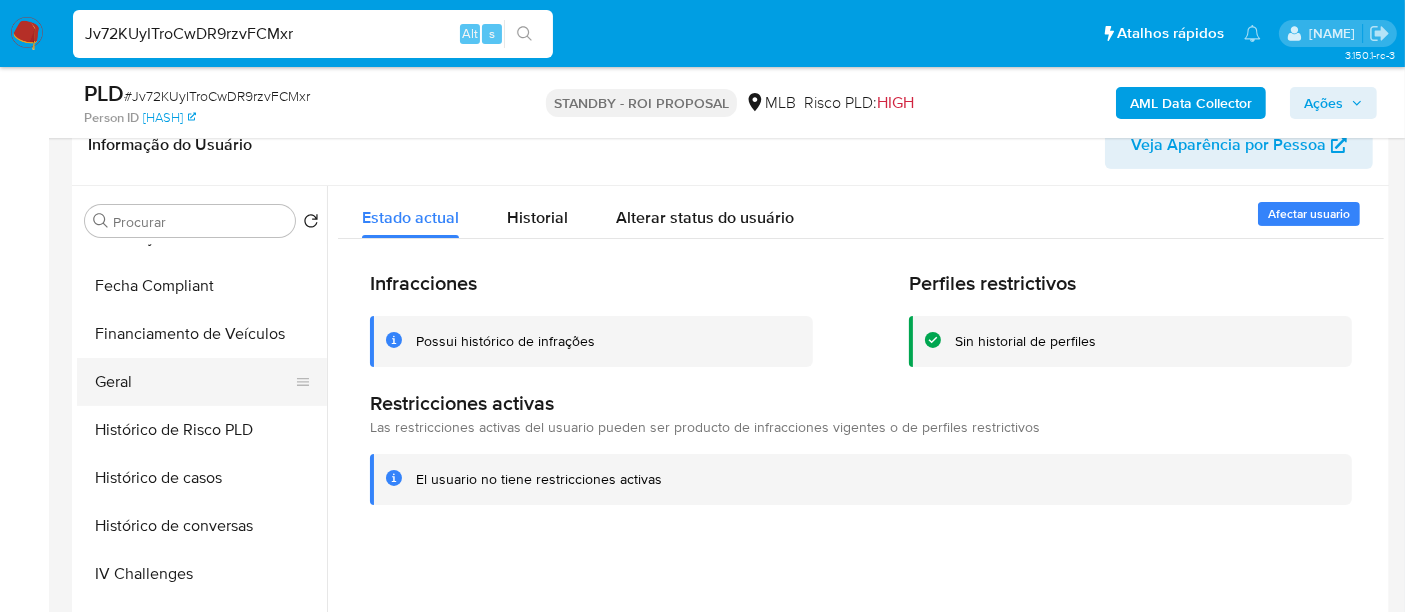 click on "Geral" at bounding box center [194, 382] 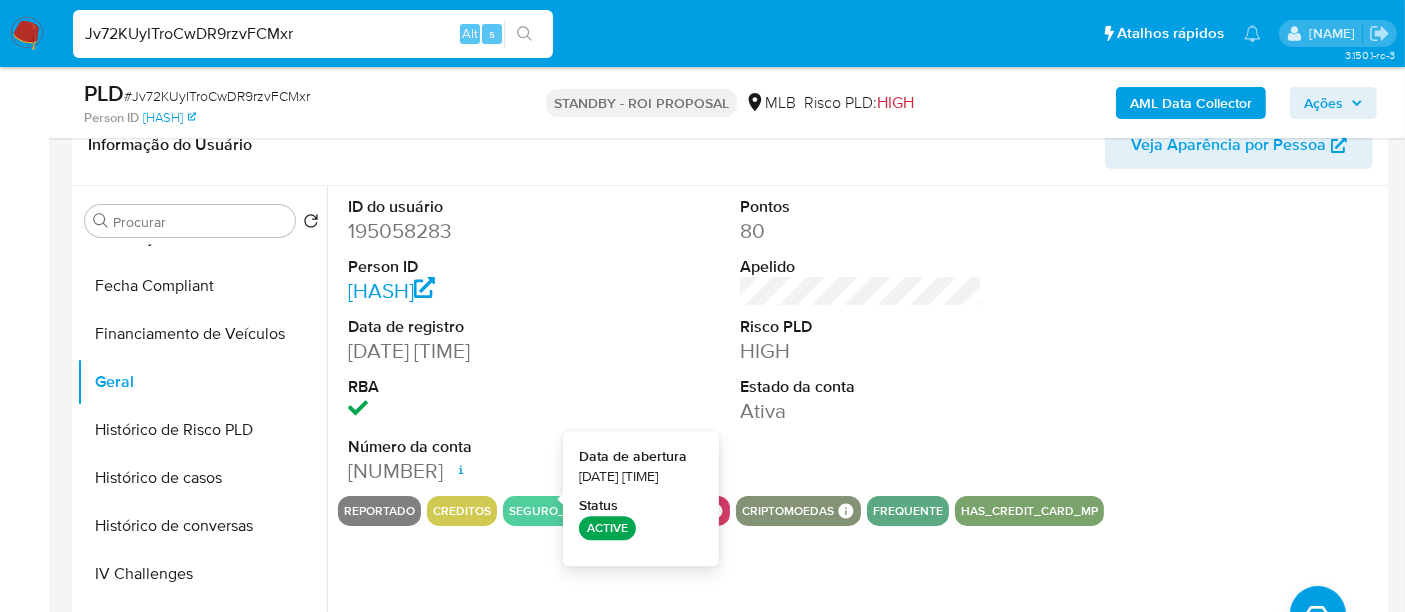 type 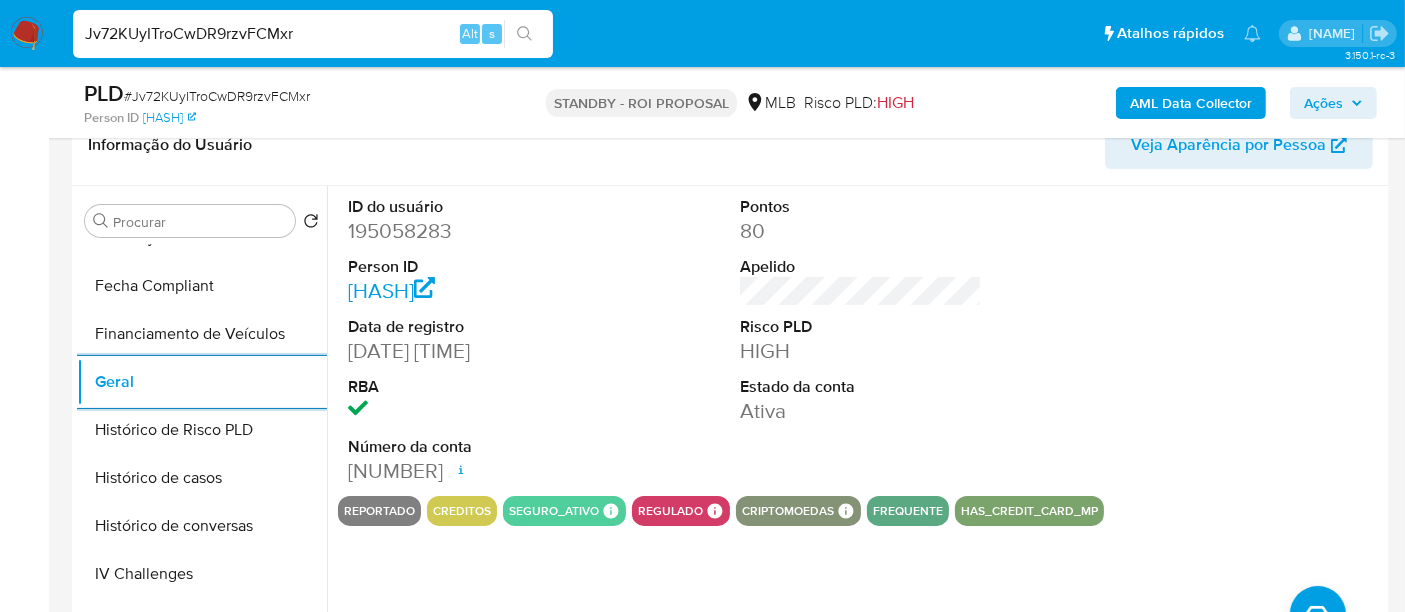 scroll, scrollTop: 444, scrollLeft: 0, axis: vertical 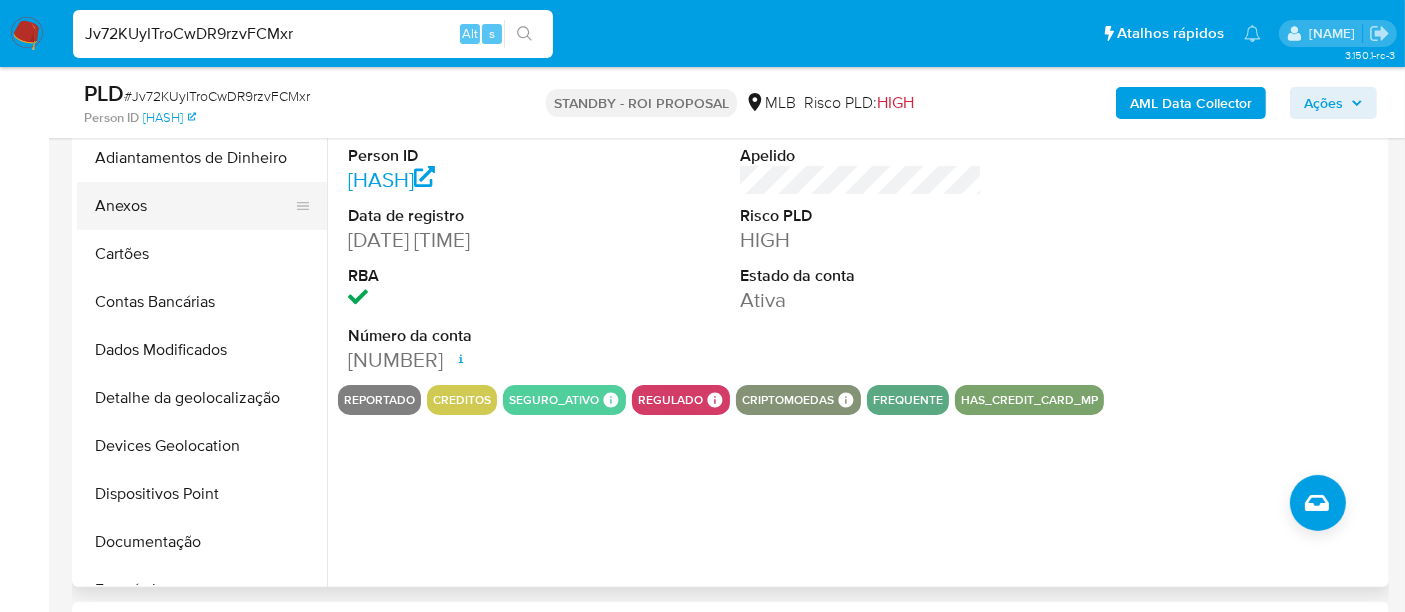 click on "Anexos" at bounding box center [194, 206] 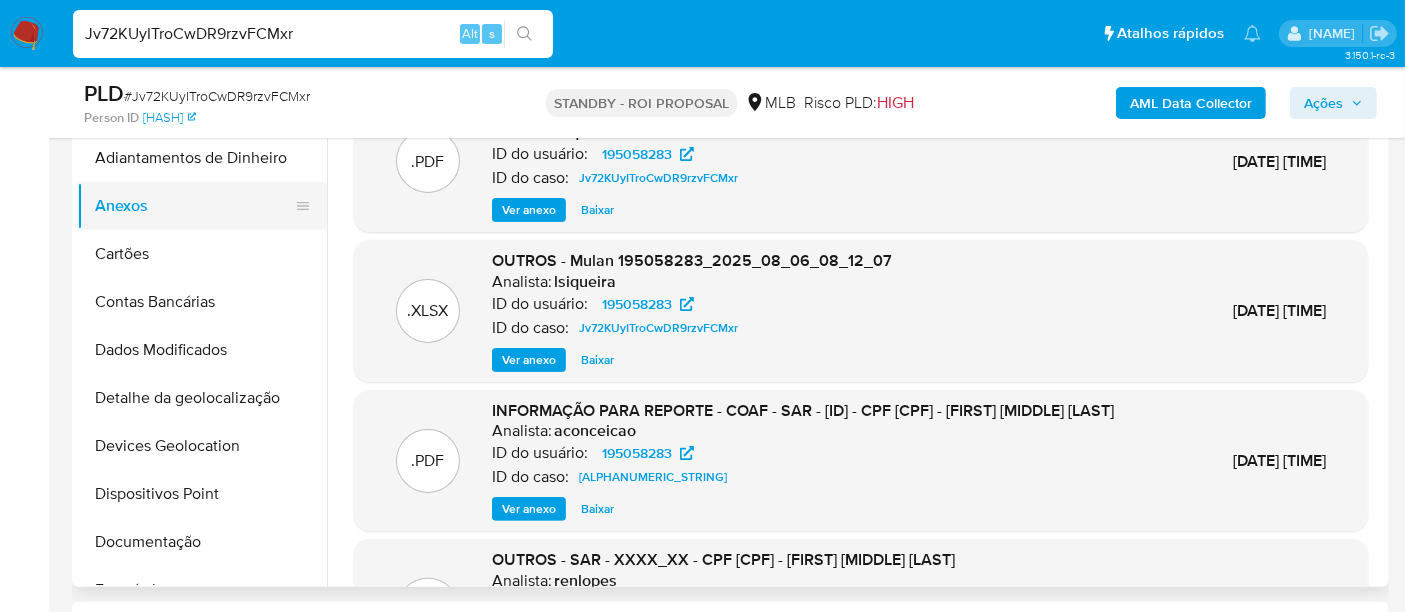 click on "Anexos" at bounding box center (194, 206) 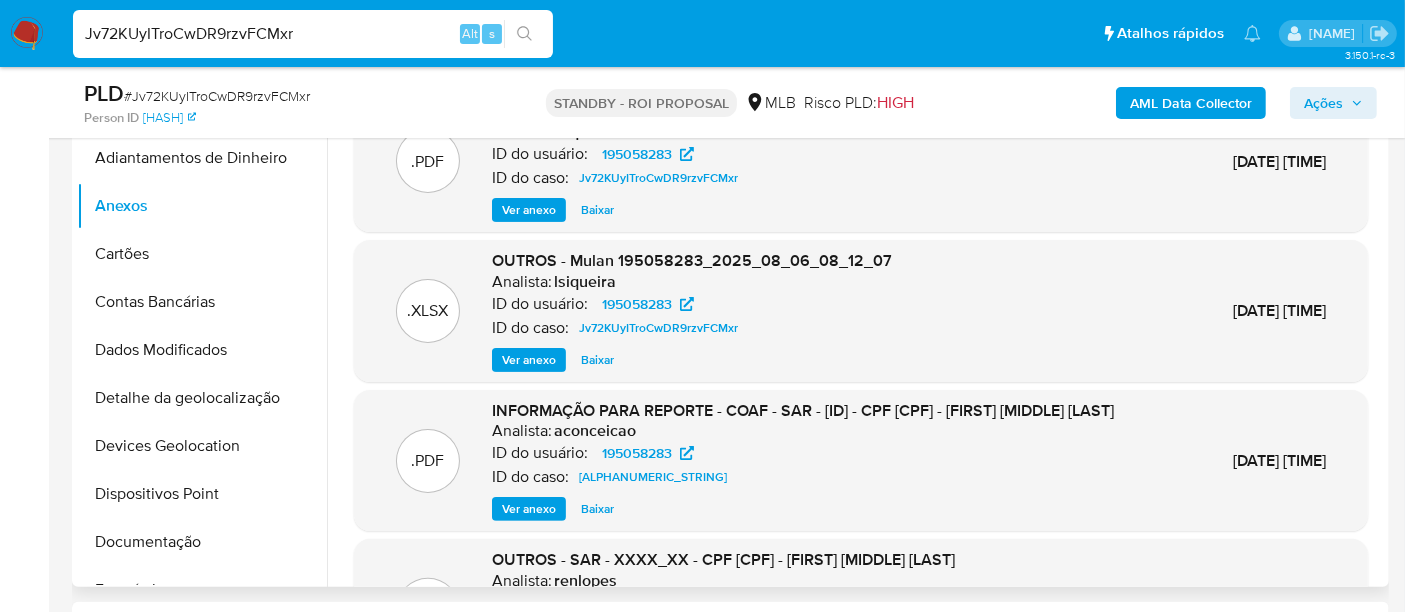 type 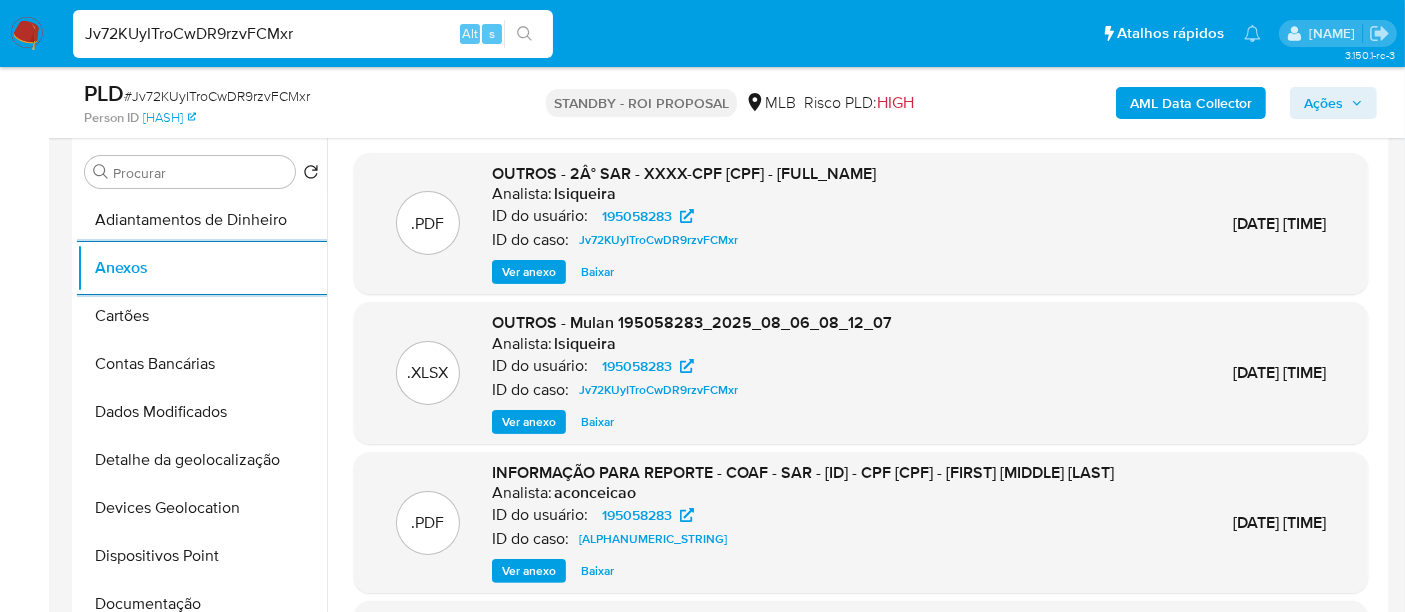 scroll, scrollTop: 333, scrollLeft: 0, axis: vertical 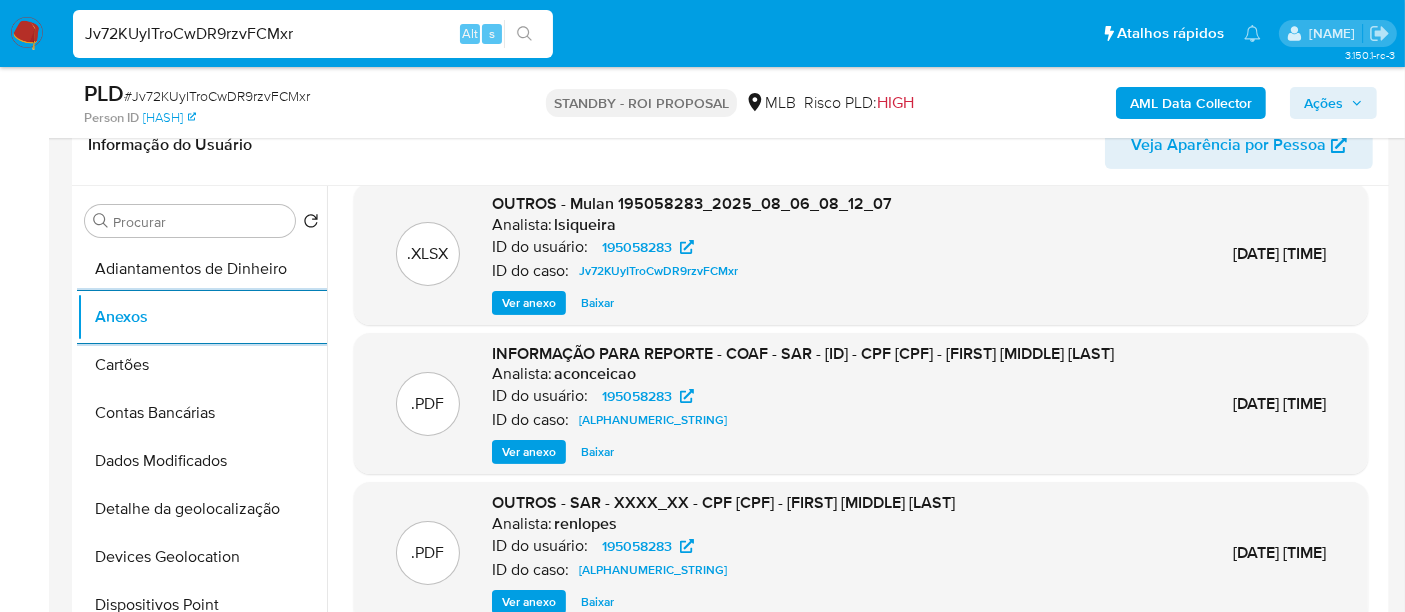 click on "Ver anexo" at bounding box center [529, 452] 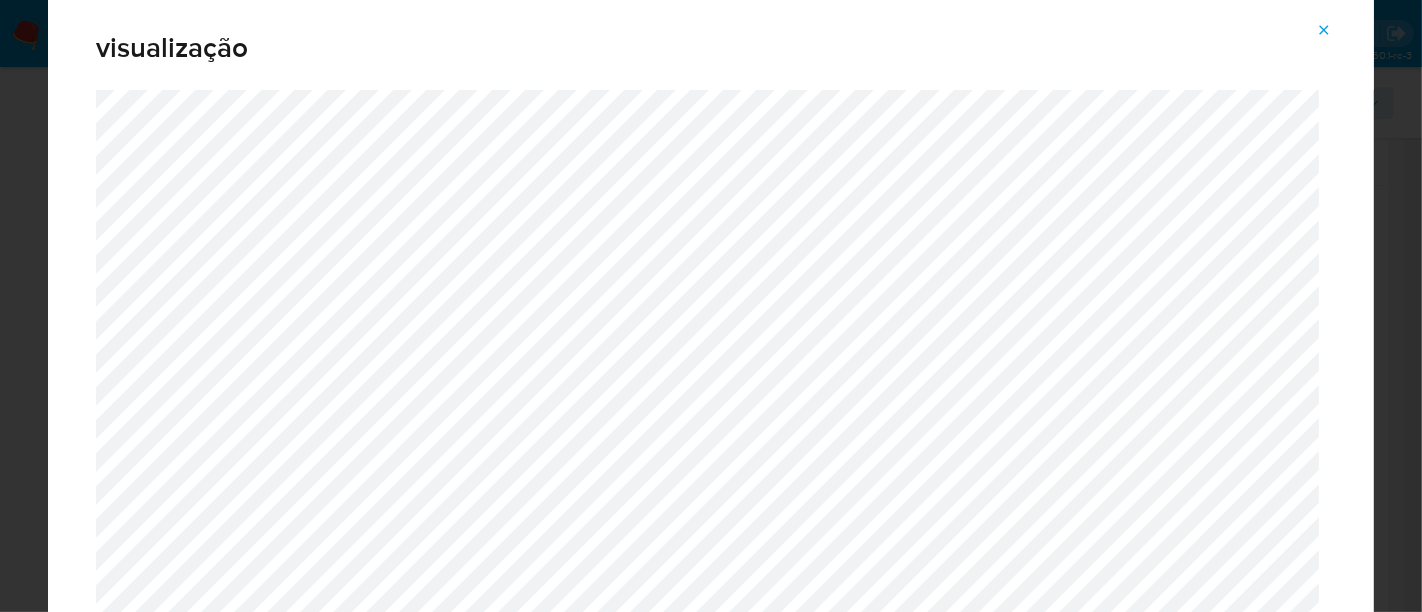 click 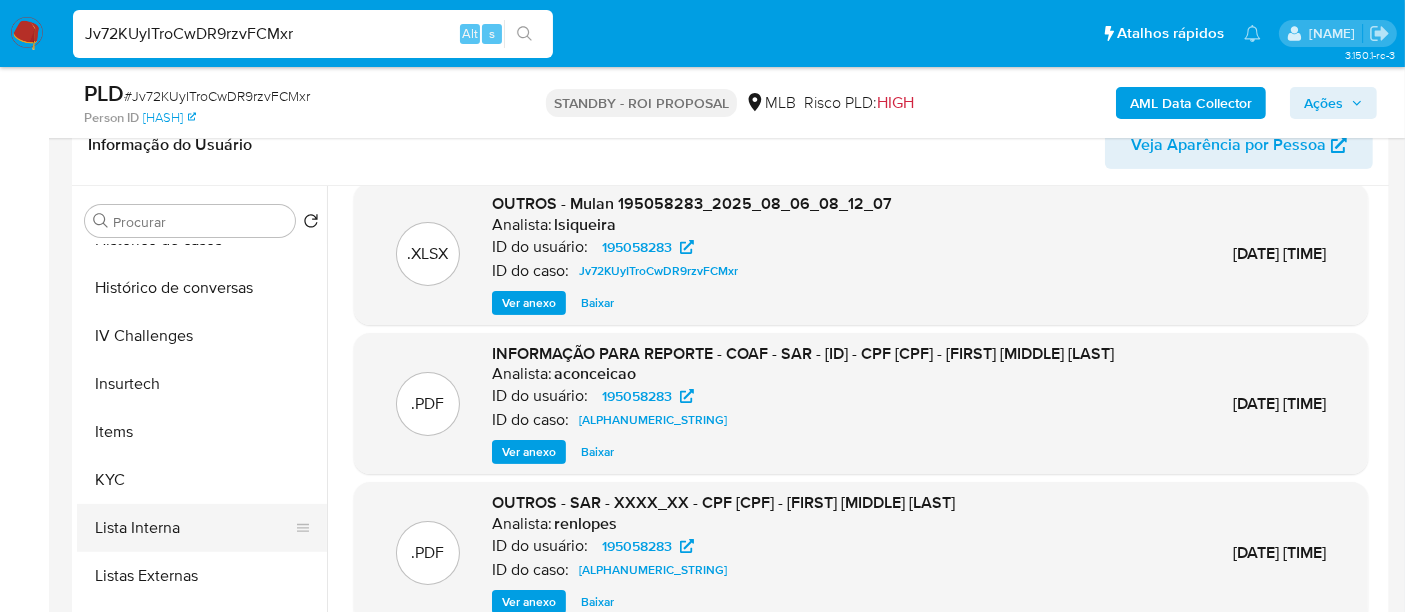 scroll, scrollTop: 844, scrollLeft: 0, axis: vertical 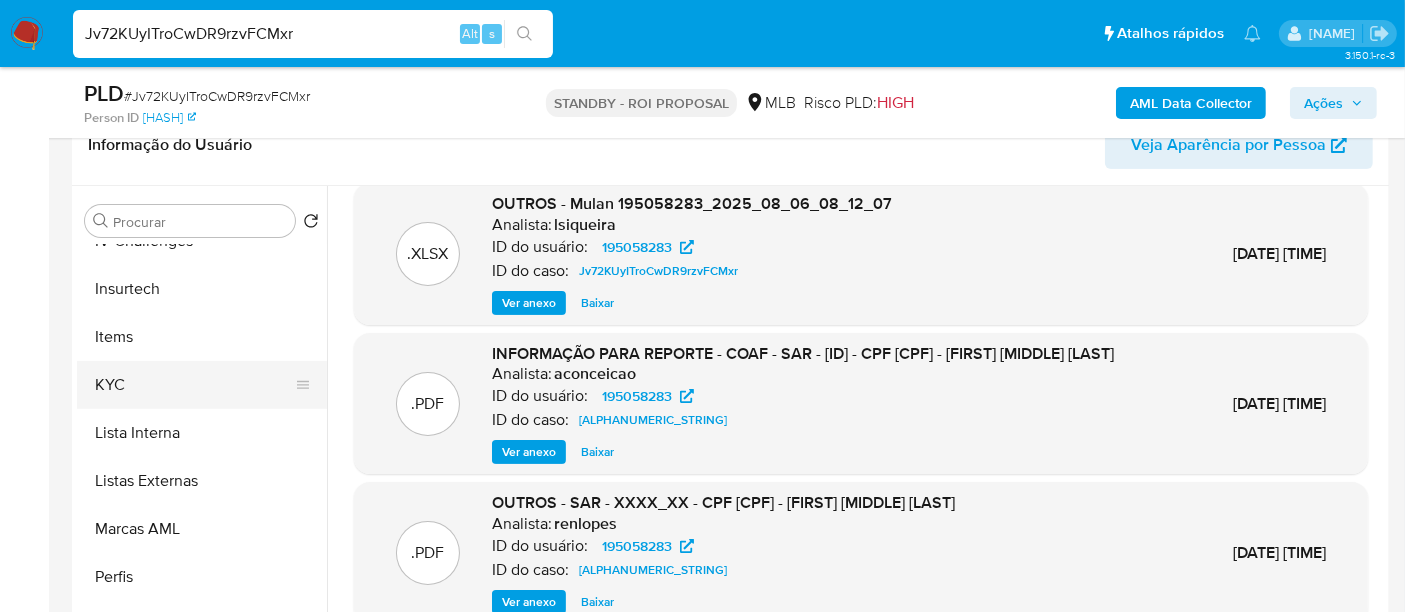 click on "KYC" at bounding box center [194, 385] 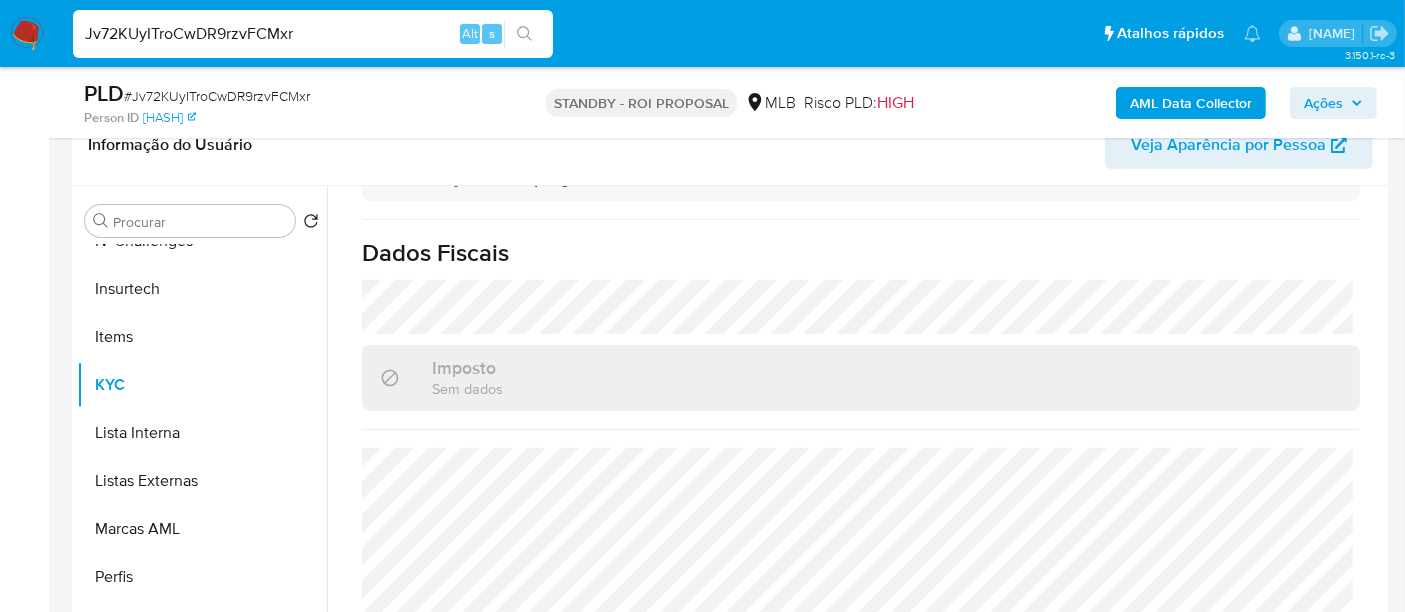 scroll, scrollTop: 956, scrollLeft: 0, axis: vertical 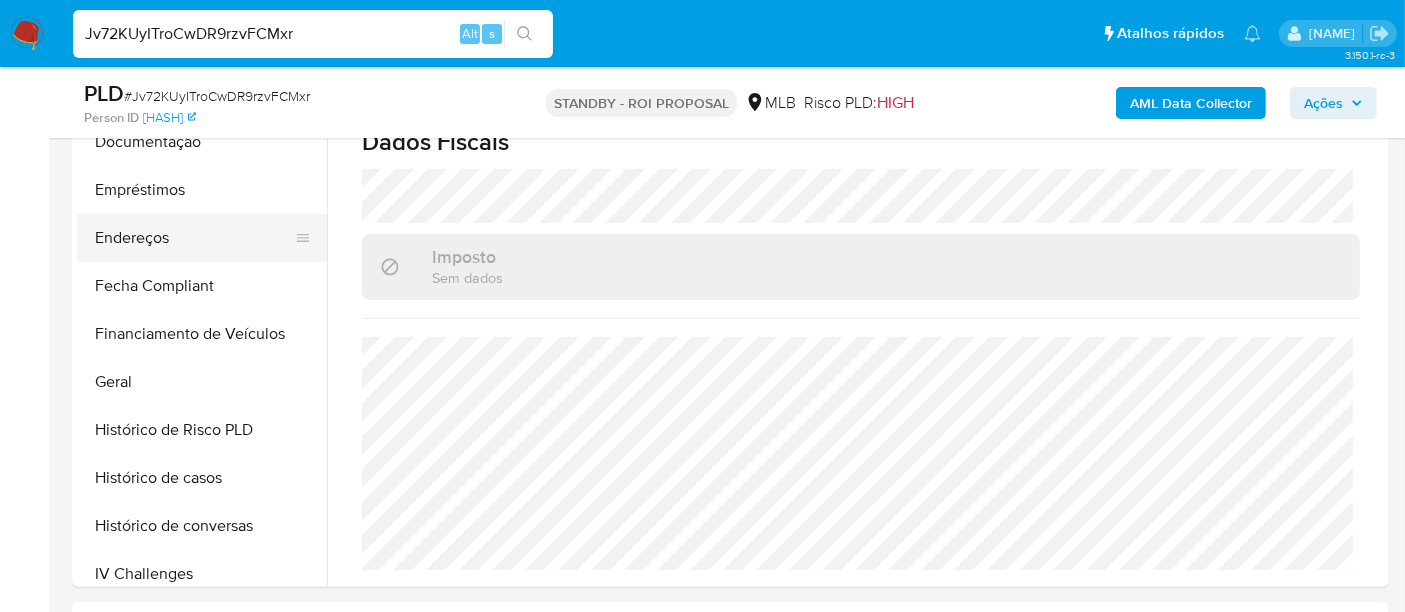 click on "Endereços" at bounding box center [194, 238] 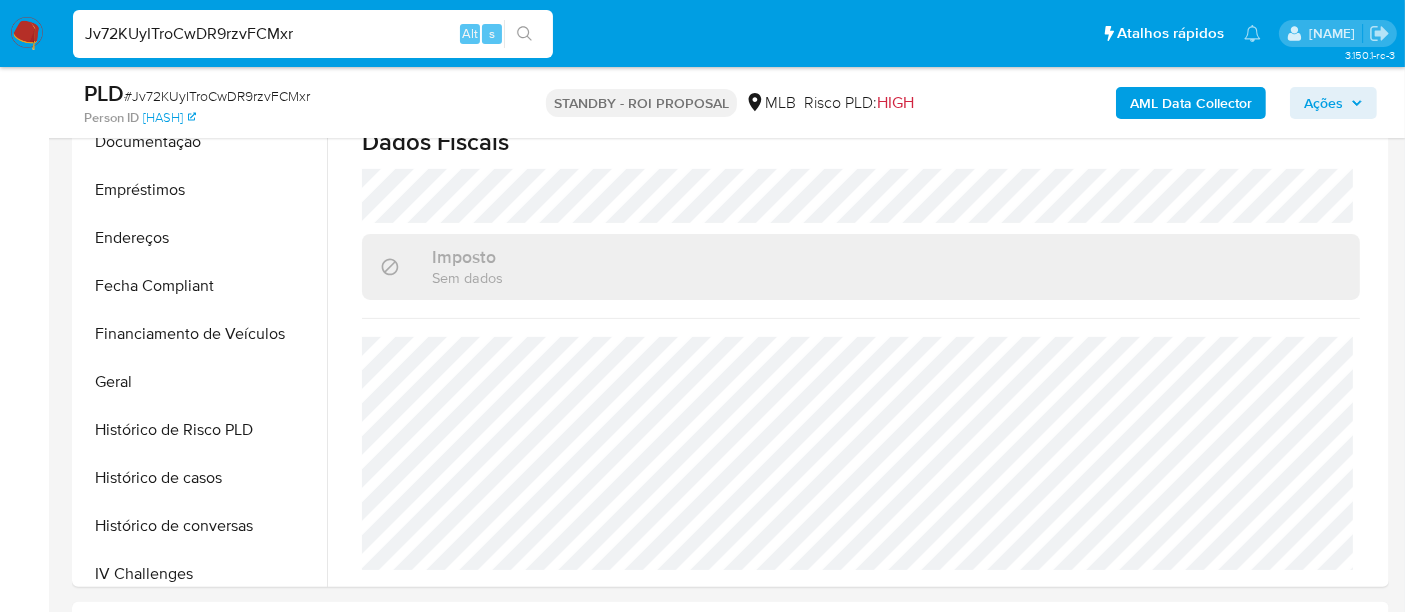 scroll, scrollTop: 0, scrollLeft: 0, axis: both 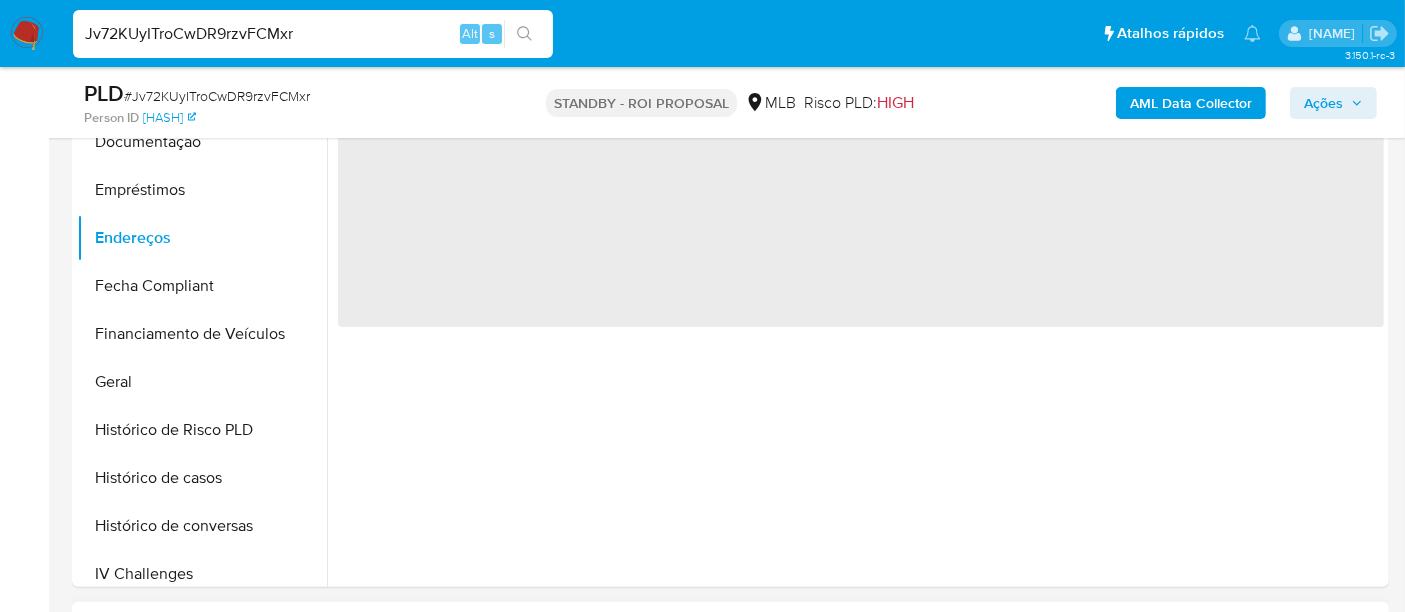 type 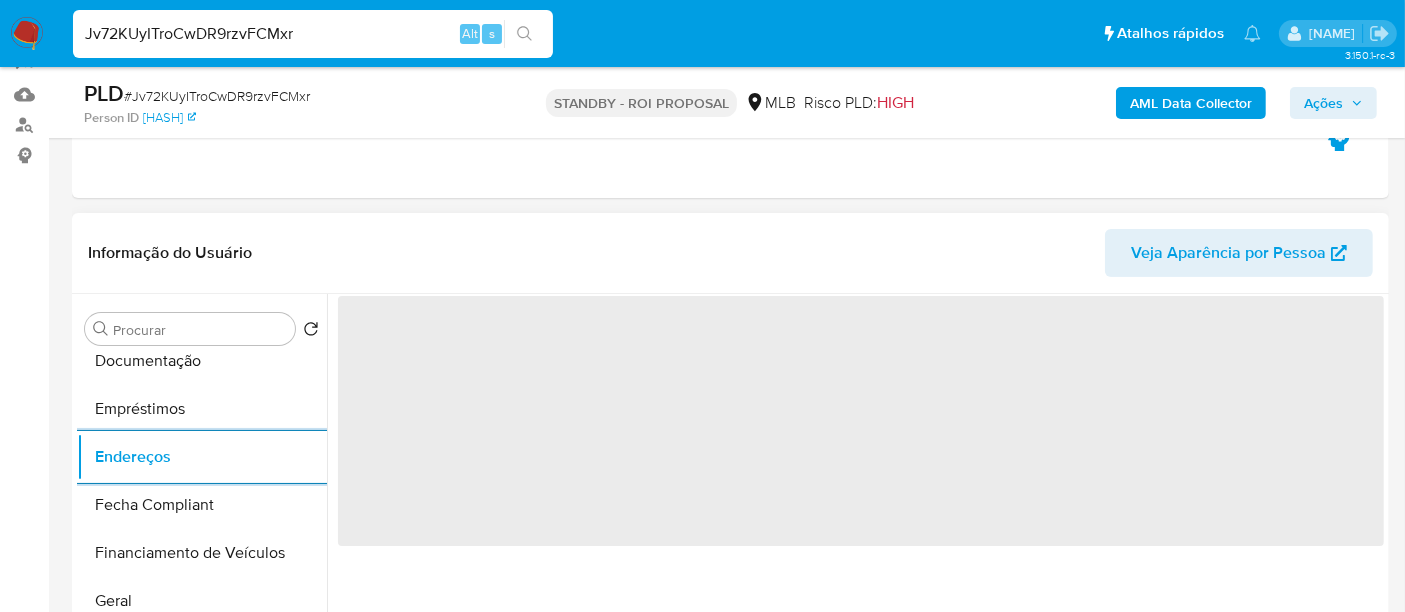 scroll, scrollTop: 222, scrollLeft: 0, axis: vertical 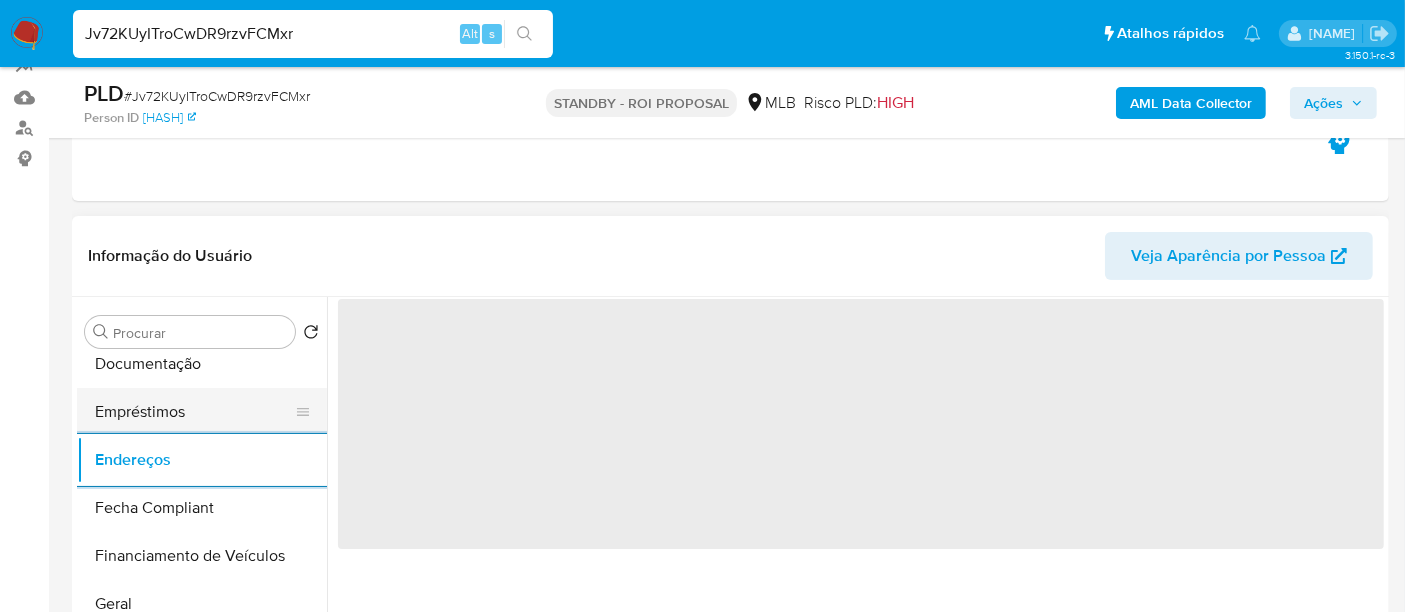 click on "Empréstimos" at bounding box center [194, 412] 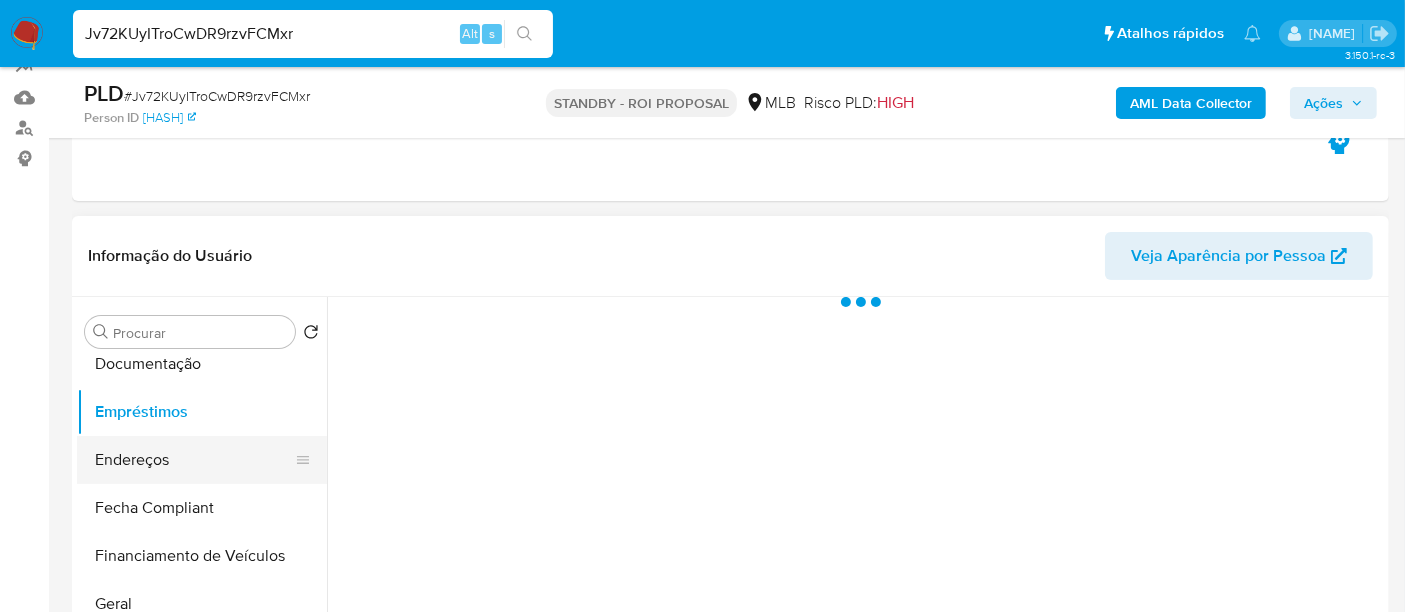 click on "Endereços" at bounding box center [194, 460] 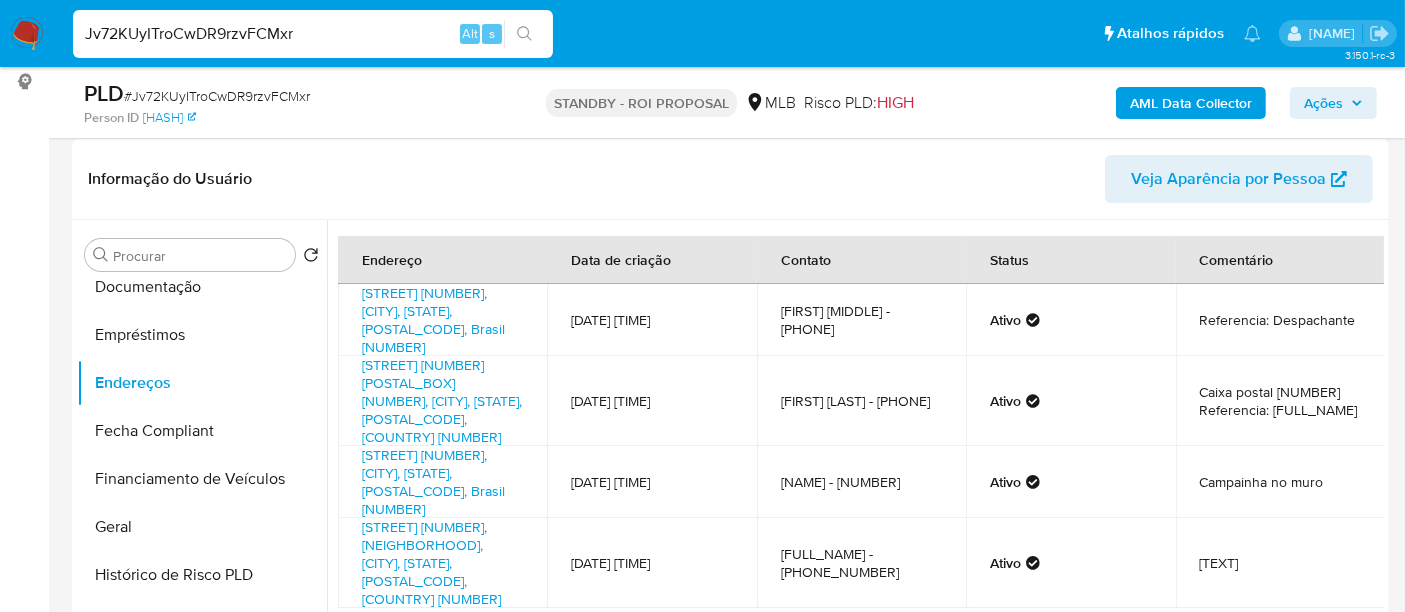 scroll, scrollTop: 333, scrollLeft: 0, axis: vertical 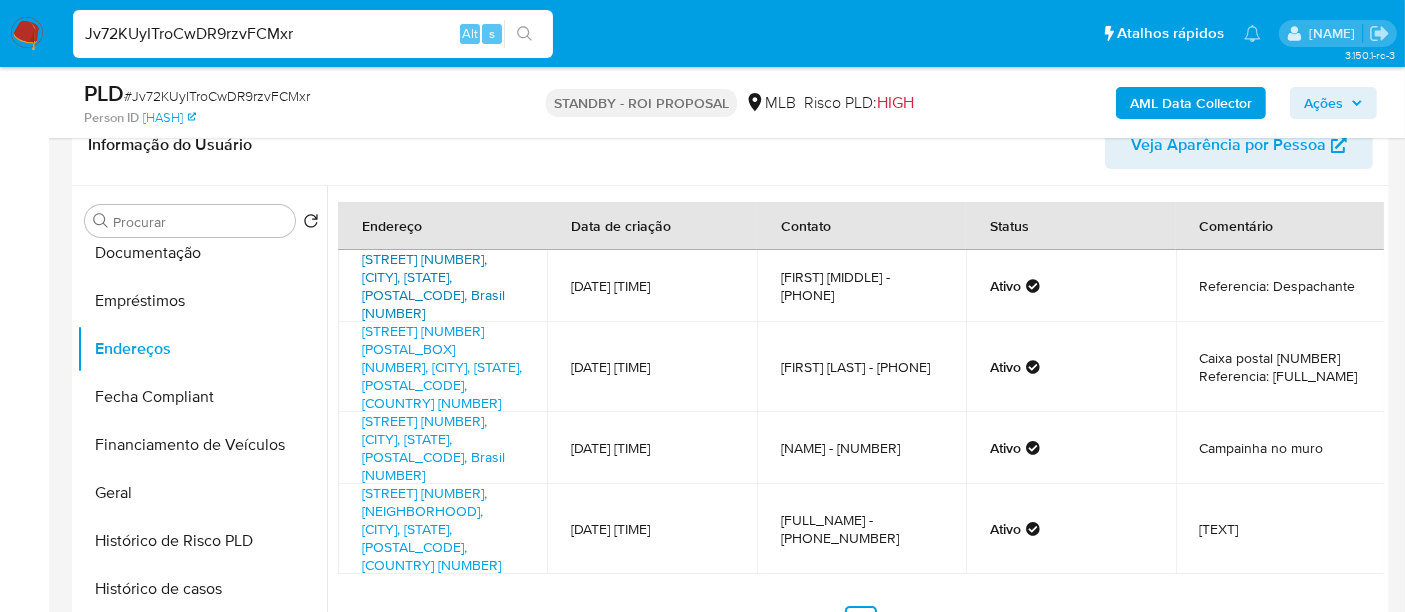 click on "Rua Sebastião Ferreira Dos Santos 117, Presidente Epitácio, São Paulo, 19470035, Brasil 117" at bounding box center [433, 286] 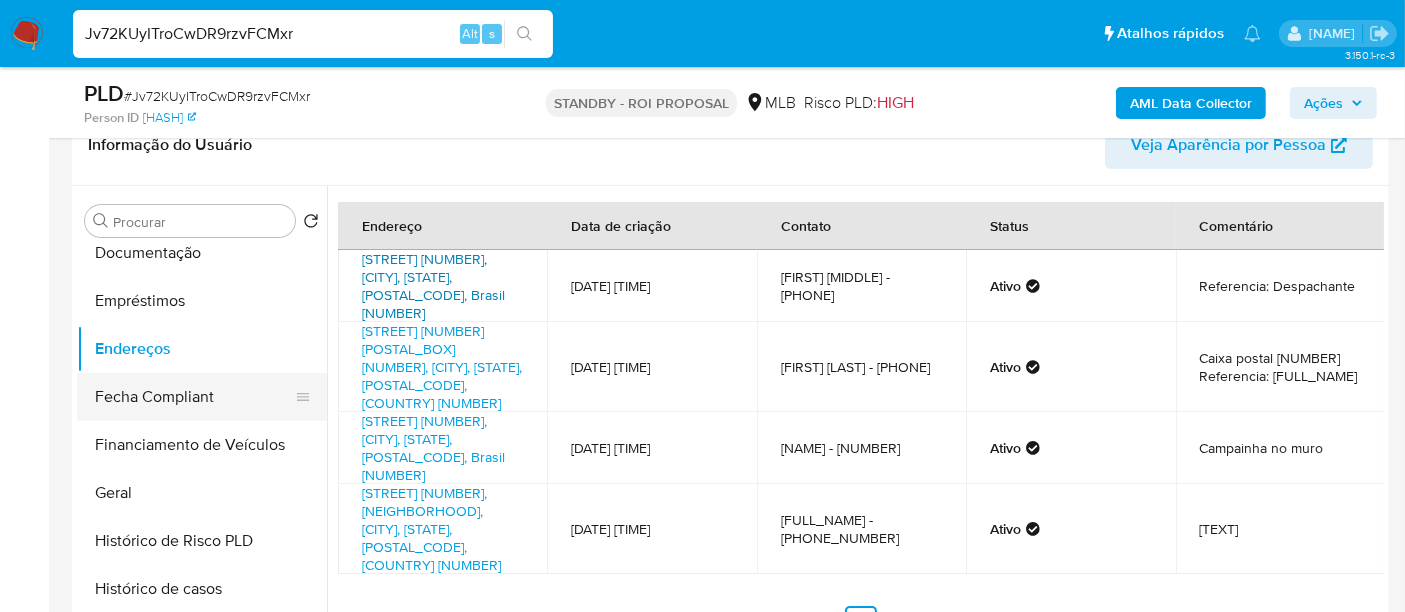 scroll, scrollTop: 733, scrollLeft: 0, axis: vertical 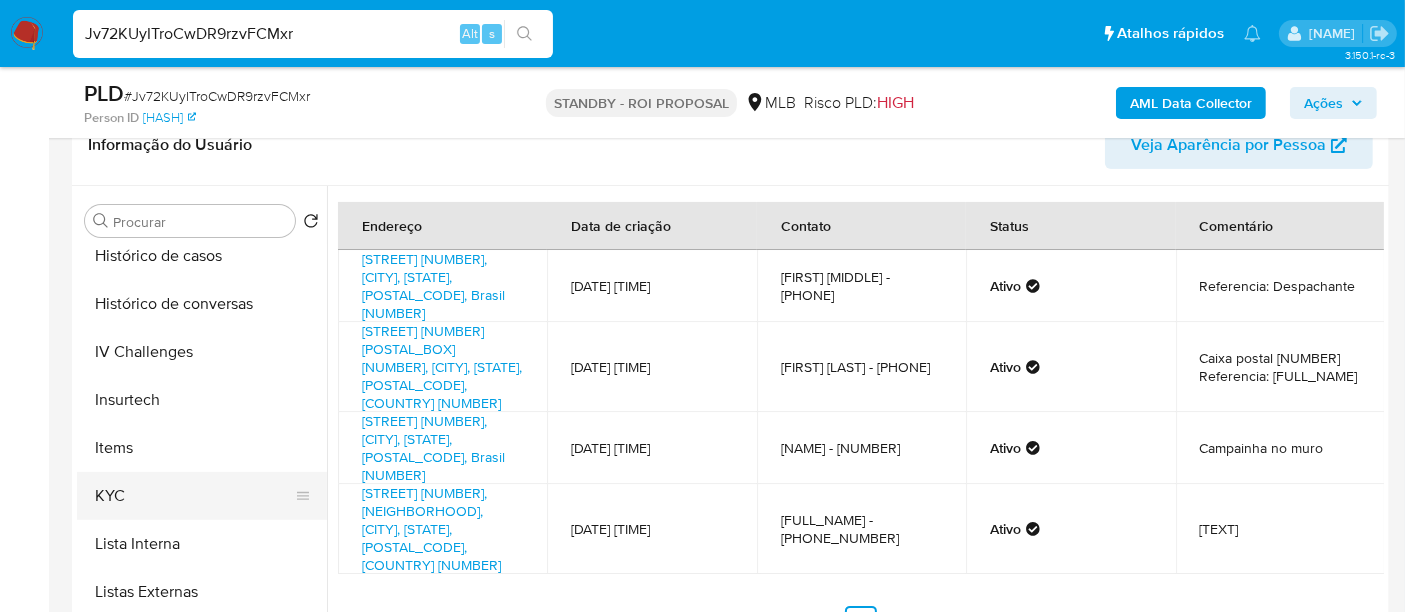 click on "KYC" at bounding box center (194, 496) 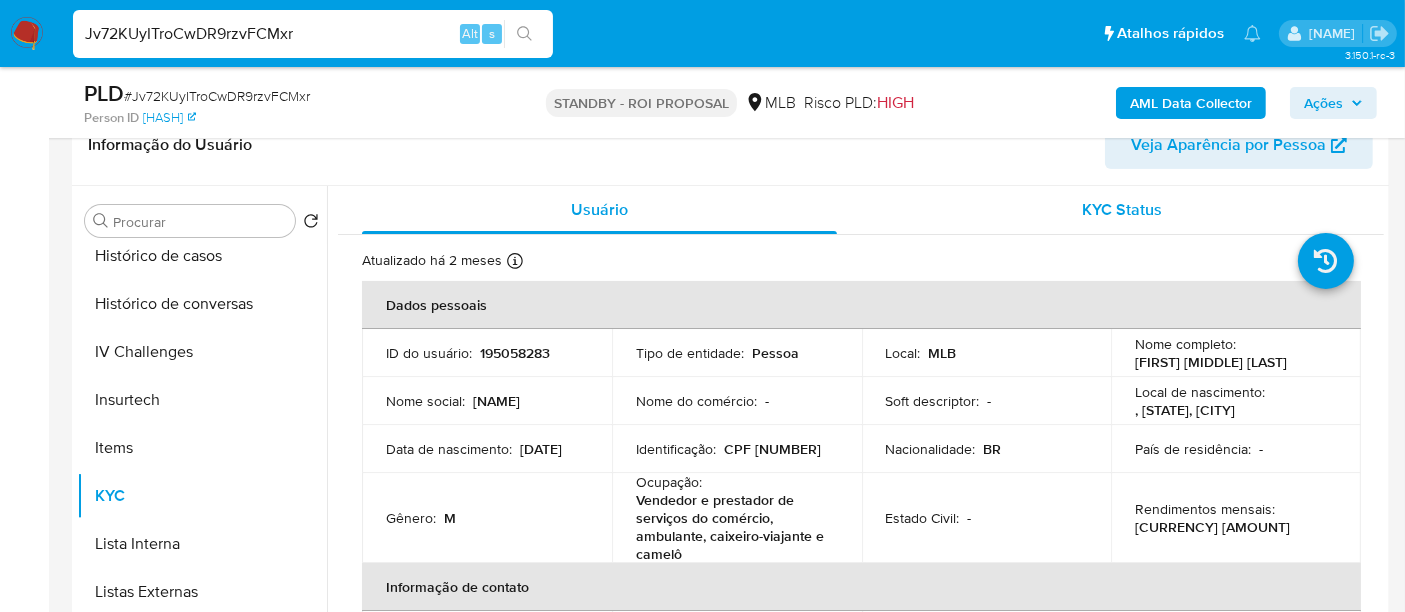 click on "KYC Status" at bounding box center (1123, 209) 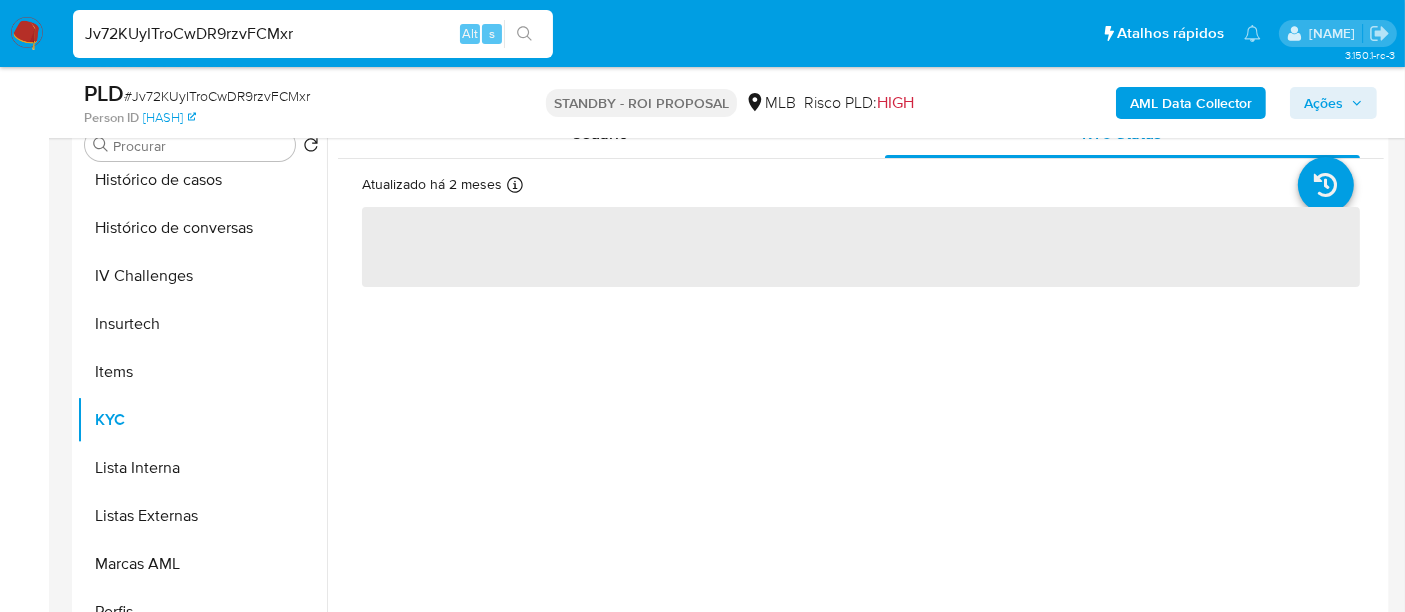 scroll, scrollTop: 444, scrollLeft: 0, axis: vertical 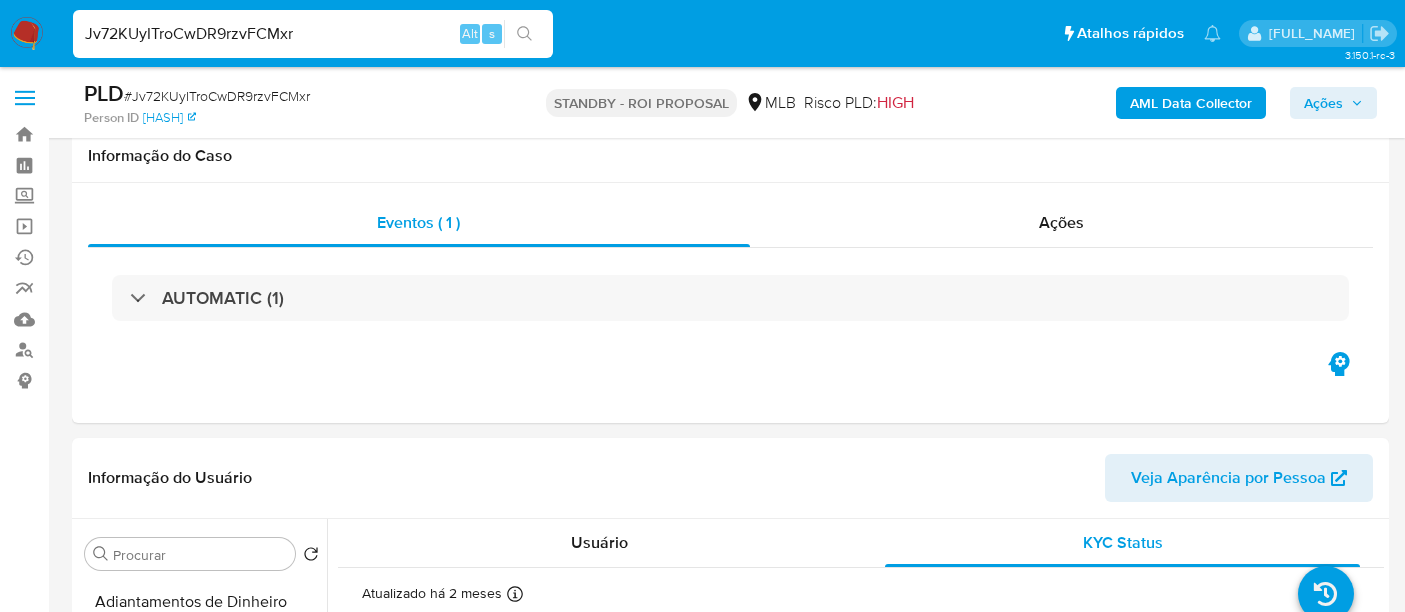 select on "10" 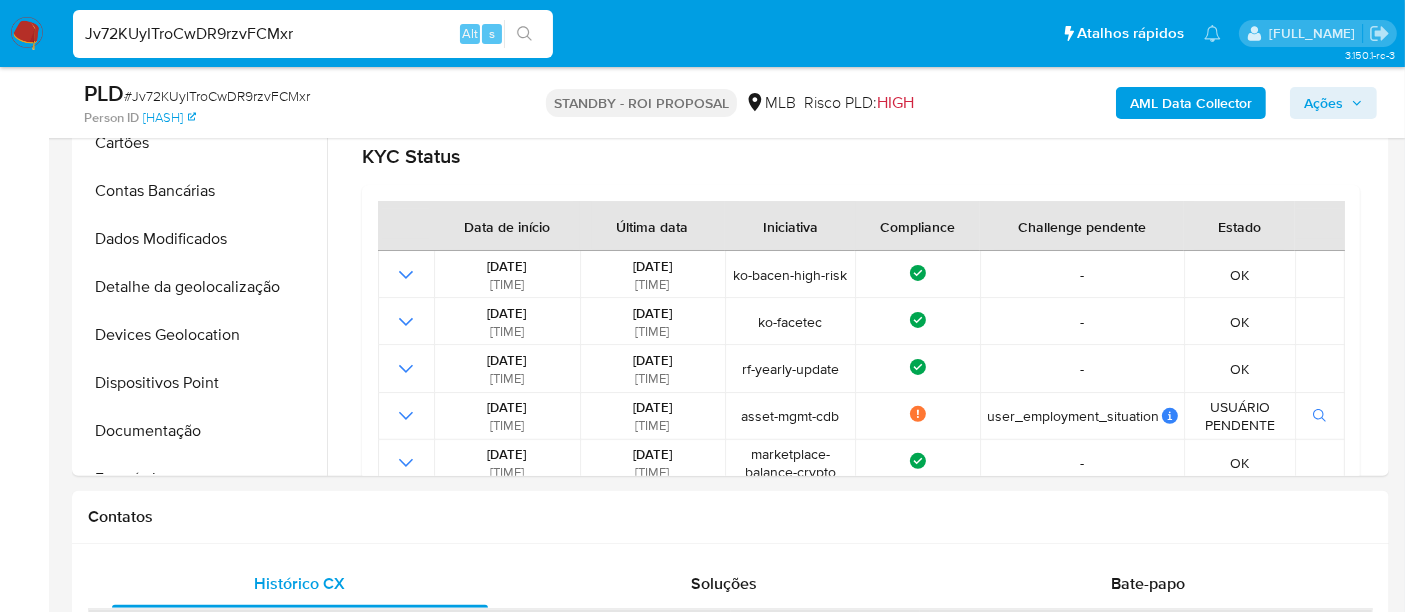 scroll, scrollTop: 733, scrollLeft: 0, axis: vertical 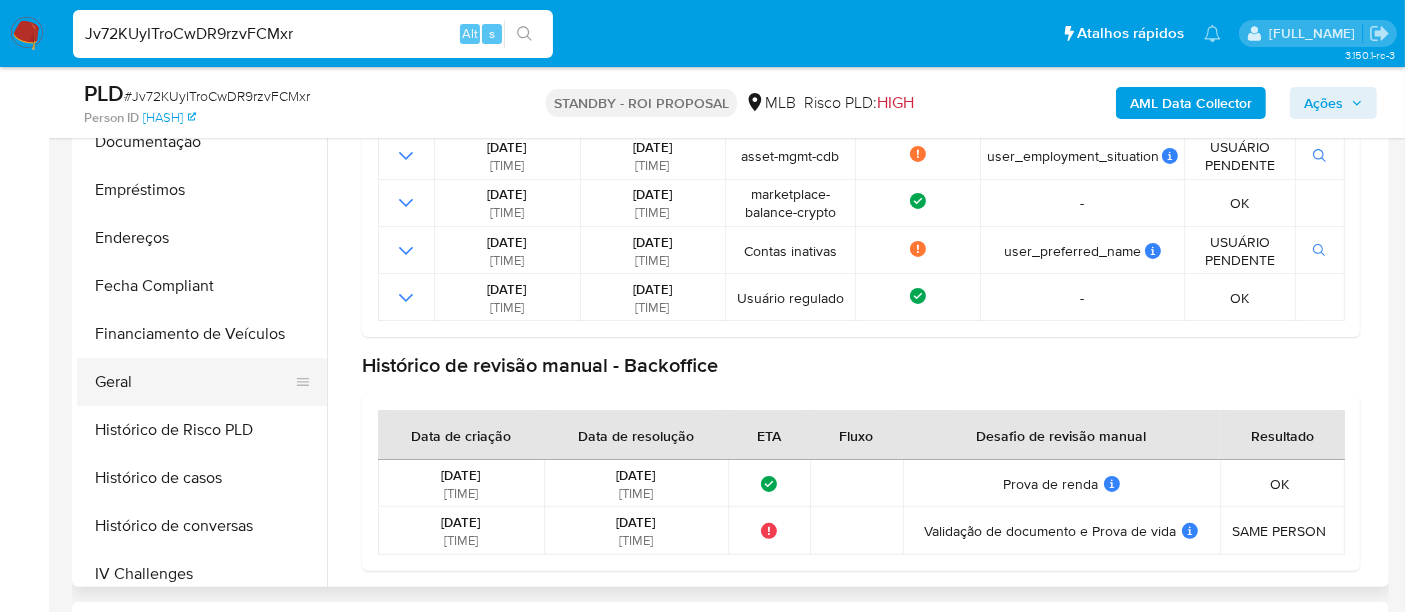 click on "Geral" at bounding box center [194, 382] 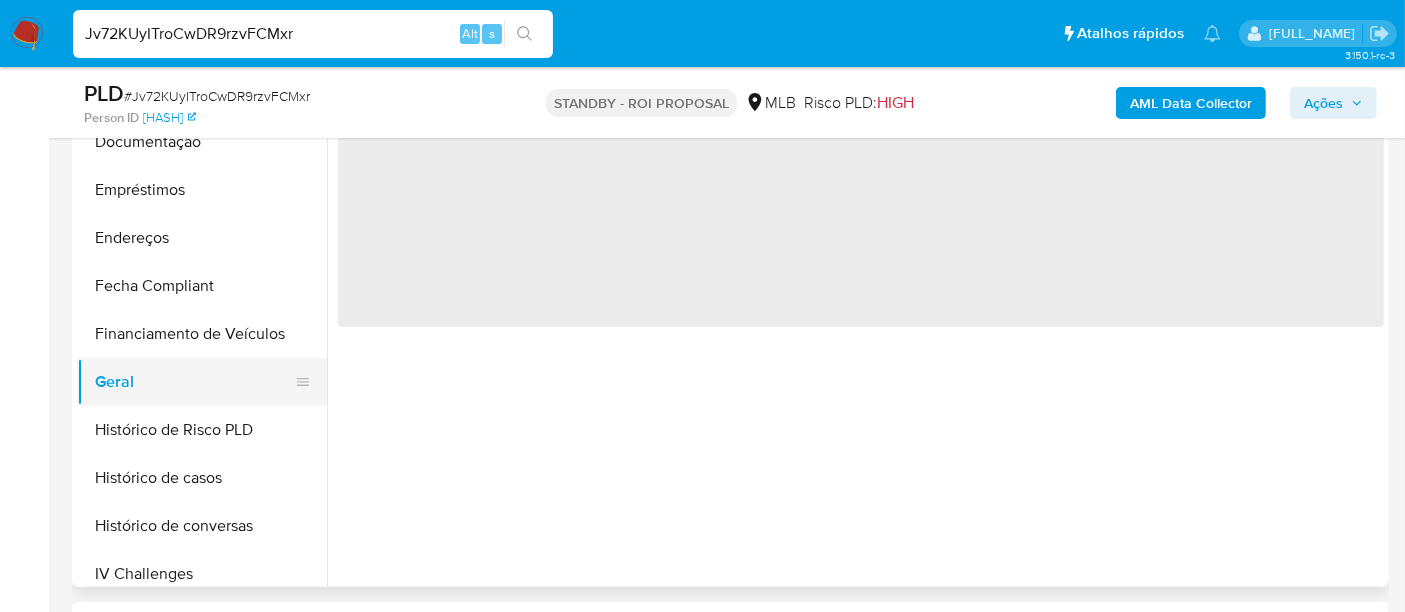 scroll, scrollTop: 0, scrollLeft: 0, axis: both 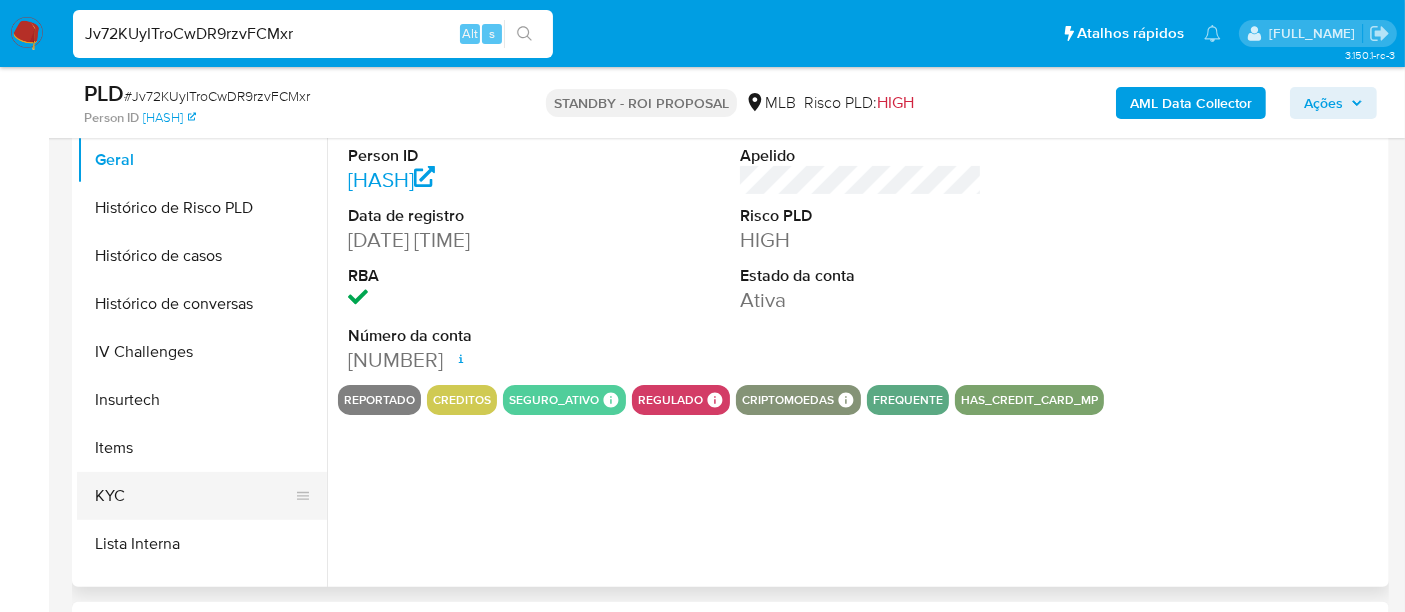 click on "KYC" at bounding box center [194, 496] 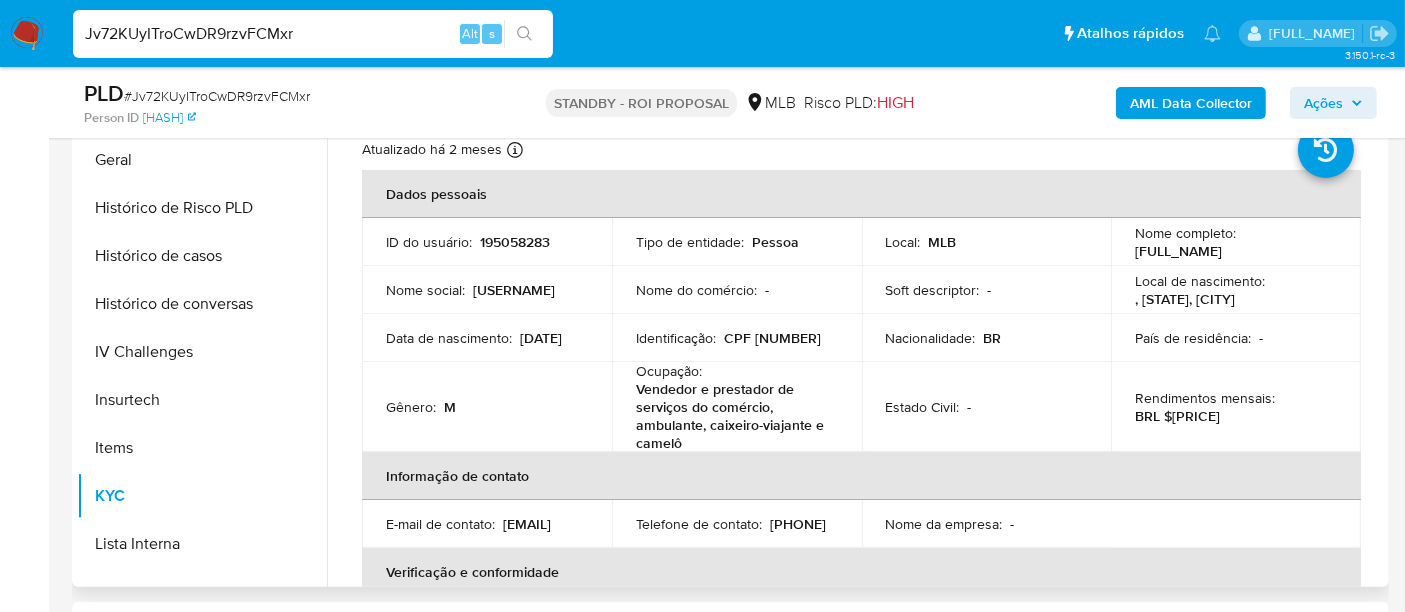 click on "BRL $[PRICE]" at bounding box center (1177, 416) 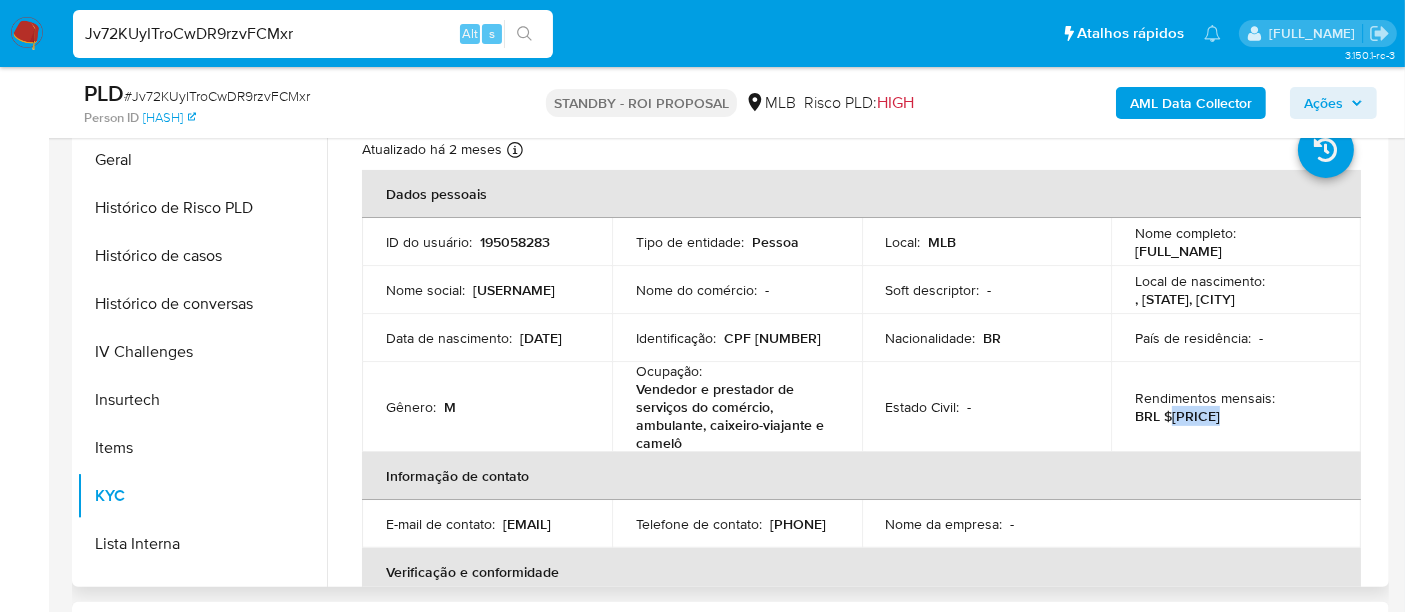 click on "BRL $[PRICE]" at bounding box center [1177, 416] 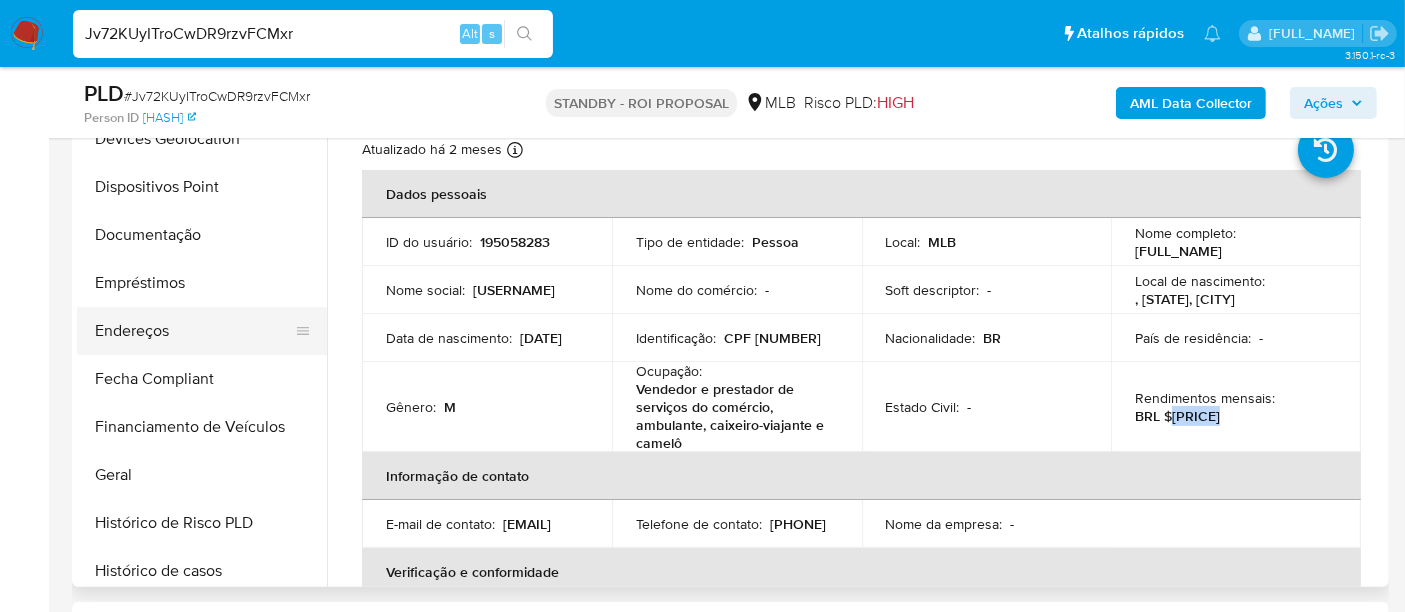 scroll, scrollTop: 288, scrollLeft: 0, axis: vertical 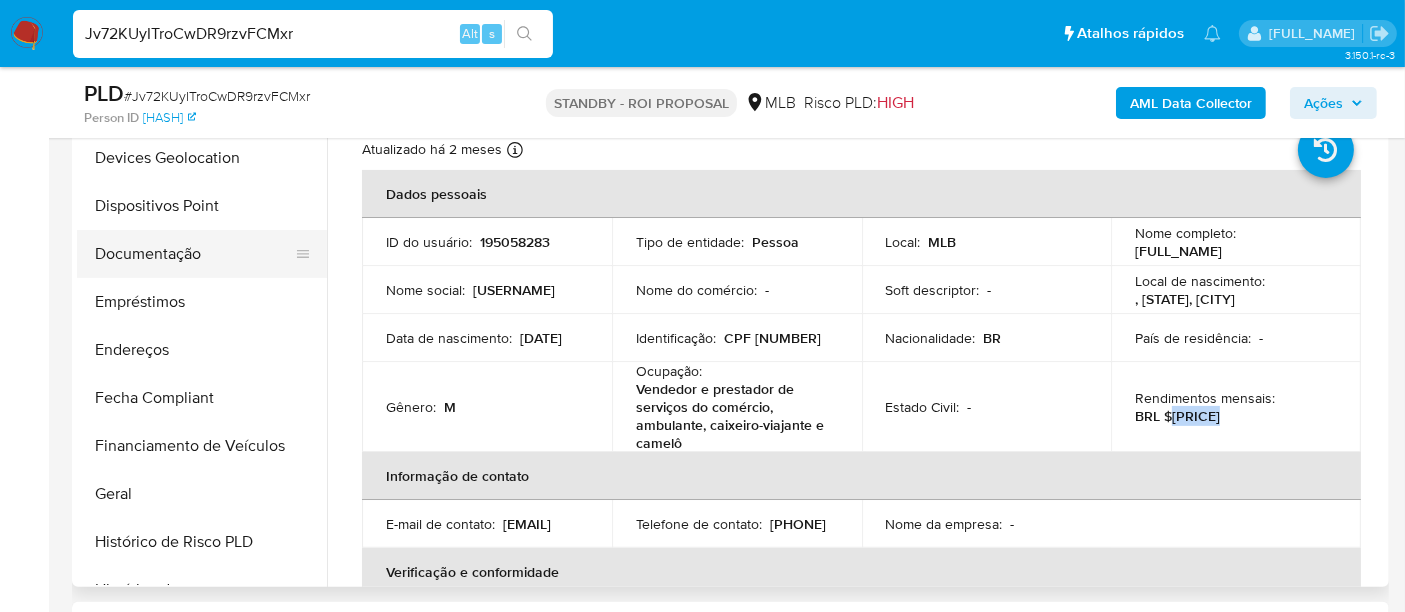click on "Documentação" at bounding box center (194, 254) 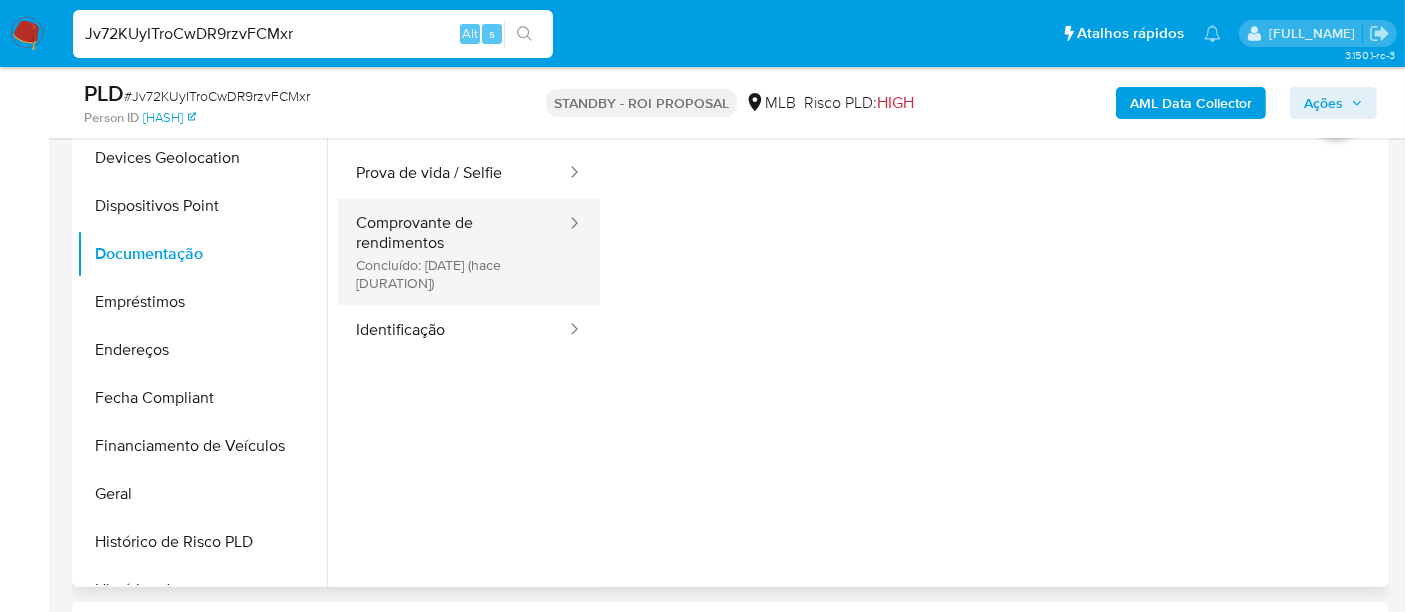 click on "Comprovante de rendimentos Concluído: [DATE] (hace [DURATION])" at bounding box center (453, 252) 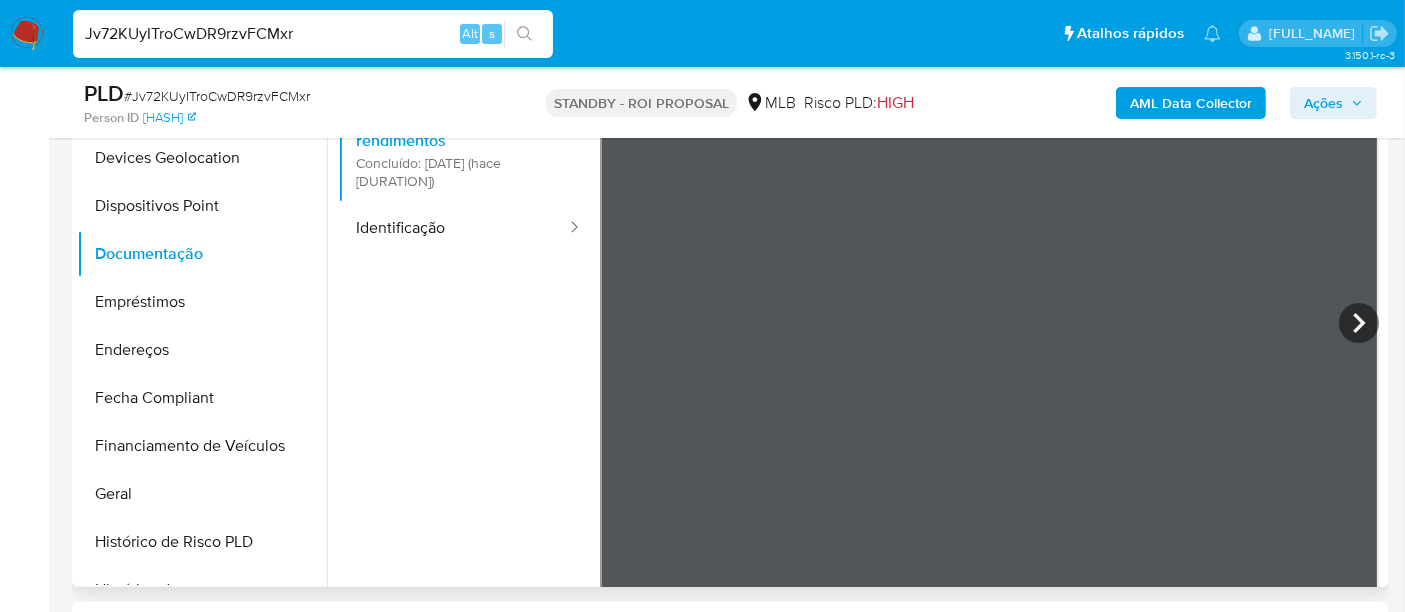 scroll, scrollTop: 174, scrollLeft: 0, axis: vertical 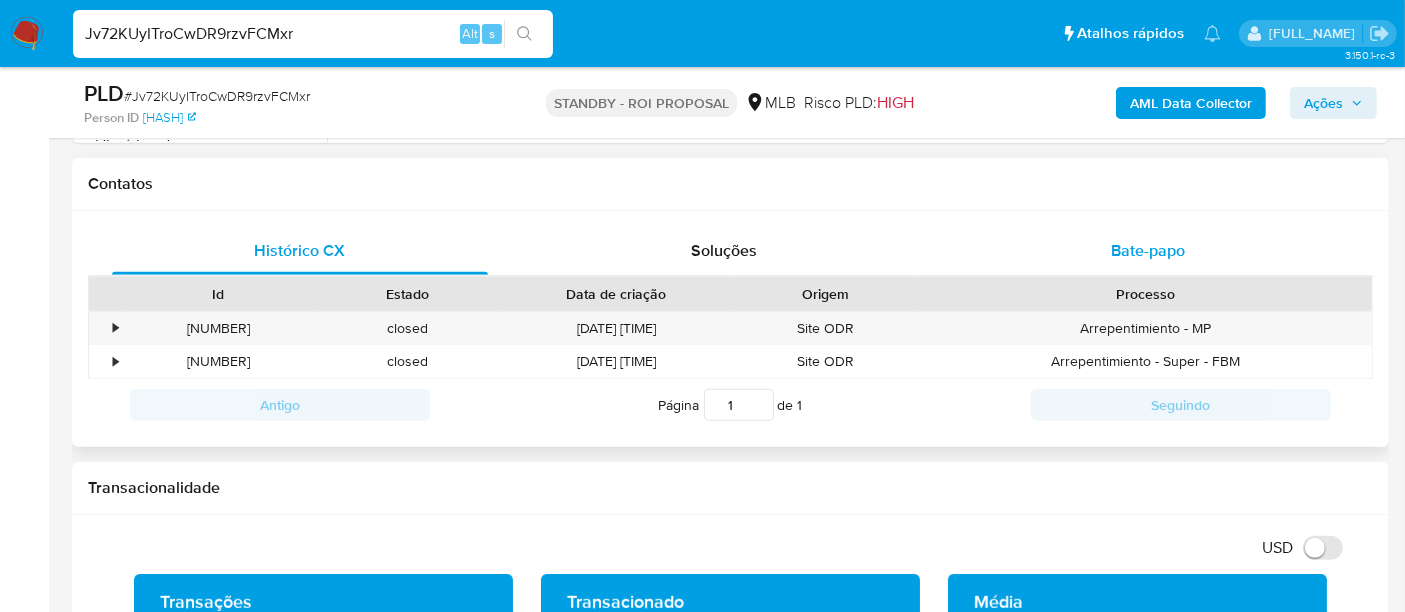 click on "Bate-papo" at bounding box center [1148, 250] 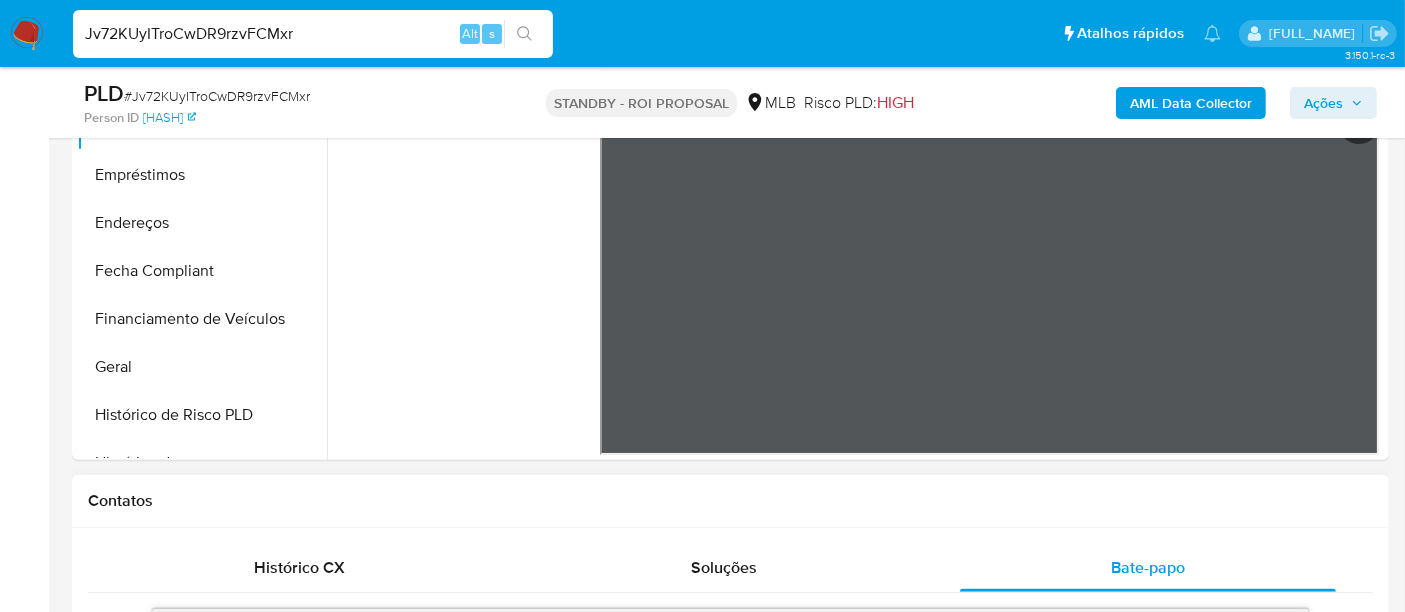 scroll, scrollTop: 555, scrollLeft: 0, axis: vertical 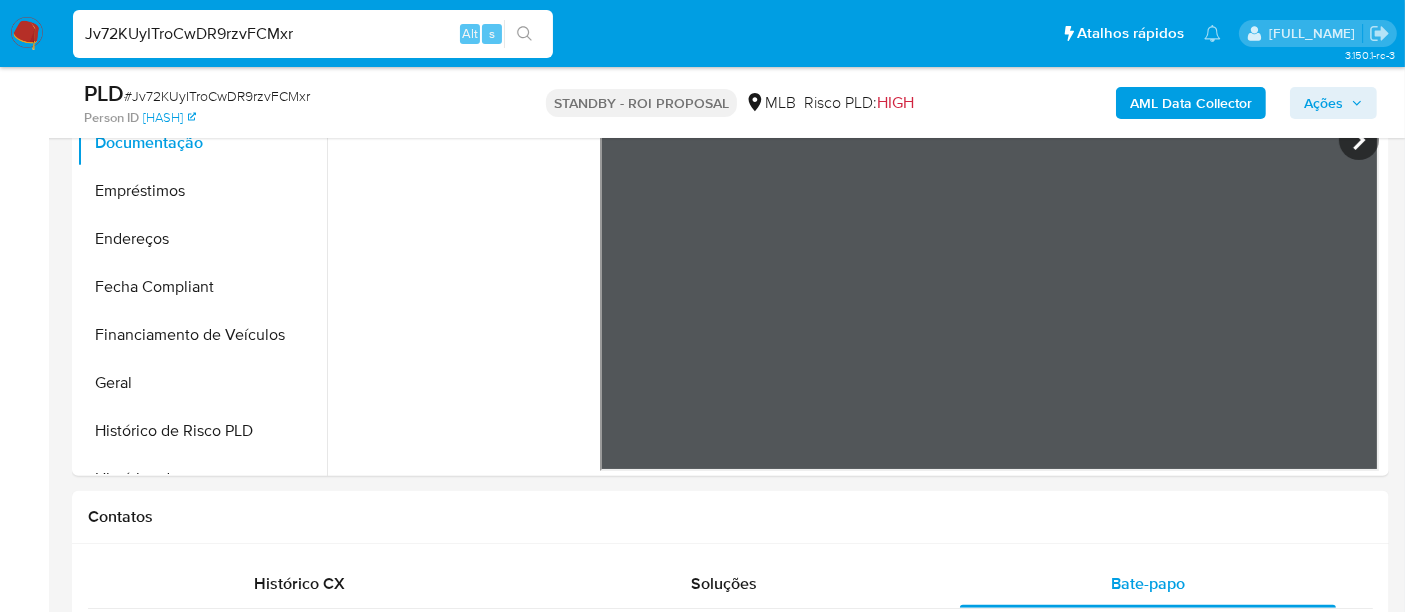 click on "Jv72KUyITroCwDR9rzvFCMxr" at bounding box center [313, 34] 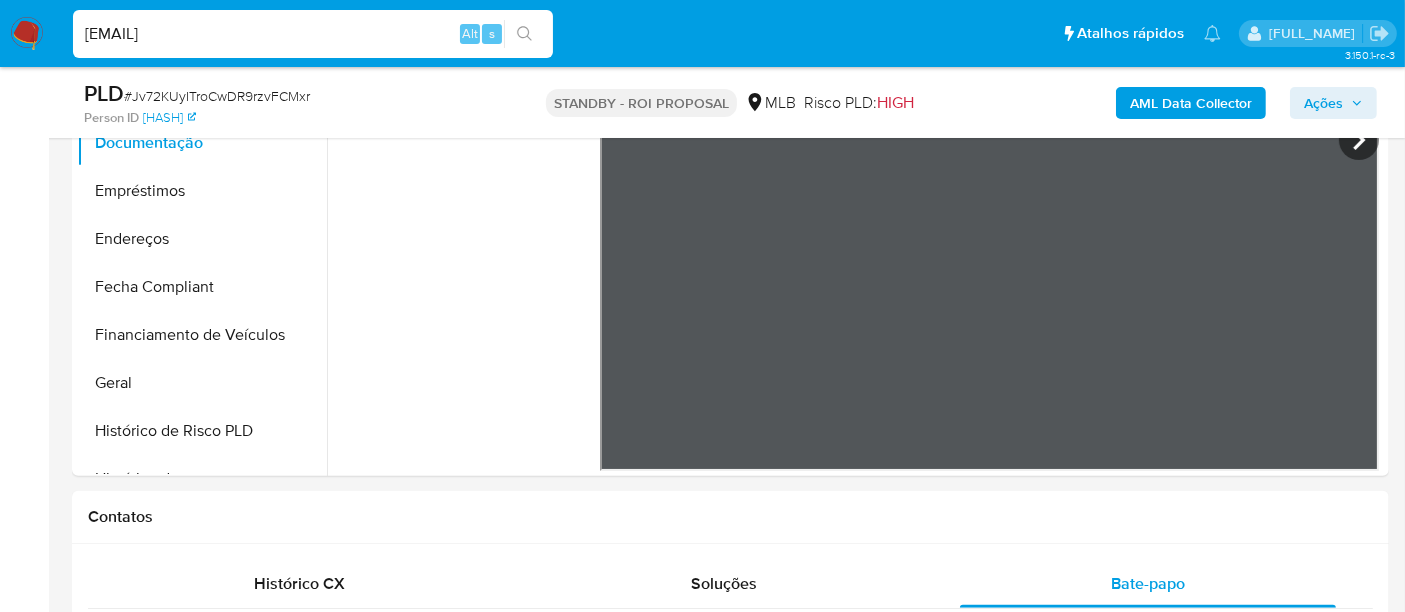type on "[EMAIL]" 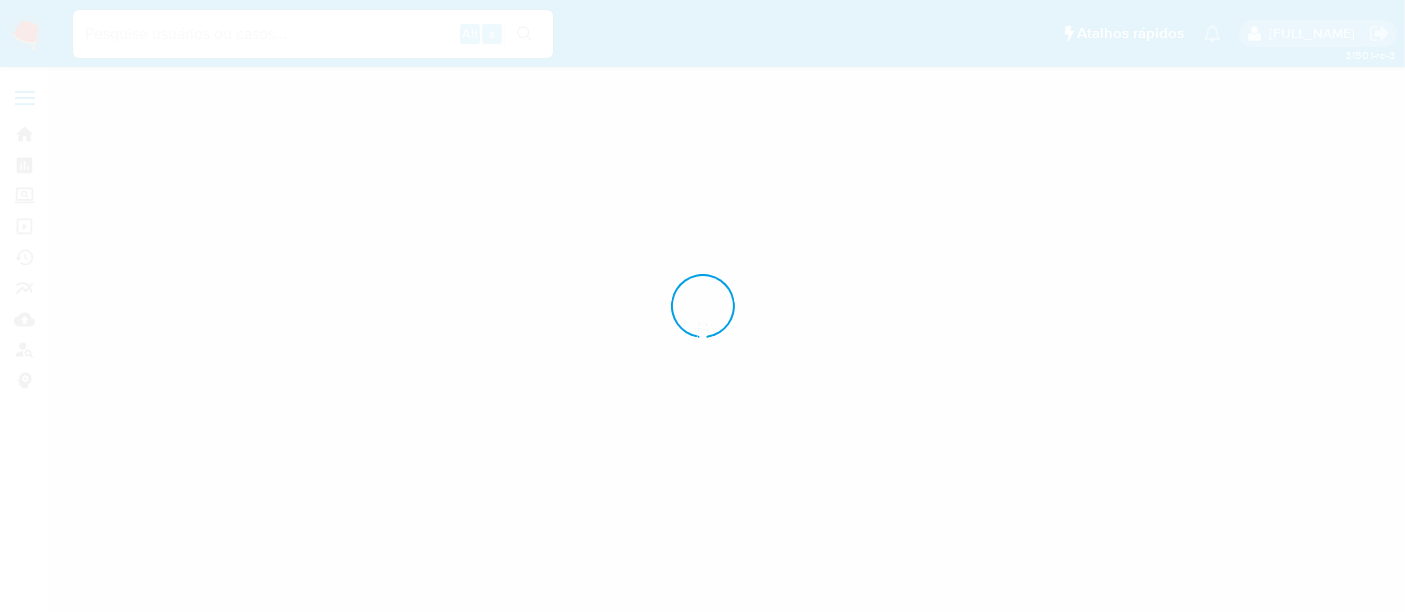 scroll, scrollTop: 0, scrollLeft: 0, axis: both 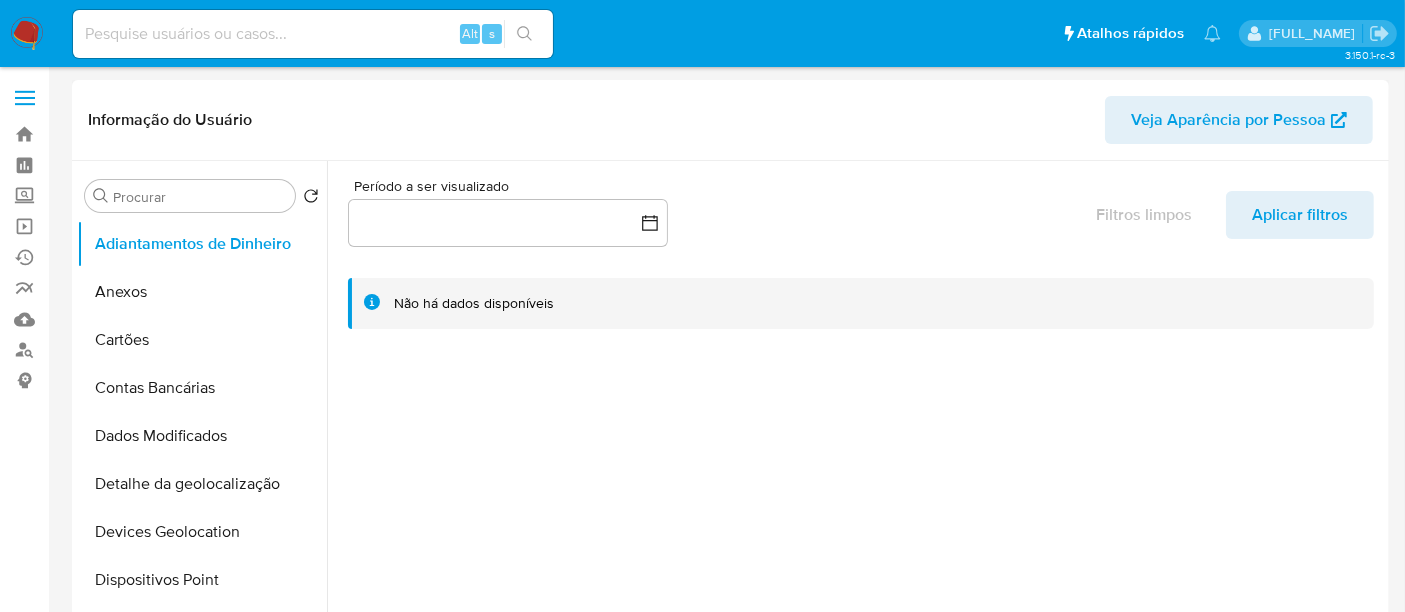 select on "10" 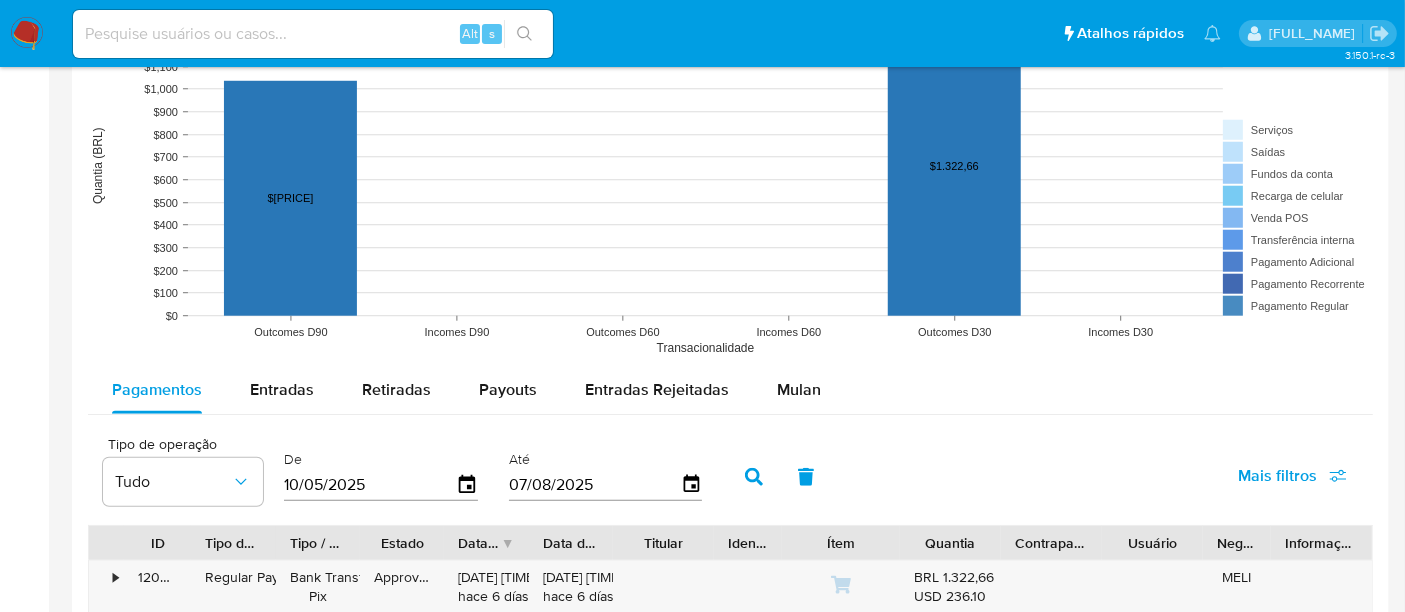 scroll, scrollTop: 1777, scrollLeft: 0, axis: vertical 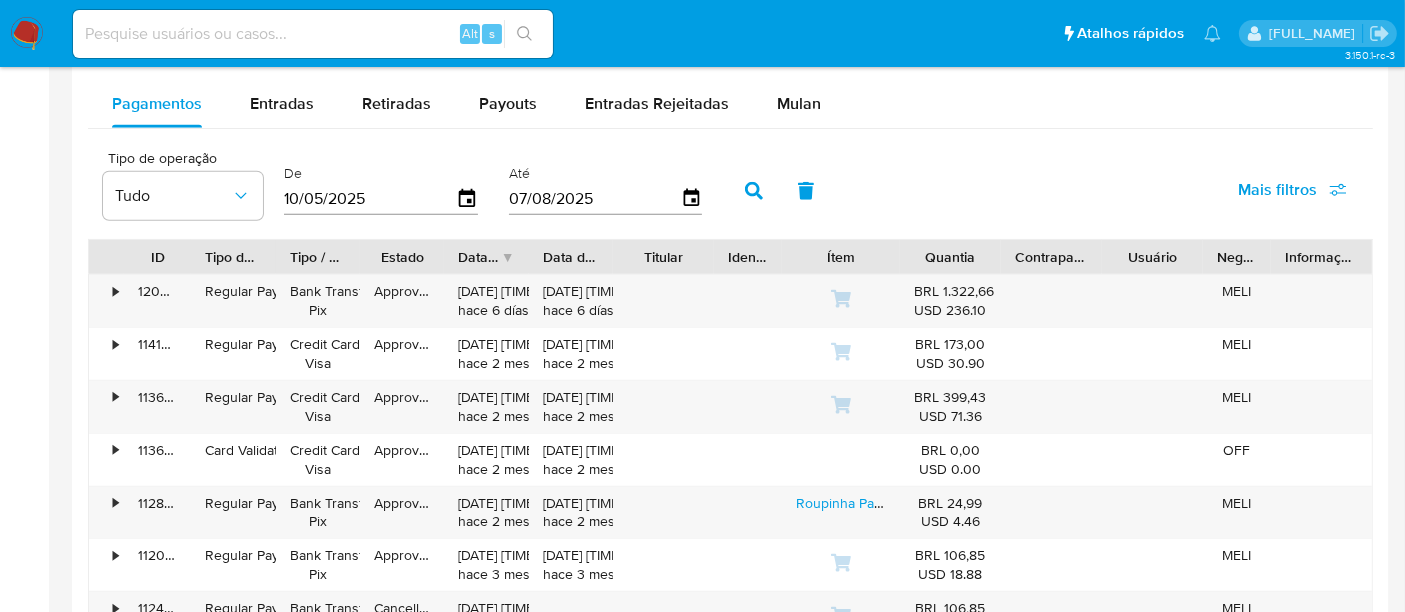 click at bounding box center (313, 34) 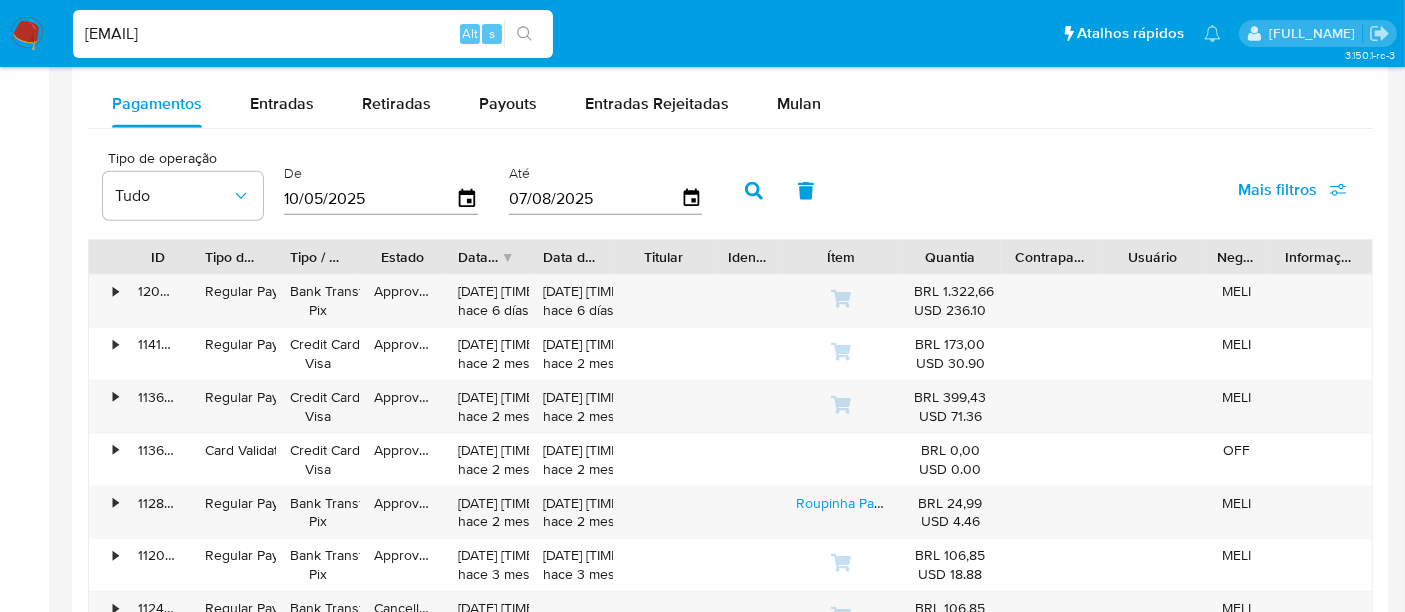 type on "[EMAIL]" 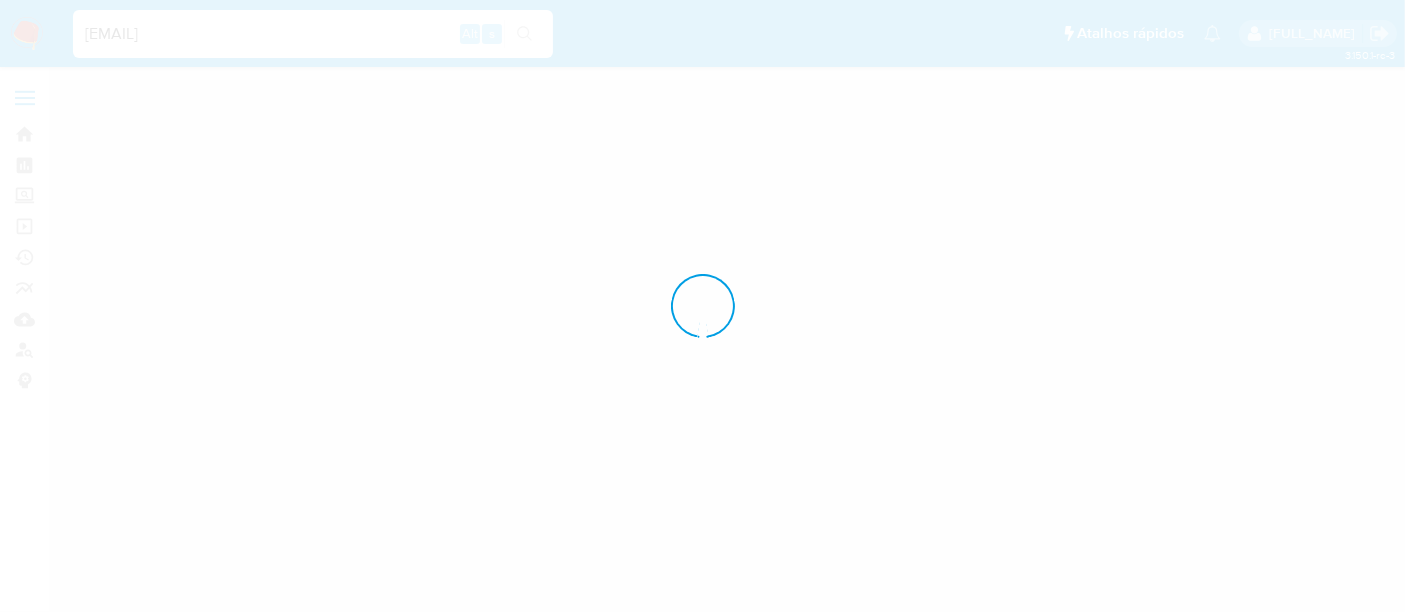 scroll, scrollTop: 0, scrollLeft: 0, axis: both 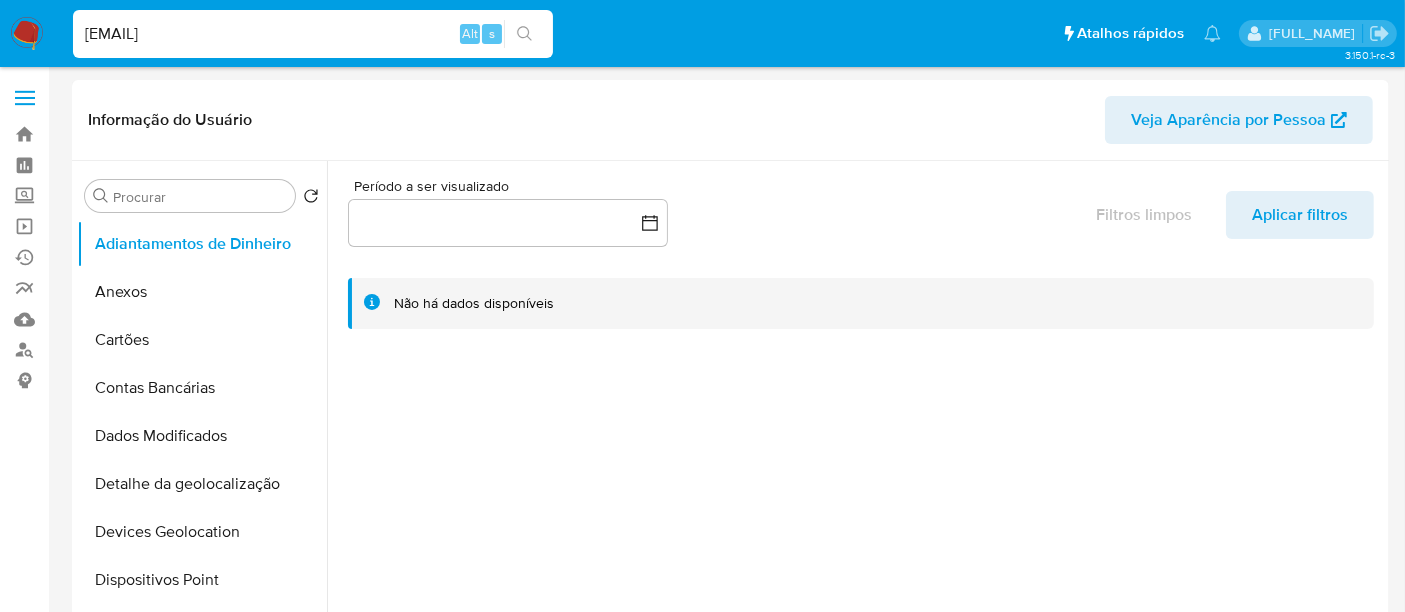 select on "10" 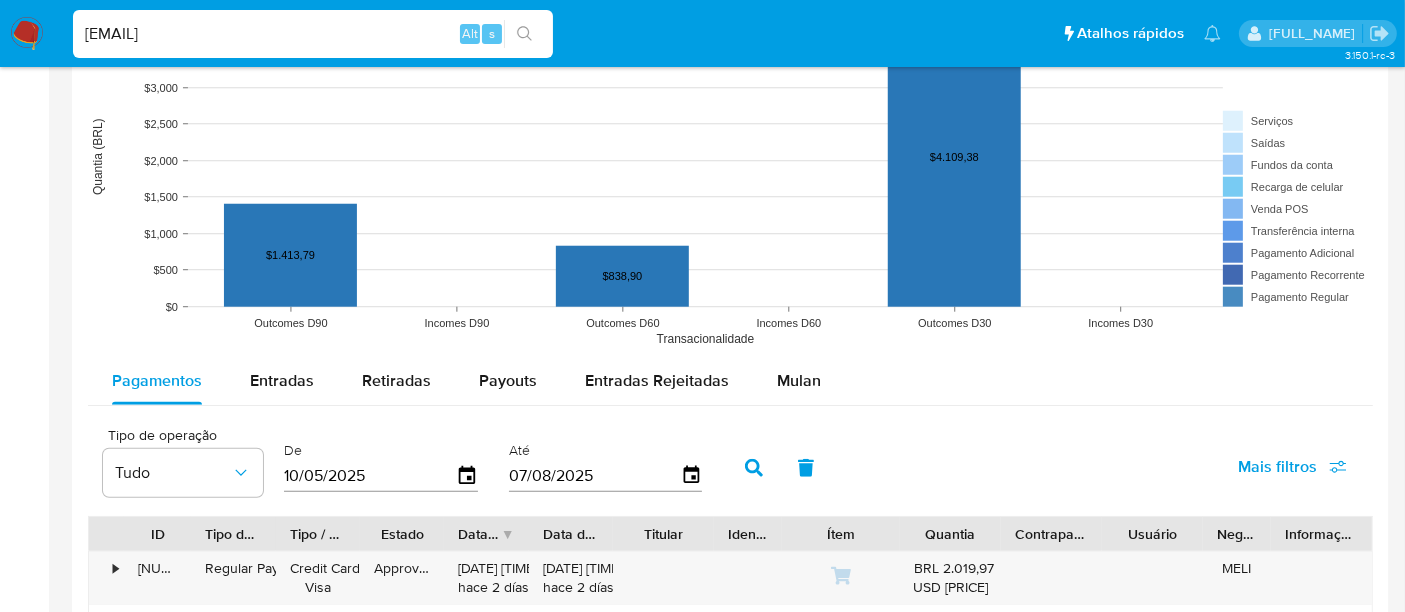 scroll, scrollTop: 1555, scrollLeft: 0, axis: vertical 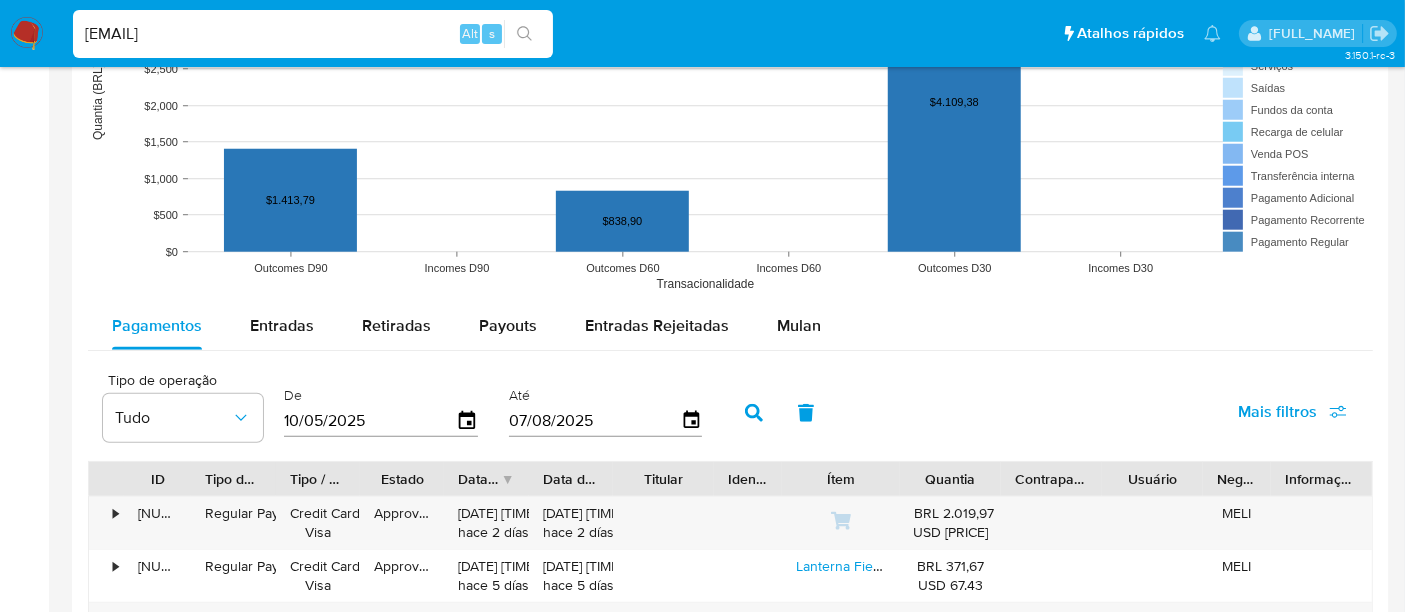 click on "[EMAIL]" at bounding box center (313, 34) 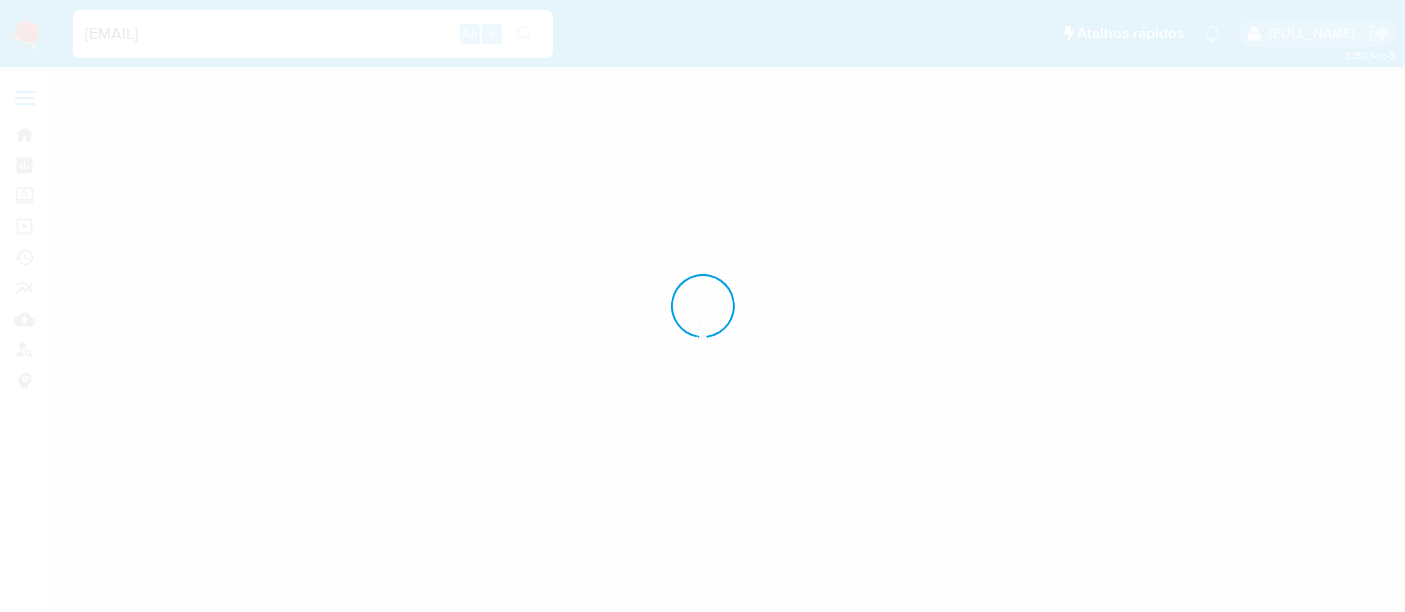 scroll, scrollTop: 0, scrollLeft: 0, axis: both 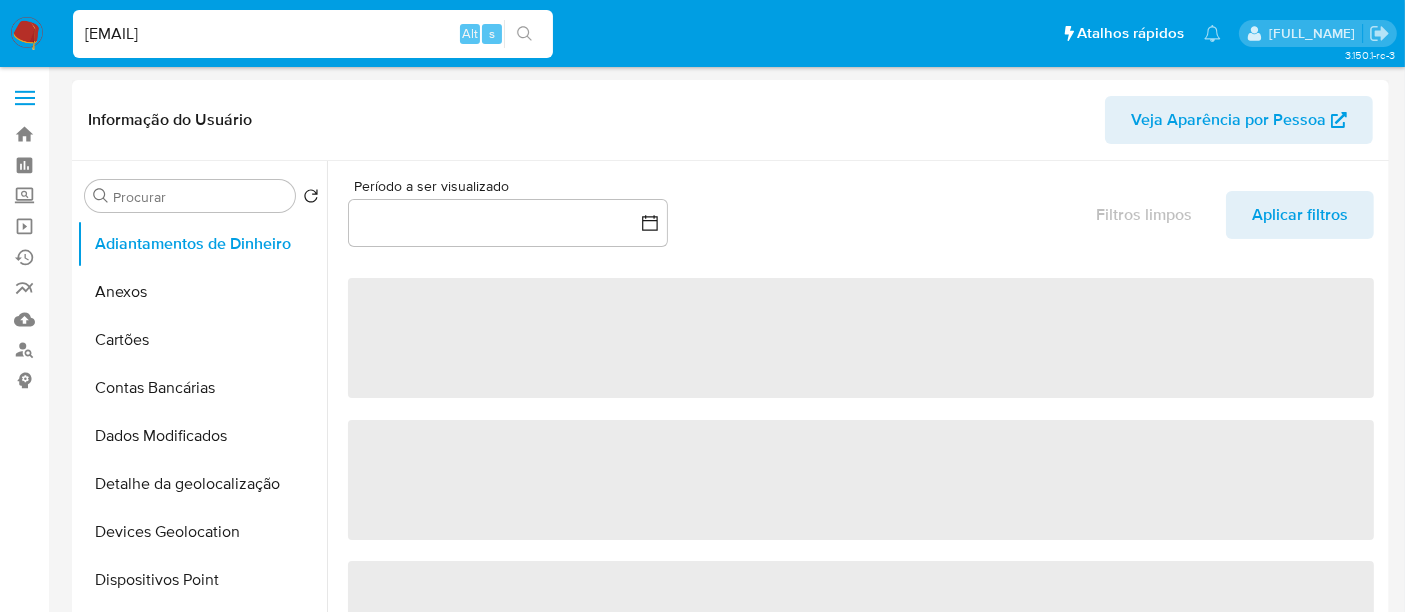 select on "10" 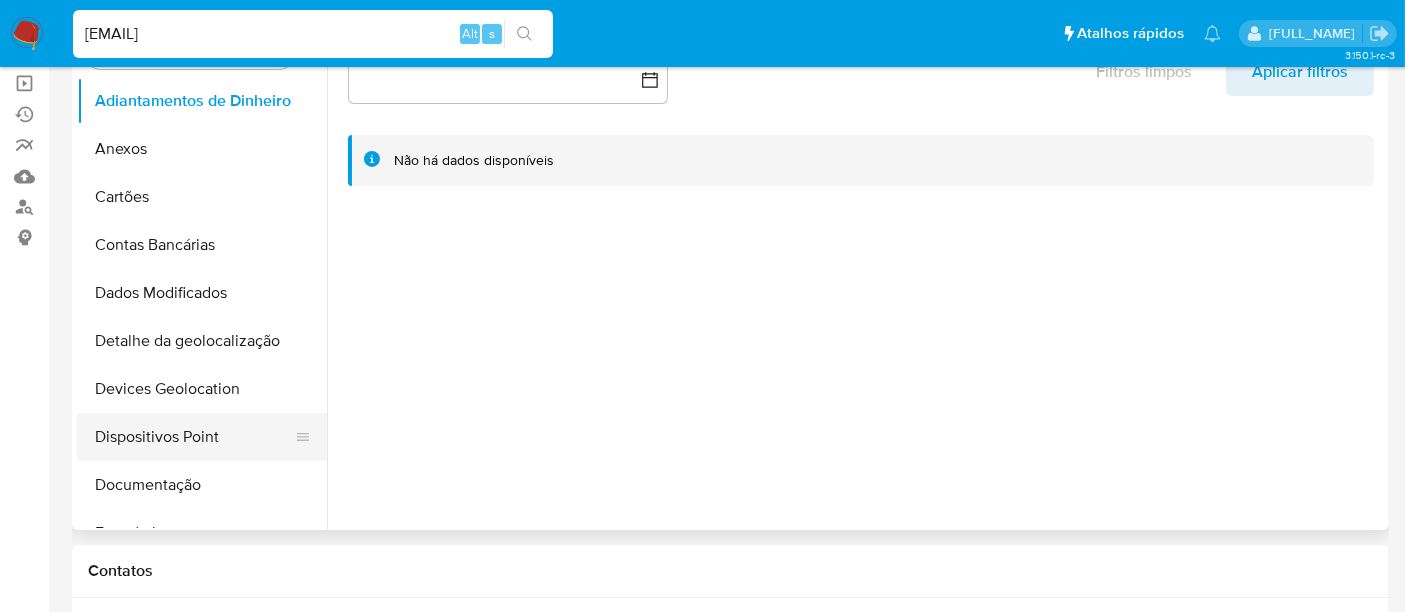 scroll, scrollTop: 0, scrollLeft: 0, axis: both 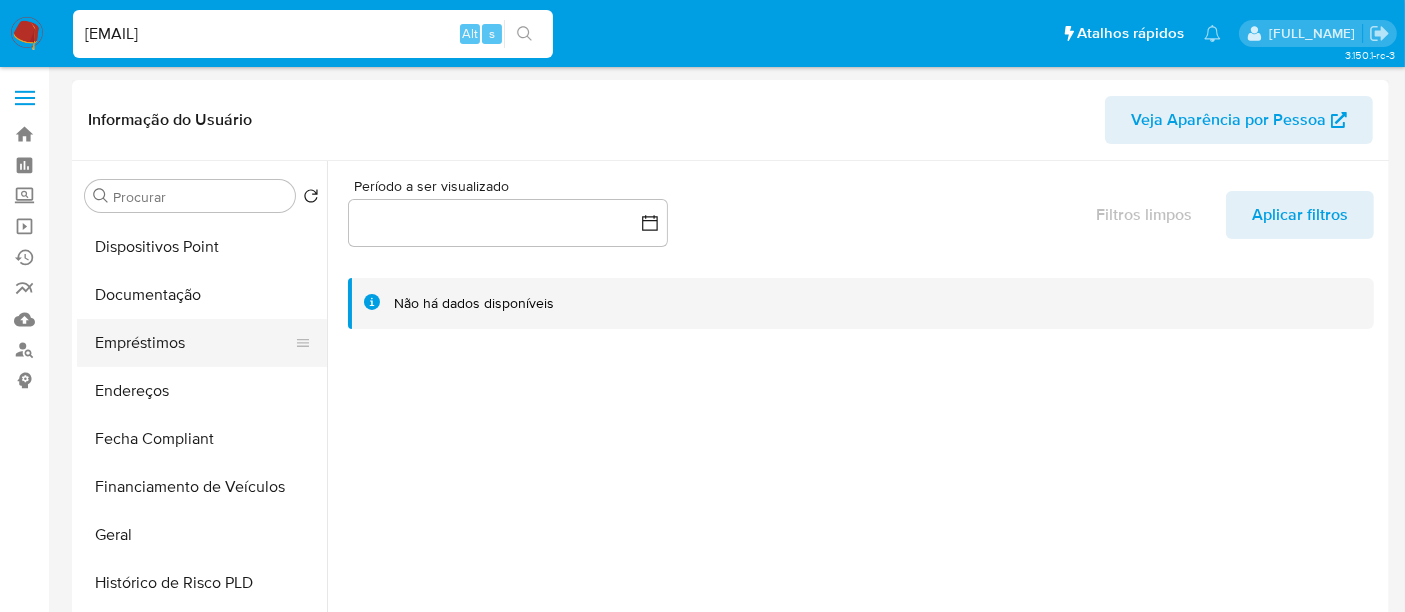 click on "Empréstimos" at bounding box center [194, 343] 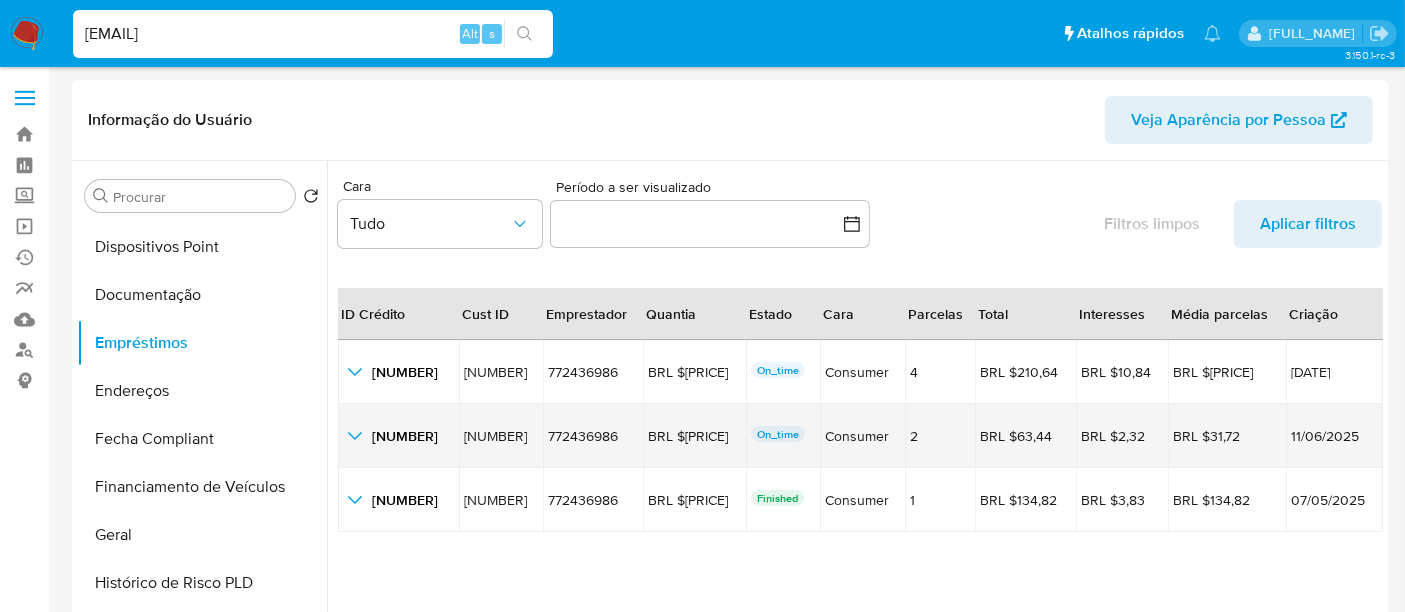 click 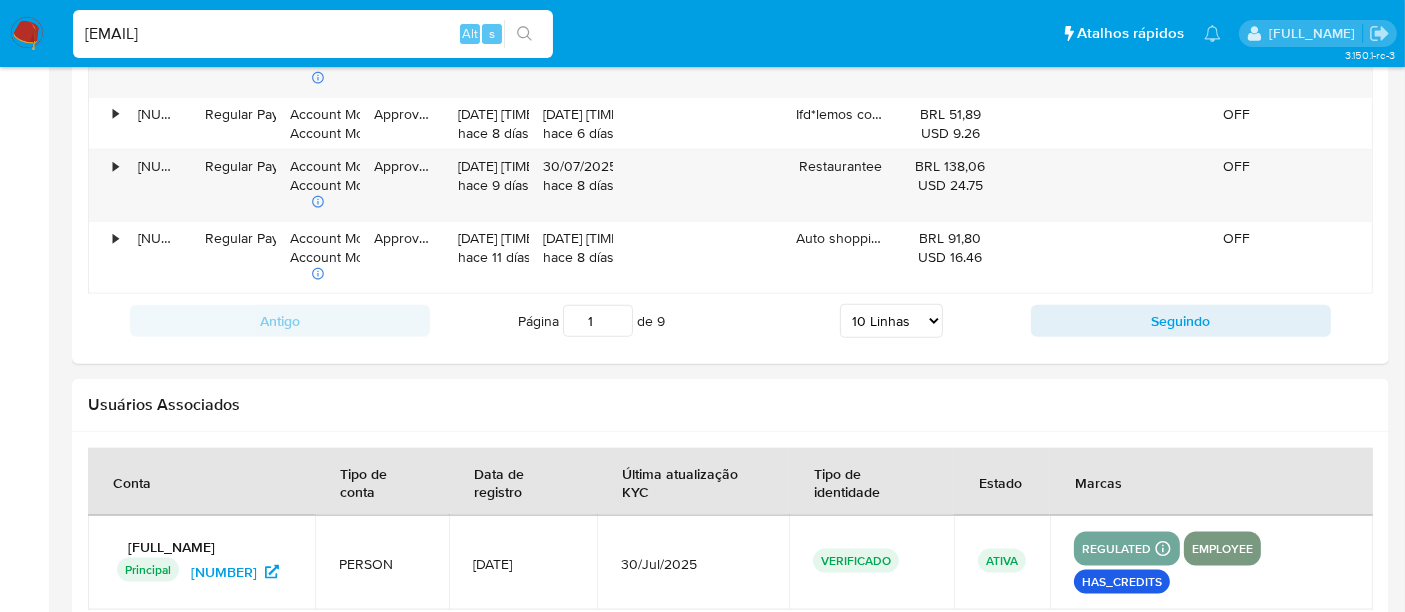 scroll, scrollTop: 2445, scrollLeft: 0, axis: vertical 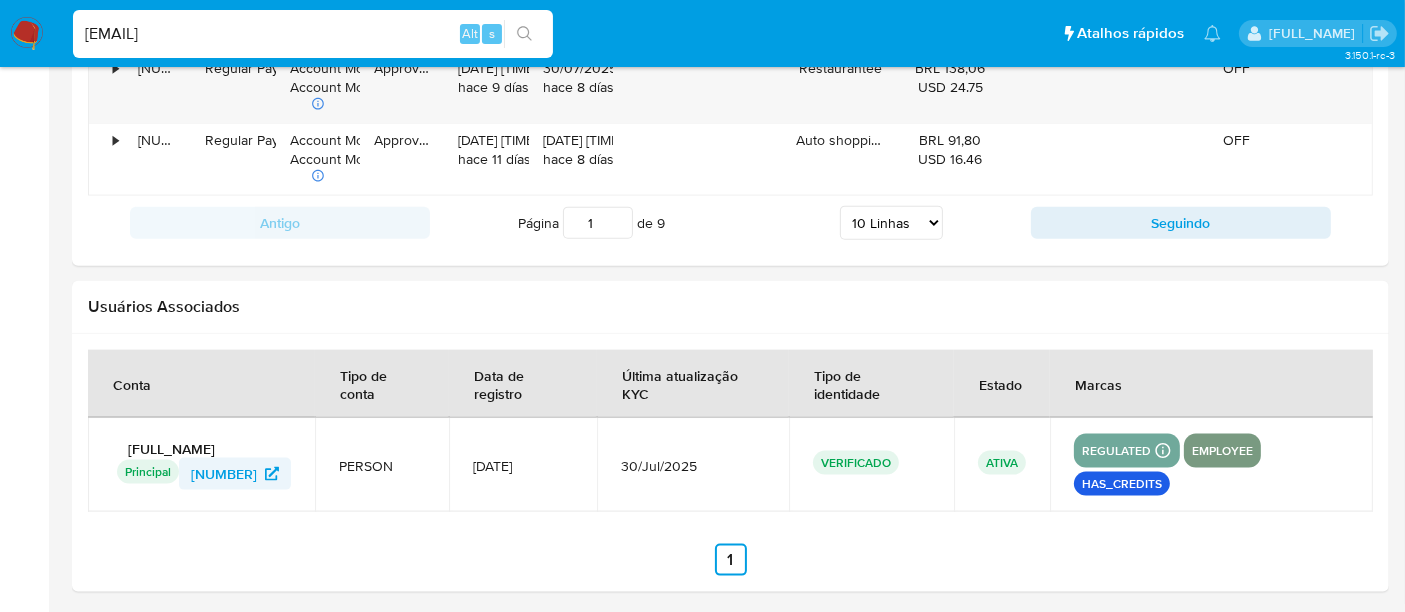 click on "[NUMBER]" at bounding box center (224, 474) 